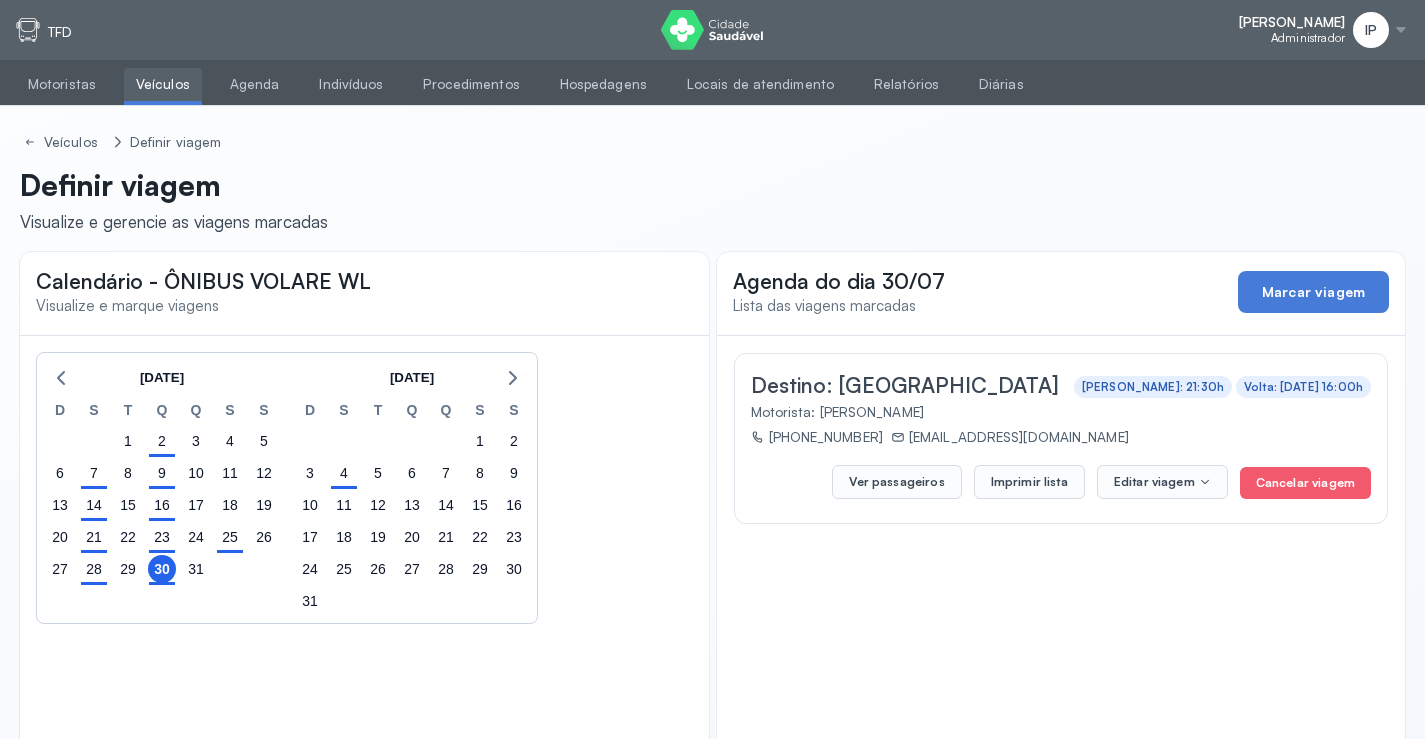 scroll, scrollTop: 0, scrollLeft: 0, axis: both 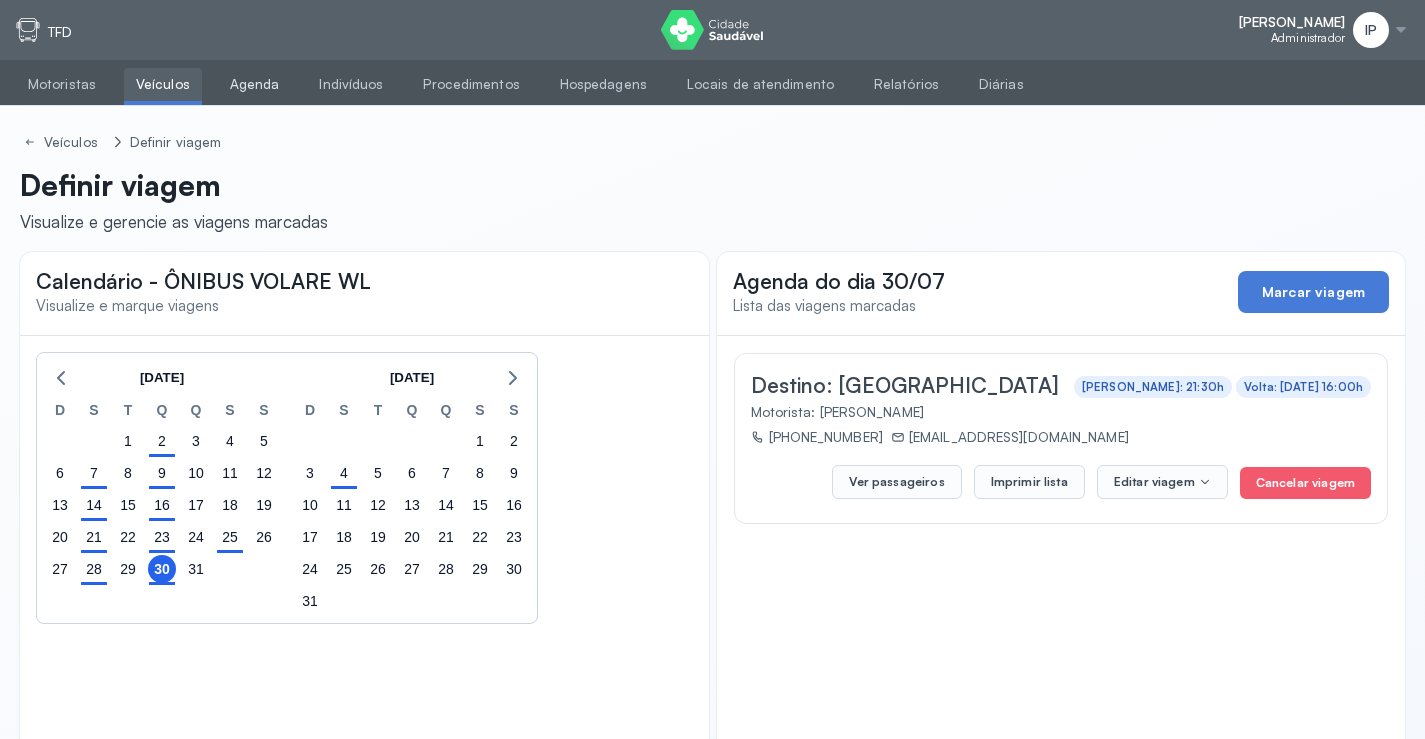 click on "Agenda" at bounding box center [255, 84] 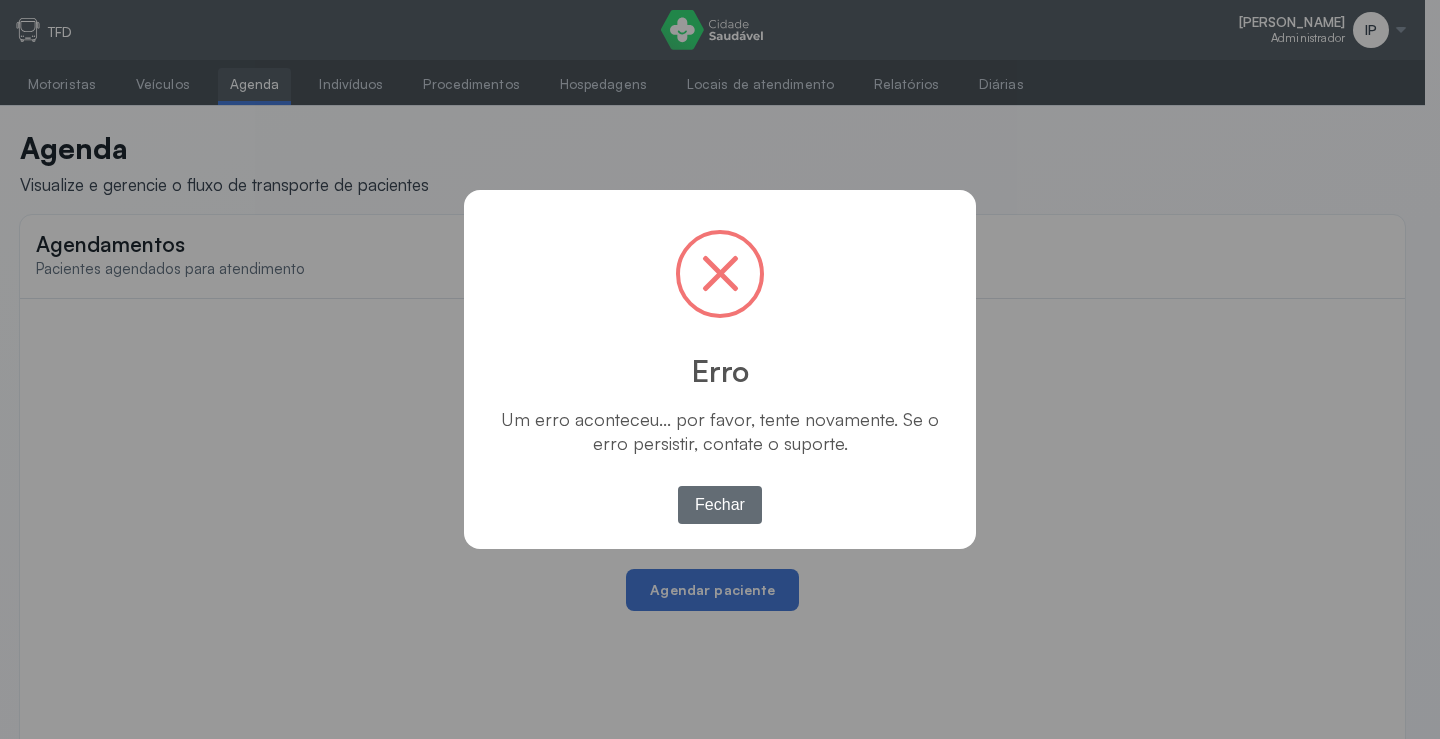 click on "Fechar" at bounding box center [720, 505] 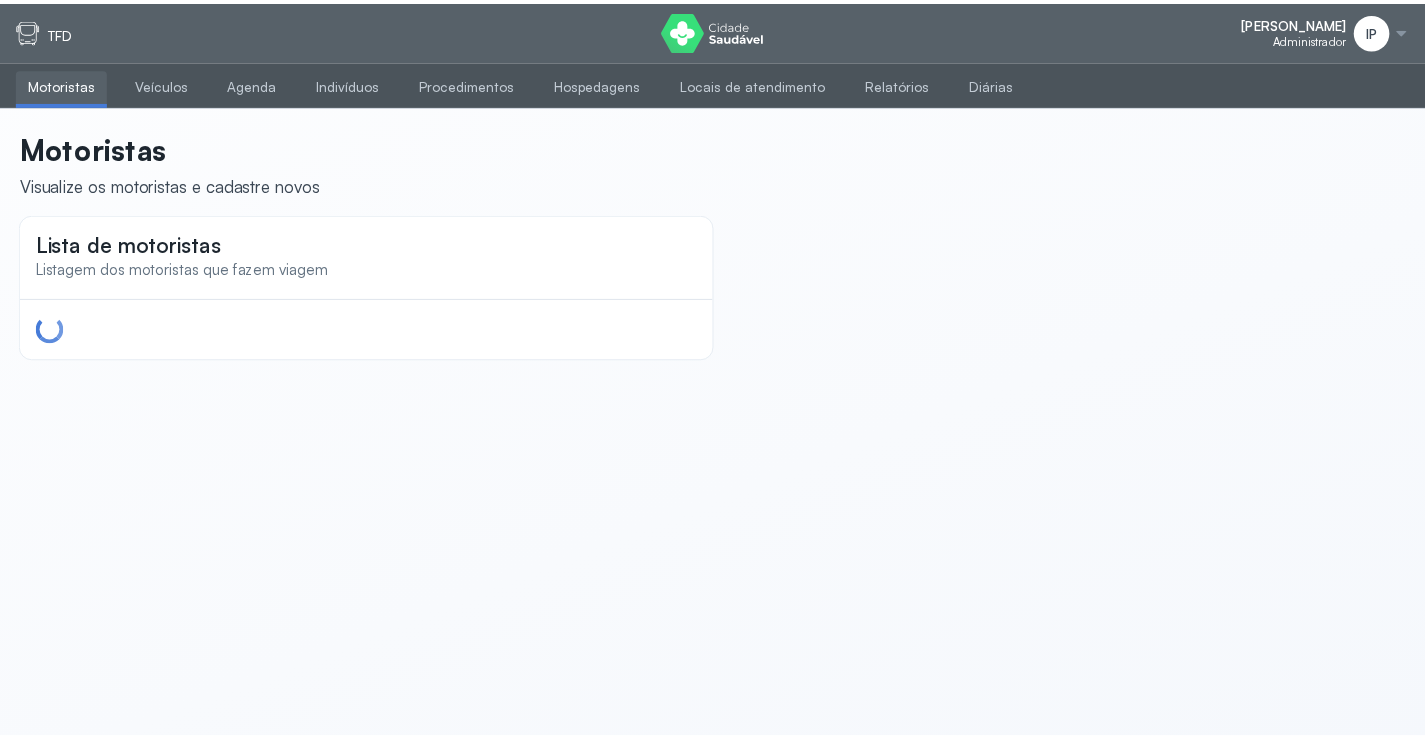 scroll, scrollTop: 0, scrollLeft: 0, axis: both 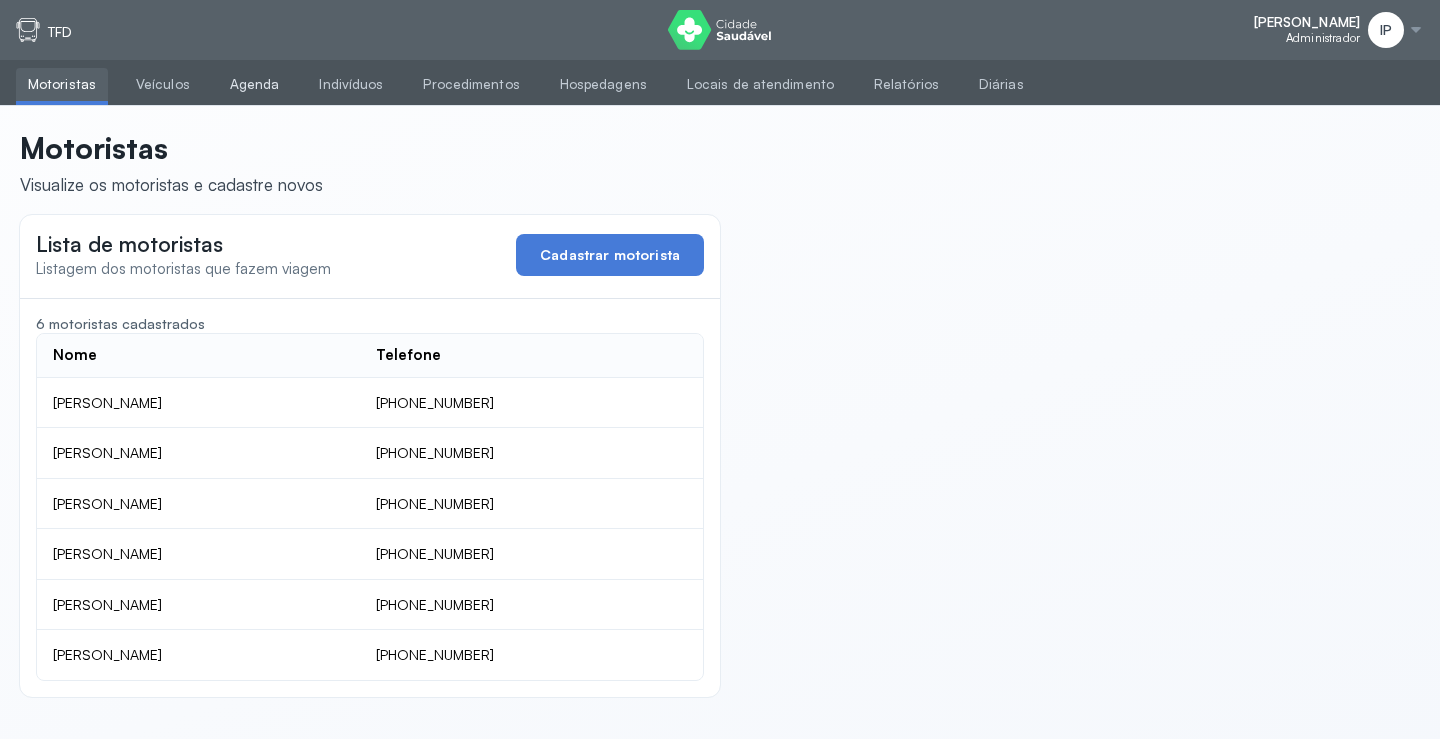 click on "Agenda" at bounding box center [255, 84] 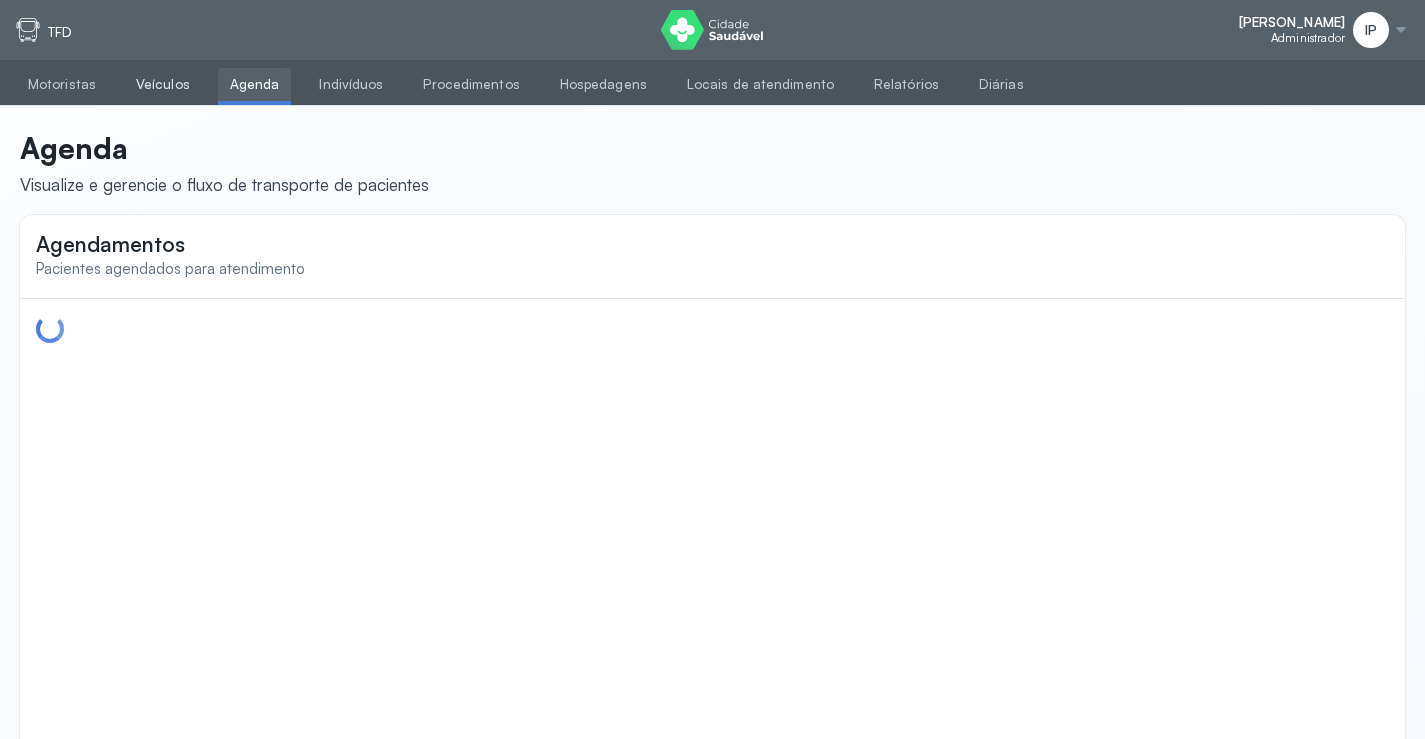 click on "Veículos" at bounding box center (163, 84) 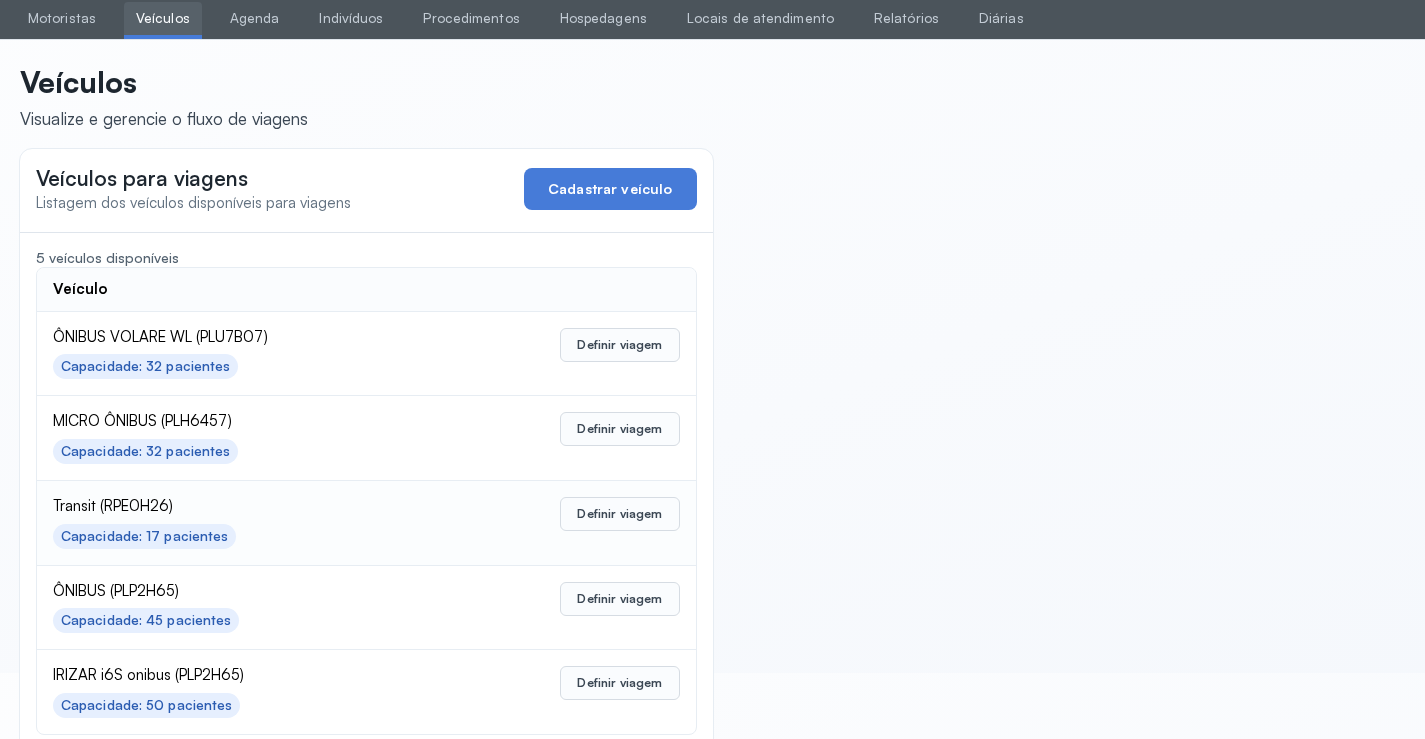 scroll, scrollTop: 98, scrollLeft: 0, axis: vertical 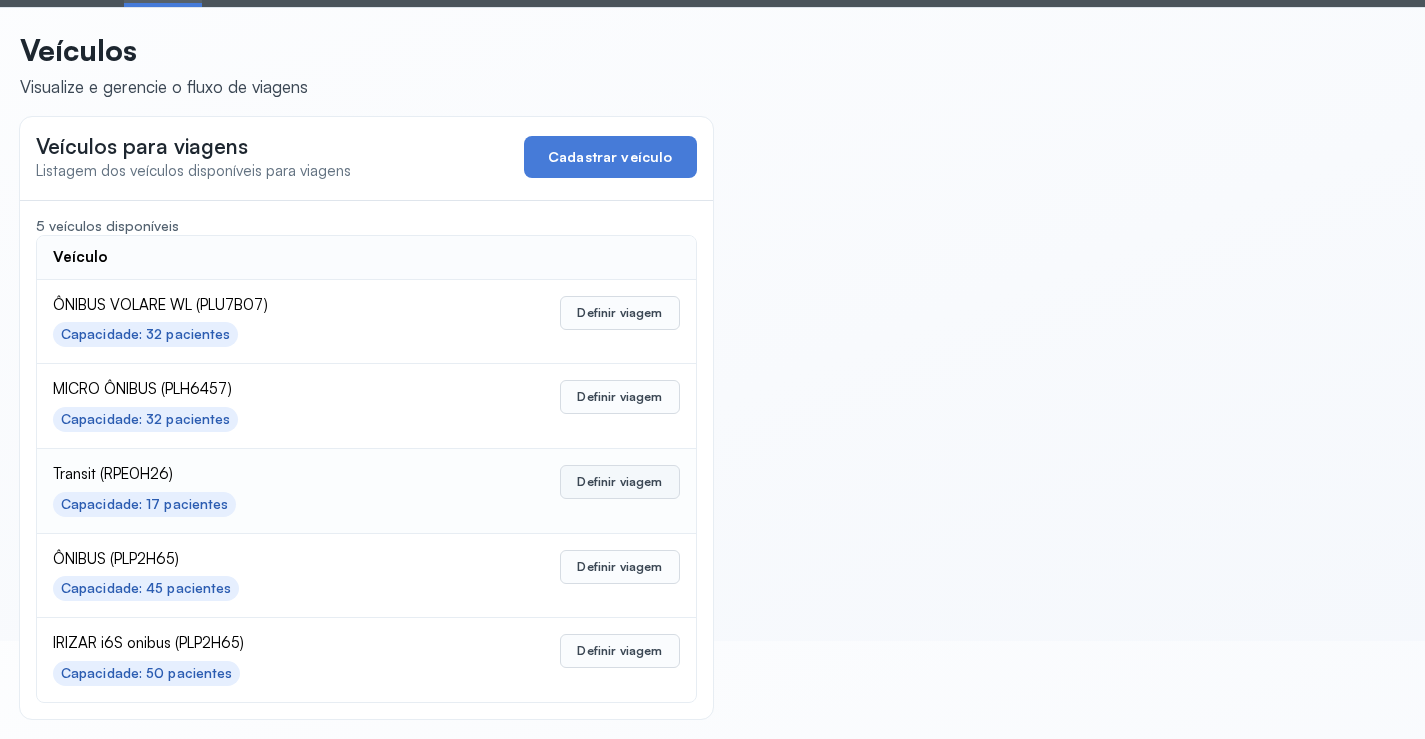 click on "Definir viagem" at bounding box center (619, 482) 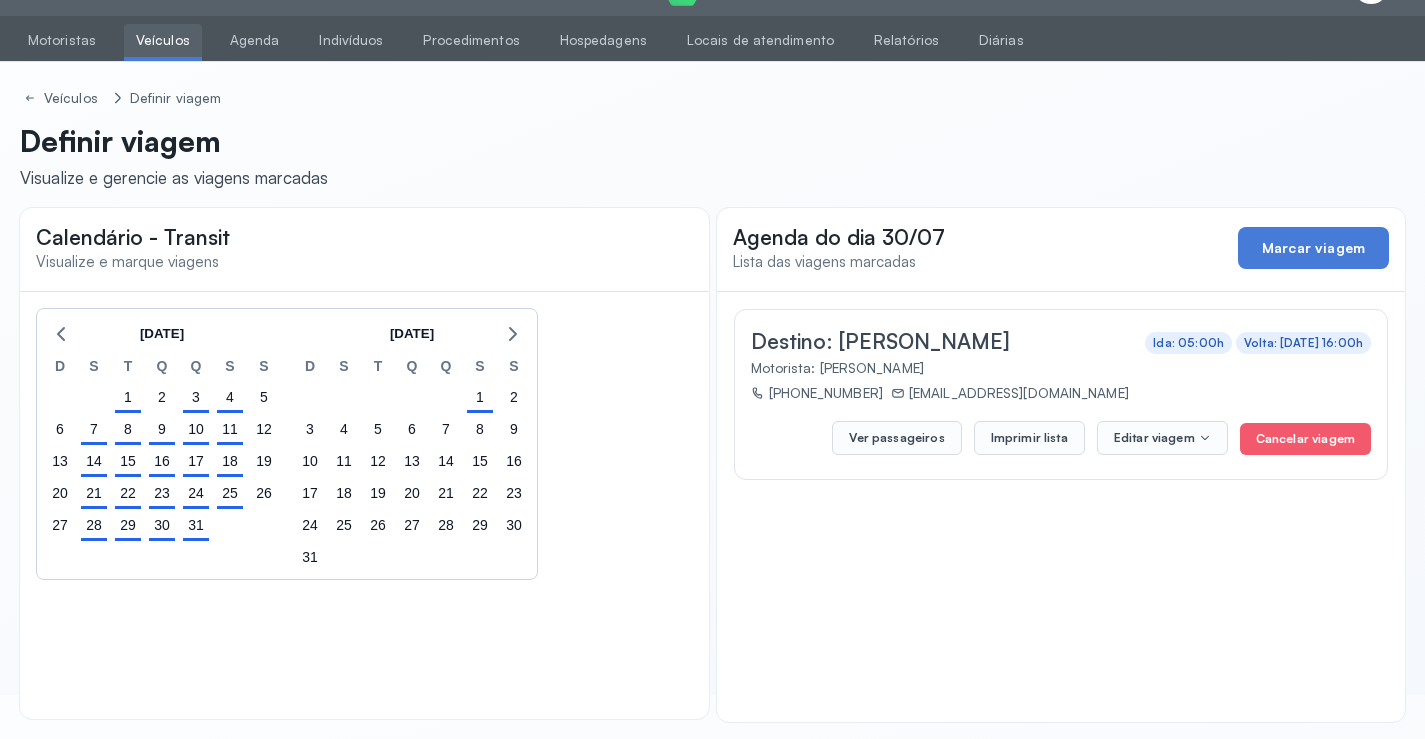 scroll, scrollTop: 47, scrollLeft: 0, axis: vertical 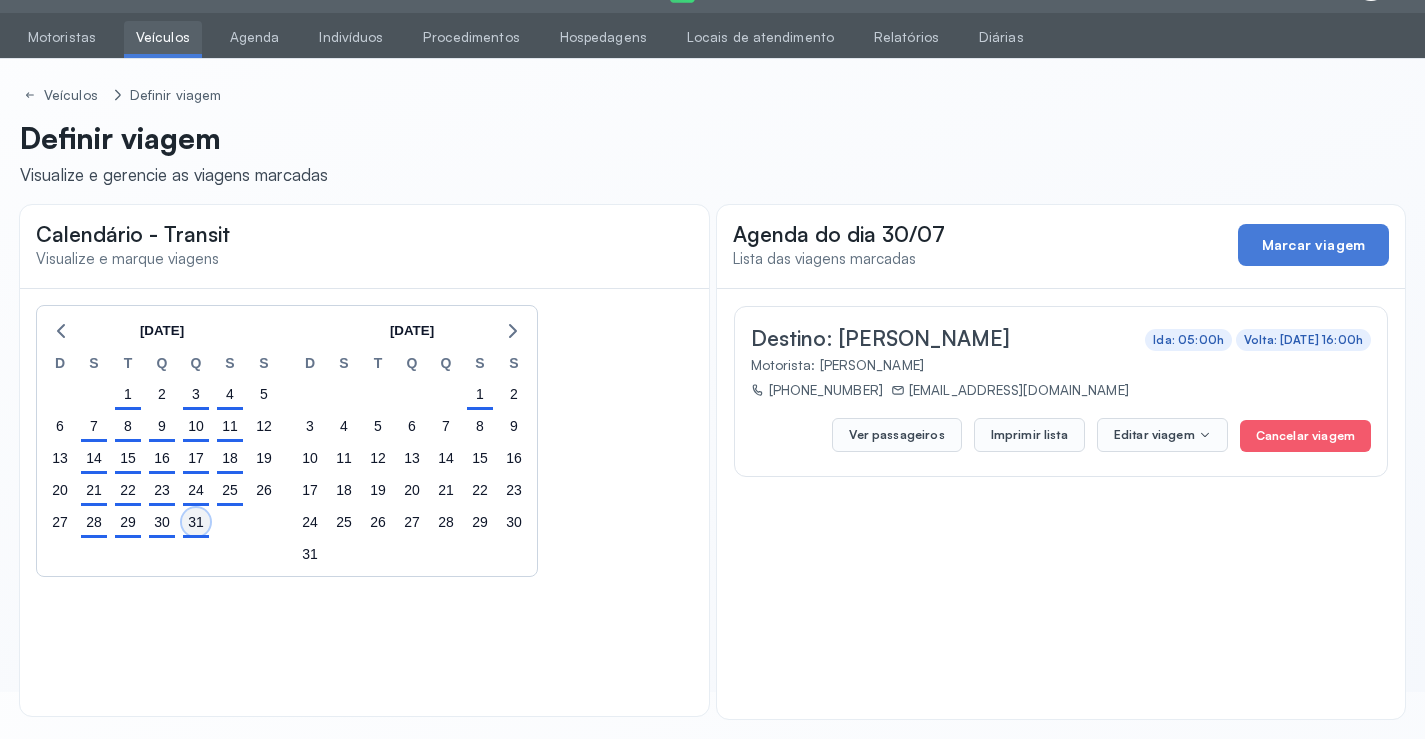 click on "31" 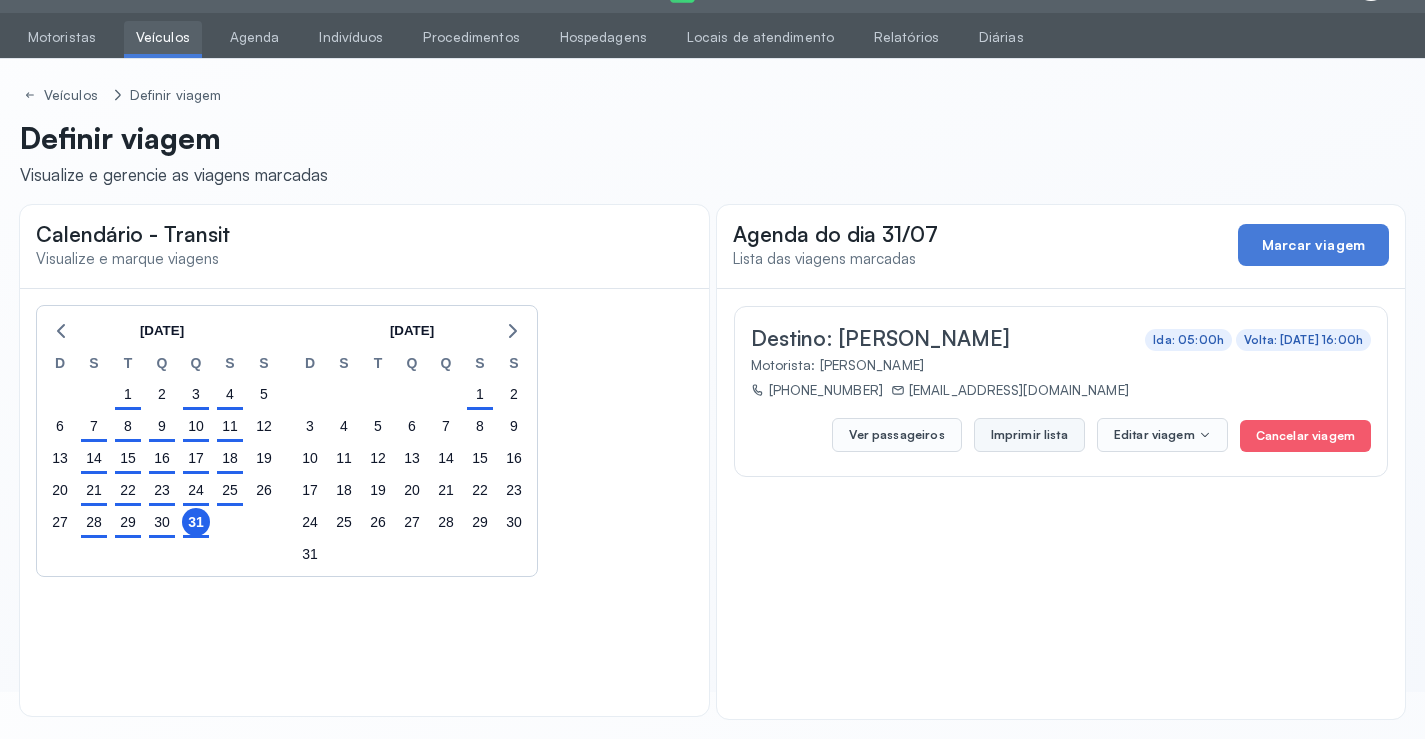 click on "Imprimir lista" at bounding box center (1029, 435) 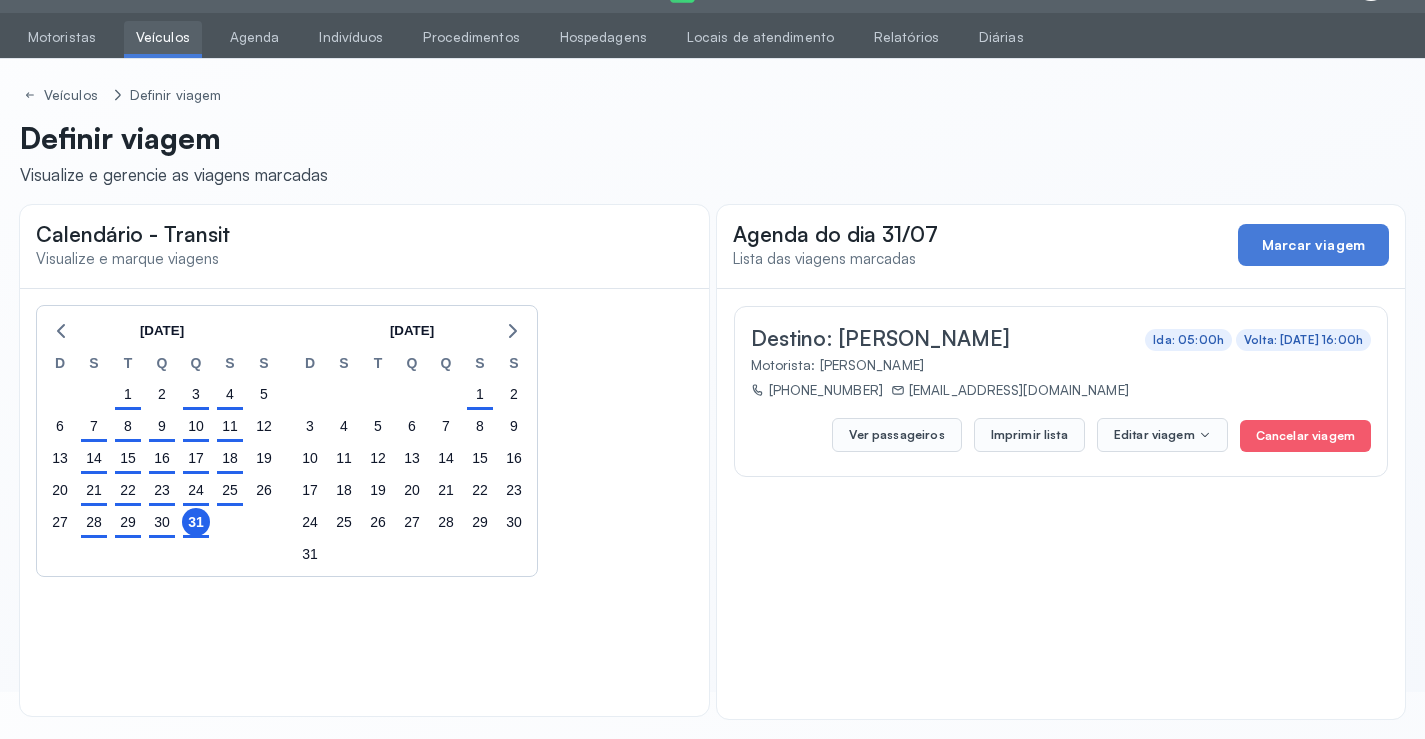 scroll, scrollTop: 0, scrollLeft: 0, axis: both 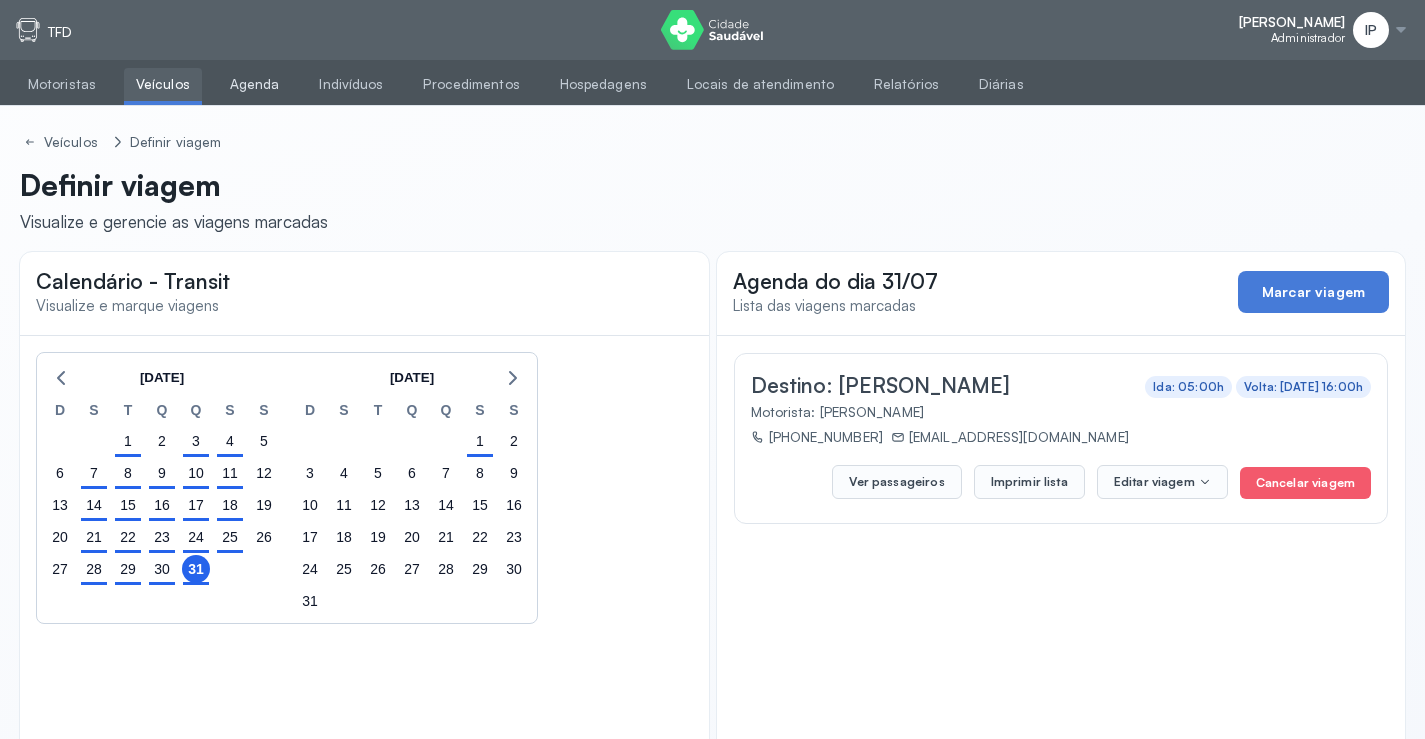 click on "Agenda" at bounding box center (255, 84) 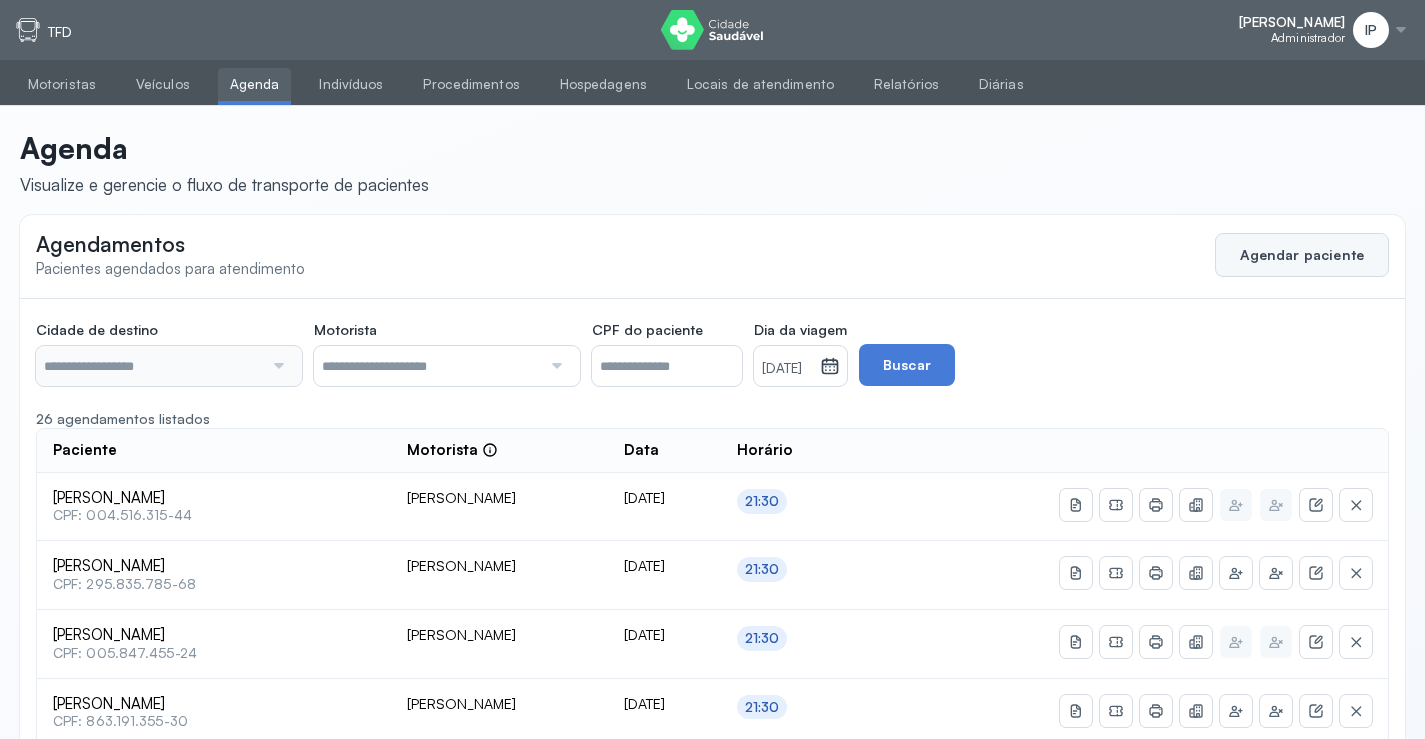 click on "Agendar paciente" 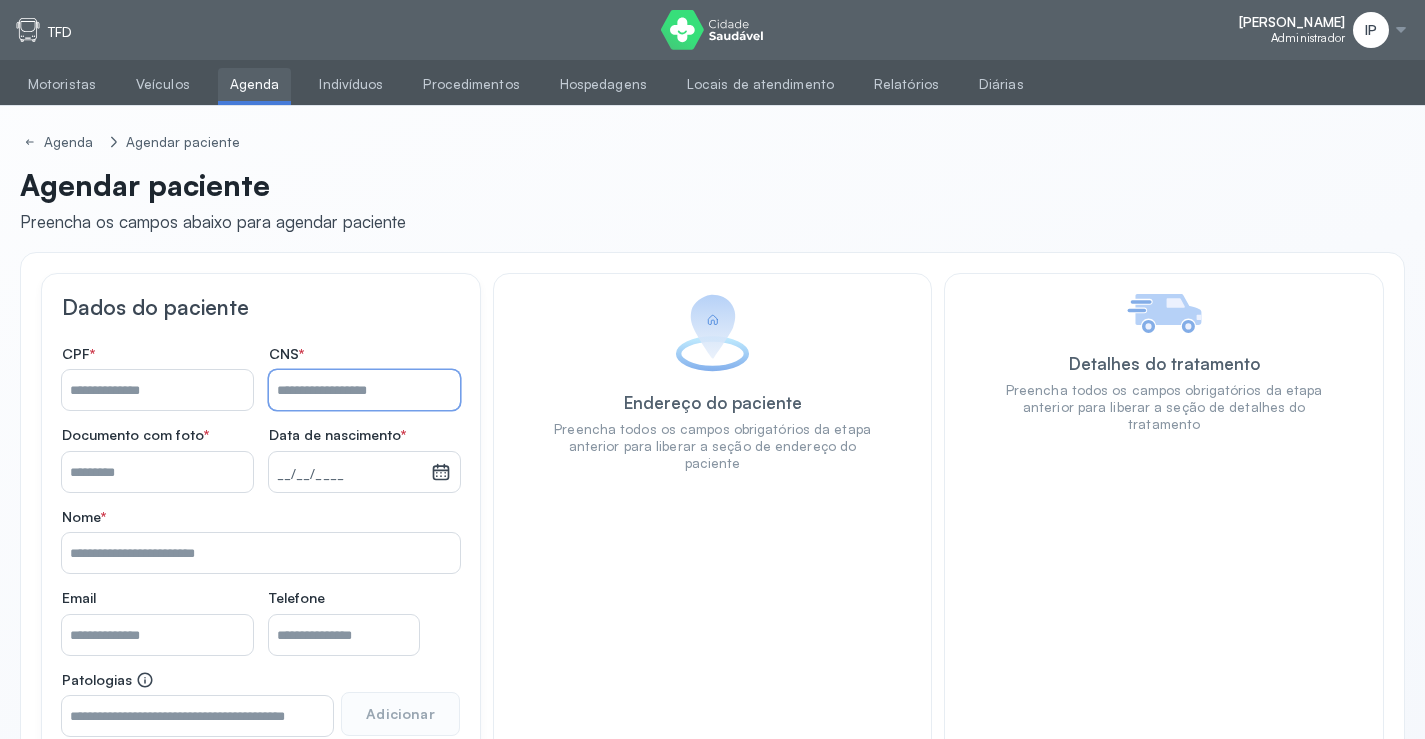 click on "Nome   *" at bounding box center (364, 390) 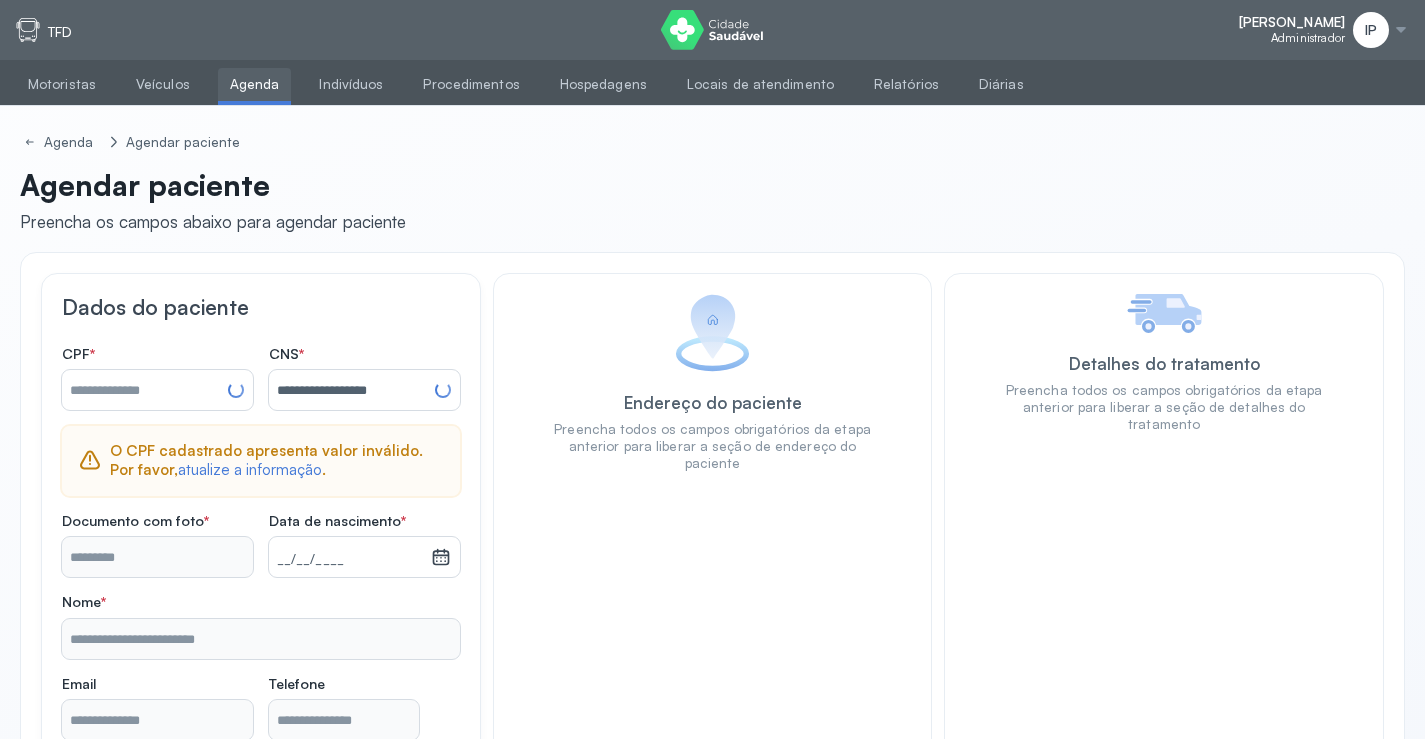 type on "**********" 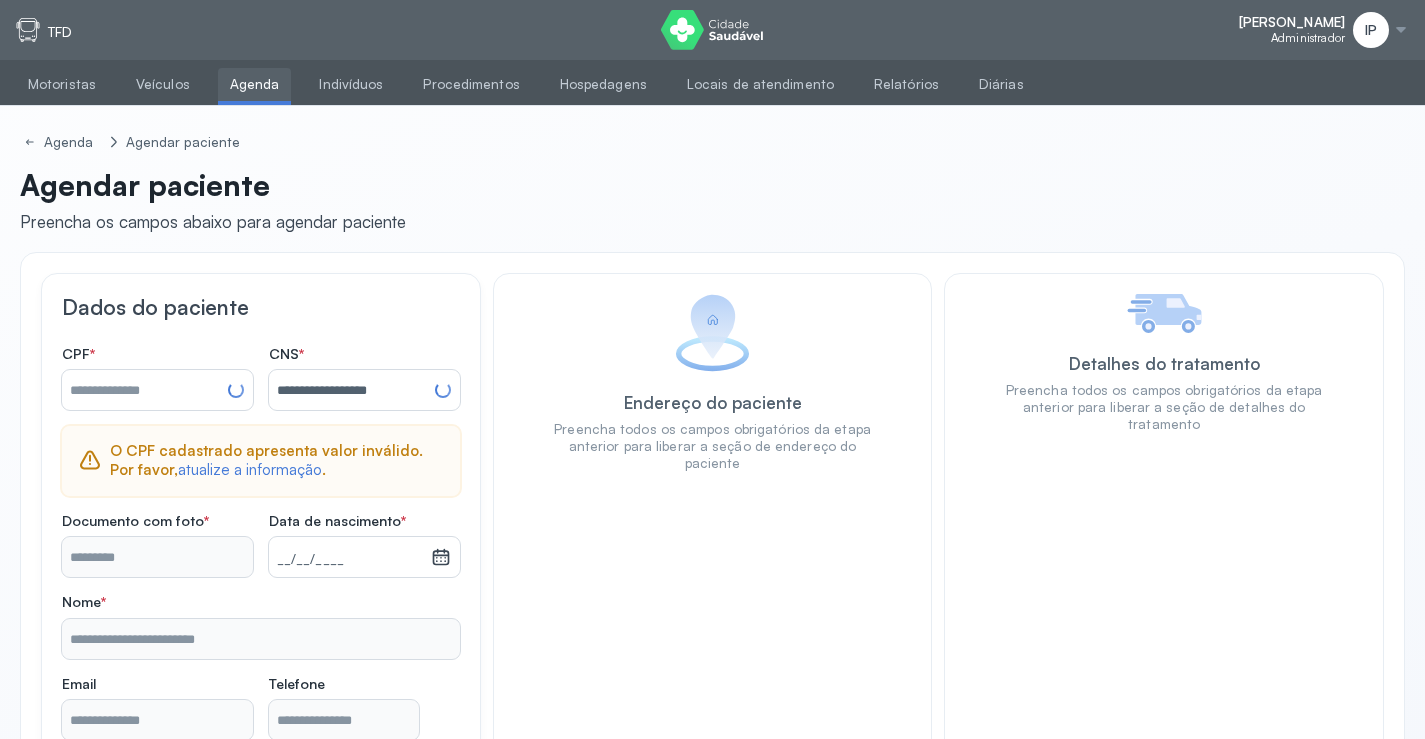 type on "**********" 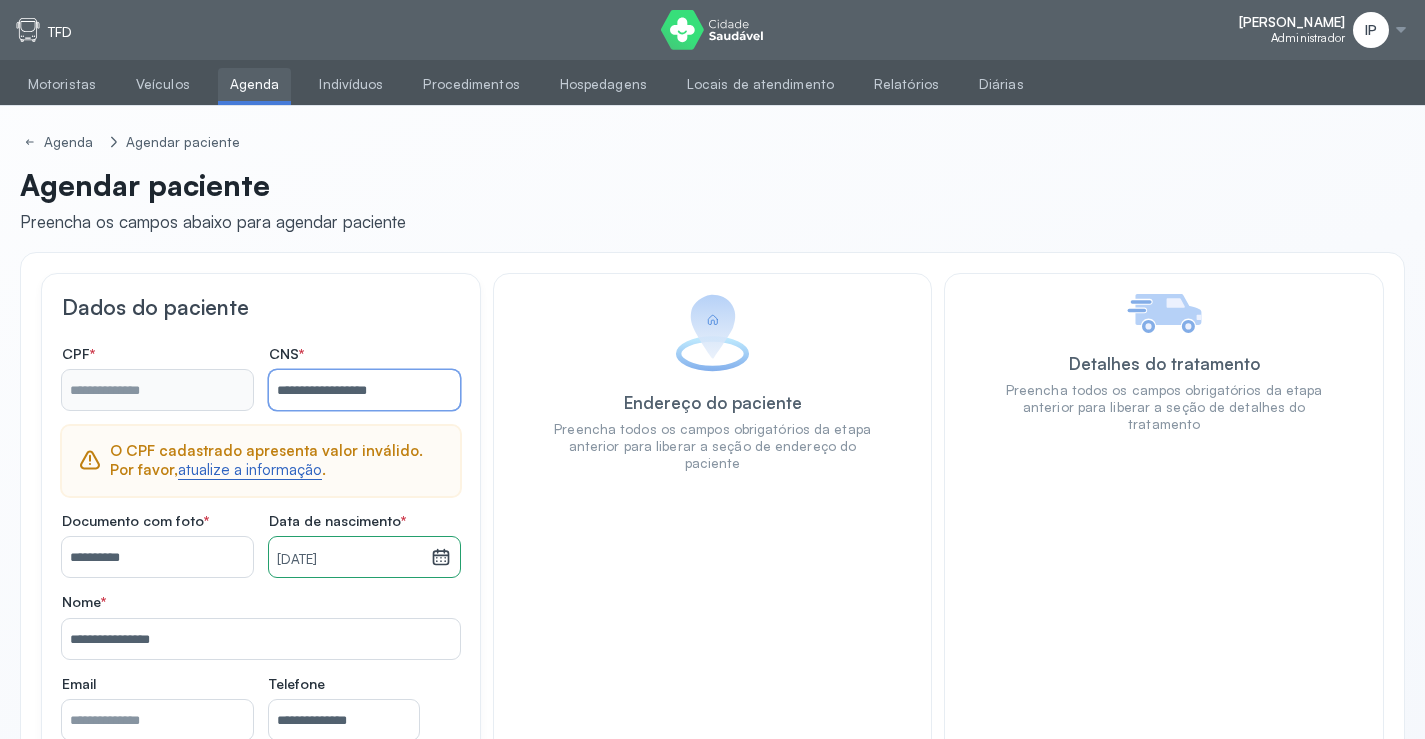 type on "**********" 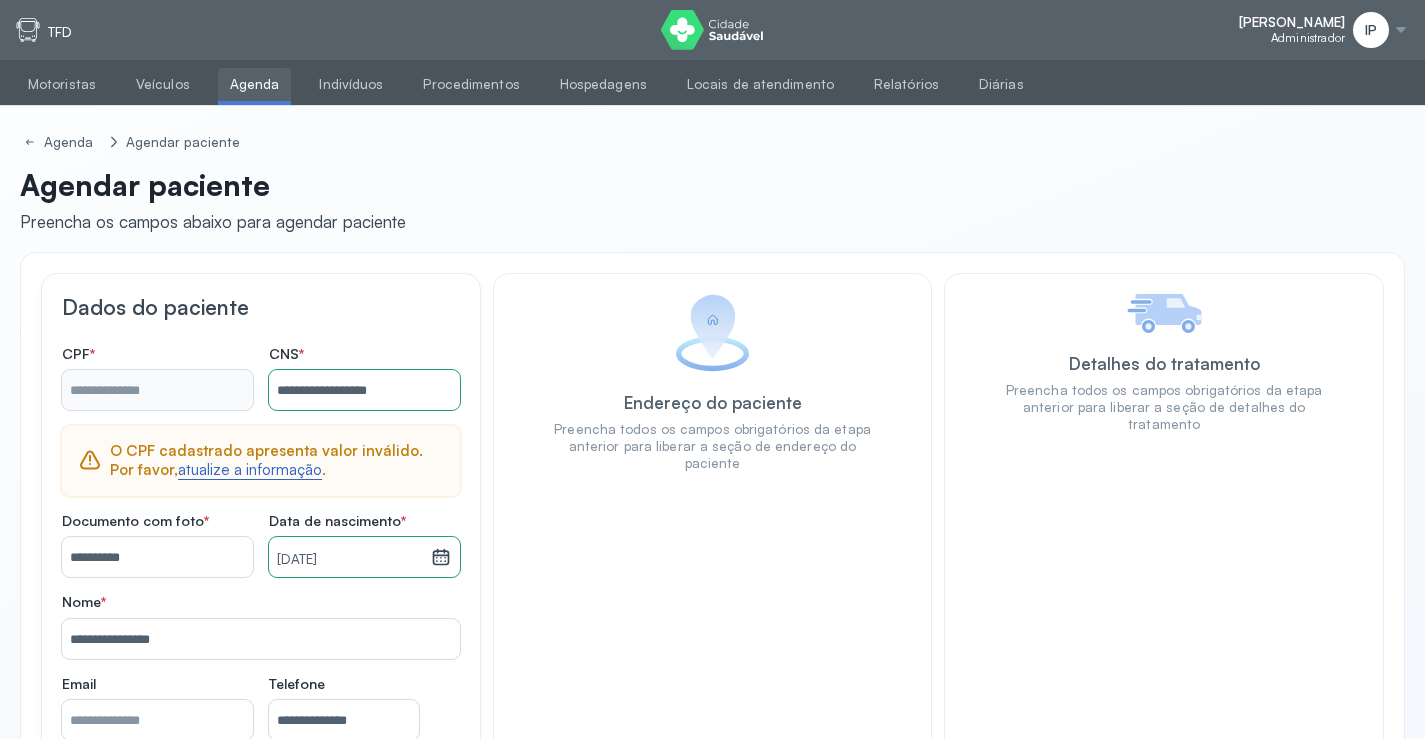 click on "atualize a informação" at bounding box center [250, 470] 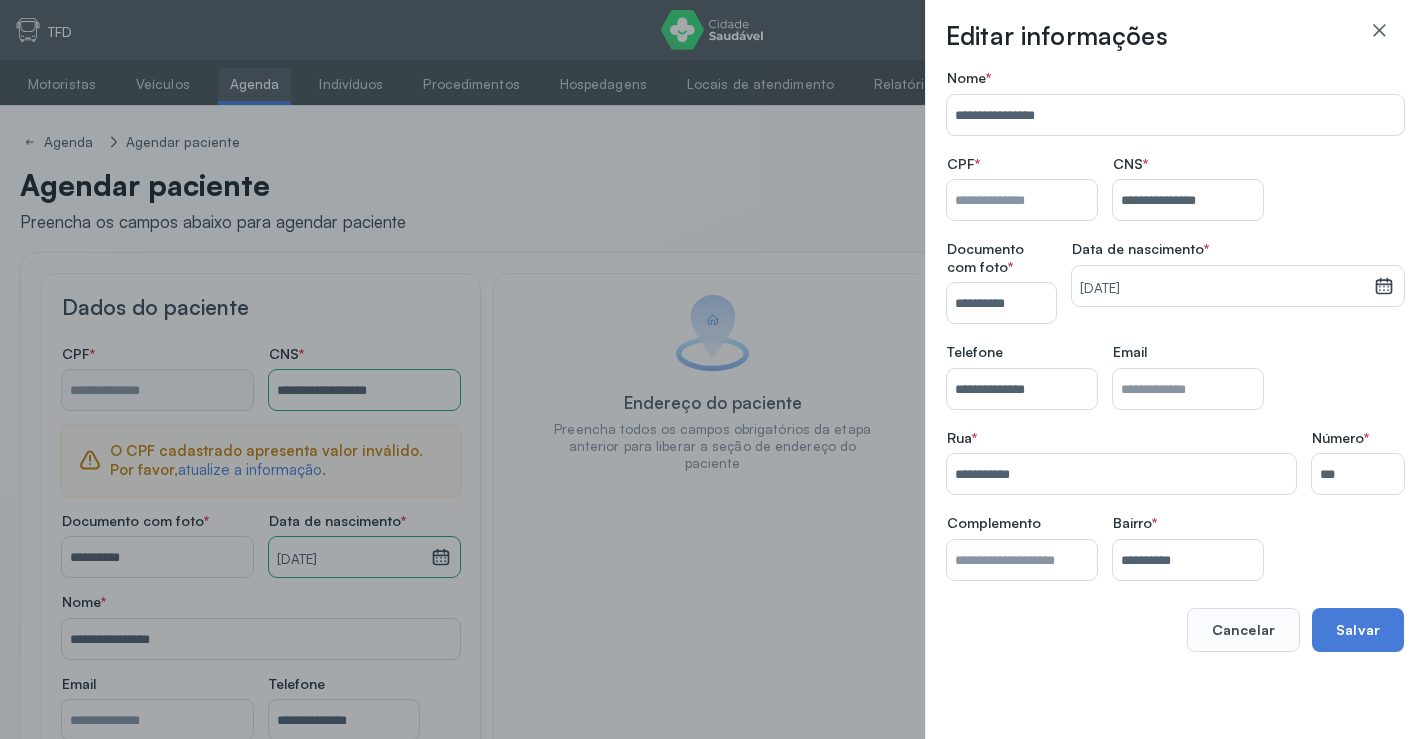 click on "Nome   *" at bounding box center [1022, 200] 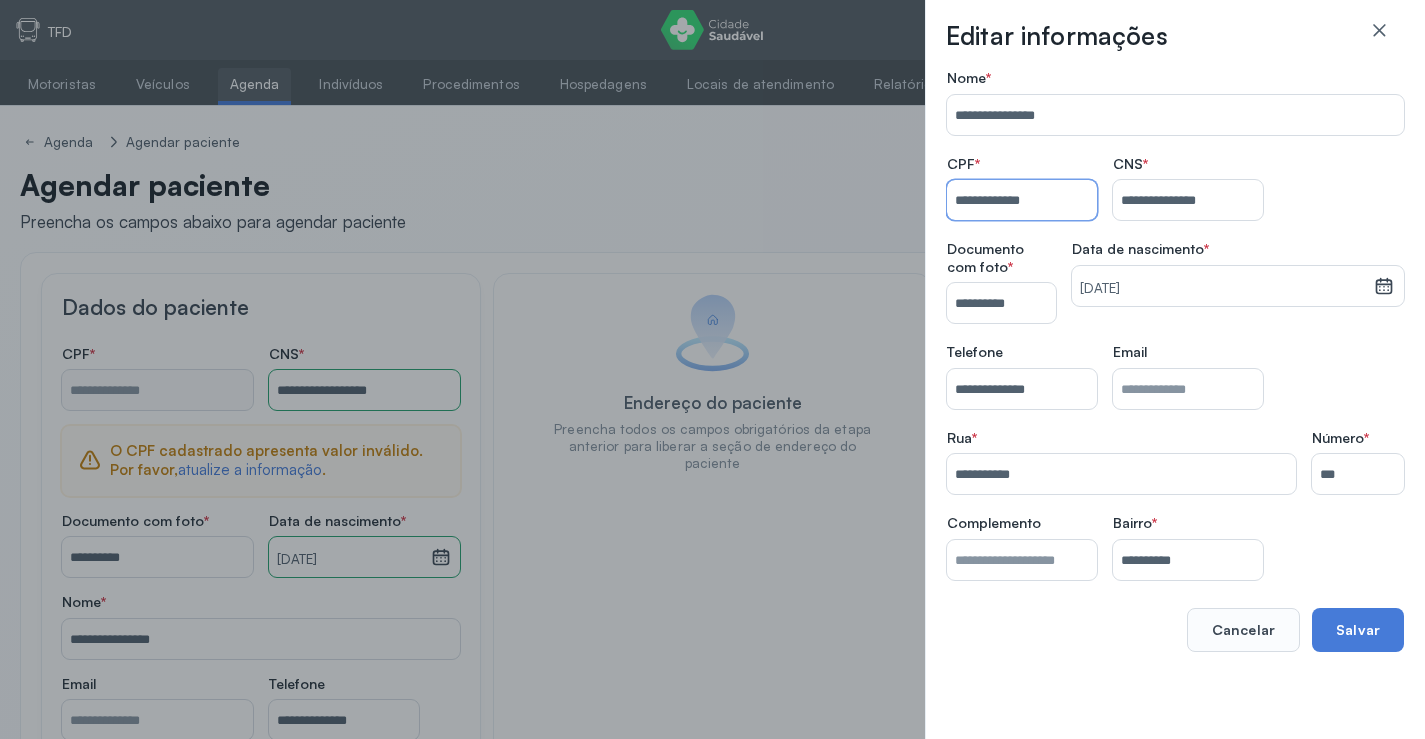 type on "**********" 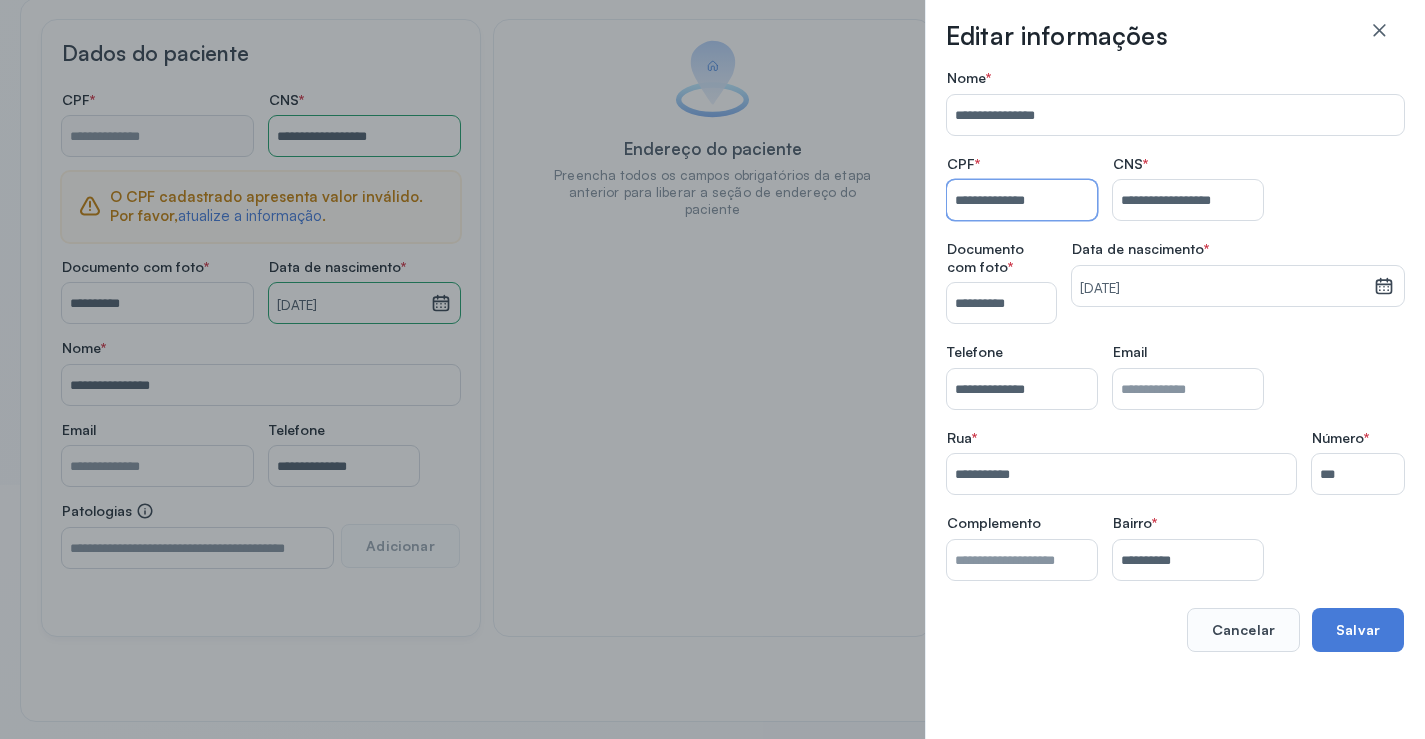 scroll, scrollTop: 257, scrollLeft: 0, axis: vertical 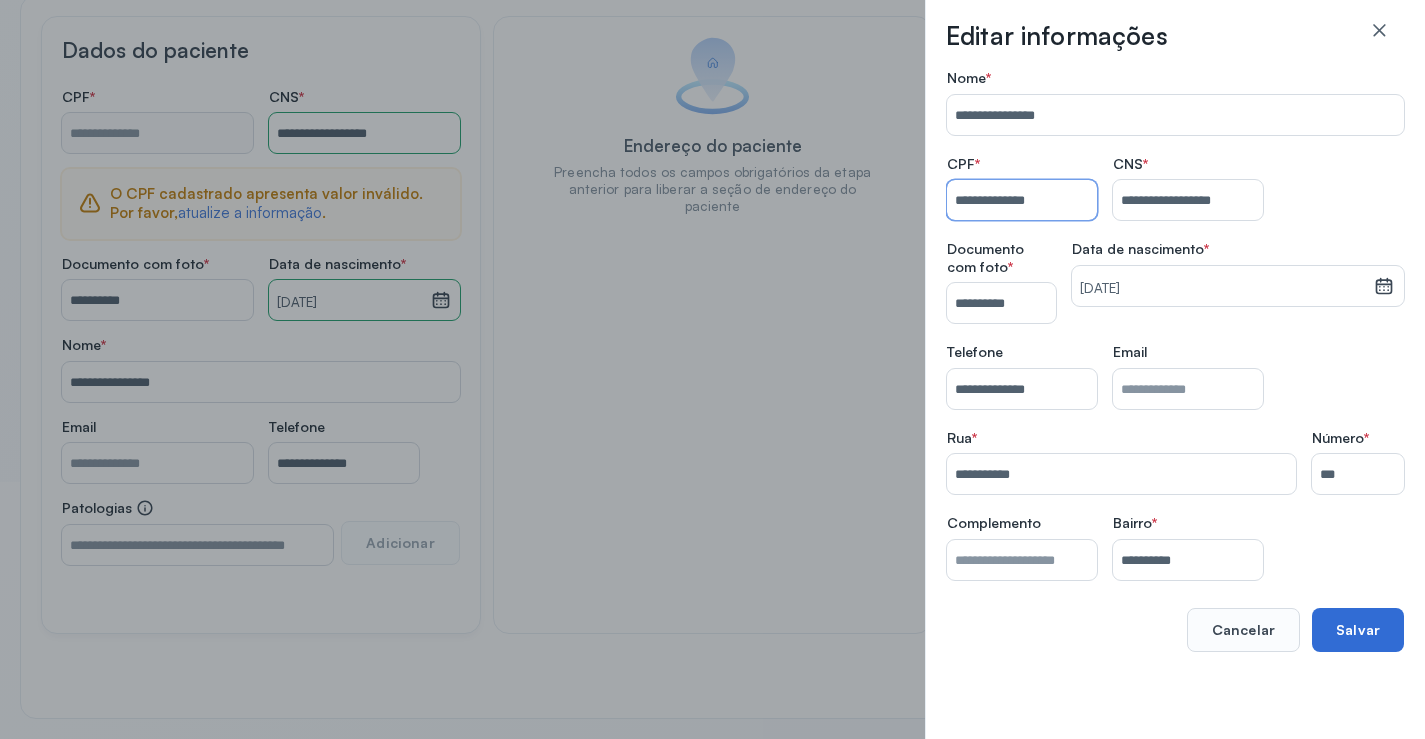 click on "Salvar" at bounding box center (1358, 630) 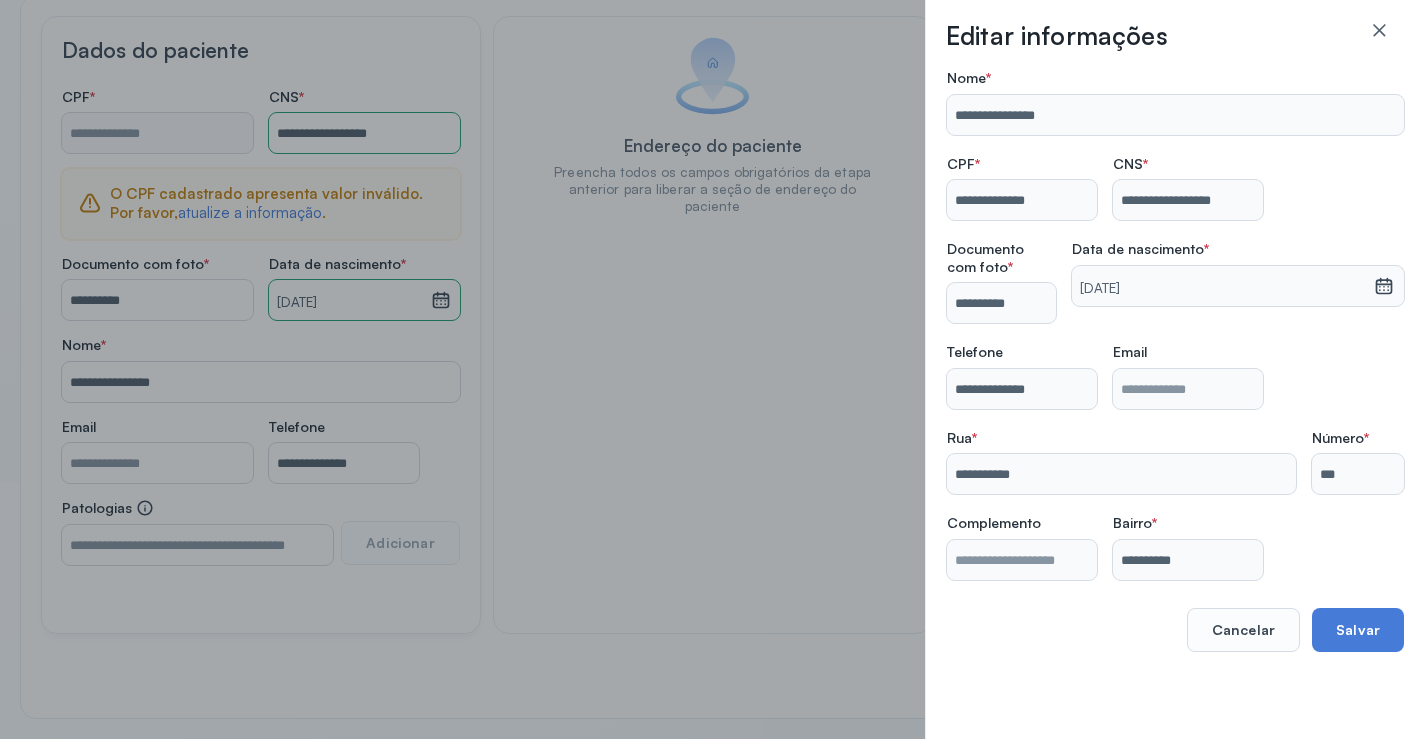 type on "**********" 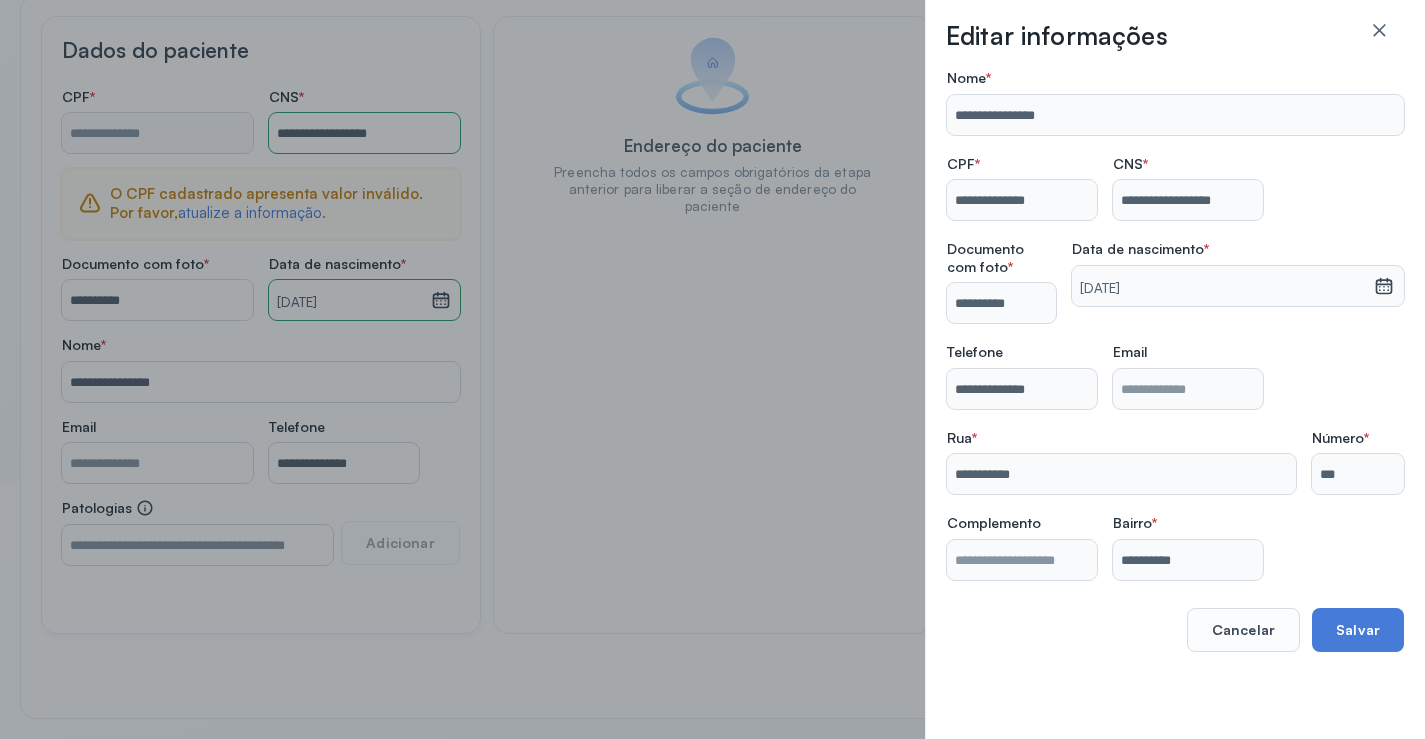 type on "**********" 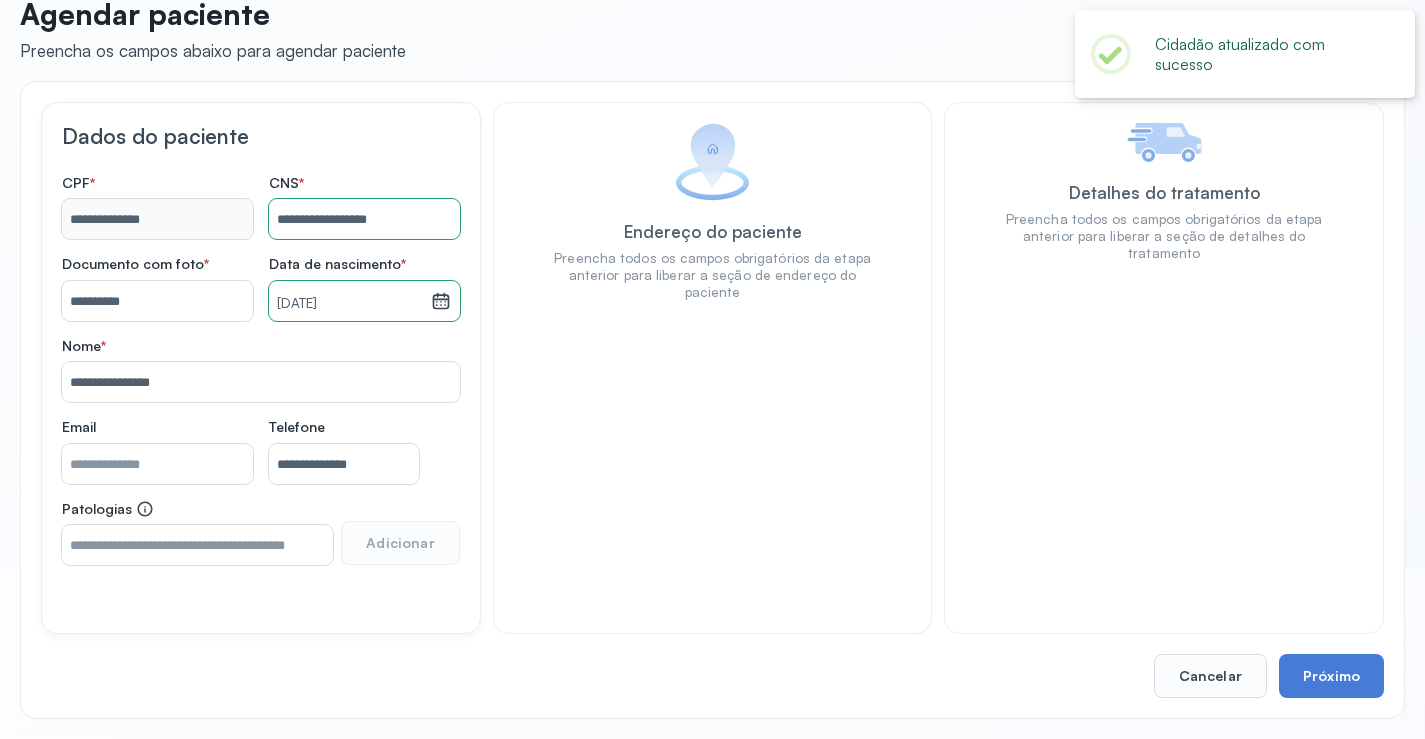 scroll, scrollTop: 171, scrollLeft: 0, axis: vertical 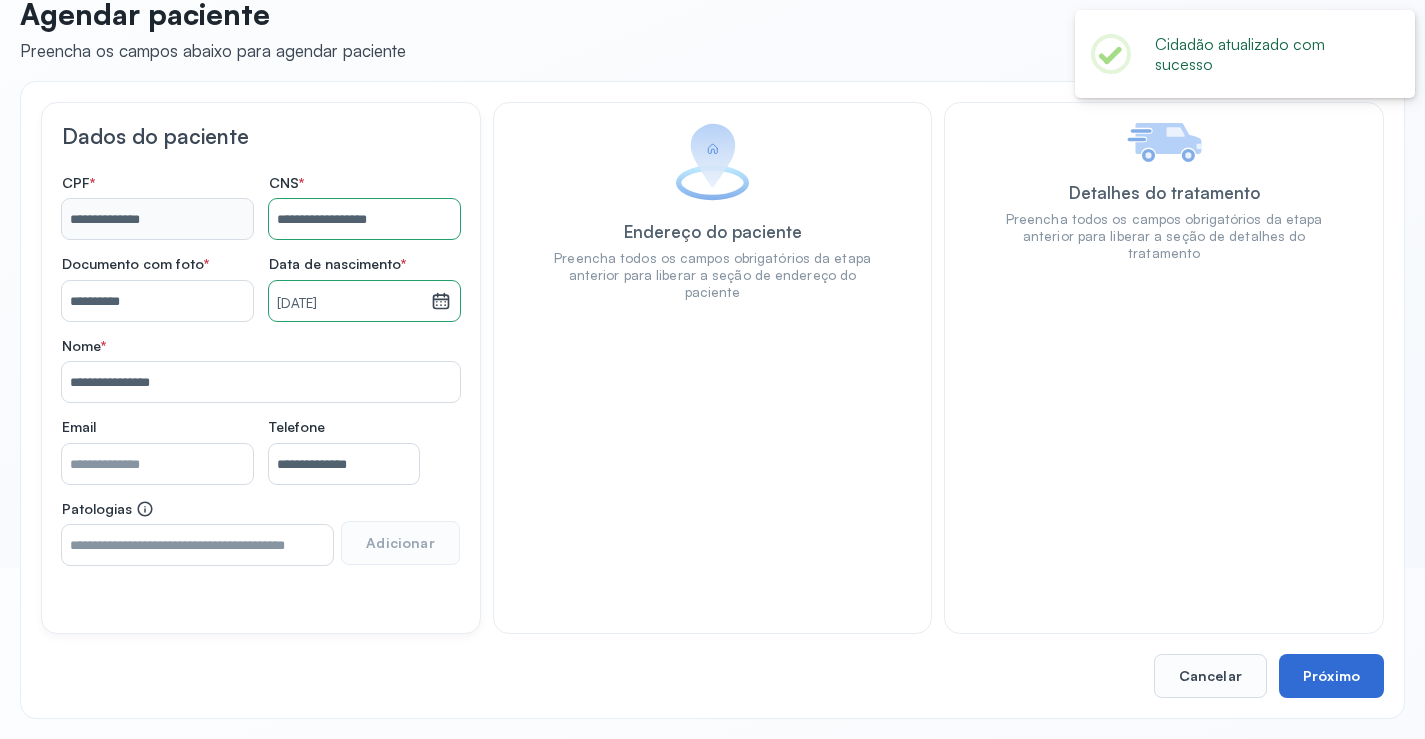 click on "Próximo" at bounding box center [1331, 676] 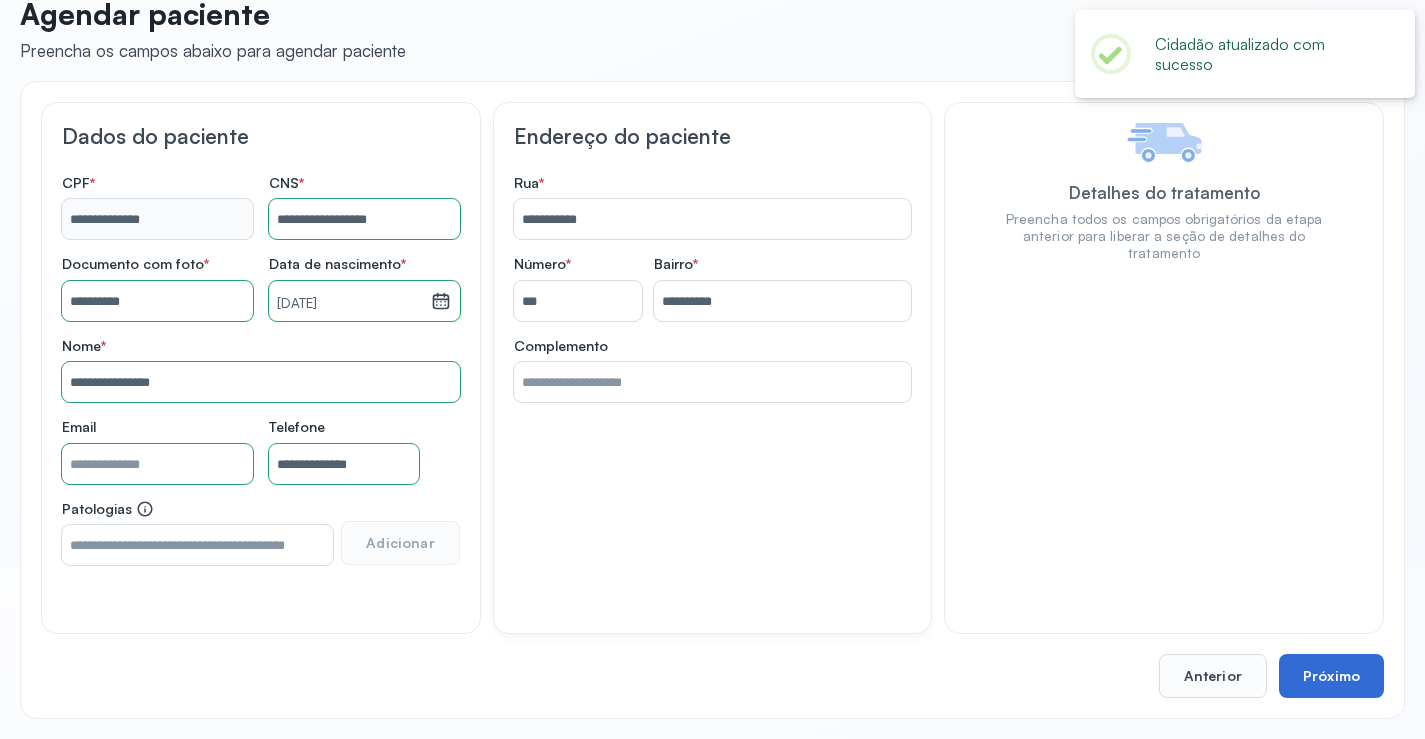 click on "Próximo" at bounding box center [1331, 676] 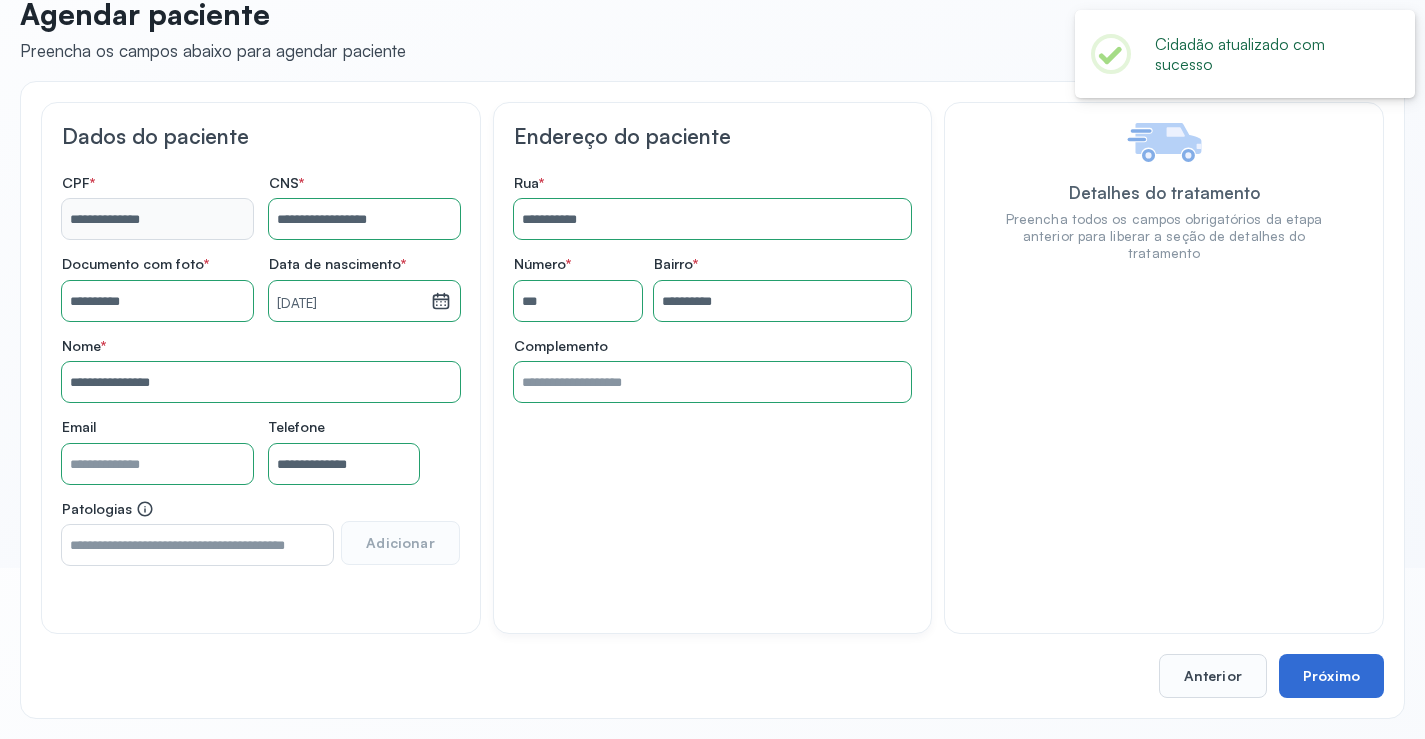 click on "Próximo" at bounding box center [1331, 676] 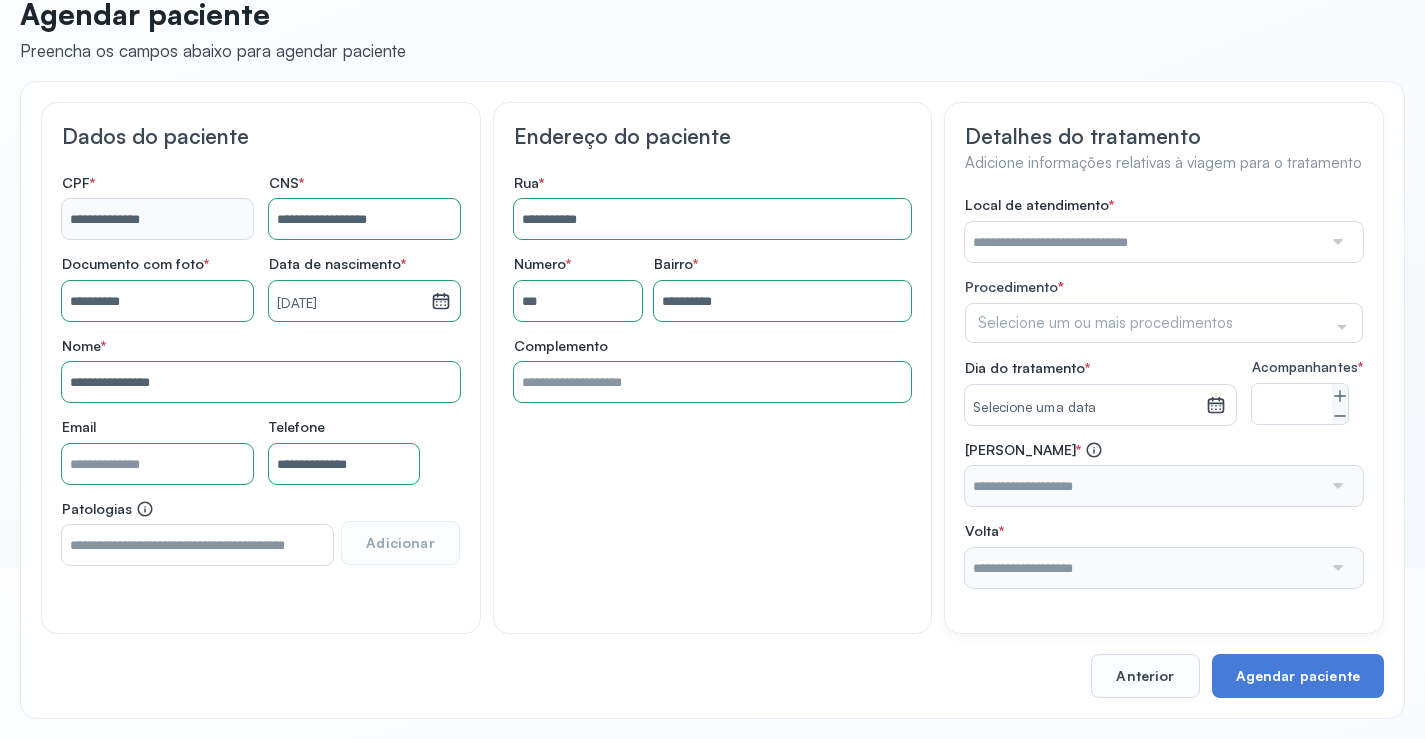 click at bounding box center [1143, 242] 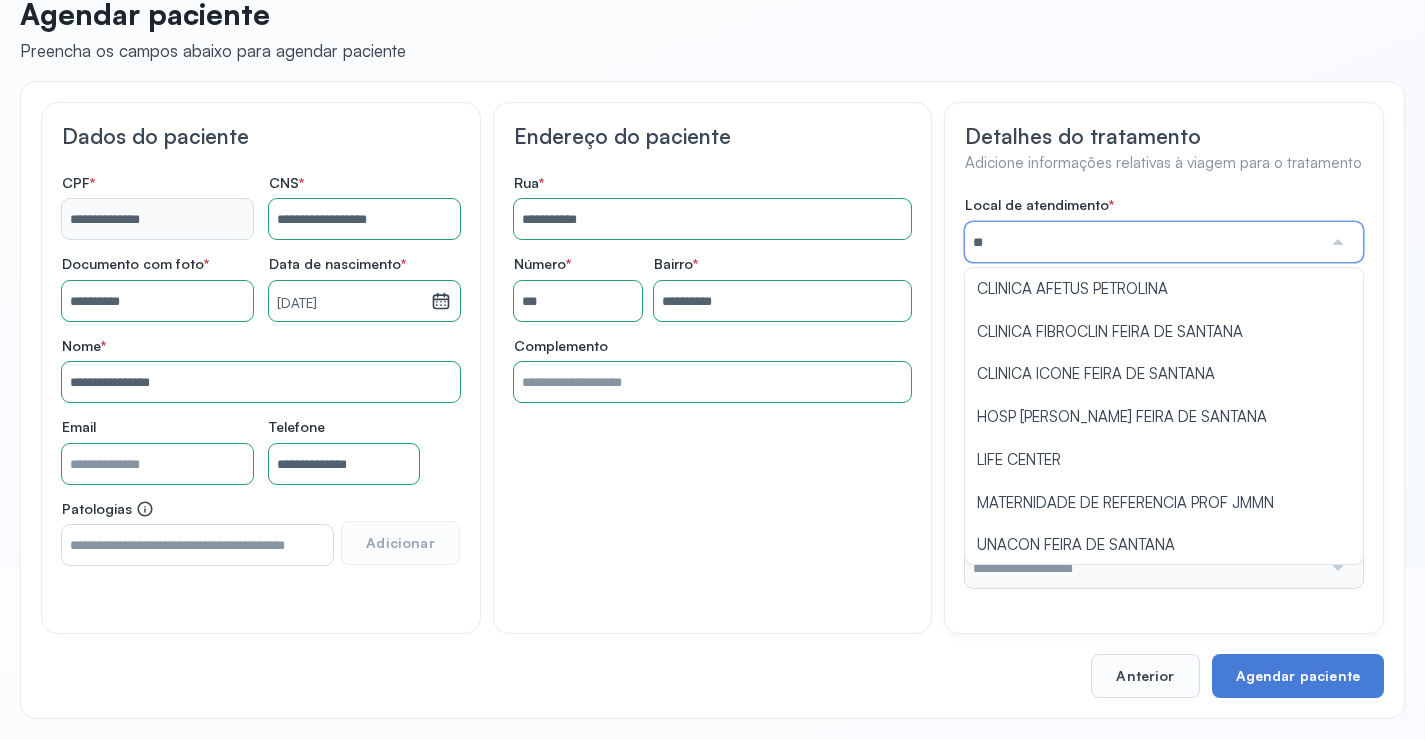 type on "*" 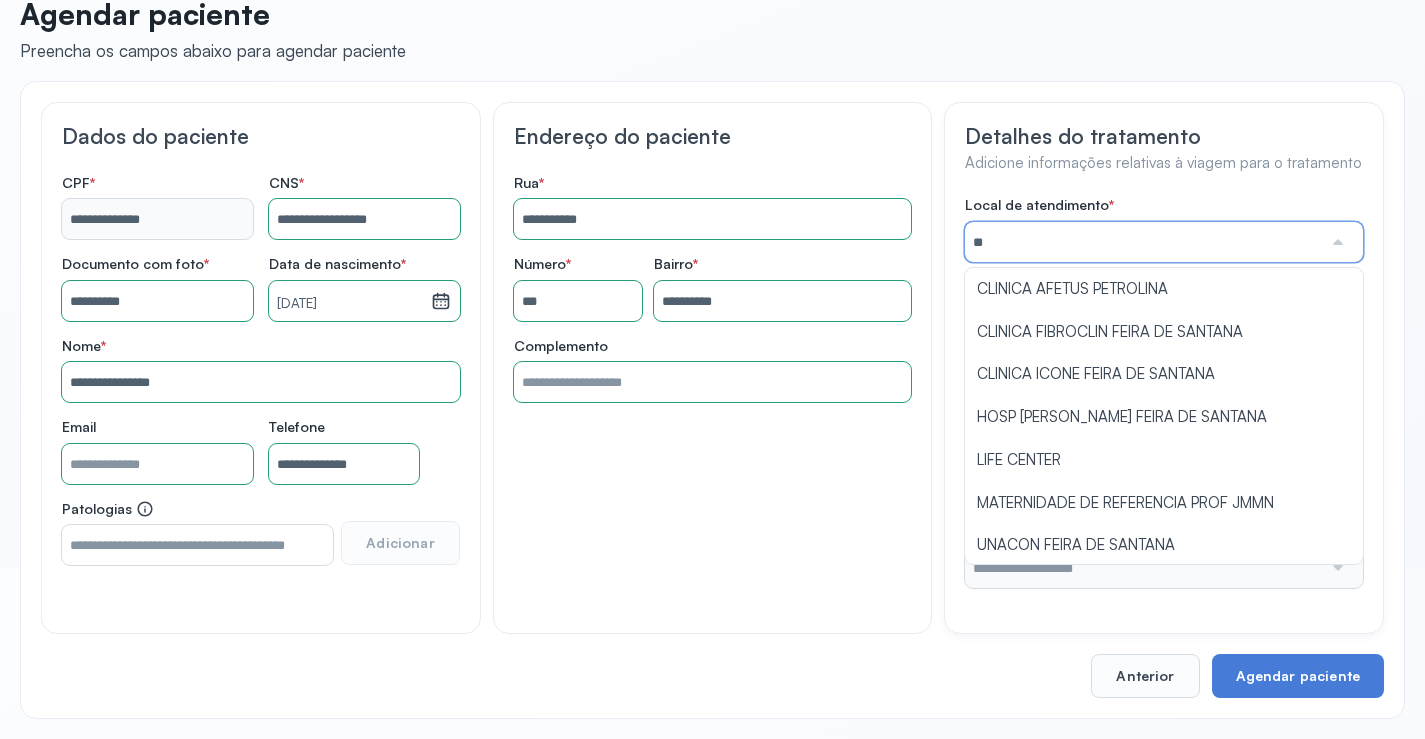 type on "*" 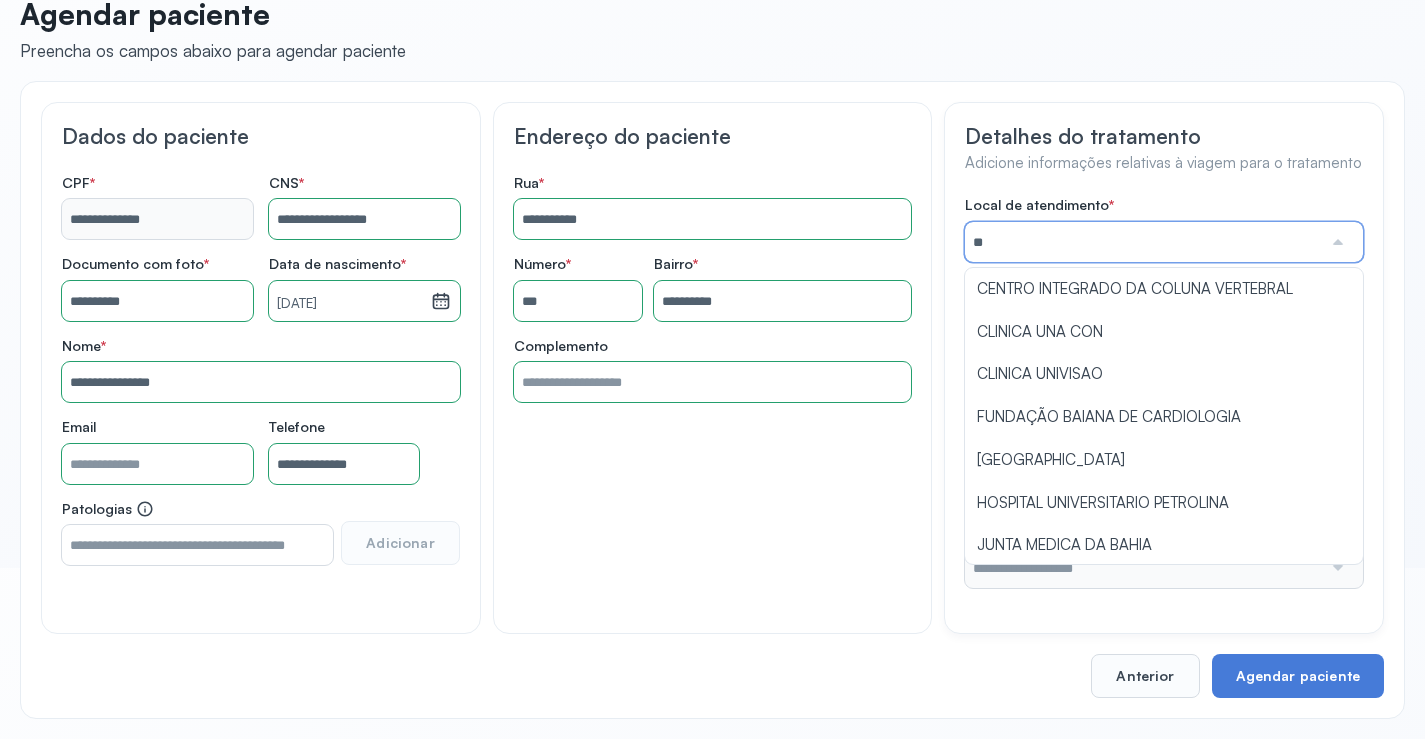 type on "*" 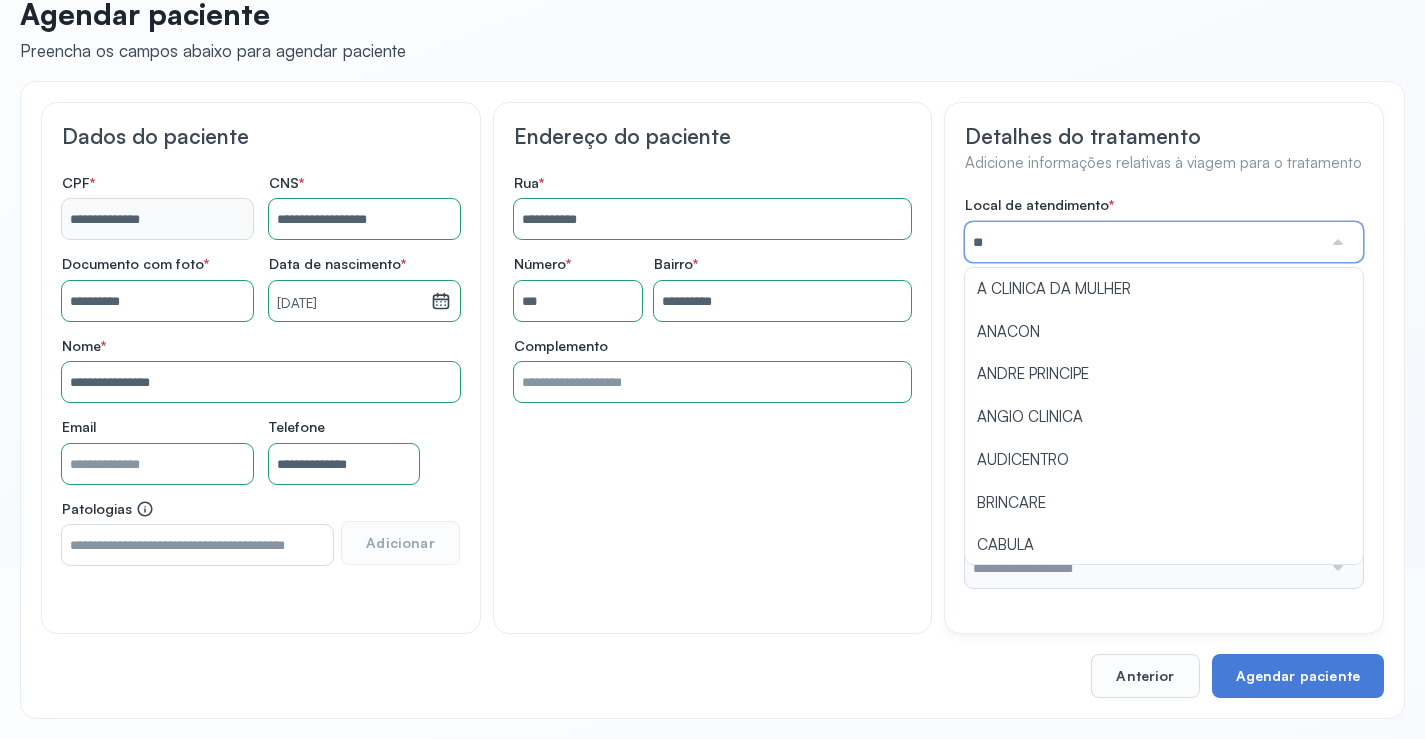 type on "*" 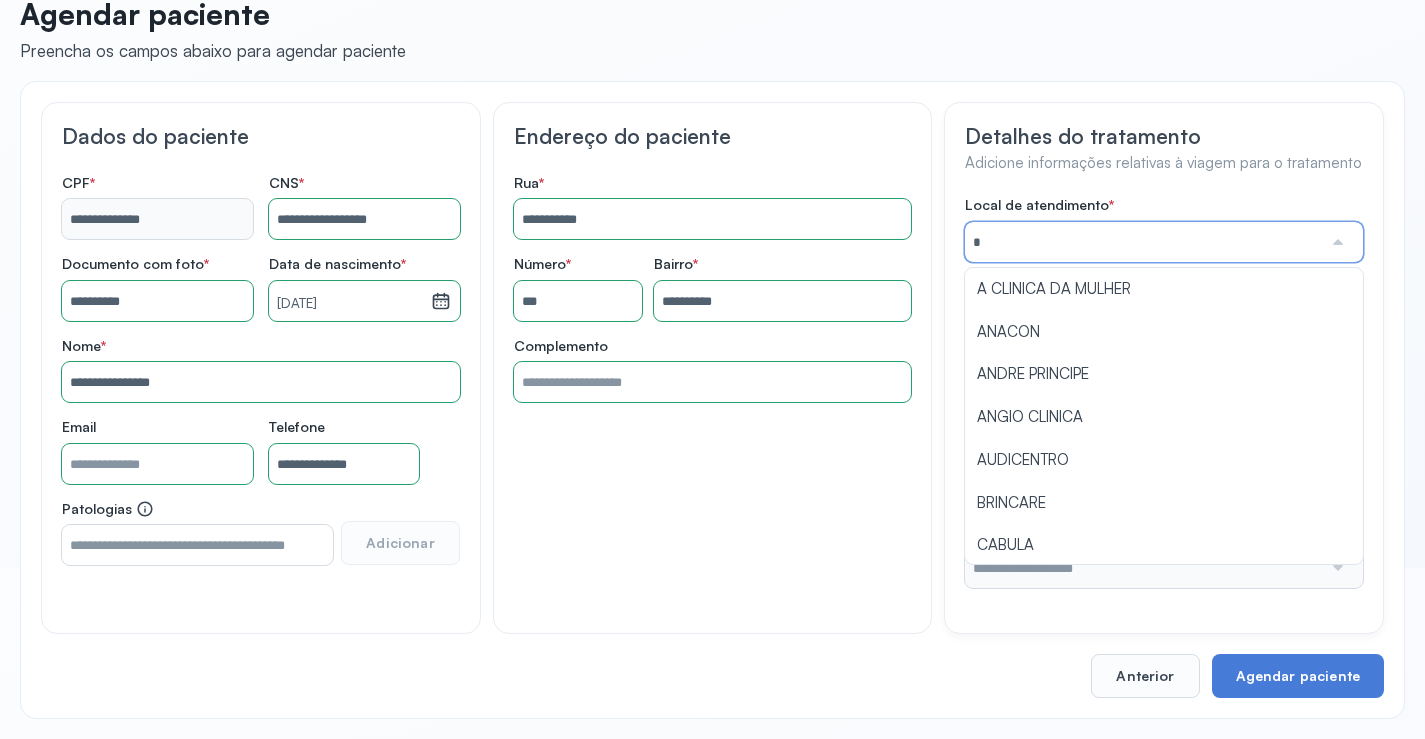 type 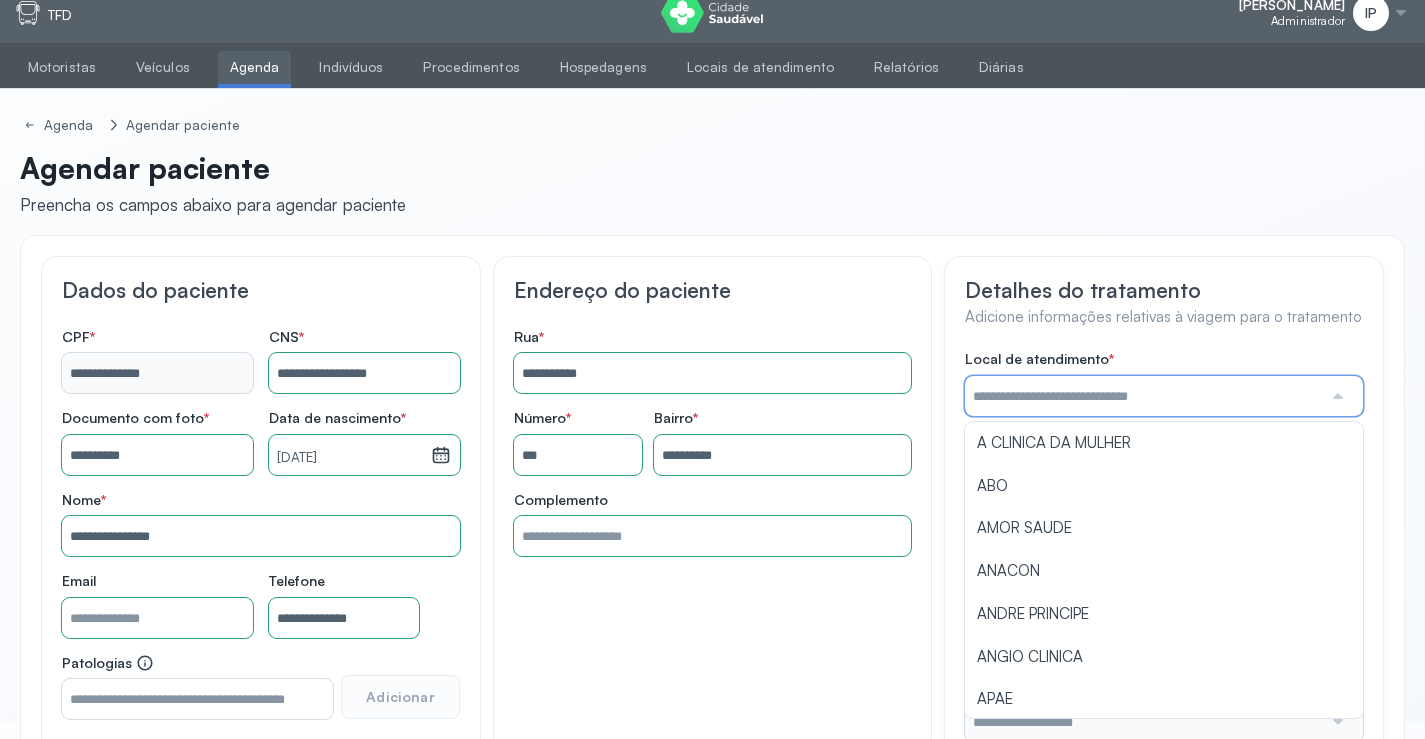 scroll, scrollTop: 0, scrollLeft: 0, axis: both 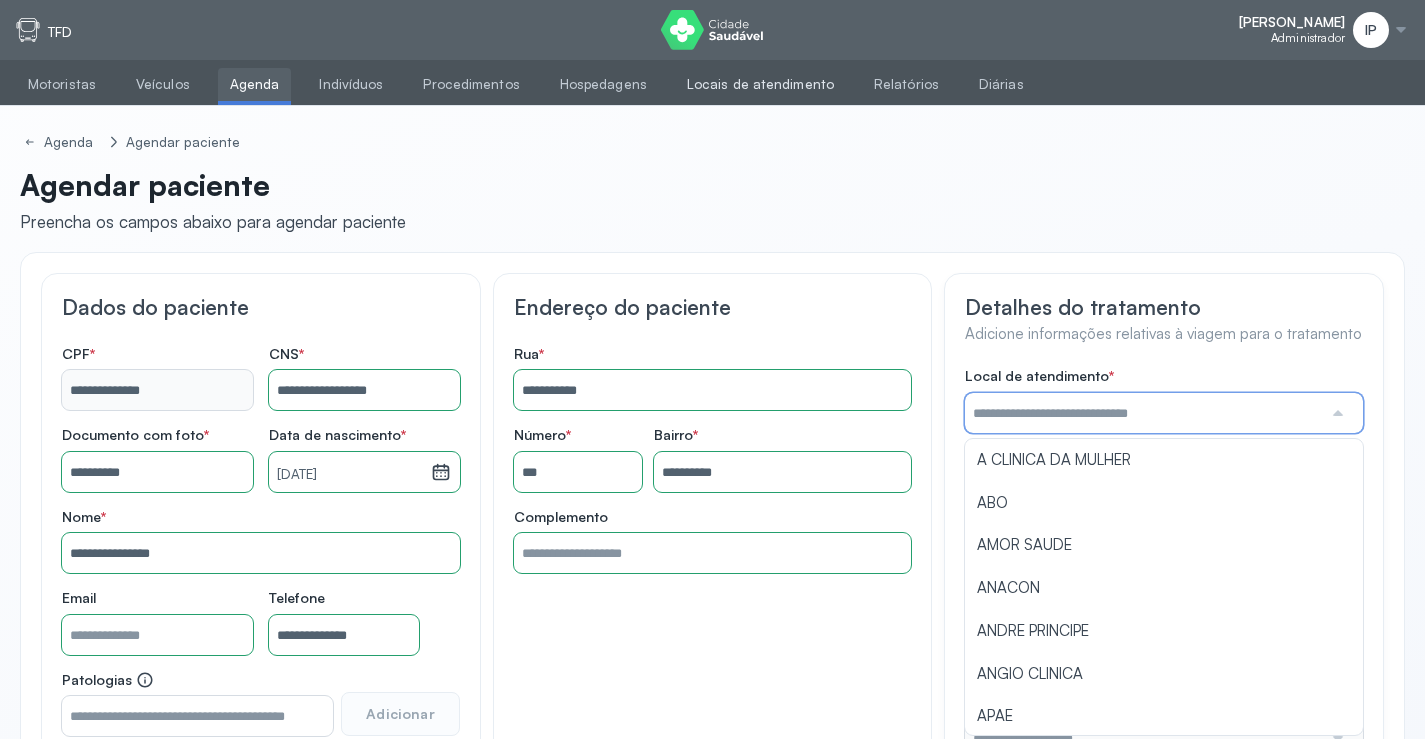 click on "Locais de atendimento" at bounding box center (760, 84) 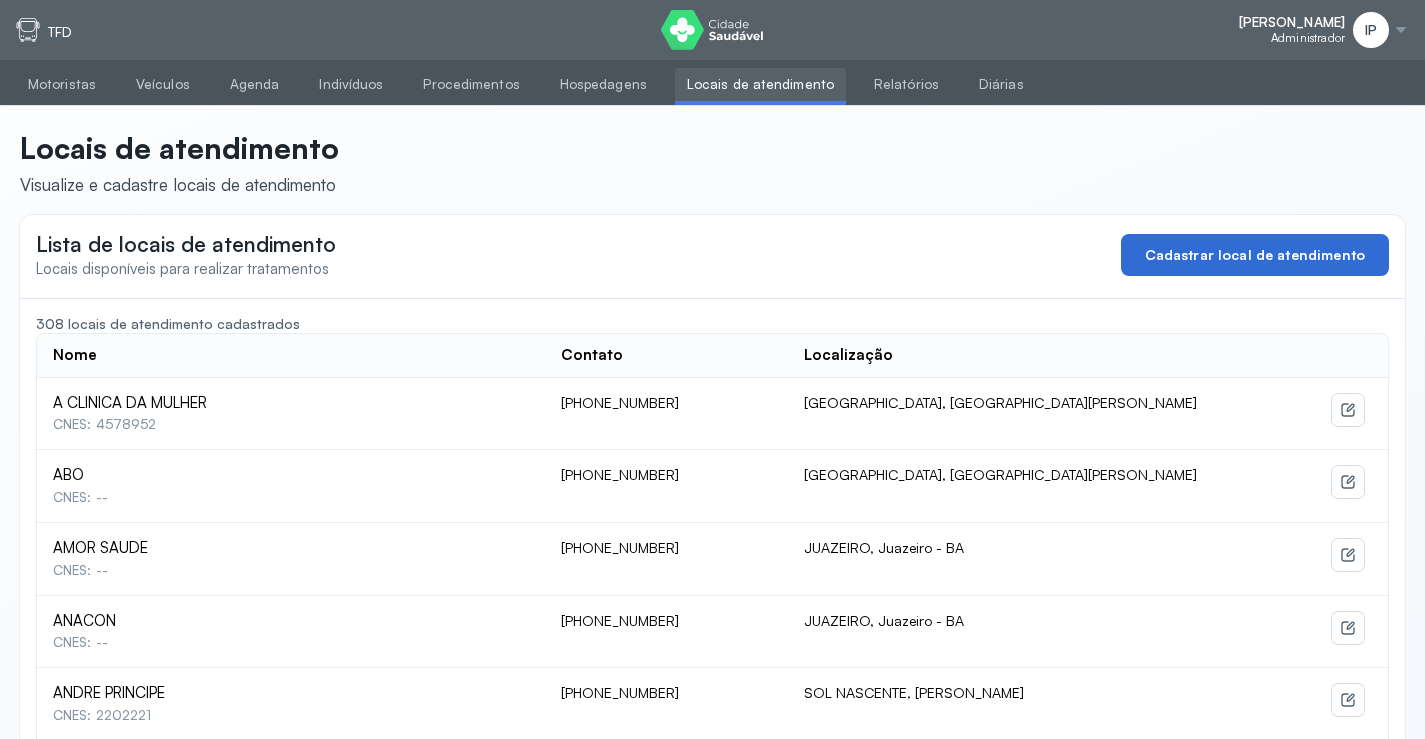 click on "Cadastrar local de atendimento" 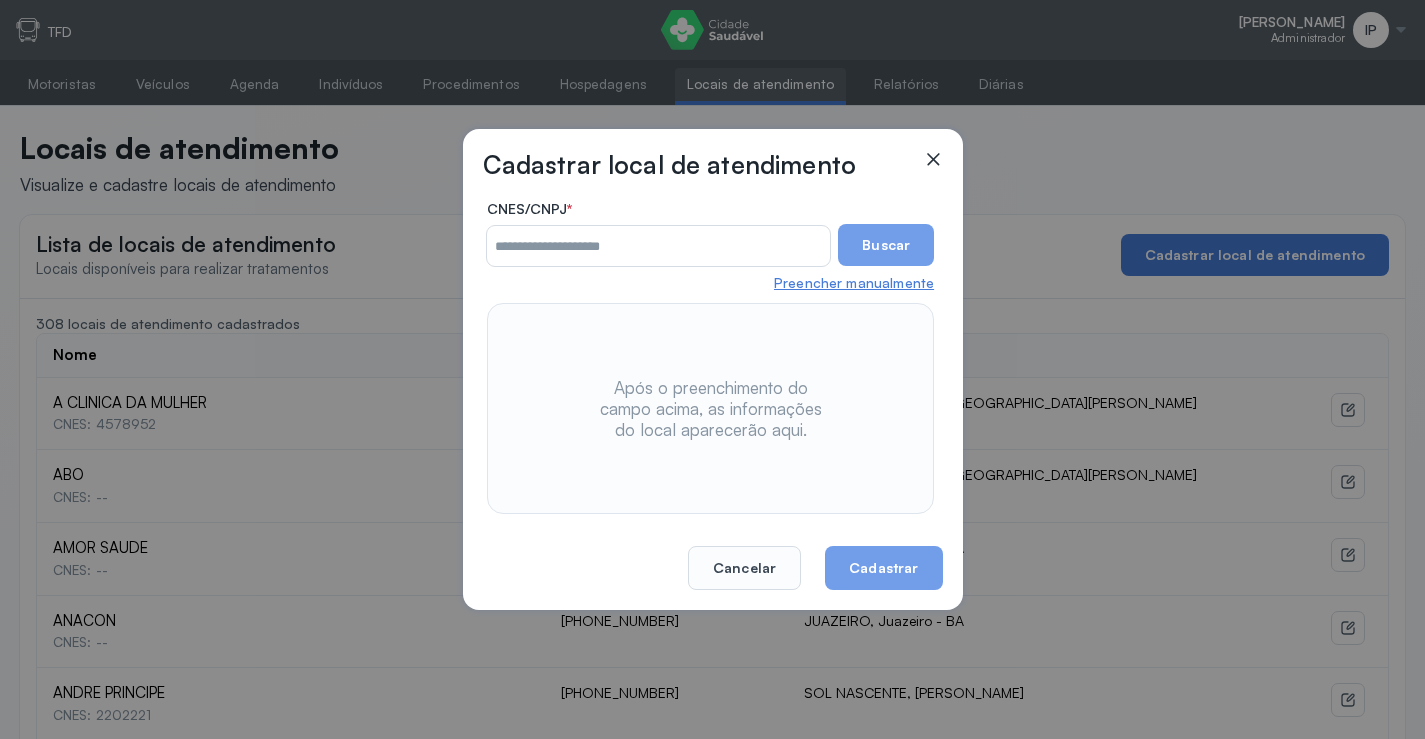 click on "Preencher manualmente" at bounding box center [854, 283] 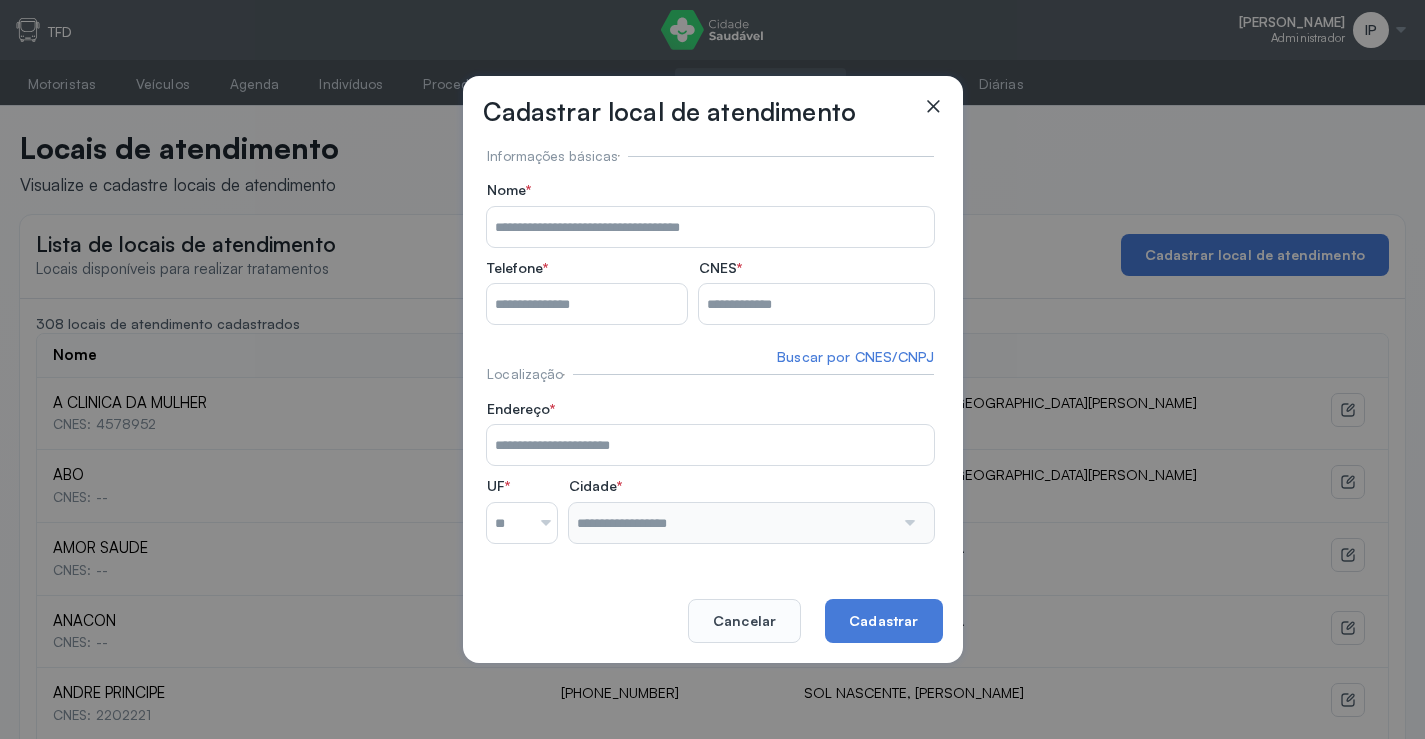 click on "Nome   *" at bounding box center [710, 227] 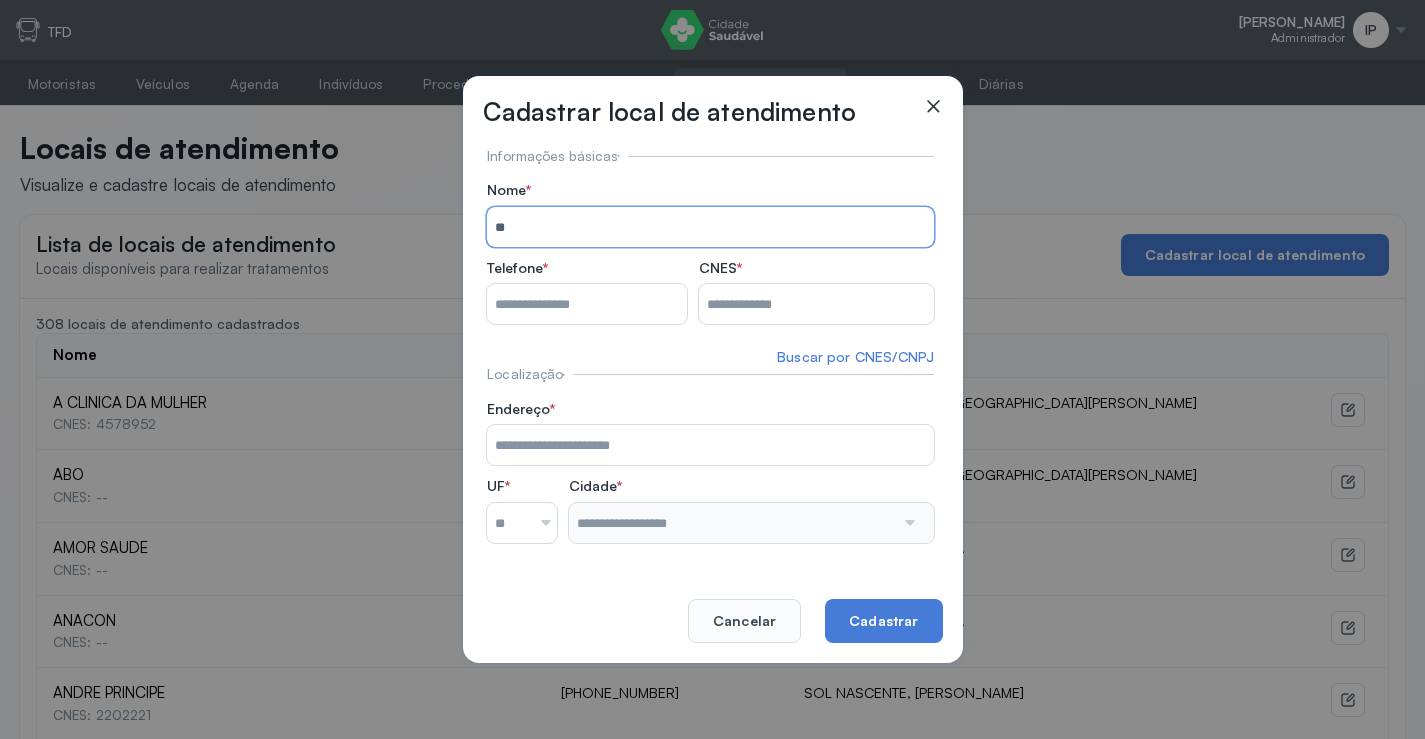 type on "*" 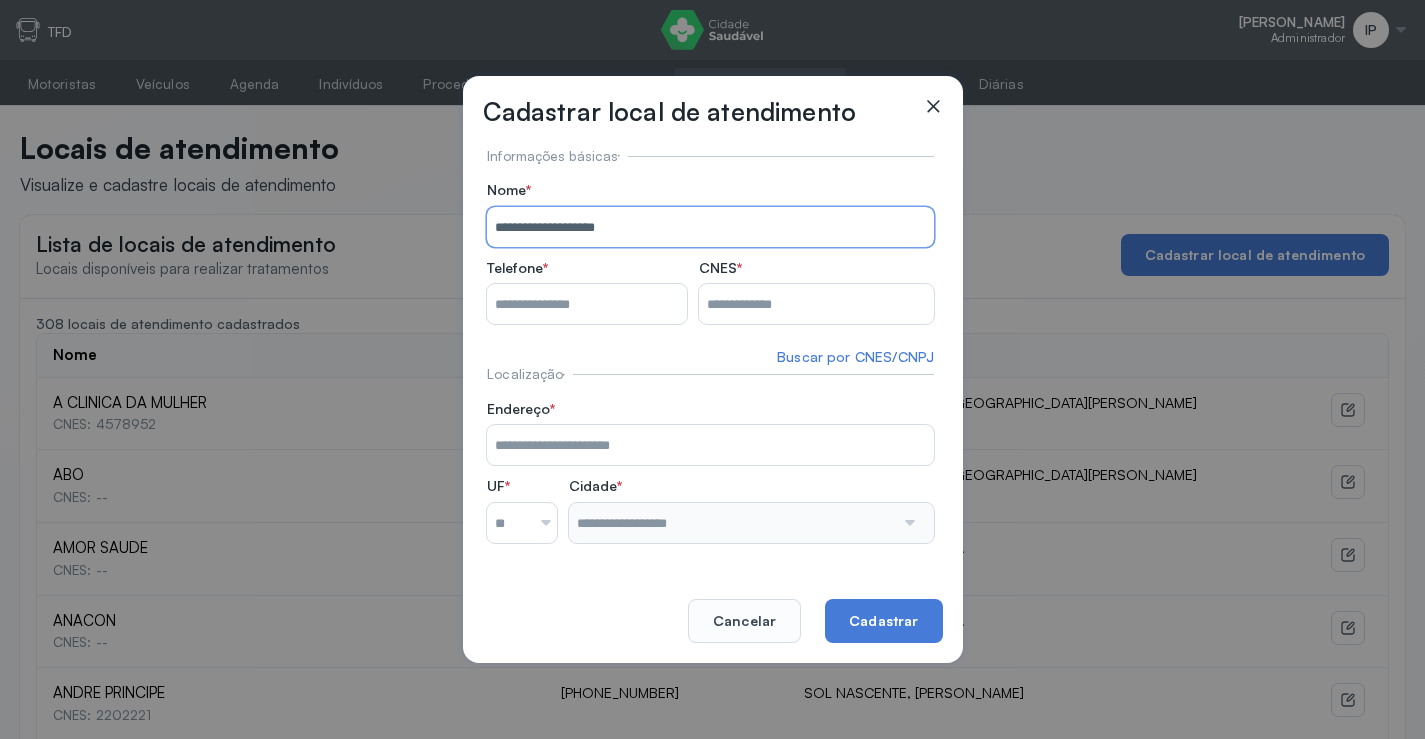 type on "**********" 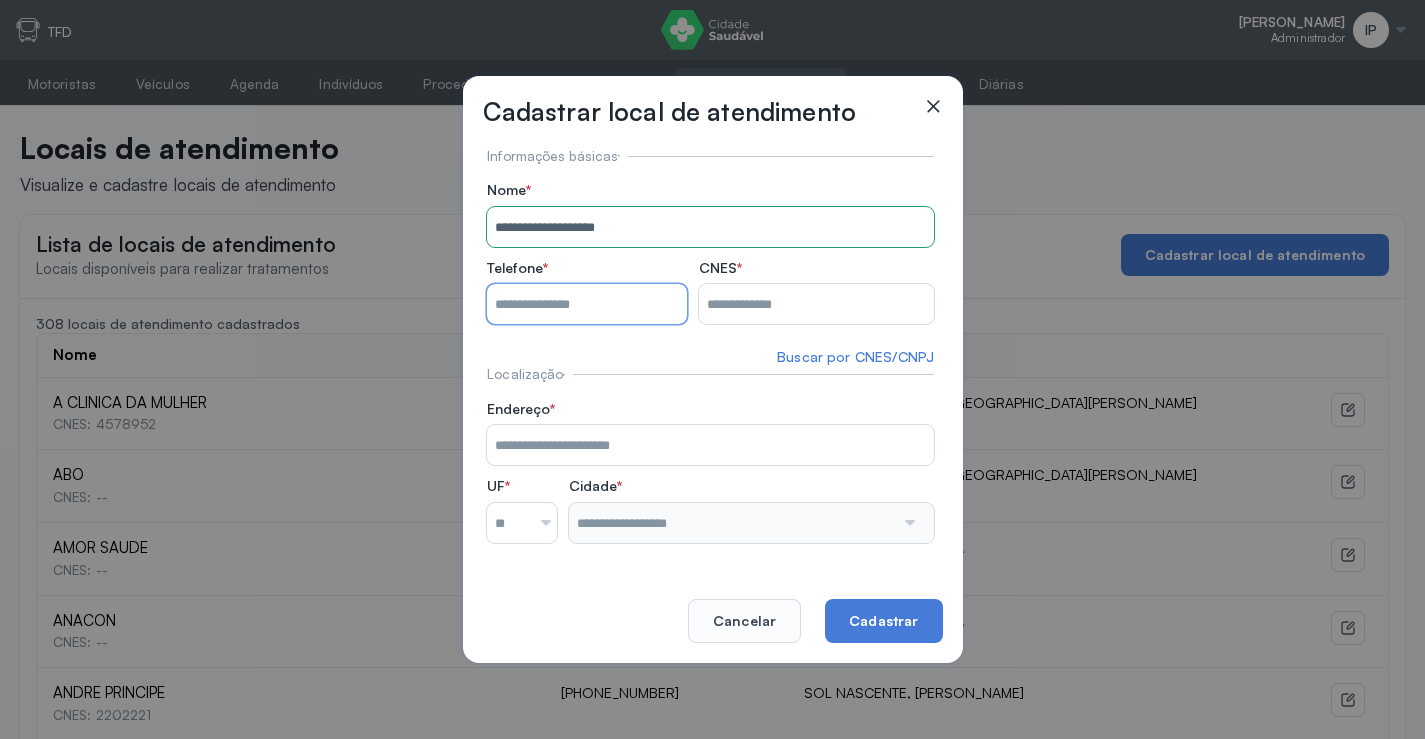click on "Nome   *" at bounding box center [587, 304] 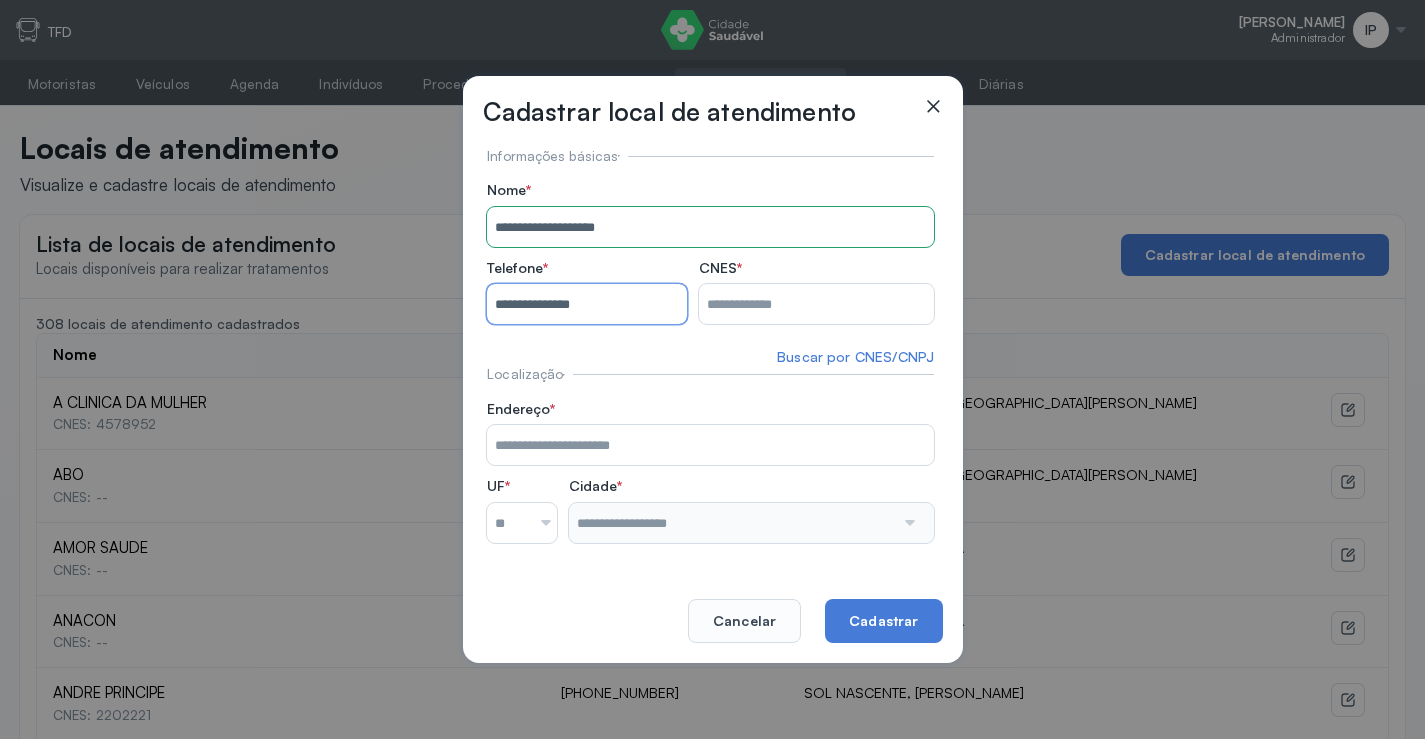 type on "**********" 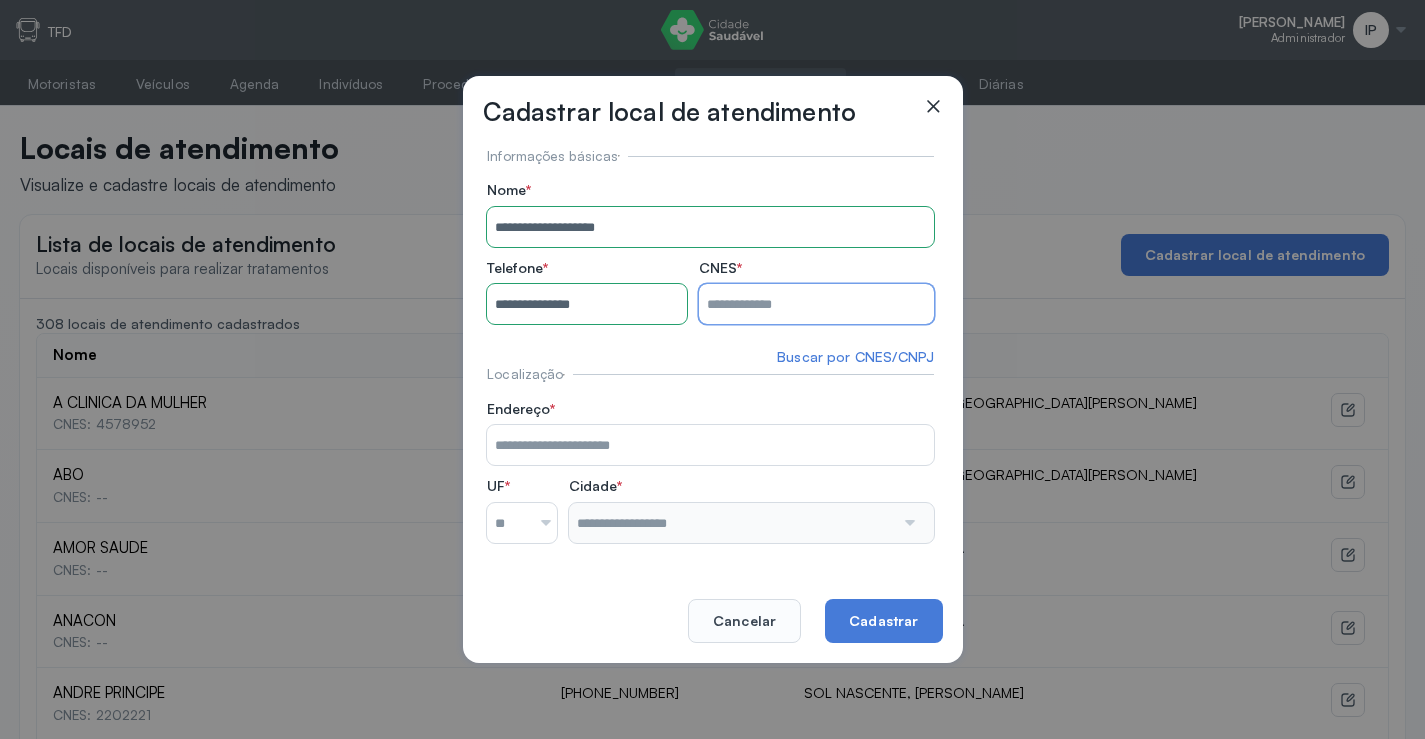 drag, startPoint x: 740, startPoint y: 297, endPoint x: 750, endPoint y: 316, distance: 21.470911 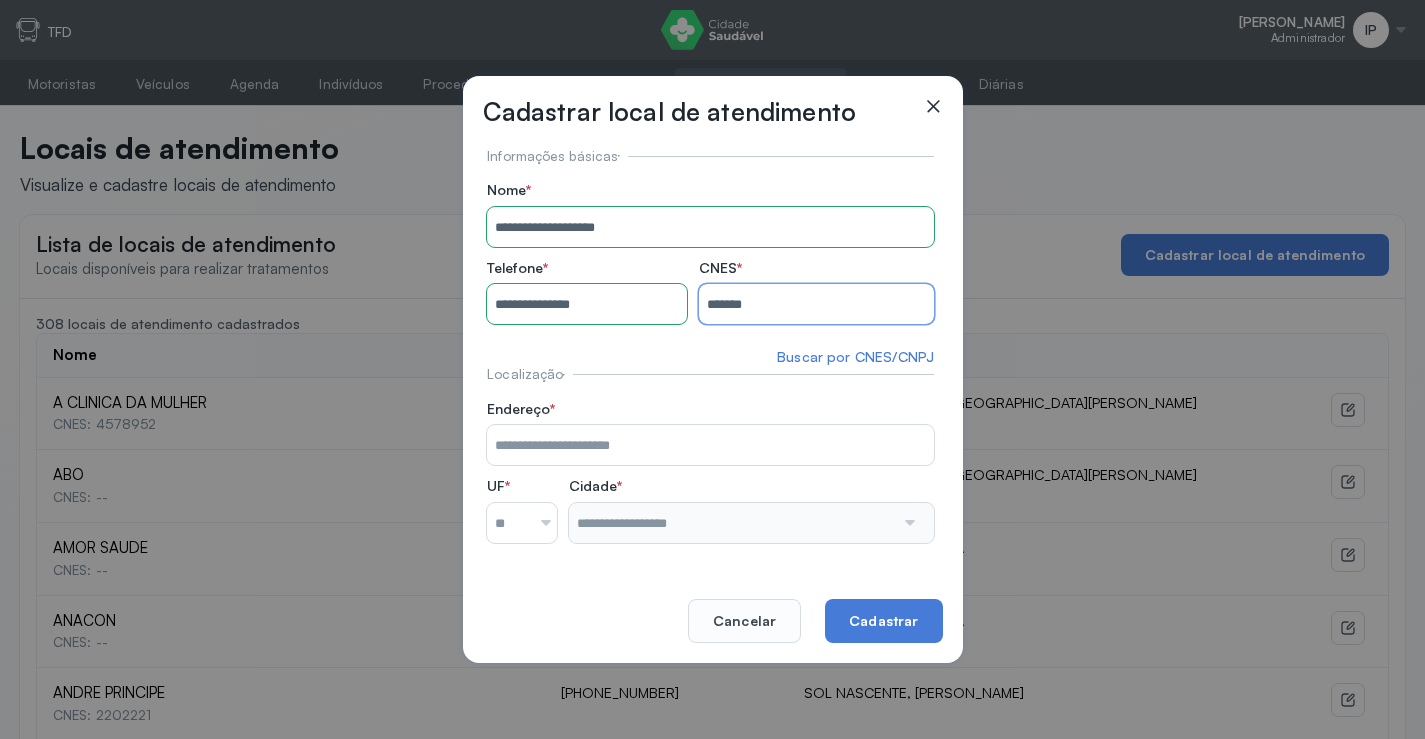 type on "*******" 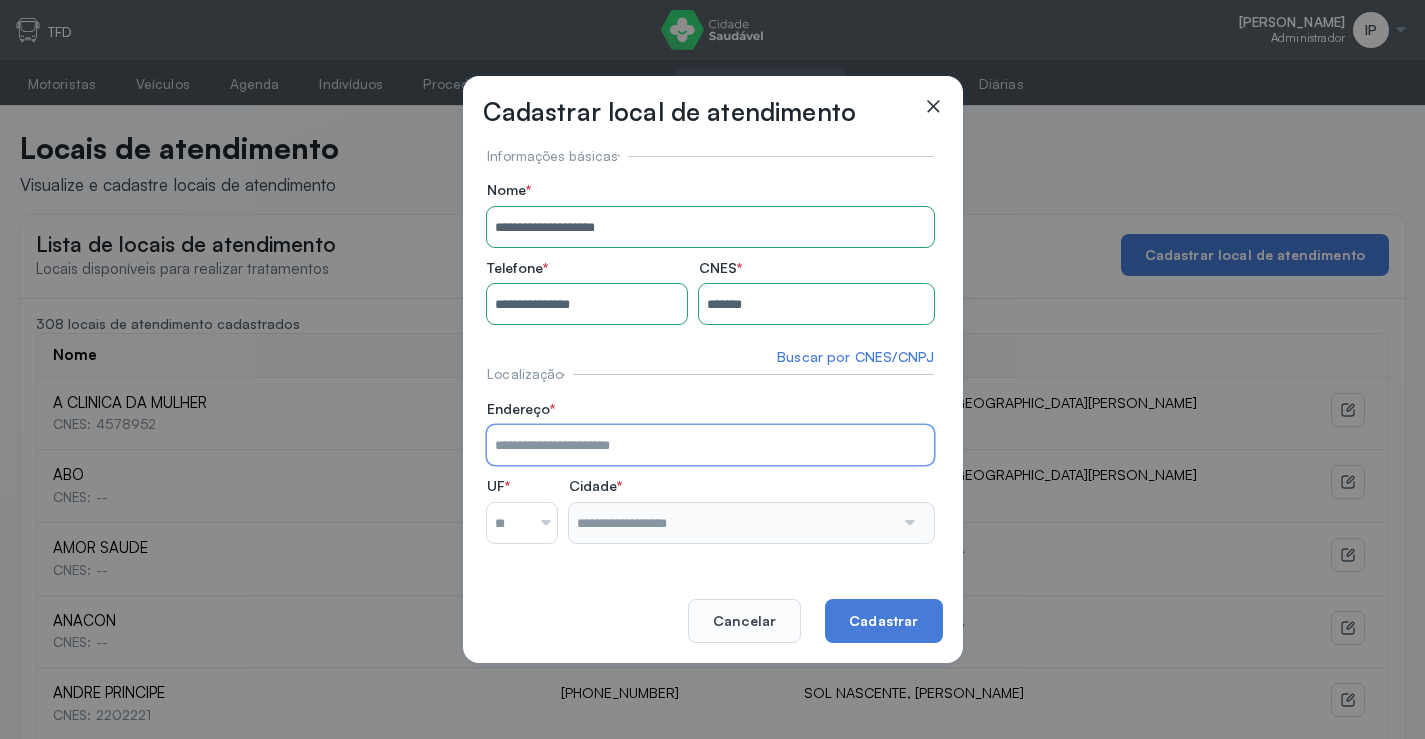 click on "Nome   *" at bounding box center [710, 445] 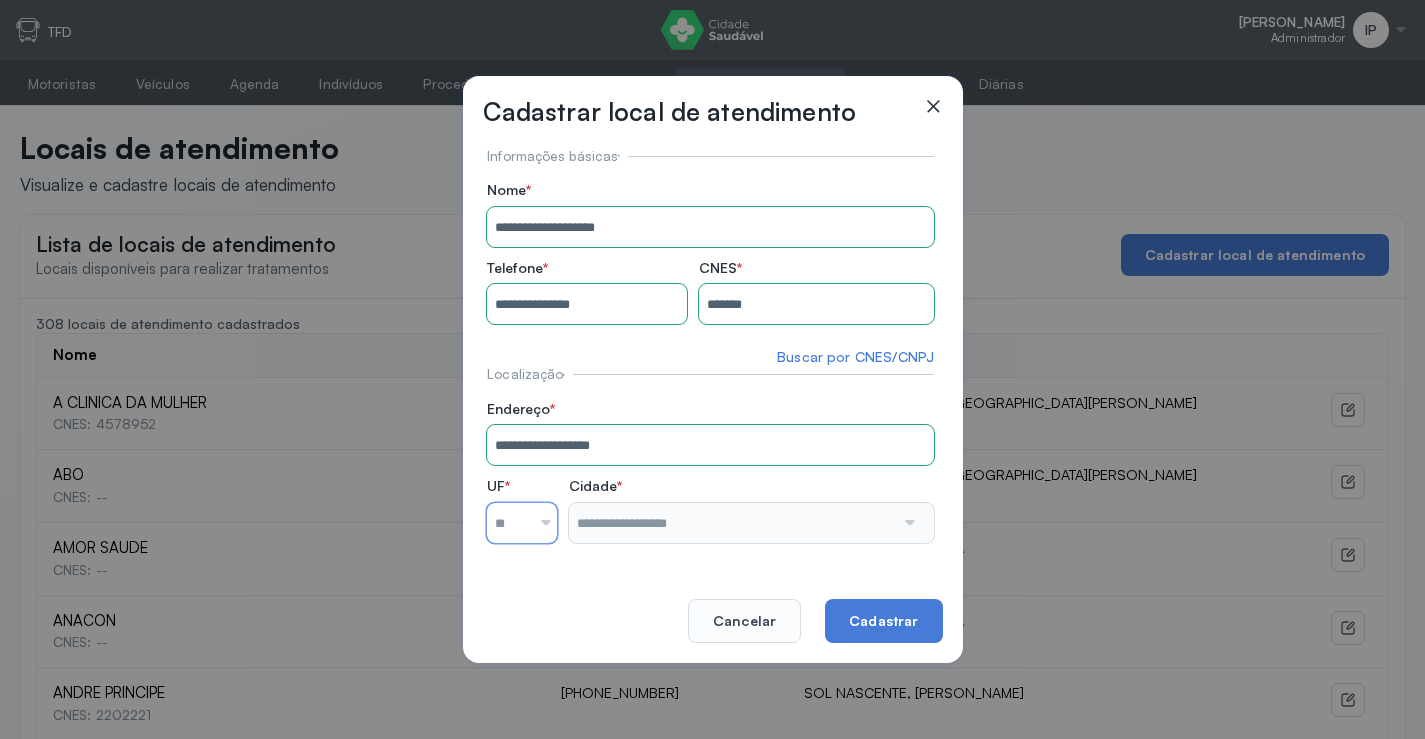 click at bounding box center (508, 523) 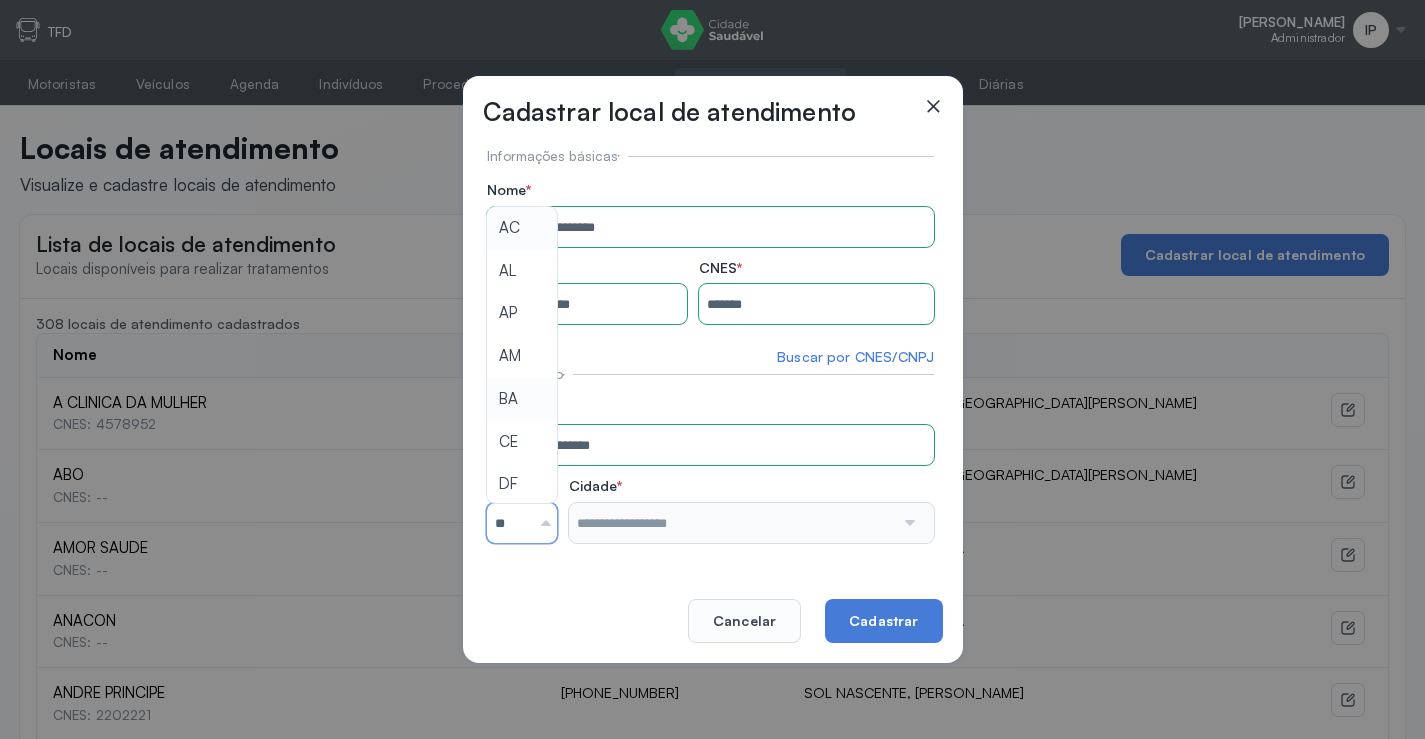 click on "**********" at bounding box center [710, 345] 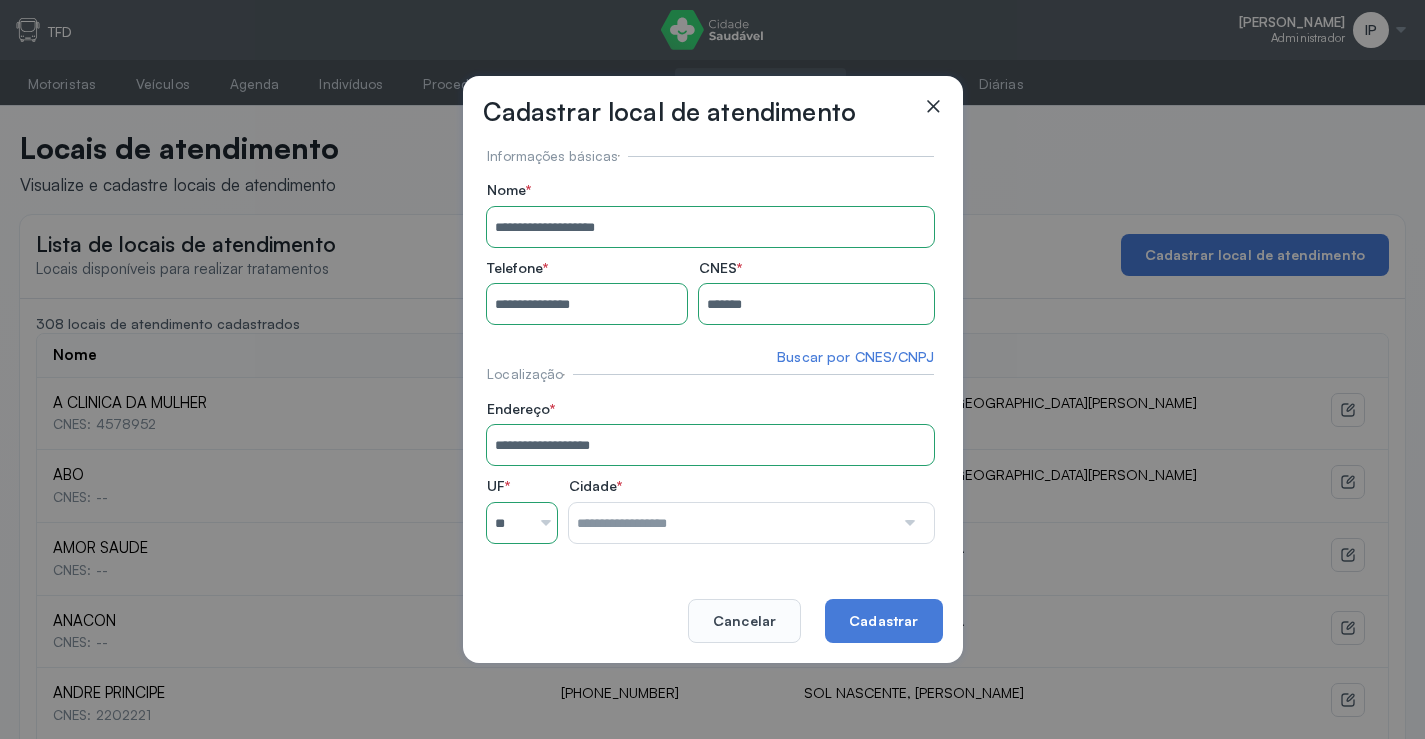 click on "**" at bounding box center [508, 523] 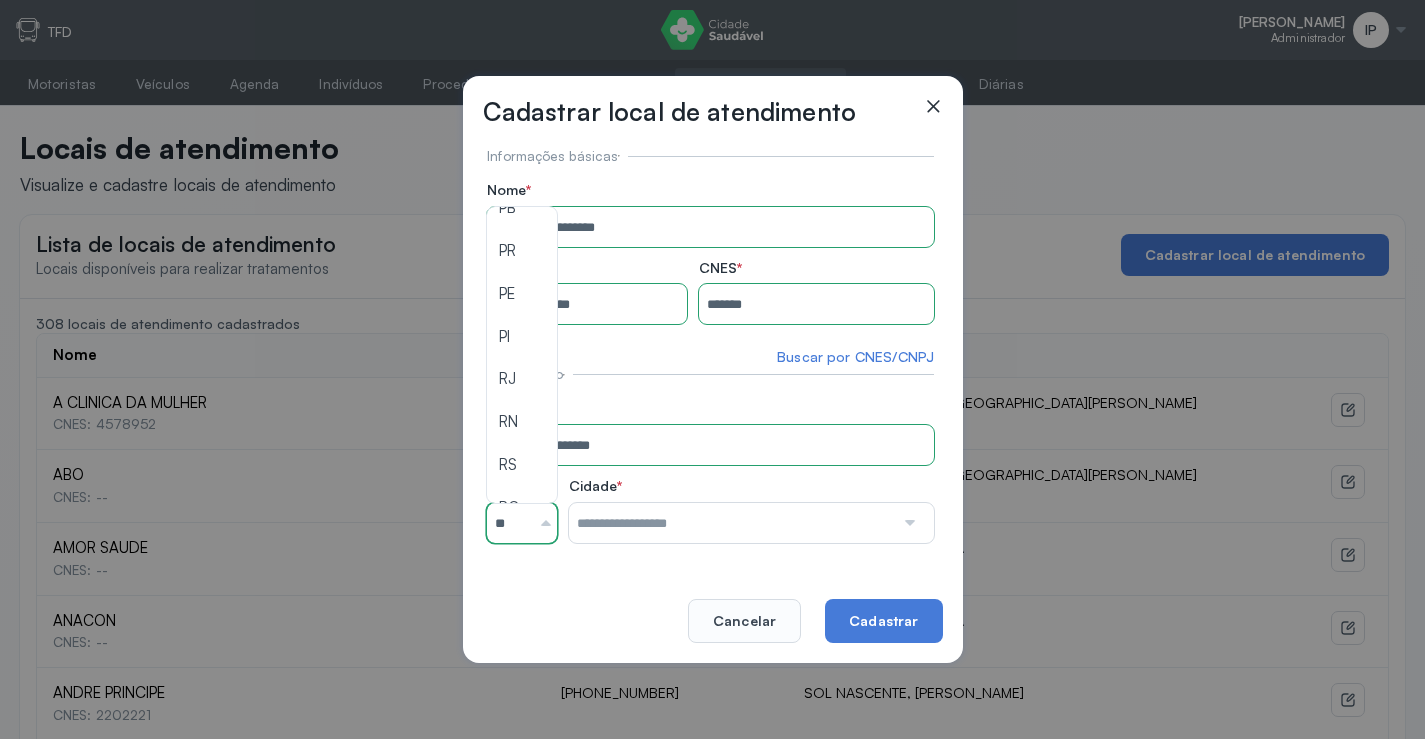 scroll, scrollTop: 600, scrollLeft: 0, axis: vertical 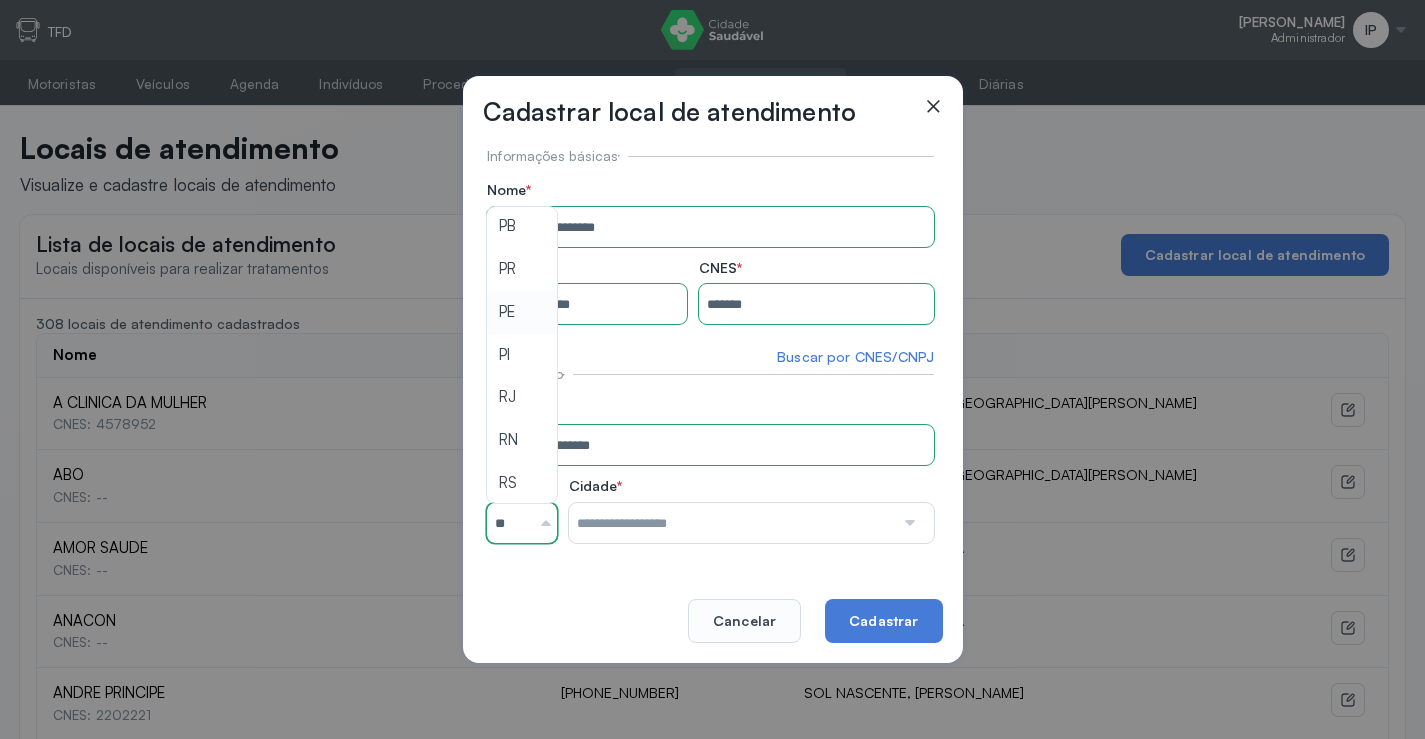 type on "**" 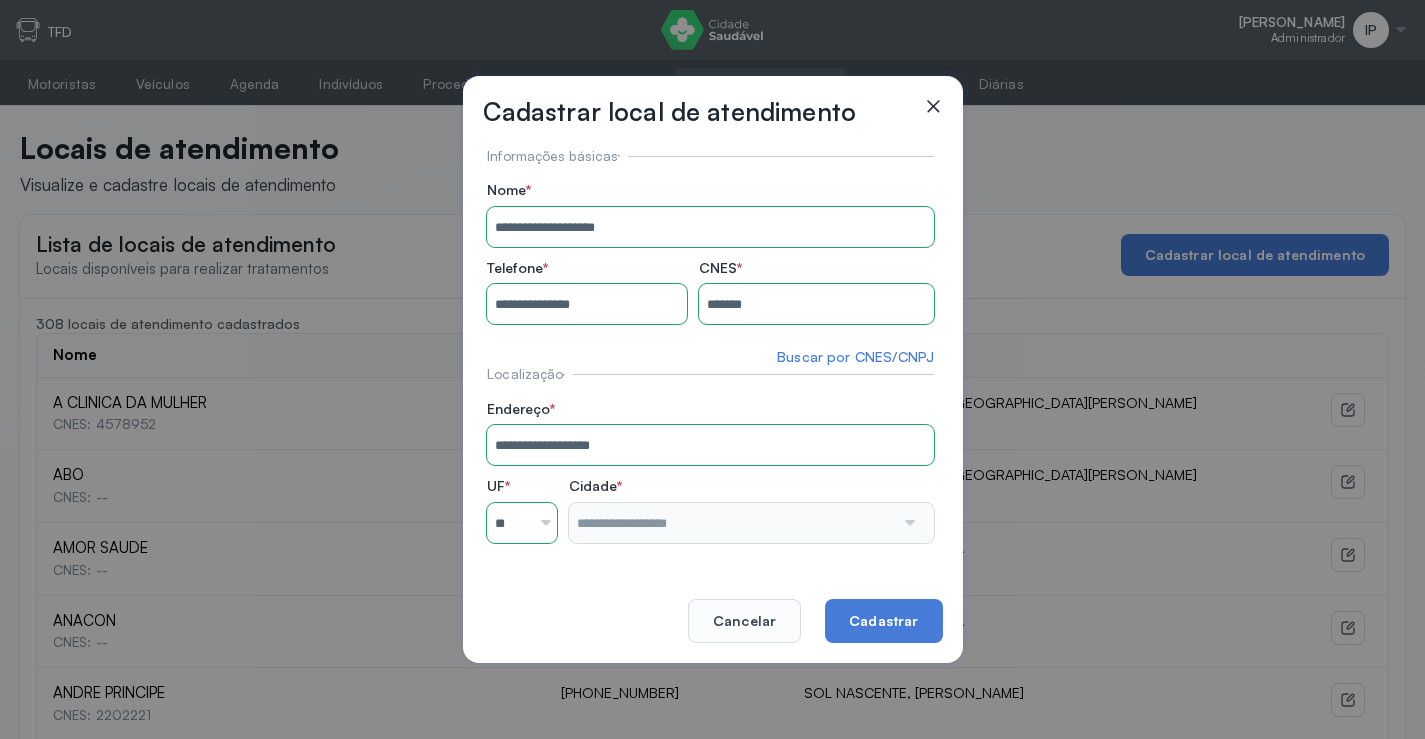 click on "**********" at bounding box center [710, 345] 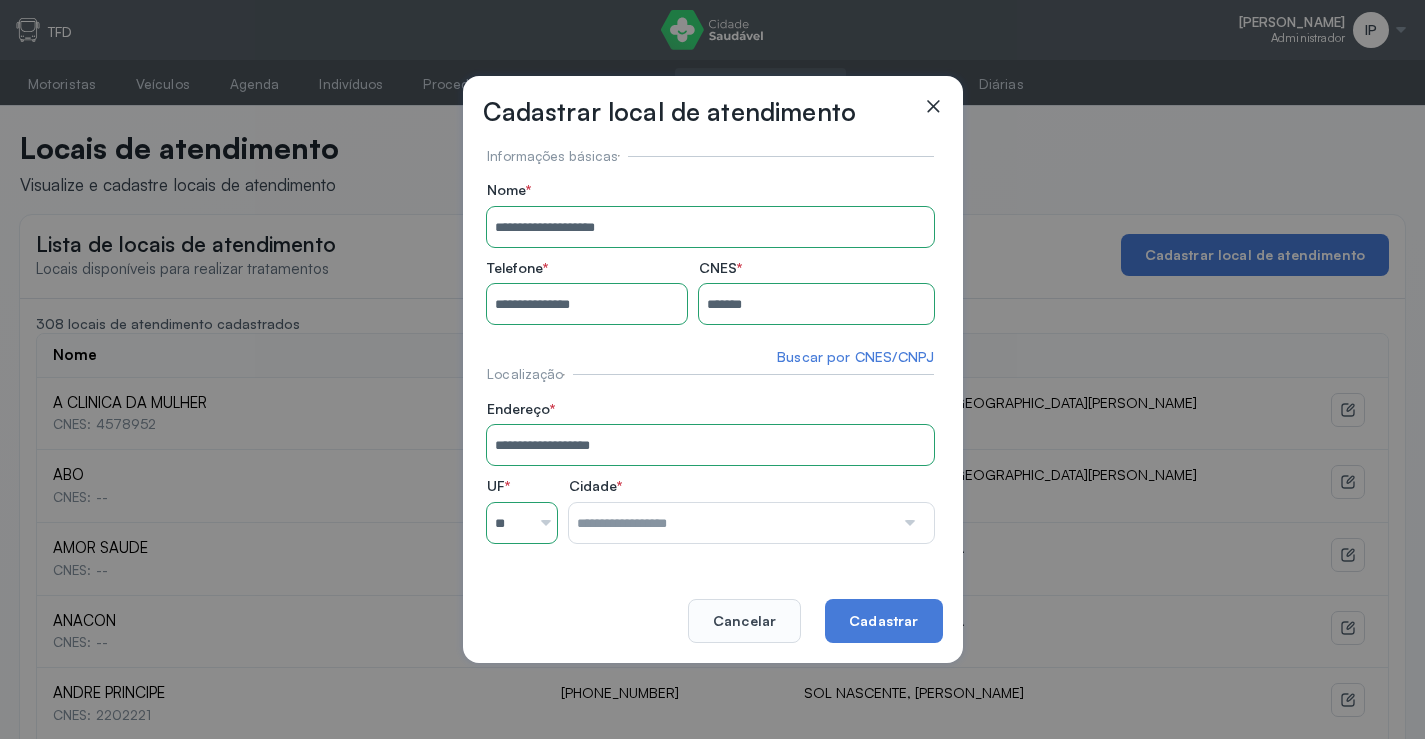 click at bounding box center (731, 523) 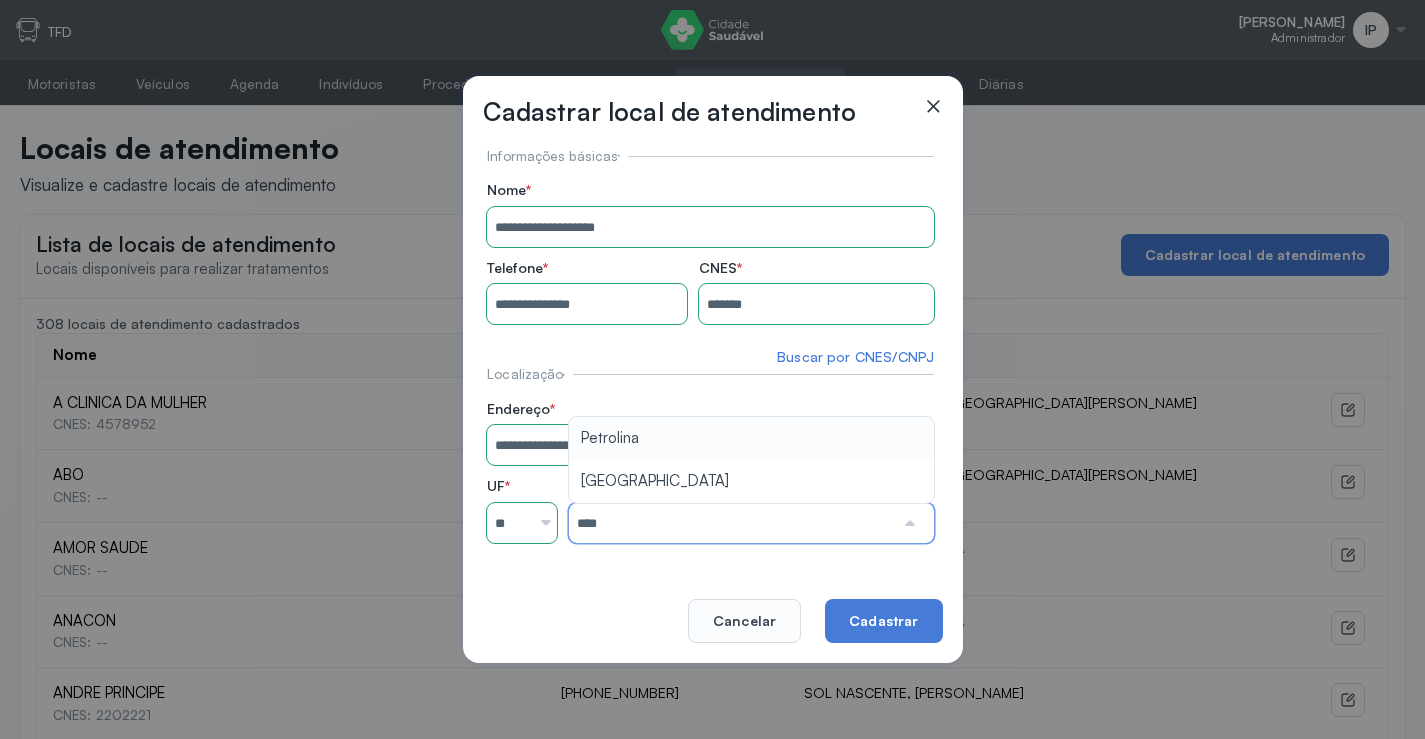 type on "*********" 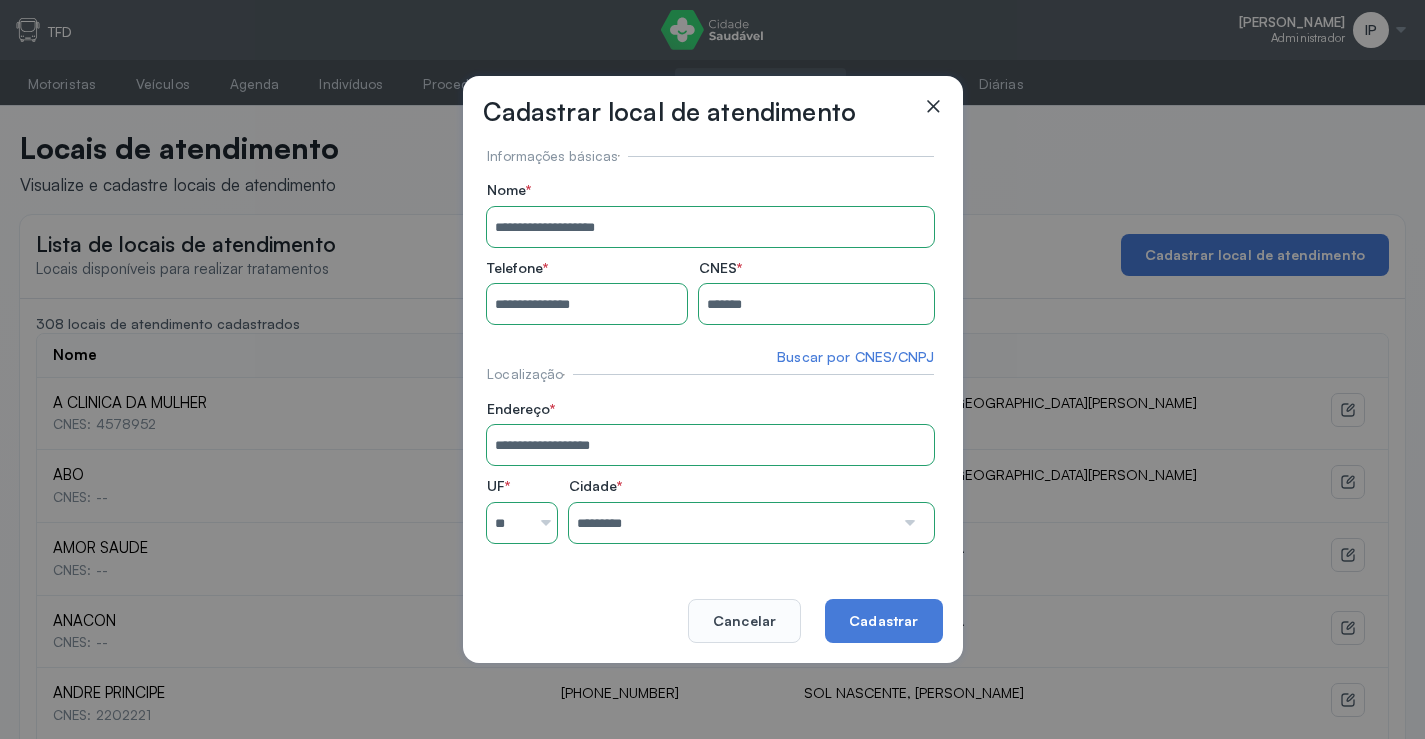 click on "**********" at bounding box center [710, 345] 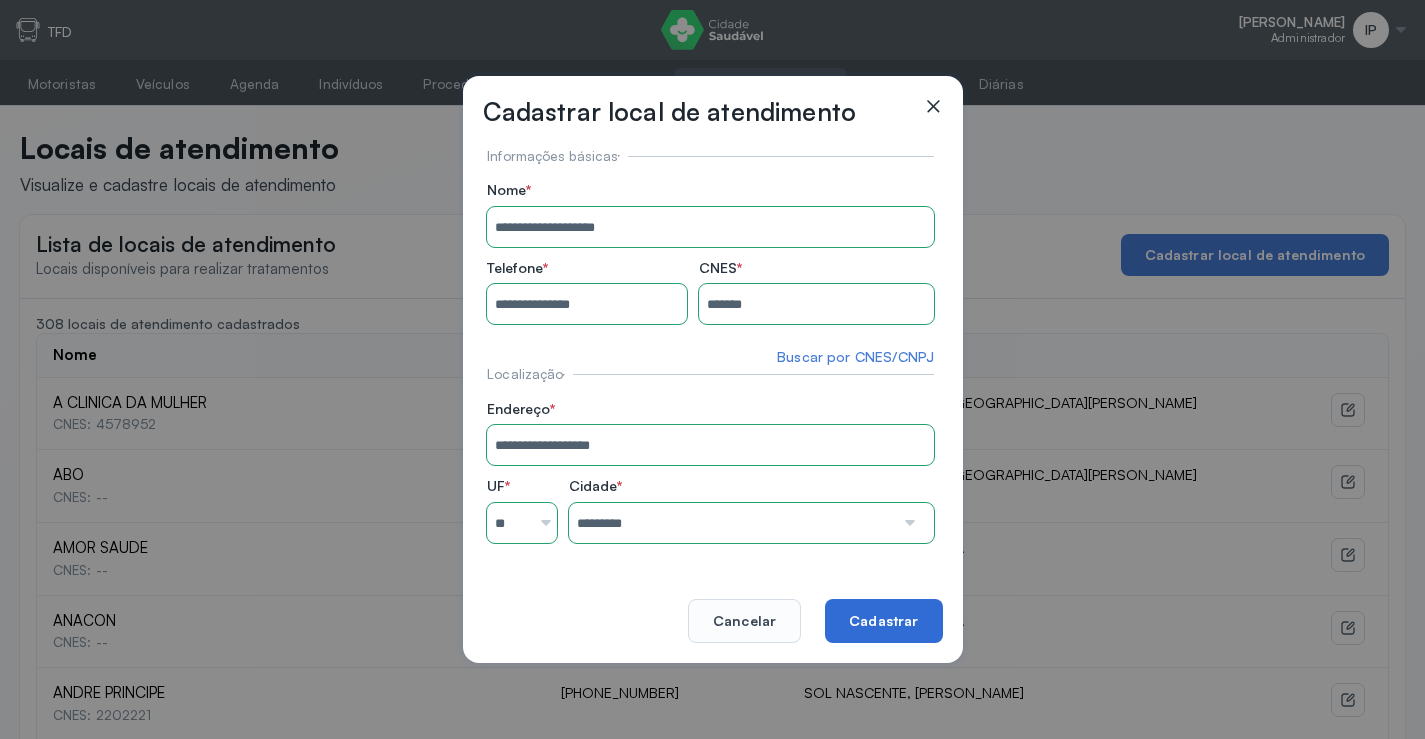 click on "Cadastrar" 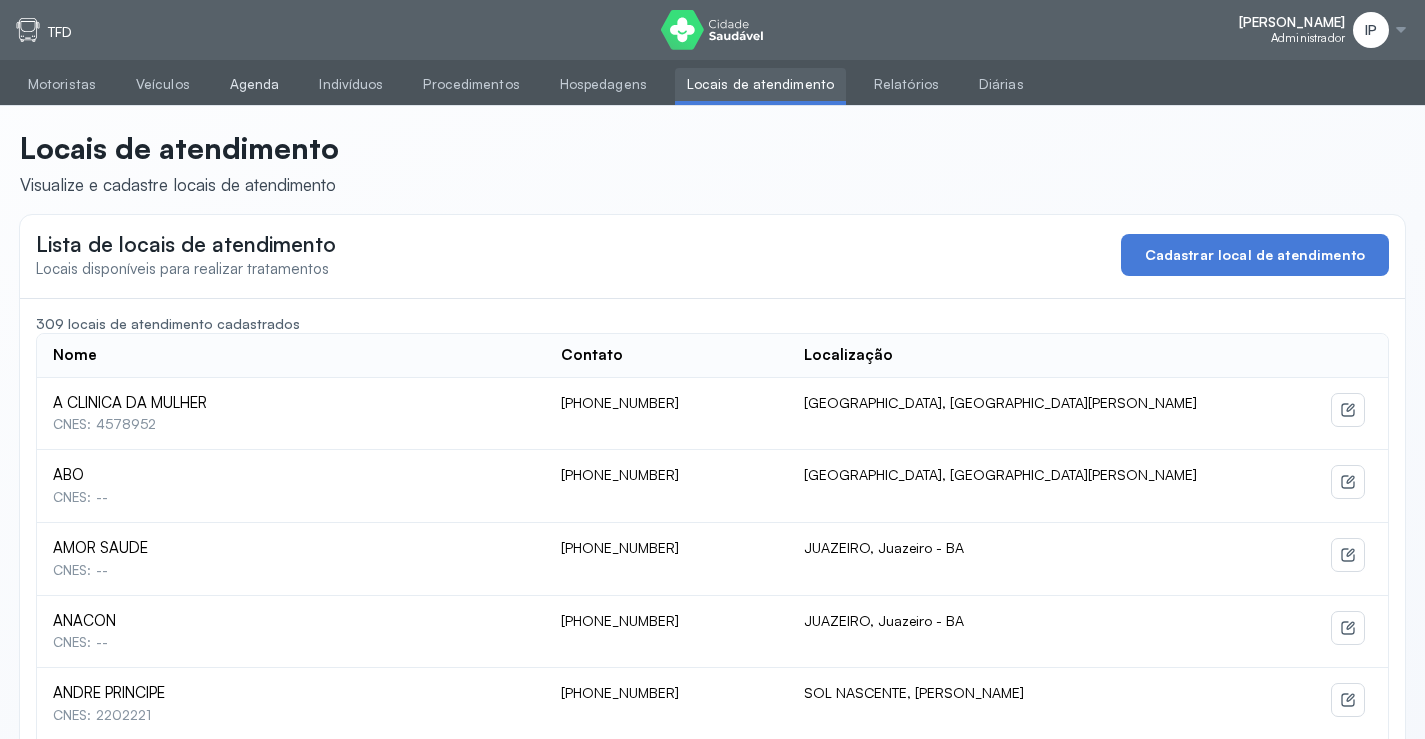 click on "Agenda" at bounding box center [255, 84] 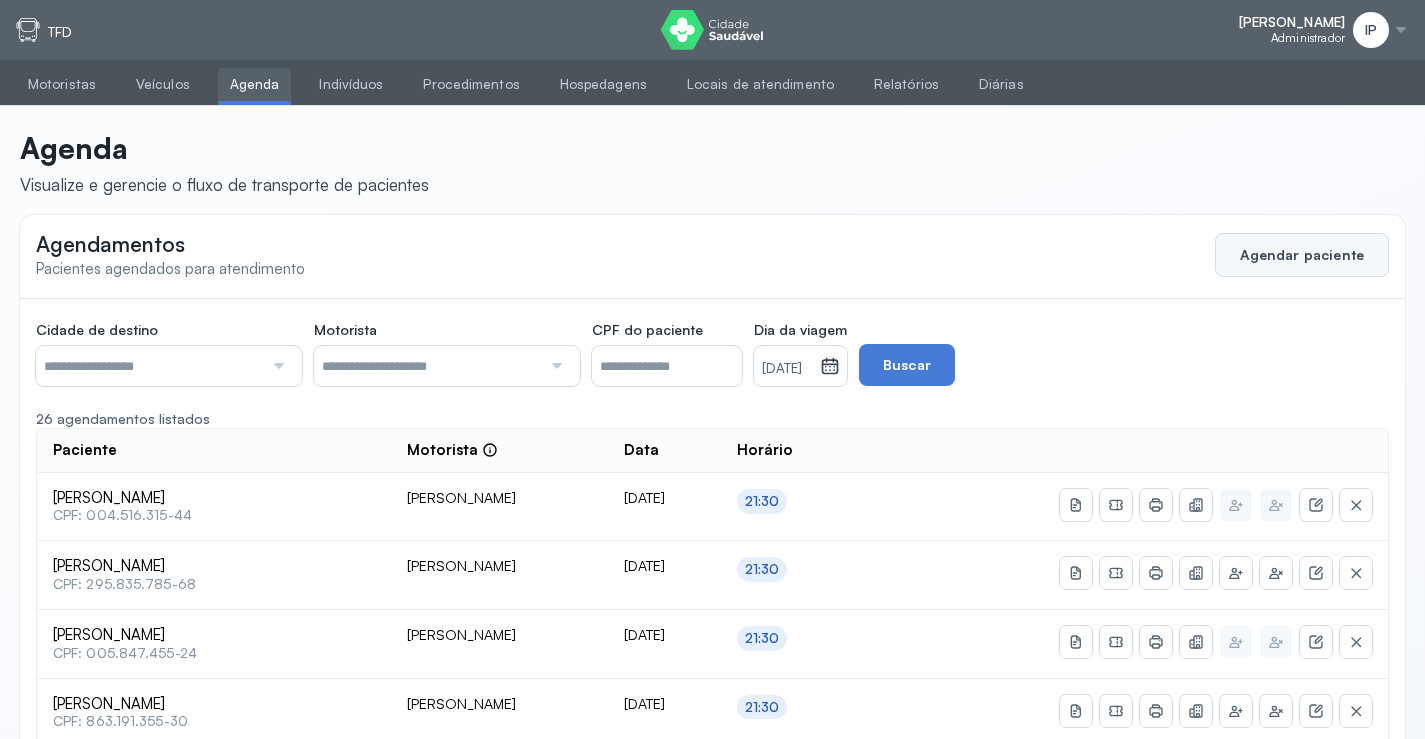 click on "Agendar paciente" 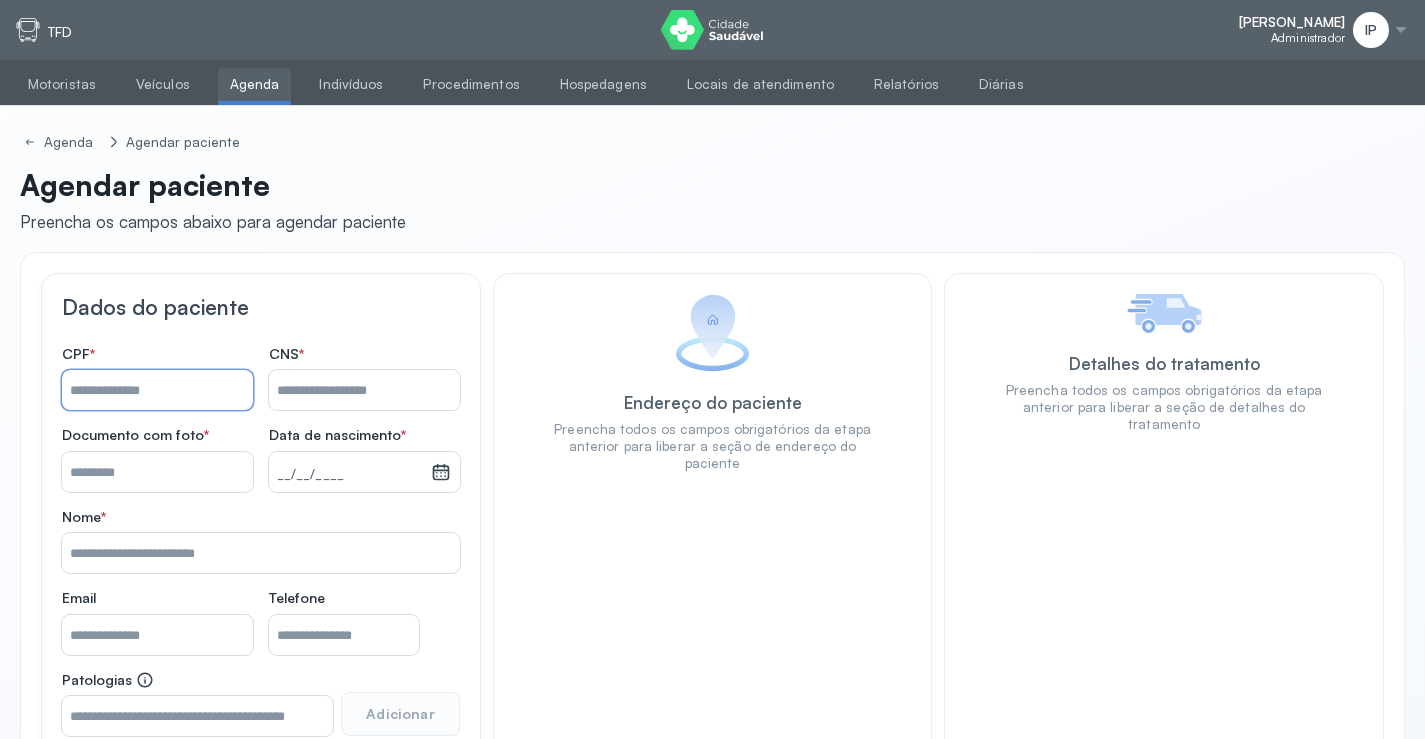 click on "Nome   *" at bounding box center [157, 390] 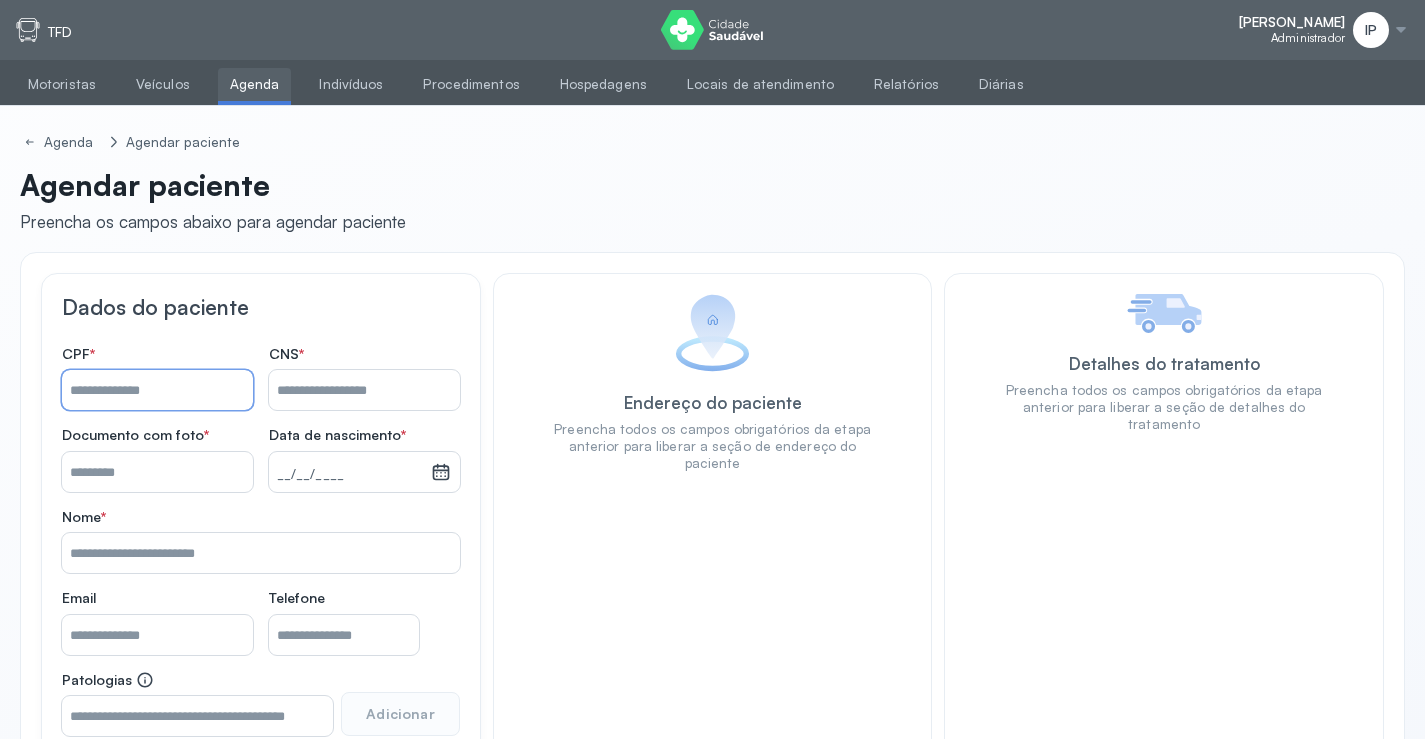 type on "*" 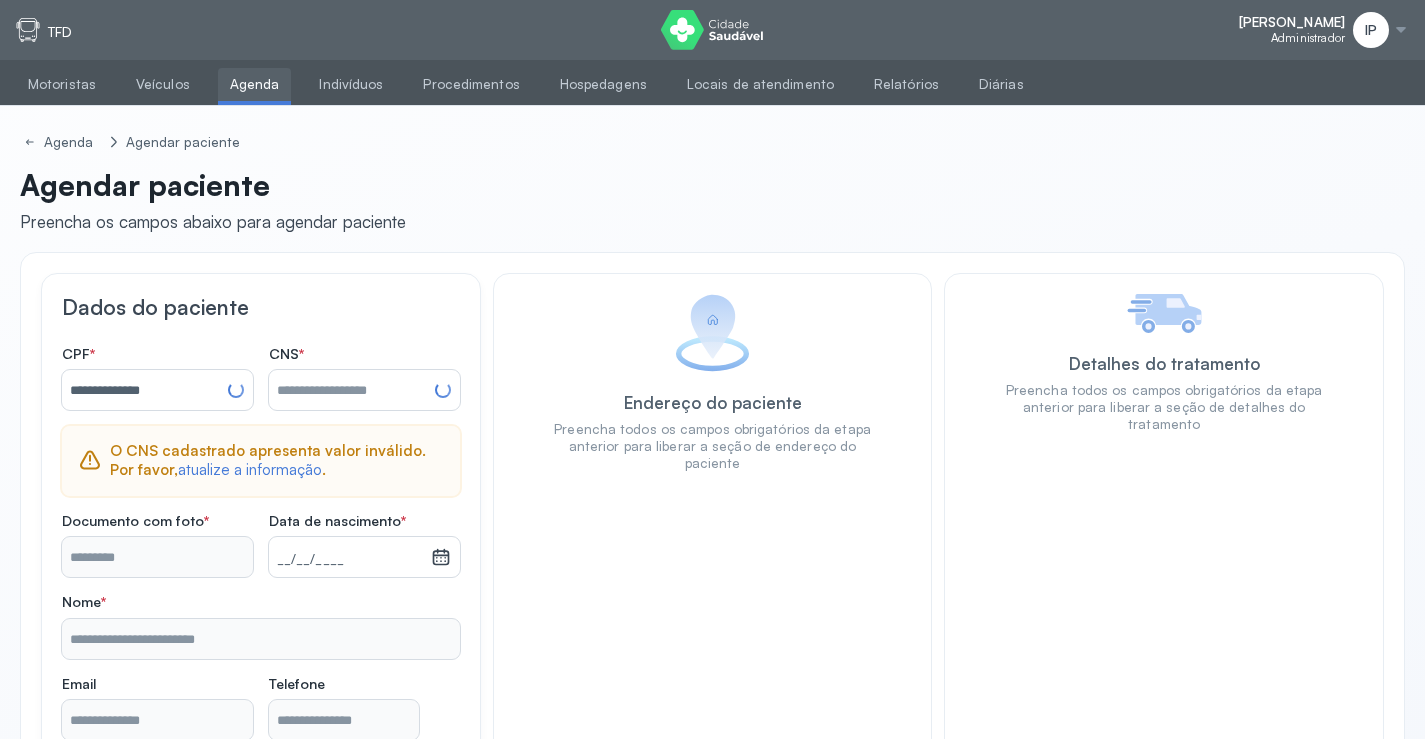 type on "**********" 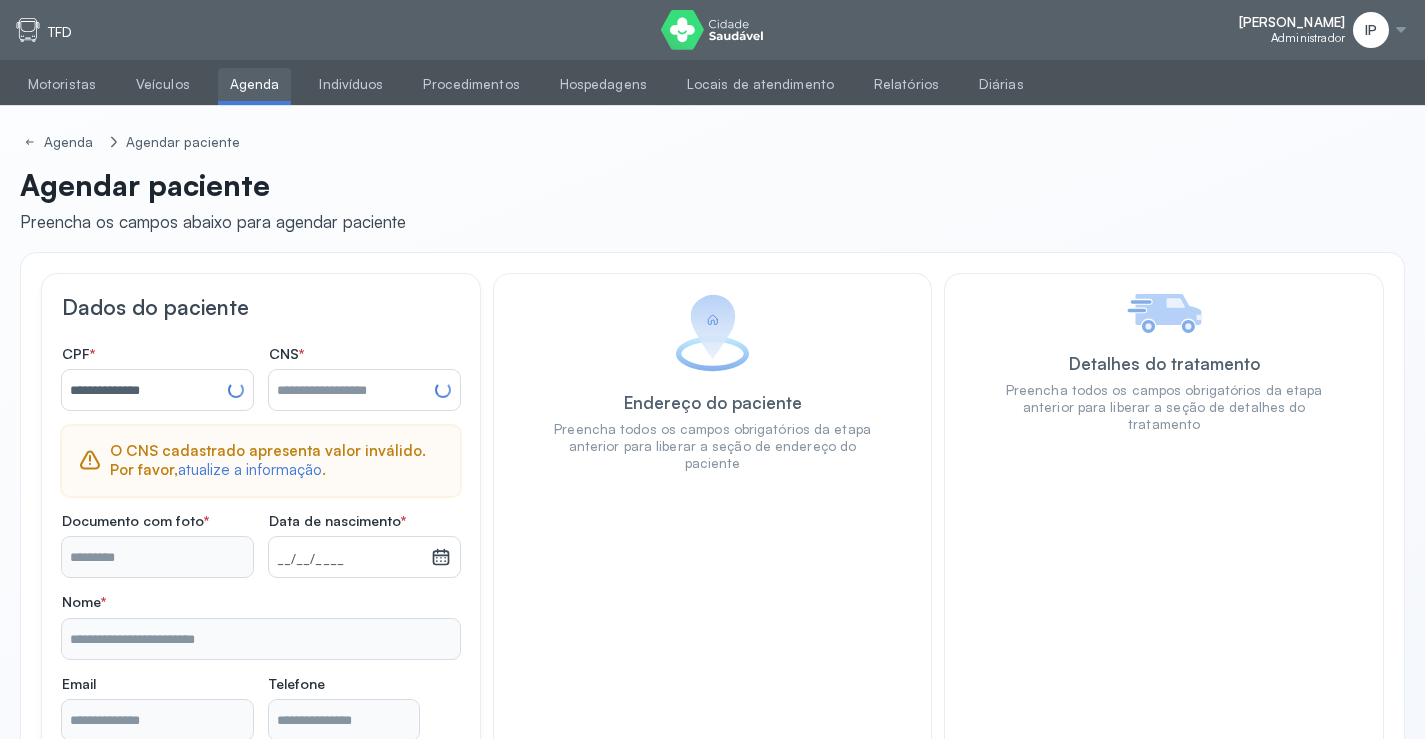 type on "**********" 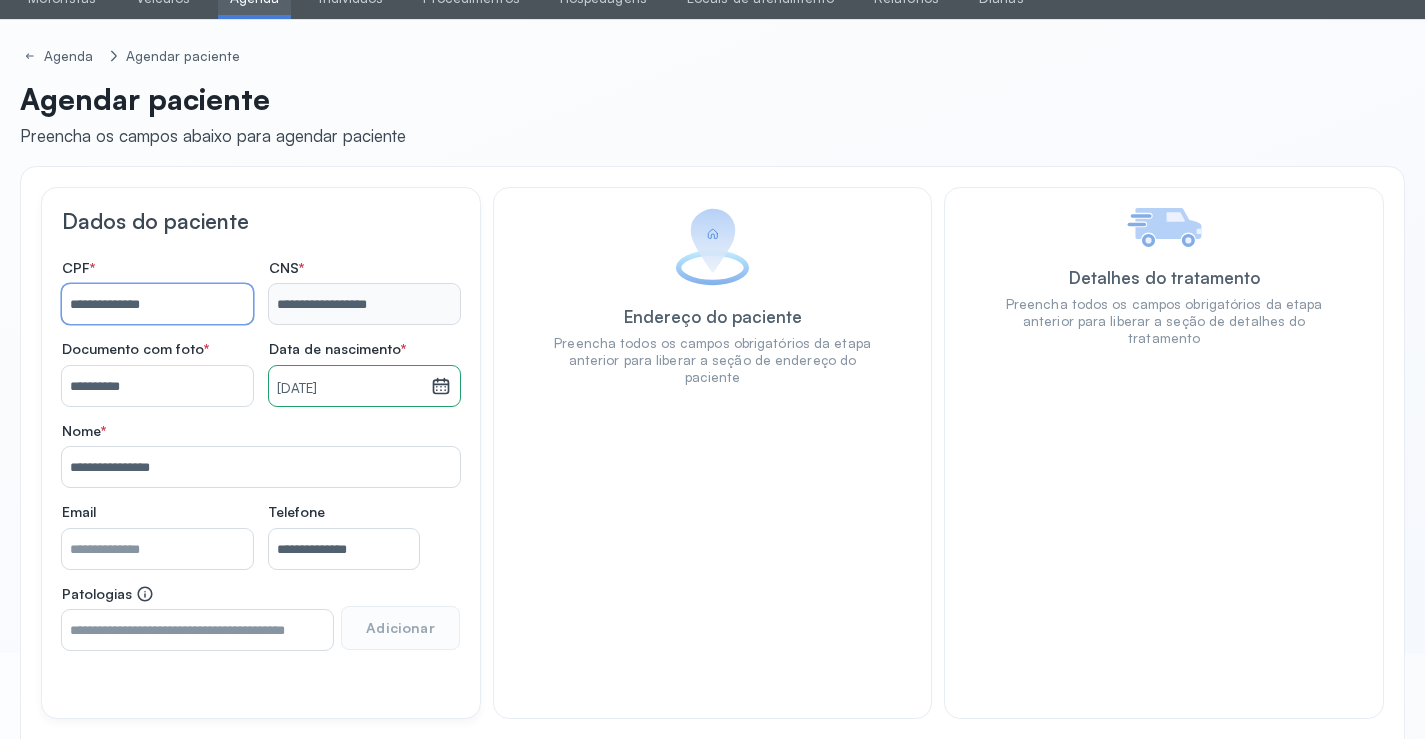 scroll, scrollTop: 171, scrollLeft: 0, axis: vertical 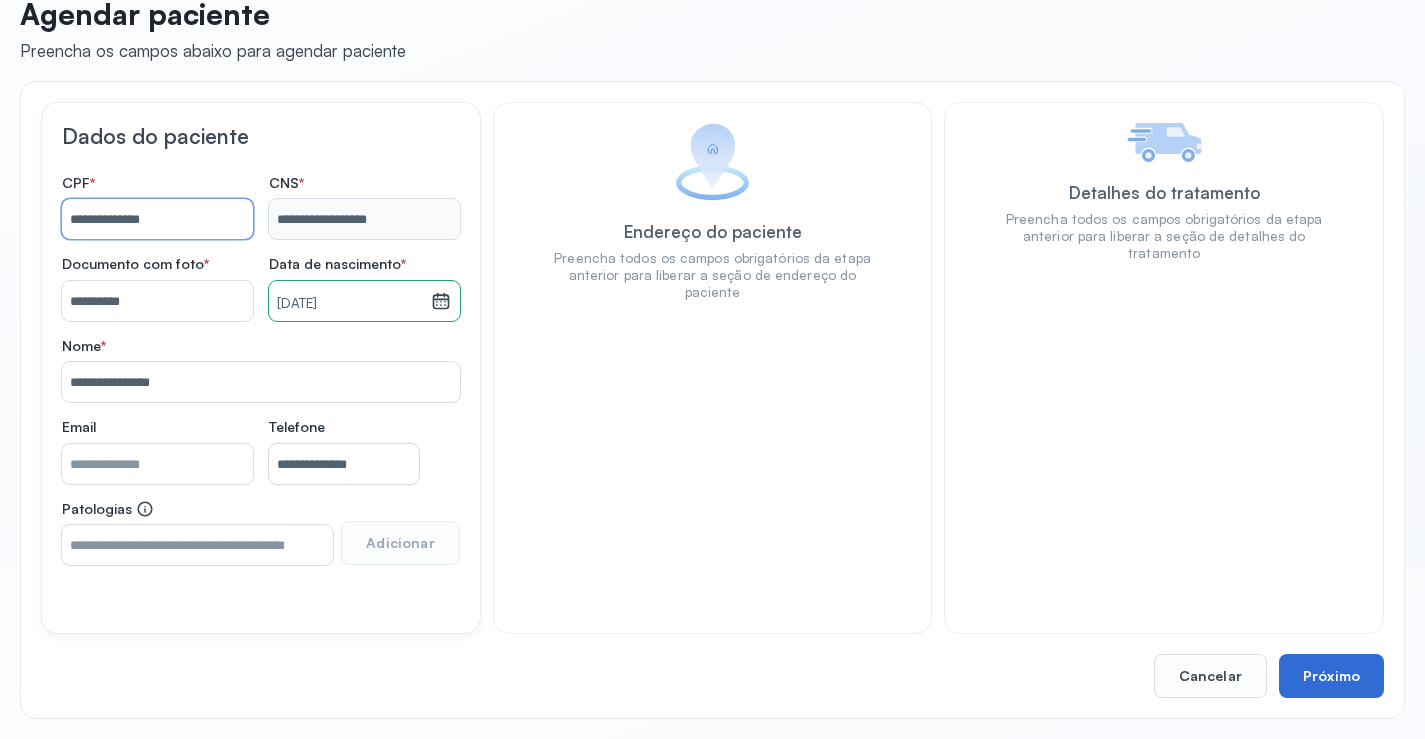 type on "**********" 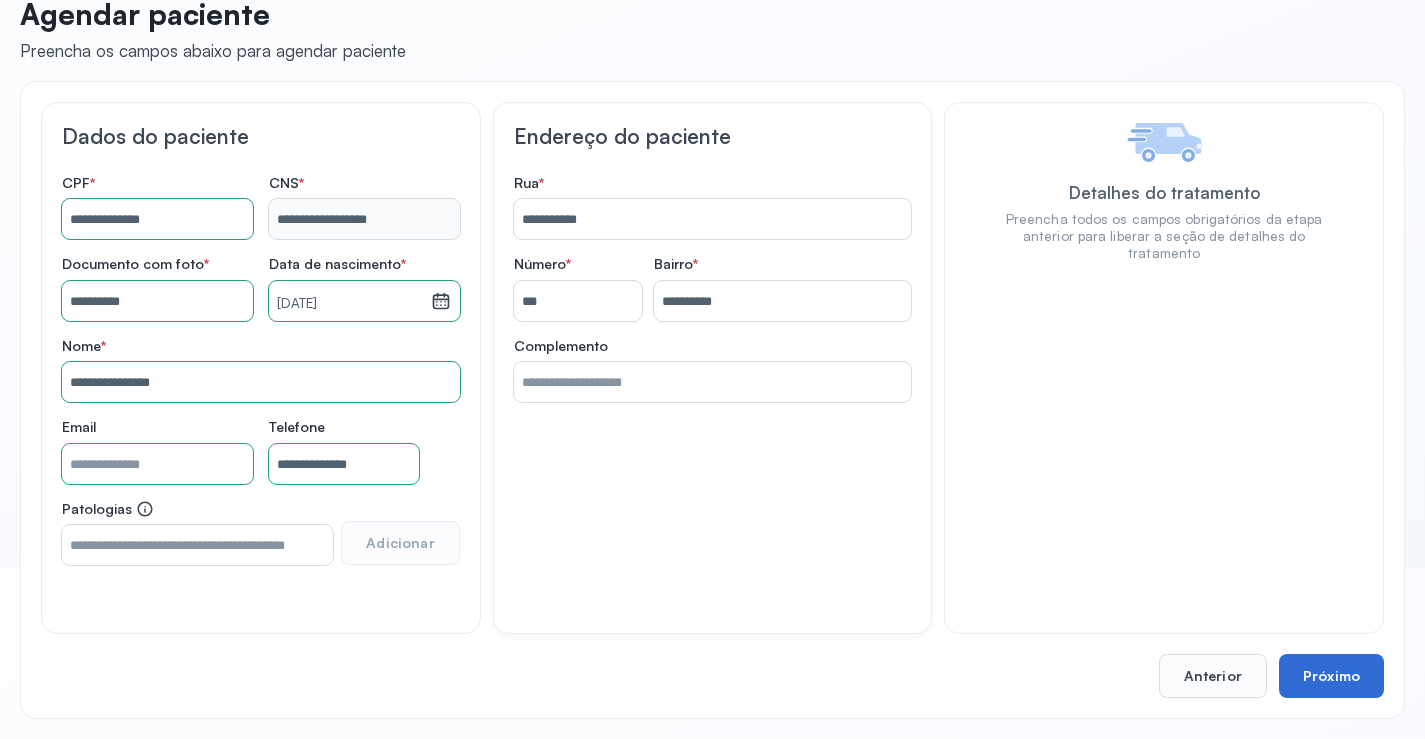 click on "Próximo" at bounding box center [1331, 676] 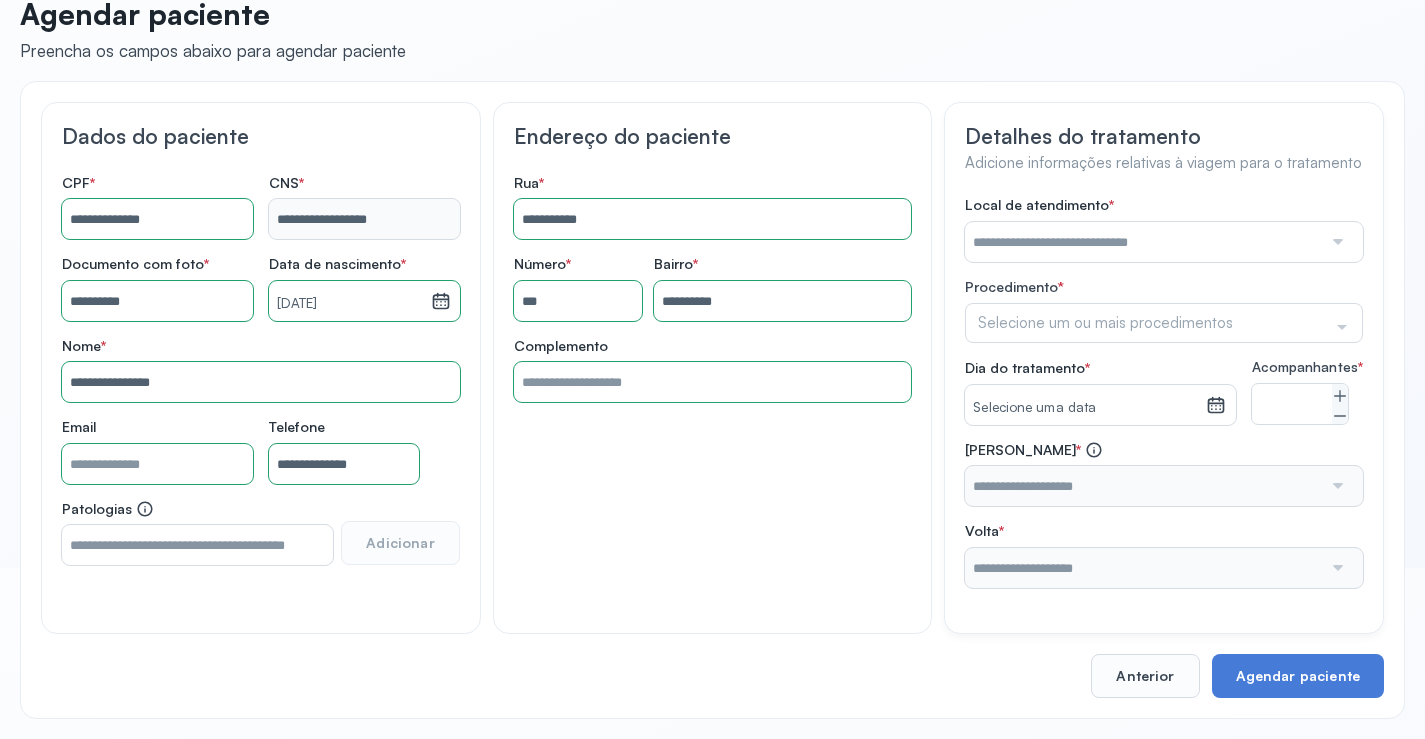 drag, startPoint x: 1361, startPoint y: 678, endPoint x: 1330, endPoint y: 623, distance: 63.134777 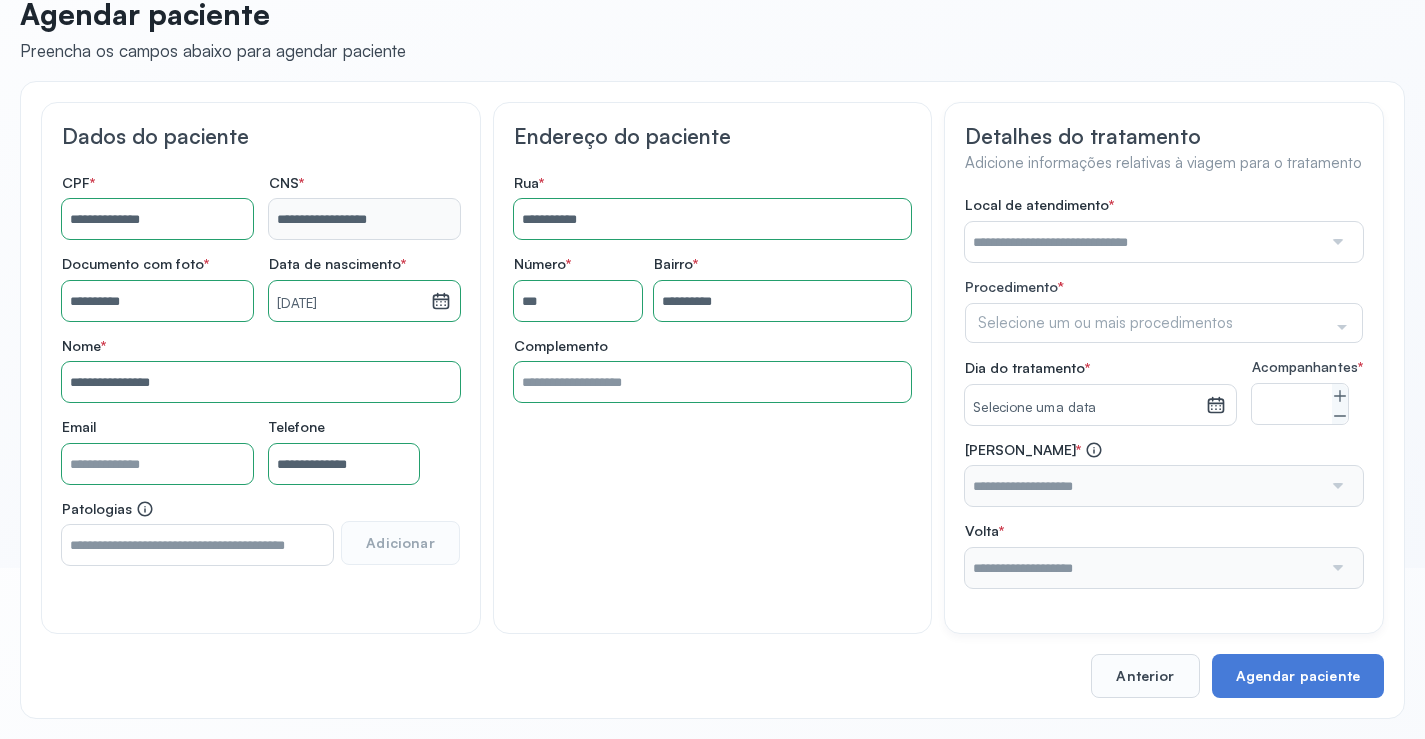 click on "**********" at bounding box center (712, 400) 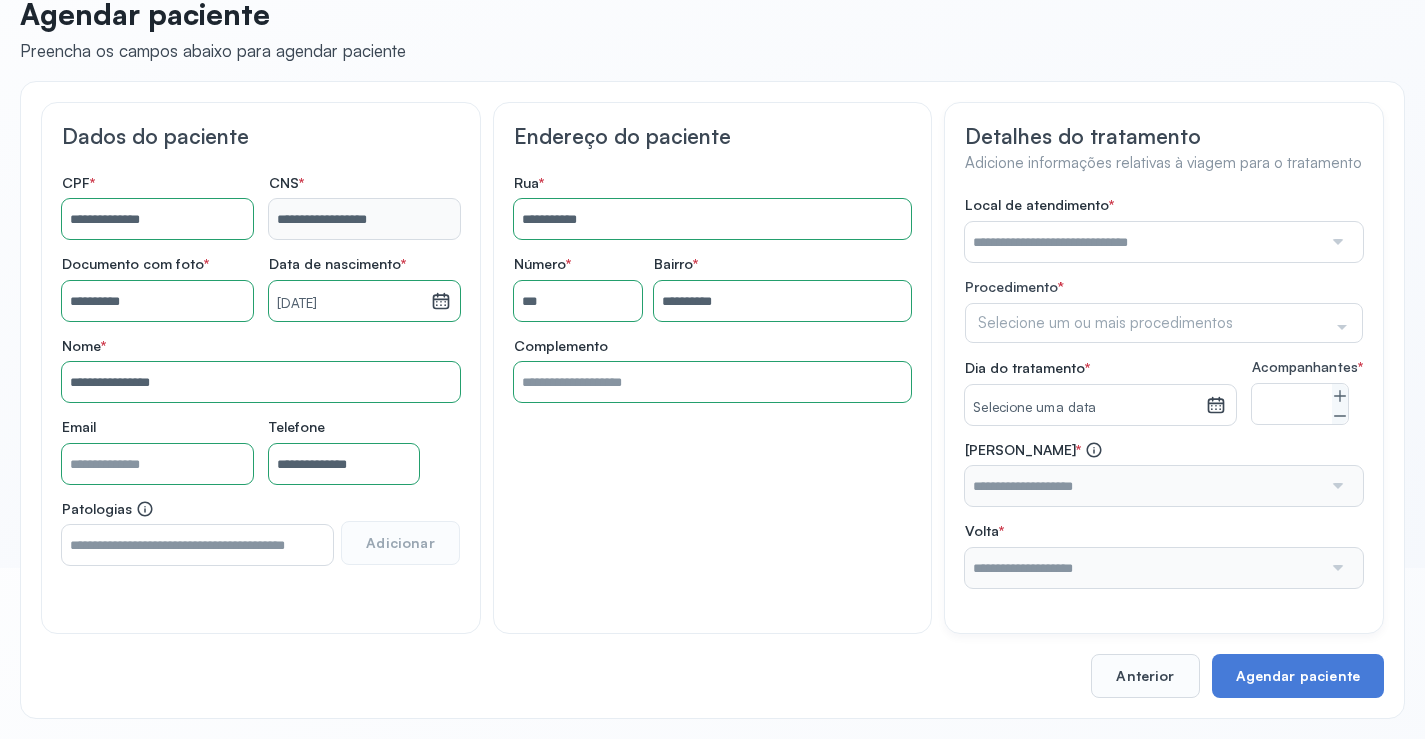 click at bounding box center [1143, 242] 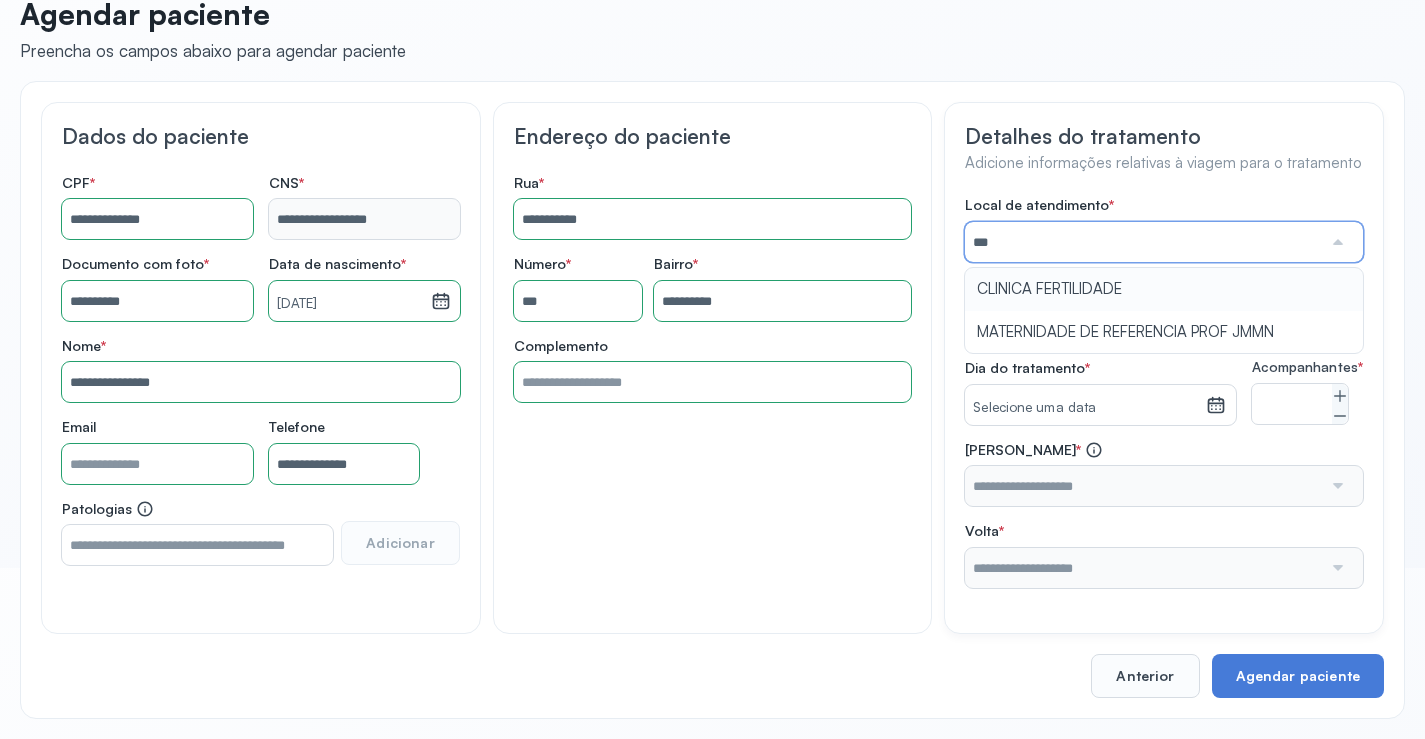 type on "**********" 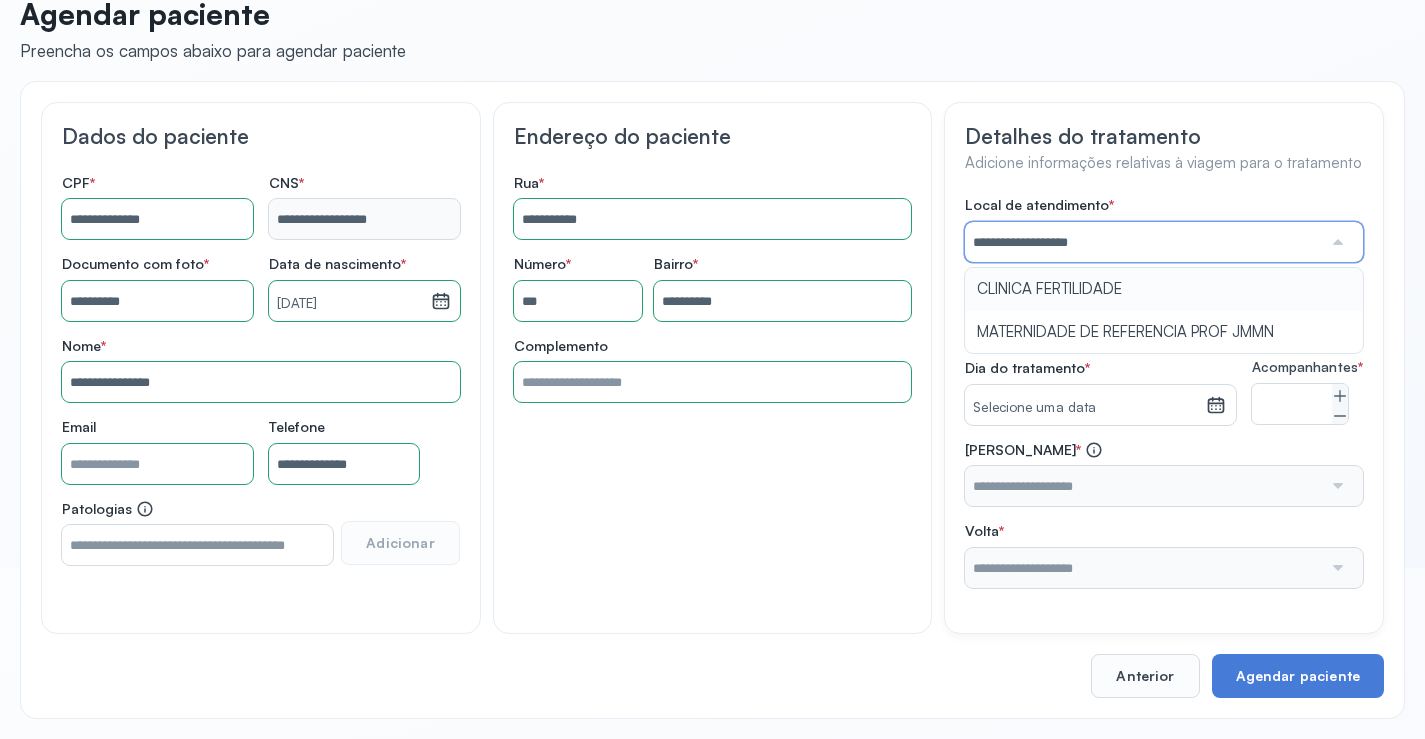 click on "**********" at bounding box center [1164, 392] 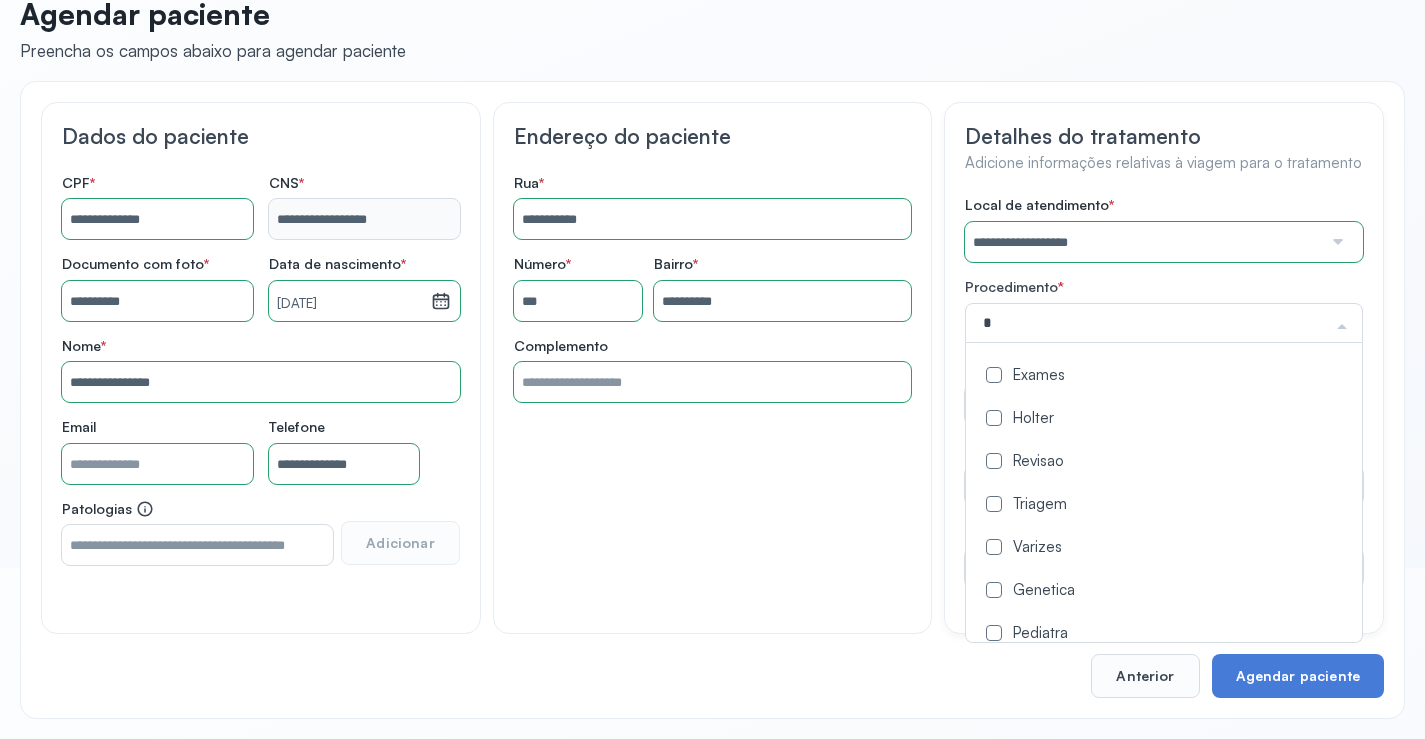 type on "**" 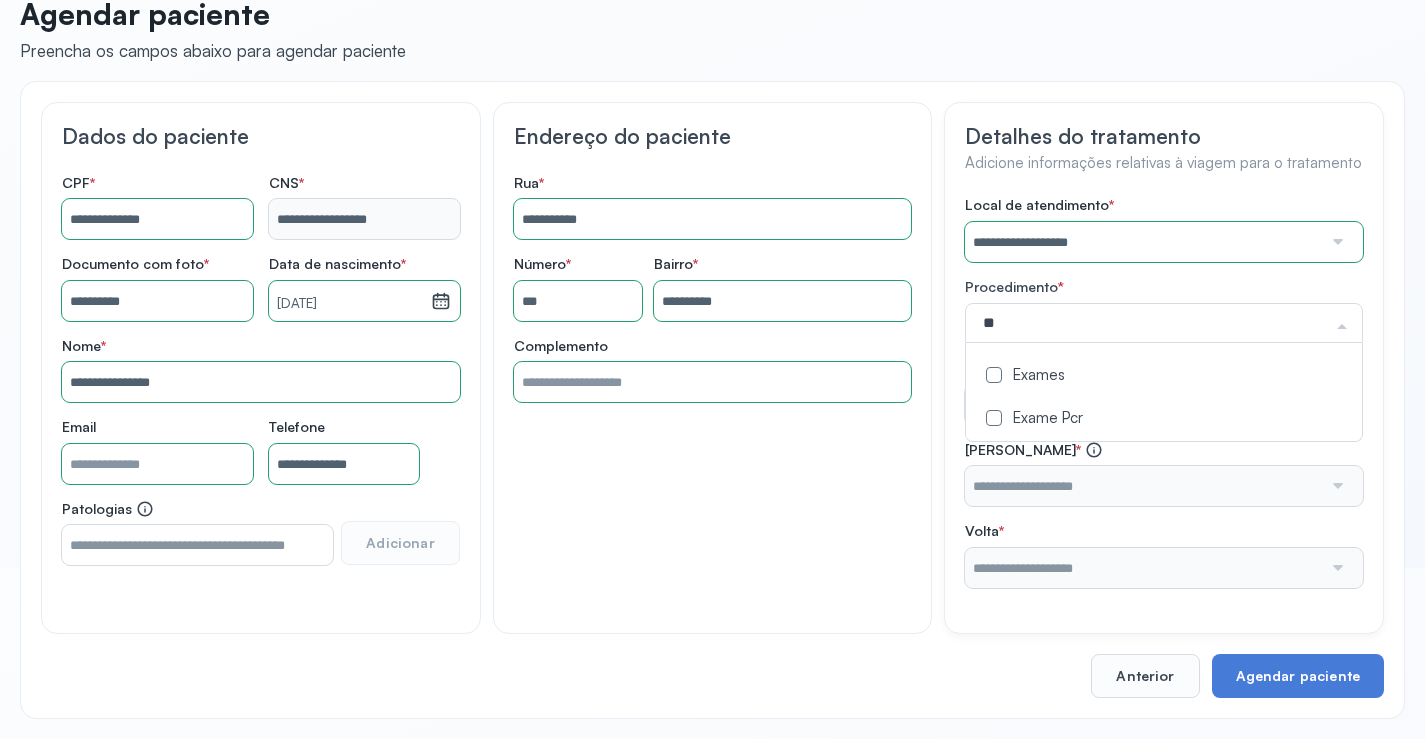 click on "Exames" 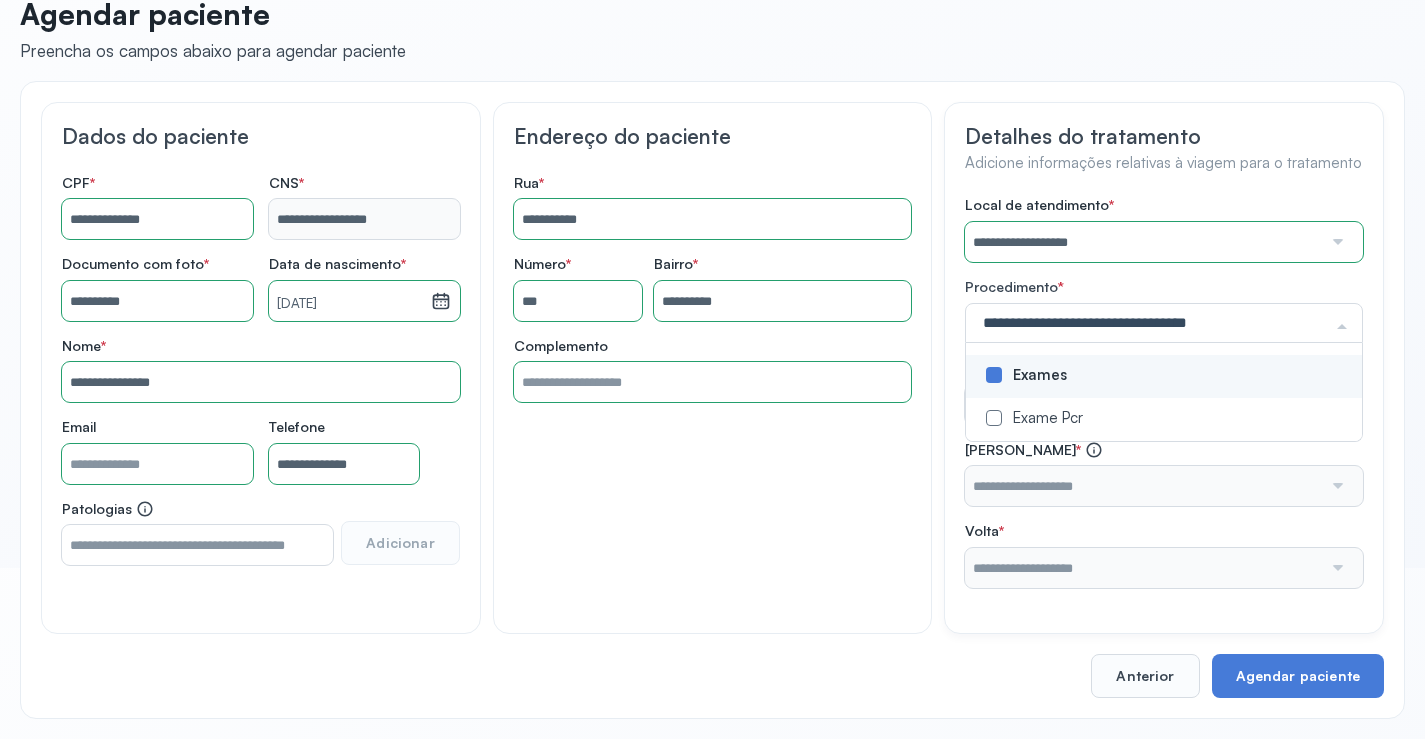 click on "**********" 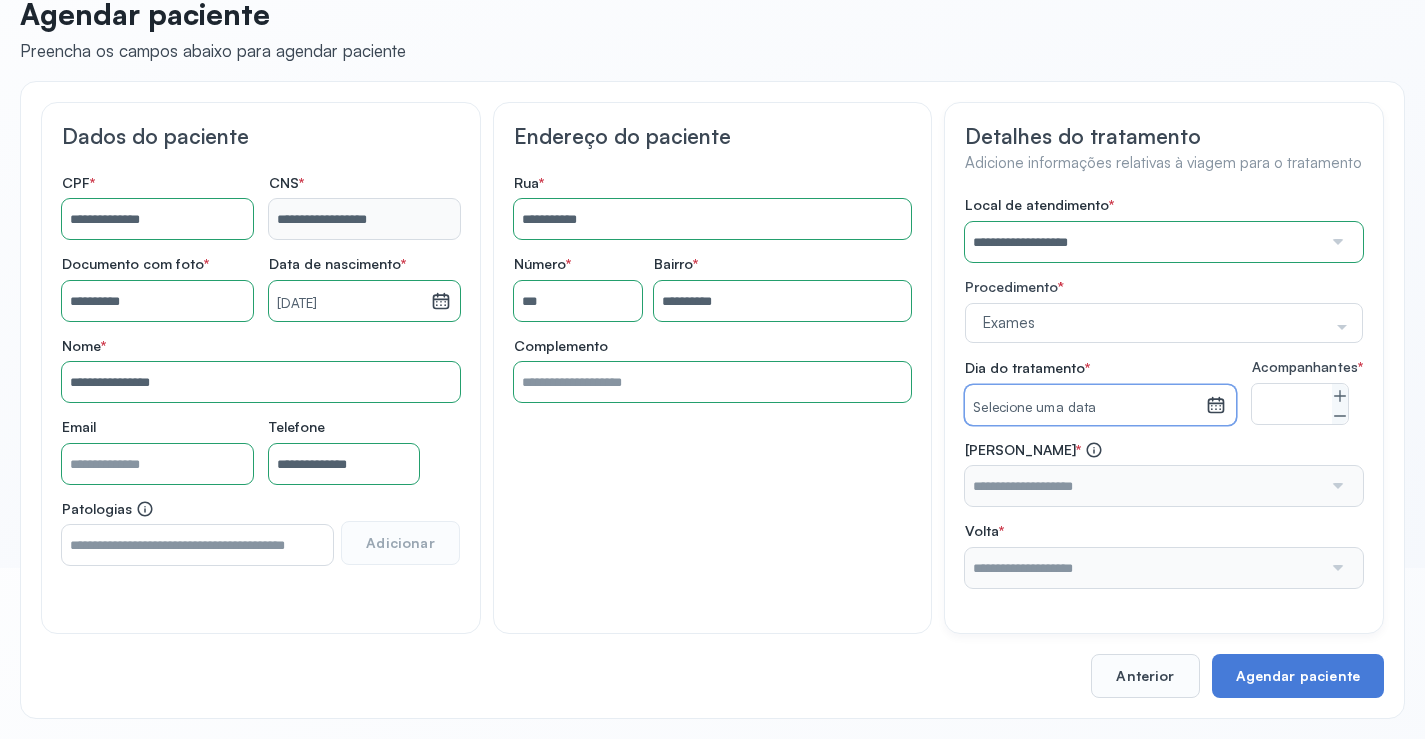 click on "Selecione uma data" at bounding box center [1085, 405] 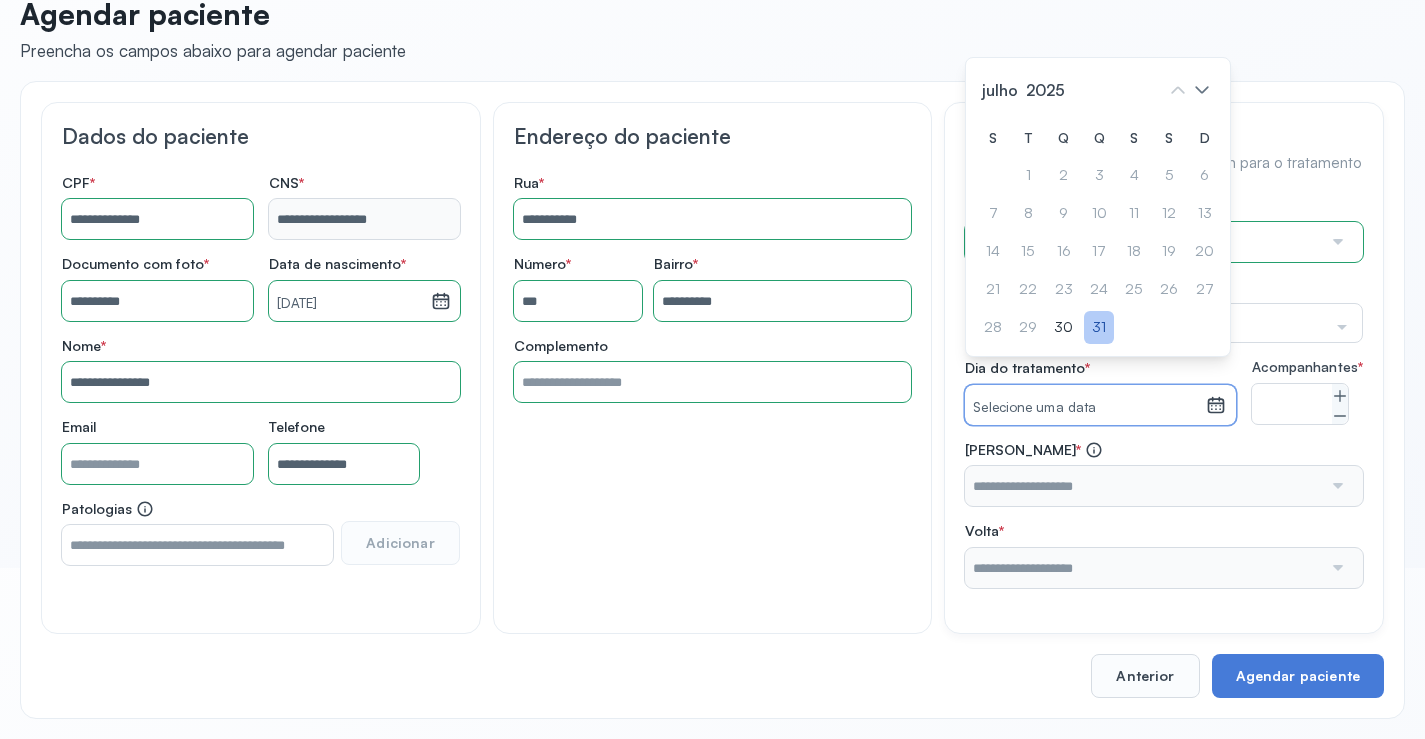 click on "31" 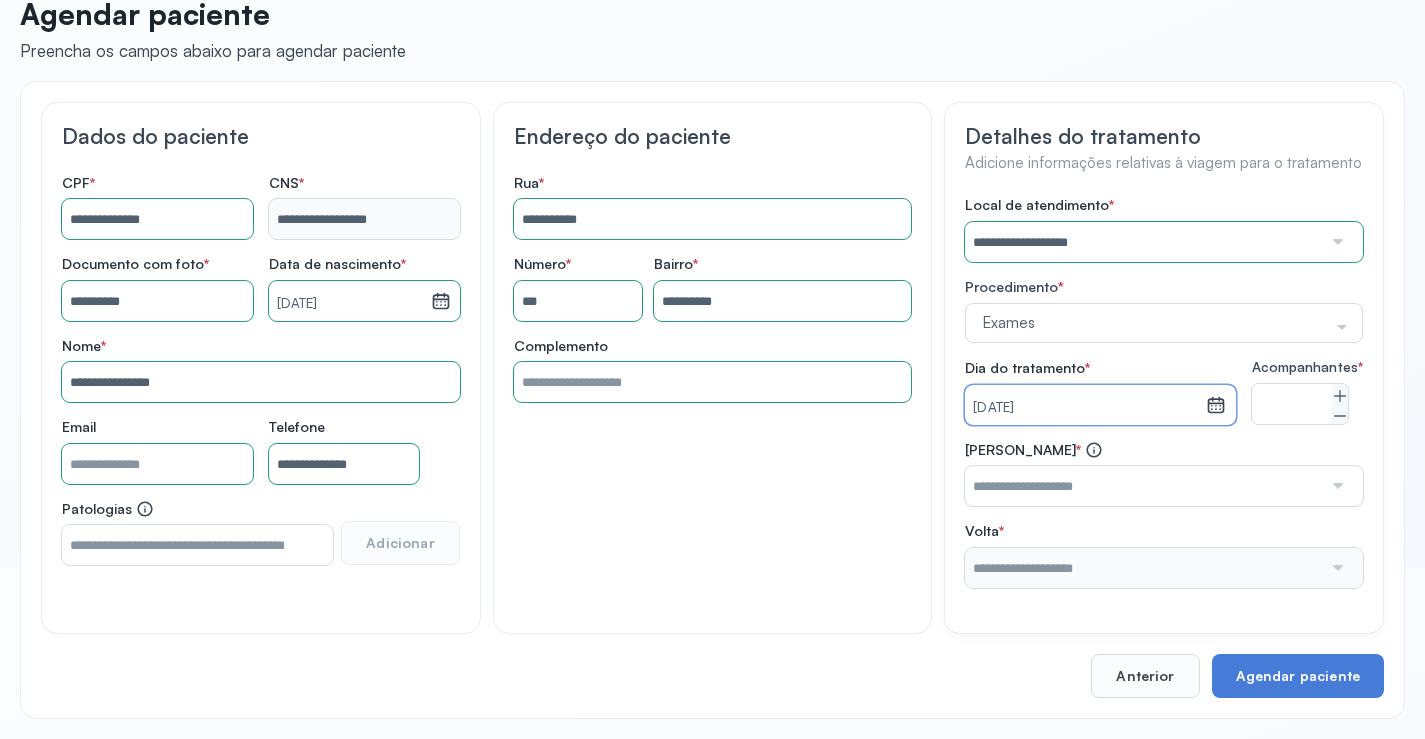 click at bounding box center [1143, 486] 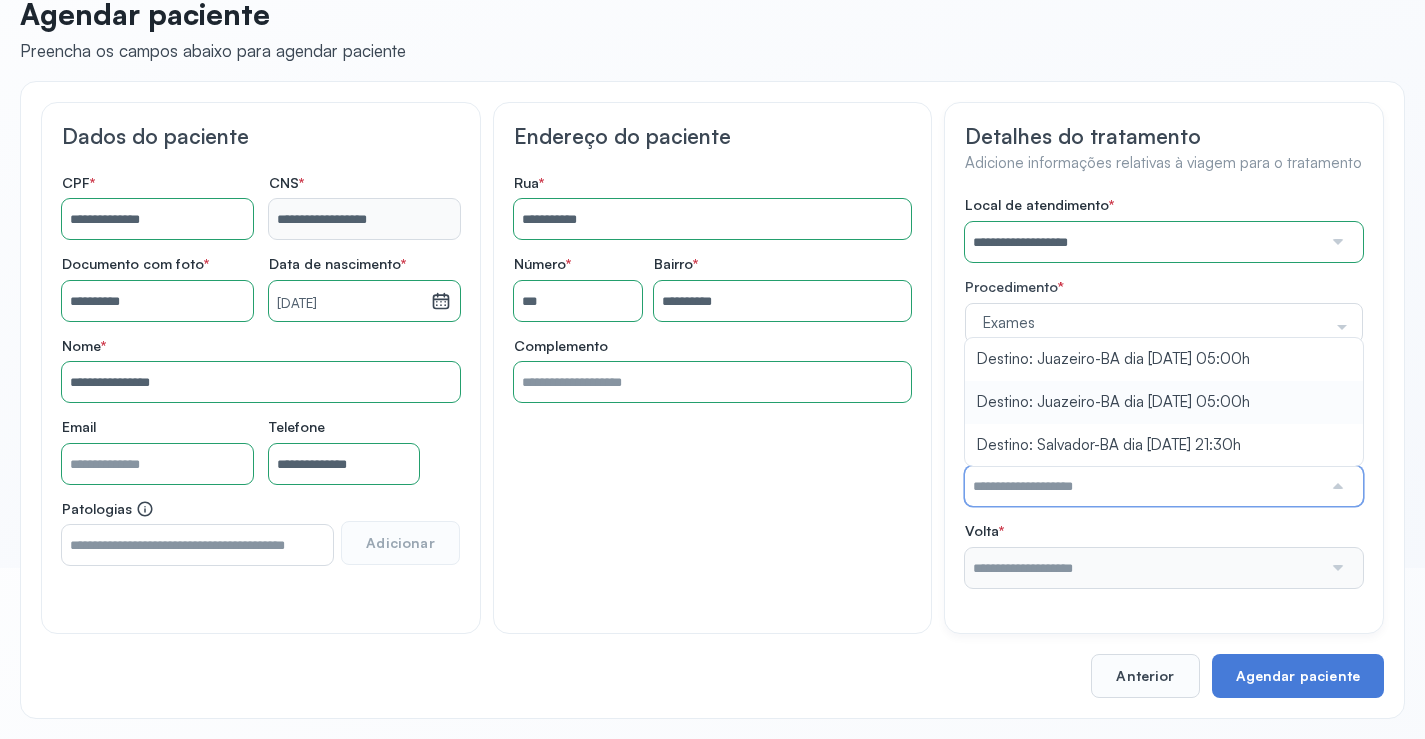 type on "**********" 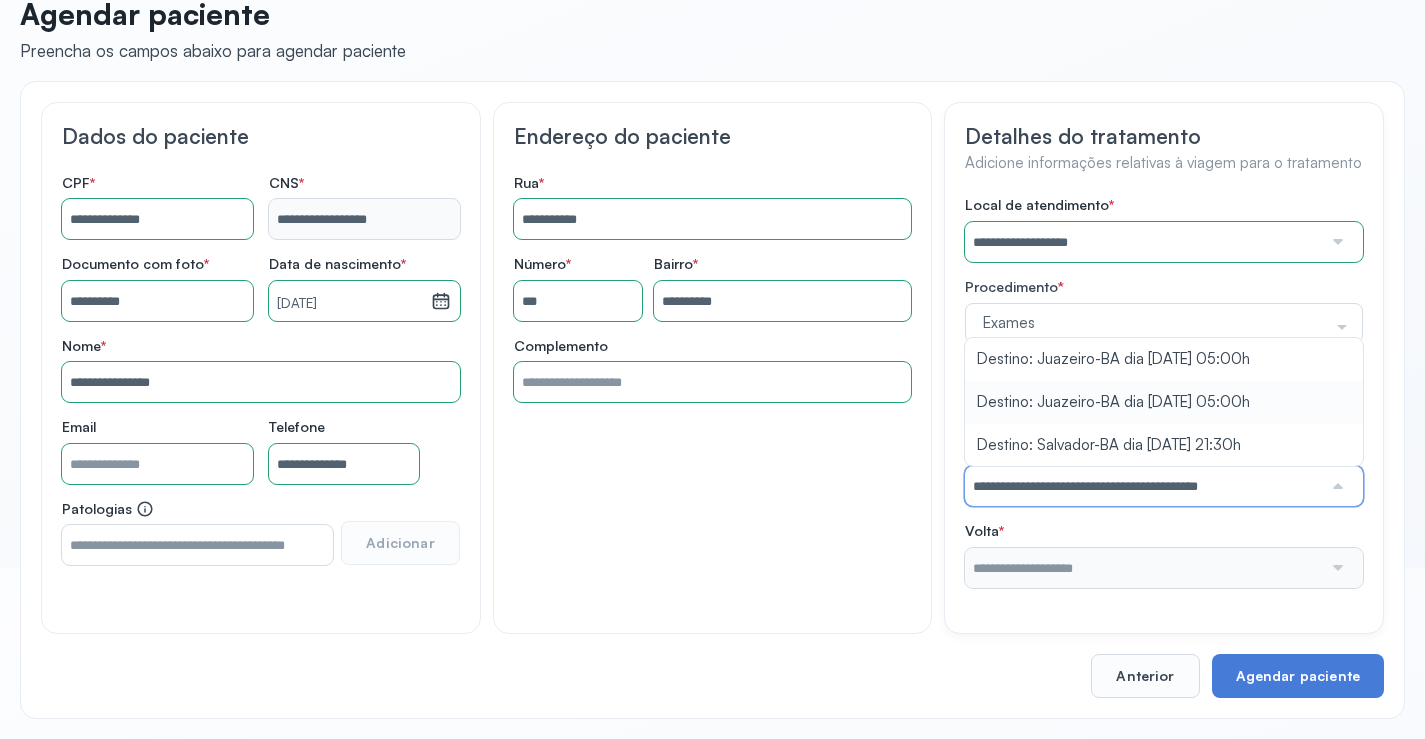 click on "**********" at bounding box center [1164, 392] 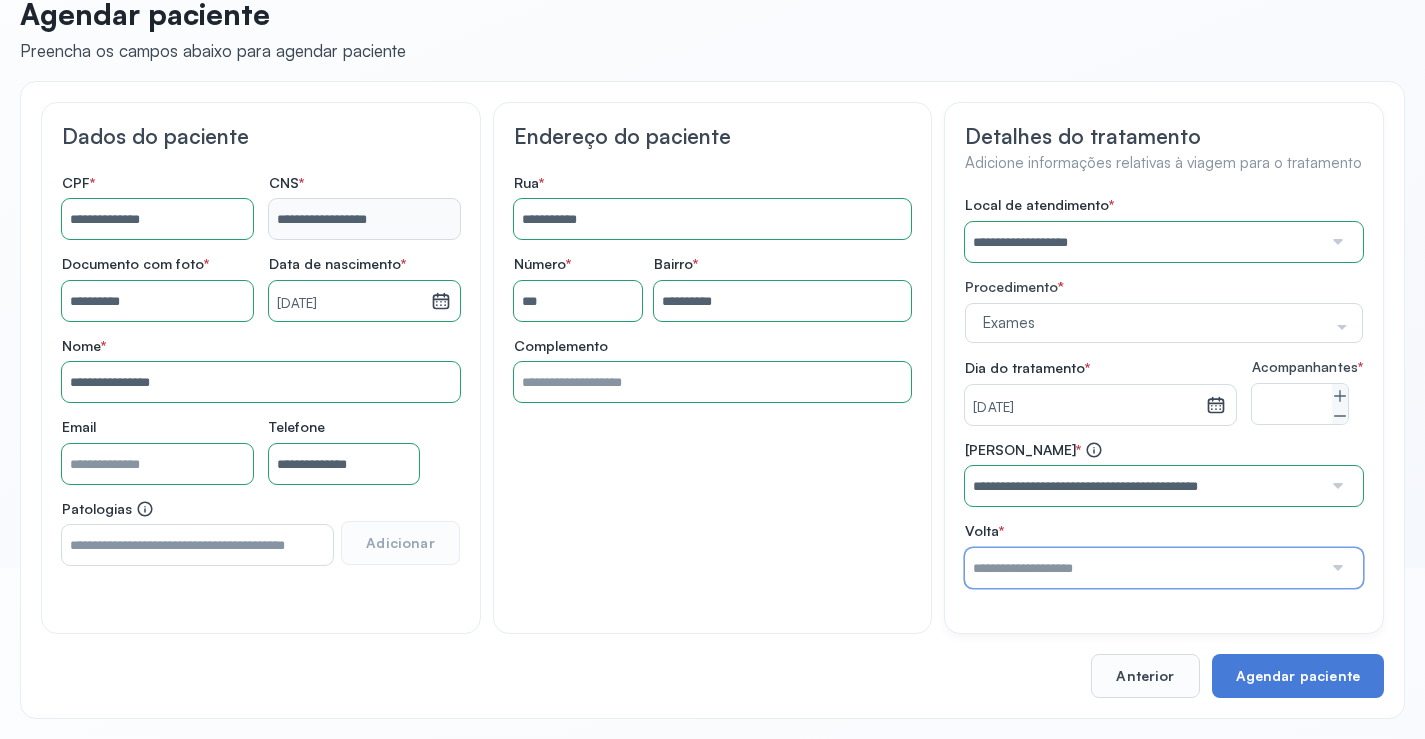 click at bounding box center [1143, 568] 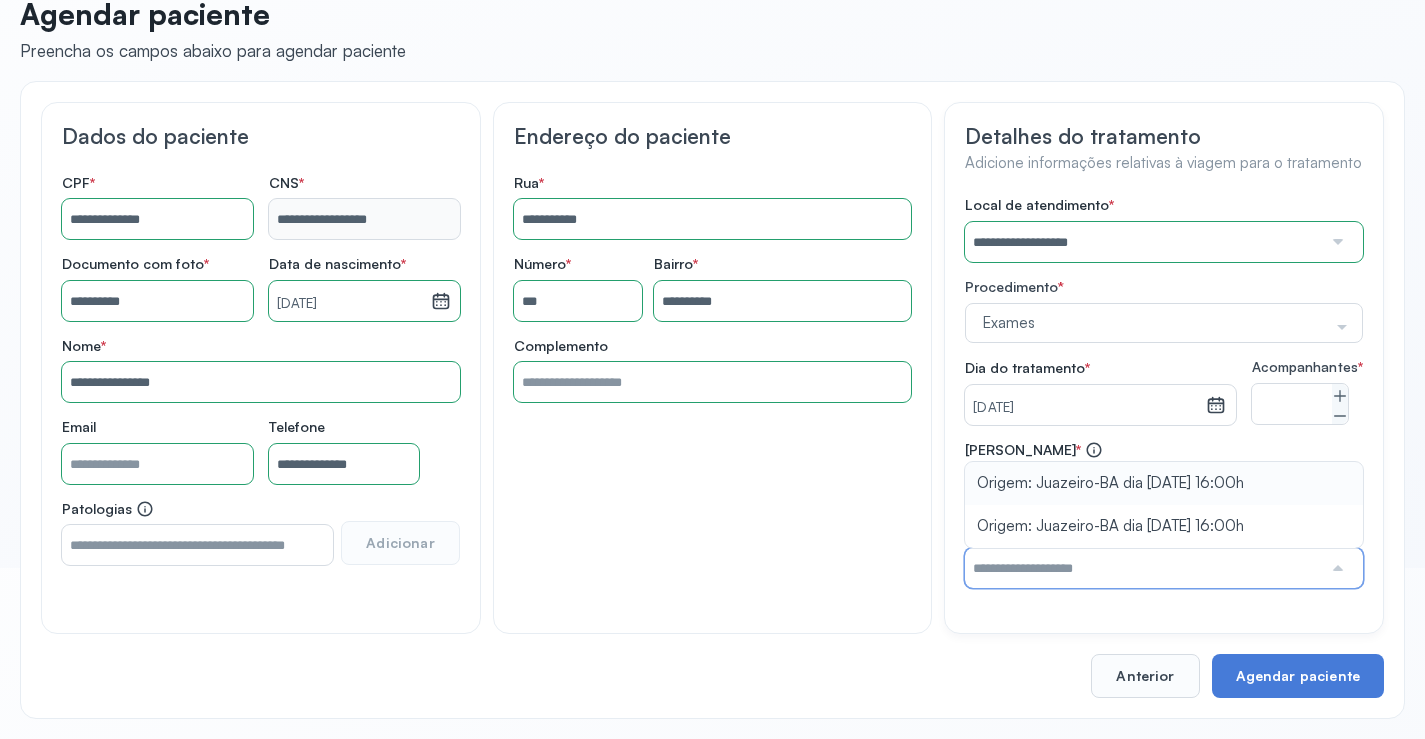 type on "**********" 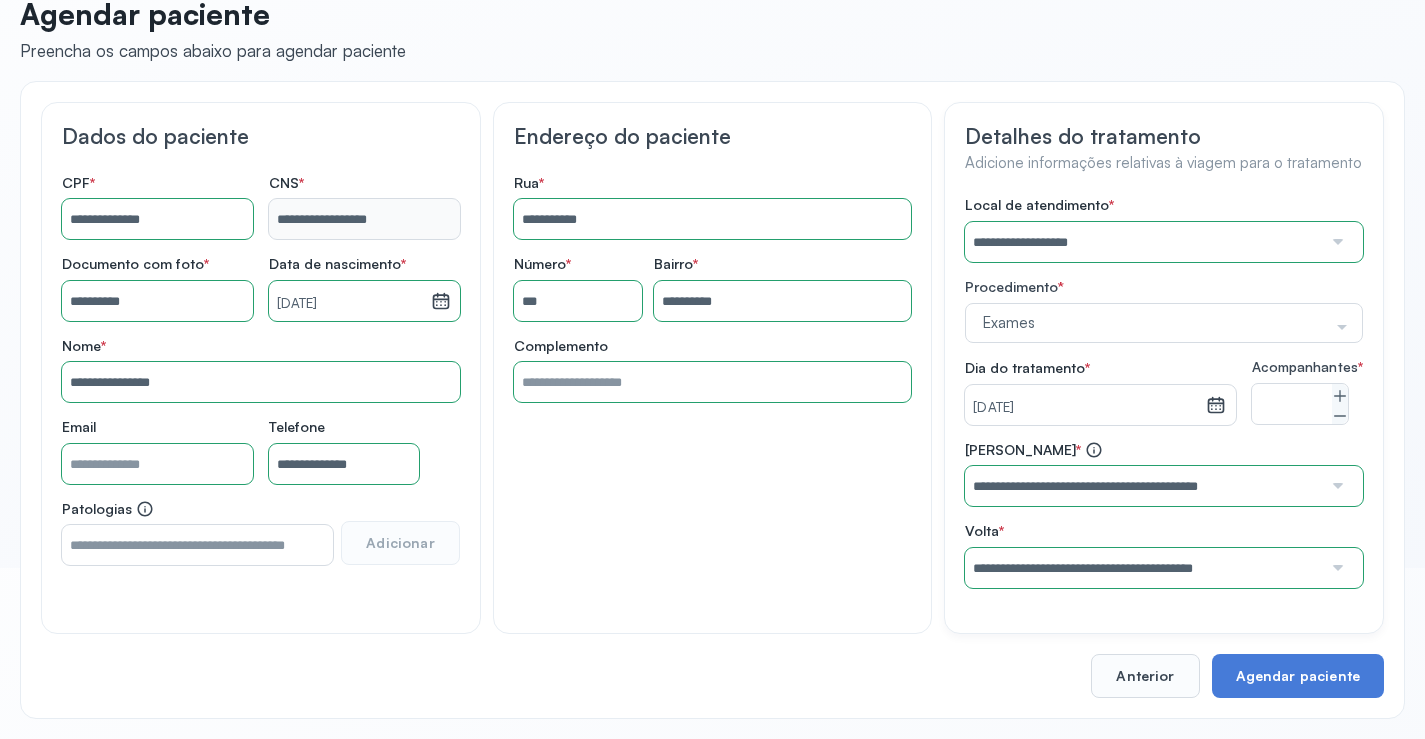 click on "**********" at bounding box center [1164, 514] 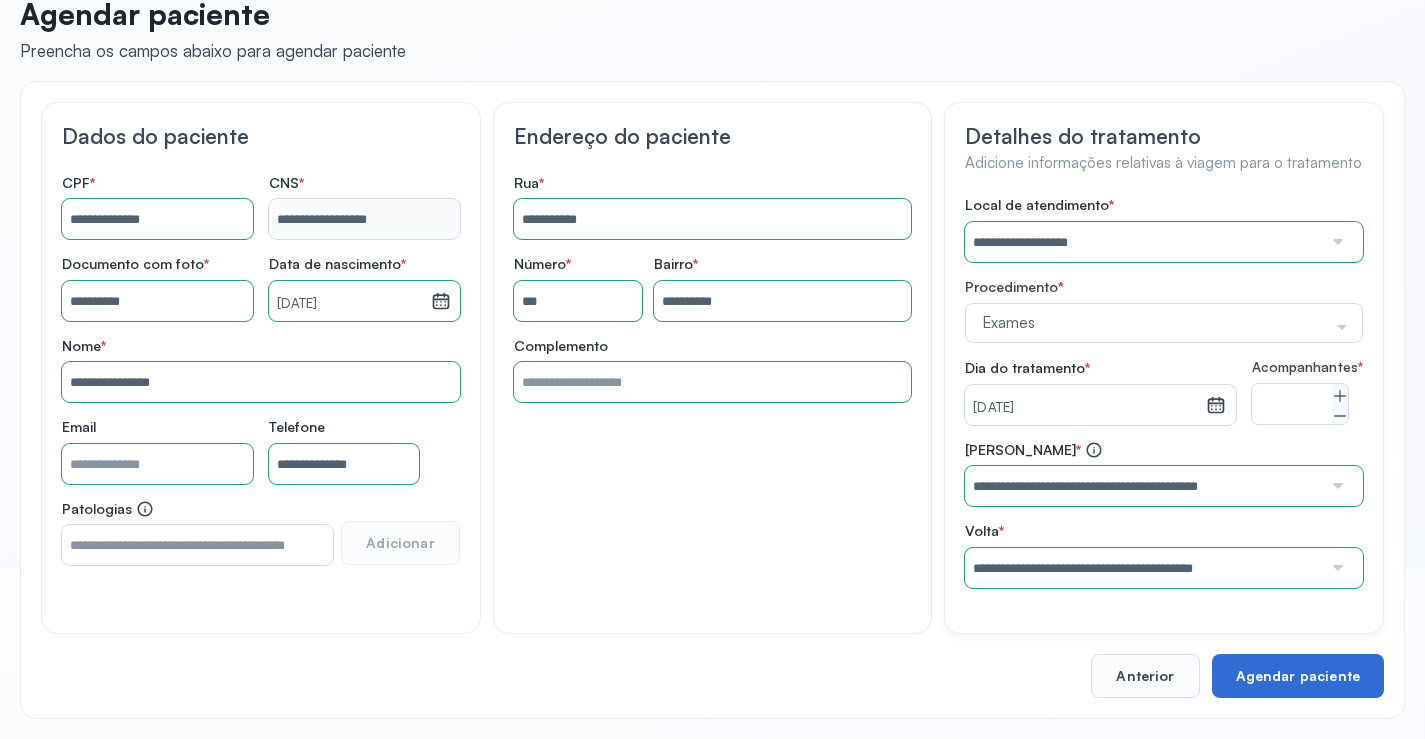 click on "Agendar paciente" at bounding box center [1298, 676] 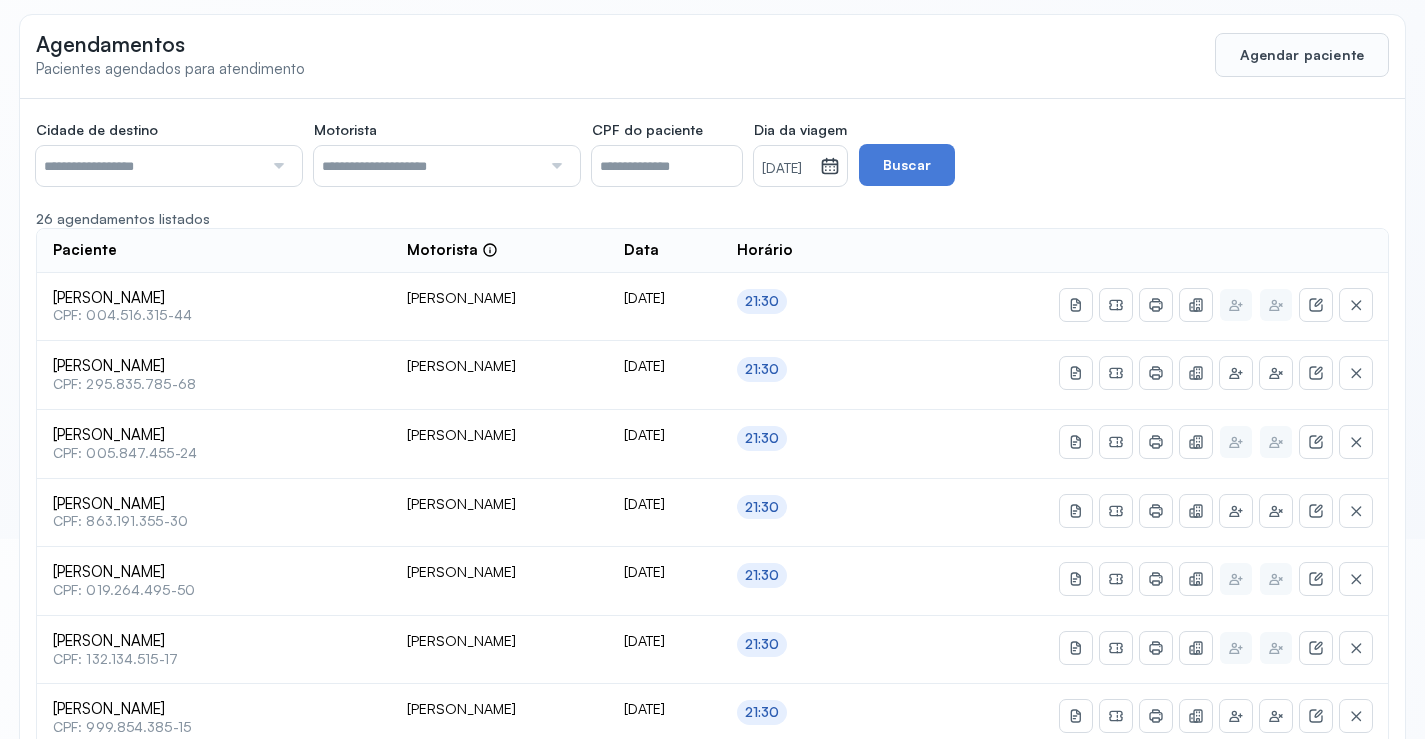 scroll, scrollTop: 165, scrollLeft: 0, axis: vertical 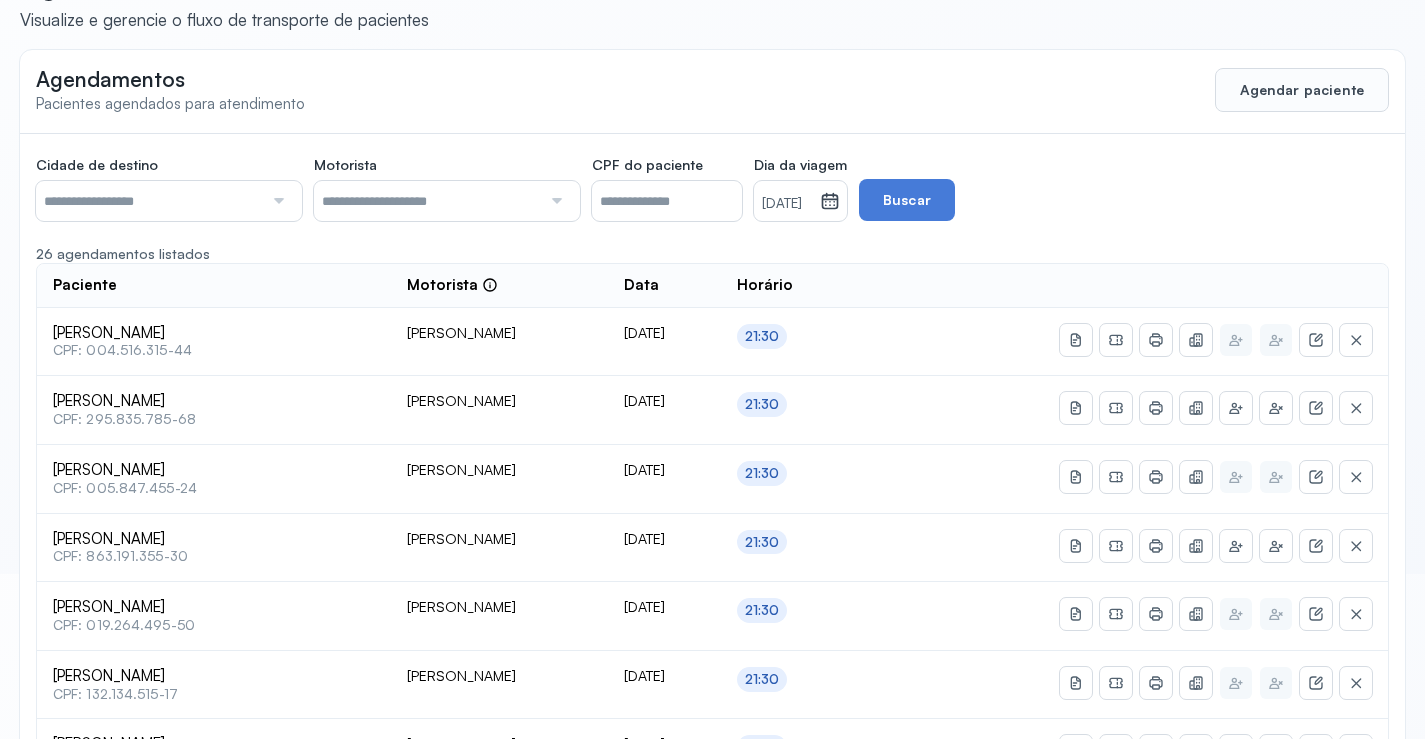 click at bounding box center (149, 201) 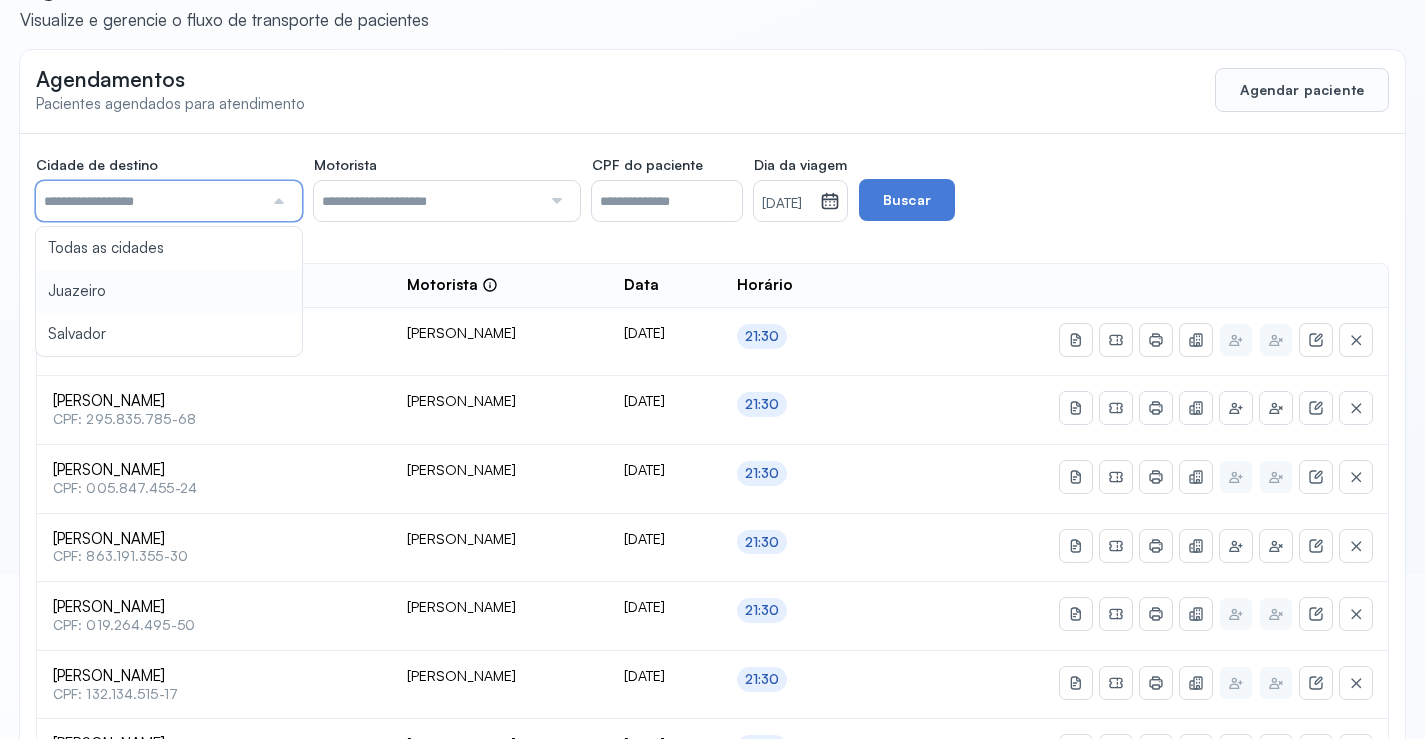 type on "********" 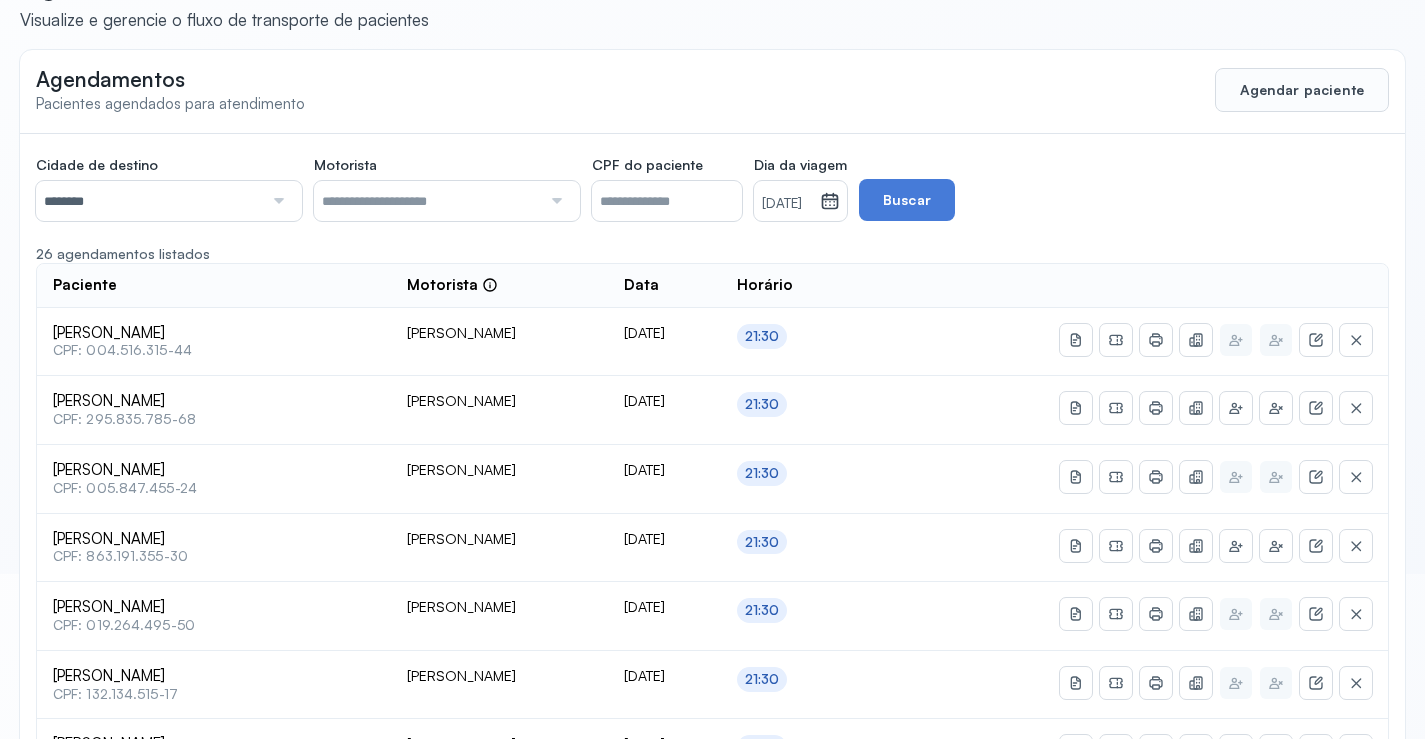 drag, startPoint x: 131, startPoint y: 288, endPoint x: 228, endPoint y: 264, distance: 99.92497 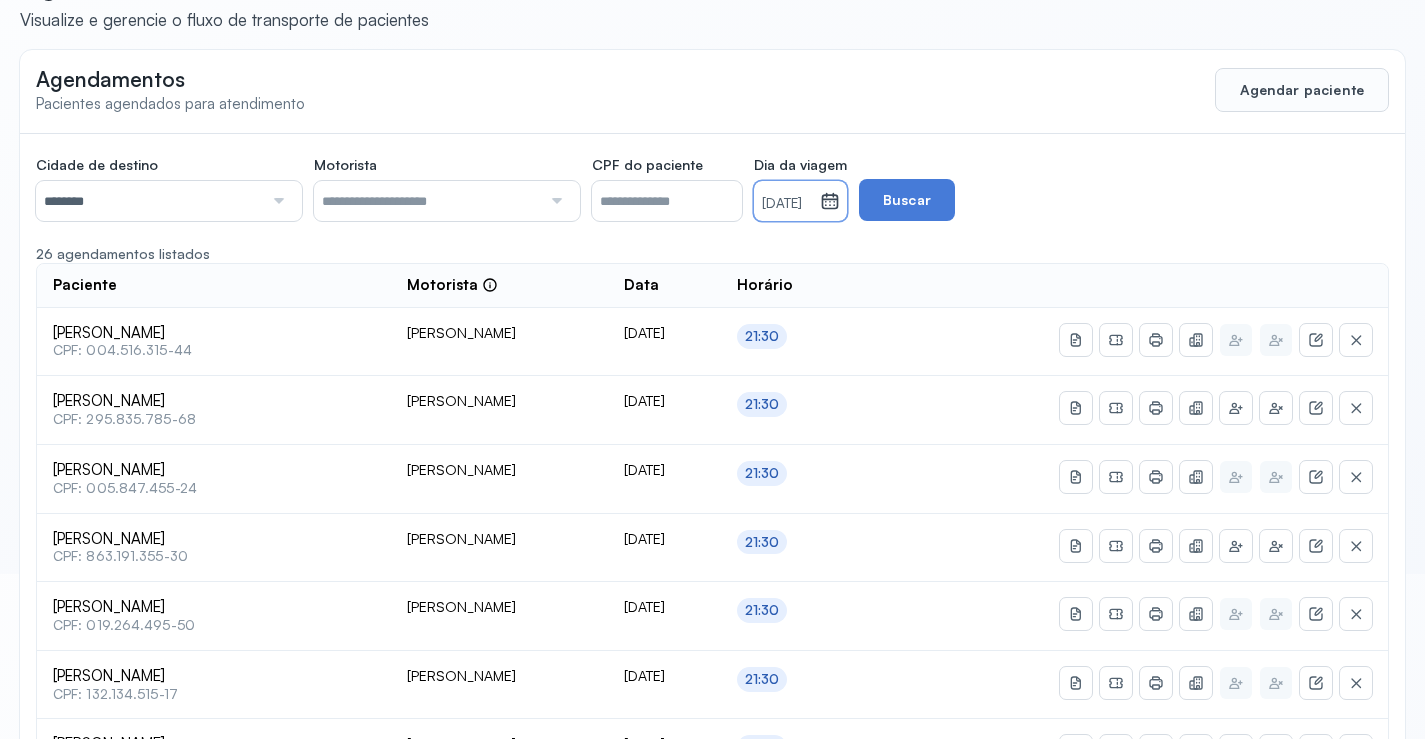 click on "[DATE]" at bounding box center [787, 204] 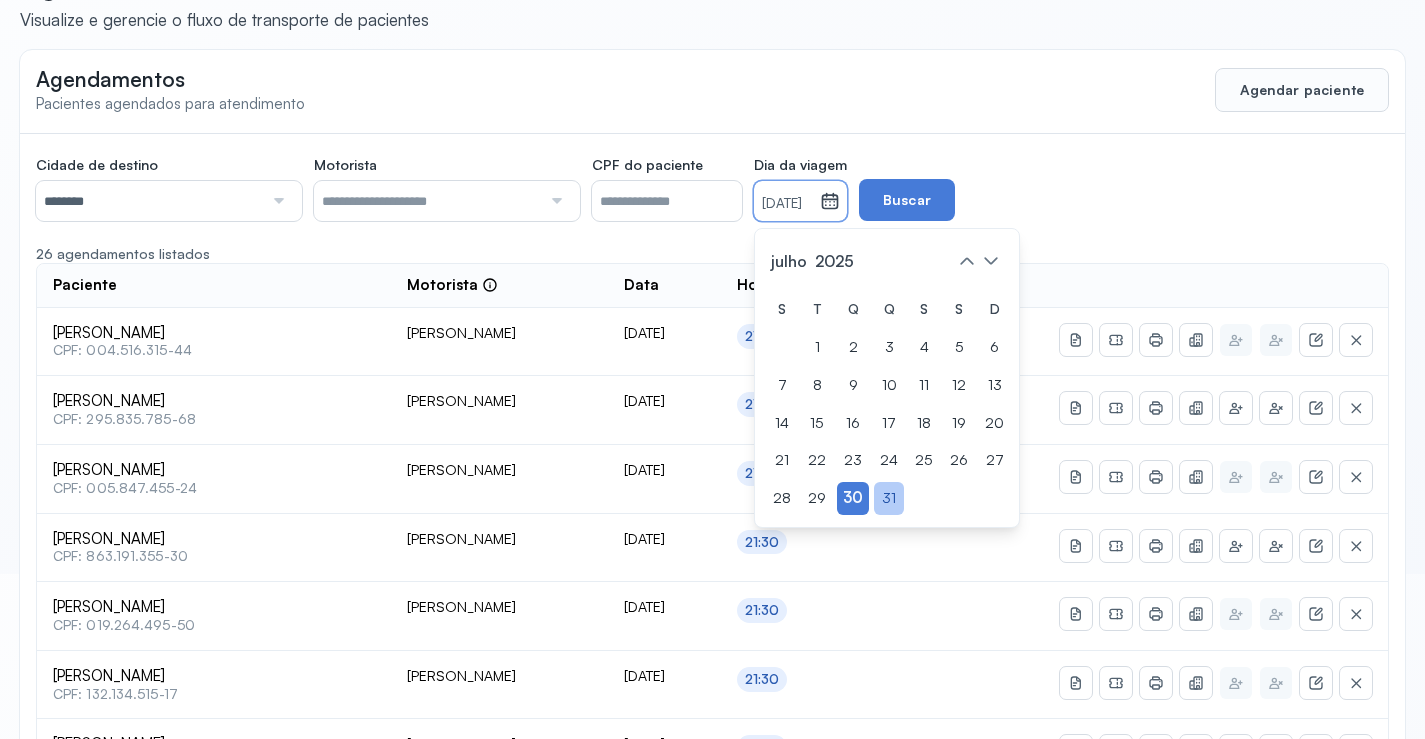 click on "31" 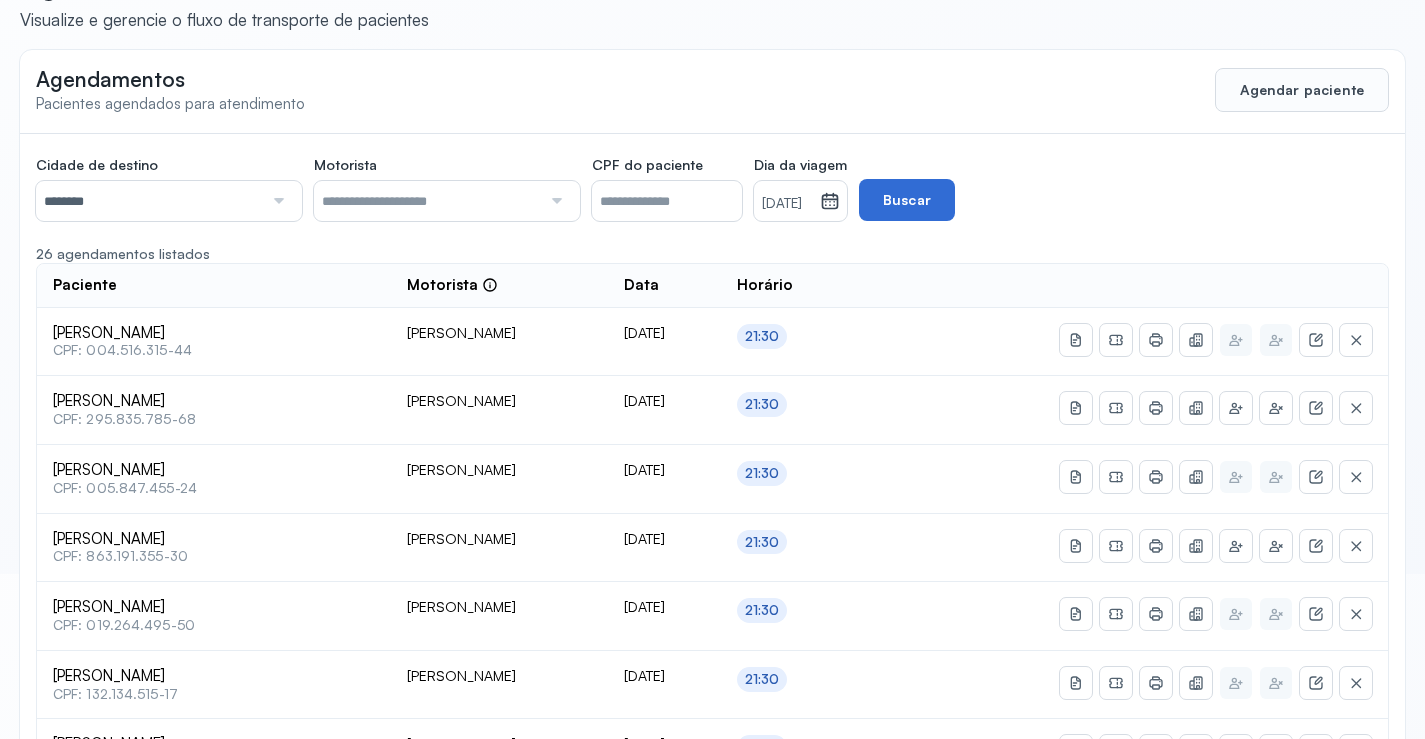 click on "Buscar" at bounding box center (907, 200) 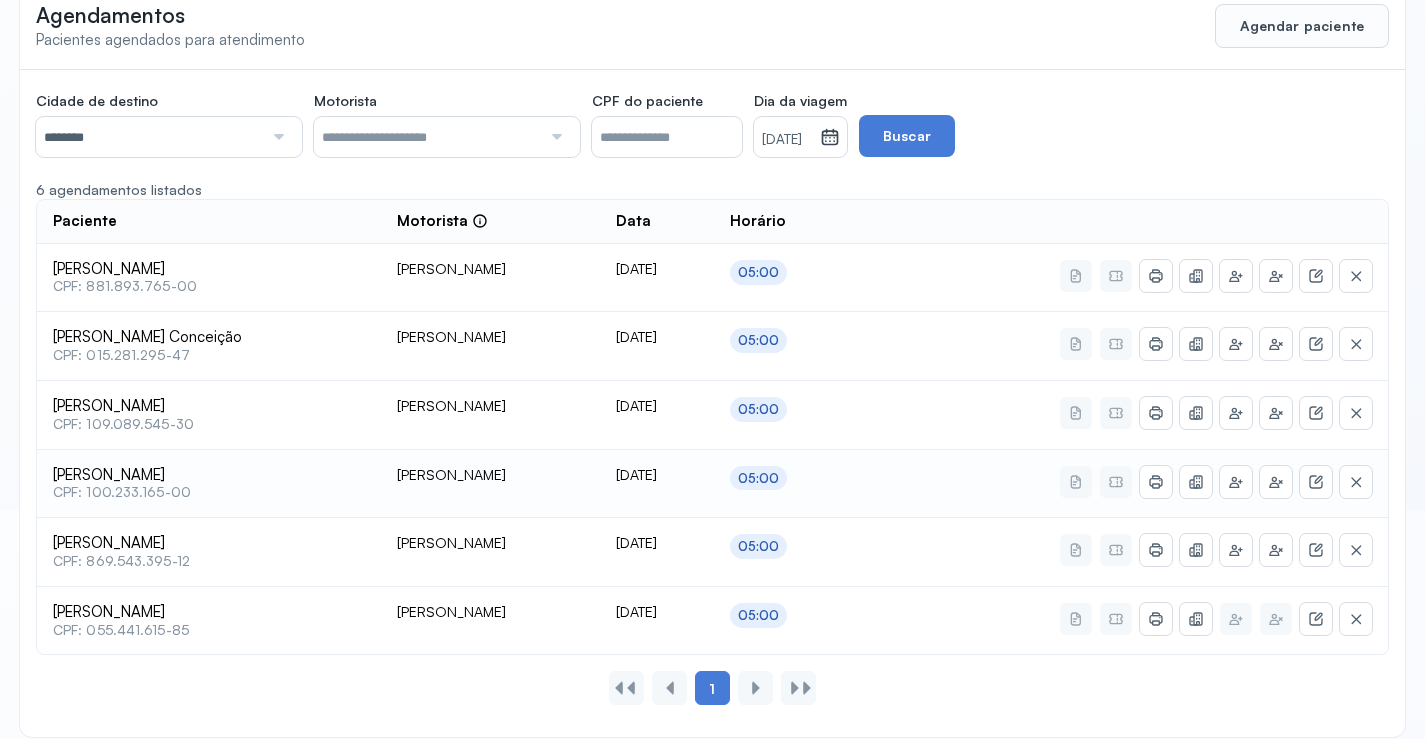 scroll, scrollTop: 247, scrollLeft: 0, axis: vertical 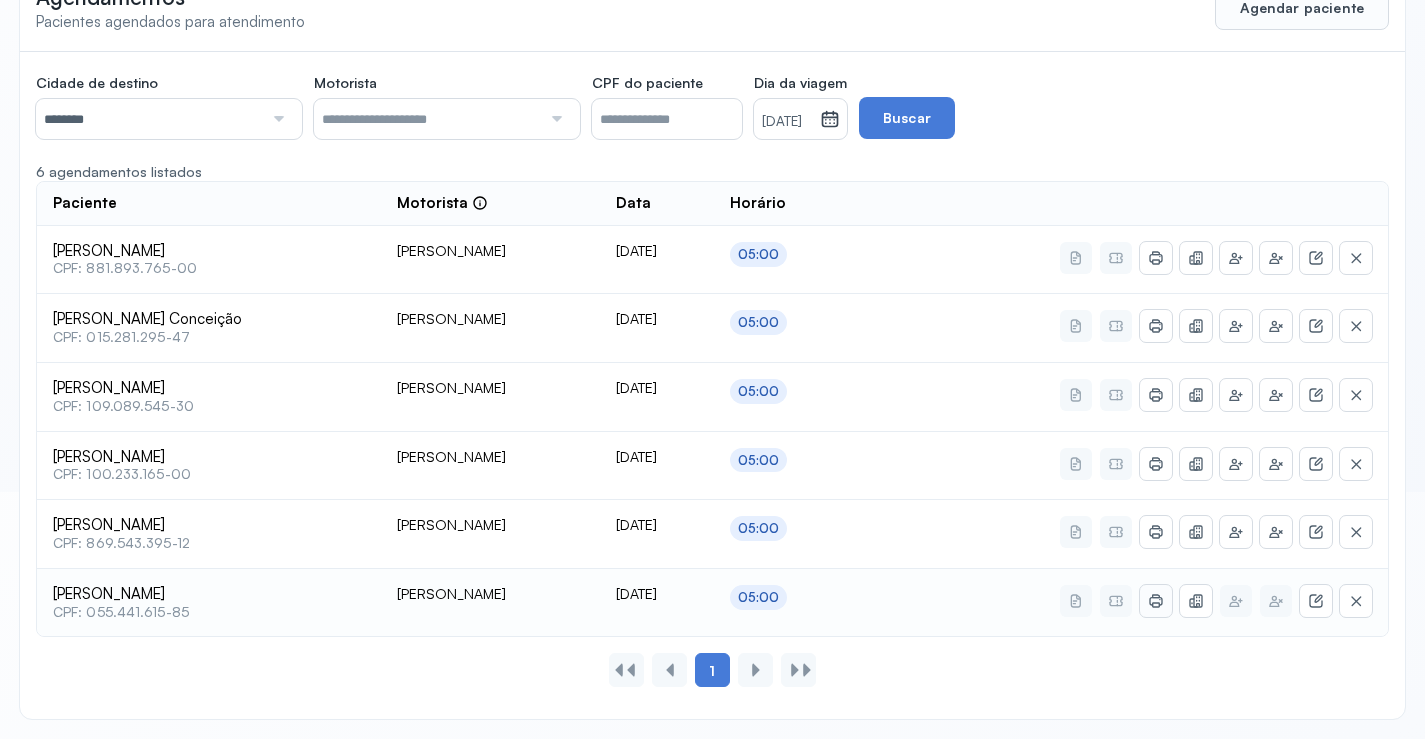 click 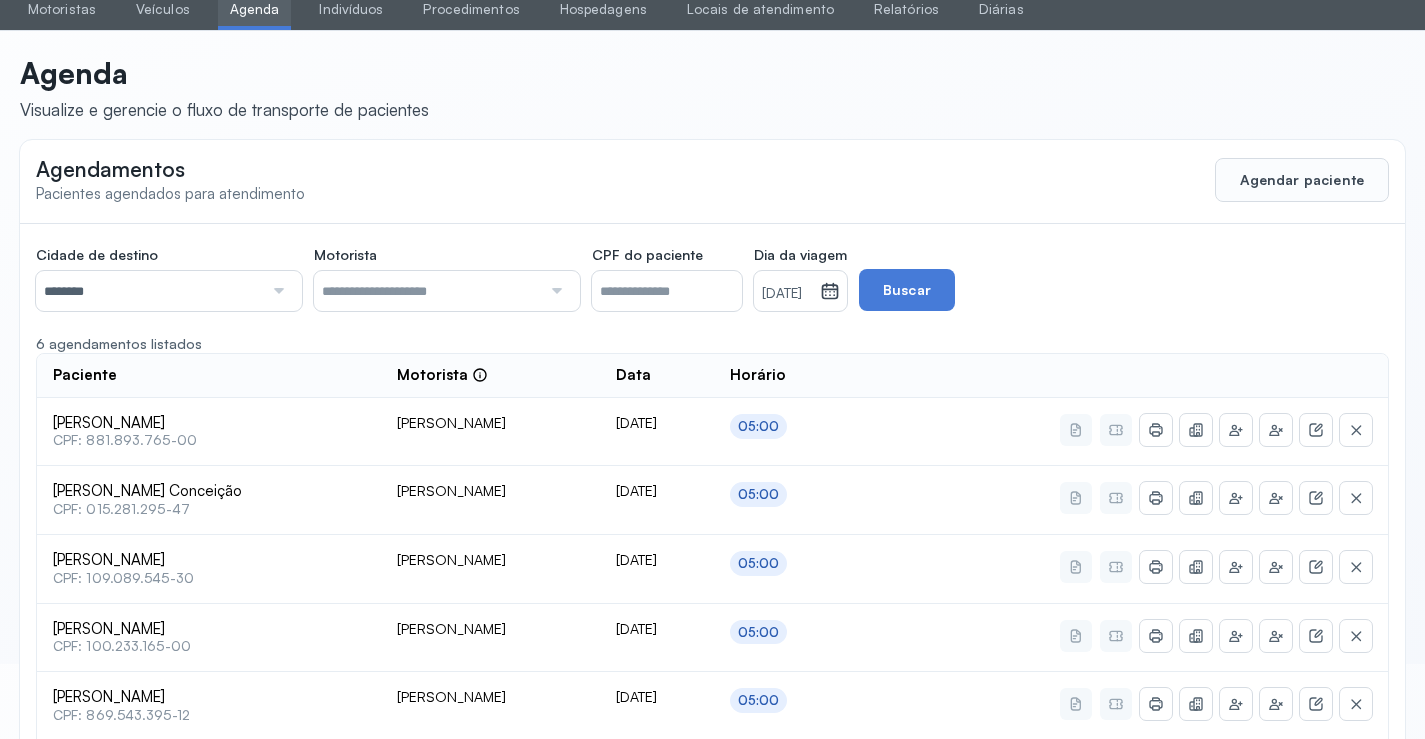 scroll, scrollTop: 0, scrollLeft: 0, axis: both 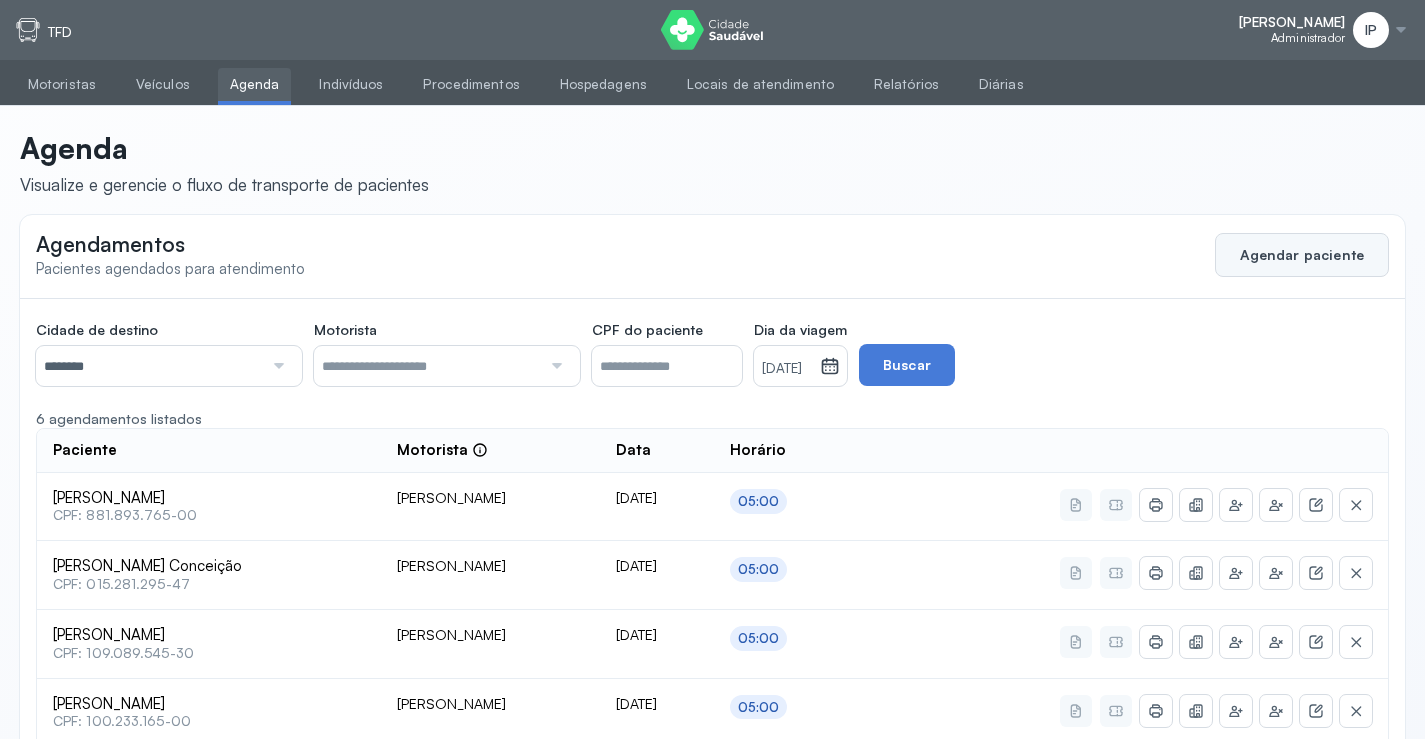click on "Agendar paciente" 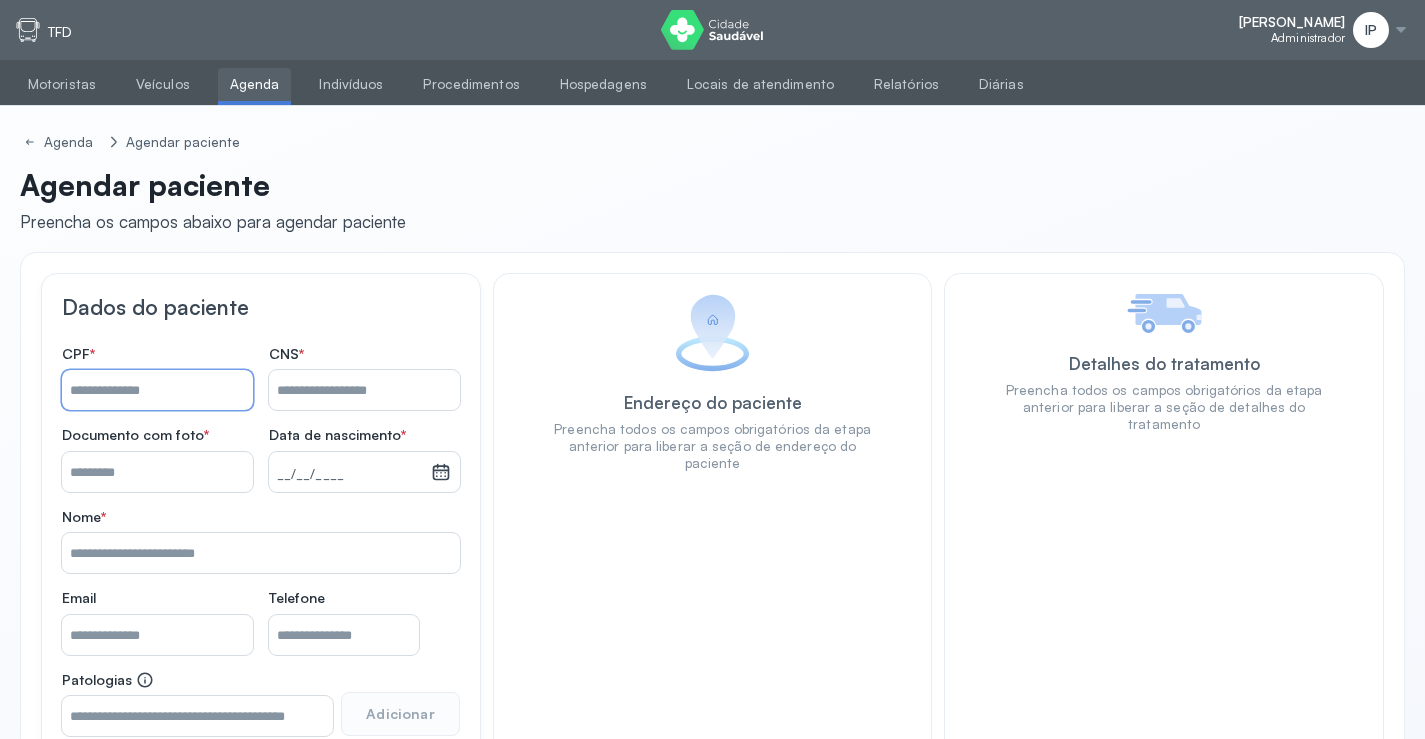 click on "Nome   *" at bounding box center (157, 390) 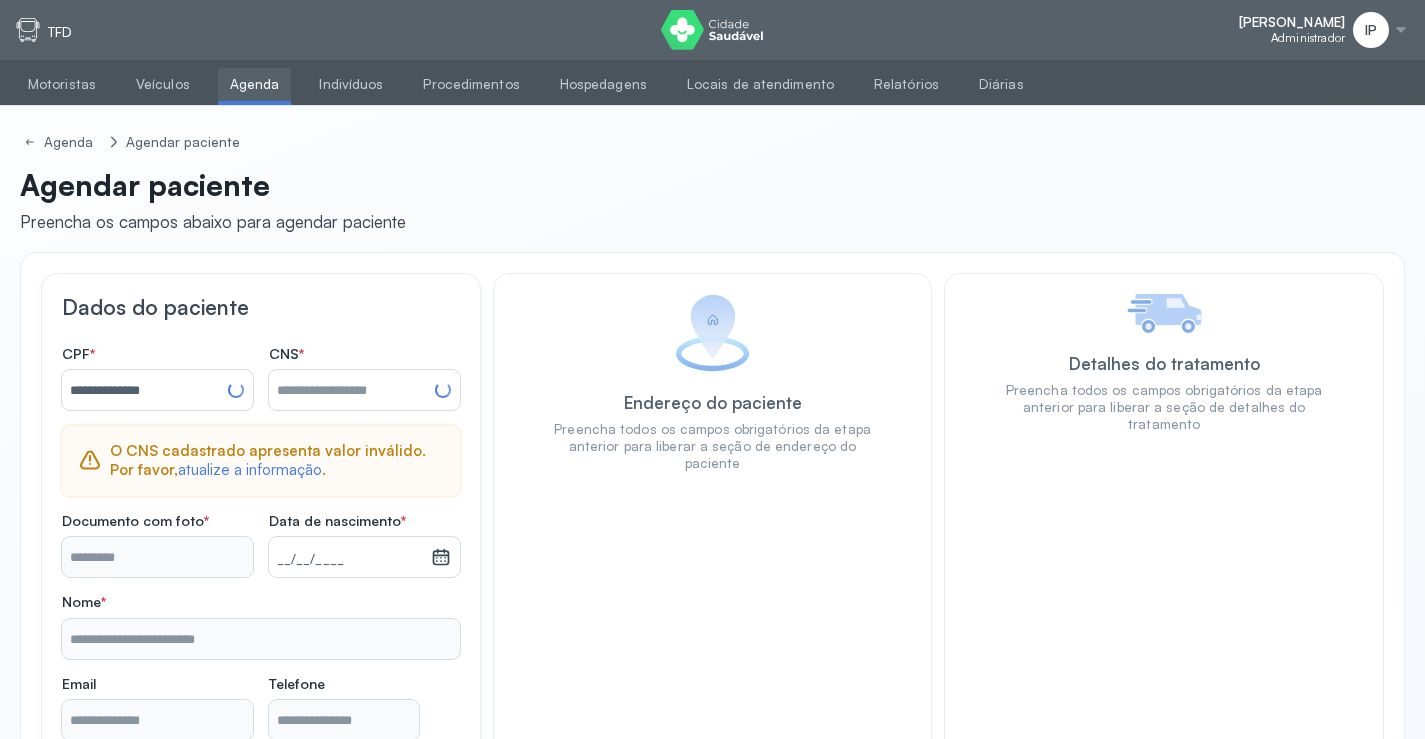 type on "**********" 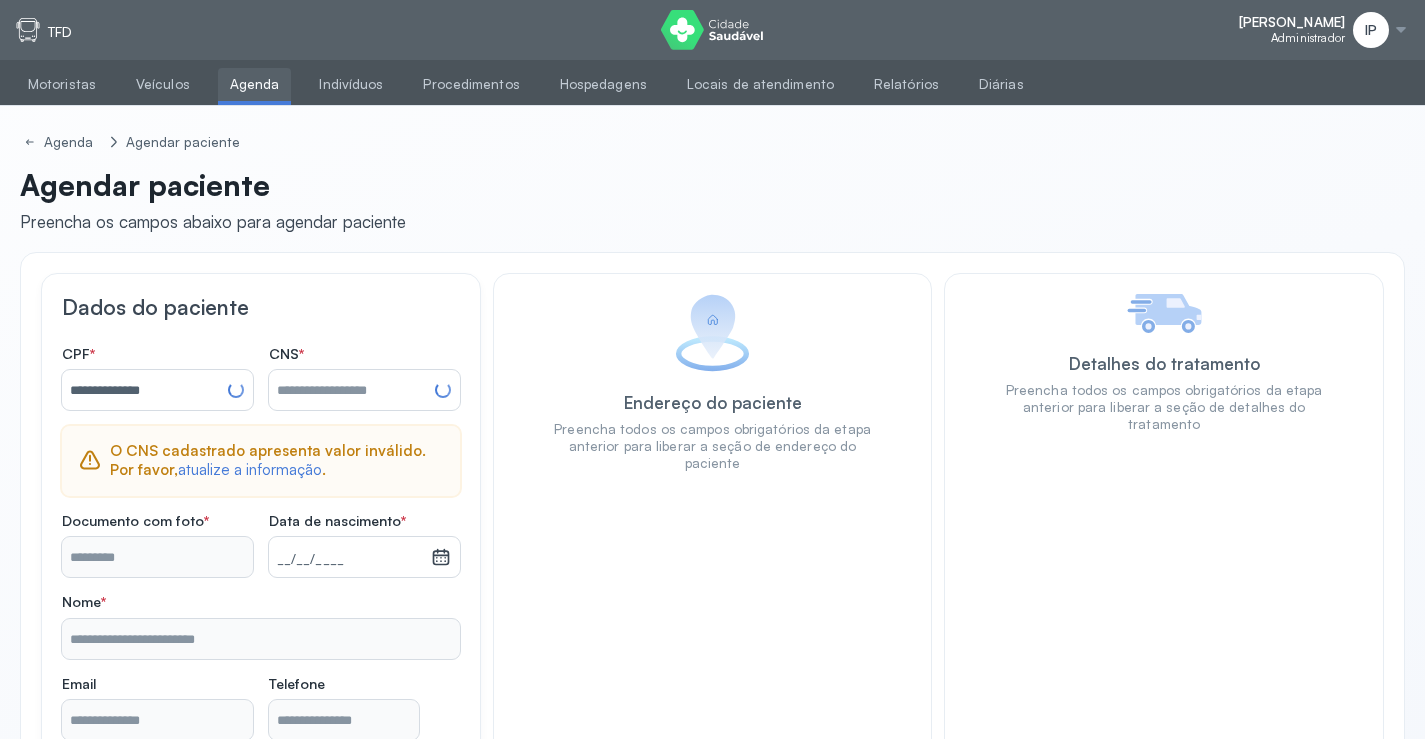 type on "**********" 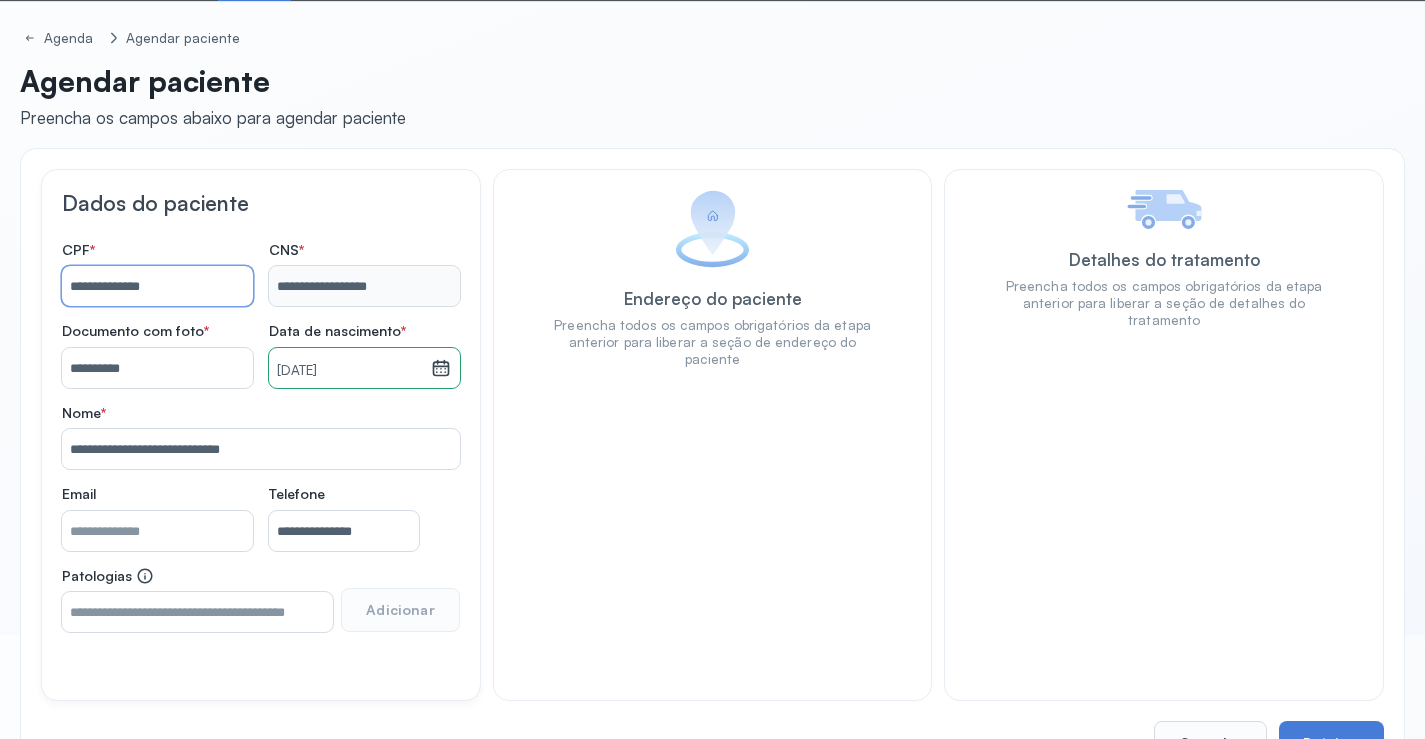 scroll, scrollTop: 171, scrollLeft: 0, axis: vertical 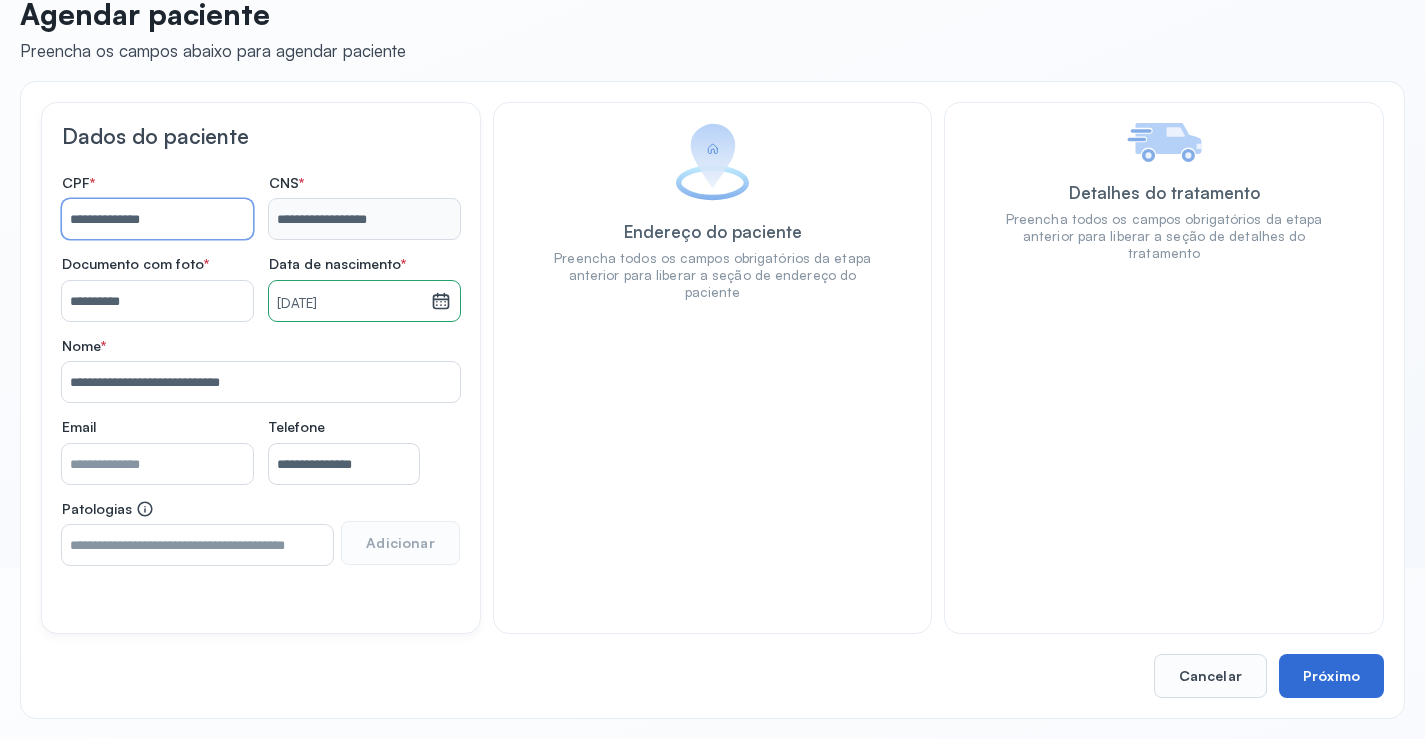 type on "**********" 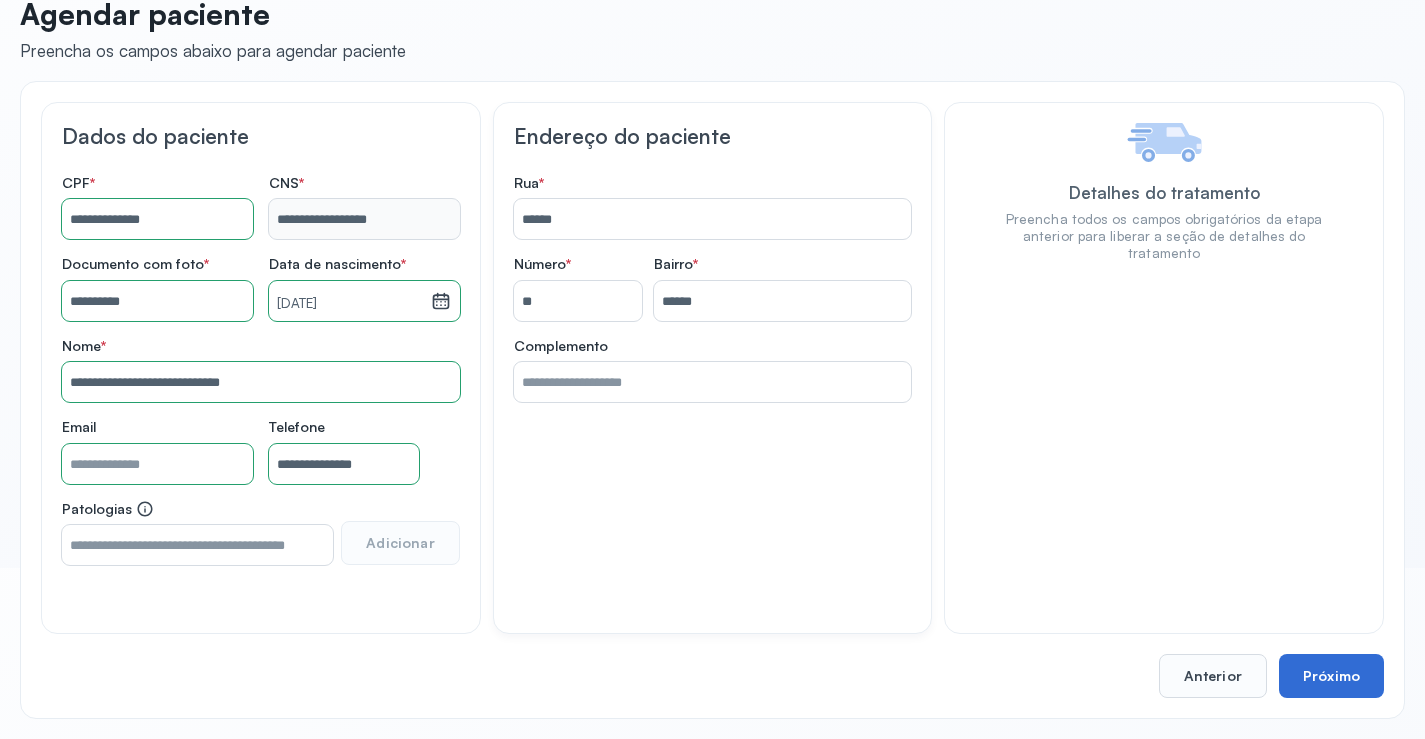 click on "Próximo" at bounding box center (1331, 676) 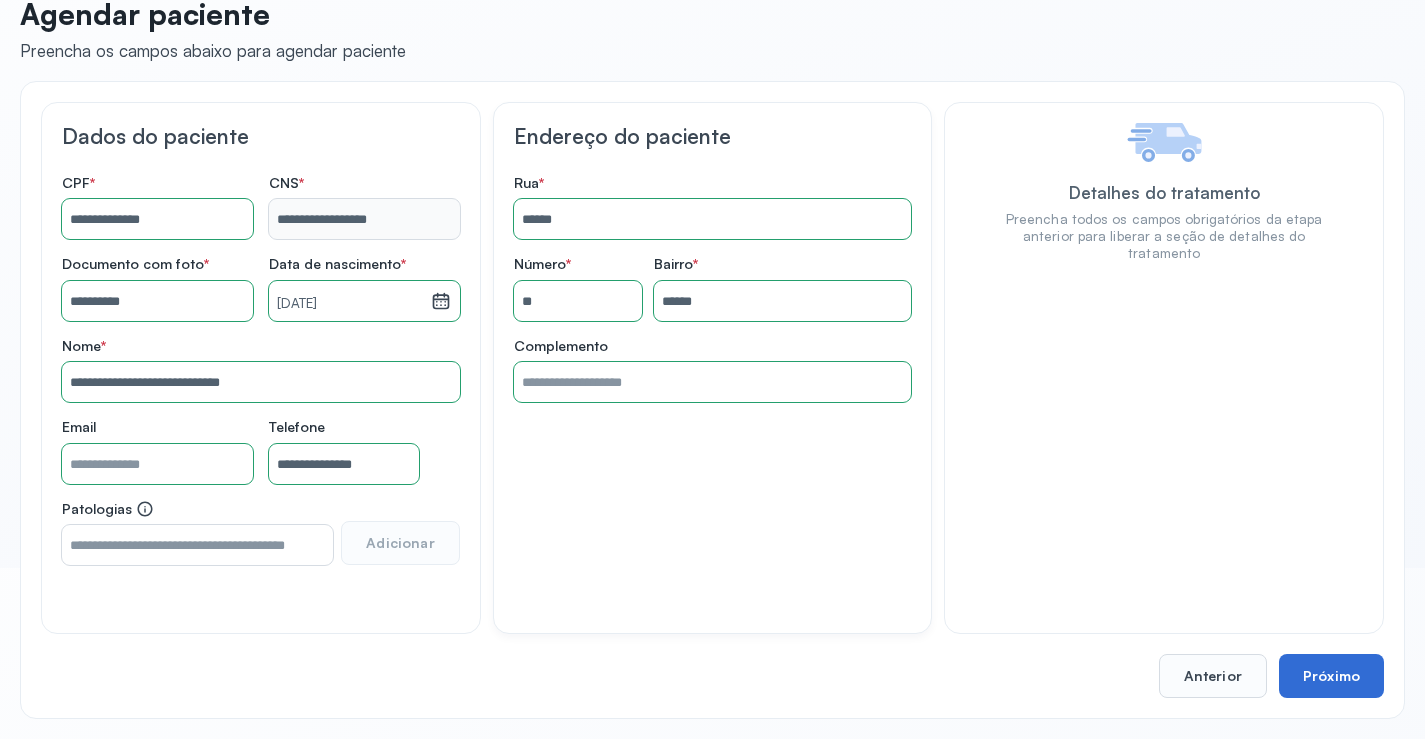 click on "Próximo" at bounding box center (1331, 676) 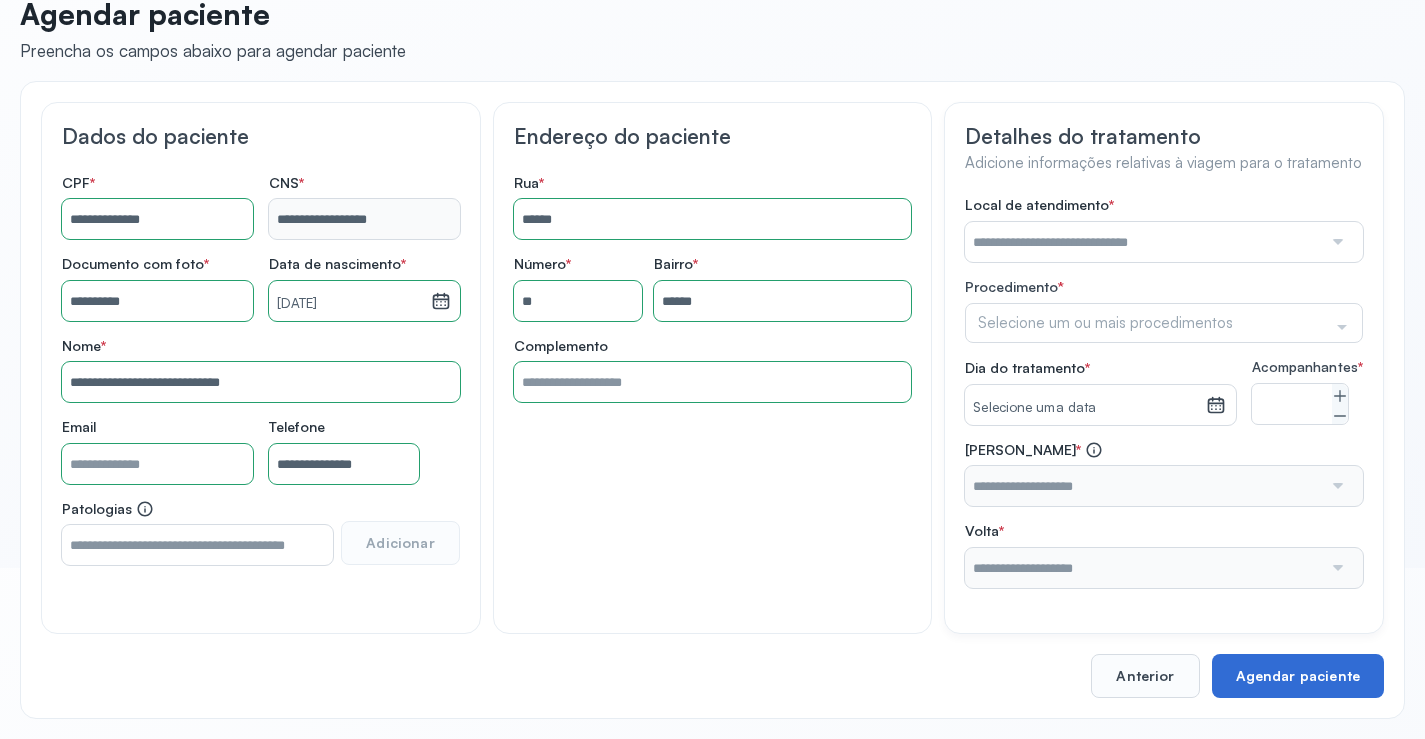 click on "Agendar paciente" at bounding box center [1298, 676] 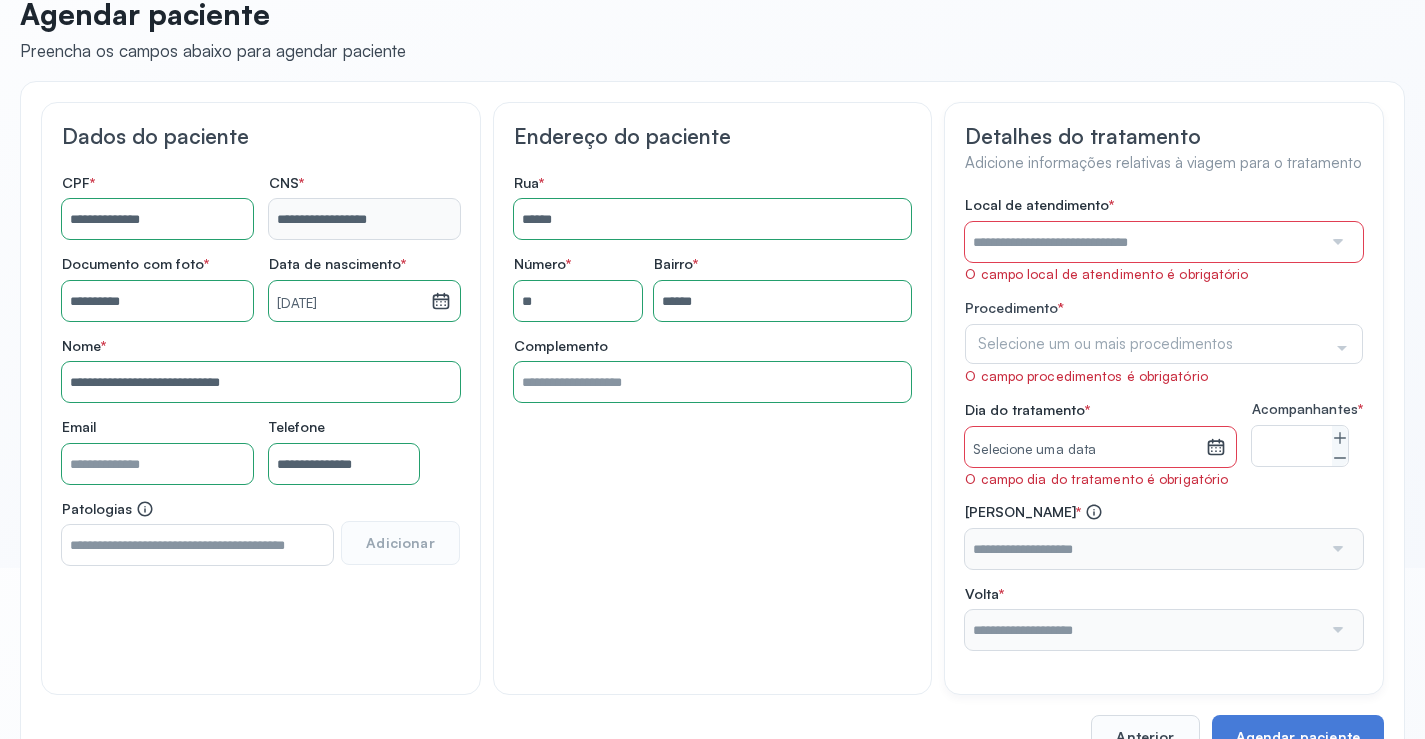 click at bounding box center [1143, 242] 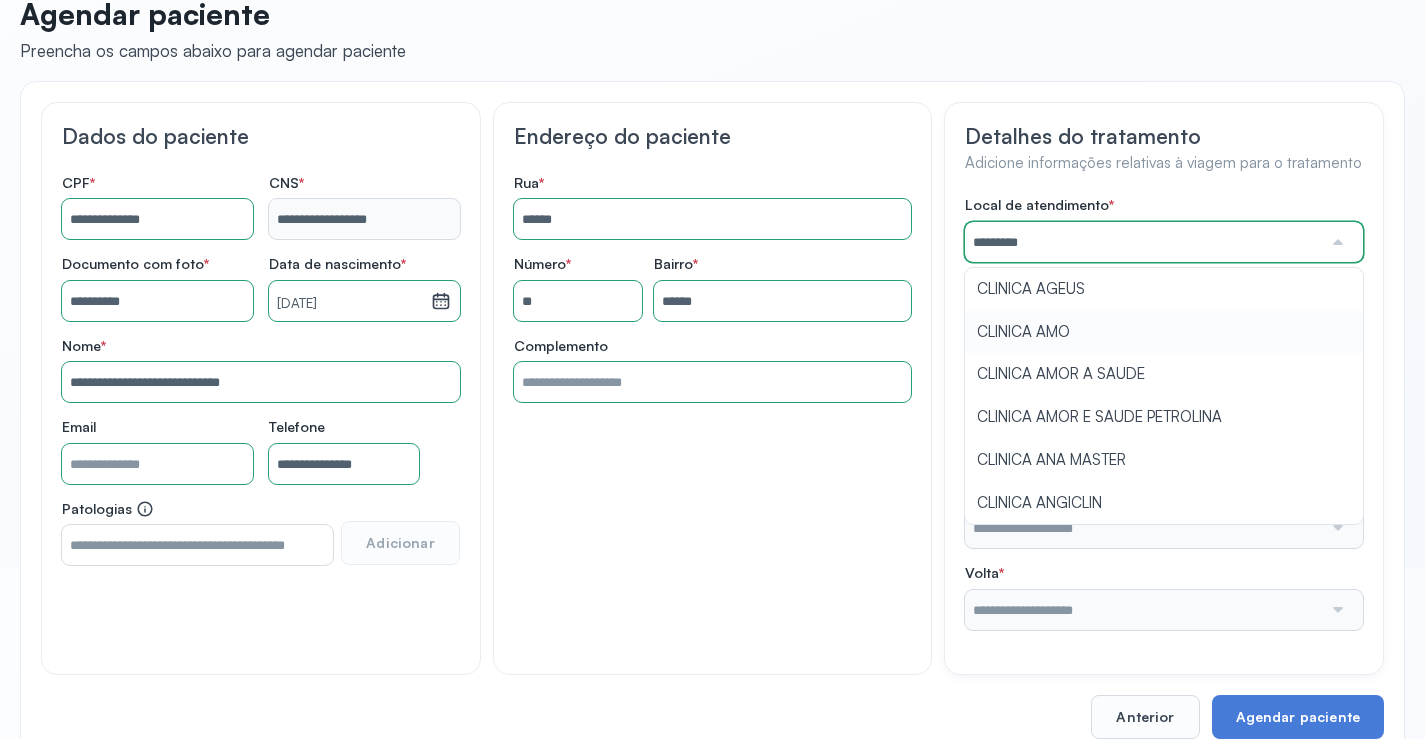 type on "**********" 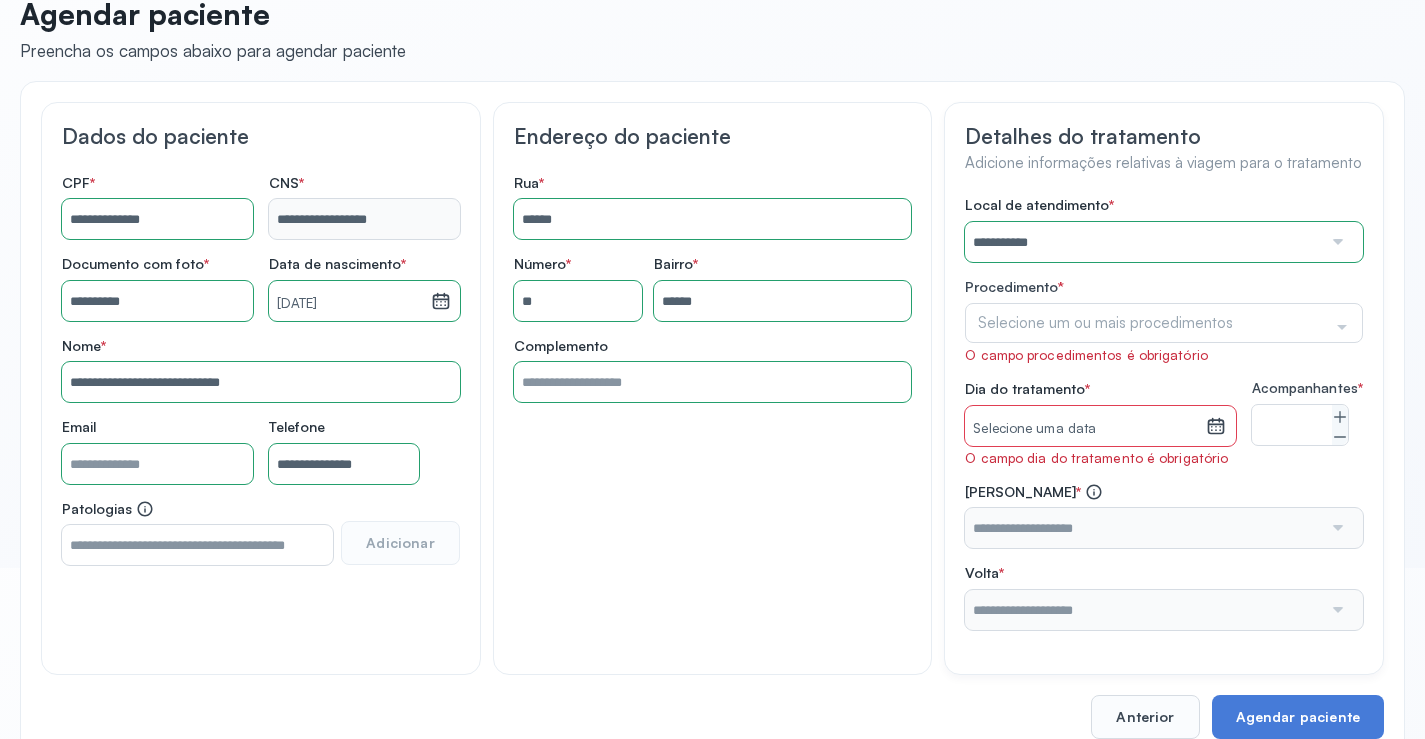 click on "**********" at bounding box center [1164, 412] 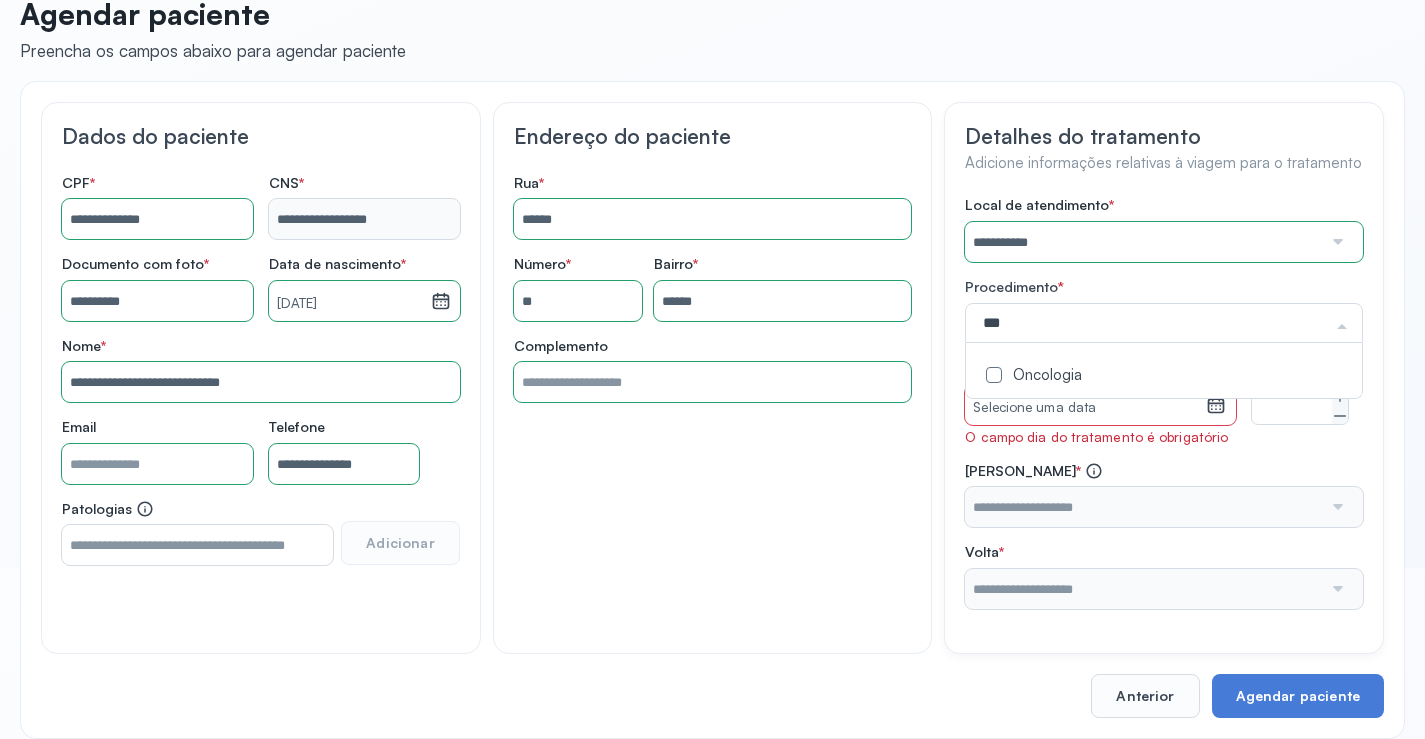 type on "****" 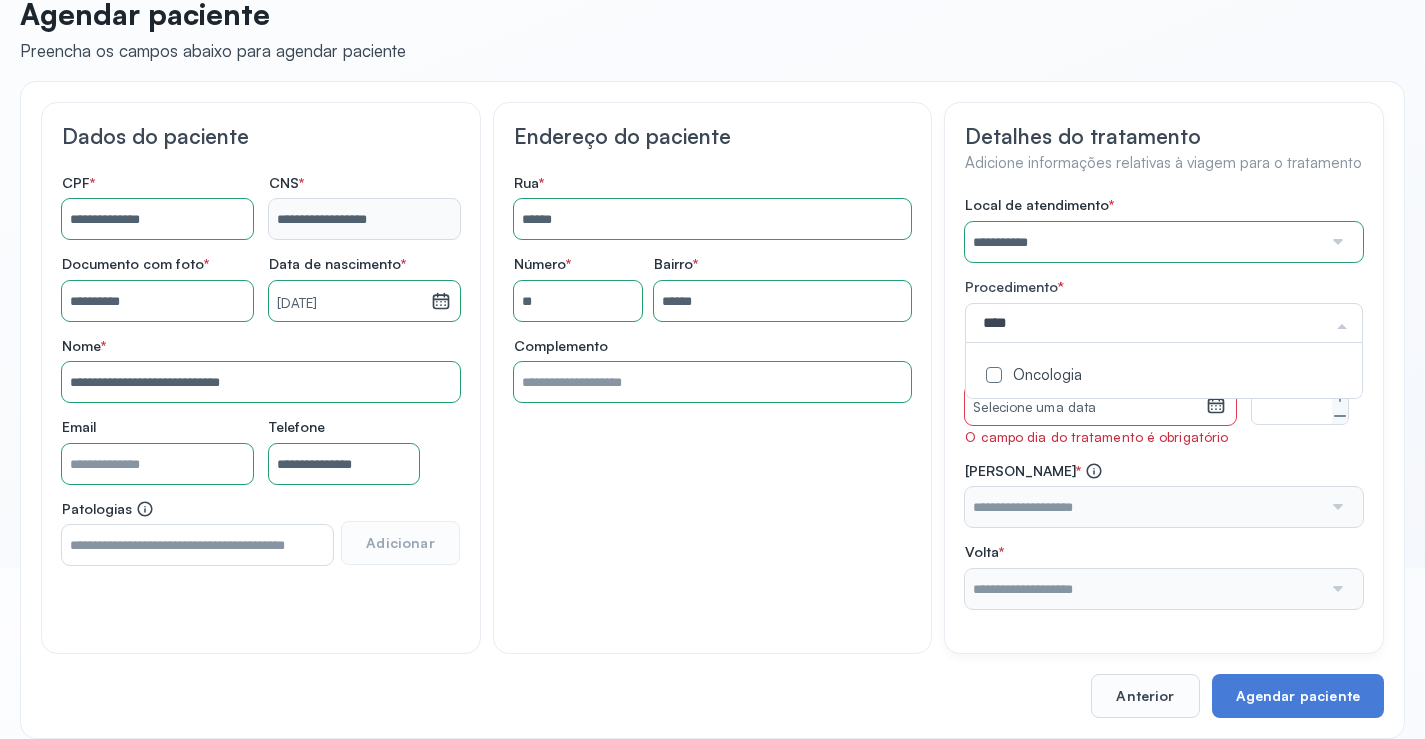 click on "Oncologia" 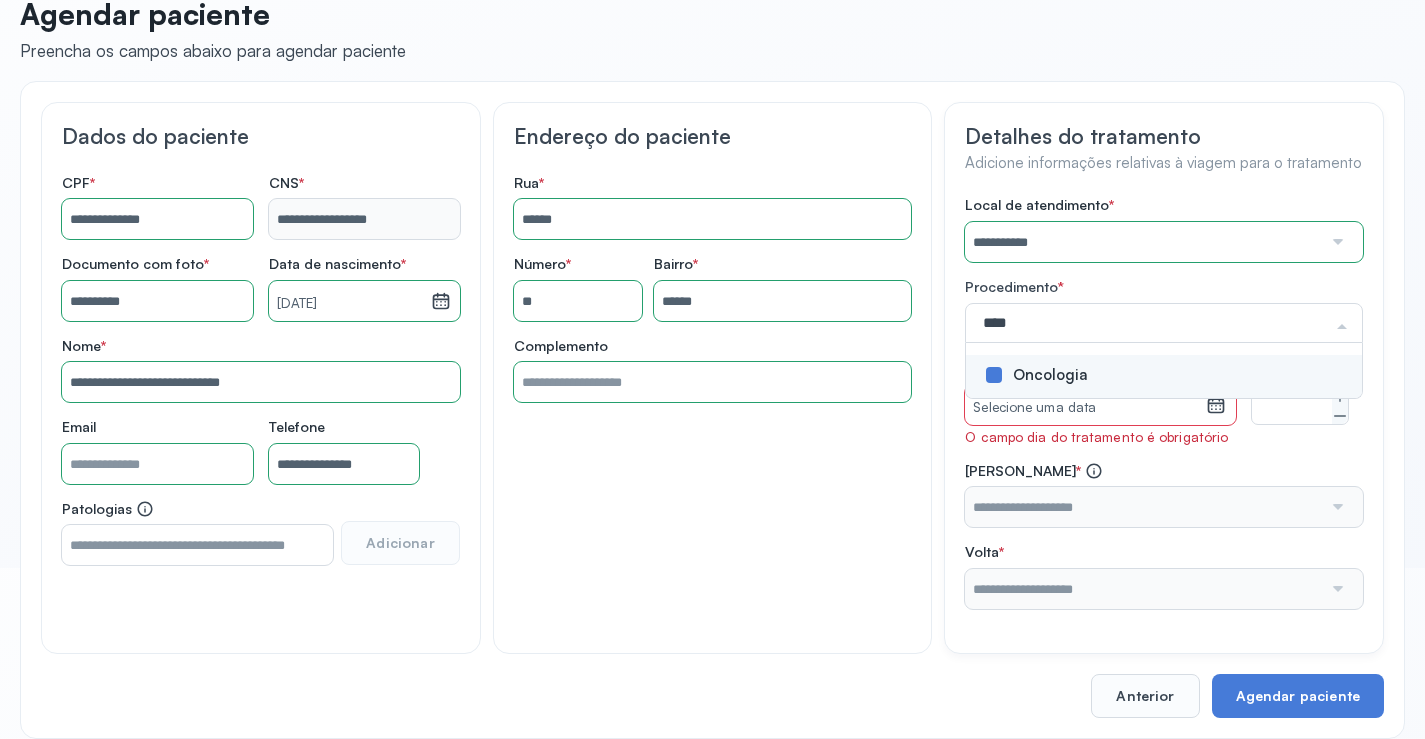 click on "**********" 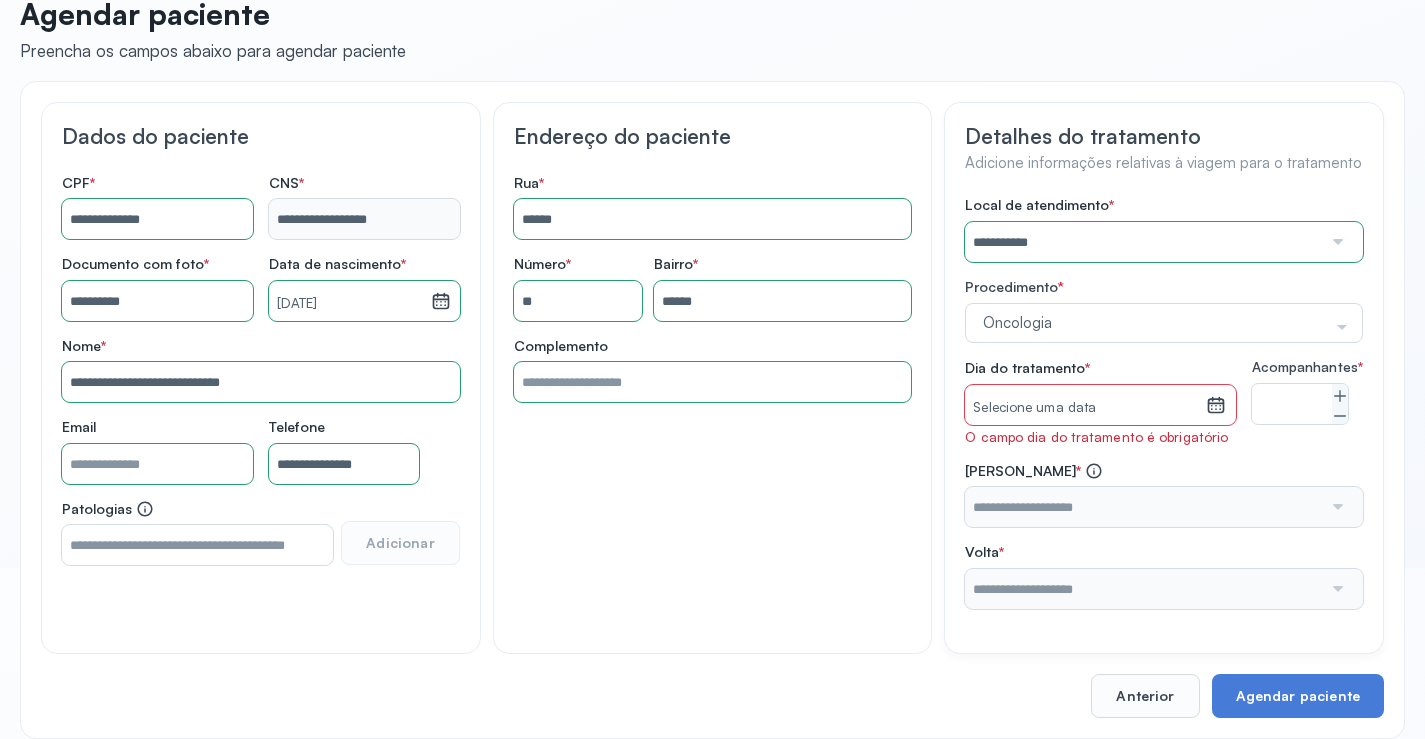 click on "Selecione uma data" at bounding box center (1085, 408) 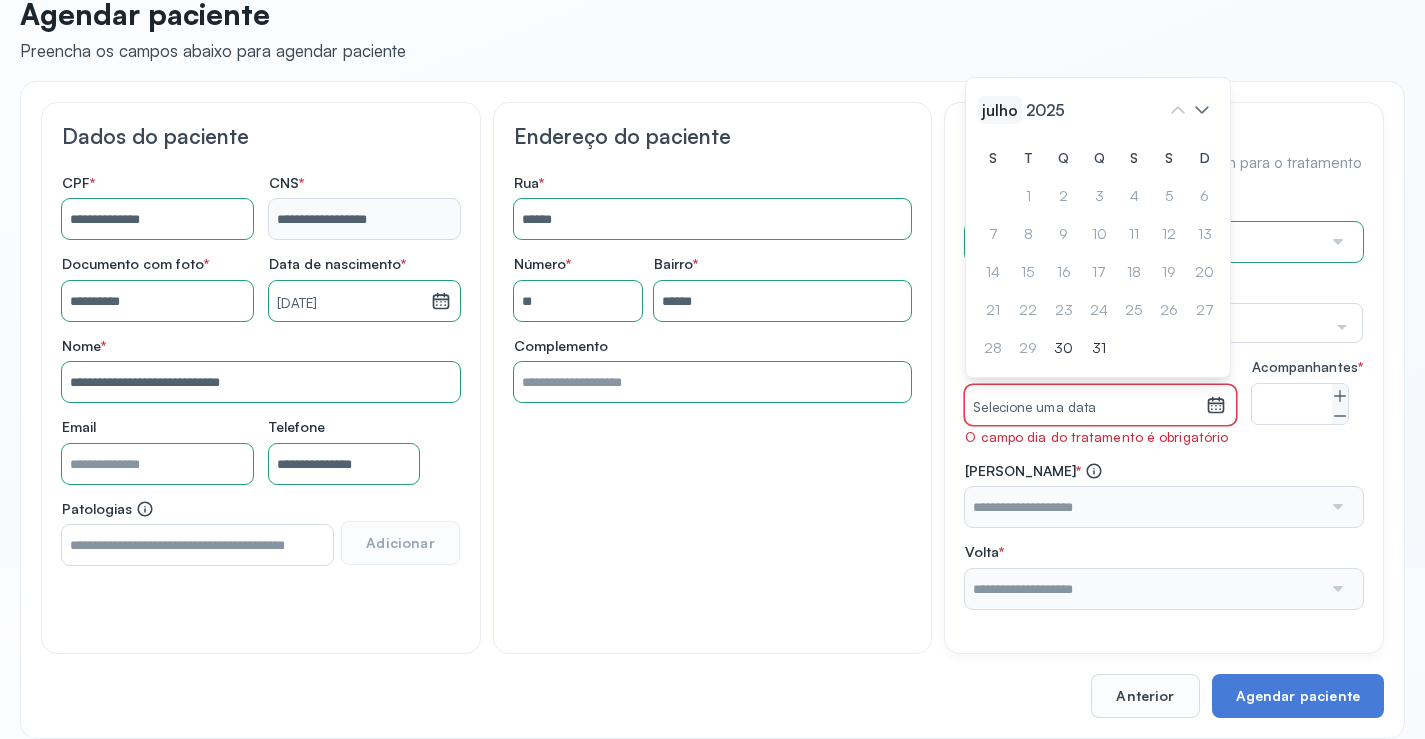 click on "julho" 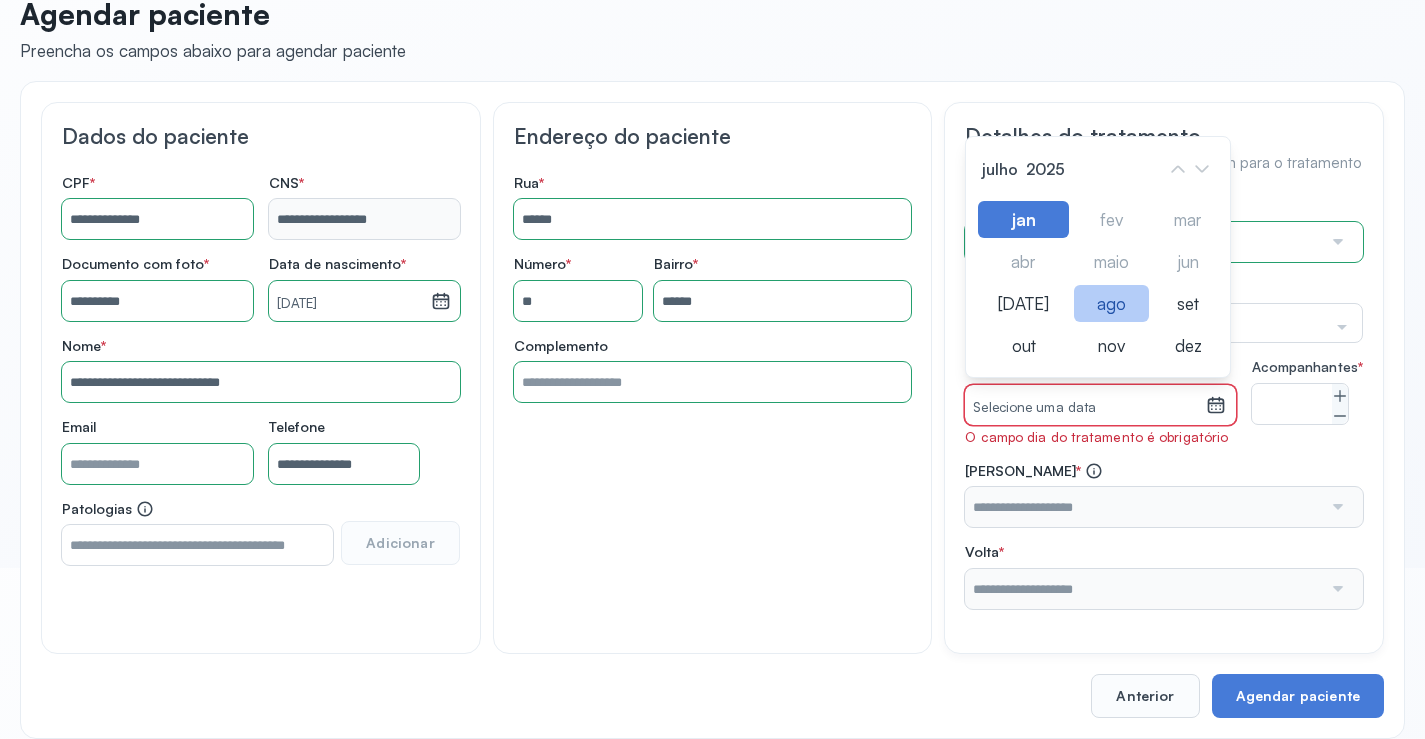 click on "ago" 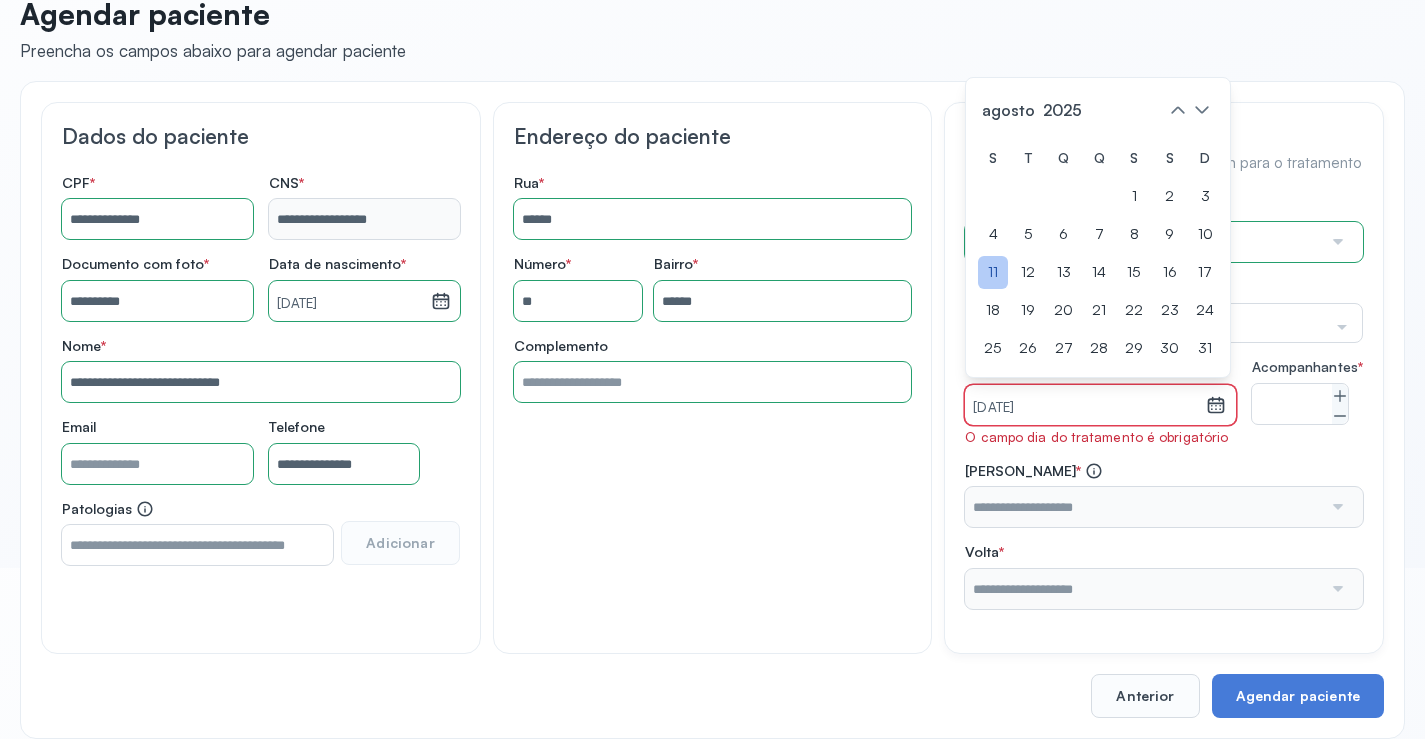 drag, startPoint x: 997, startPoint y: 237, endPoint x: 1005, endPoint y: 270, distance: 33.955853 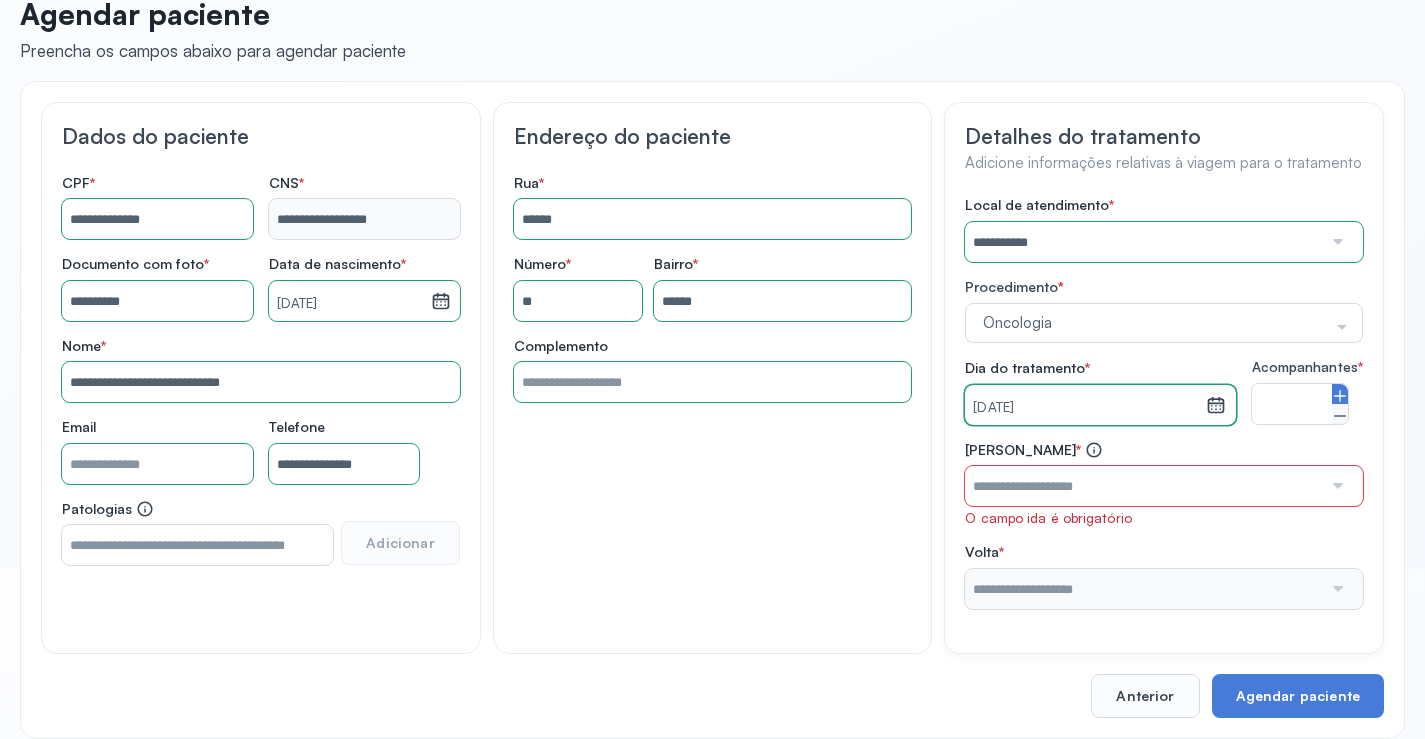 click 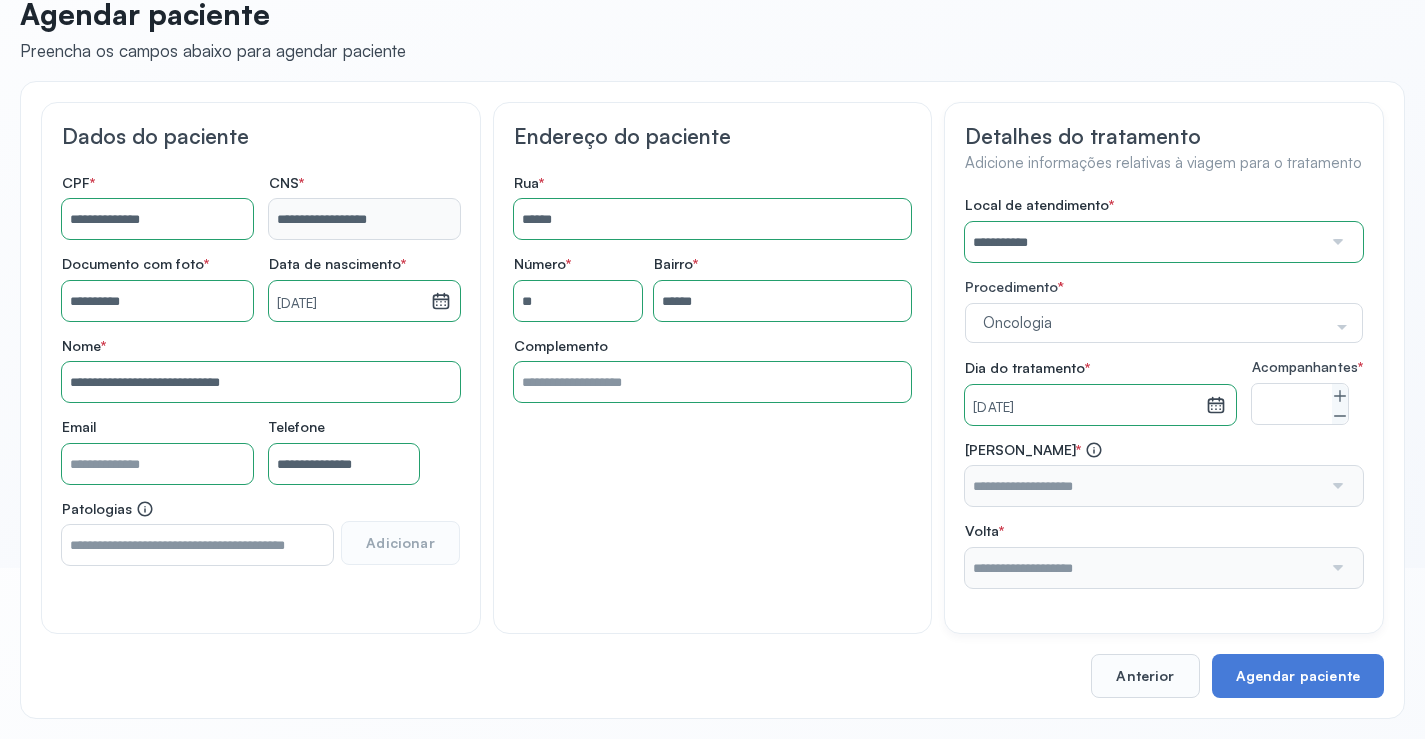click at bounding box center [1143, 486] 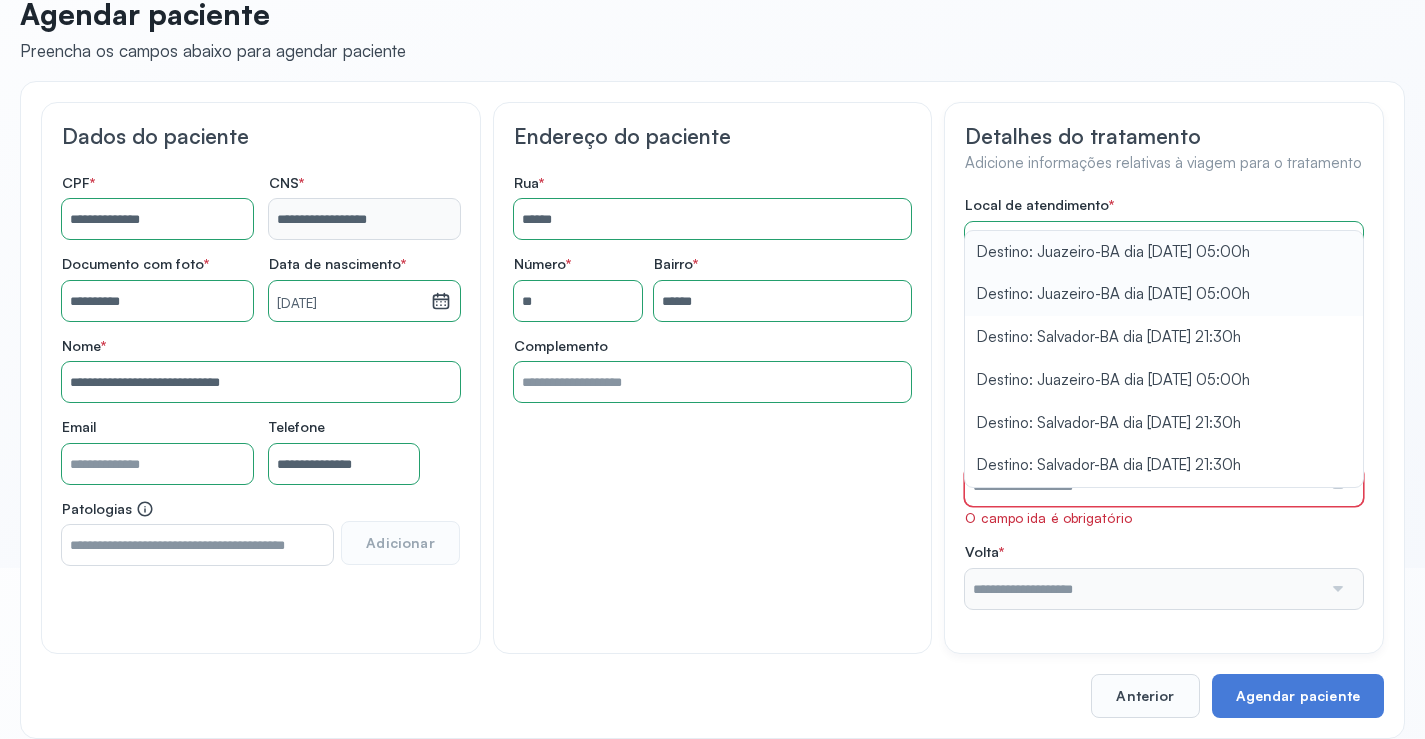 scroll, scrollTop: 207, scrollLeft: 0, axis: vertical 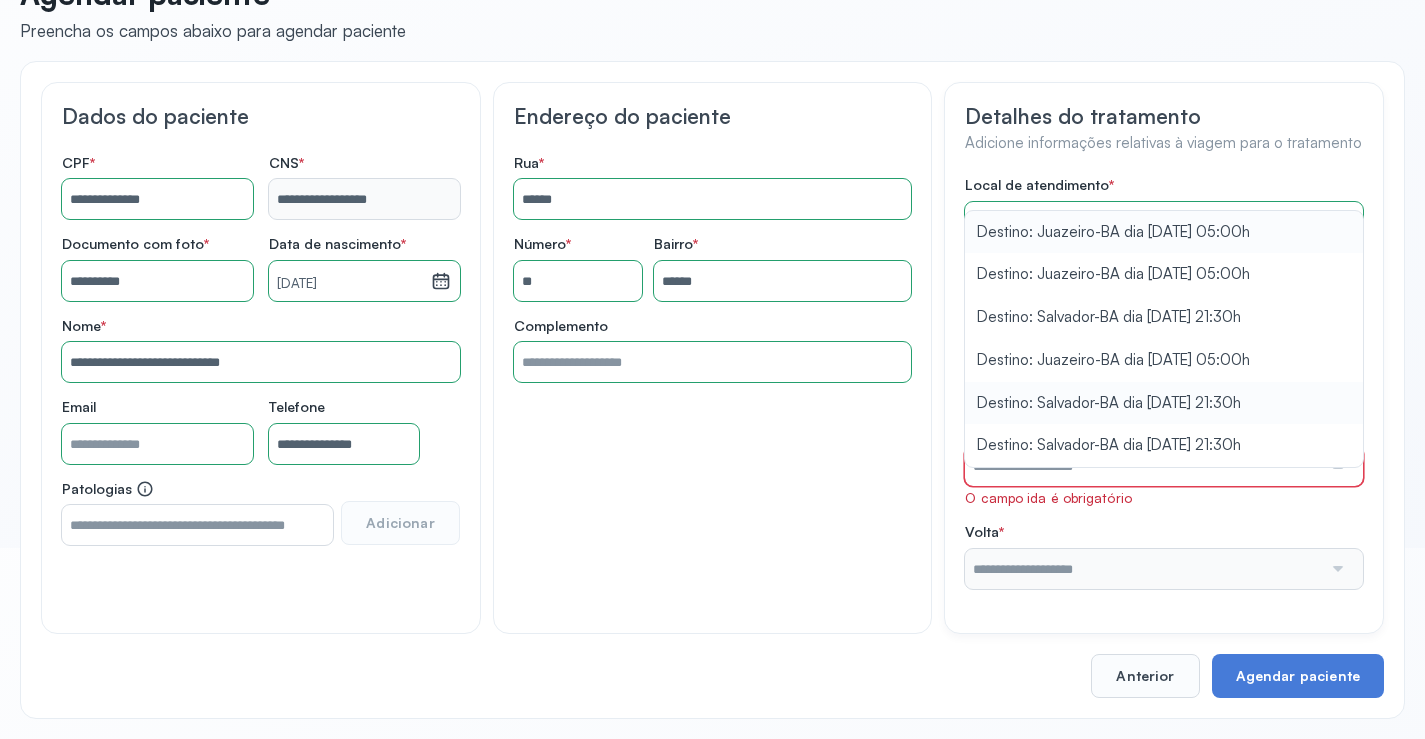 type on "**********" 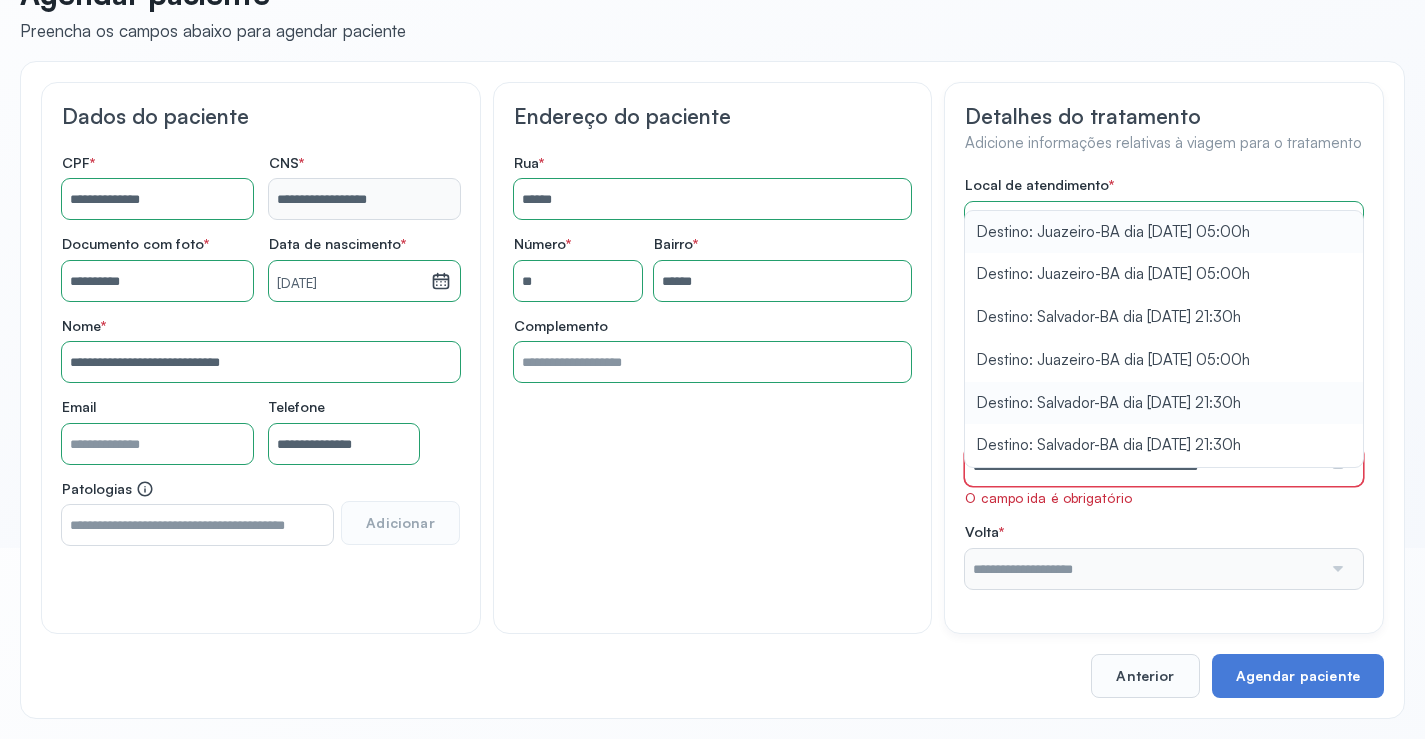 click on "**********" at bounding box center [1164, 382] 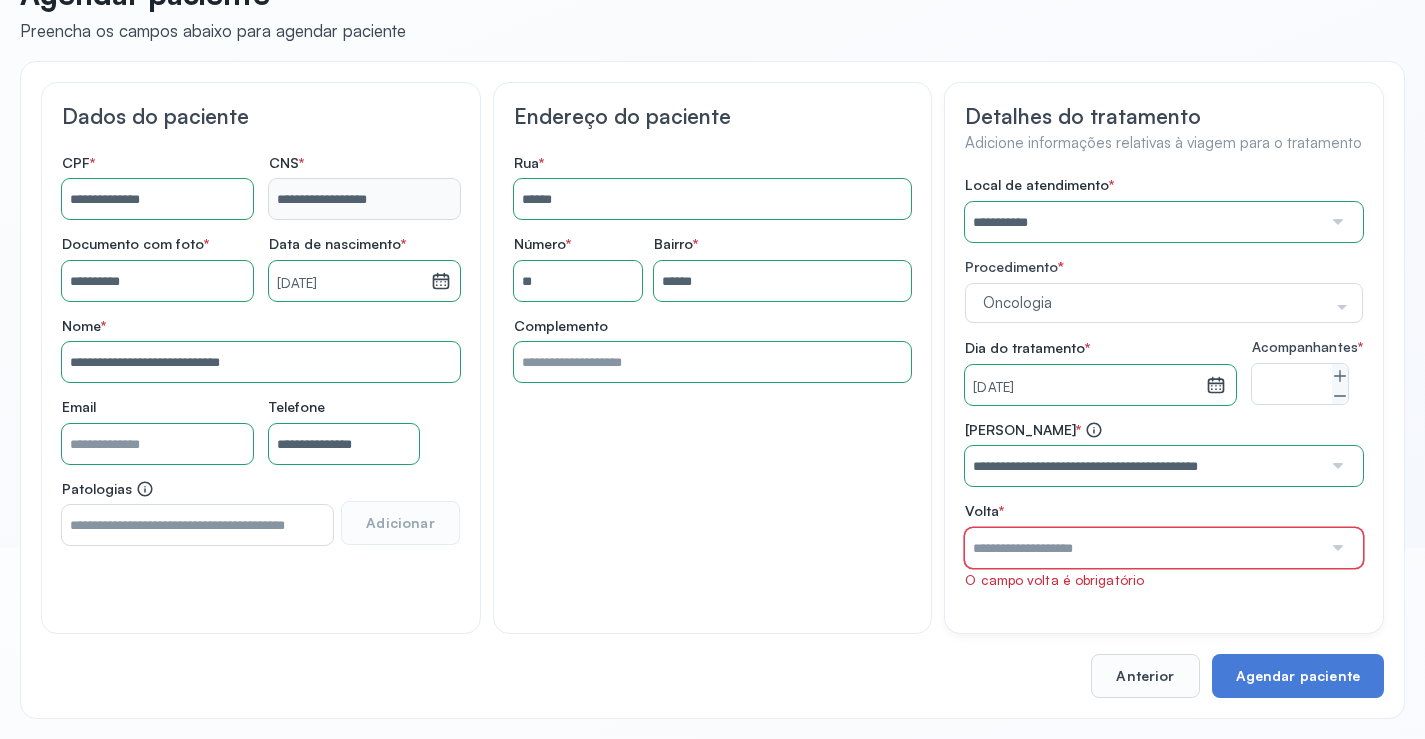 click at bounding box center (1143, 548) 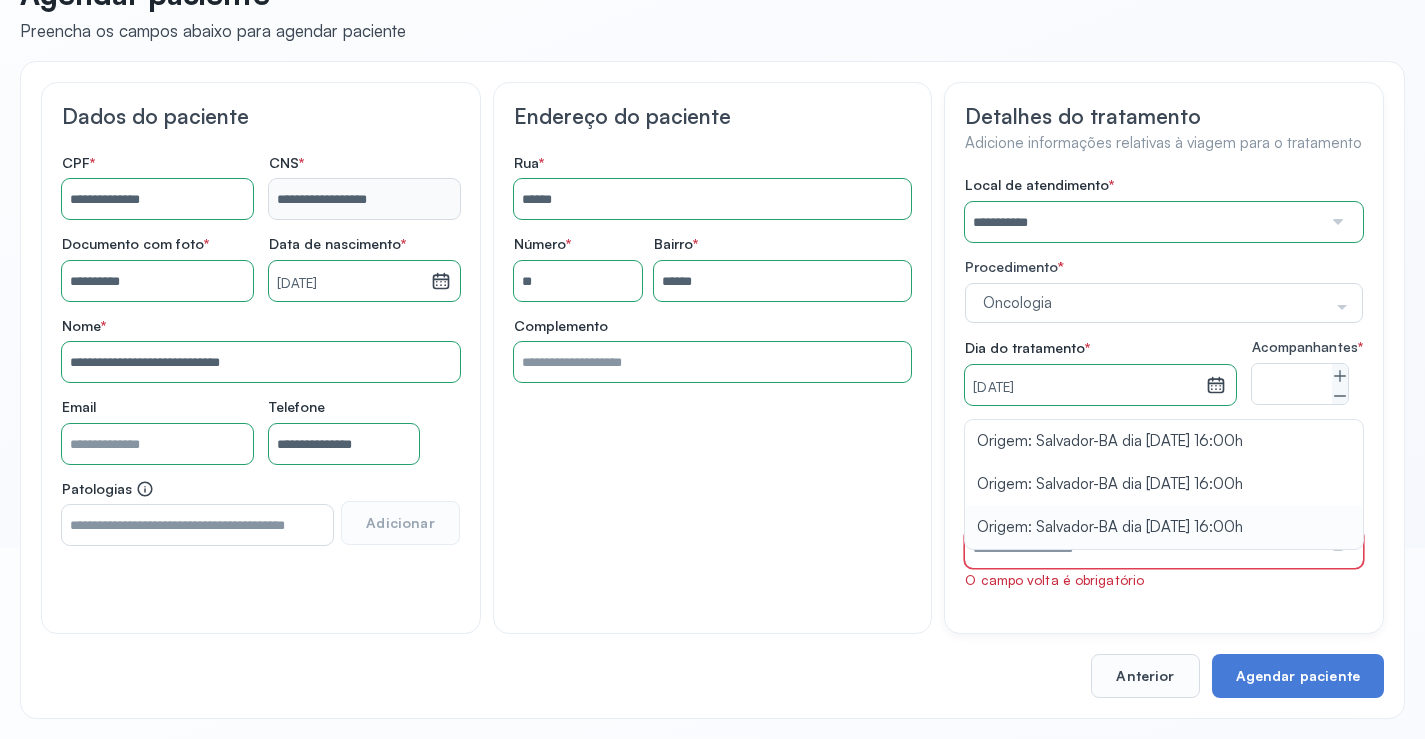 type on "**********" 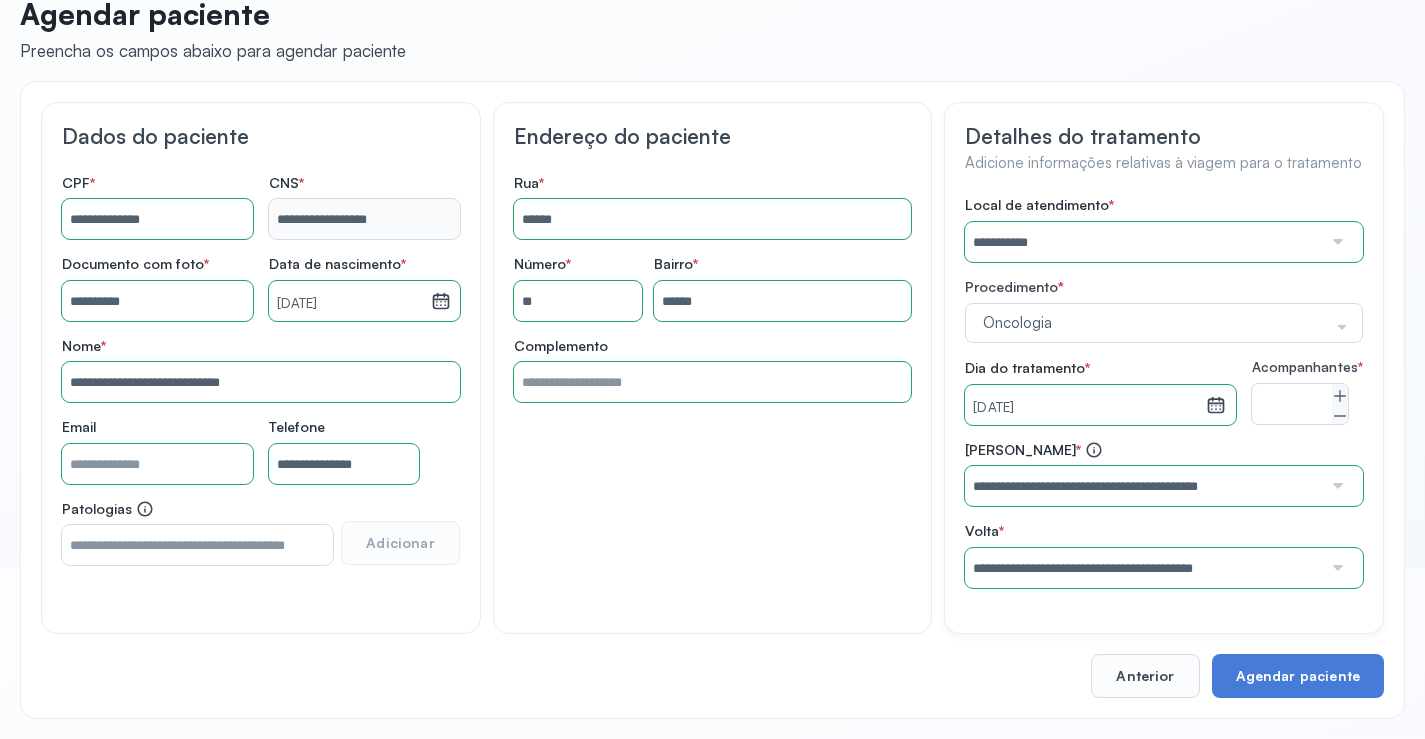 scroll, scrollTop: 186, scrollLeft: 0, axis: vertical 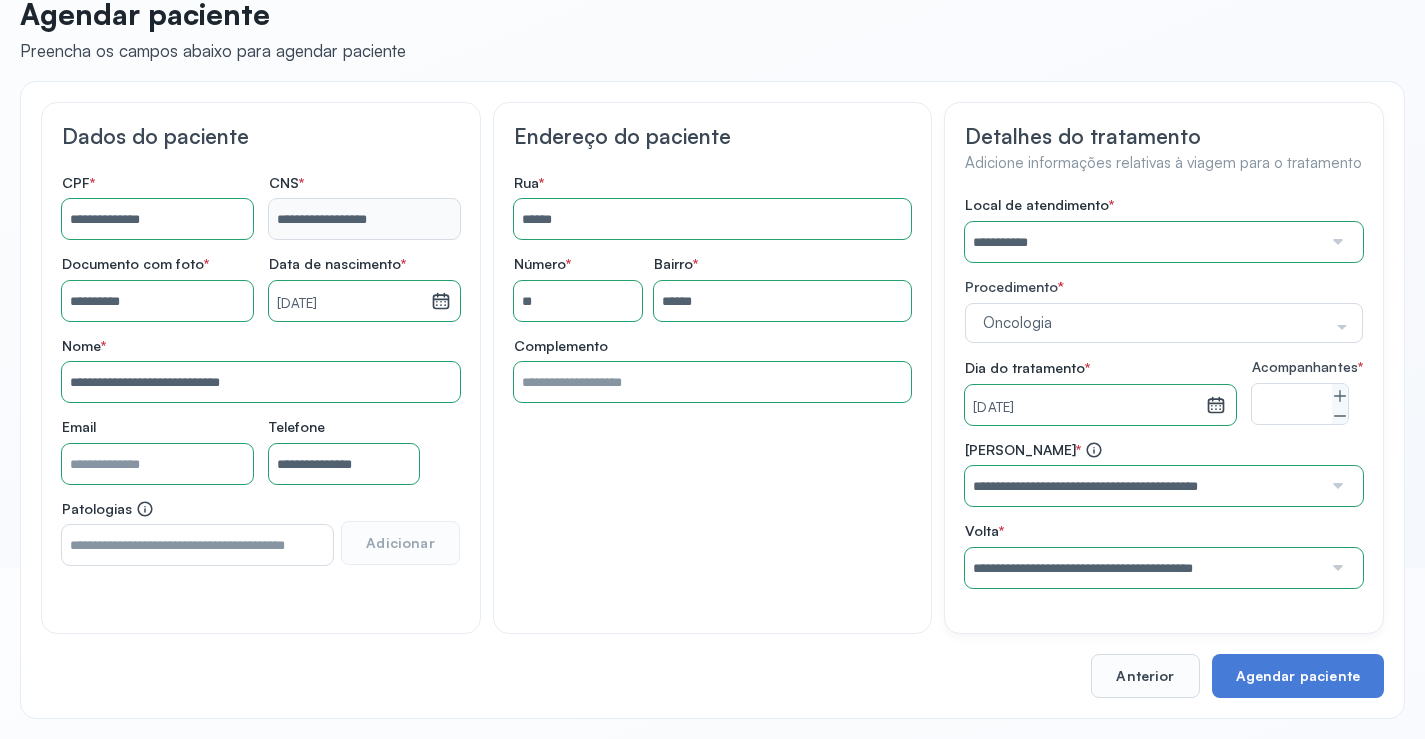 click on "**********" at bounding box center [1164, 514] 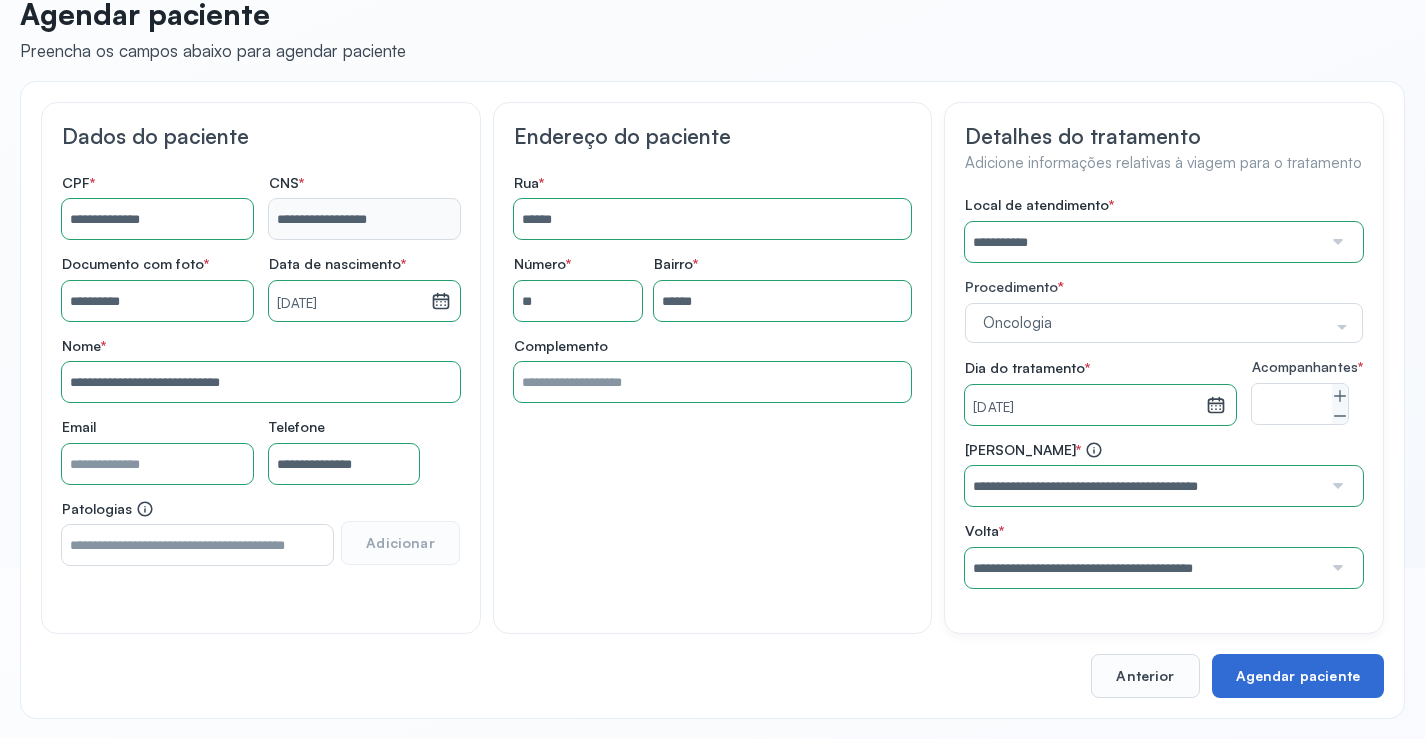 click on "Agendar paciente" at bounding box center (1298, 676) 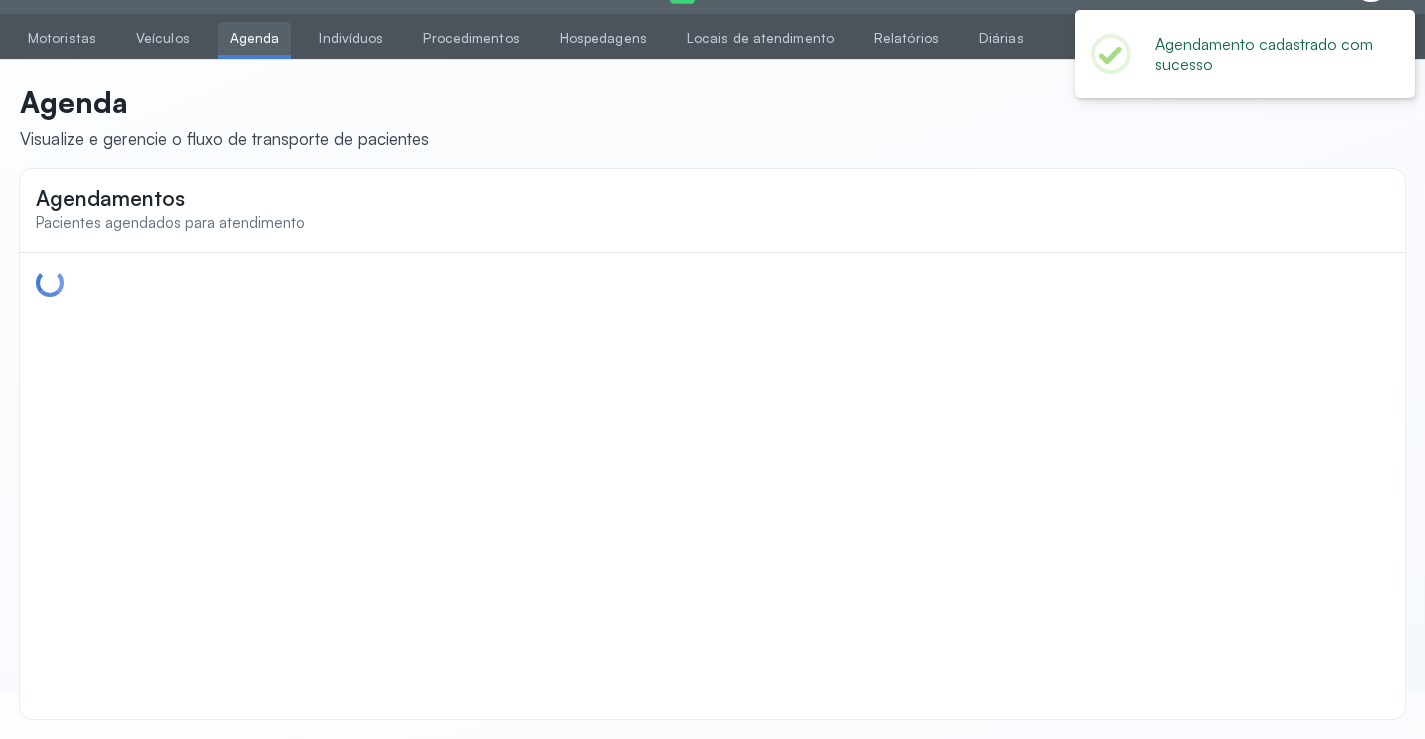 scroll, scrollTop: 0, scrollLeft: 0, axis: both 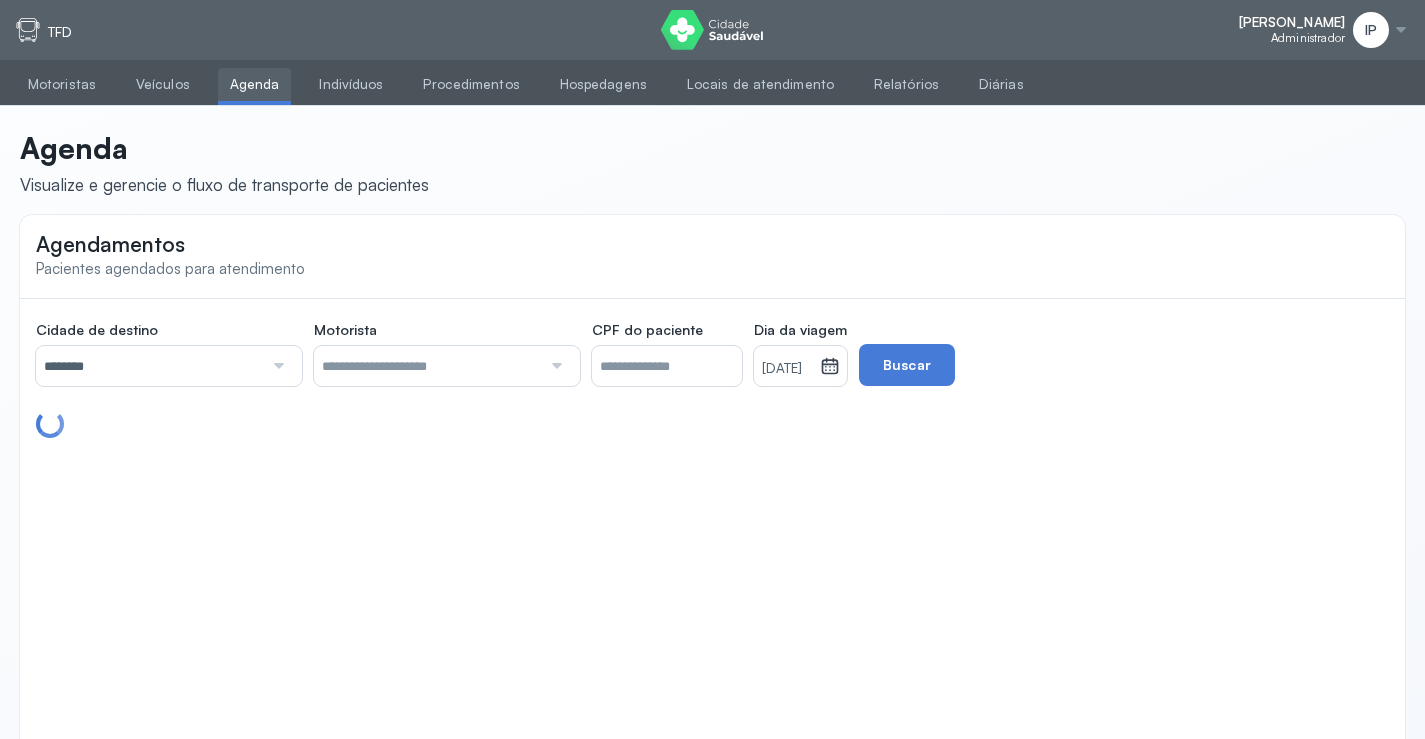 click on "********" at bounding box center (149, 366) 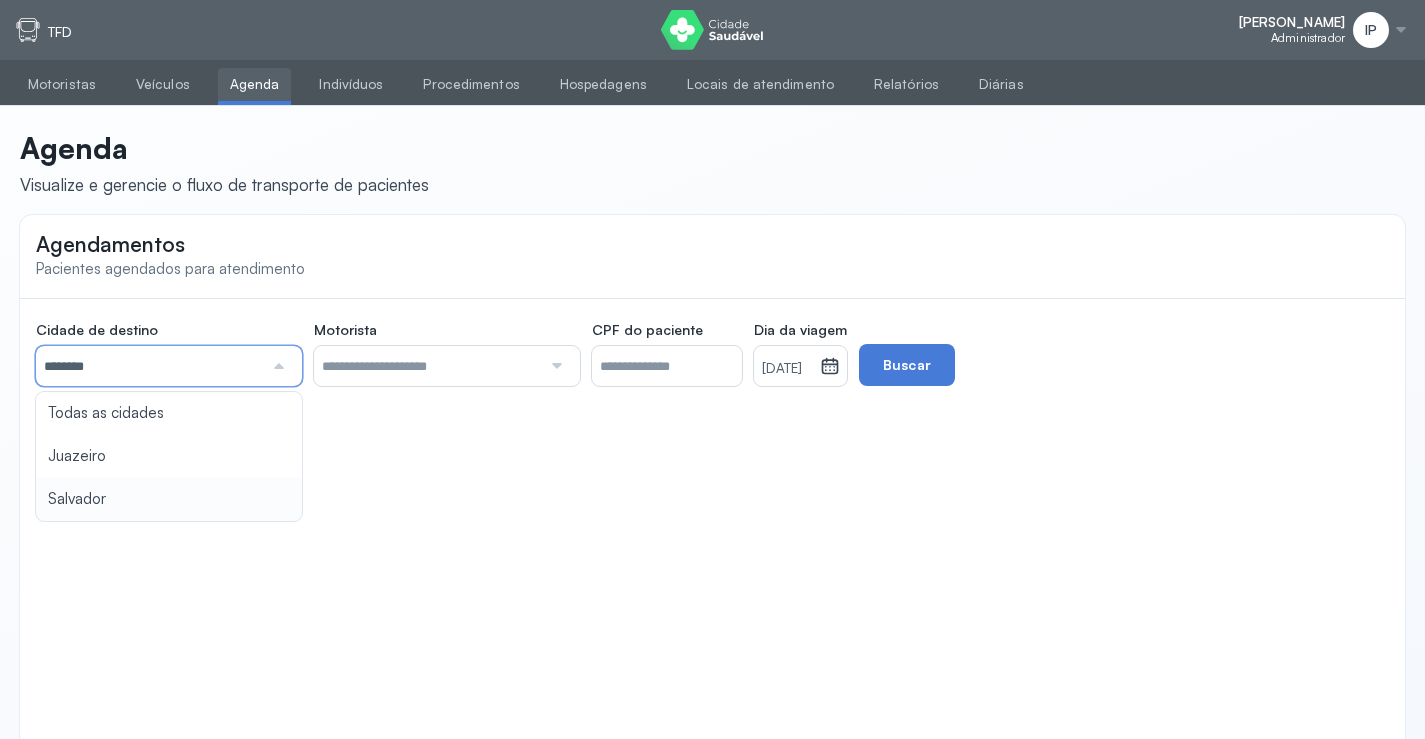 type on "********" 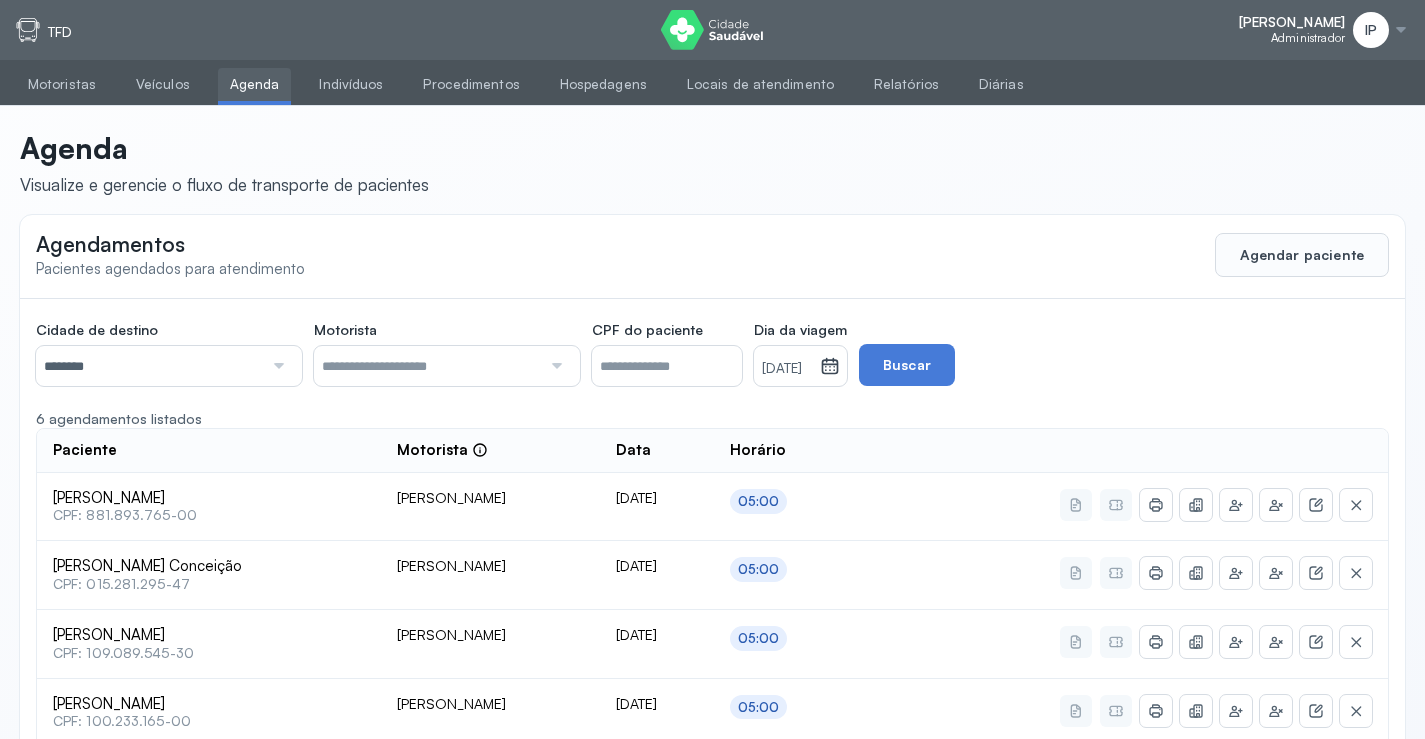 click on "Cidade de destino  ******** Todas as cidades Juazeiro Salvador Motorista  Todos os motoristas Diego dos Santos Edevon dos Santos Souza Edevon dos Santos Souza Elto Lima de Almeida Genivaldo Rodrigues da Silva Jozenilson Santos da Silva CPF do paciente  Dia da viagem  31/07/2025 julho 2025 S T Q Q S S D 1 2 3 4 5 6 7 8 9 10 11 12 13 14 15 16 17 18 19 20 21 22 23 24 25 26 27 28 29 30 31 jan fev mar abr maio jun jul ago set out nov dez 2018 2019 2020 2021 2022 2023 2024 2025 2026 2027 2028 2029  Buscar  6 agendamentos listados Paciente  Motorista  Data Horário Galdino Luiz Pereira de Oliveira  CPF: 881.893.765-00 Genivaldo Rodrigues da Silva 31/07/2025 05:00 Renilde da Silva Conceição  CPF: 015.281.295-47 Genivaldo Rodrigues da Silva 31/07/2025 05:00 Rute Vitoria Santos Pereira  CPF: 109.089.545-30 Genivaldo Rodrigues da Silva 31/07/2025 05:00 Caio Gabriel Dias  CPF: 100.233.165-00 Genivaldo Rodrigues da Silva 31/07/2025 05:00 Lucival da Silva  CPF: 869.543.395-12 Genivaldo Rodrigues da Silva 31/07/2025 05:00" 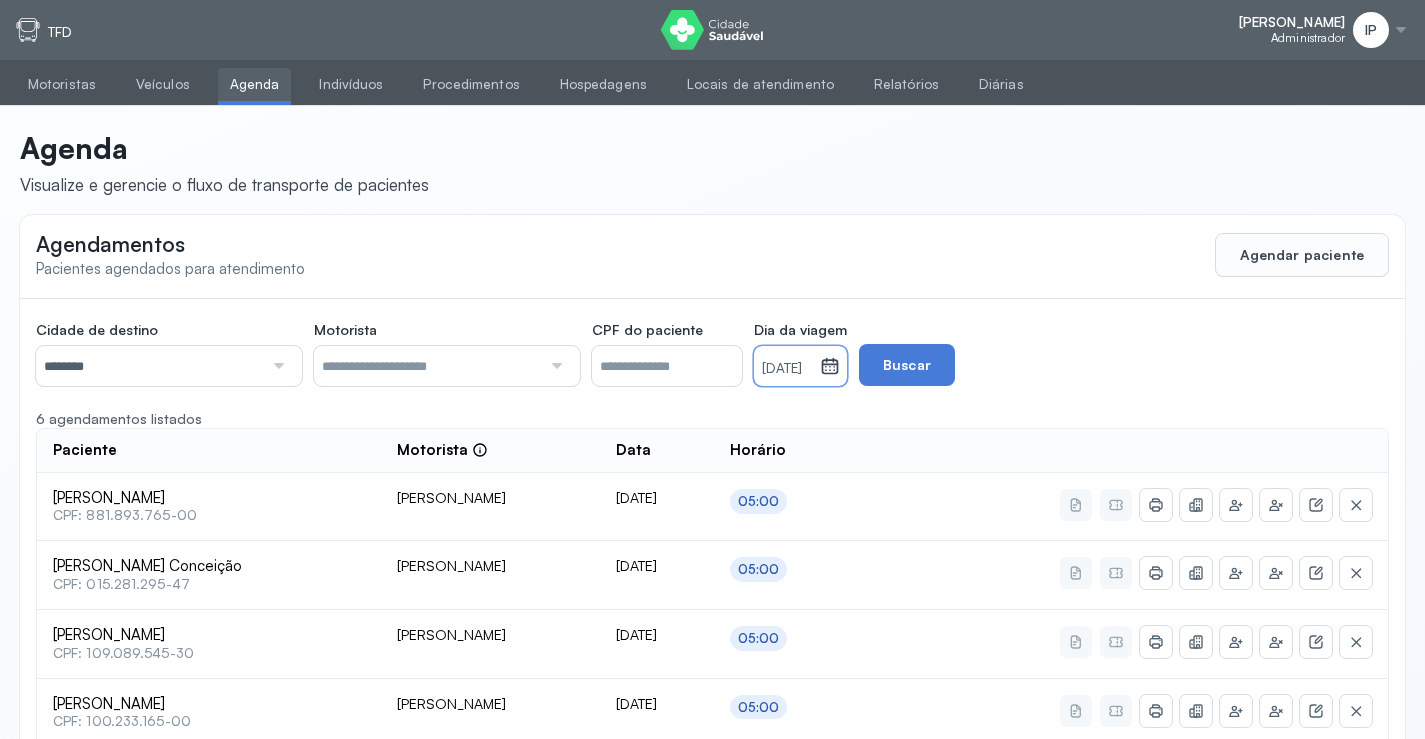 click on "[DATE]" at bounding box center [787, 369] 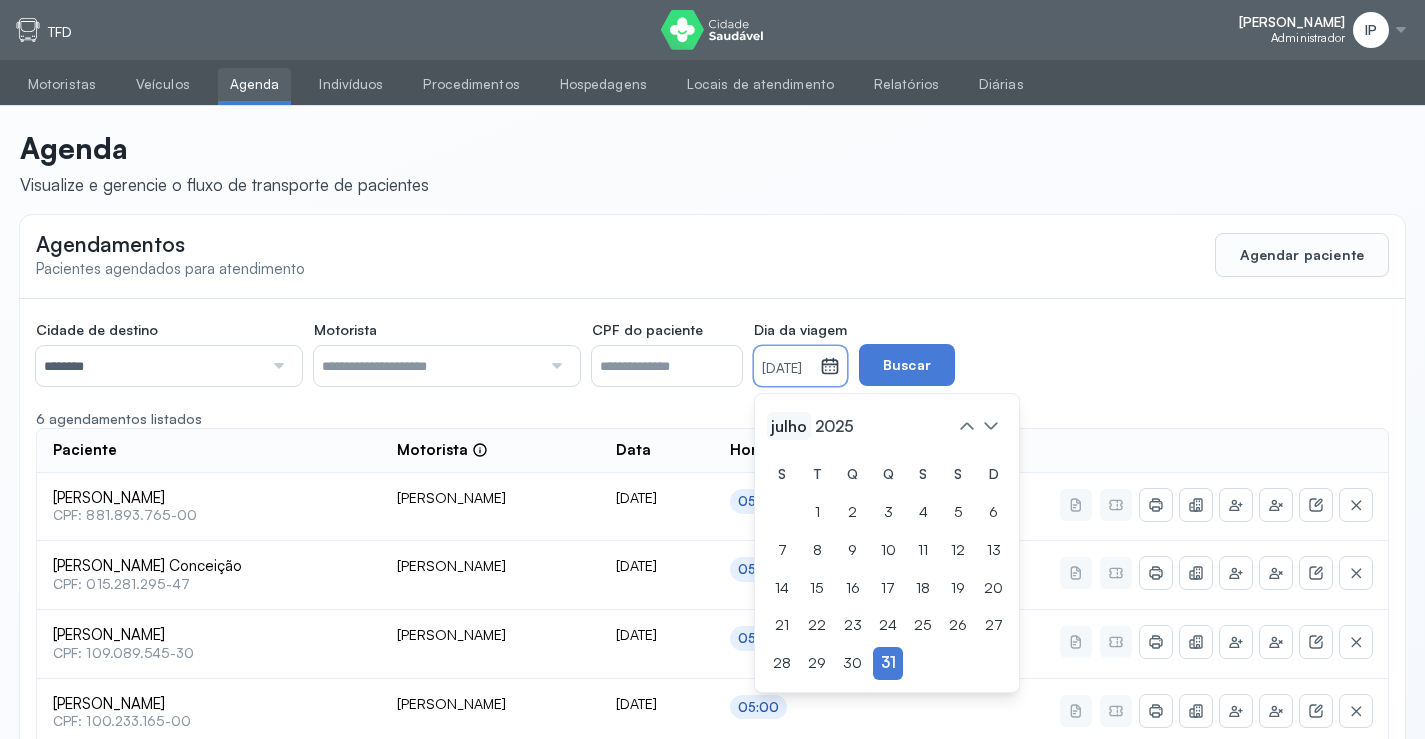 click on "julho" 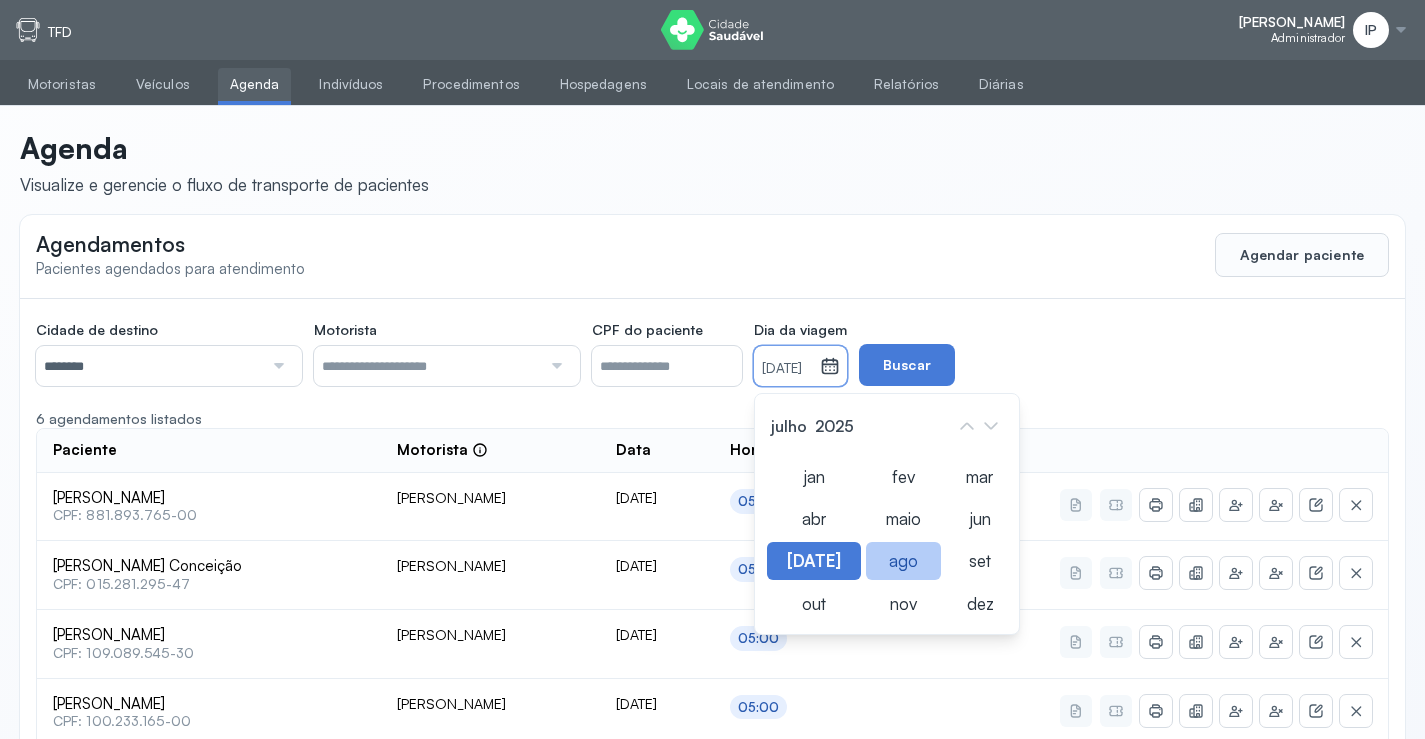 click on "ago" 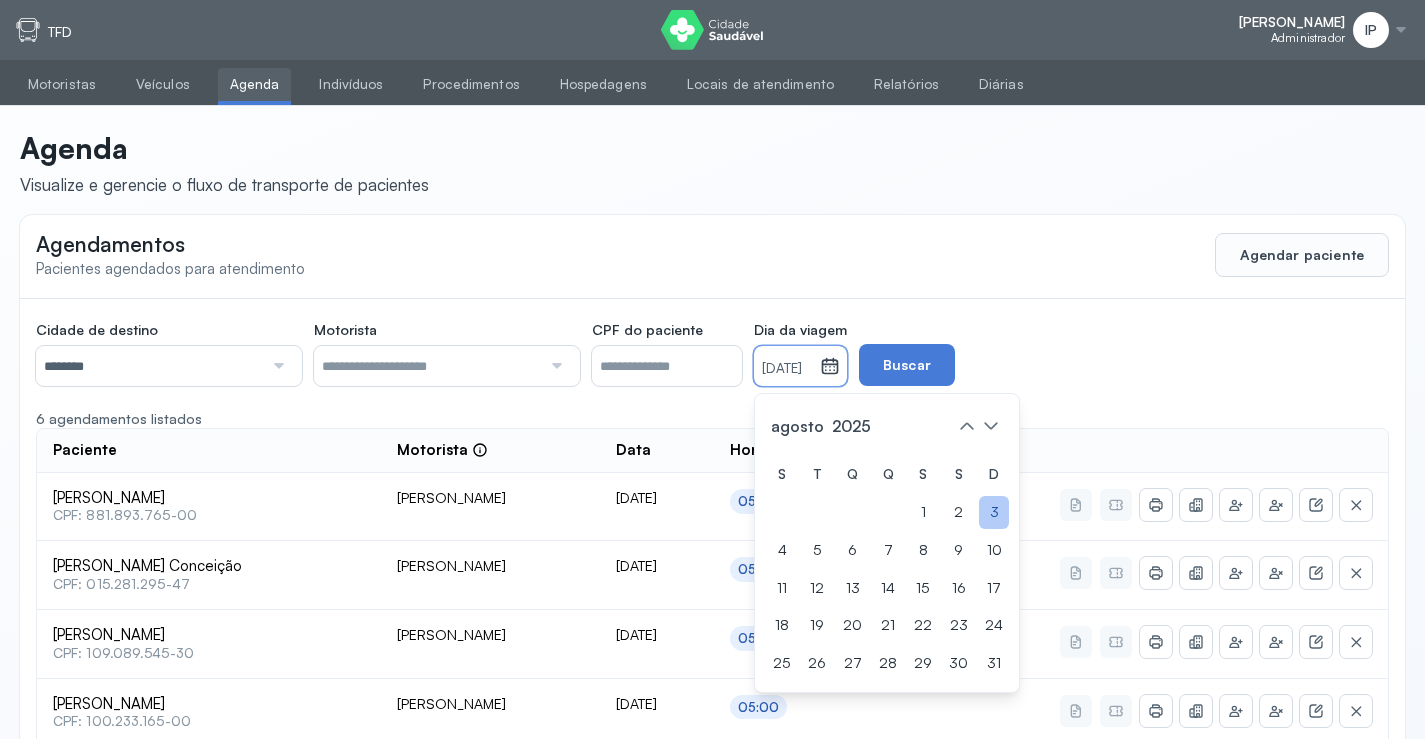 click on "3" 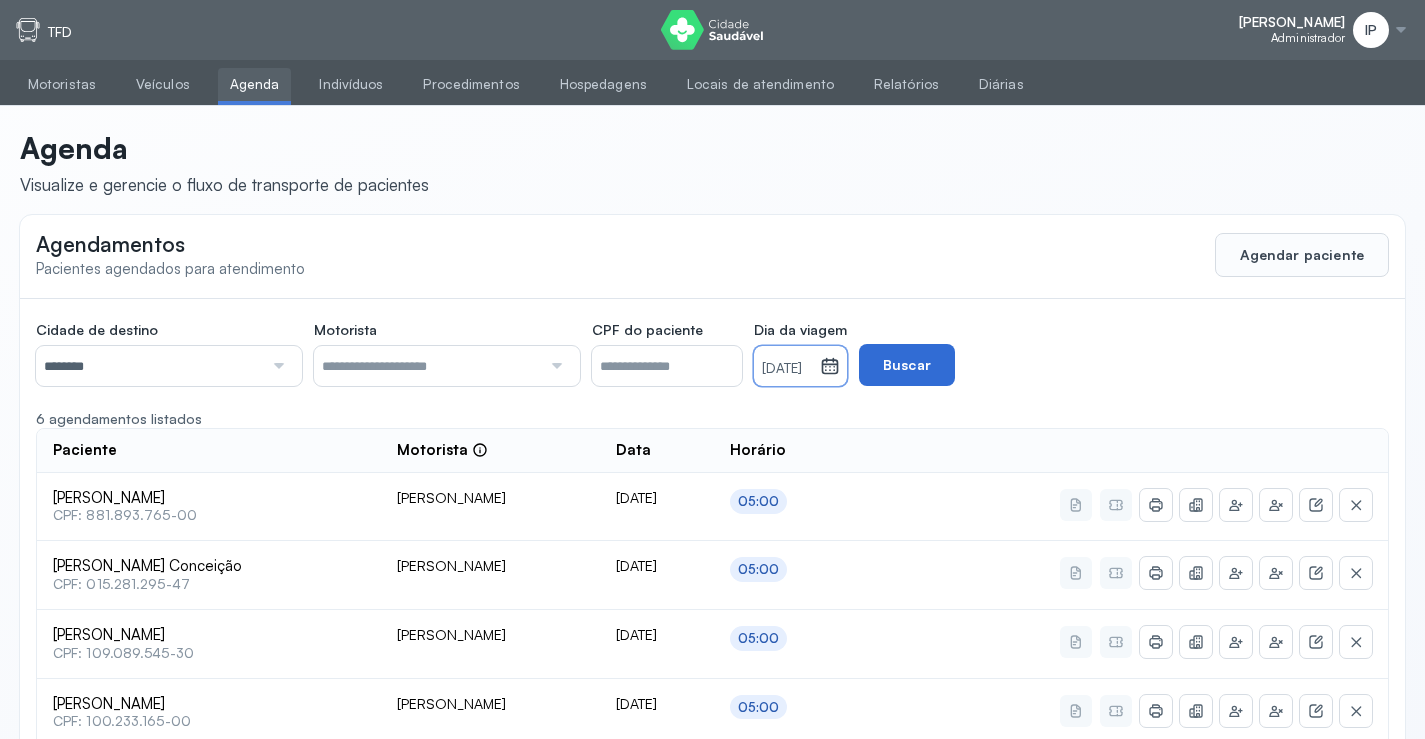 click on "Buscar" at bounding box center [907, 365] 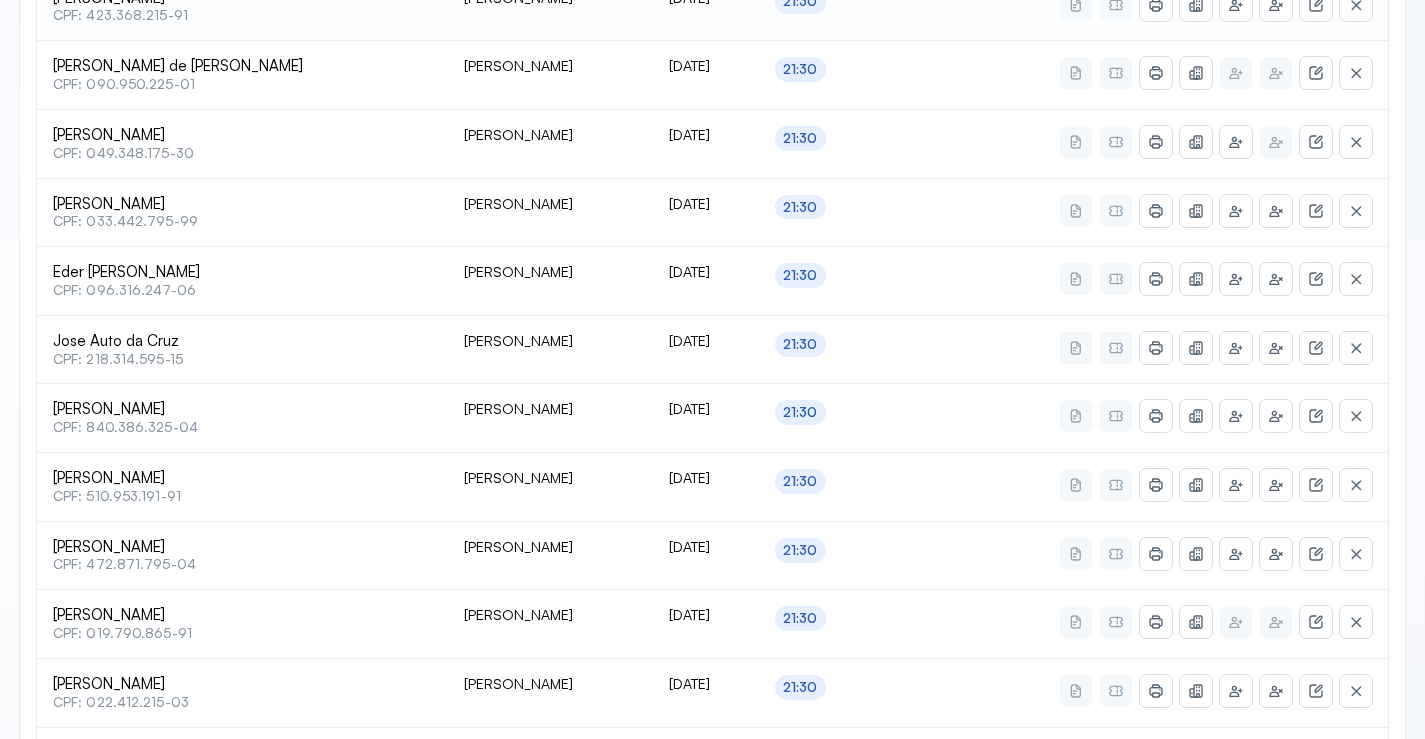 scroll, scrollTop: 865, scrollLeft: 0, axis: vertical 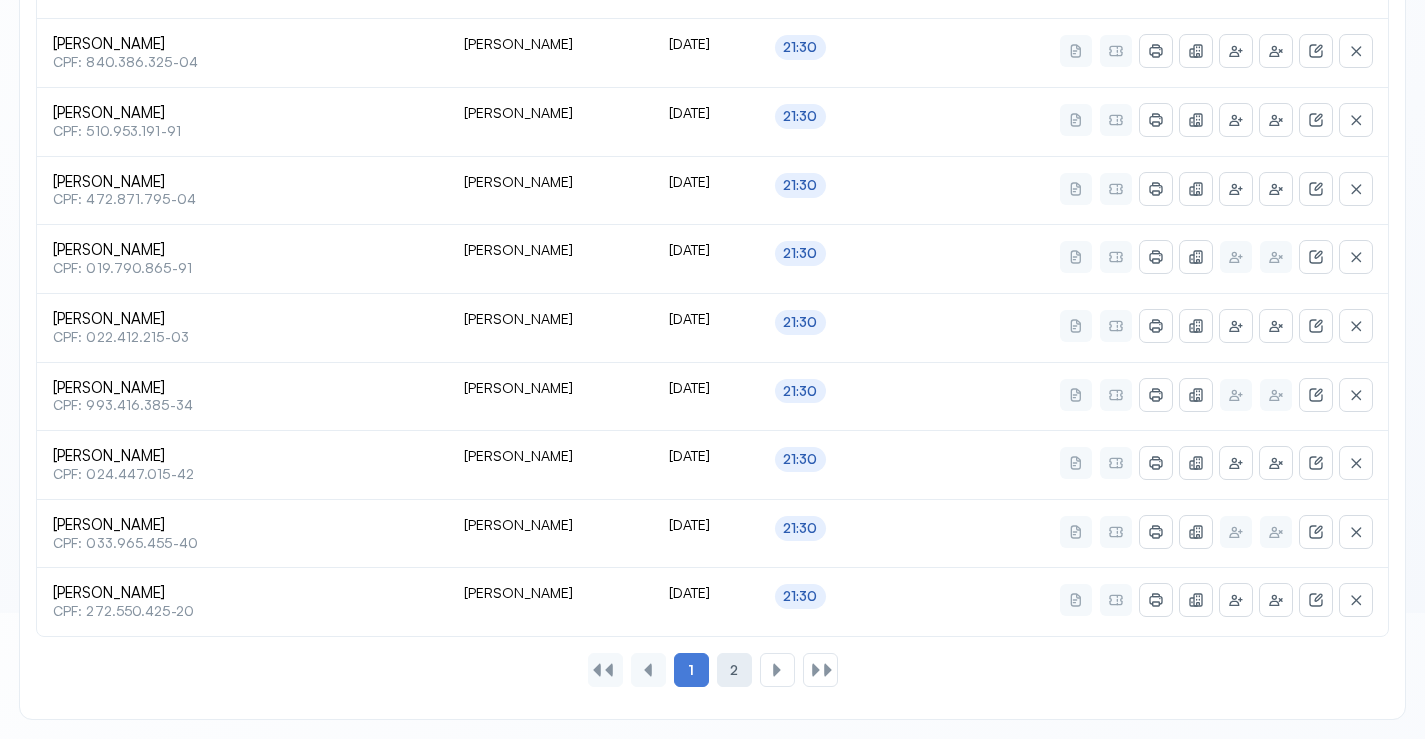 drag, startPoint x: 752, startPoint y: 663, endPoint x: 738, endPoint y: 668, distance: 14.866069 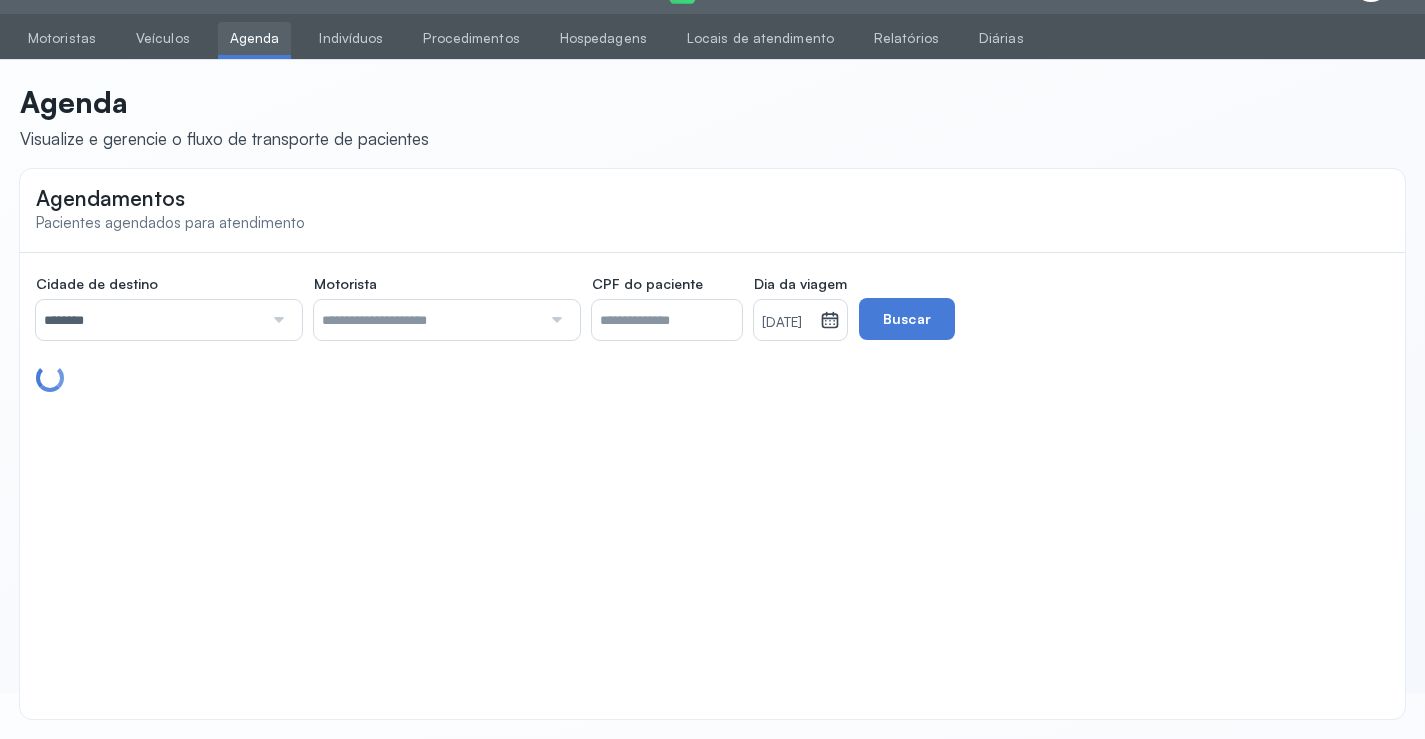 scroll, scrollTop: 453, scrollLeft: 0, axis: vertical 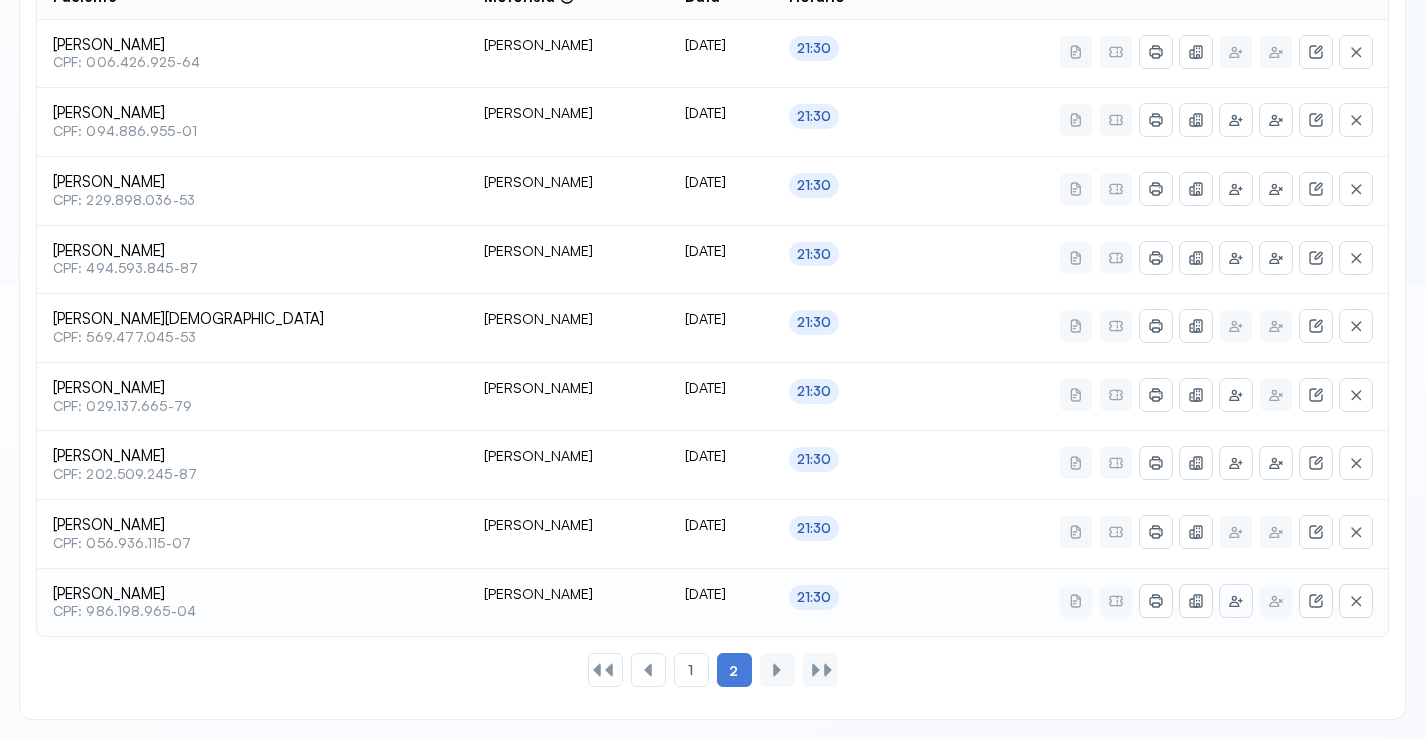 click 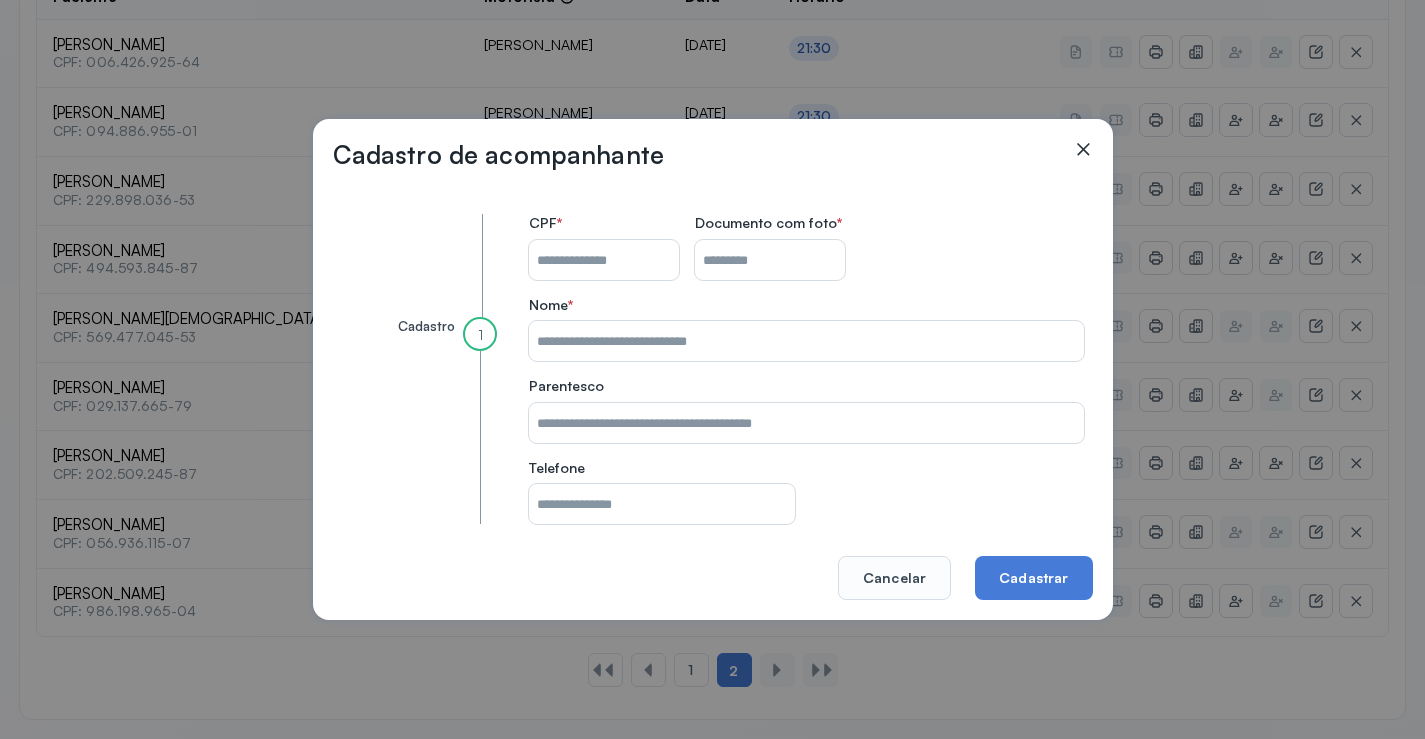 click on "CPF do paciente" at bounding box center (604, 260) 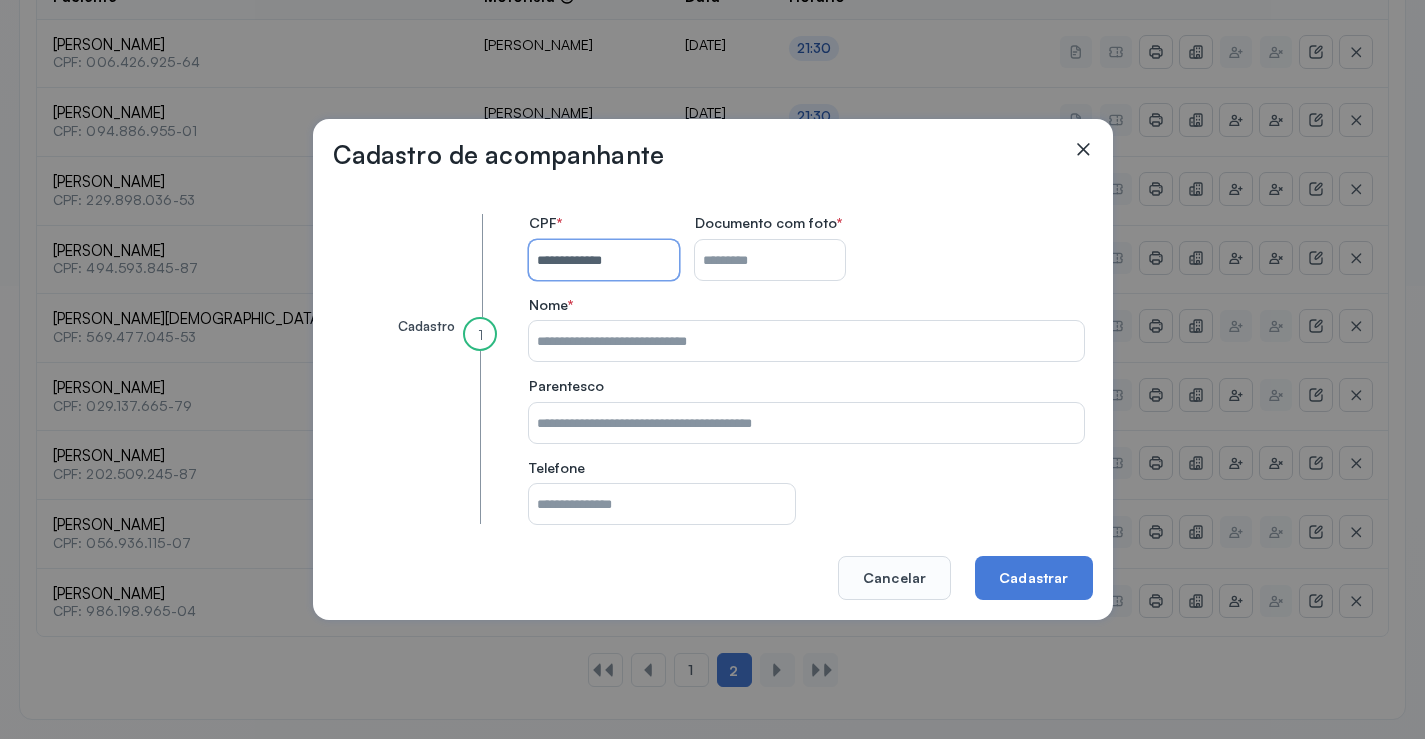type on "**********" 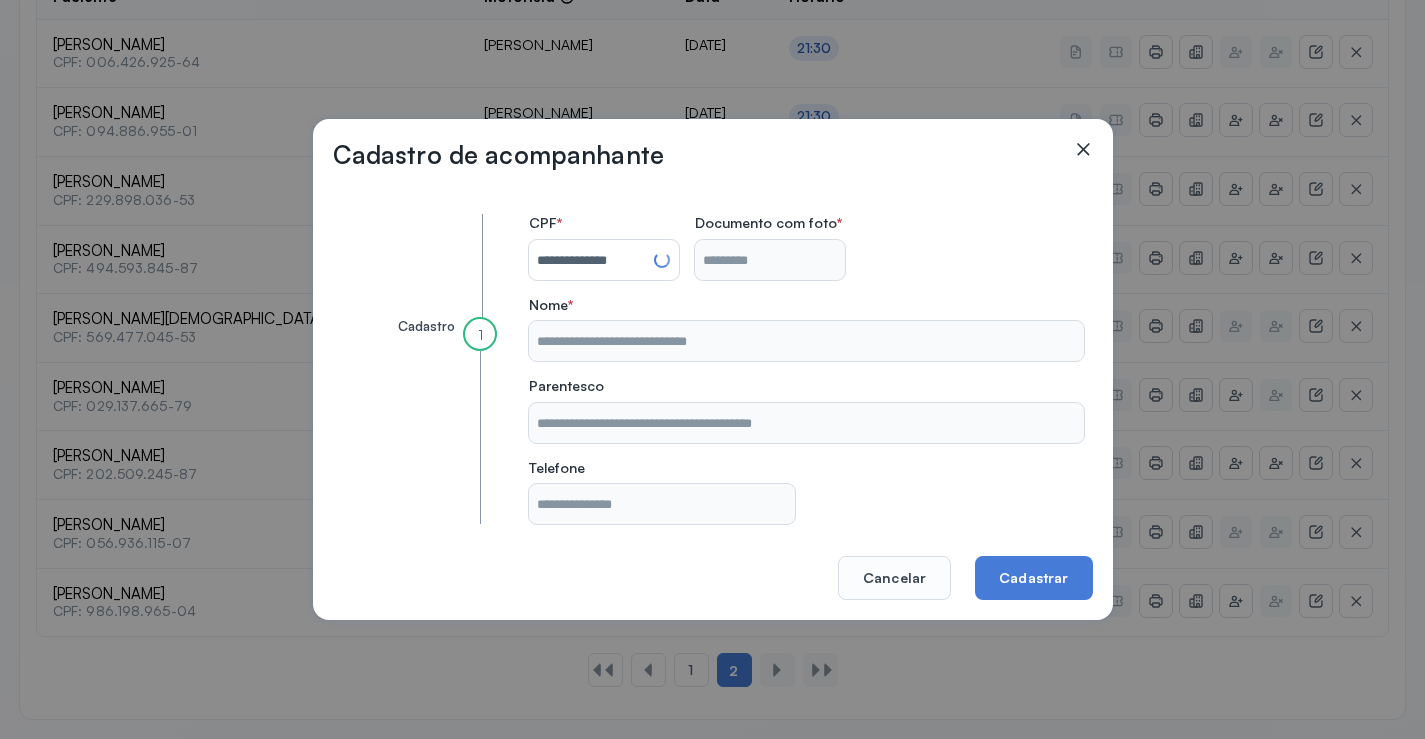 type on "*********" 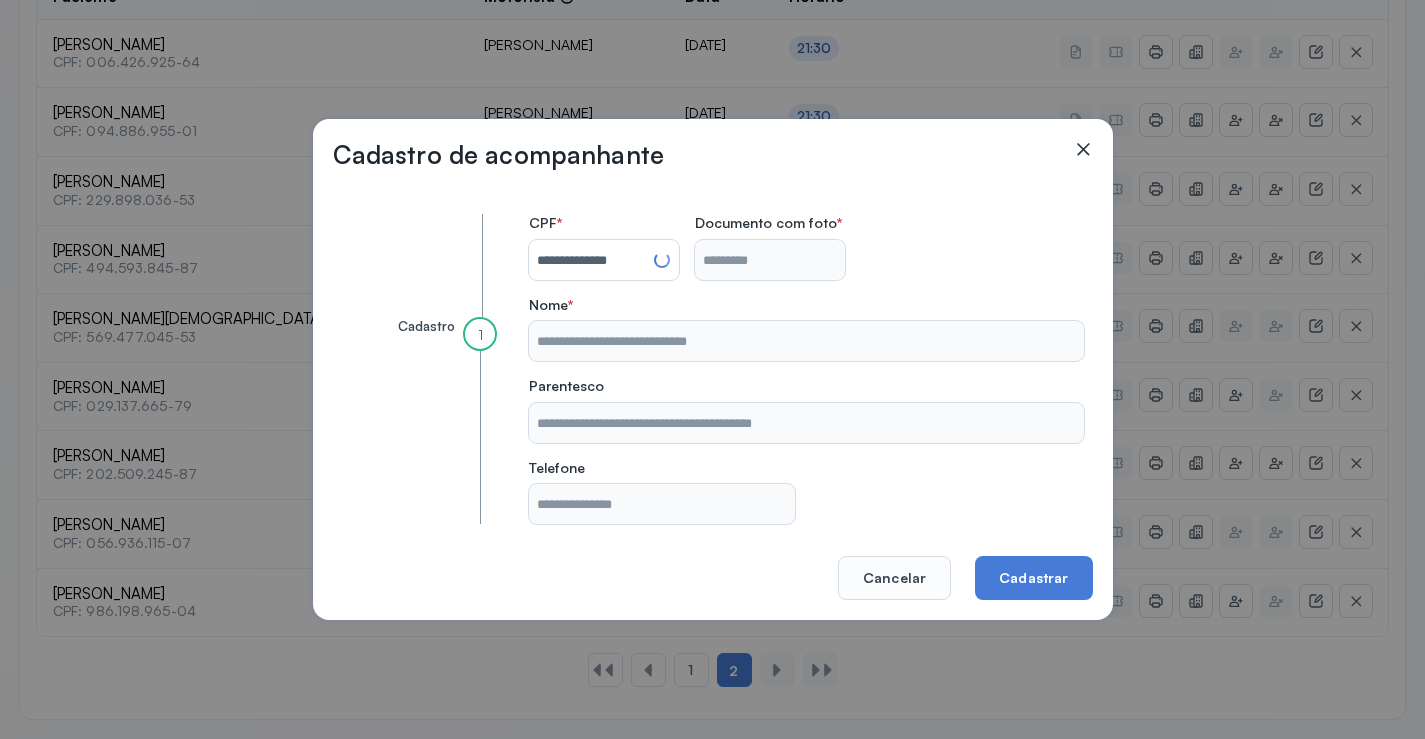 type on "**********" 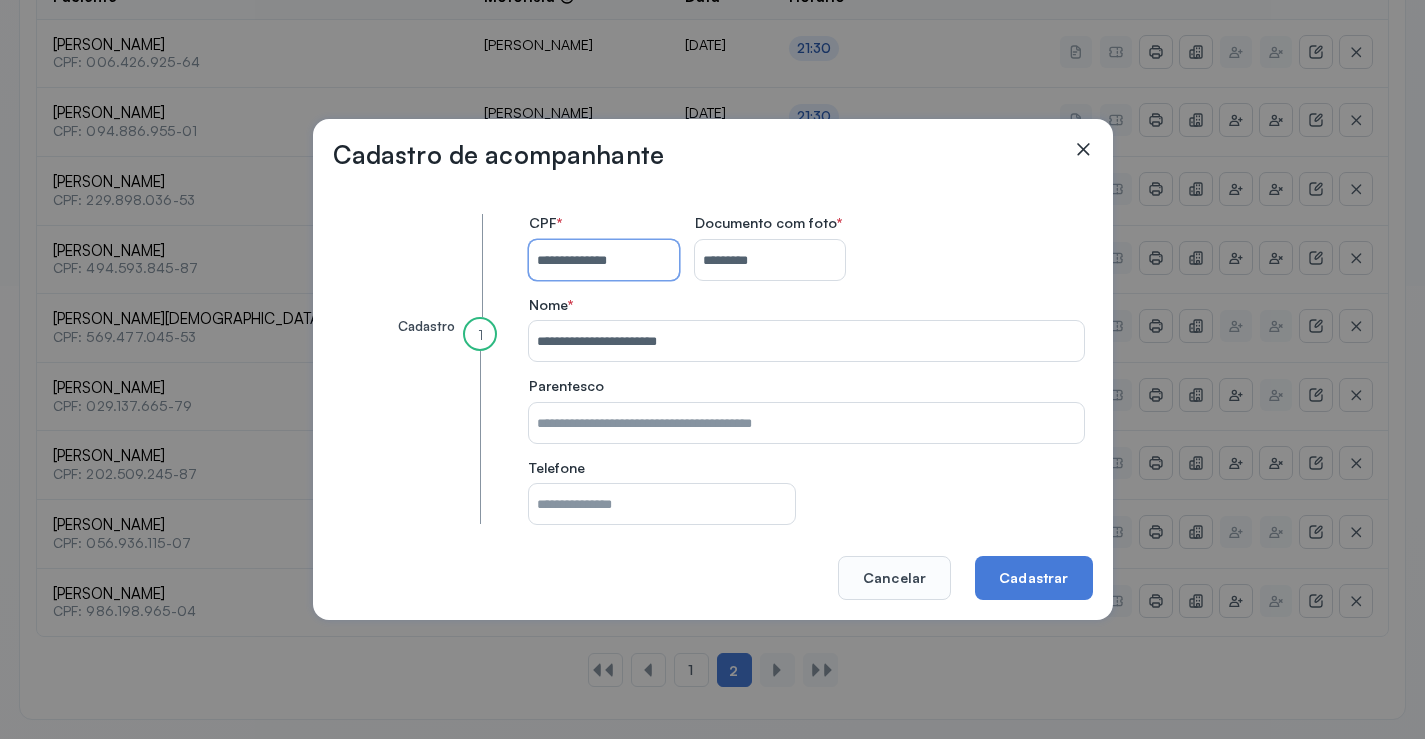 type 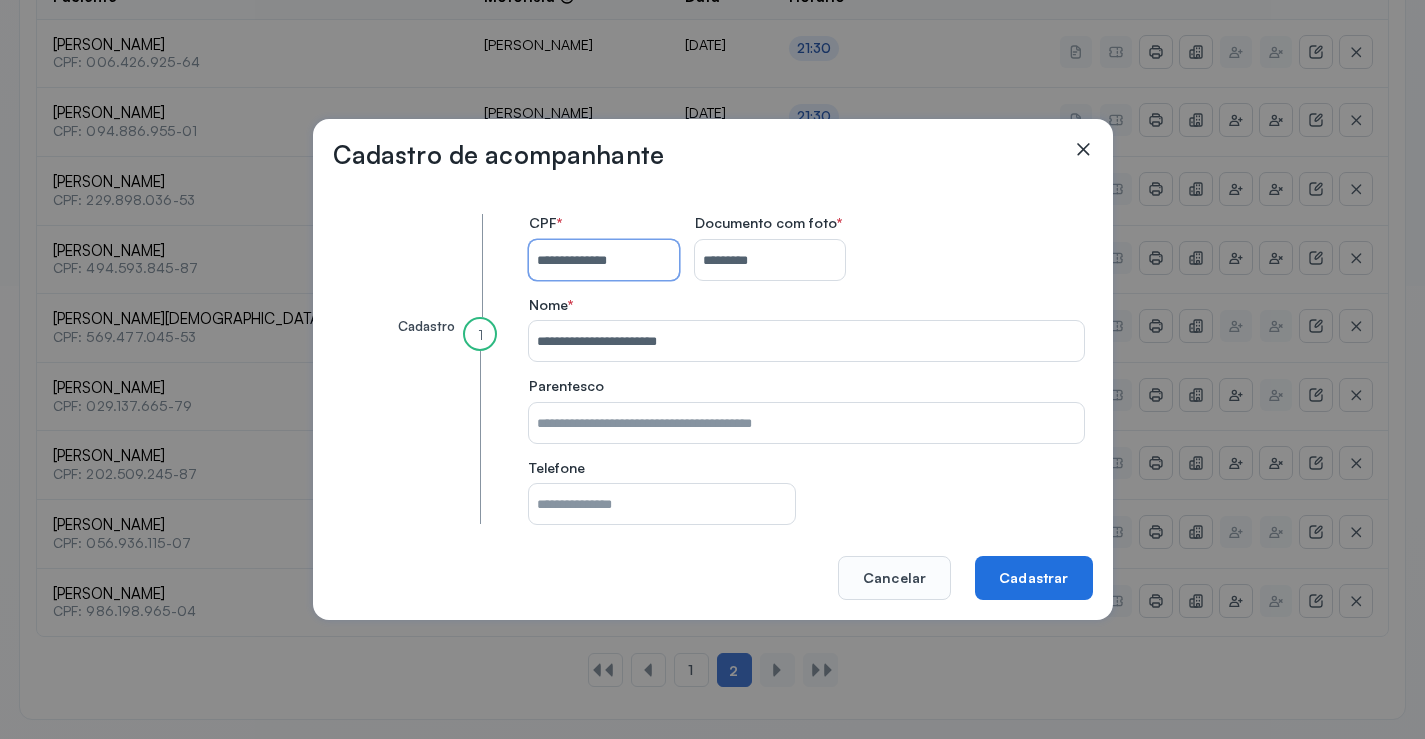 type on "**********" 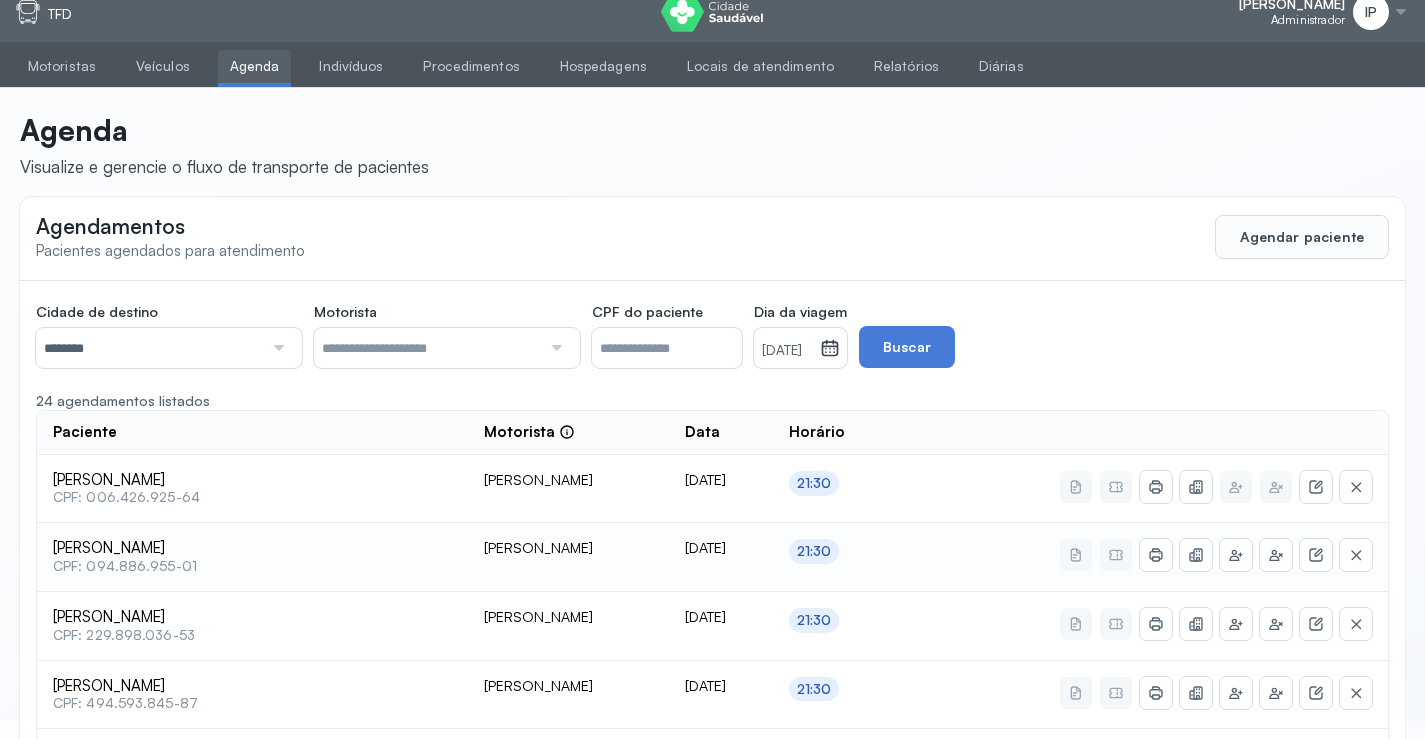 scroll, scrollTop: 0, scrollLeft: 0, axis: both 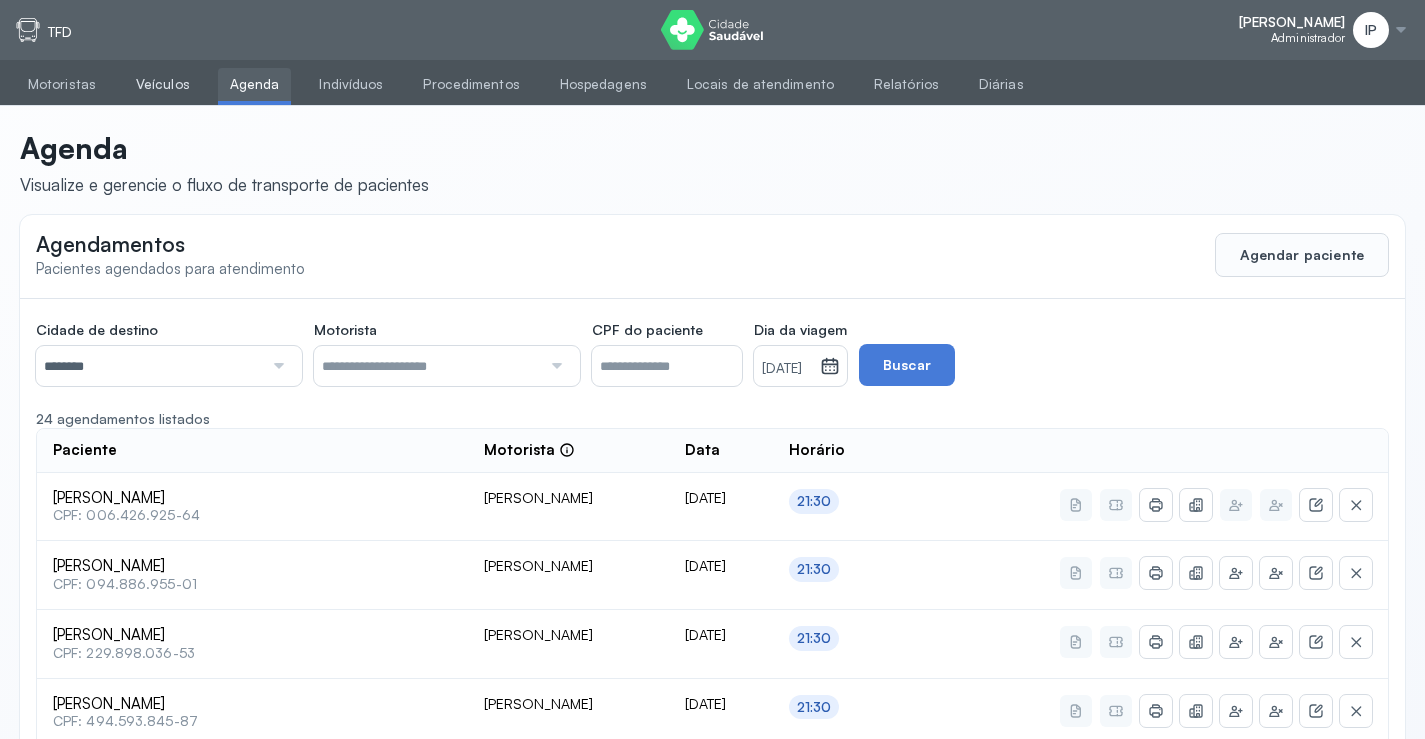 click on "Veículos" at bounding box center [163, 84] 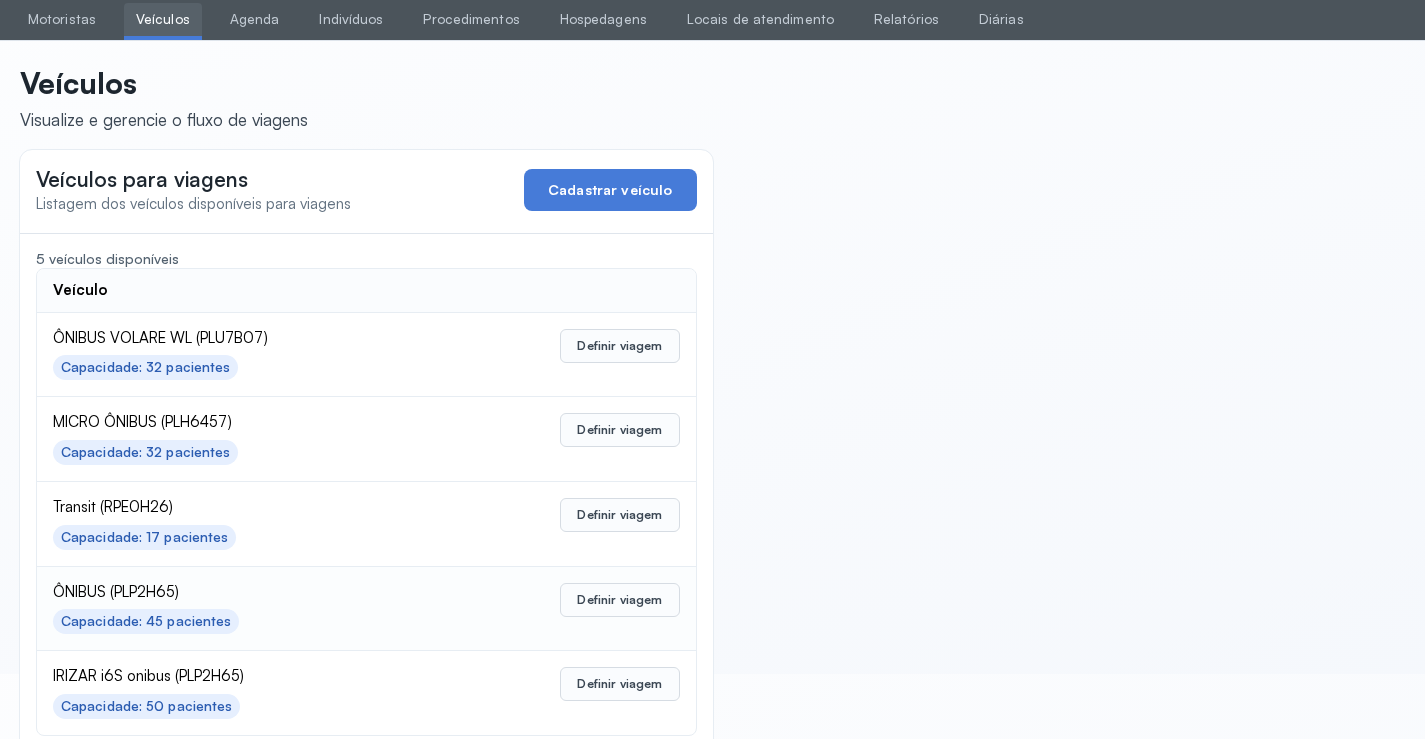 scroll, scrollTop: 98, scrollLeft: 0, axis: vertical 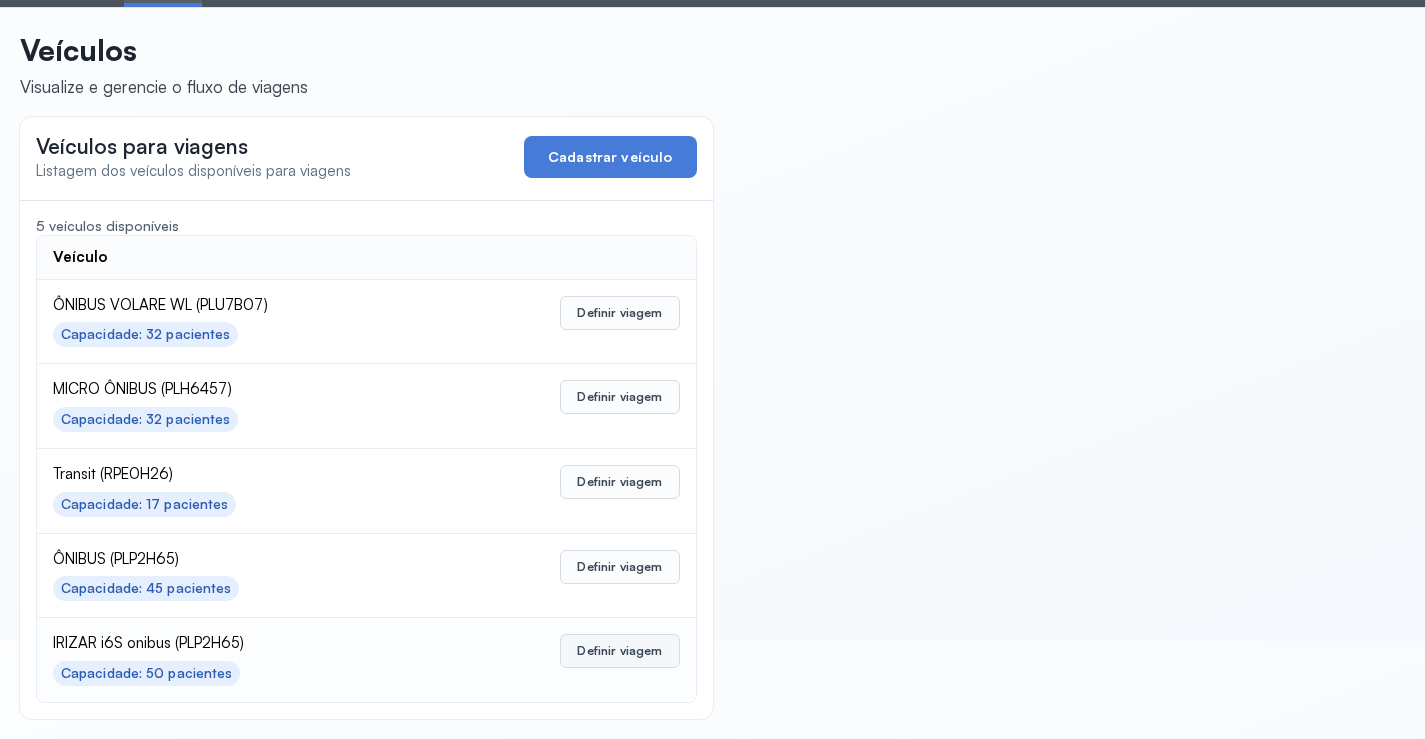 click on "Definir viagem" at bounding box center [619, 651] 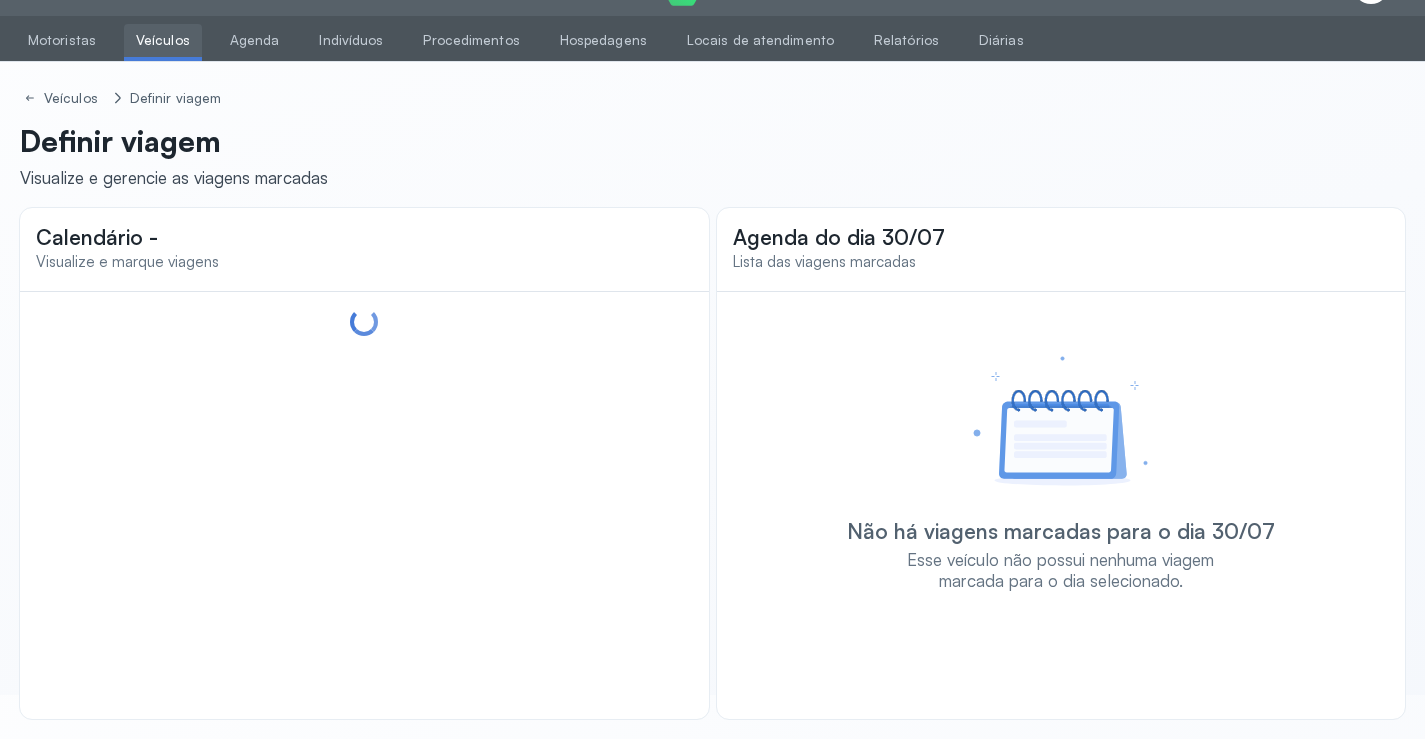 scroll, scrollTop: 44, scrollLeft: 0, axis: vertical 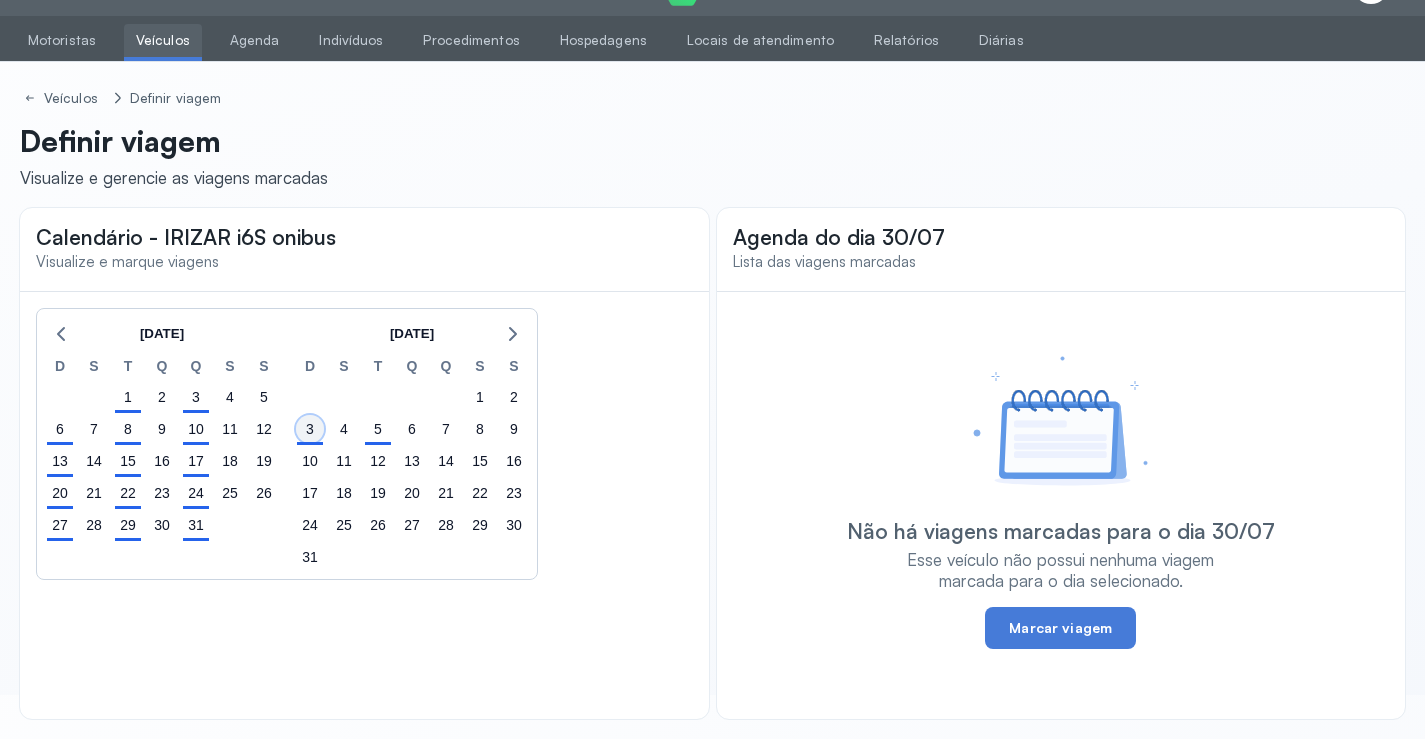 click on "3" 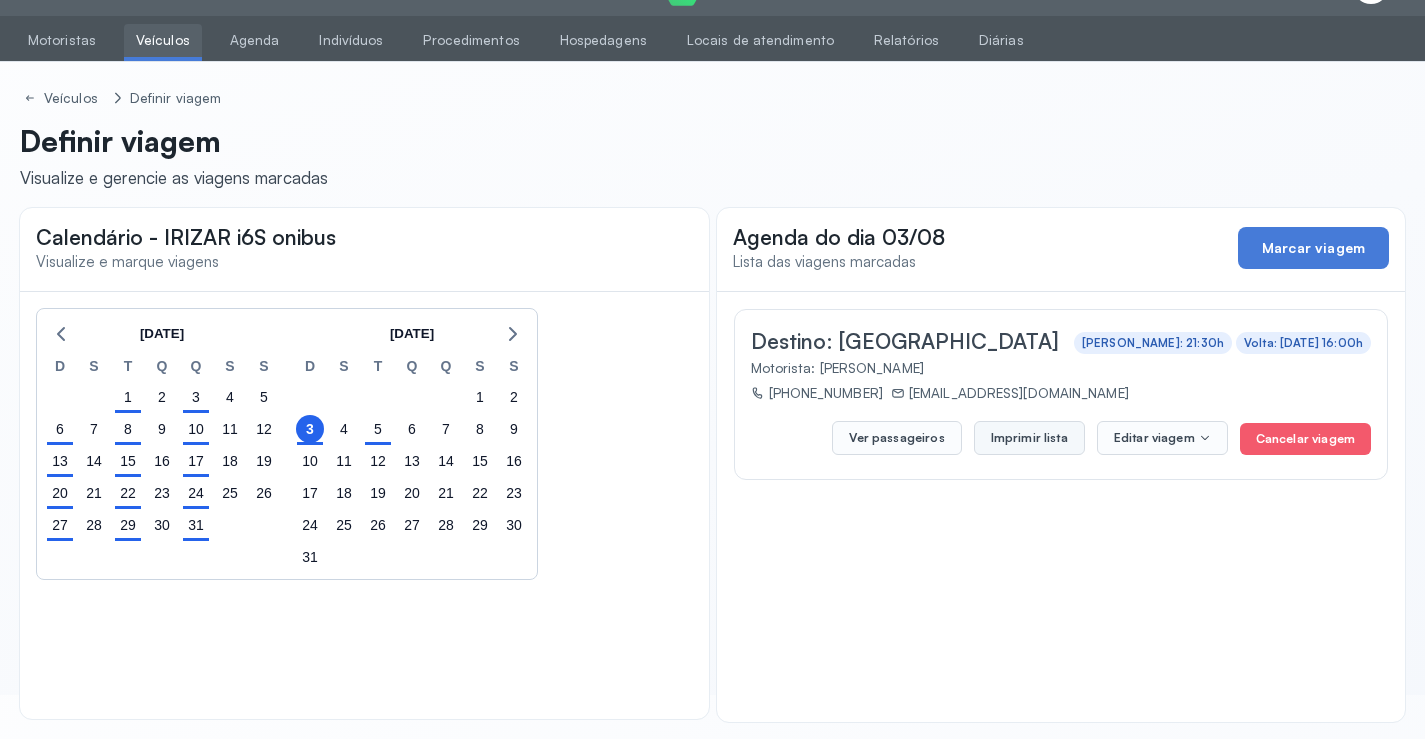 click on "Imprimir lista" at bounding box center [1029, 438] 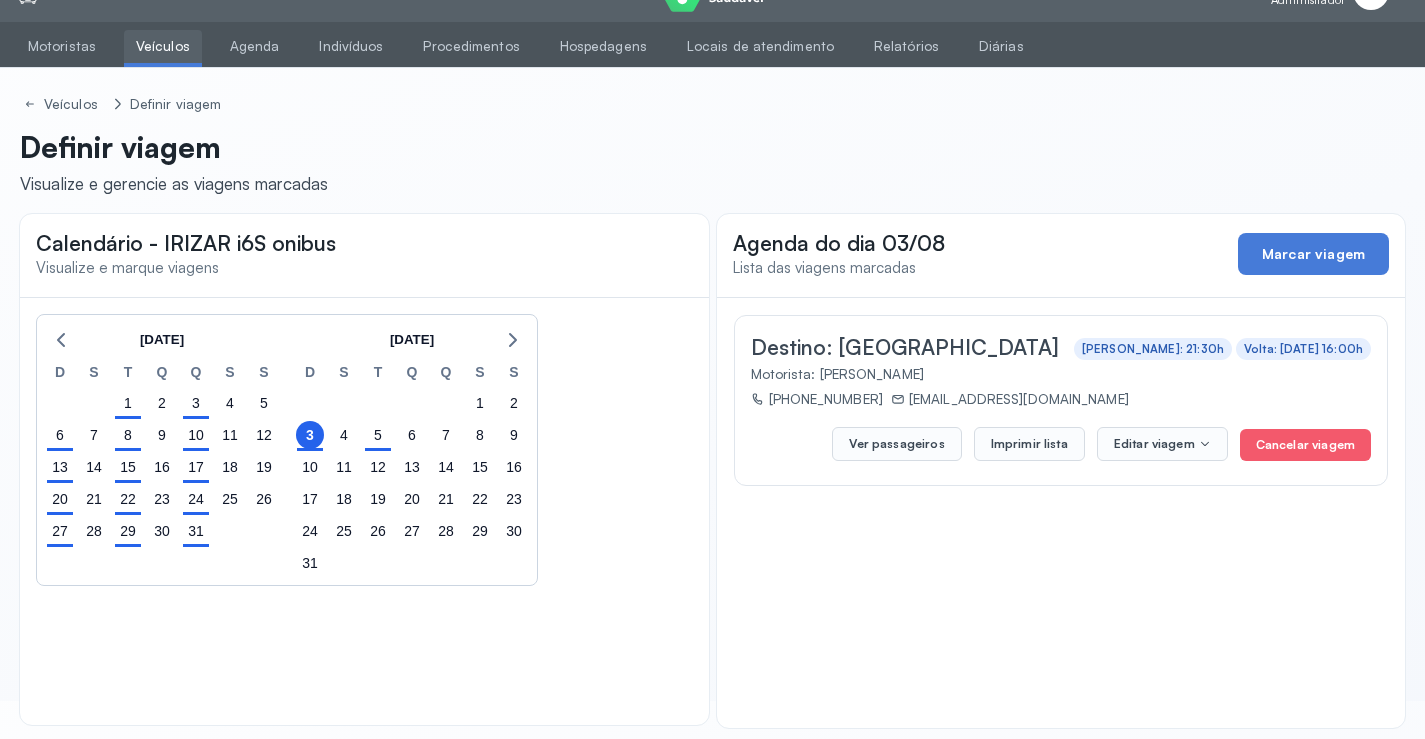 scroll, scrollTop: 0, scrollLeft: 0, axis: both 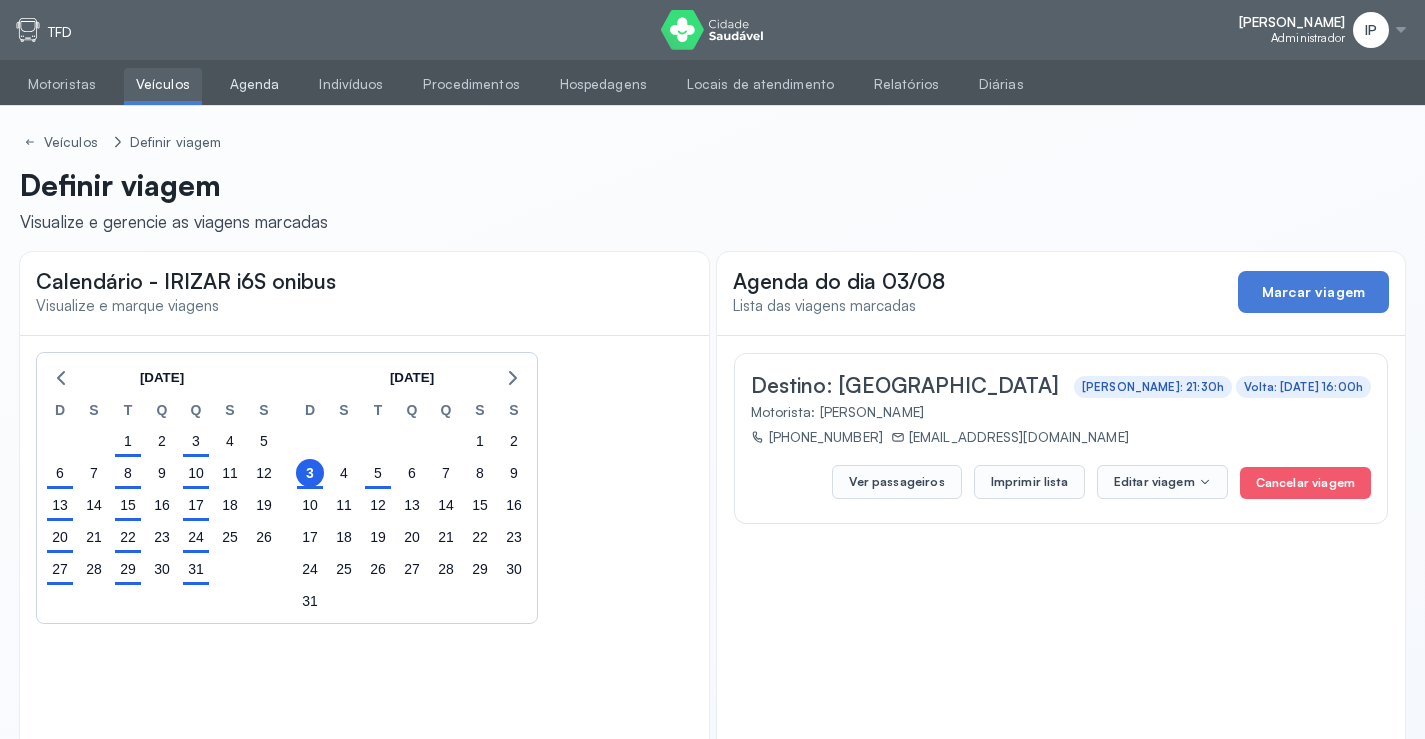 click on "Agenda" at bounding box center (255, 84) 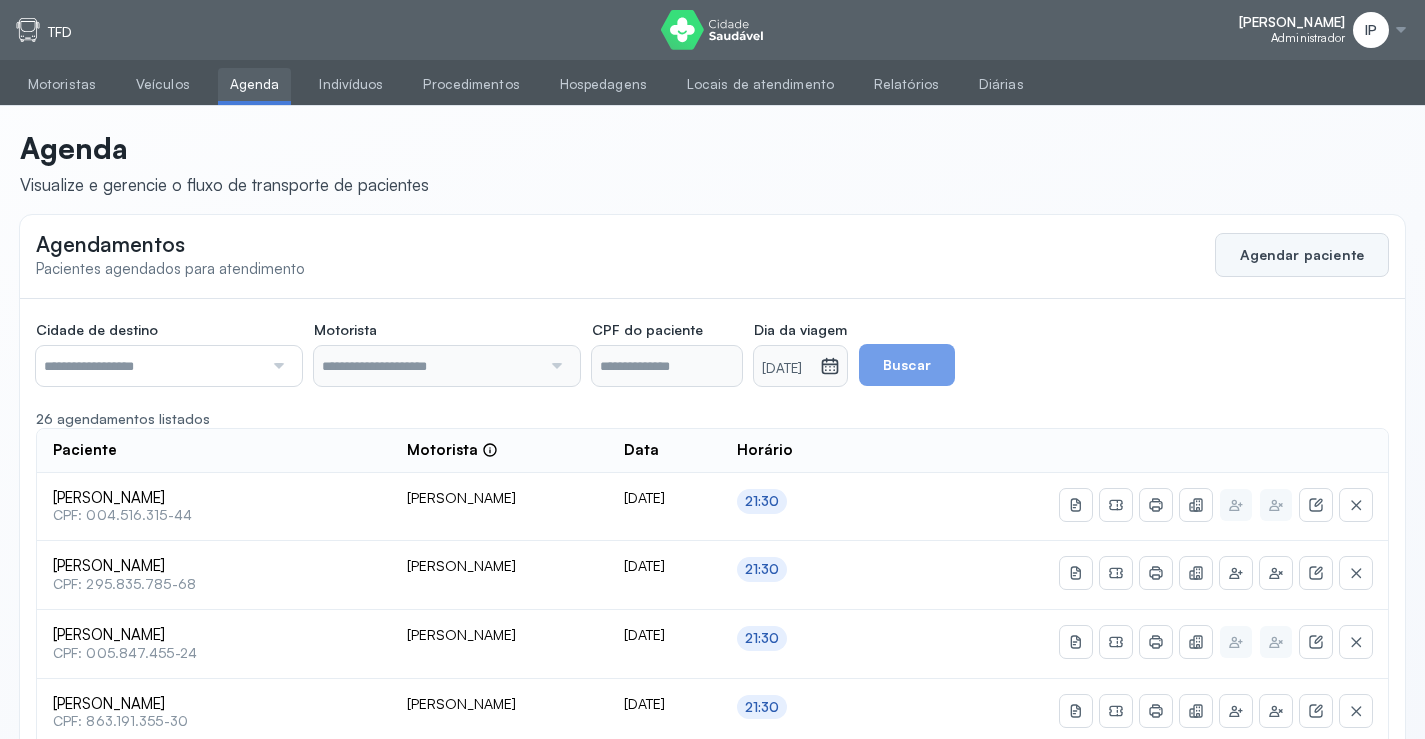 click on "Agendar paciente" 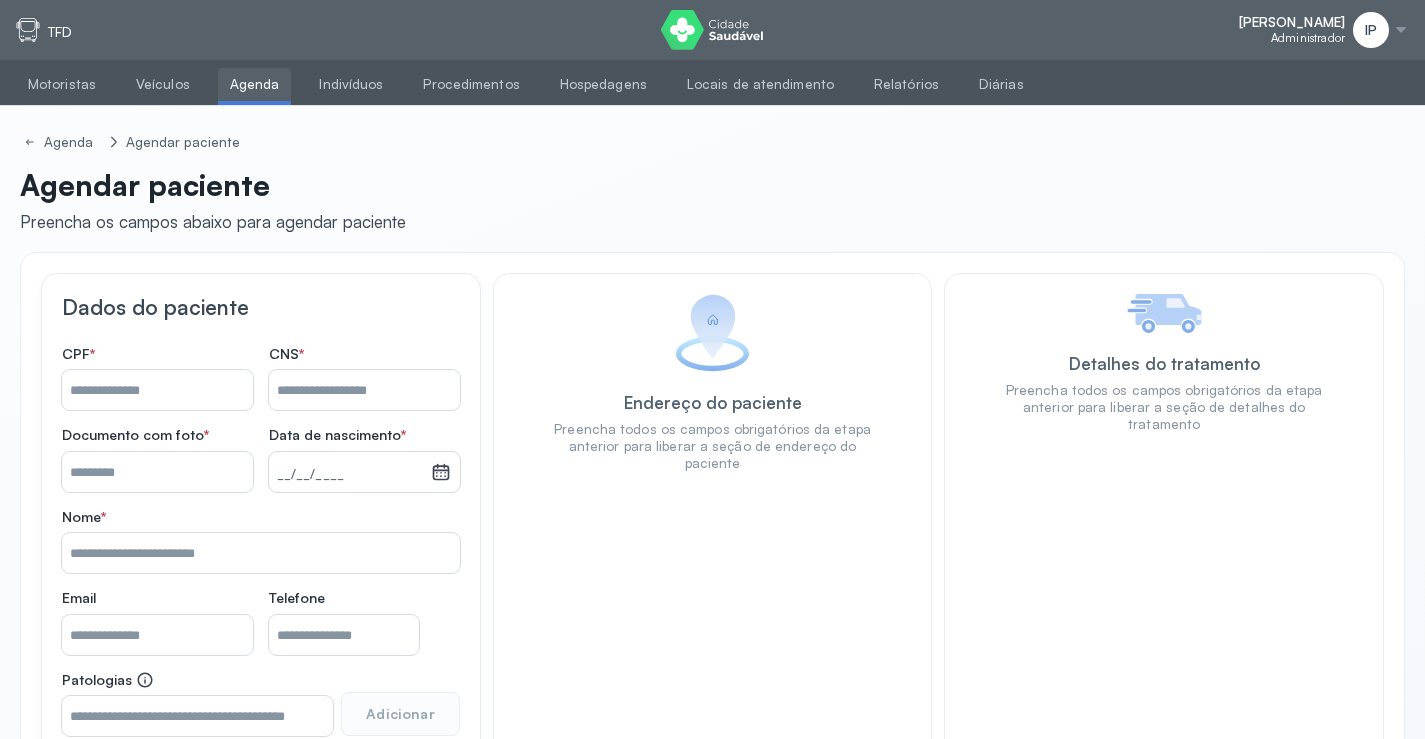 click on "Nome   *" at bounding box center (157, 390) 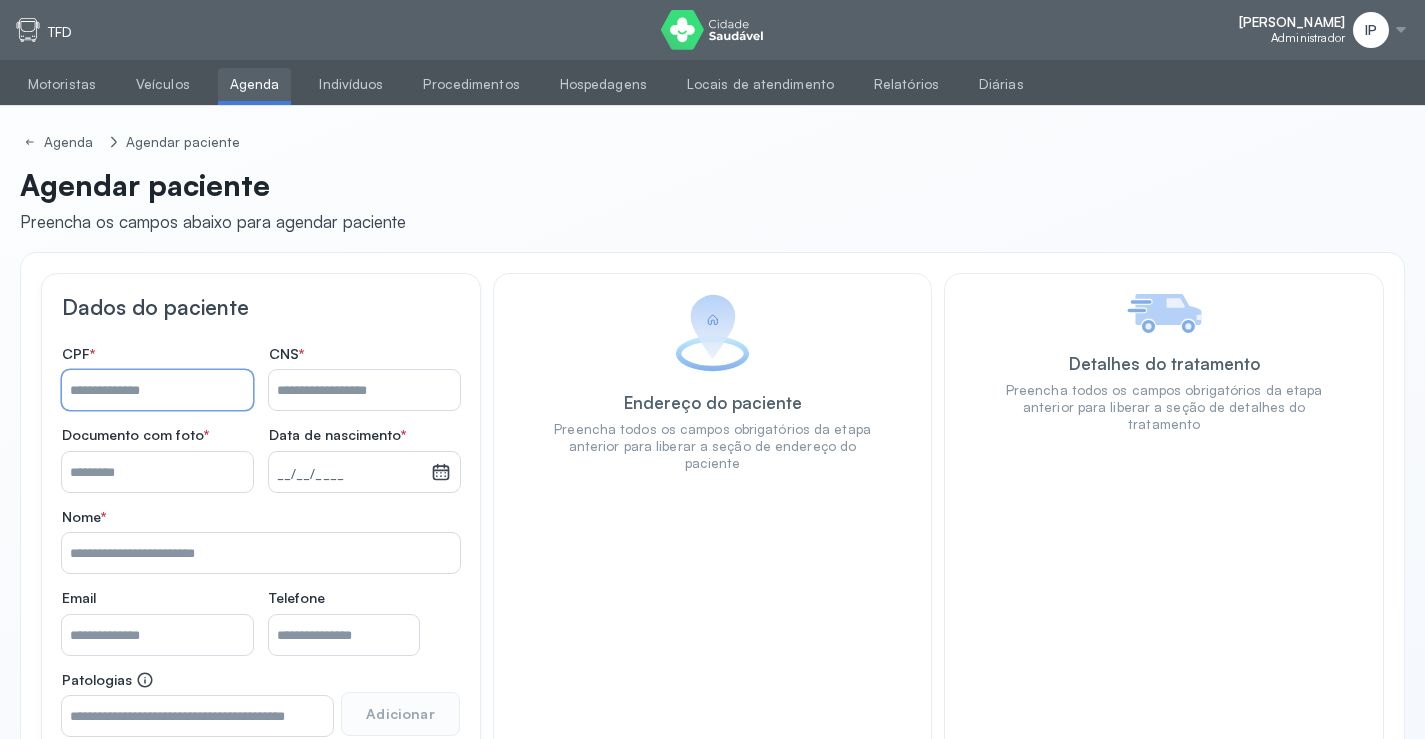 click on "Nome   *" at bounding box center [364, 390] 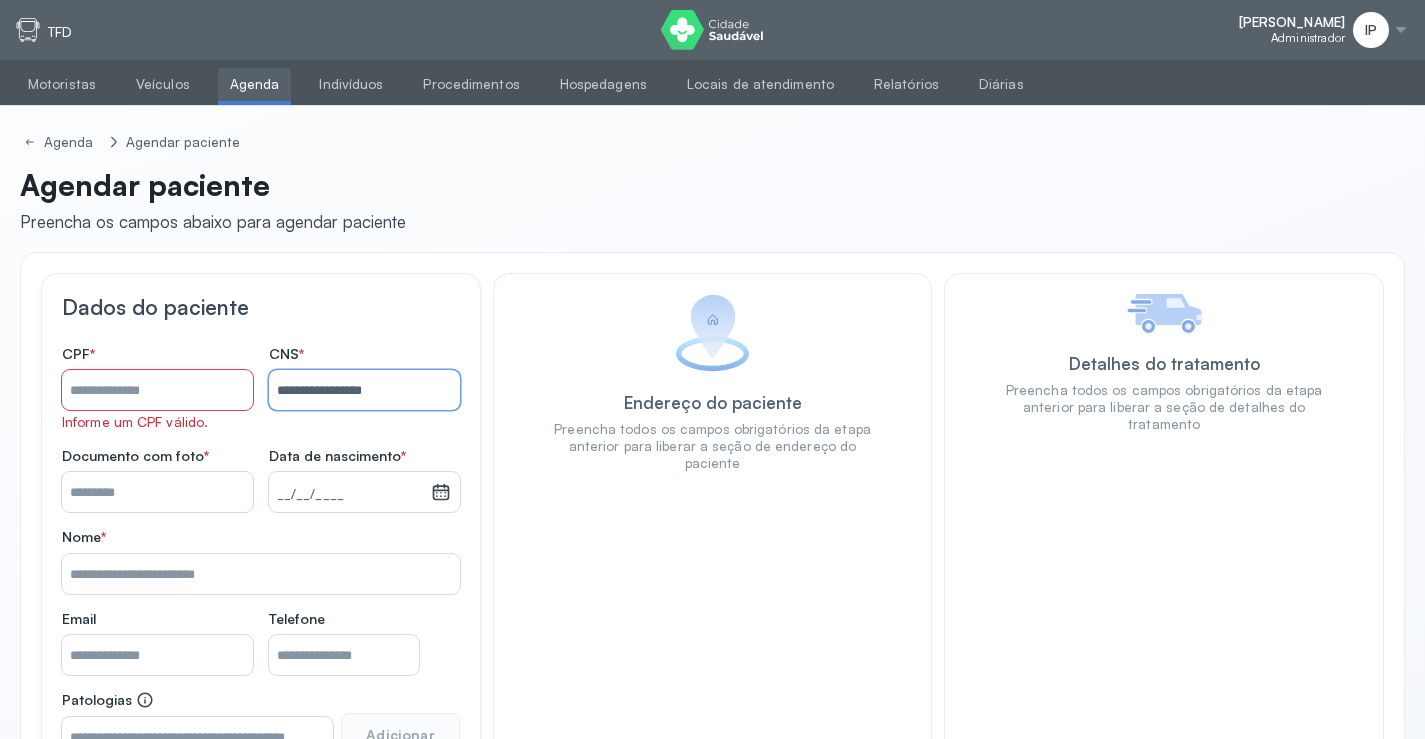 type on "**********" 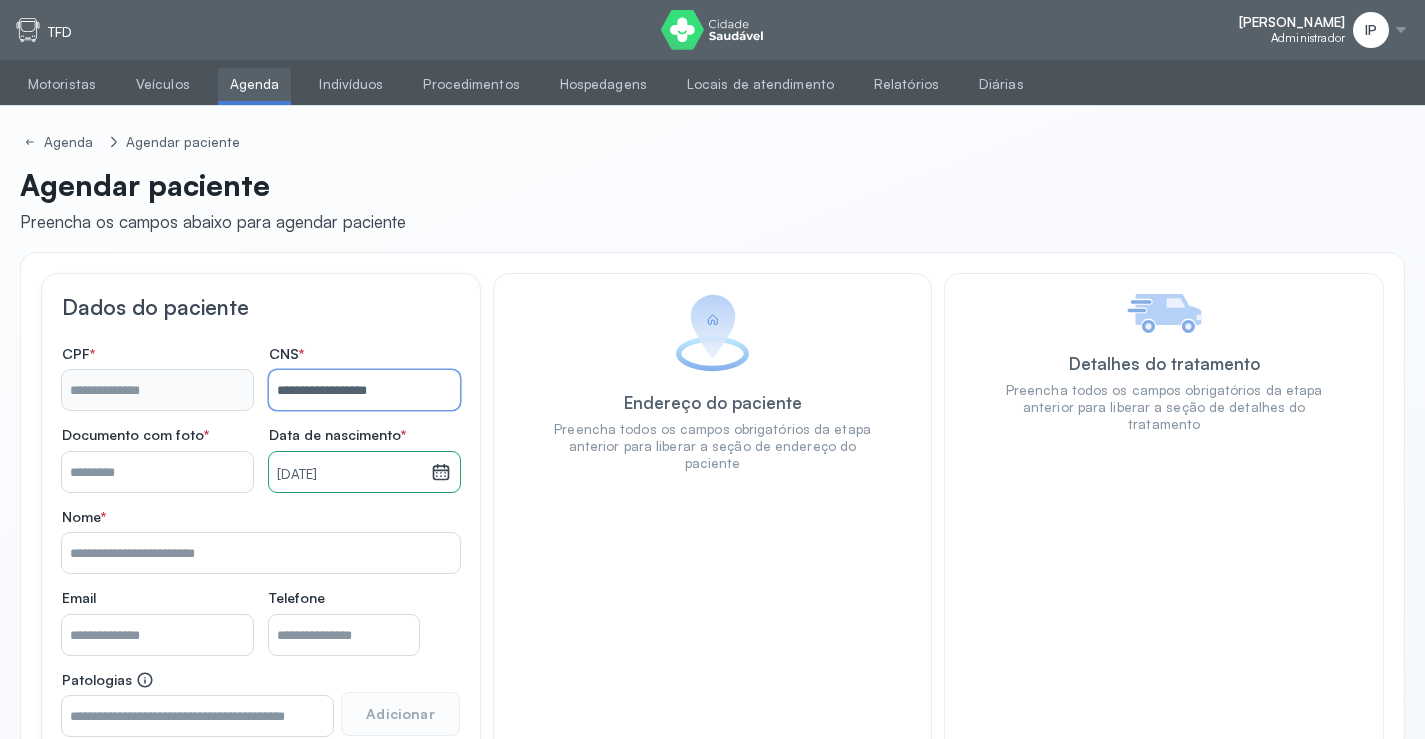 type on "**********" 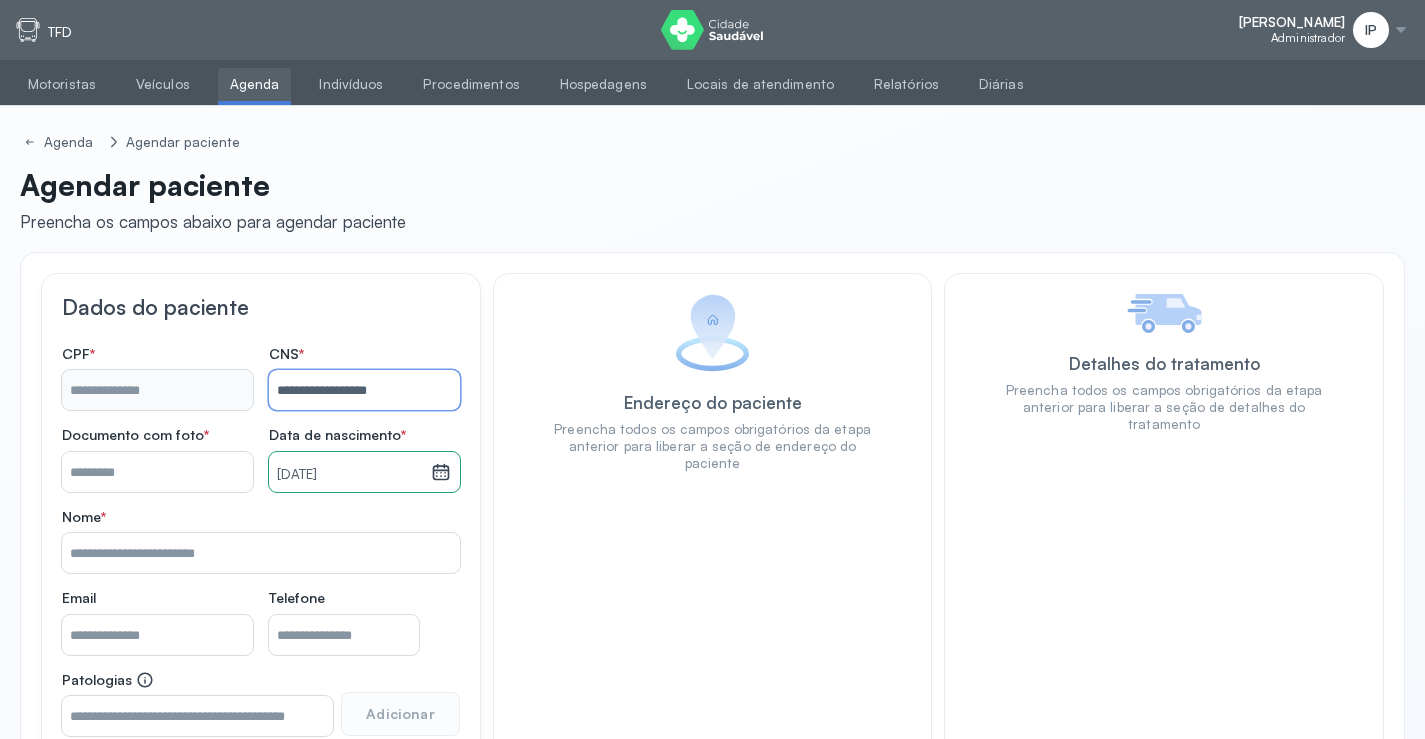 type on "**********" 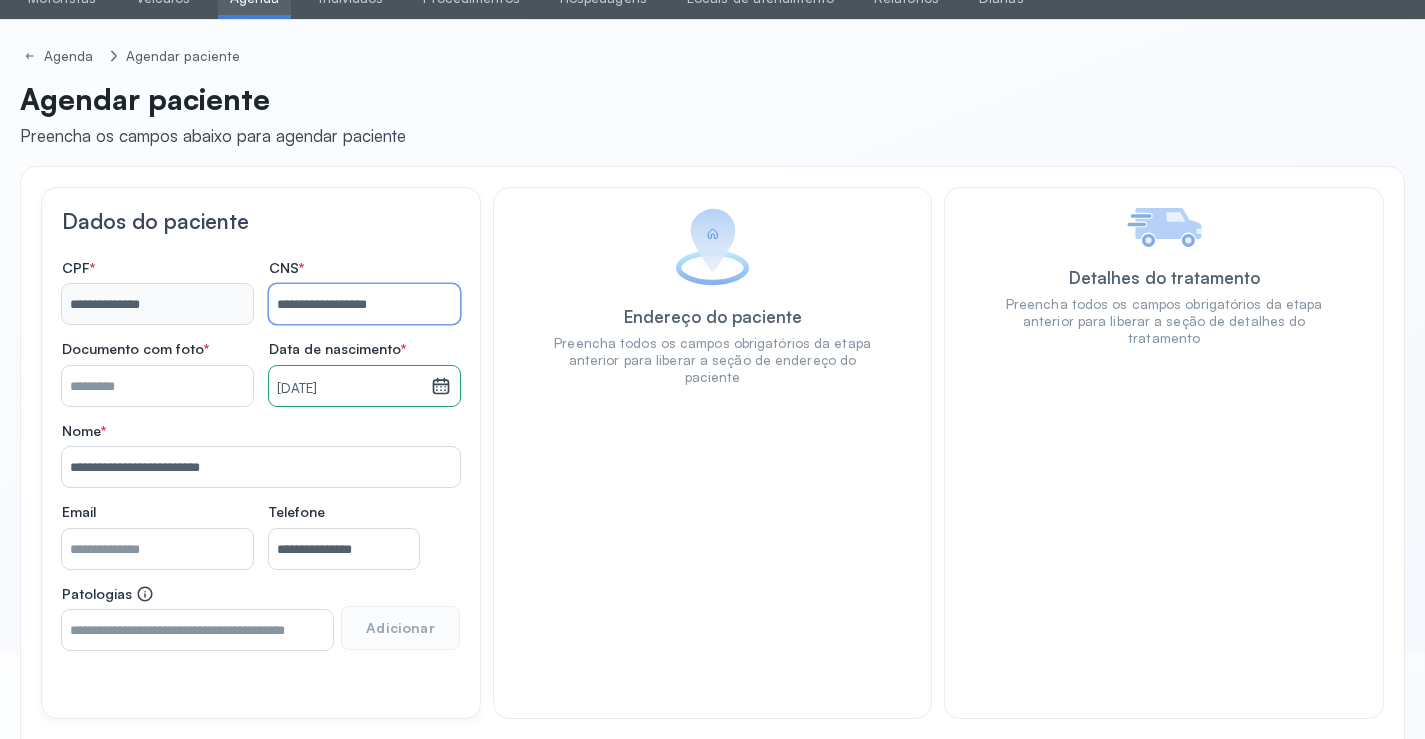 scroll, scrollTop: 171, scrollLeft: 0, axis: vertical 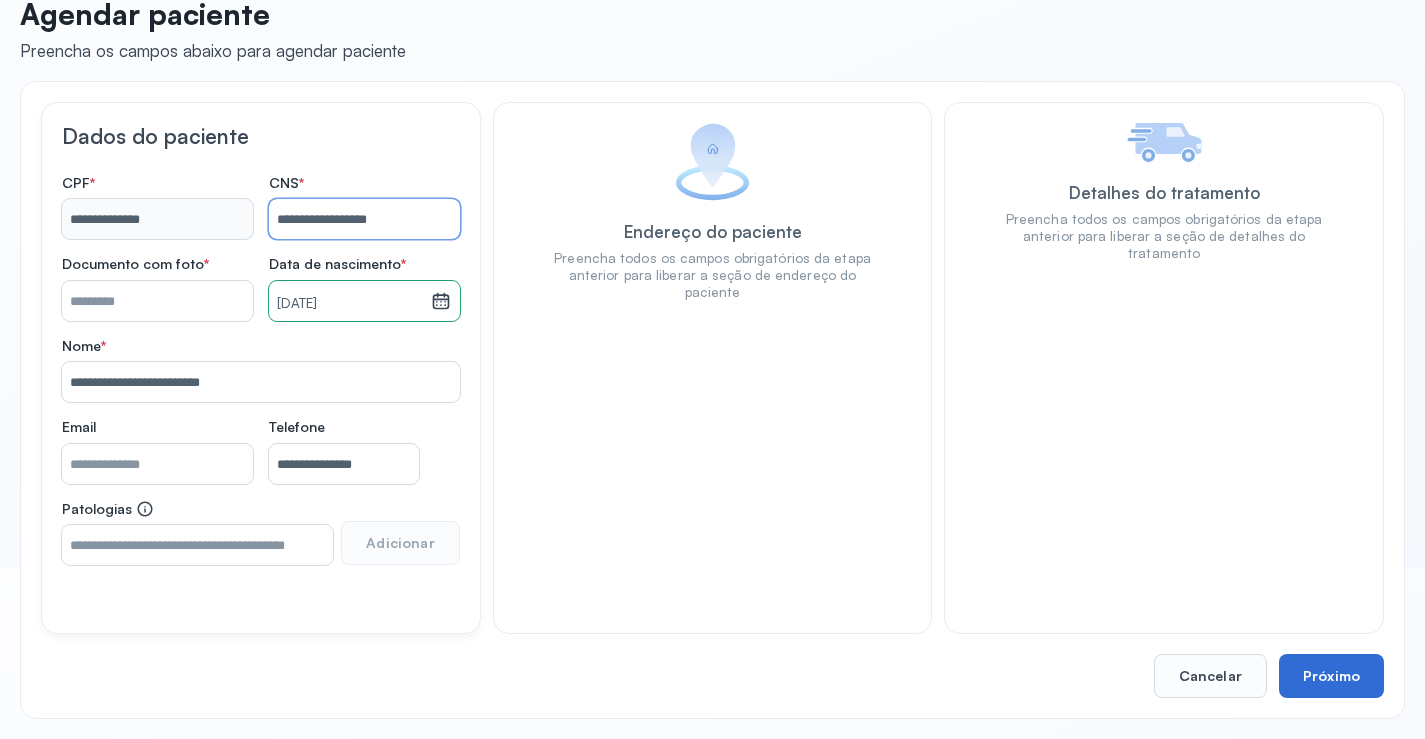 type on "**********" 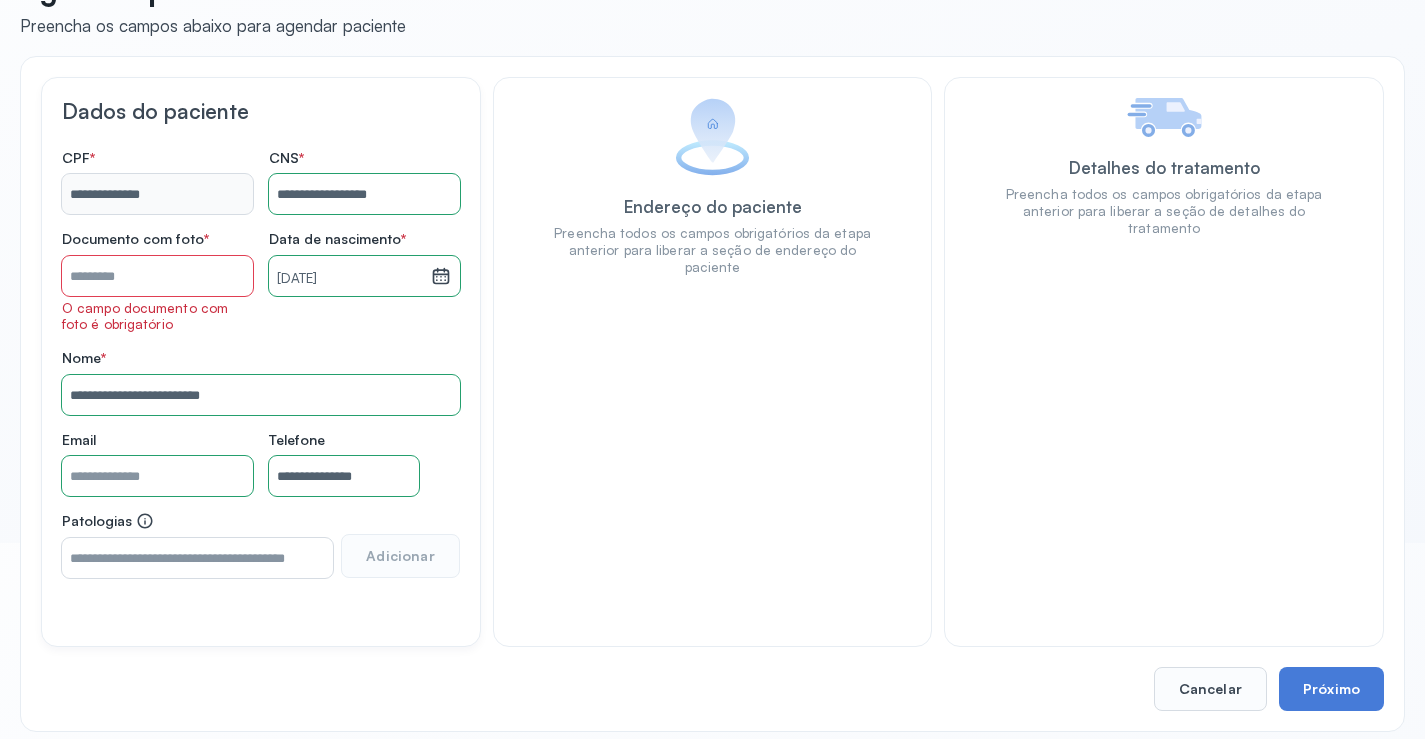 scroll, scrollTop: 209, scrollLeft: 0, axis: vertical 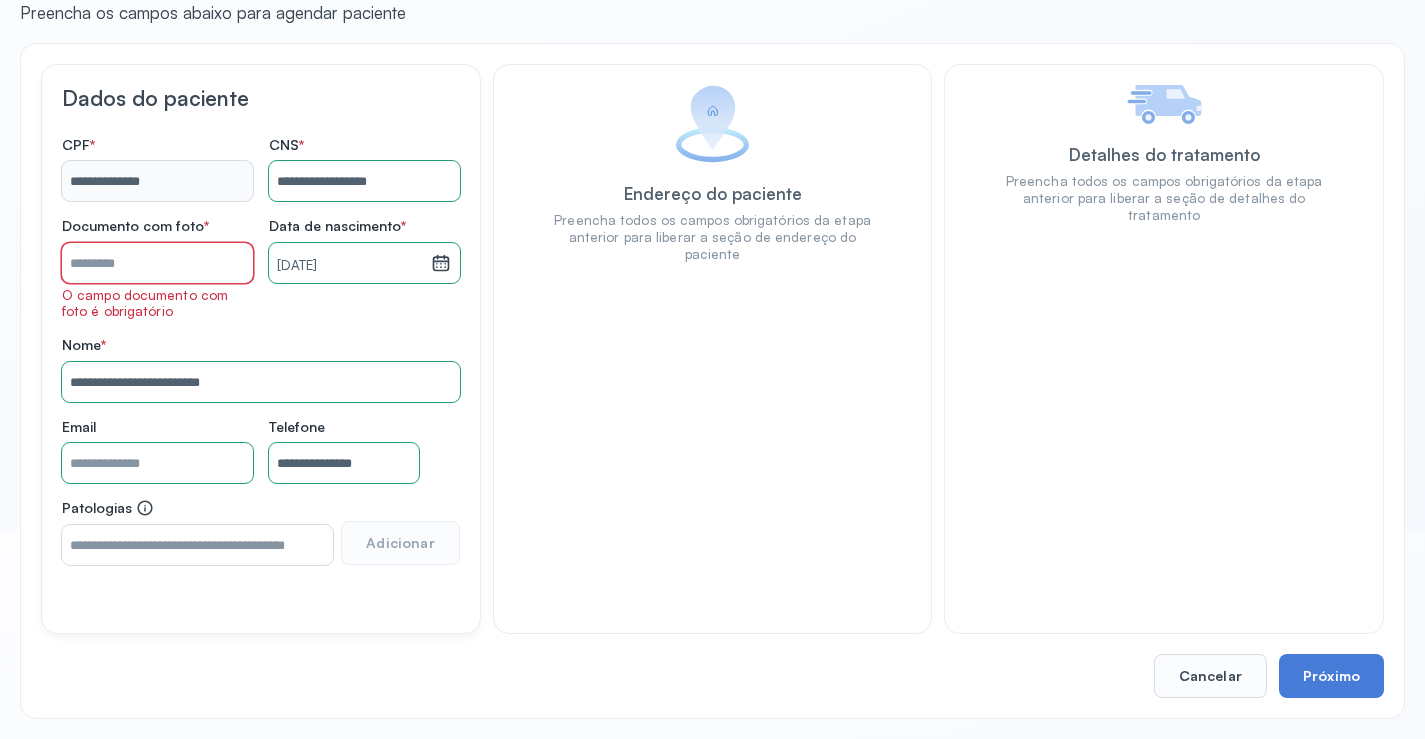 click on "Nome   *" at bounding box center [157, 263] 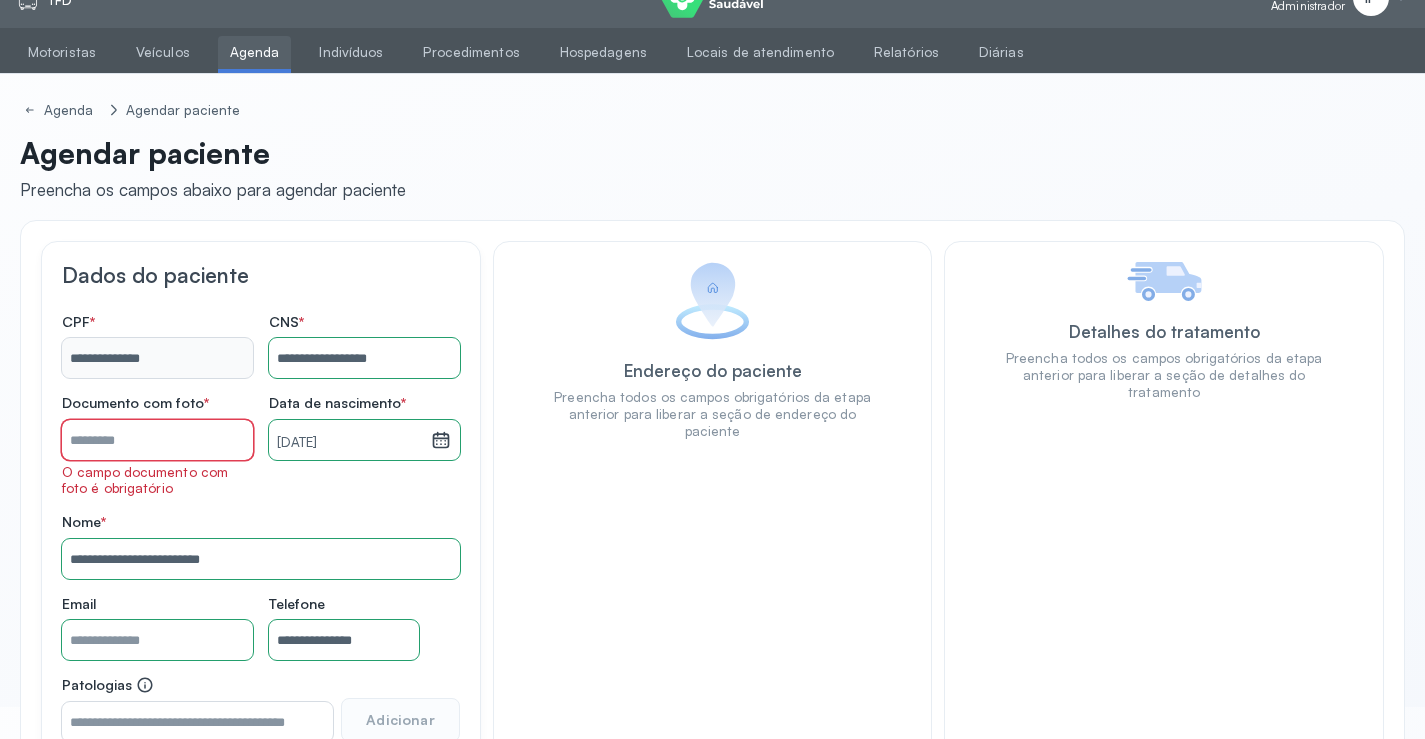 scroll, scrollTop: 9, scrollLeft: 0, axis: vertical 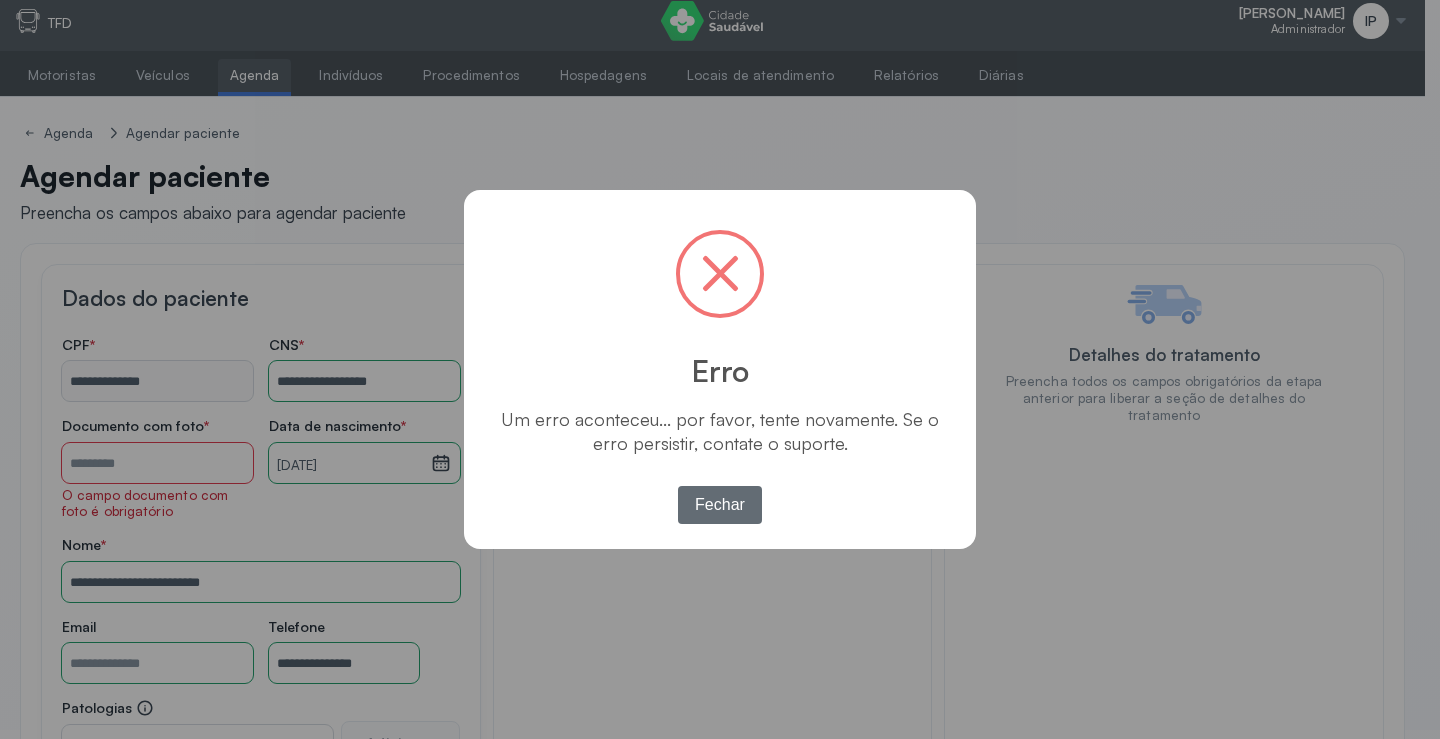 click on "Fechar" at bounding box center [720, 505] 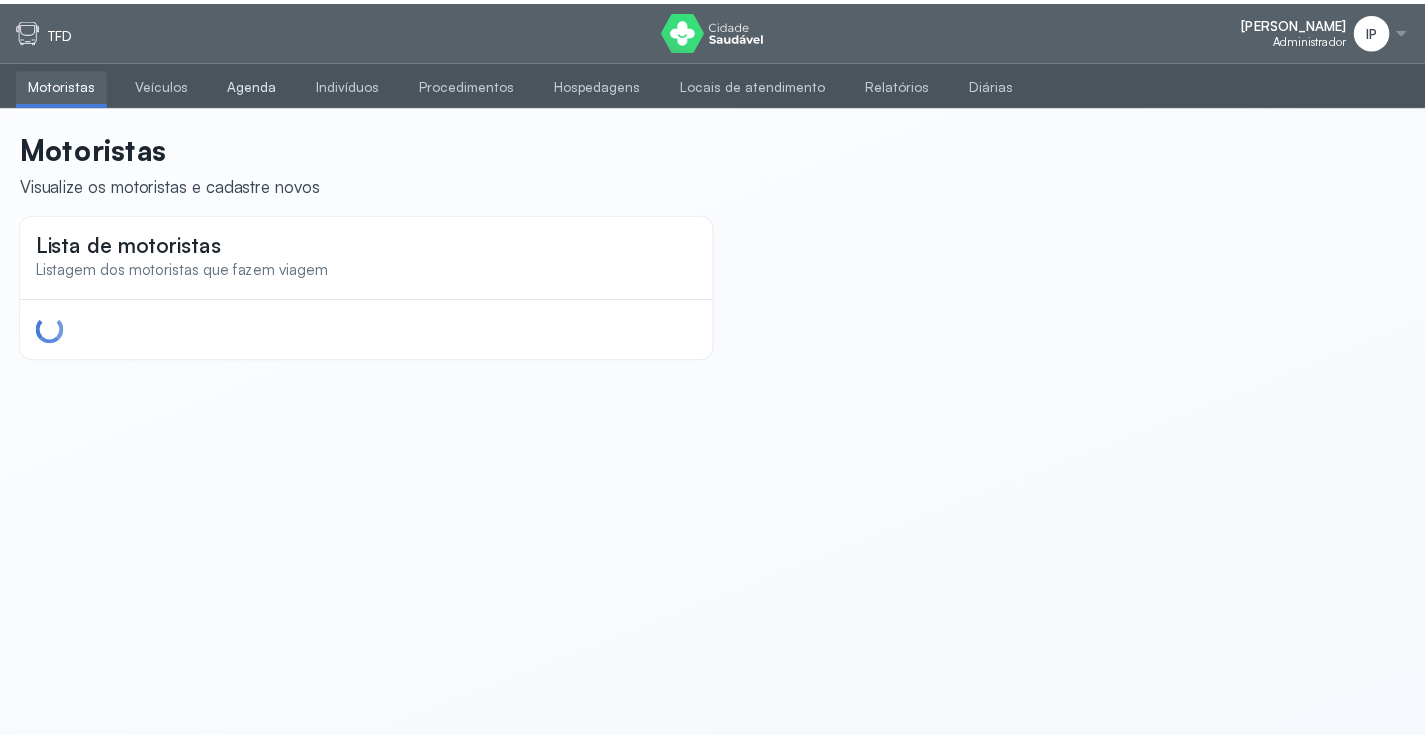 scroll, scrollTop: 0, scrollLeft: 0, axis: both 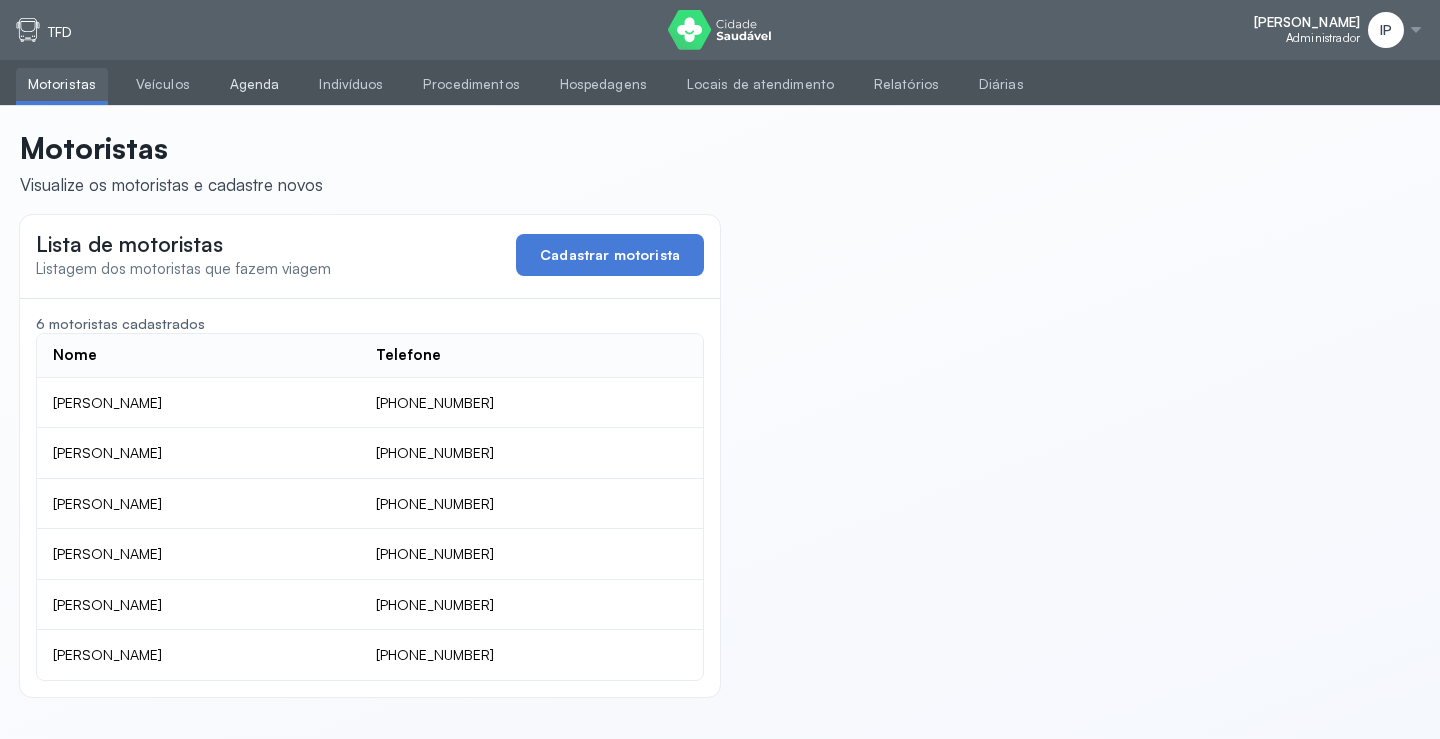 click on "Agenda" at bounding box center [255, 84] 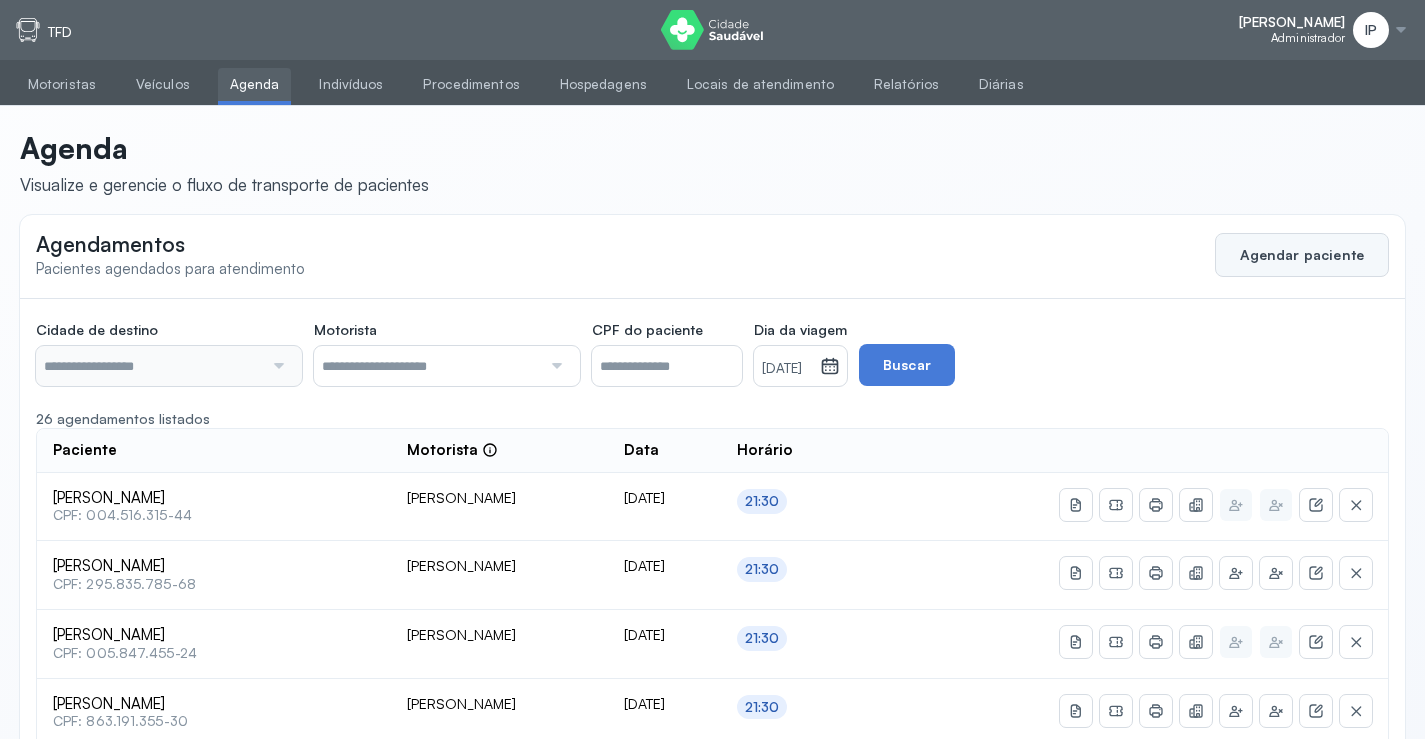 click on "Agendar paciente" 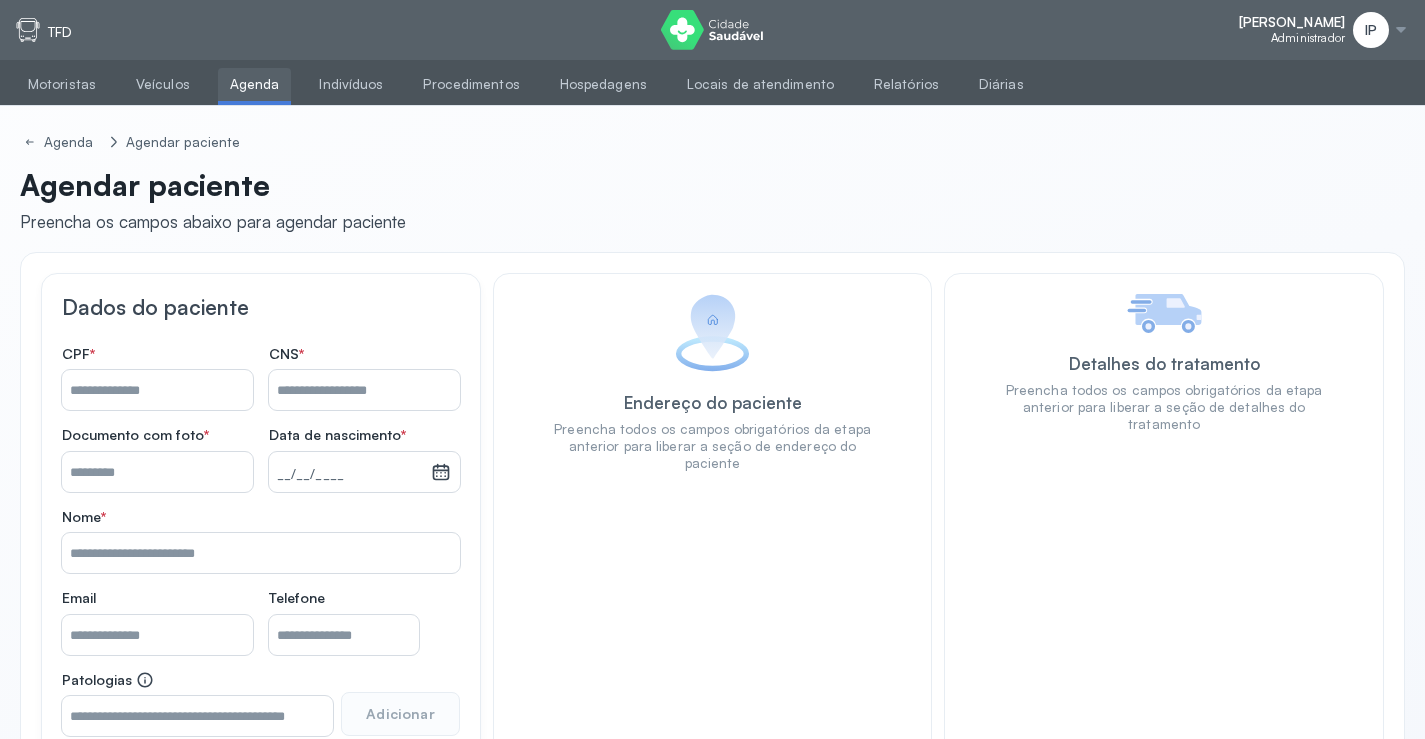 drag, startPoint x: 155, startPoint y: 404, endPoint x: 214, endPoint y: 405, distance: 59.008472 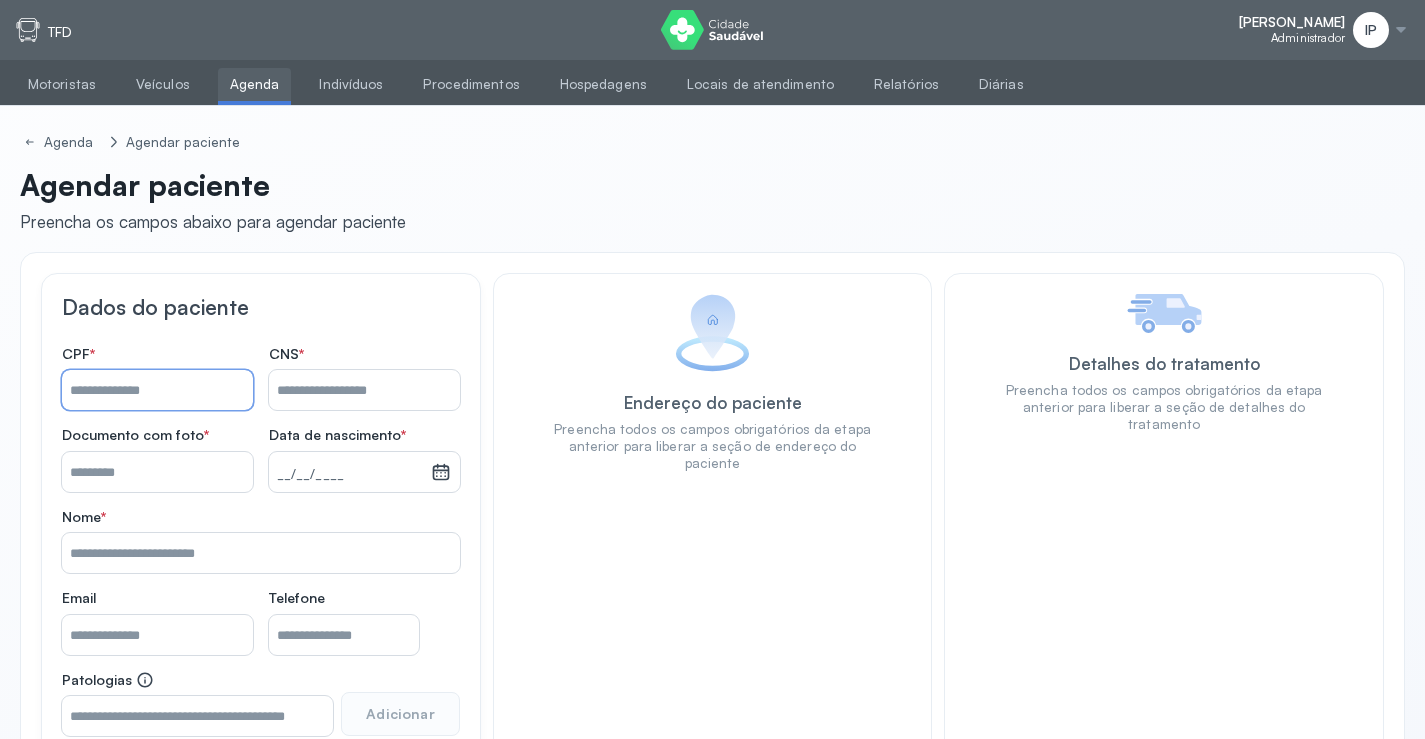 click on "Nome   *" at bounding box center (364, 390) 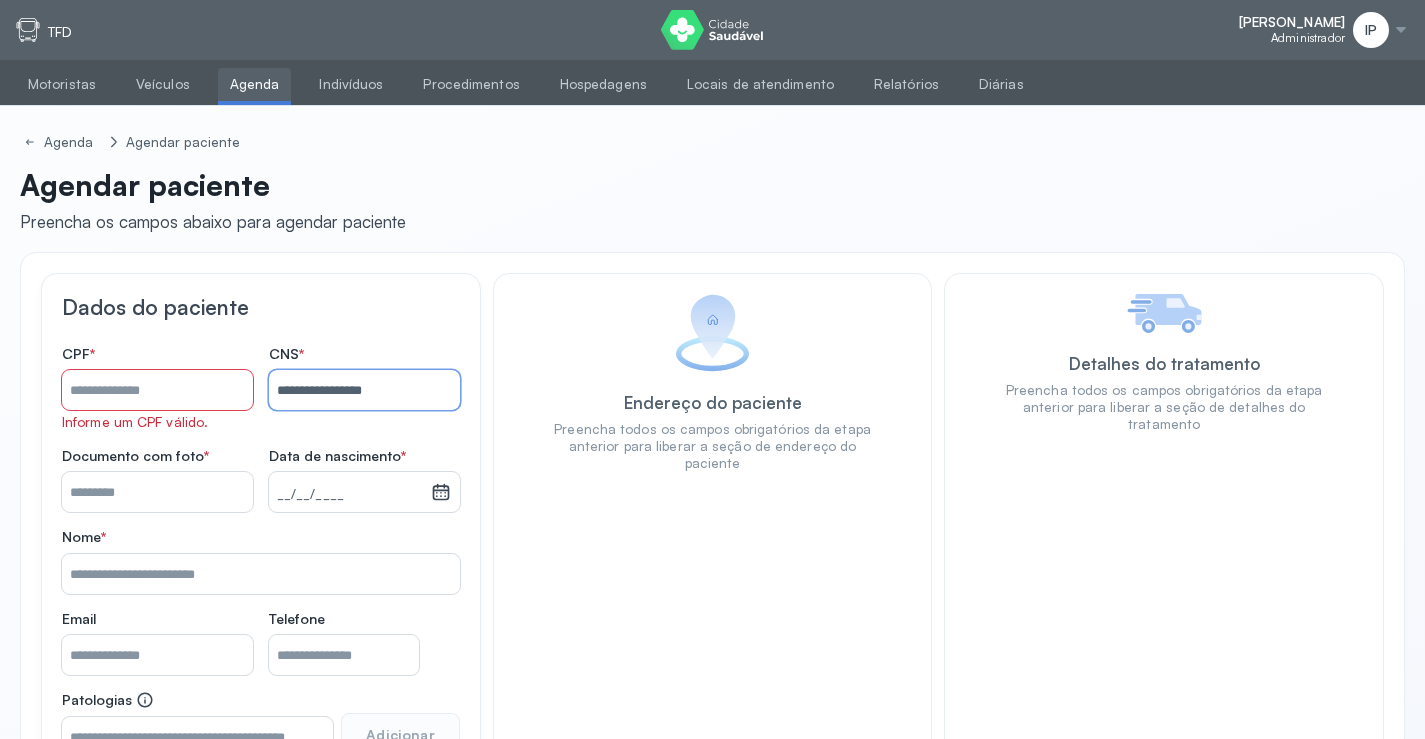 type on "**********" 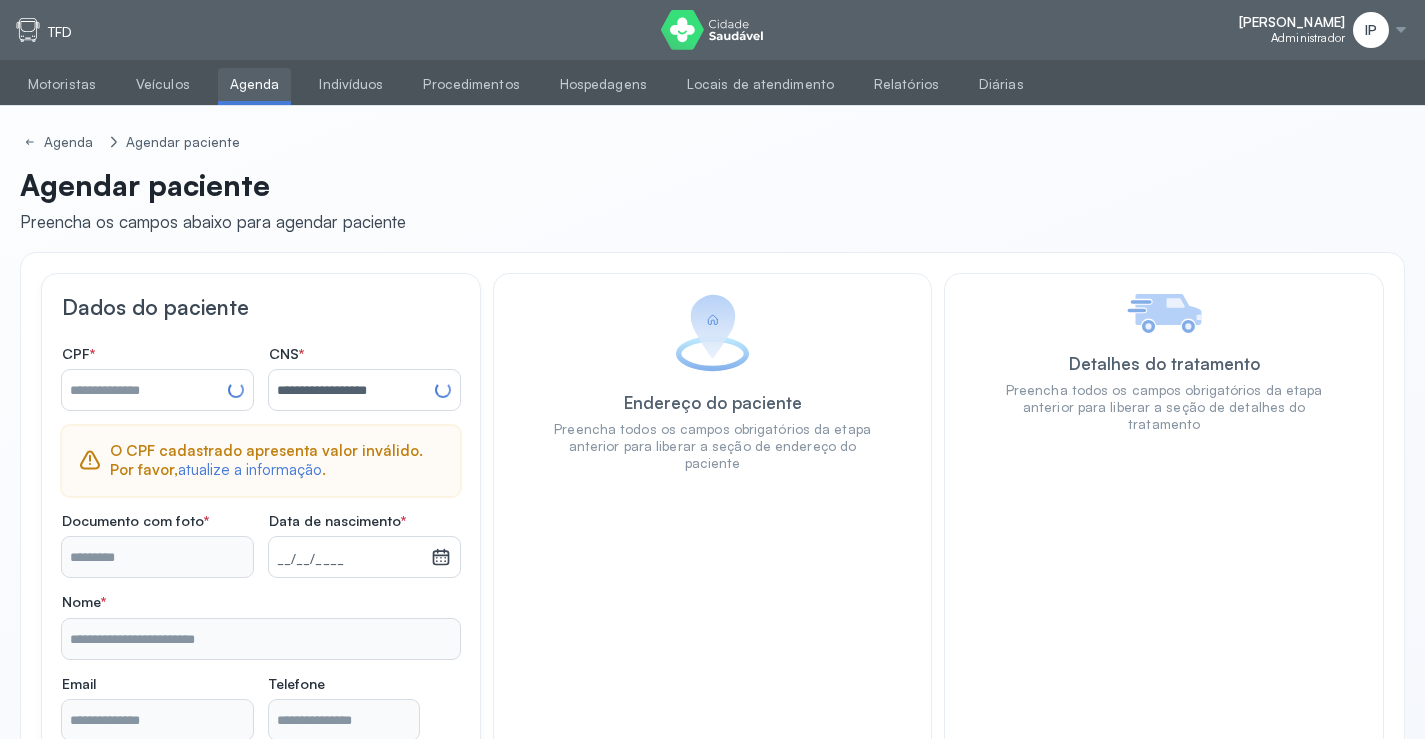type on "**********" 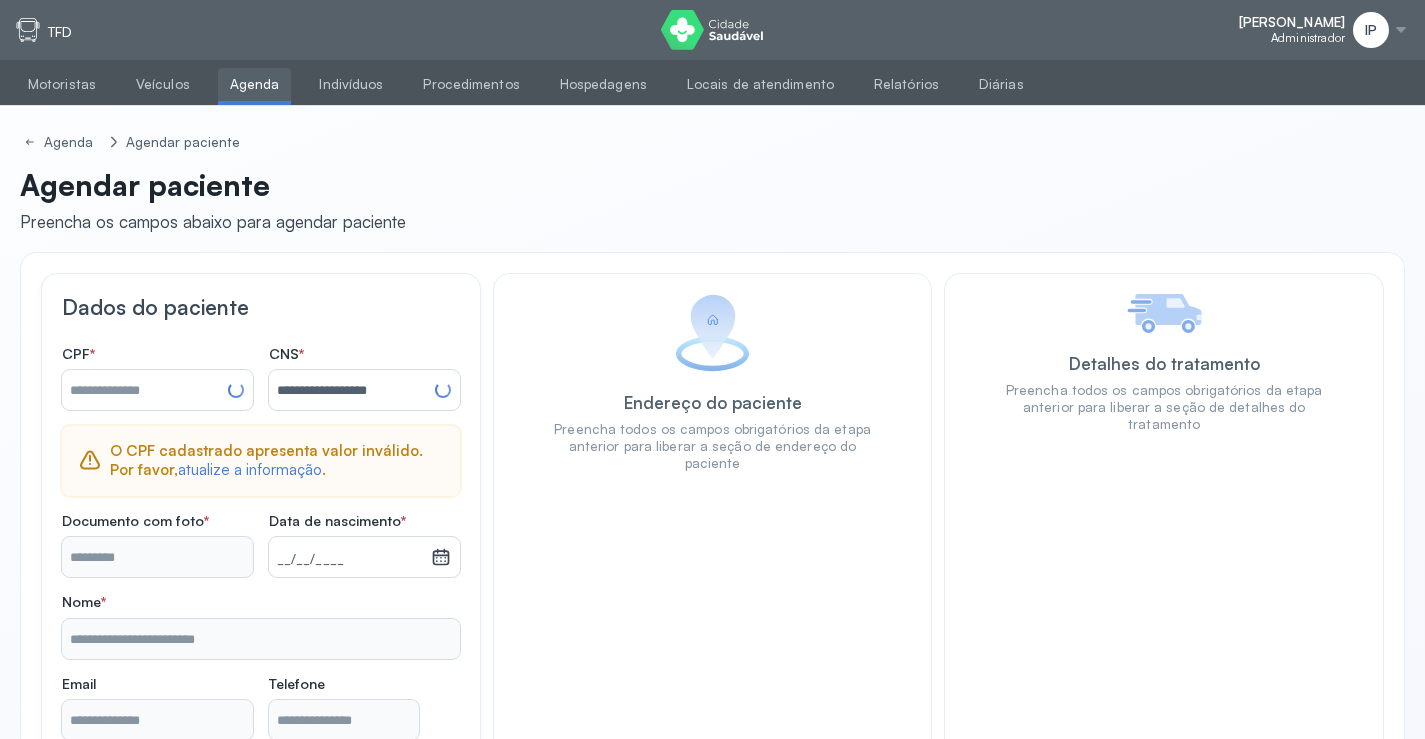 type on "**********" 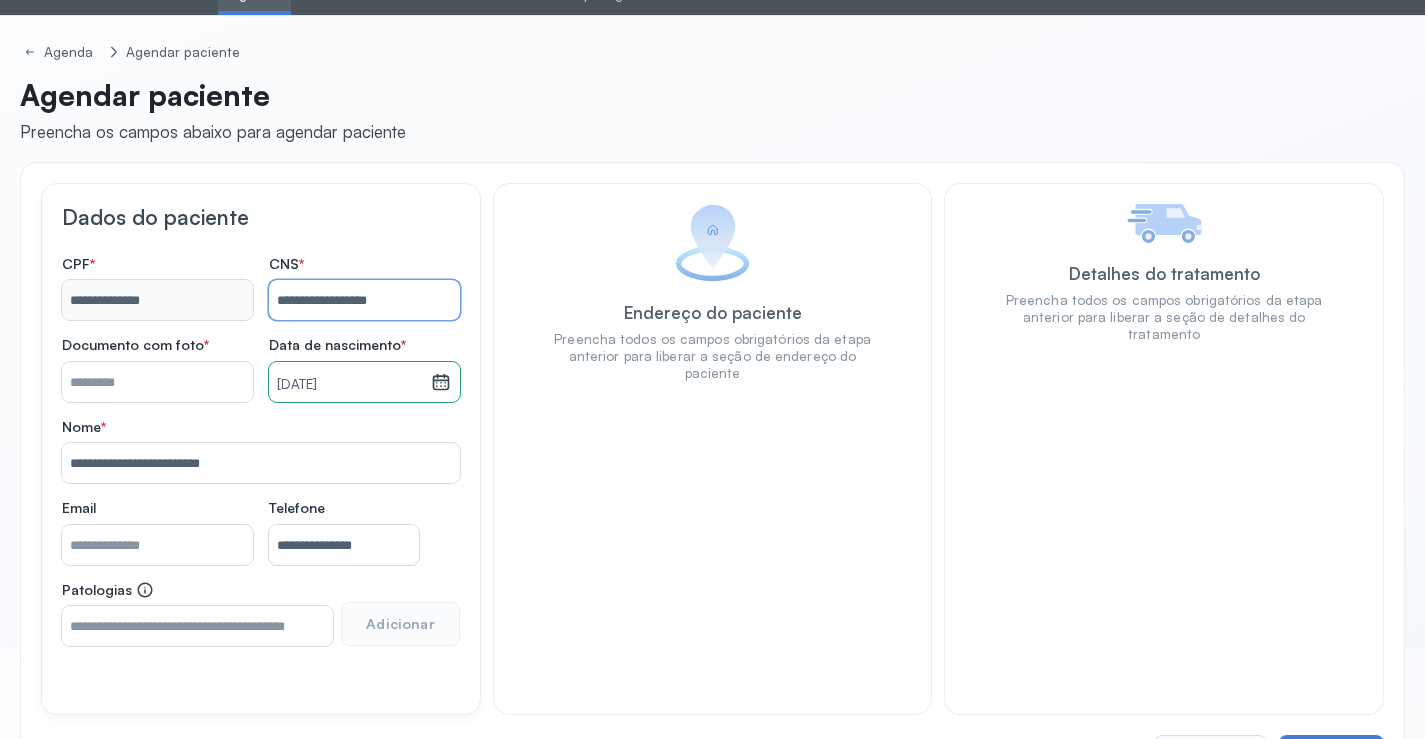 scroll, scrollTop: 171, scrollLeft: 0, axis: vertical 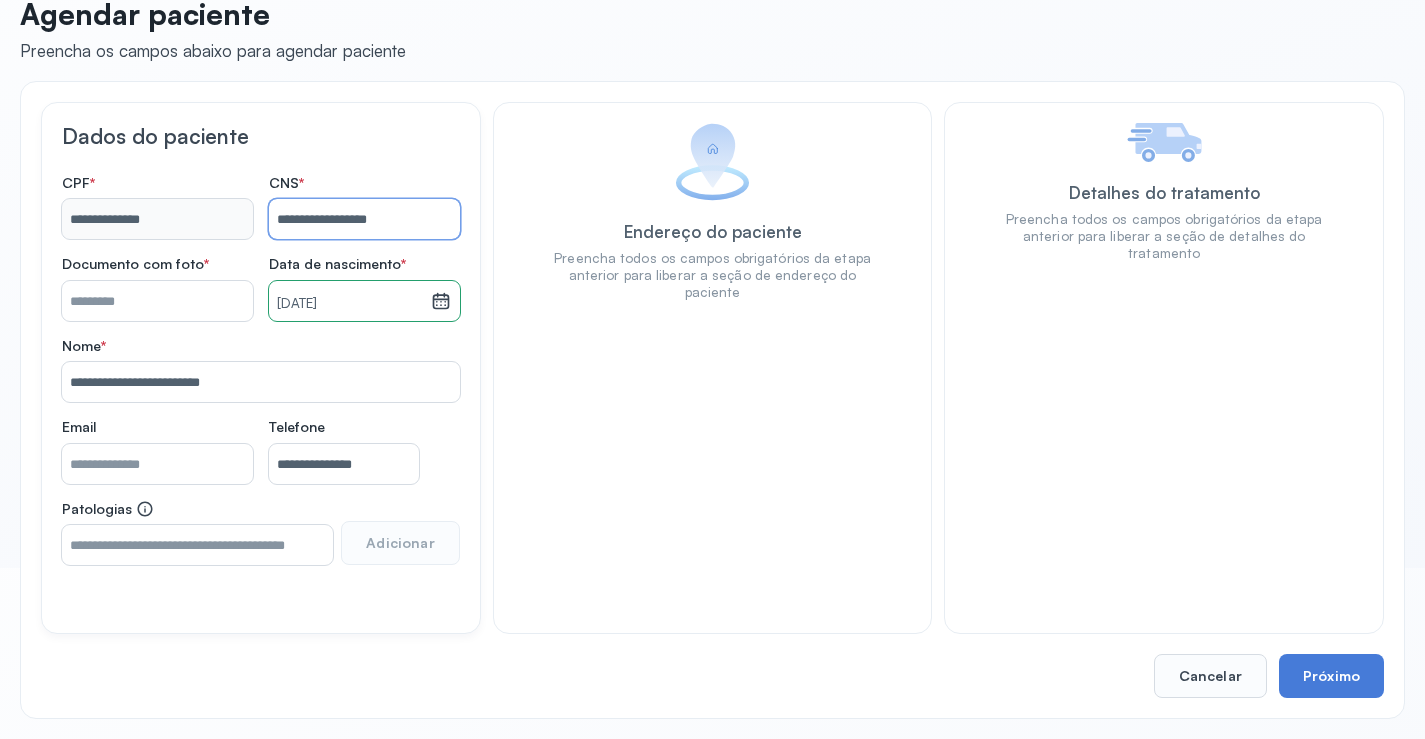 type on "**********" 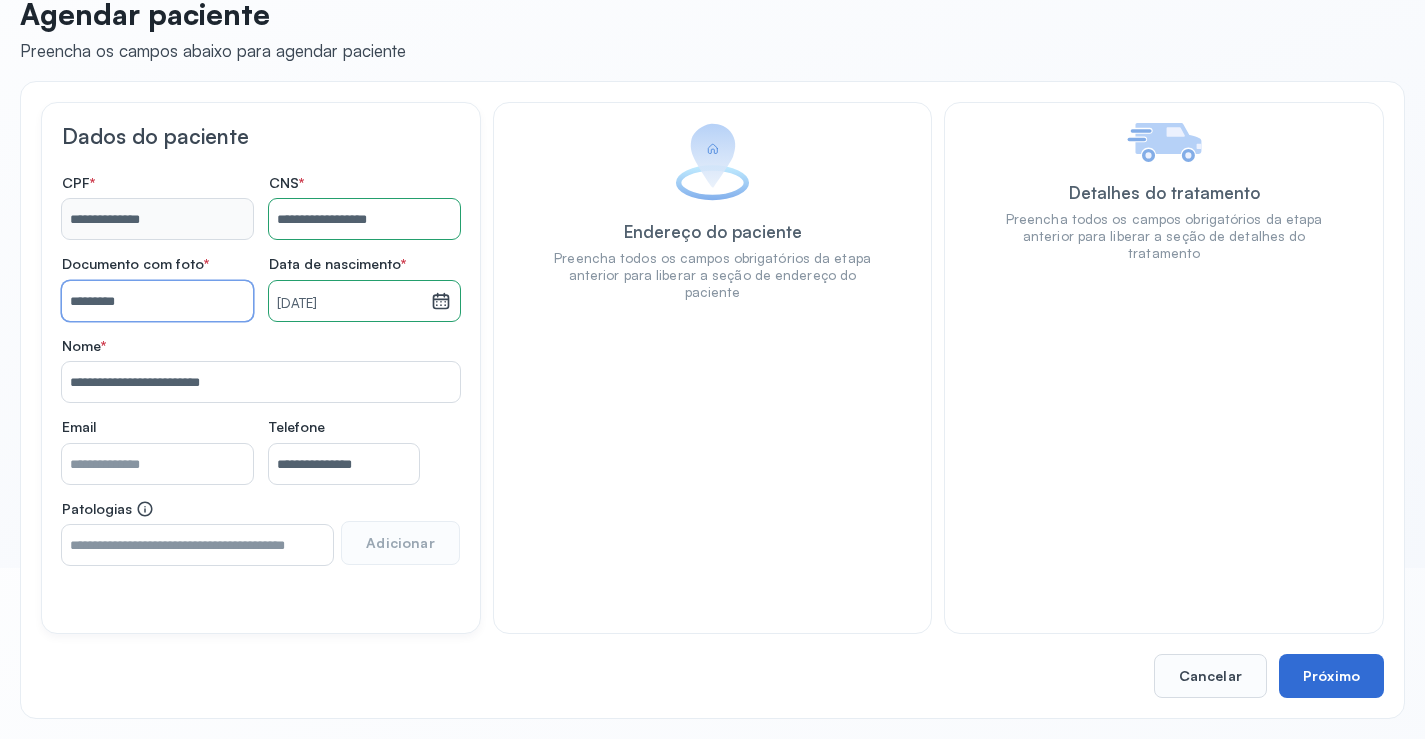 type on "*********" 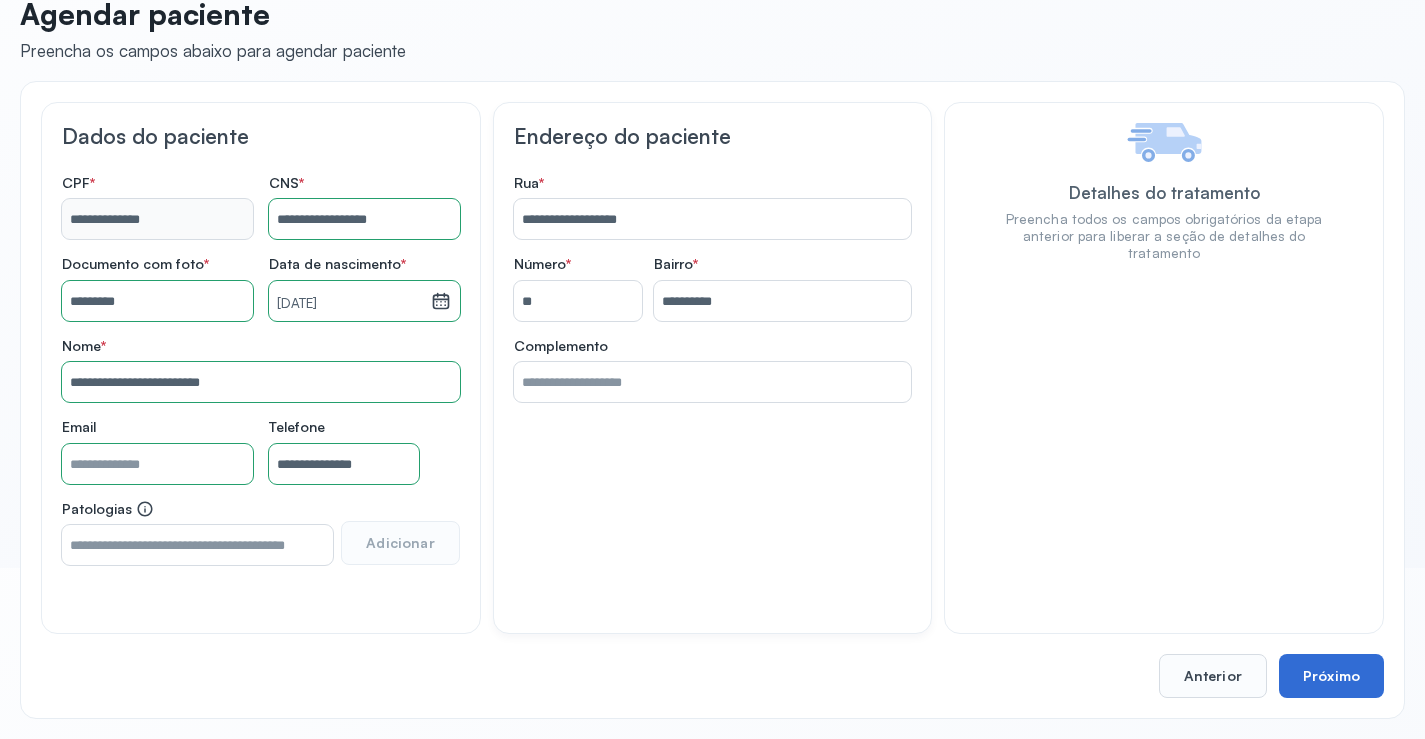 click on "Próximo" at bounding box center (1331, 676) 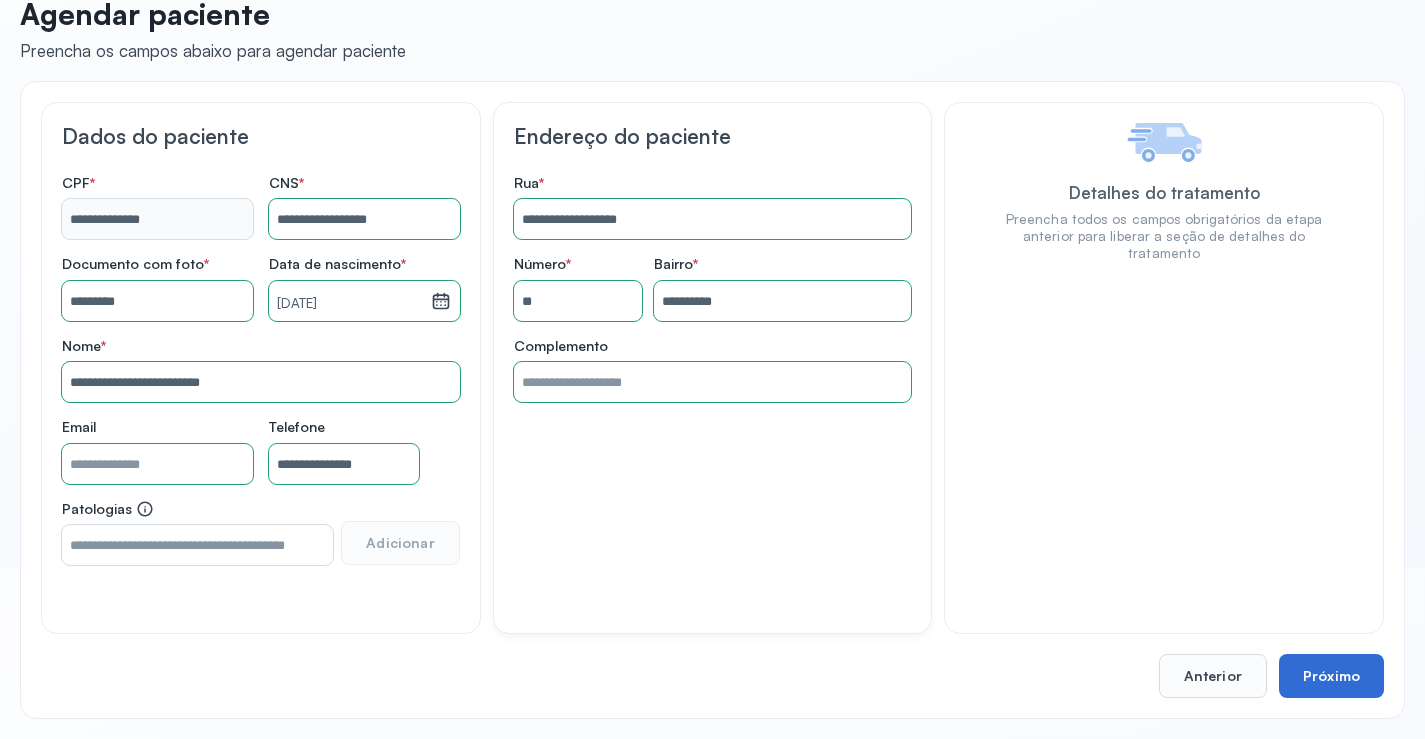 click on "Próximo" at bounding box center (1331, 676) 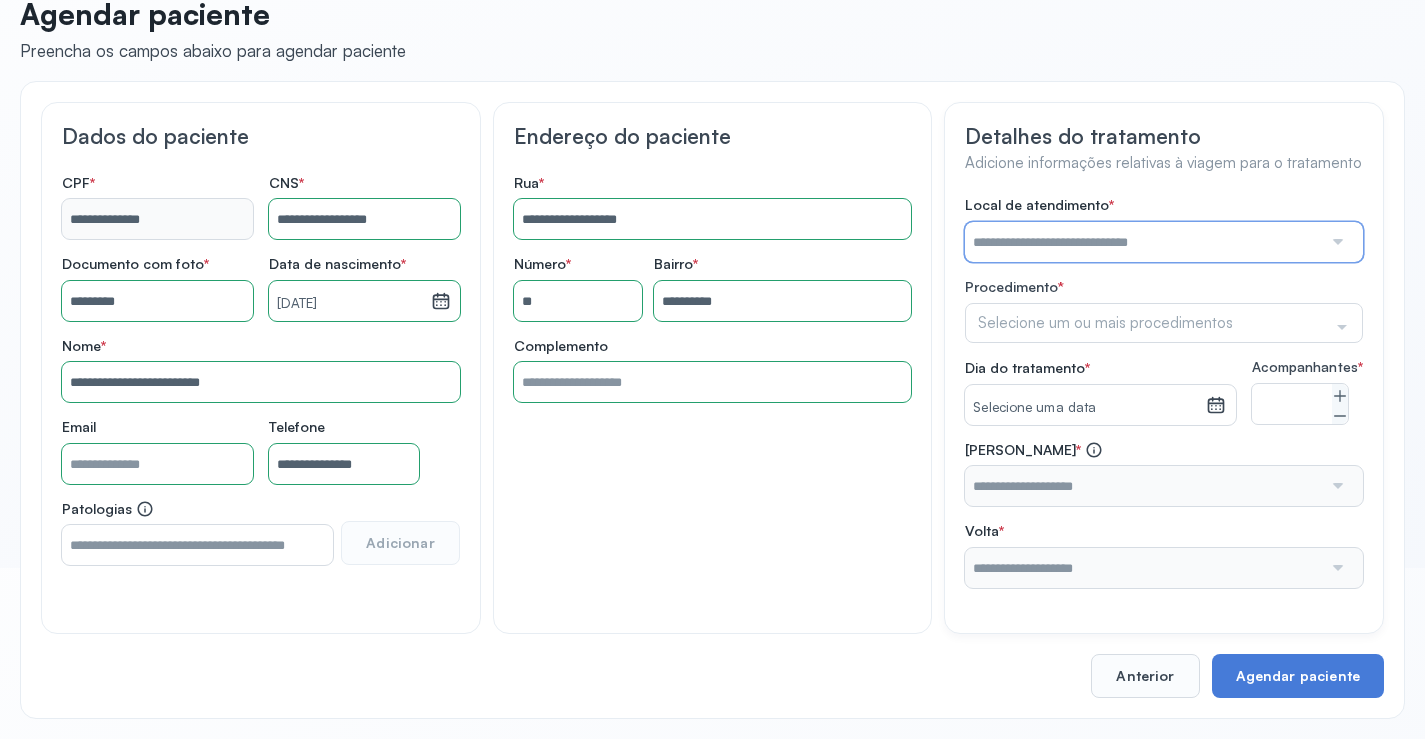 click at bounding box center [1143, 242] 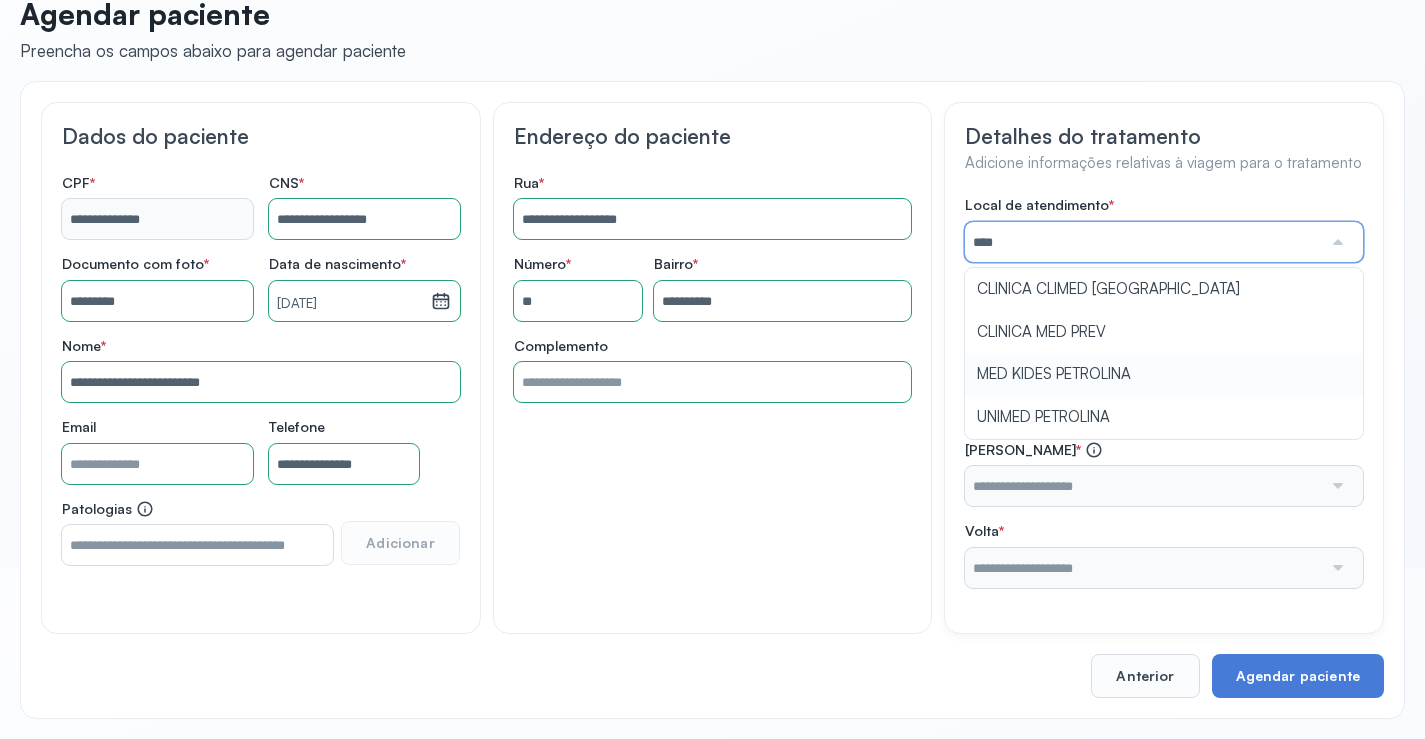 type on "**********" 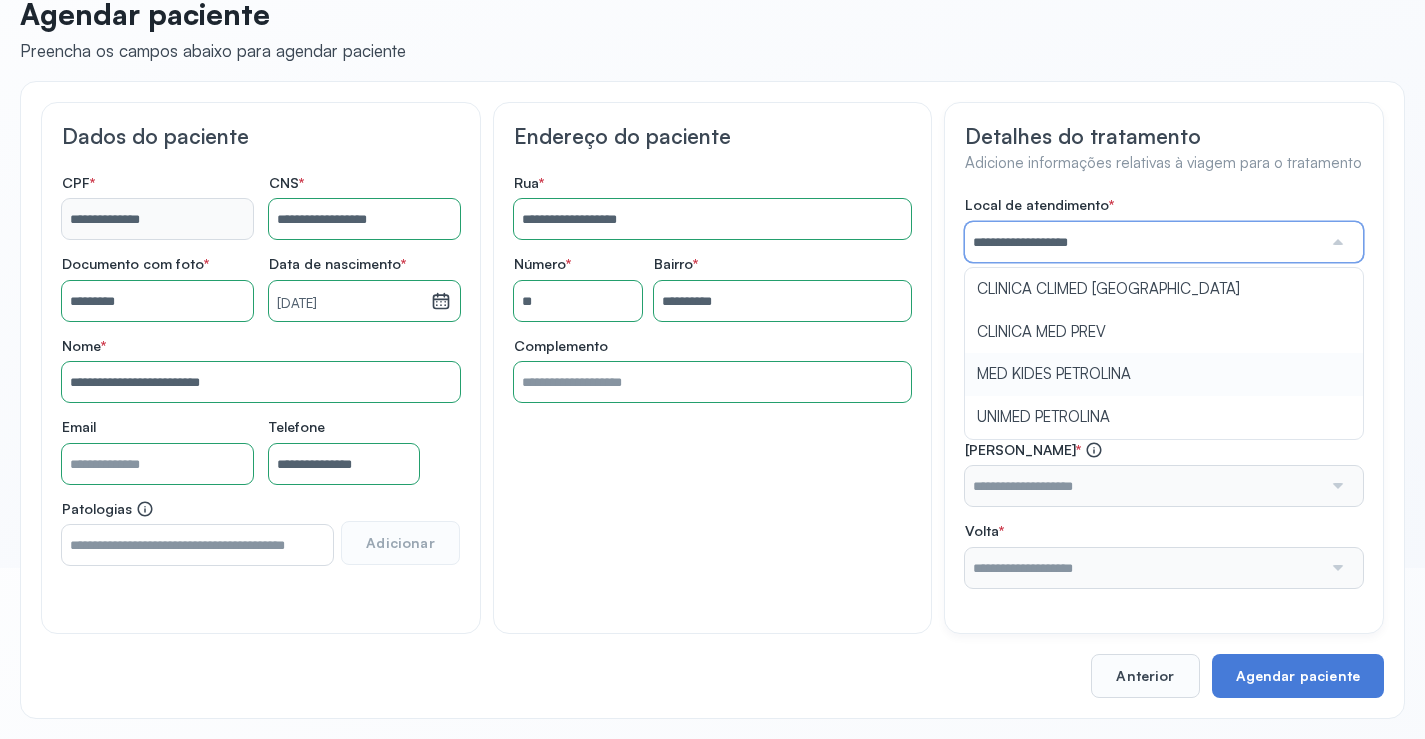 click on "**********" at bounding box center [1164, 392] 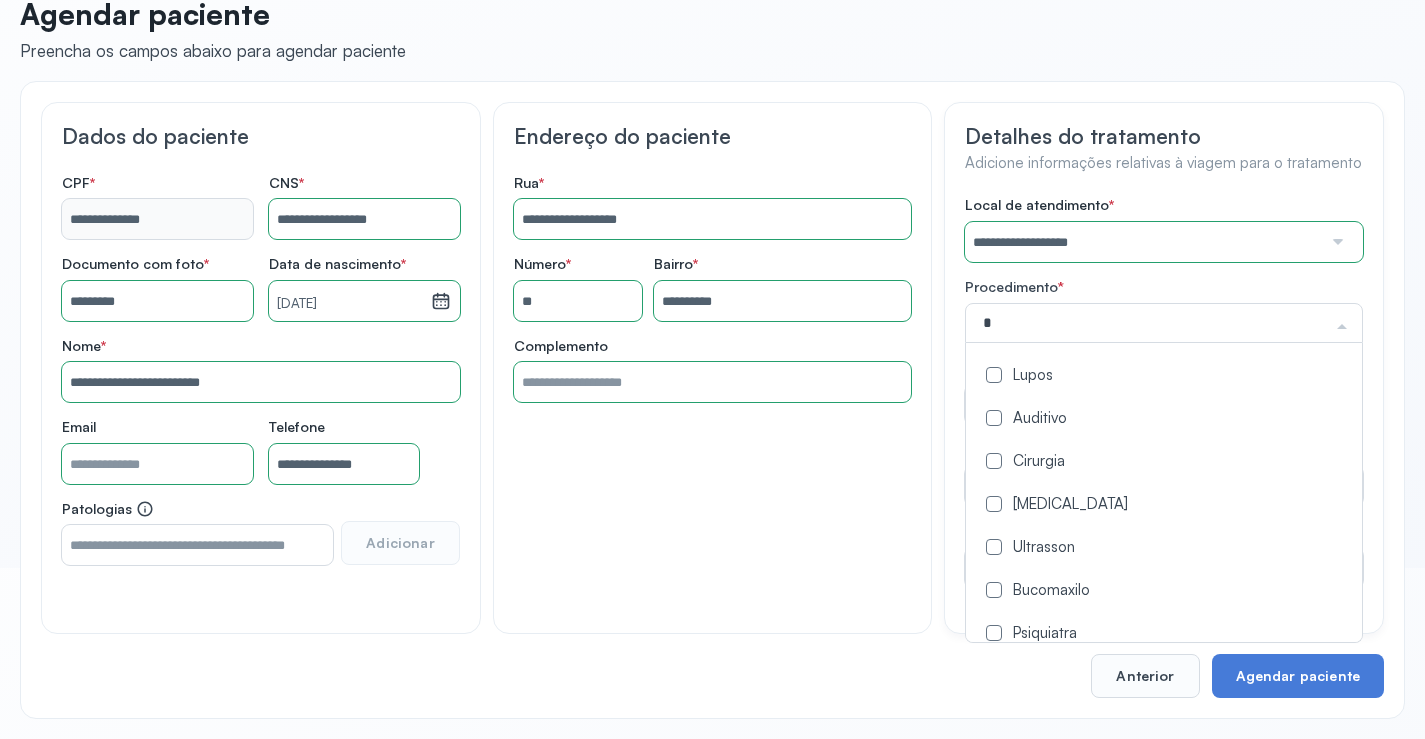 type on "**" 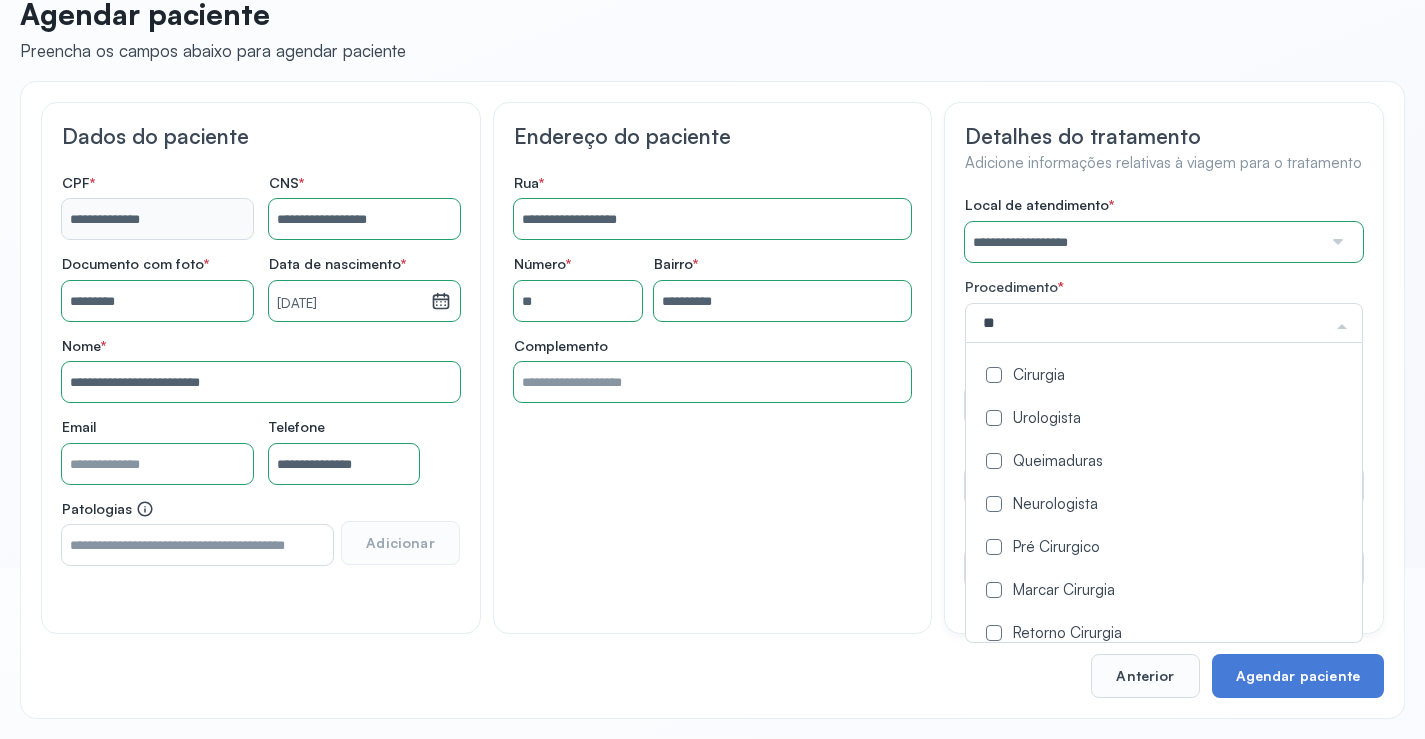 click on "Urologista" at bounding box center (1164, 419) 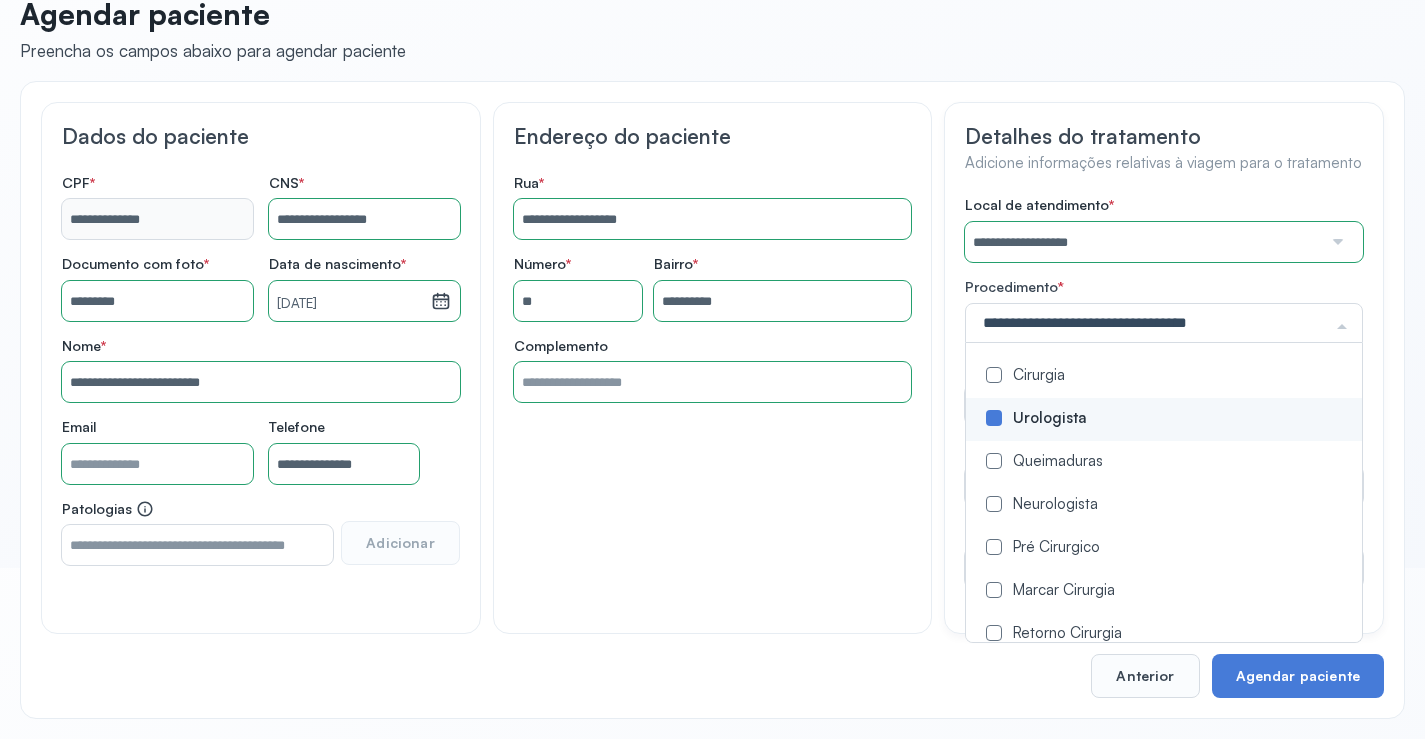 click on "**********" 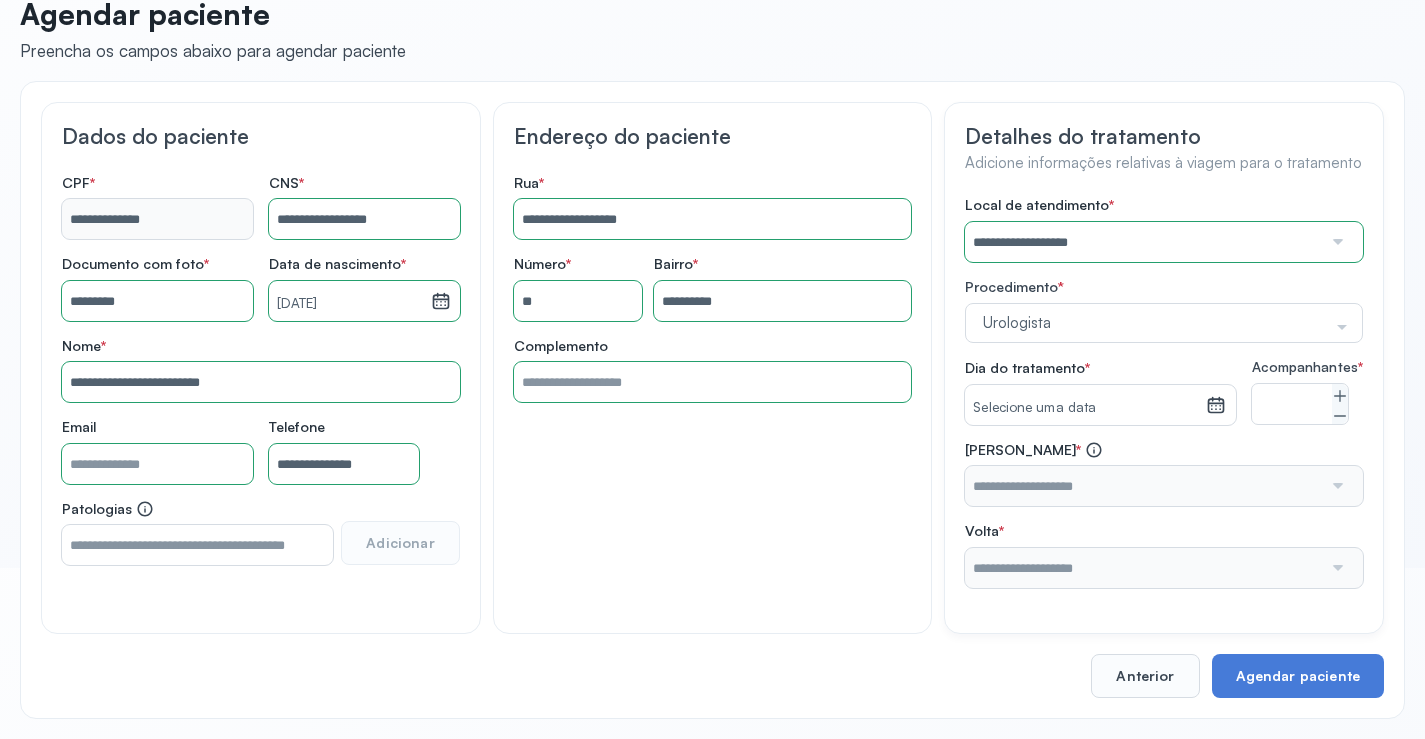 click on "Selecione uma data" at bounding box center (1085, 408) 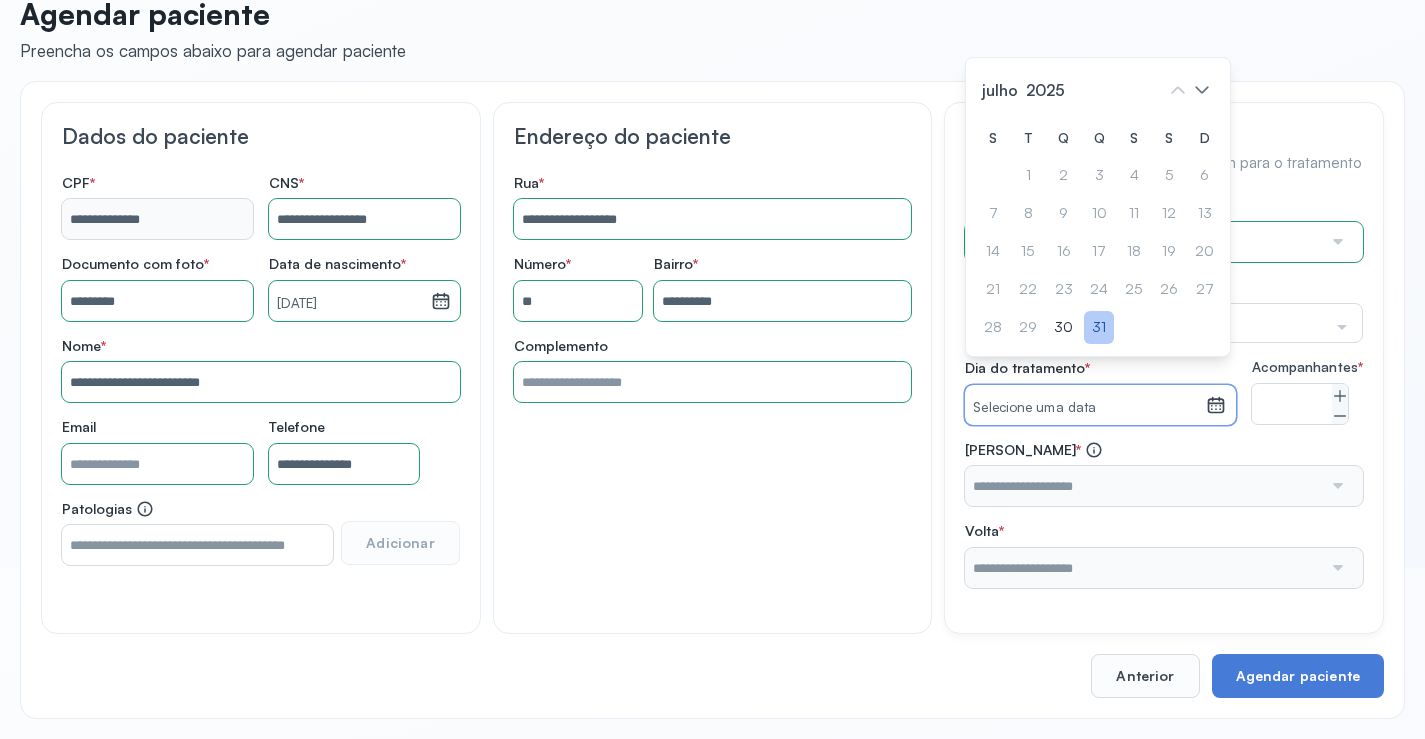 click on "31" 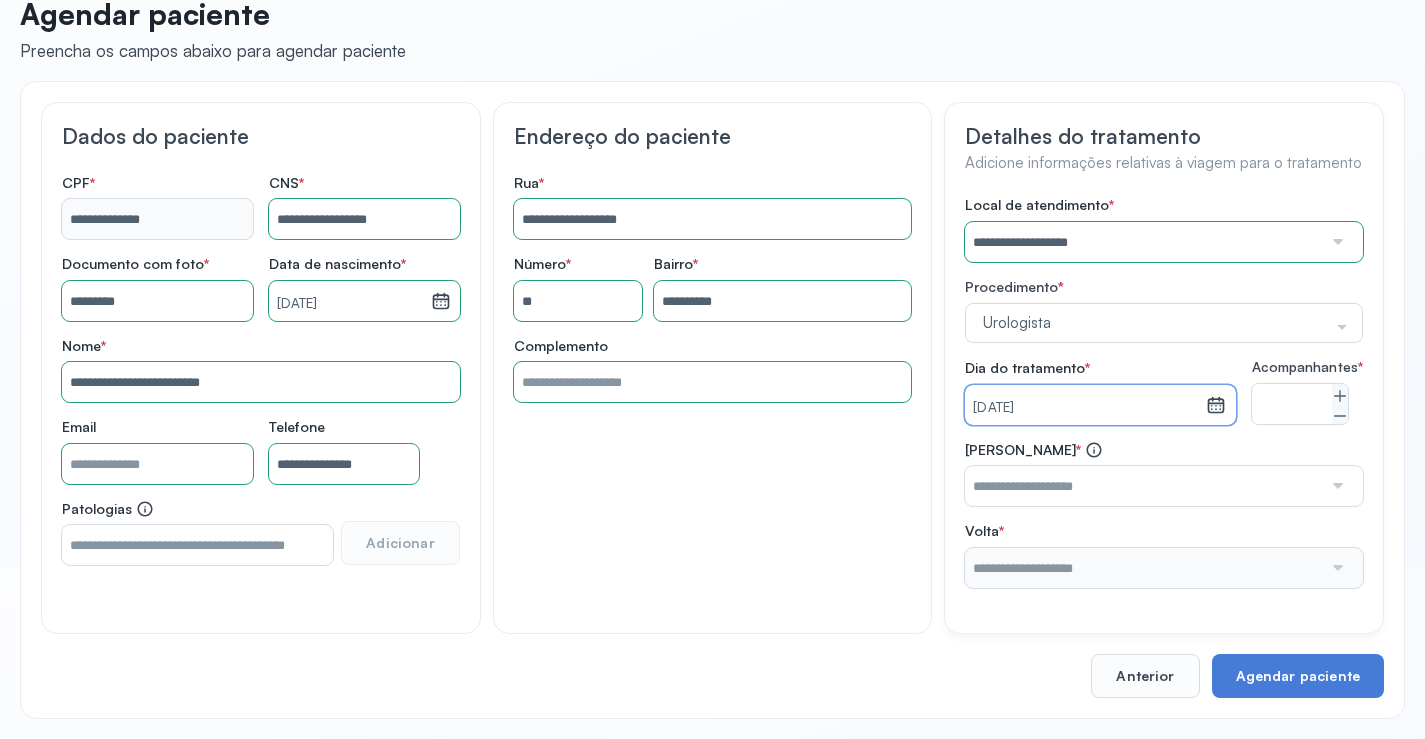 click at bounding box center (1143, 486) 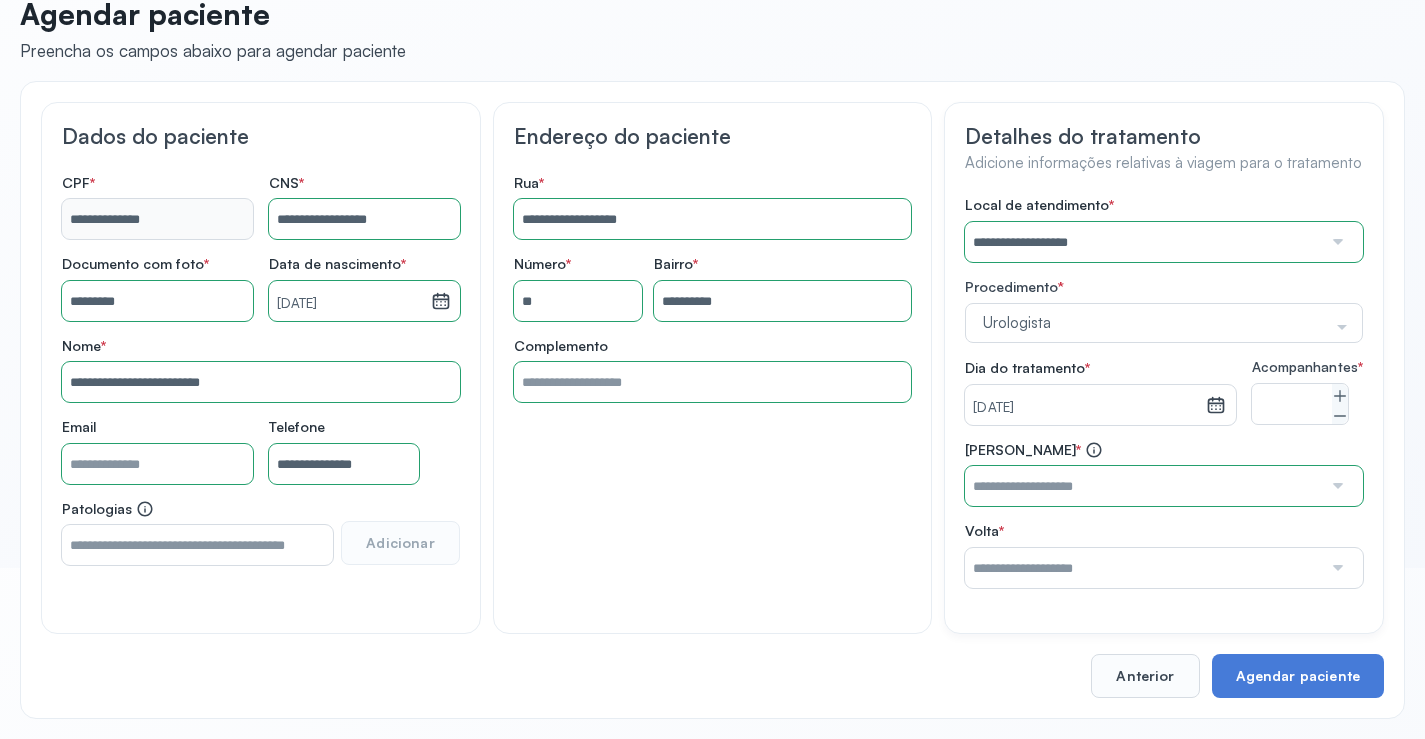 type on "**********" 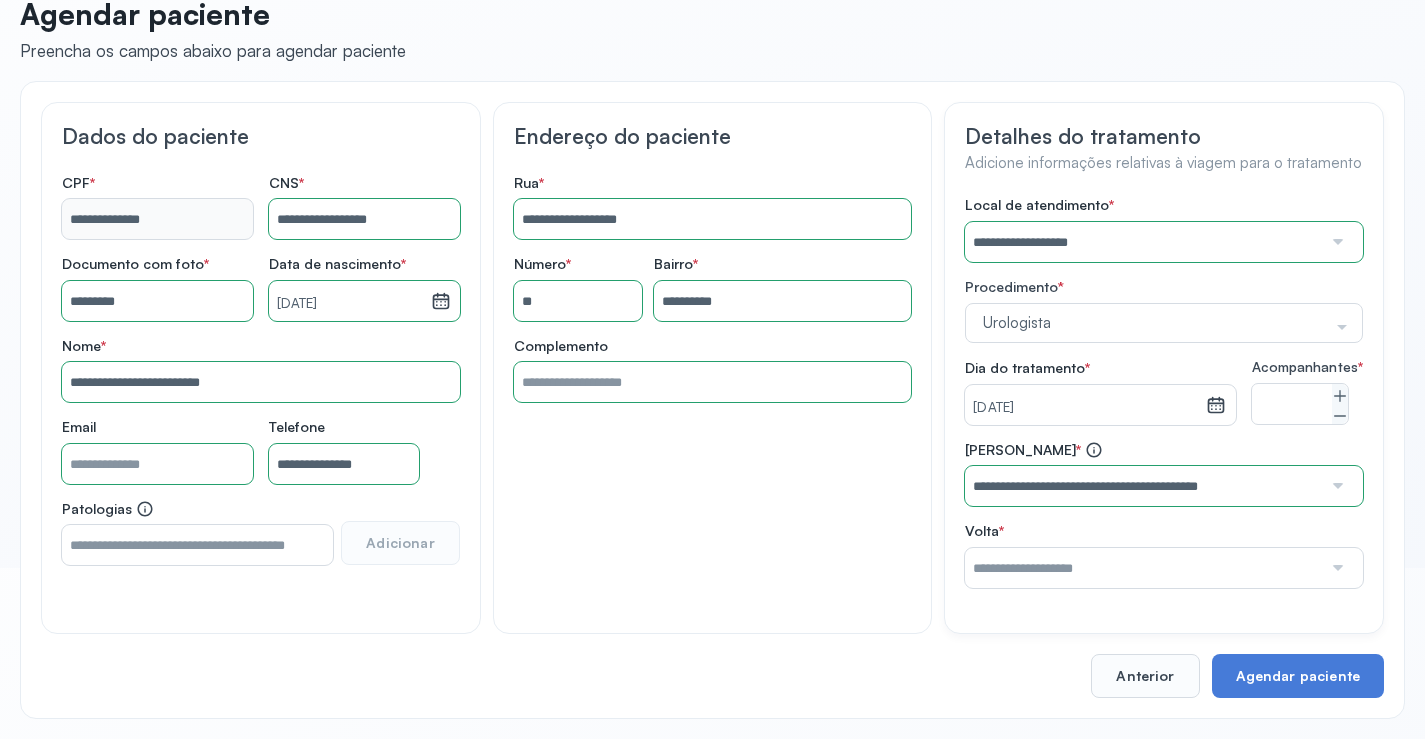 click on "**********" at bounding box center [1164, 392] 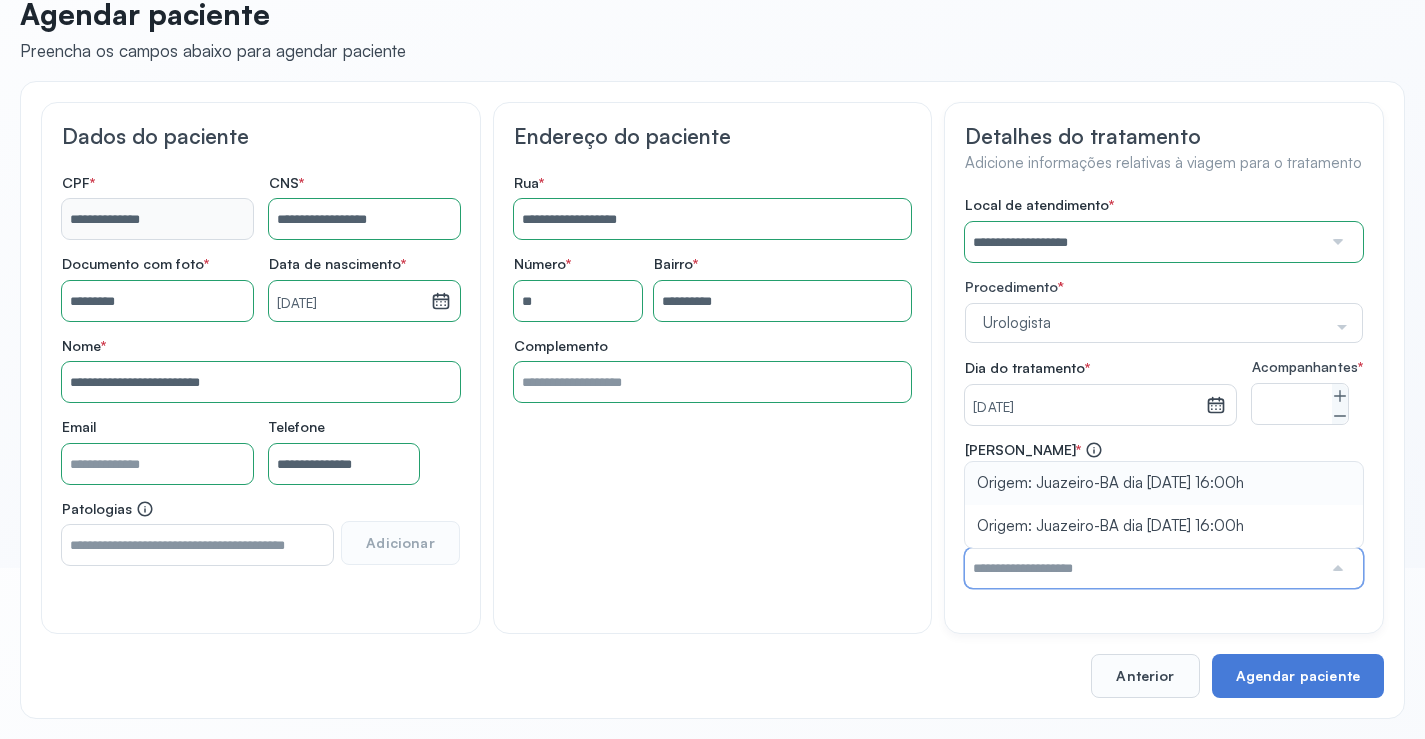 type on "**********" 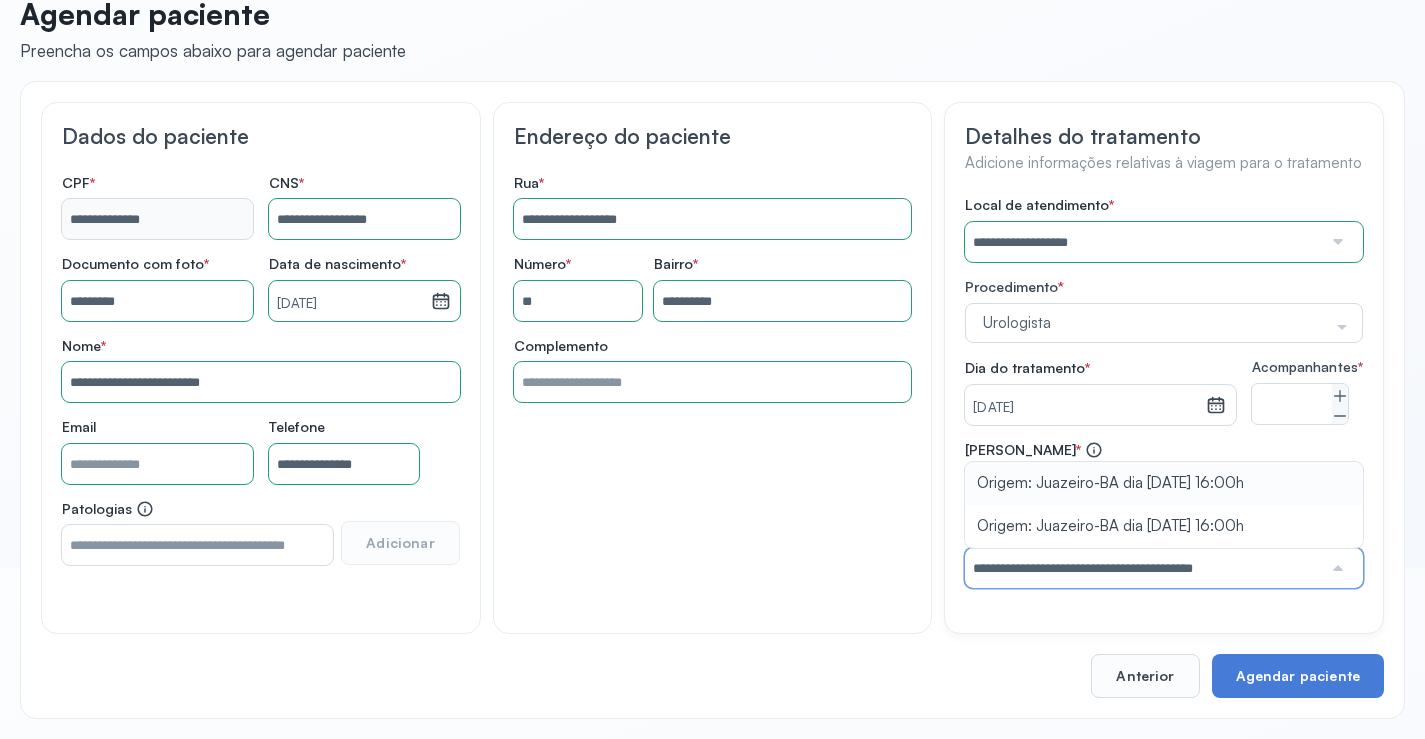 click on "**********" at bounding box center (1164, 514) 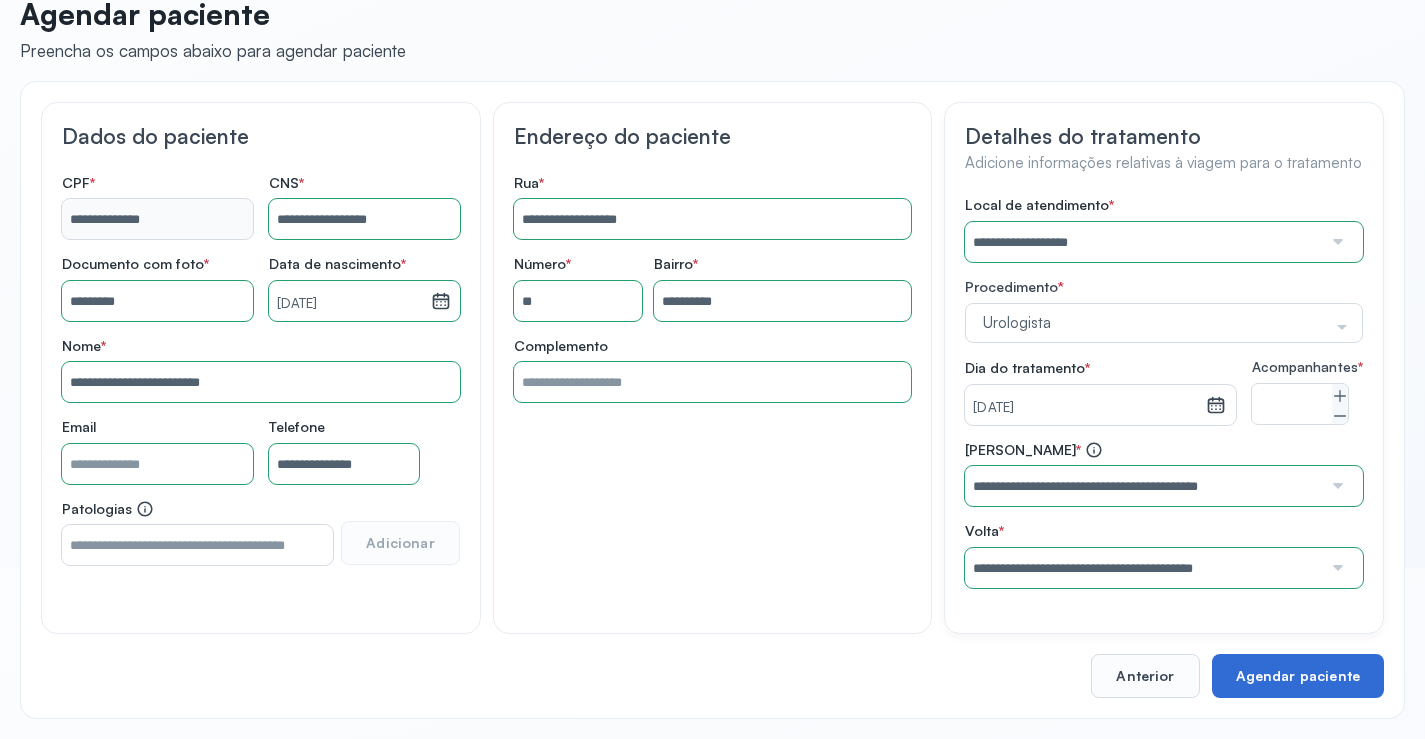 click on "Agendar paciente" at bounding box center [1298, 676] 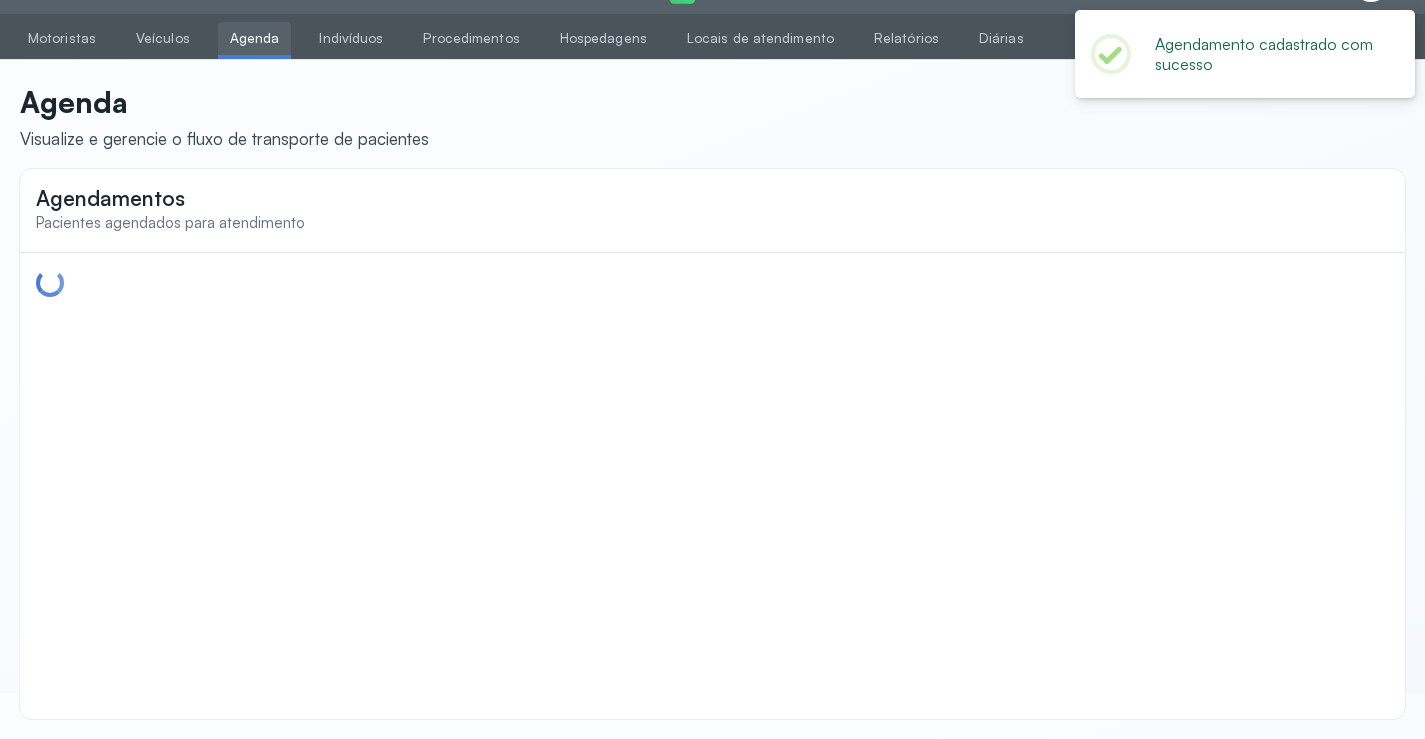 scroll, scrollTop: 0, scrollLeft: 0, axis: both 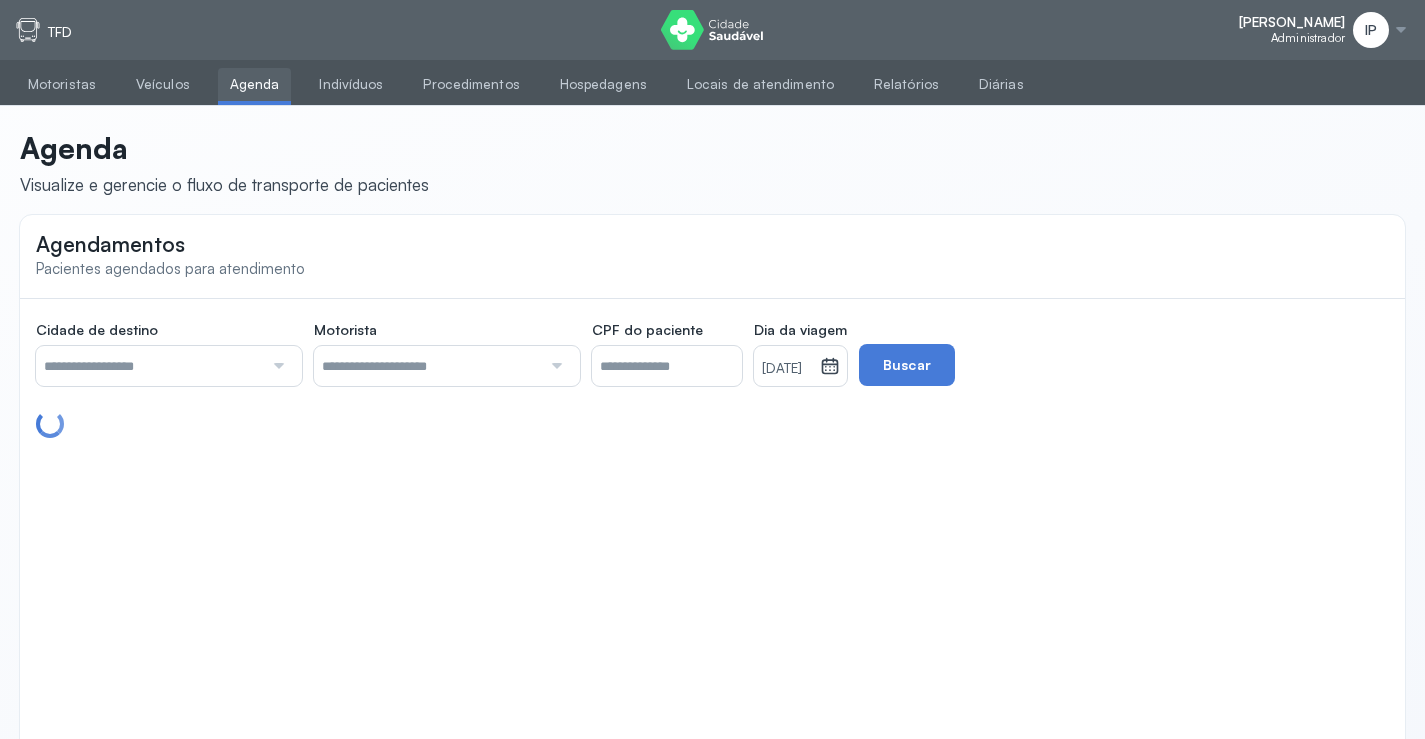 click at bounding box center (149, 366) 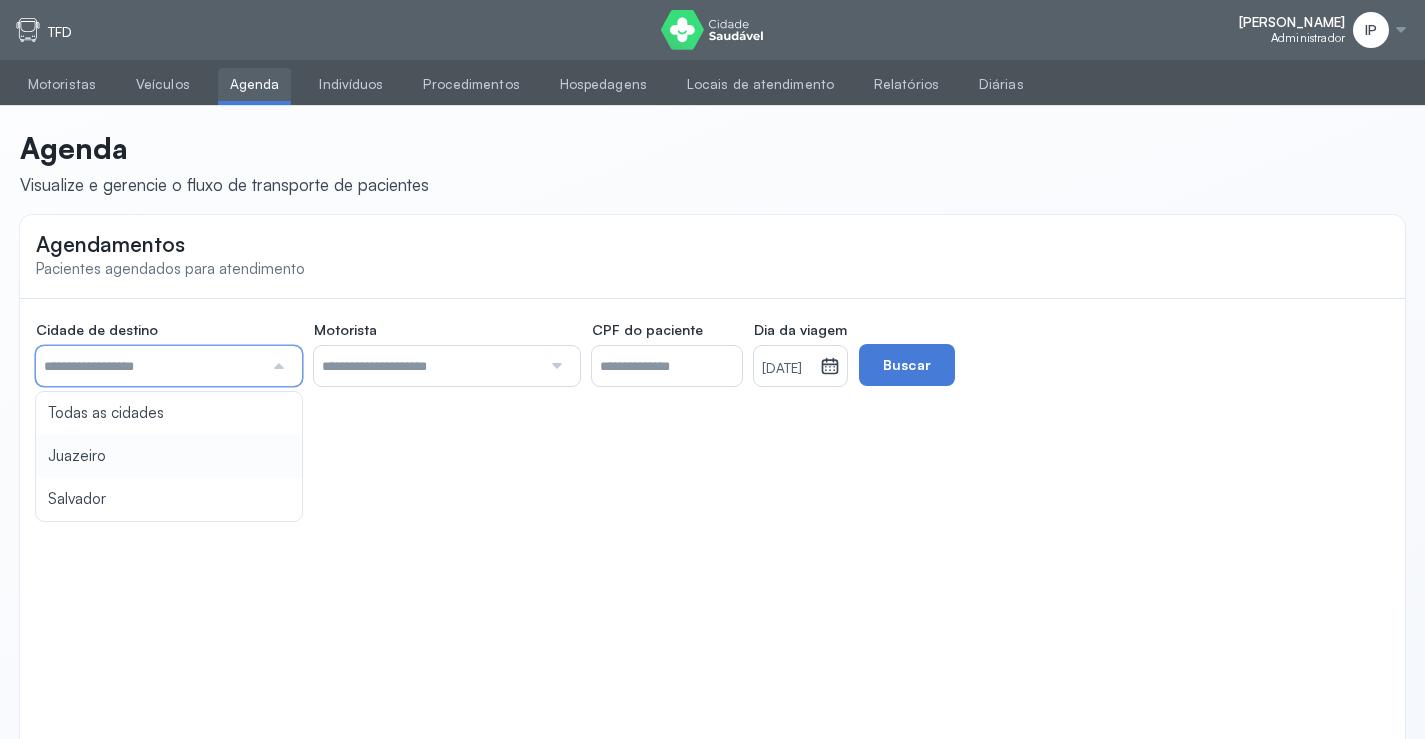 type on "********" 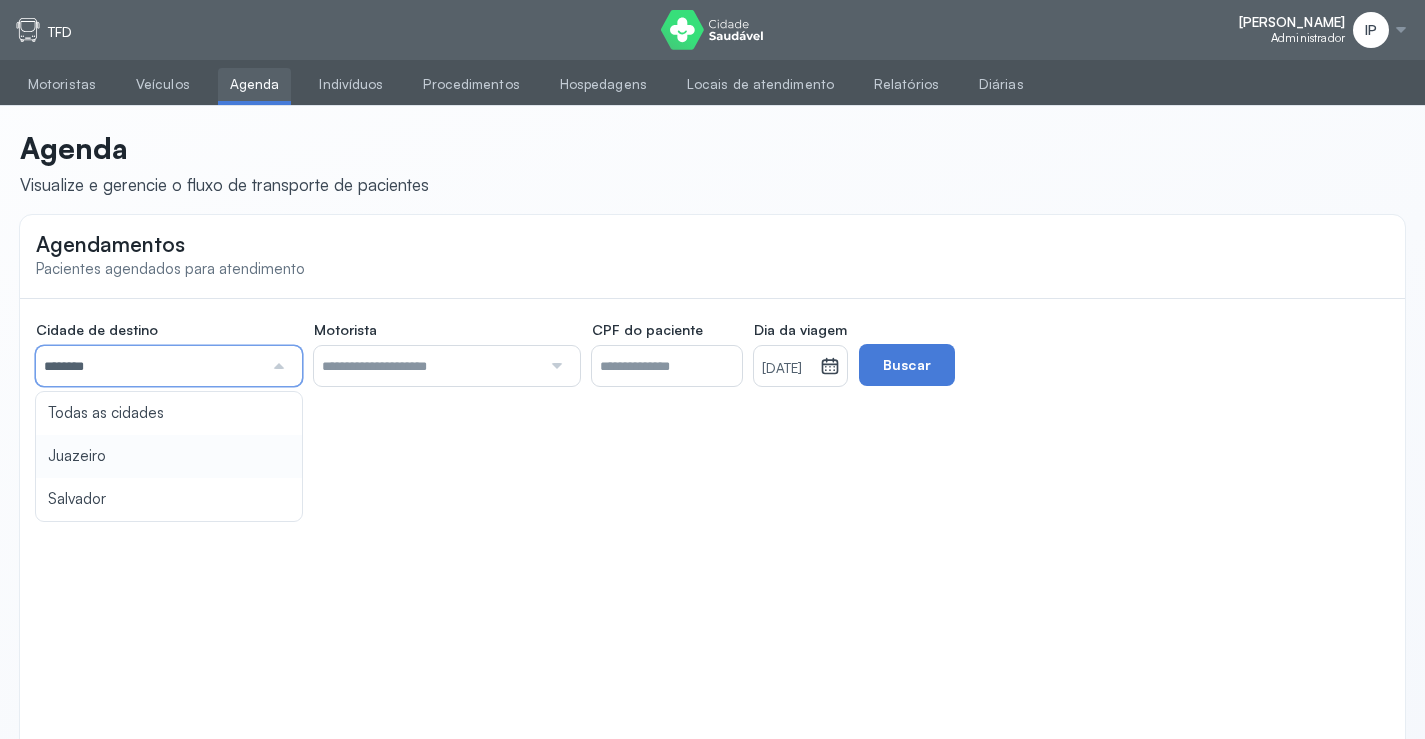 click on "Agendamentos Pacientes agendados para atendimento Cidade de destino  ******** Todas as cidades [GEOGRAPHIC_DATA] Salvador Motorista  Todos os motoristas [PERSON_NAME] [PERSON_NAME] [PERSON_NAME] CPF do paciente  Dia da viagem  [DATE] [DATE] S T Q Q S S D 1 2 3 4 5 6 7 8 9 10 11 12 13 14 15 16 17 18 19 20 21 22 23 24 25 26 27 28 29 30 [DATE][PERSON_NAME] mar abr maio jun [DATE] ago set out nov [DATE] 2019 2020 2021 2022 2023 2024 2025 2026 2027 2028 2029  Buscar" at bounding box center (712, 490) 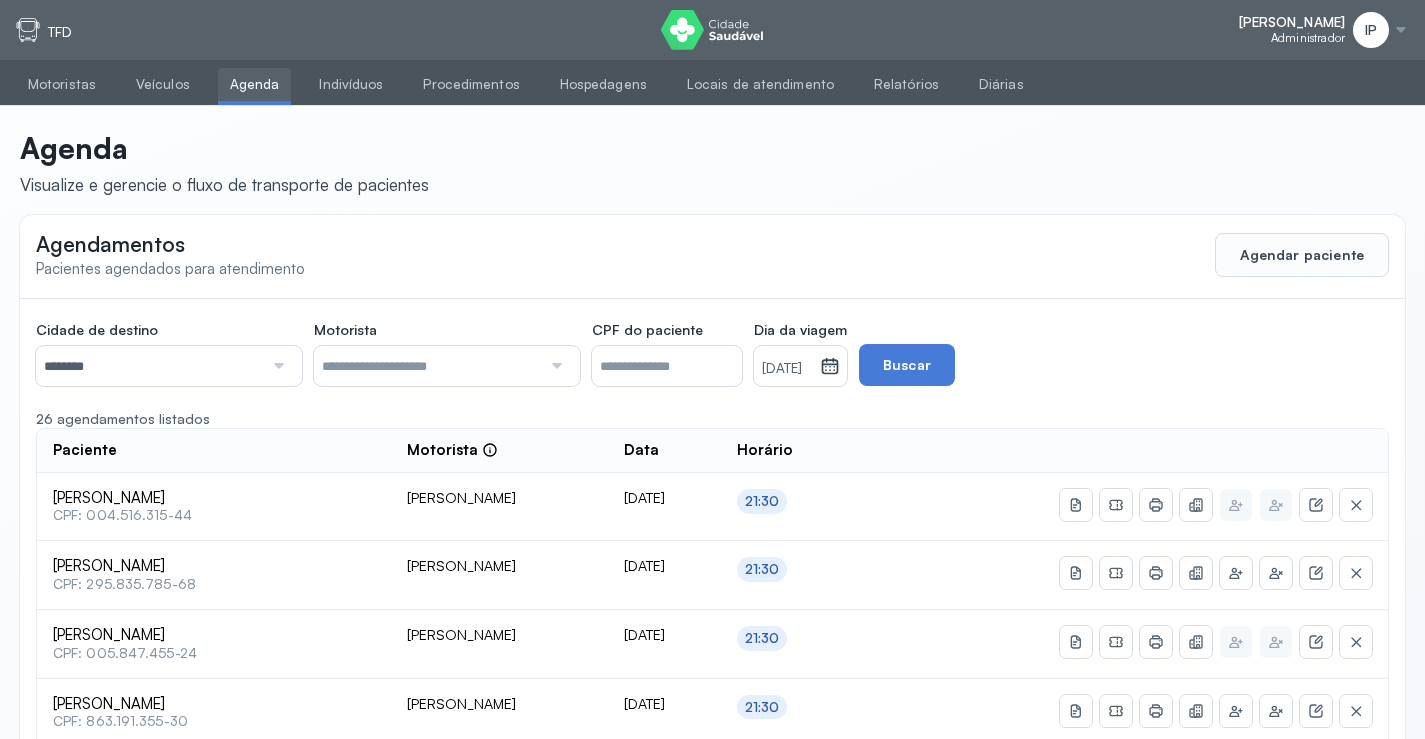 click on "[DATE]" at bounding box center (787, 369) 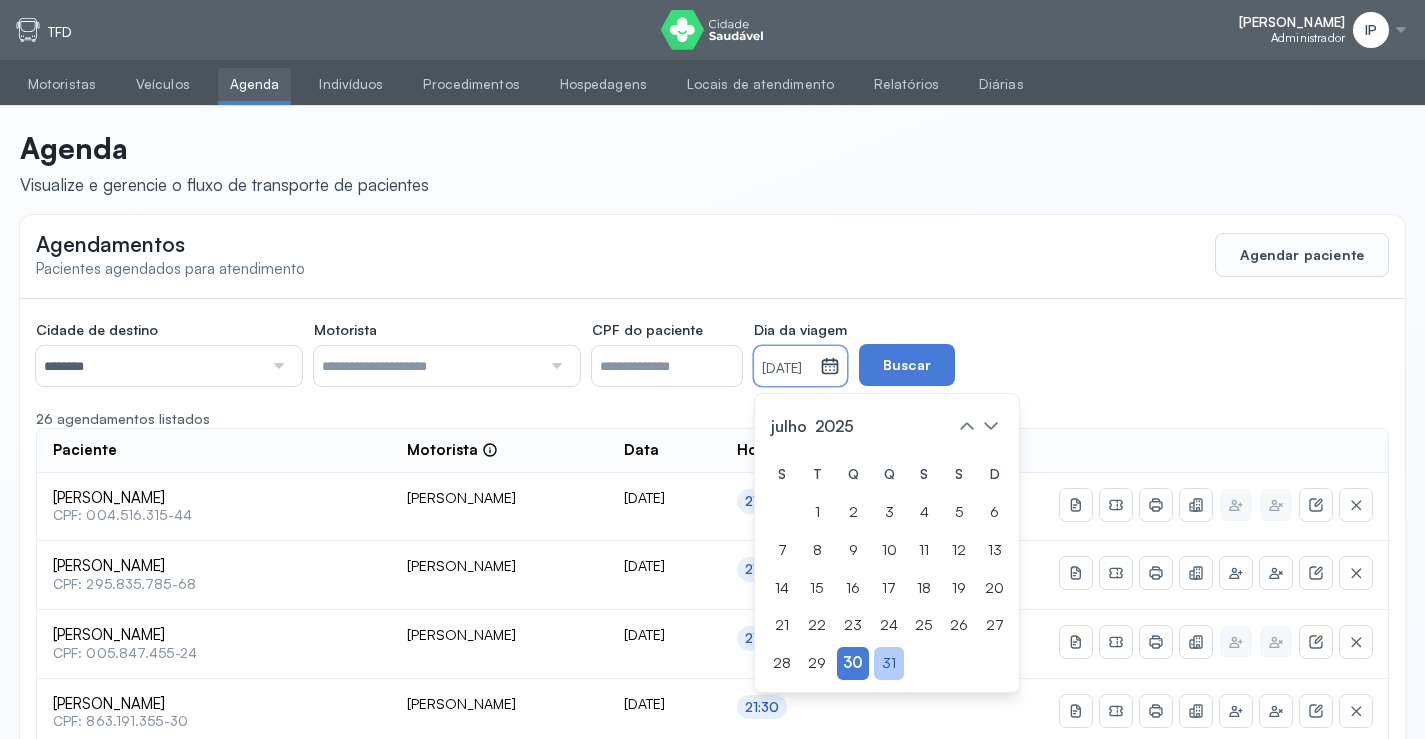 click on "31" 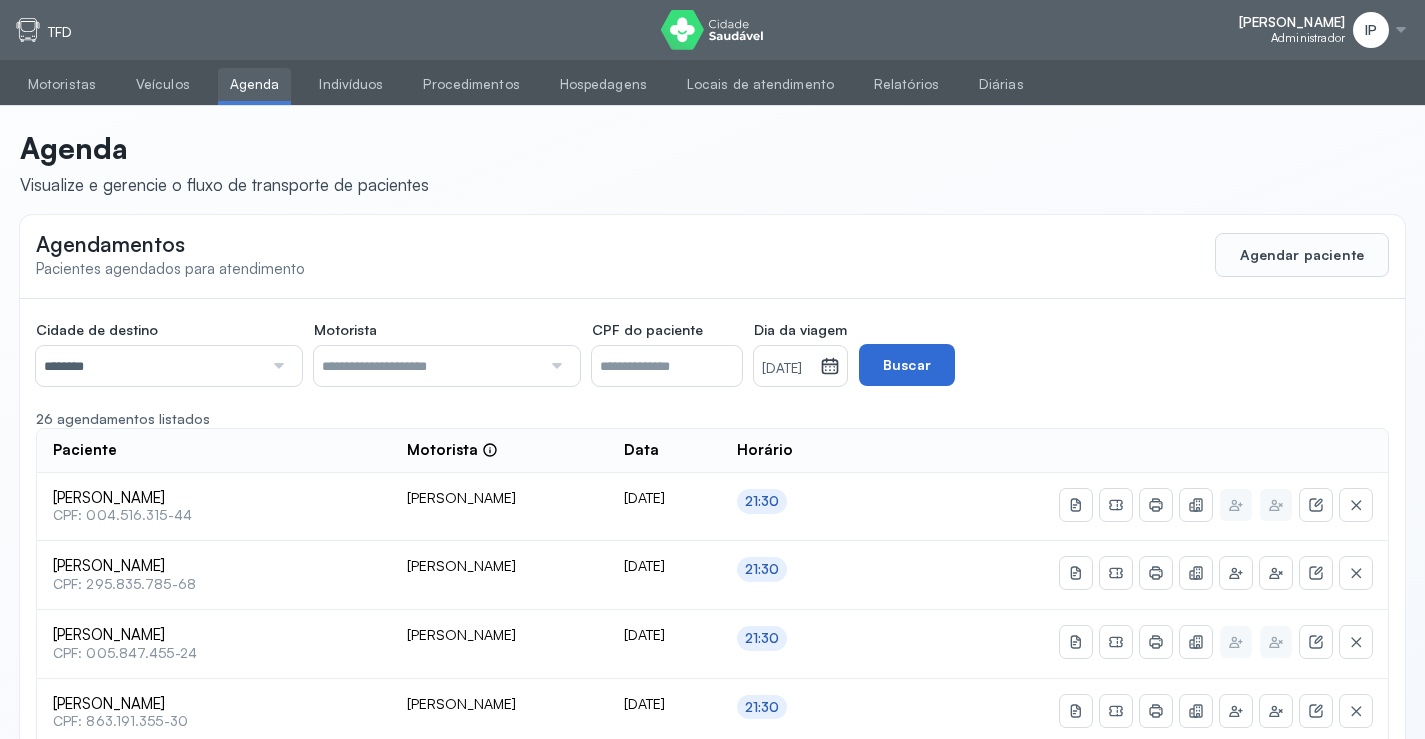 click on "Buscar" at bounding box center (907, 365) 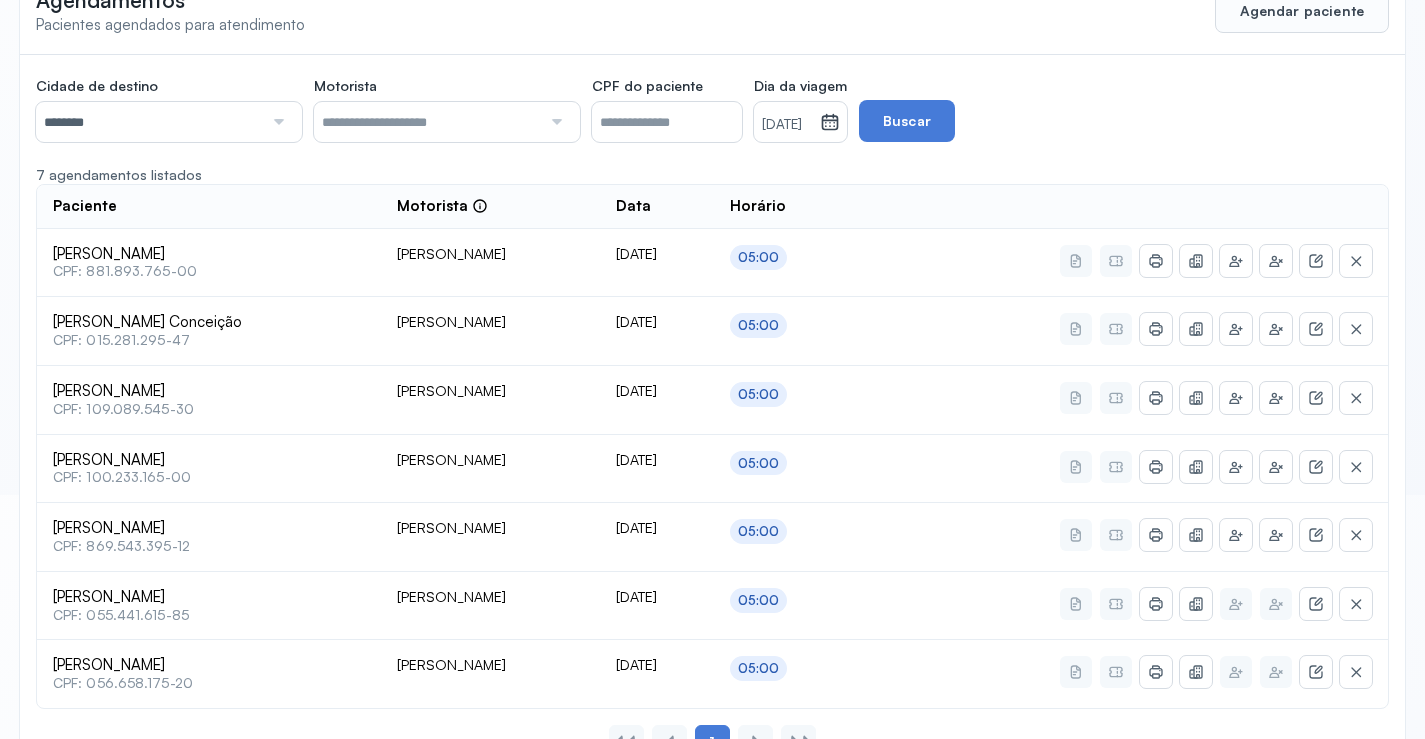 scroll, scrollTop: 316, scrollLeft: 0, axis: vertical 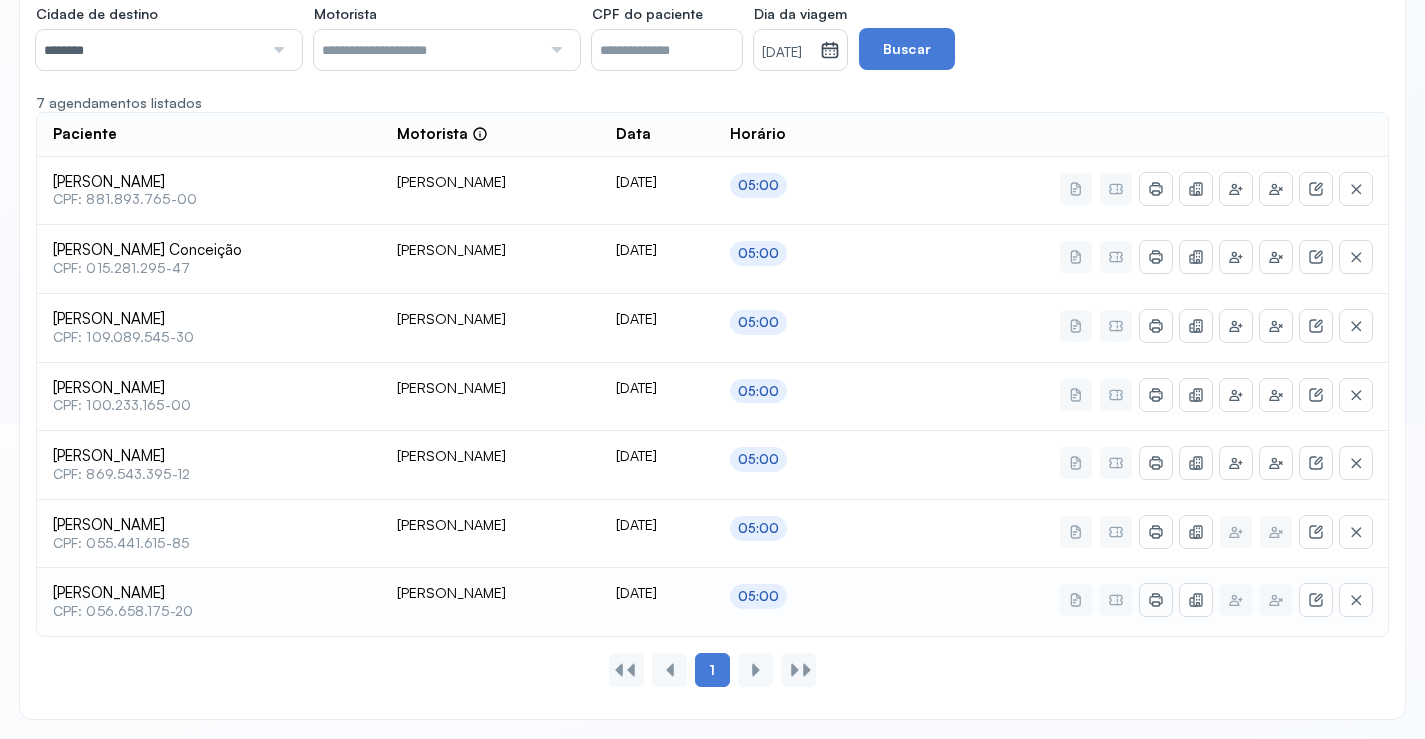 click 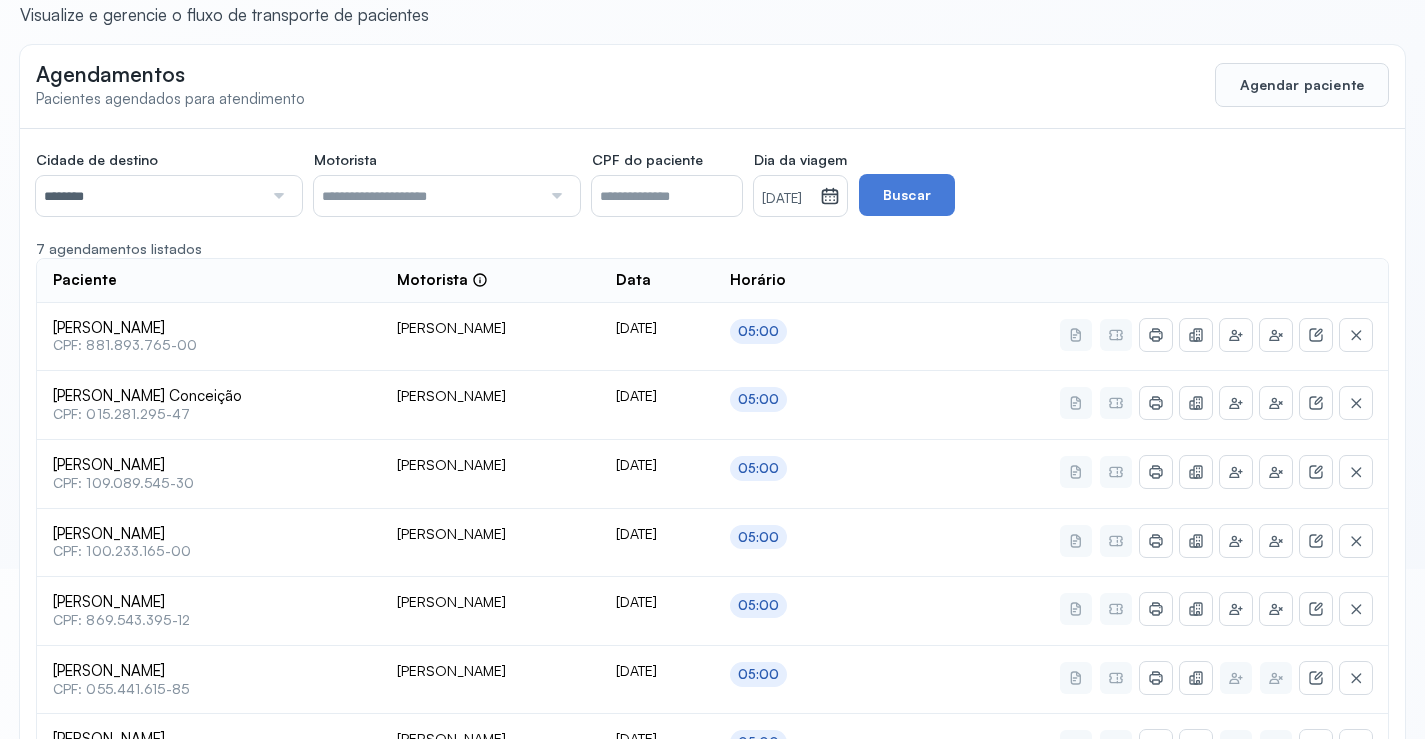 scroll, scrollTop: 0, scrollLeft: 0, axis: both 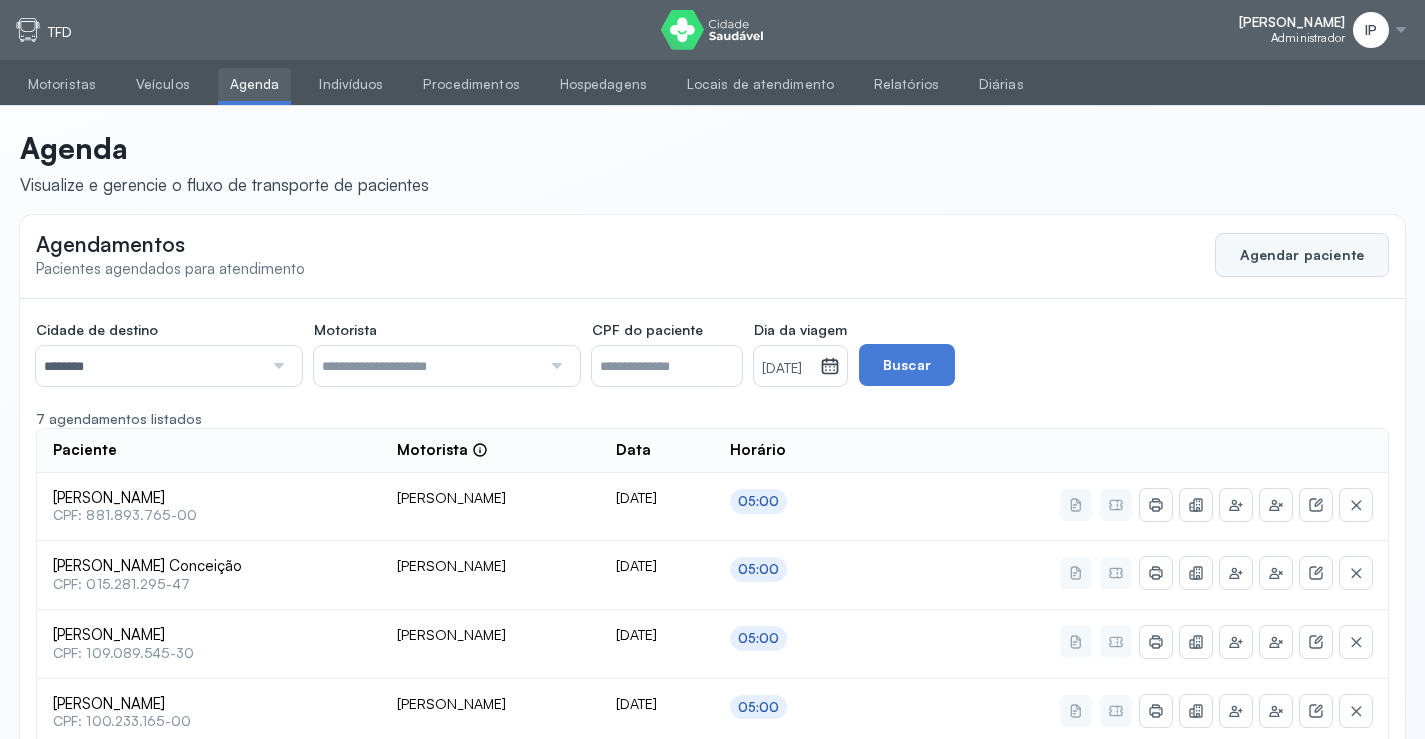 click on "Agendar paciente" 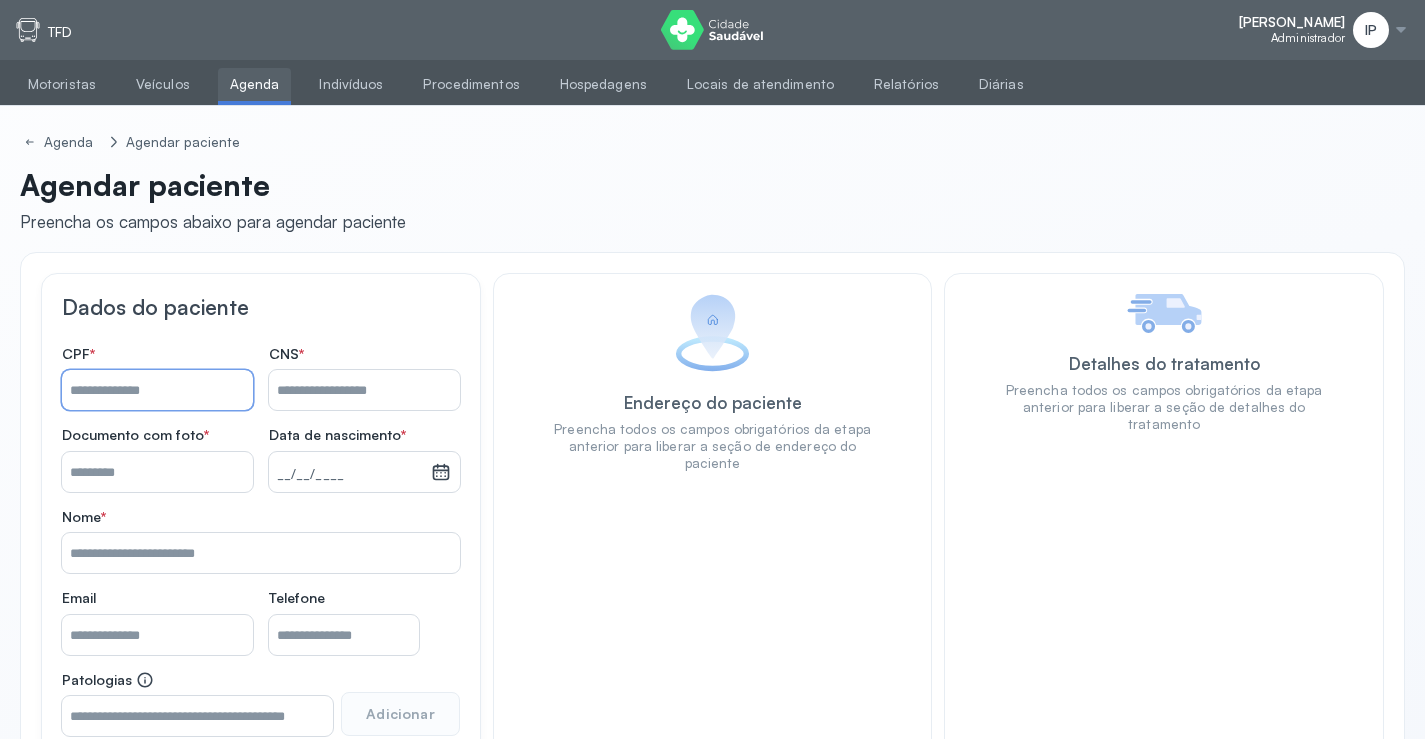 click on "Nome   *" at bounding box center [157, 390] 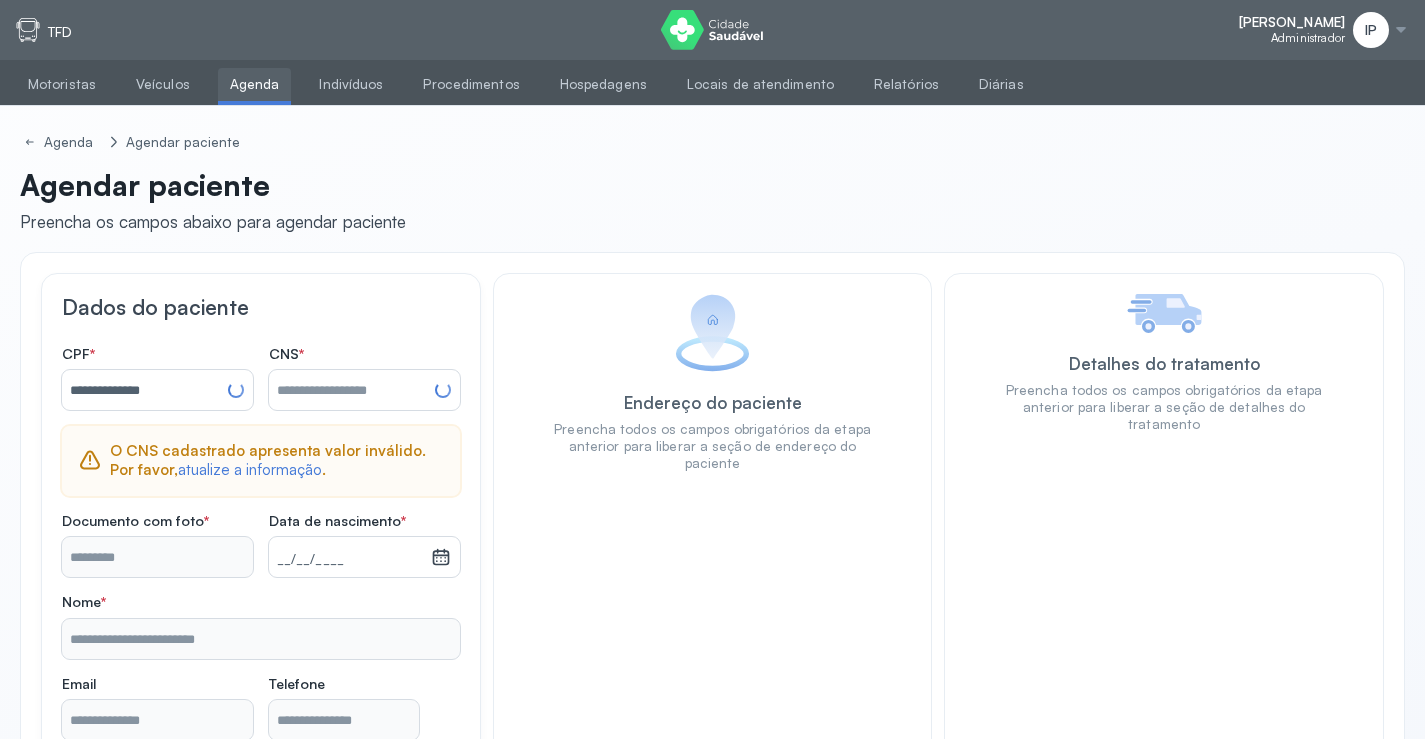 type on "**********" 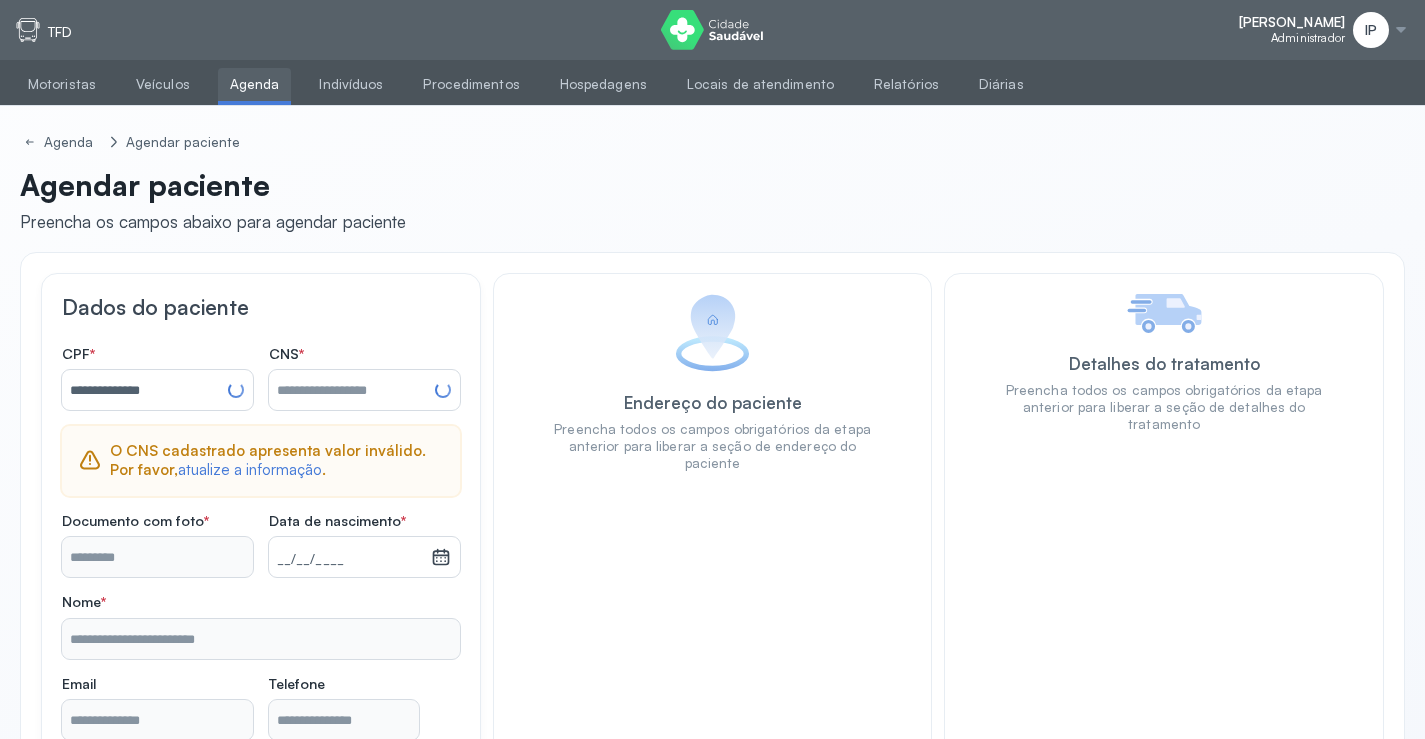 type on "**********" 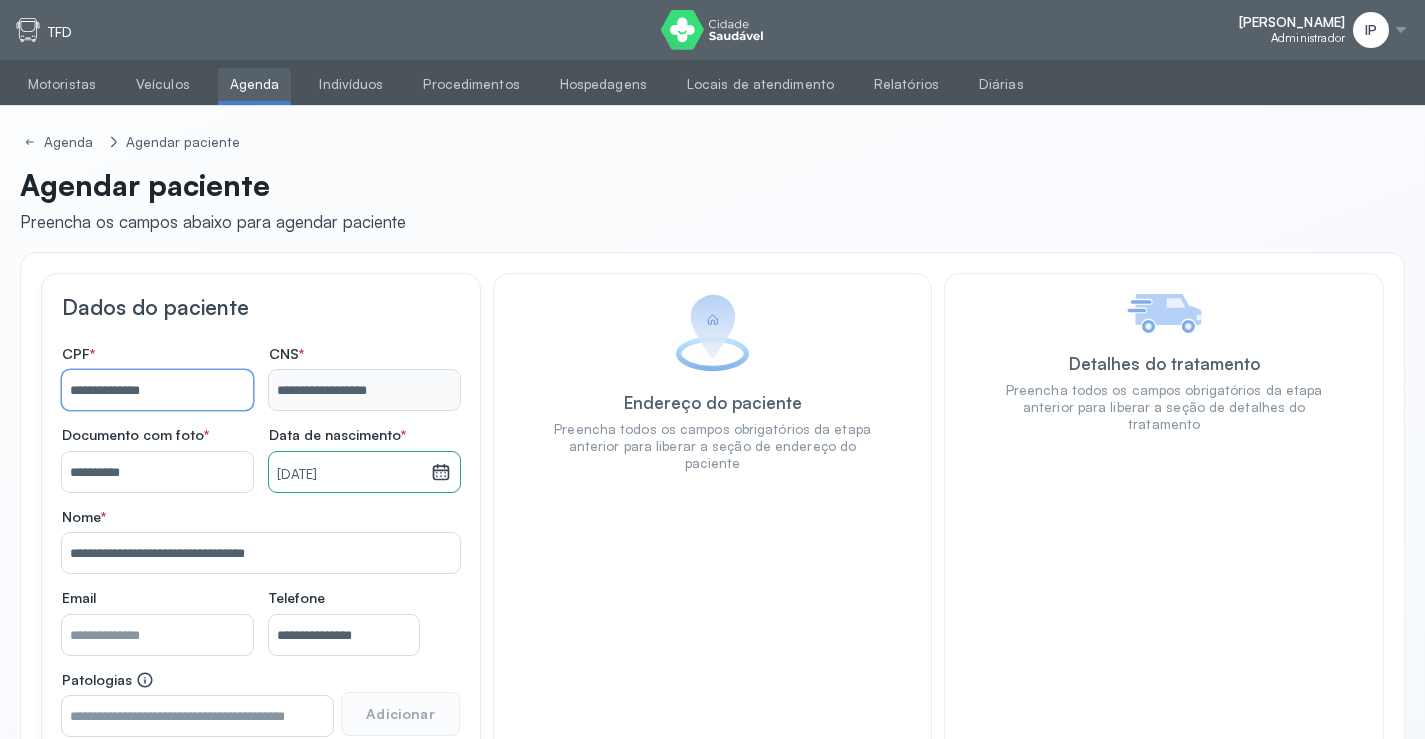scroll, scrollTop: 171, scrollLeft: 0, axis: vertical 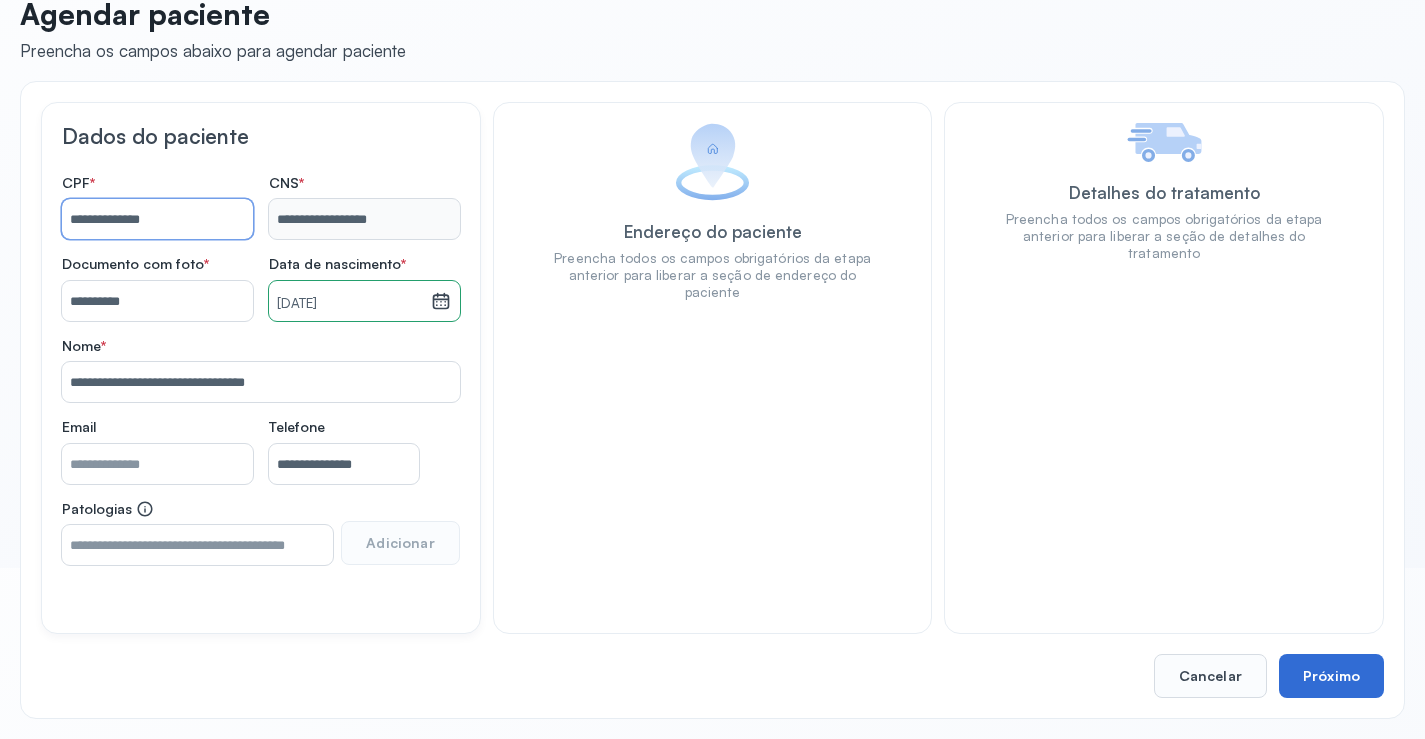 click on "Próximo" at bounding box center (1331, 676) 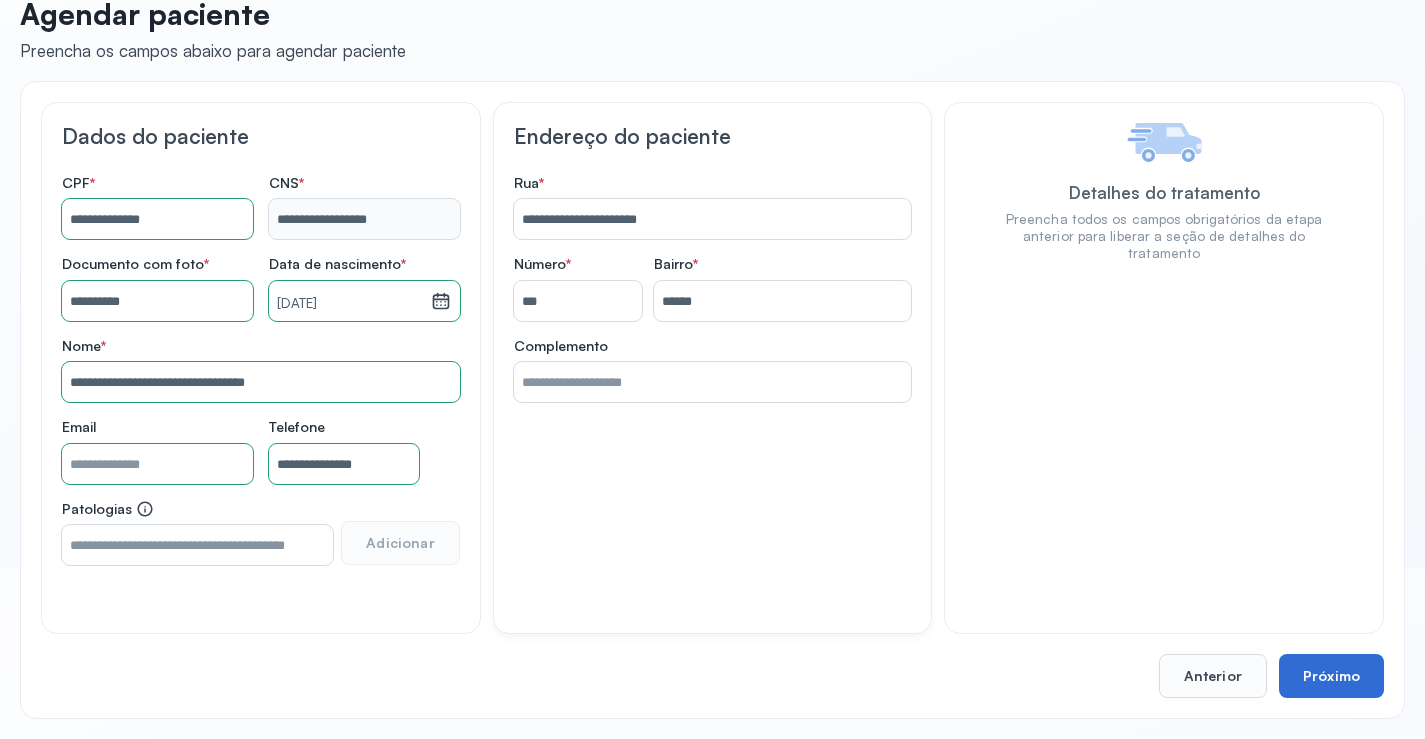 click on "Próximo" at bounding box center (1331, 676) 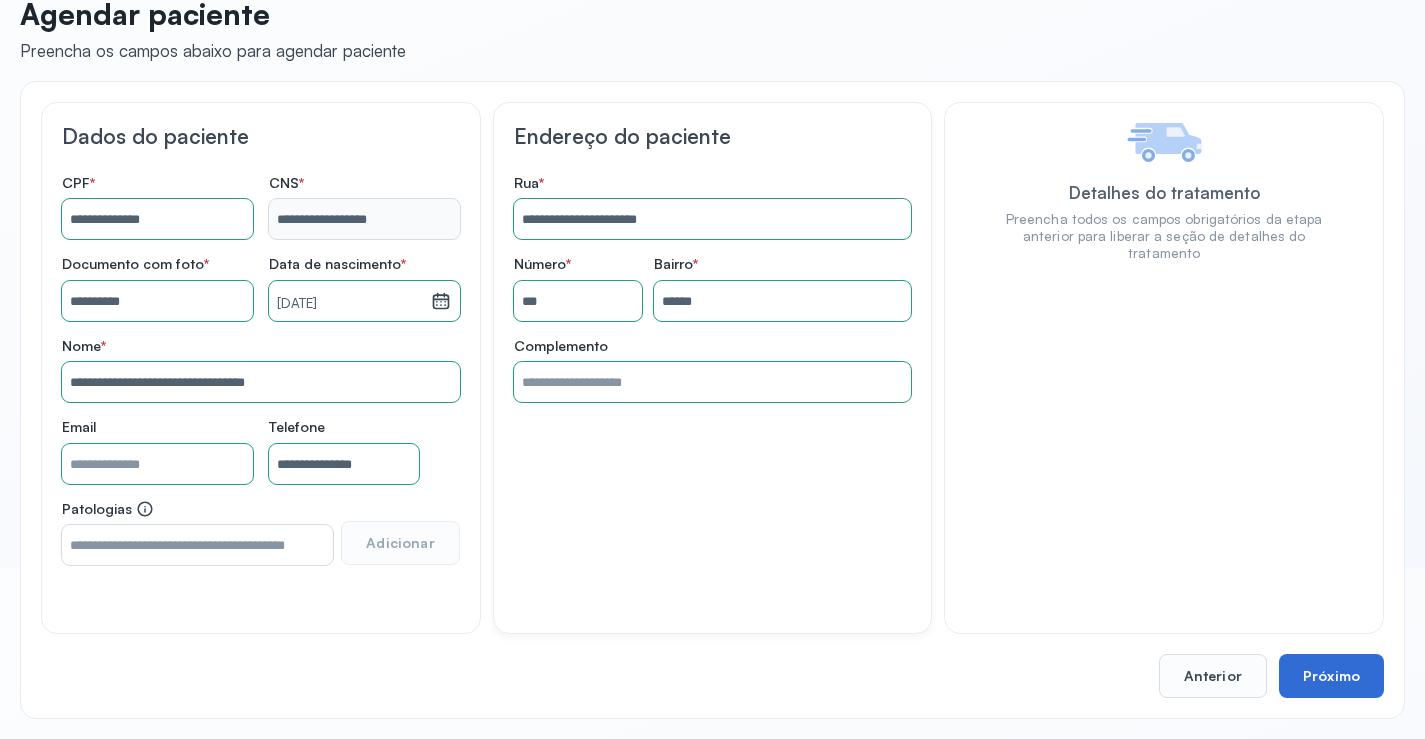 drag, startPoint x: 1339, startPoint y: 685, endPoint x: 1332, endPoint y: 670, distance: 16.552946 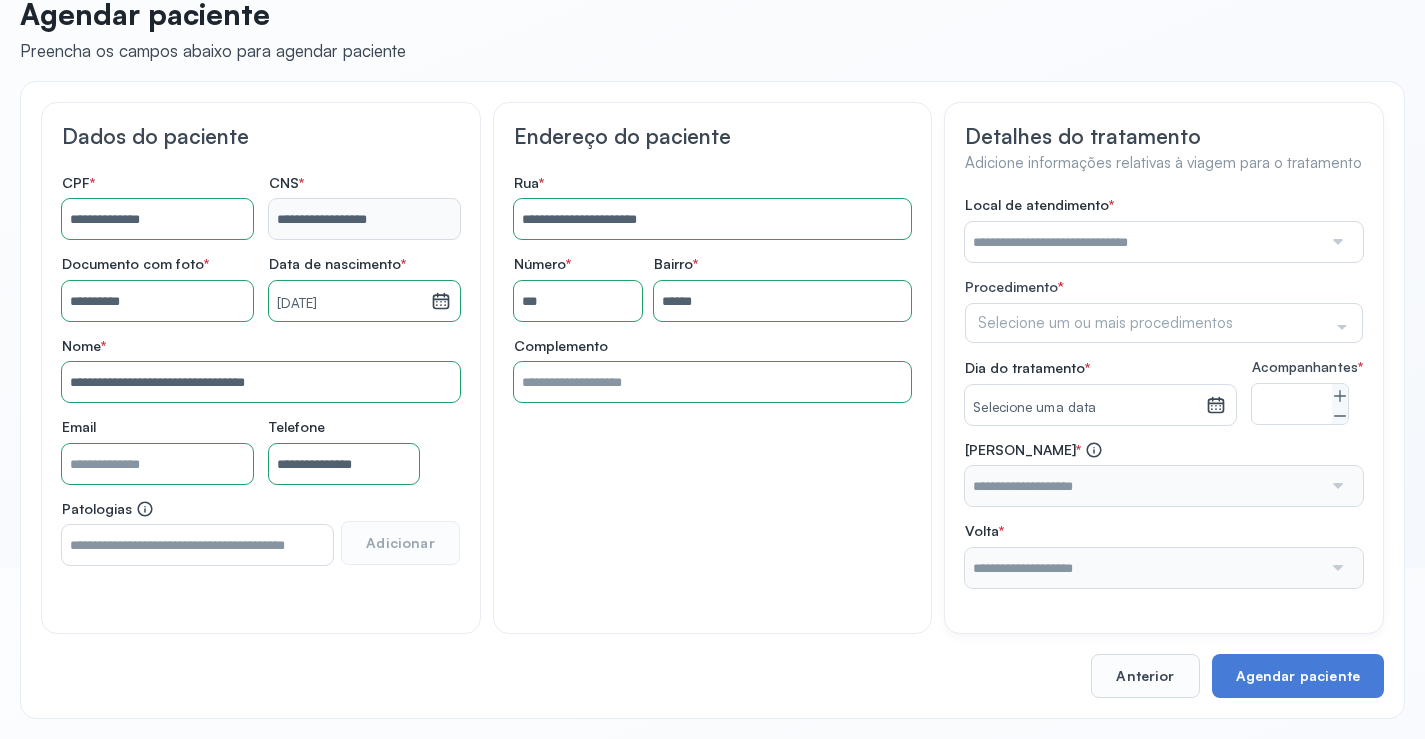 click at bounding box center [1143, 242] 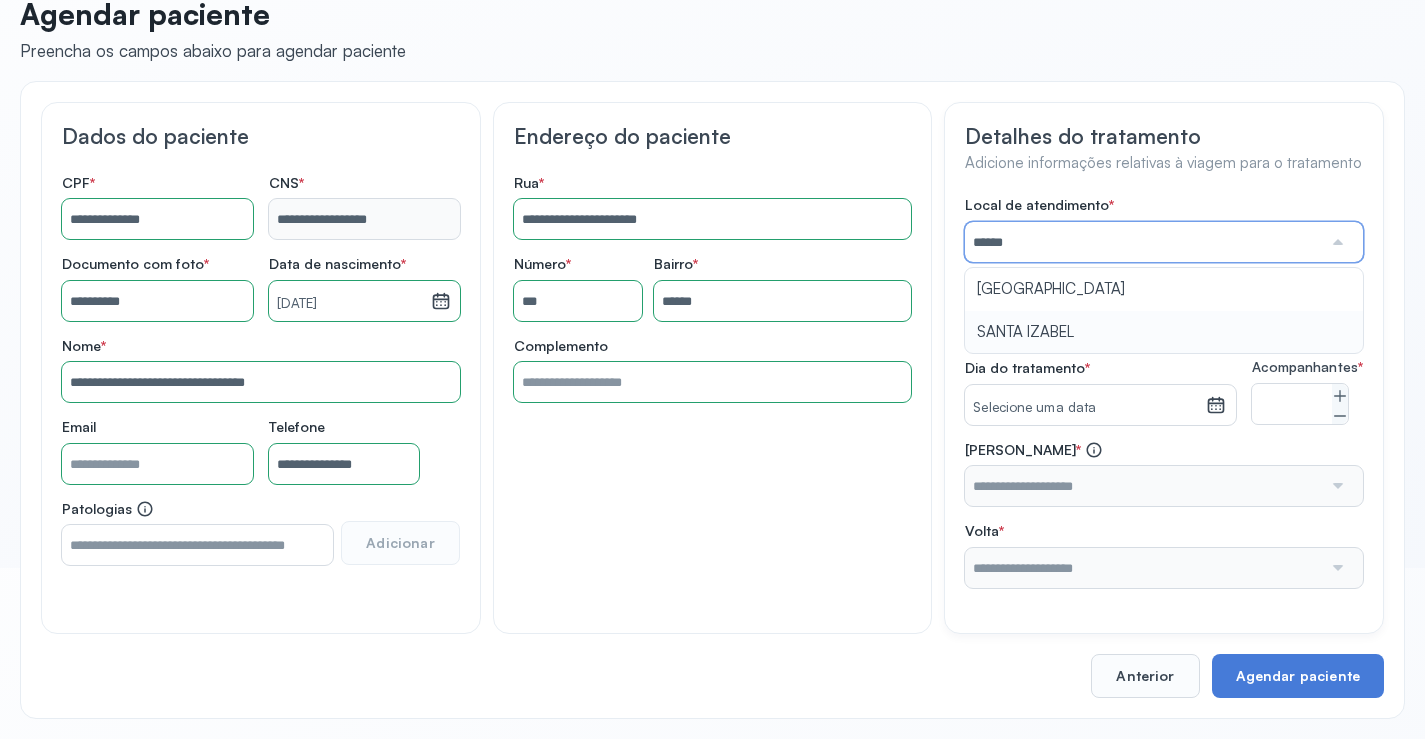 type on "**********" 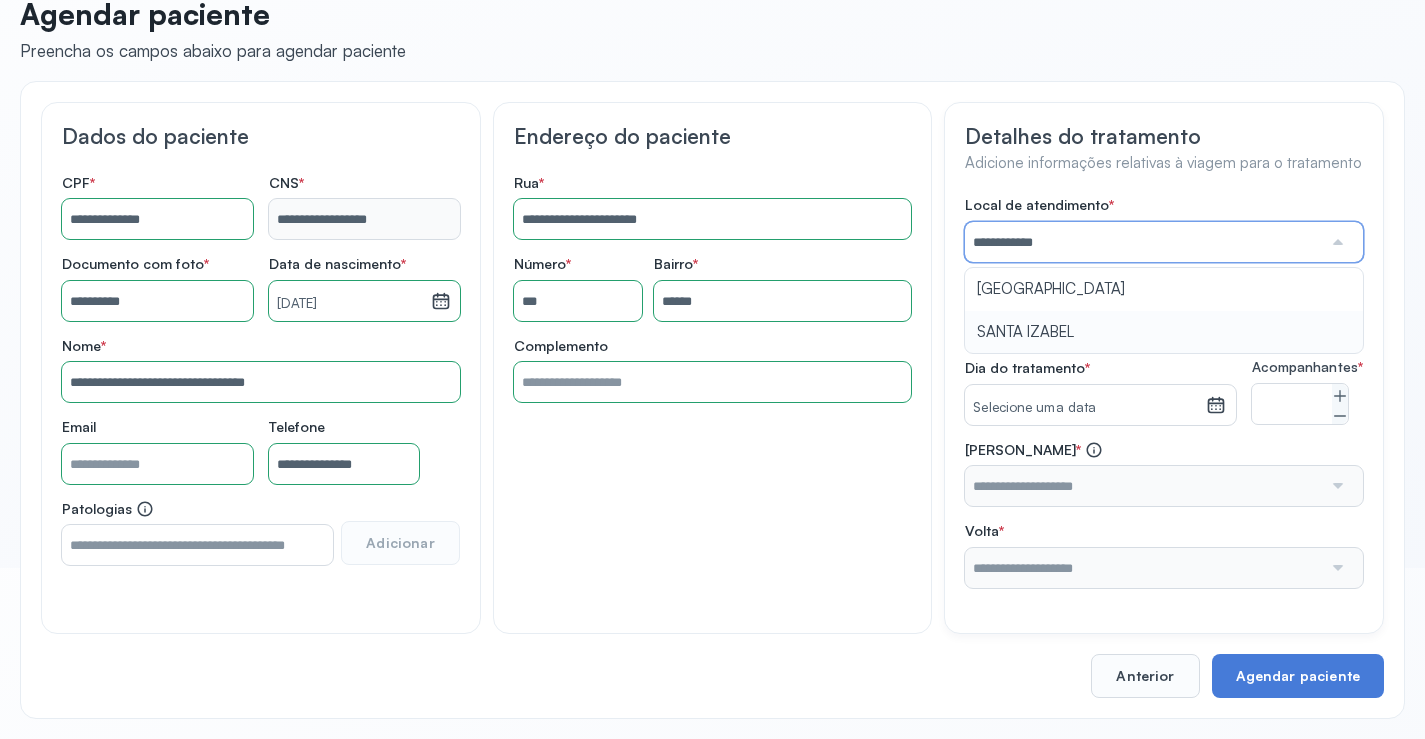 click on "**********" at bounding box center (1164, 392) 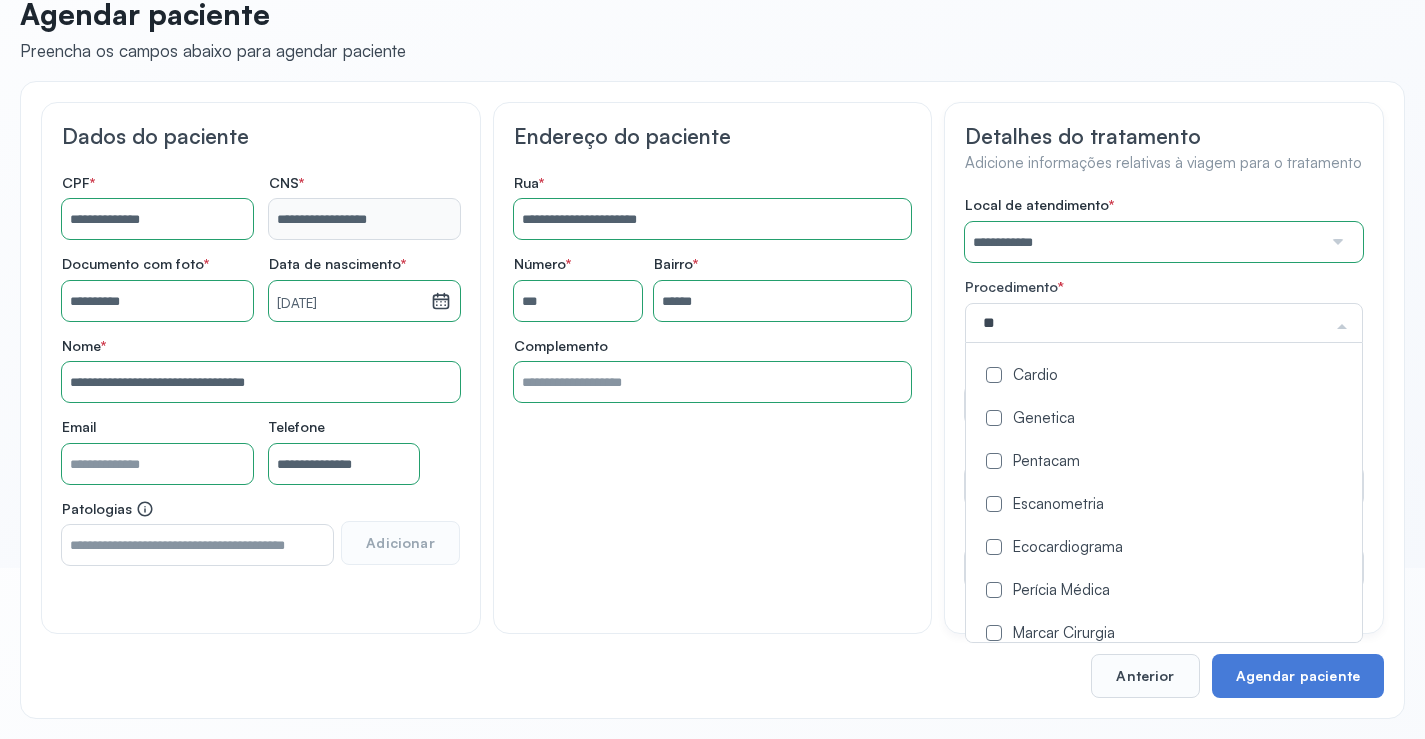 type on "***" 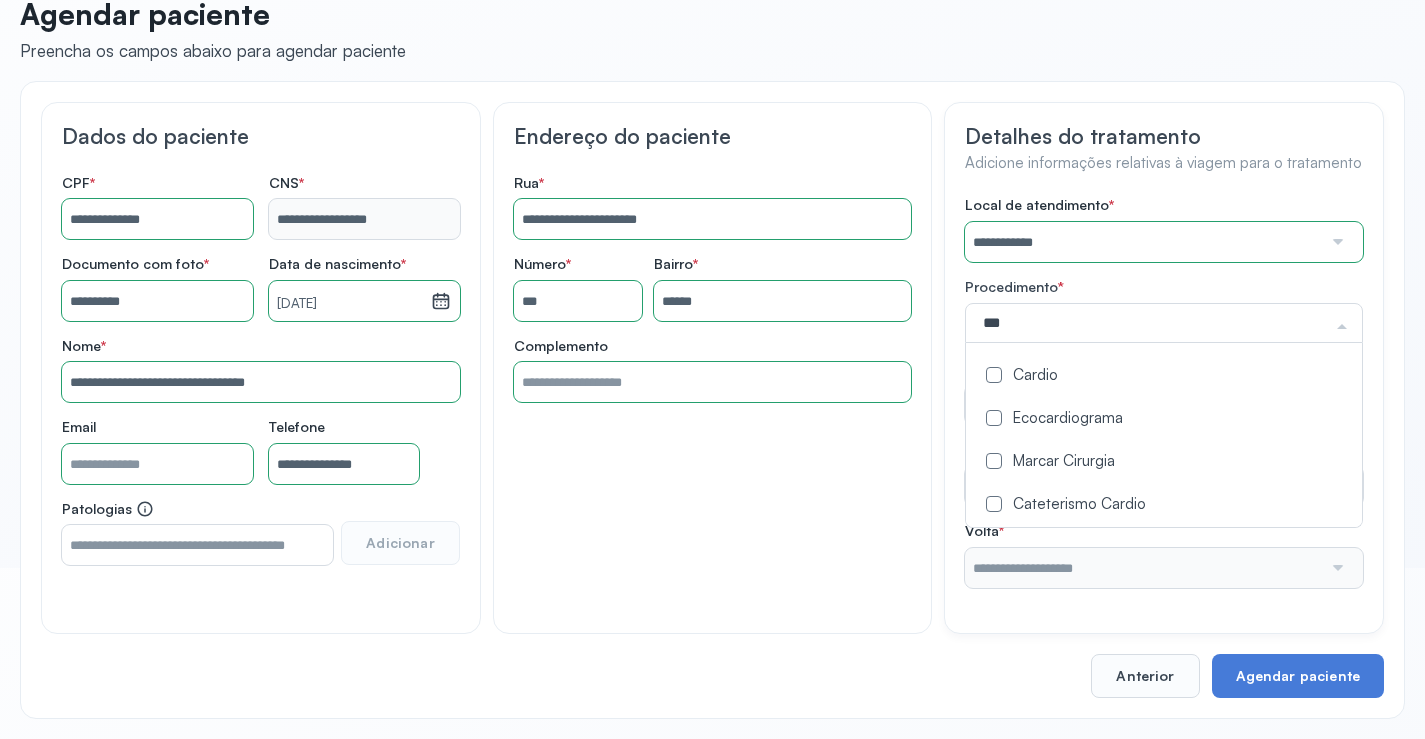 click on "Cardio" at bounding box center [1164, 376] 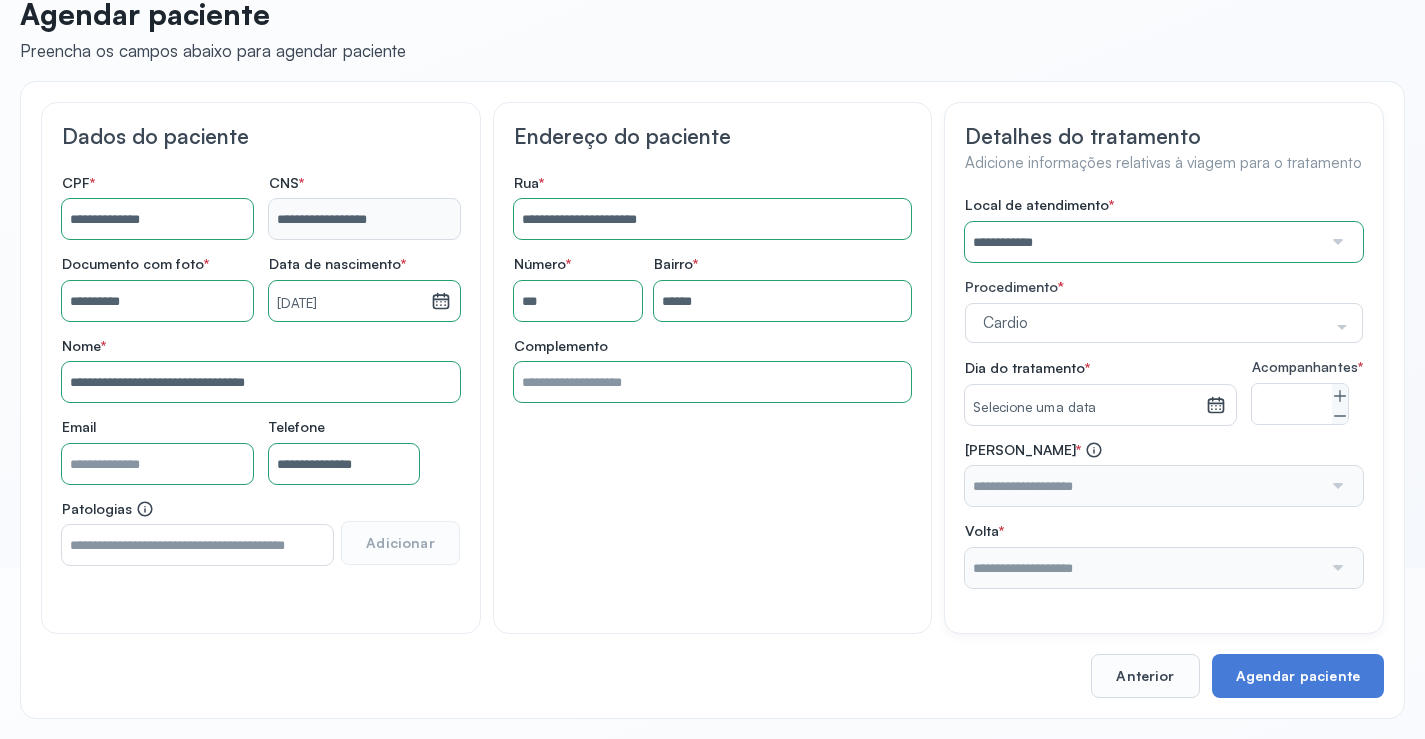 click on "**********" 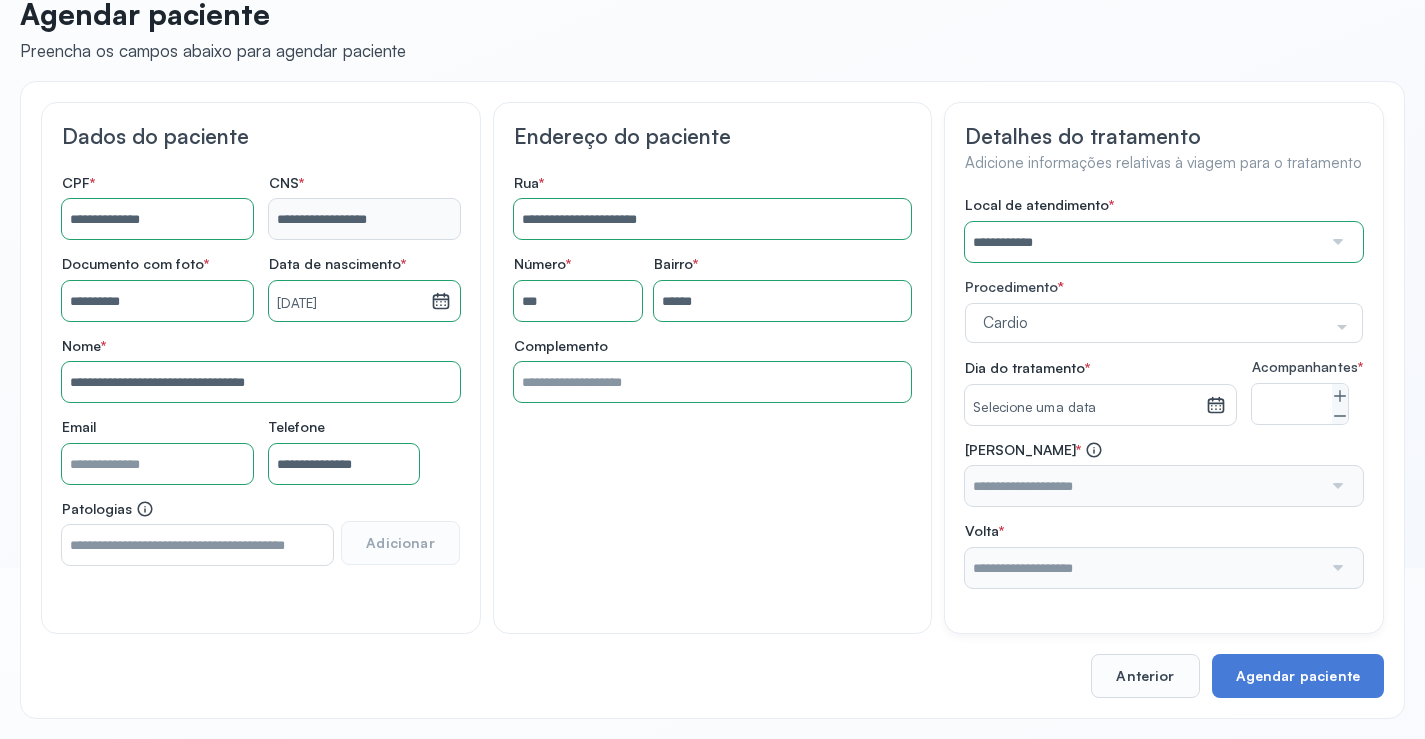 click on "Selecione uma data" at bounding box center (1085, 408) 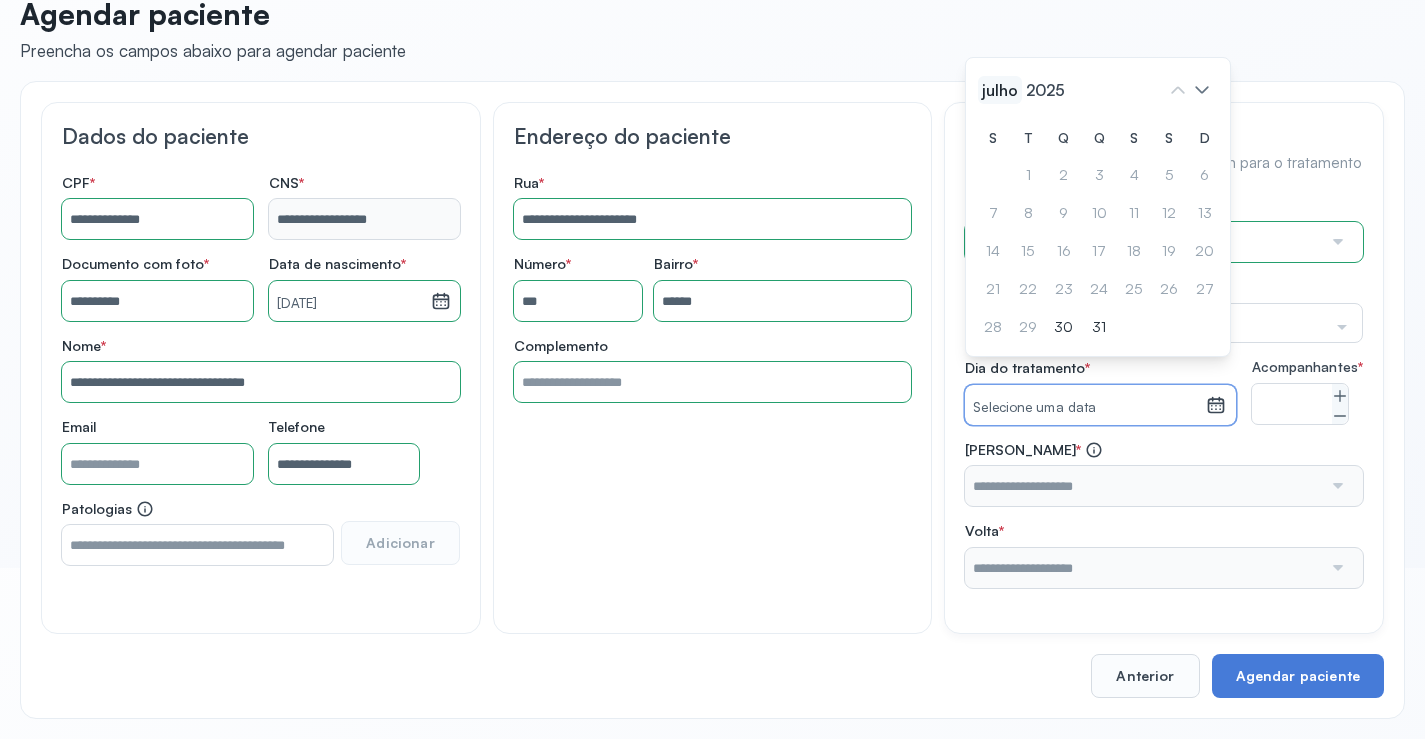 click on "julho" 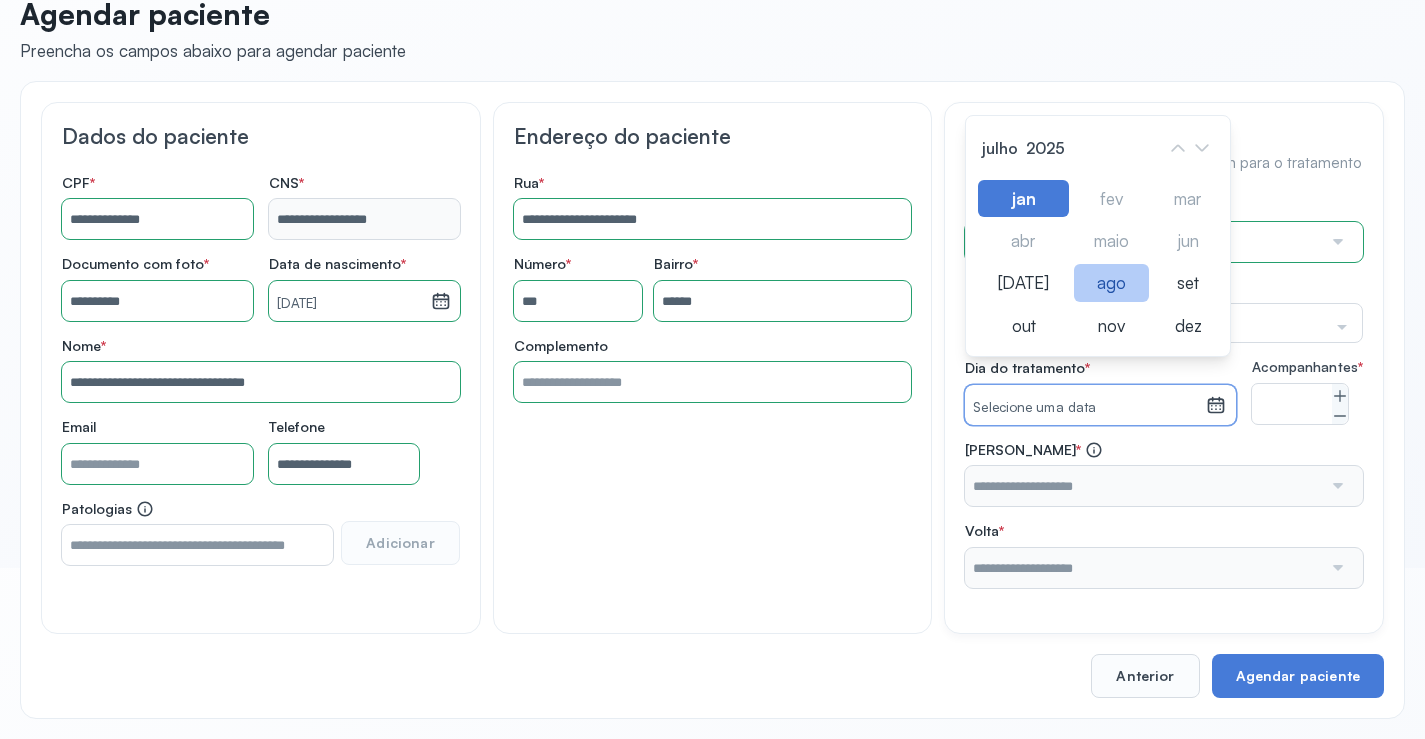 click on "ago" 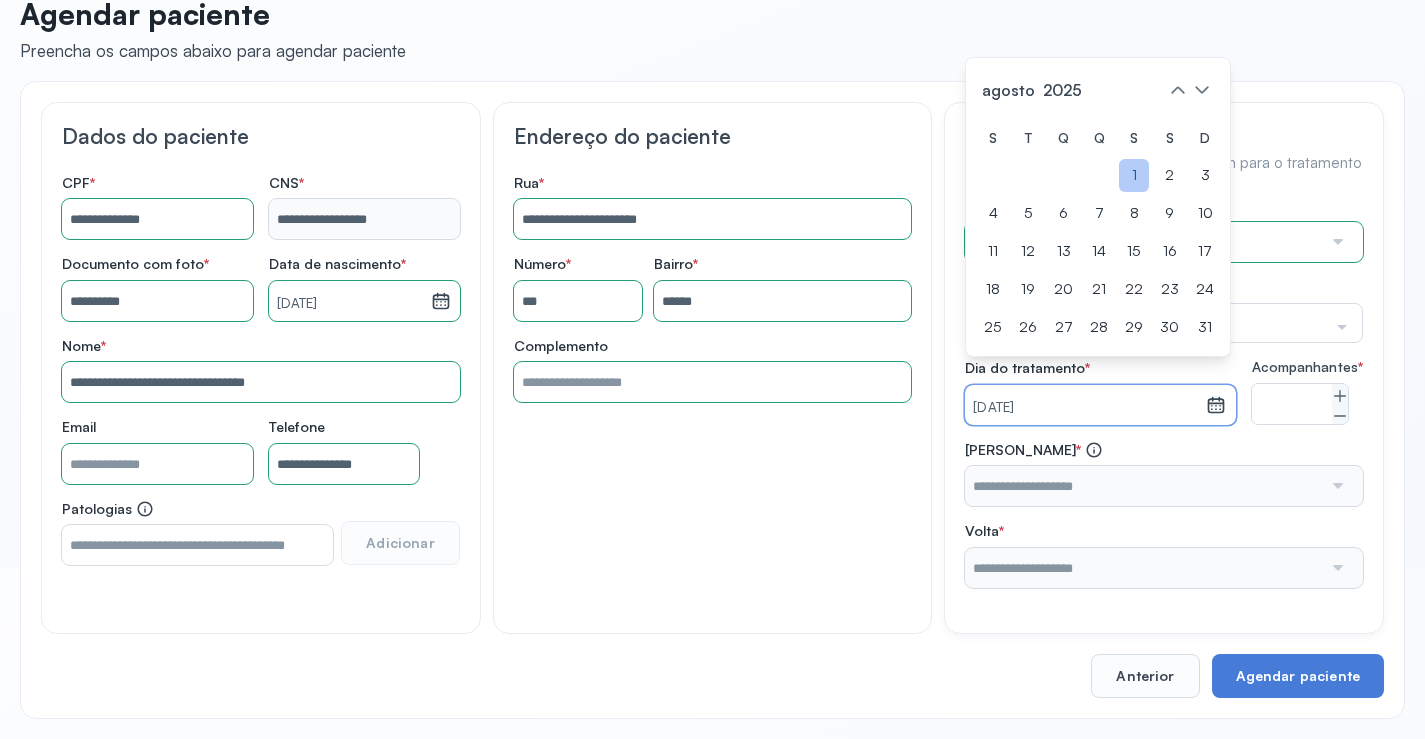 click on "1" 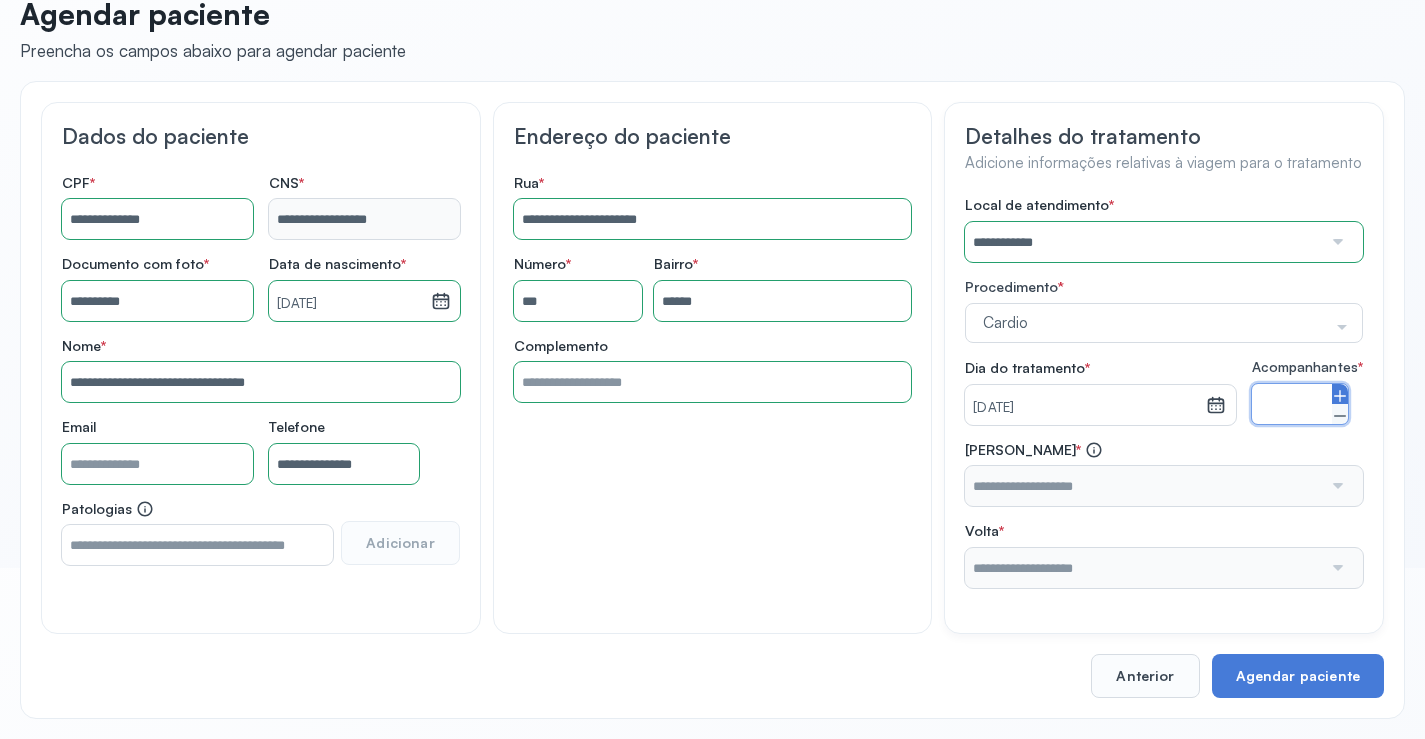 click 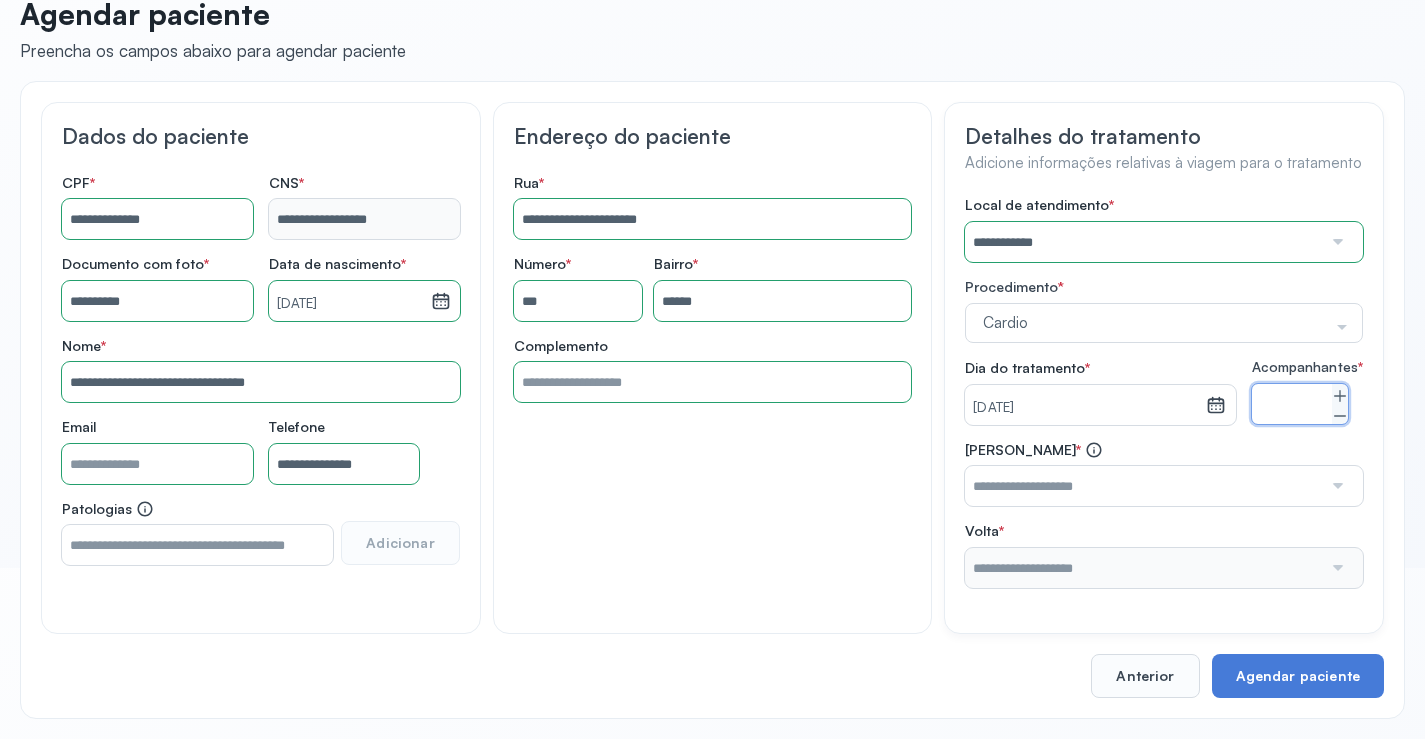 click at bounding box center (1143, 486) 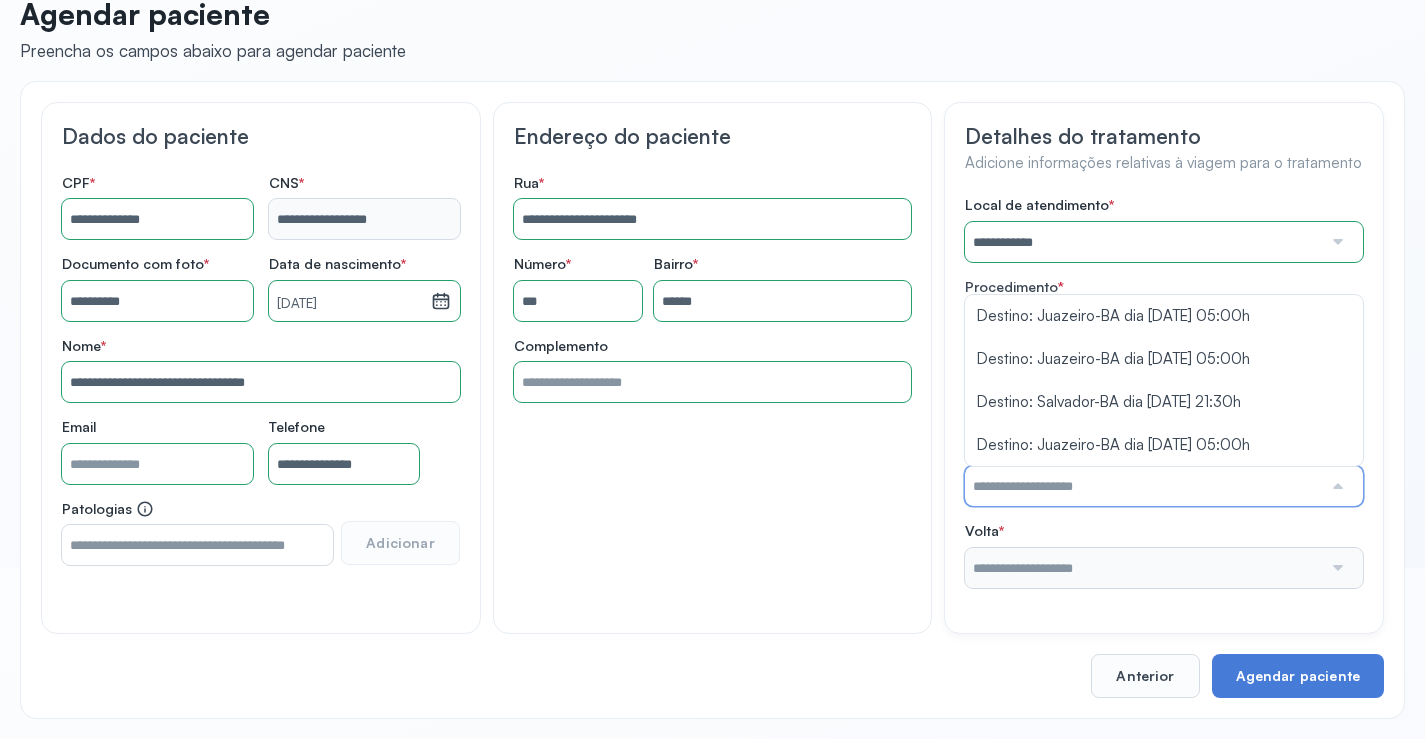 scroll, scrollTop: 186, scrollLeft: 0, axis: vertical 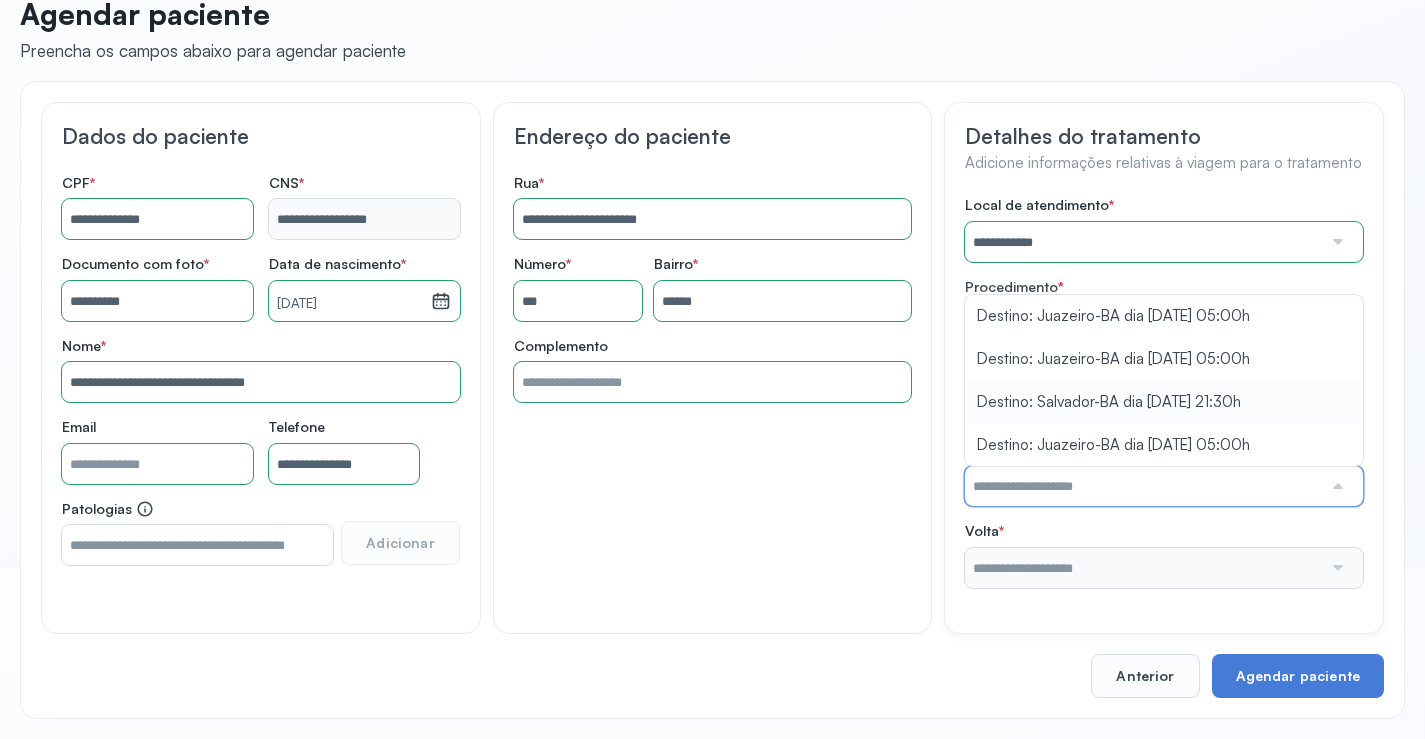 type on "**********" 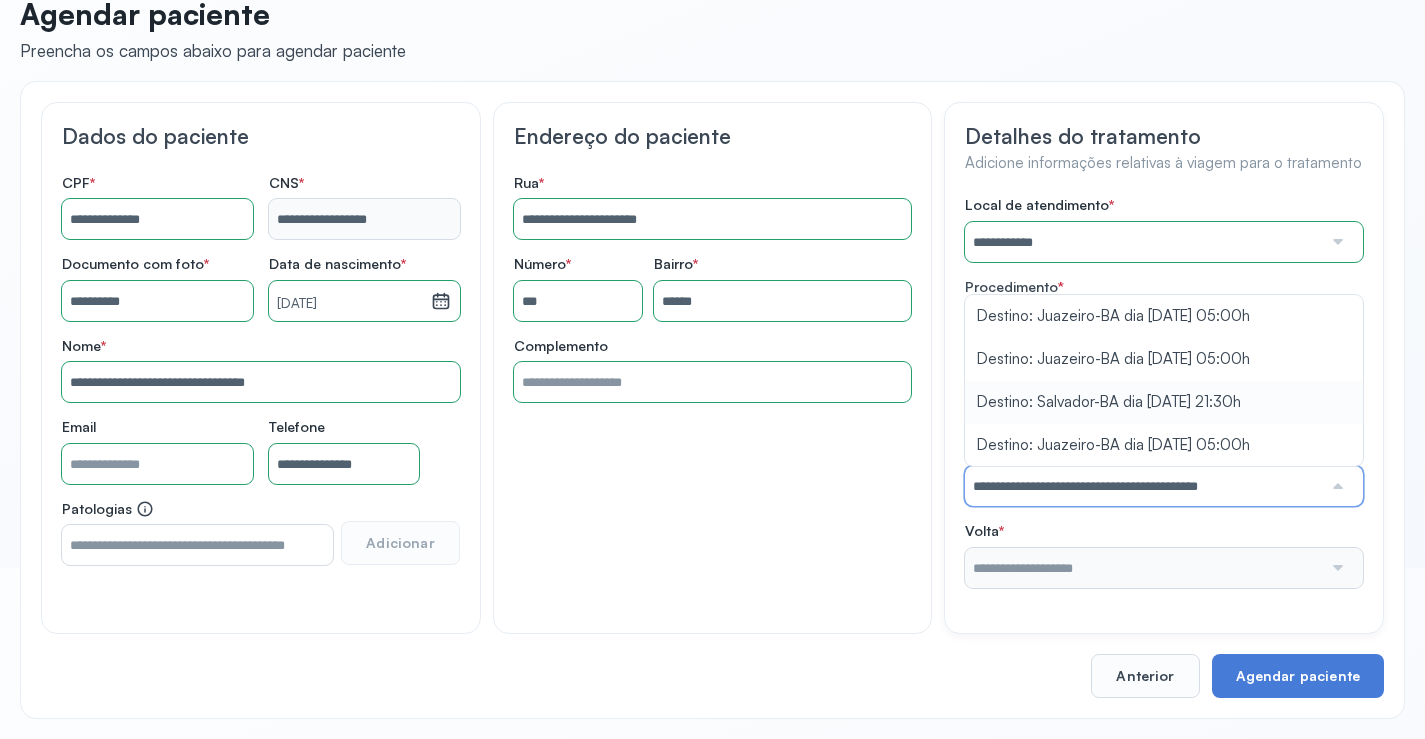 click on "**********" at bounding box center [1164, 392] 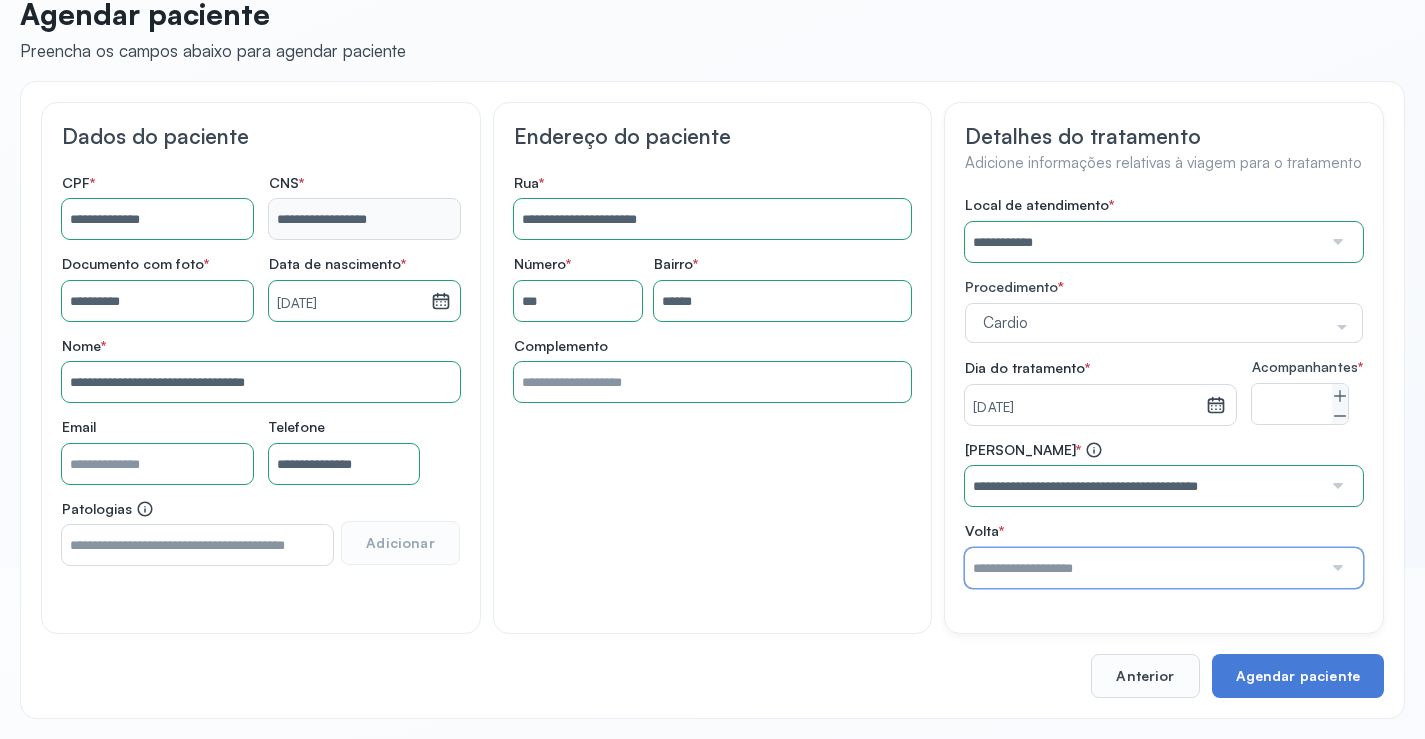 click at bounding box center (1143, 568) 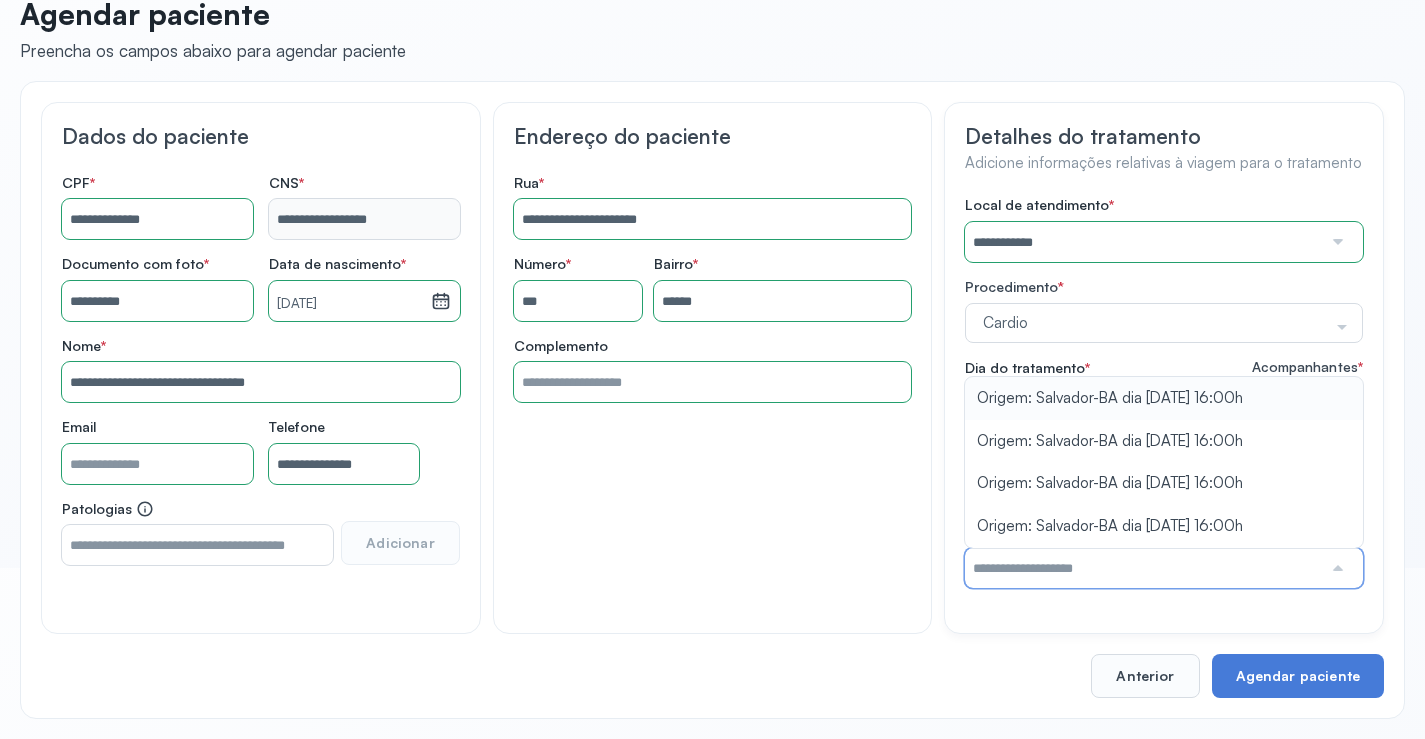 type on "**********" 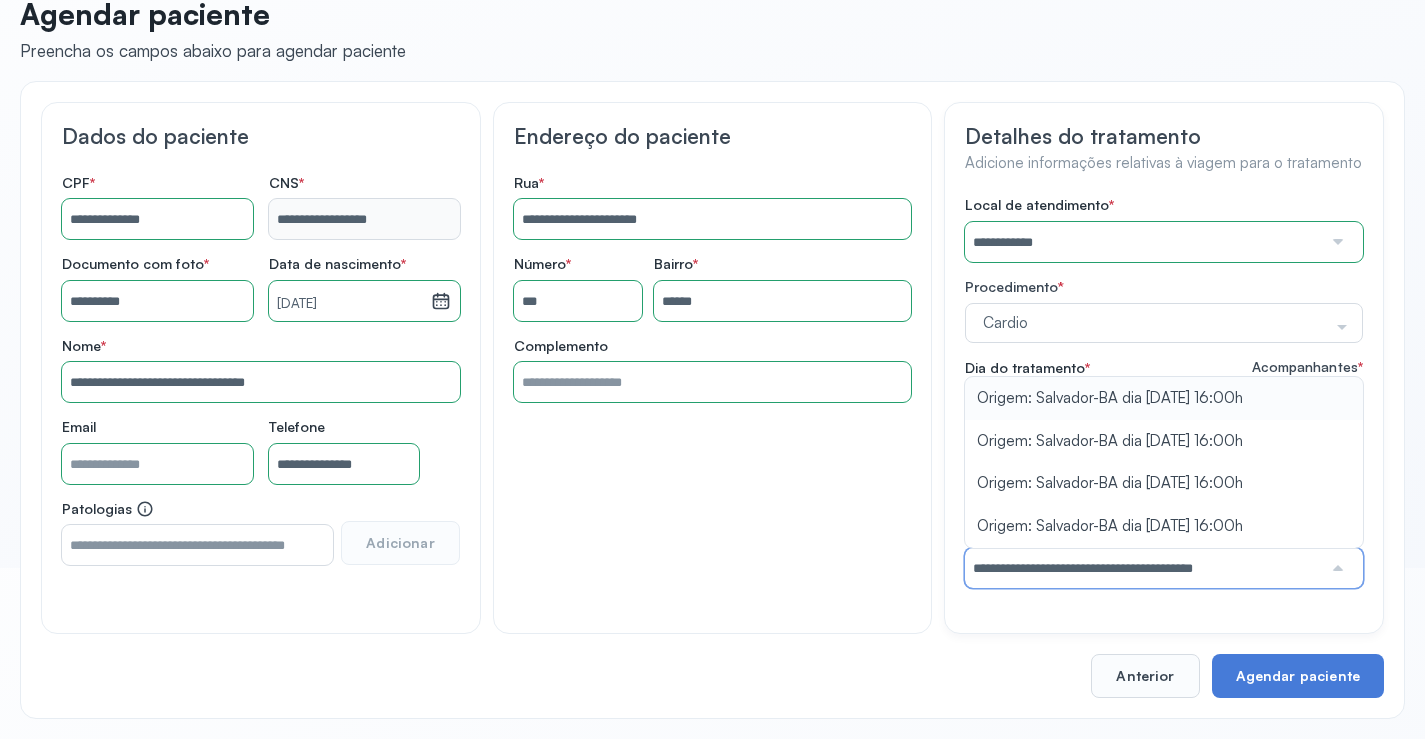 click on "**********" at bounding box center [1164, 392] 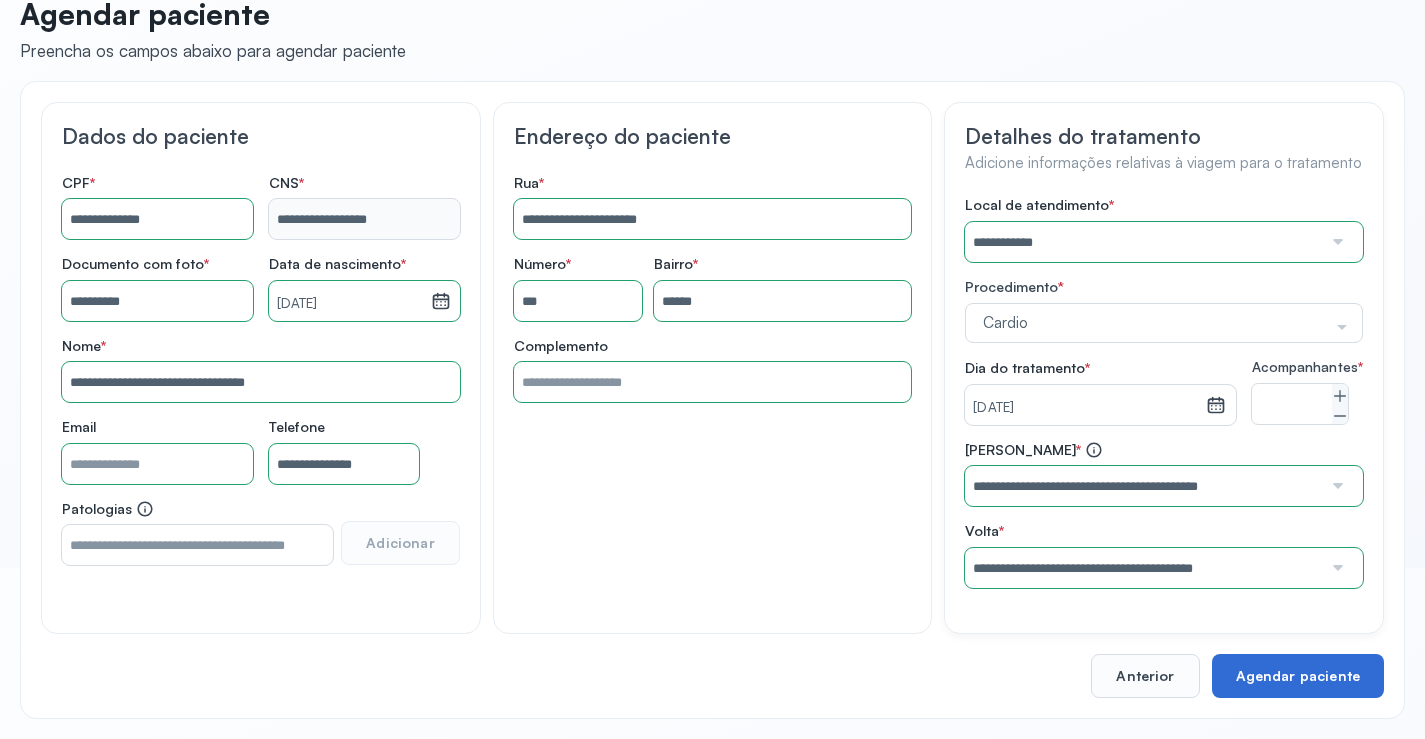 click on "Agendar paciente" at bounding box center [1298, 676] 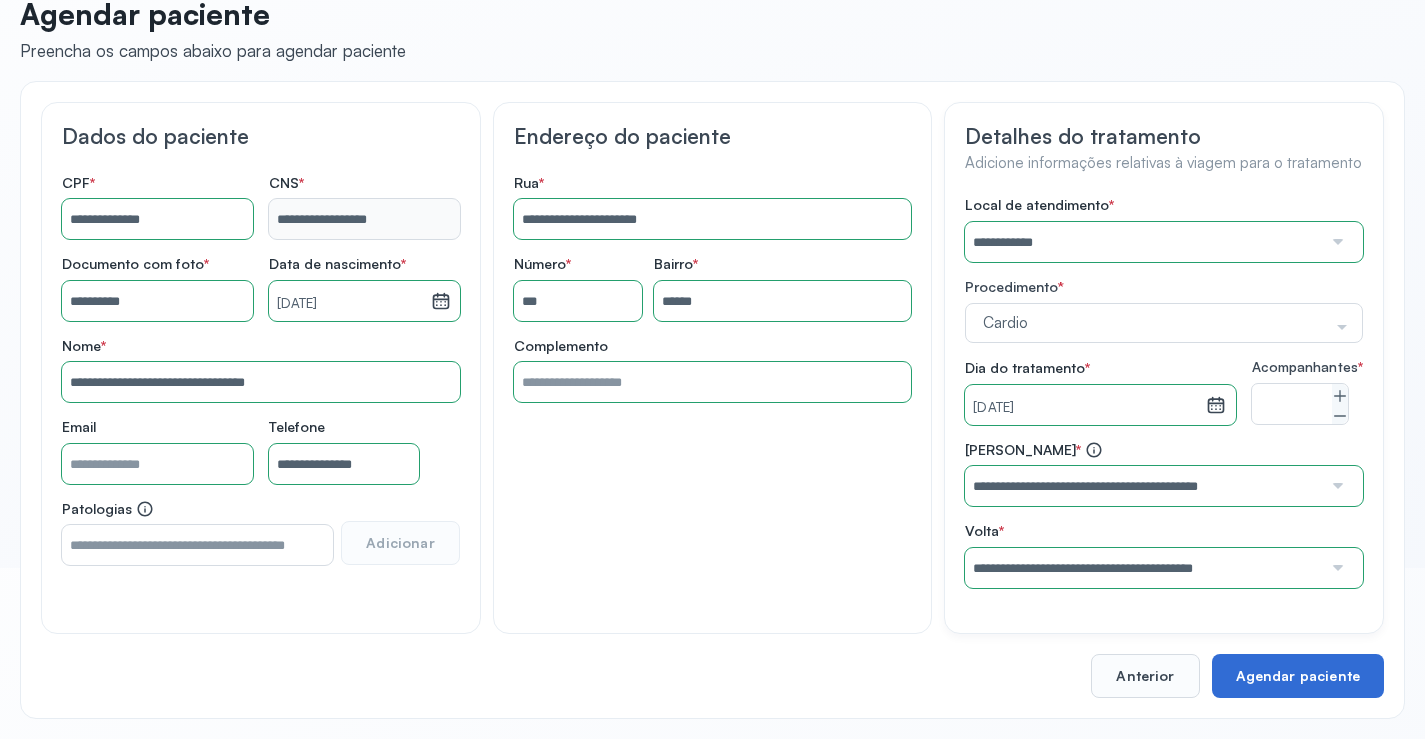 scroll, scrollTop: 0, scrollLeft: 0, axis: both 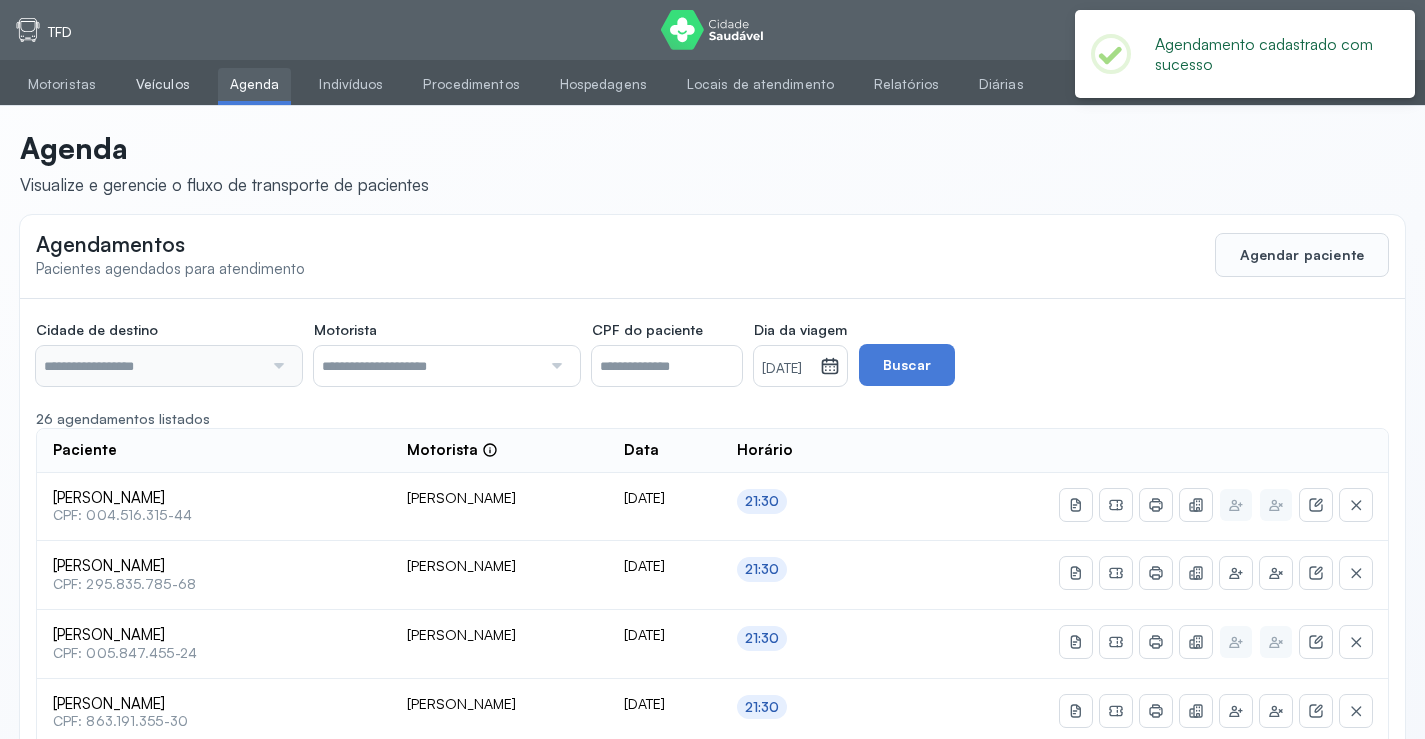 click on "Veículos" at bounding box center [163, 84] 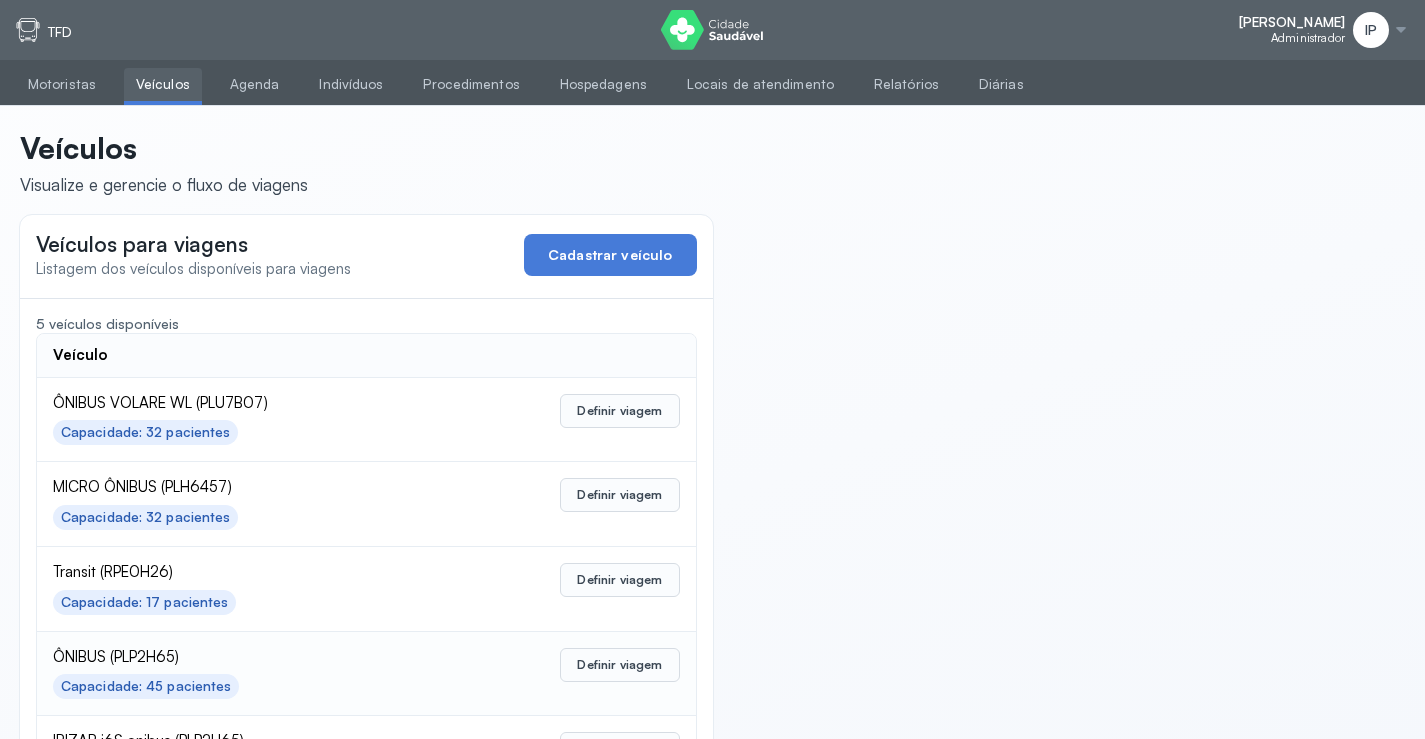 scroll, scrollTop: 98, scrollLeft: 0, axis: vertical 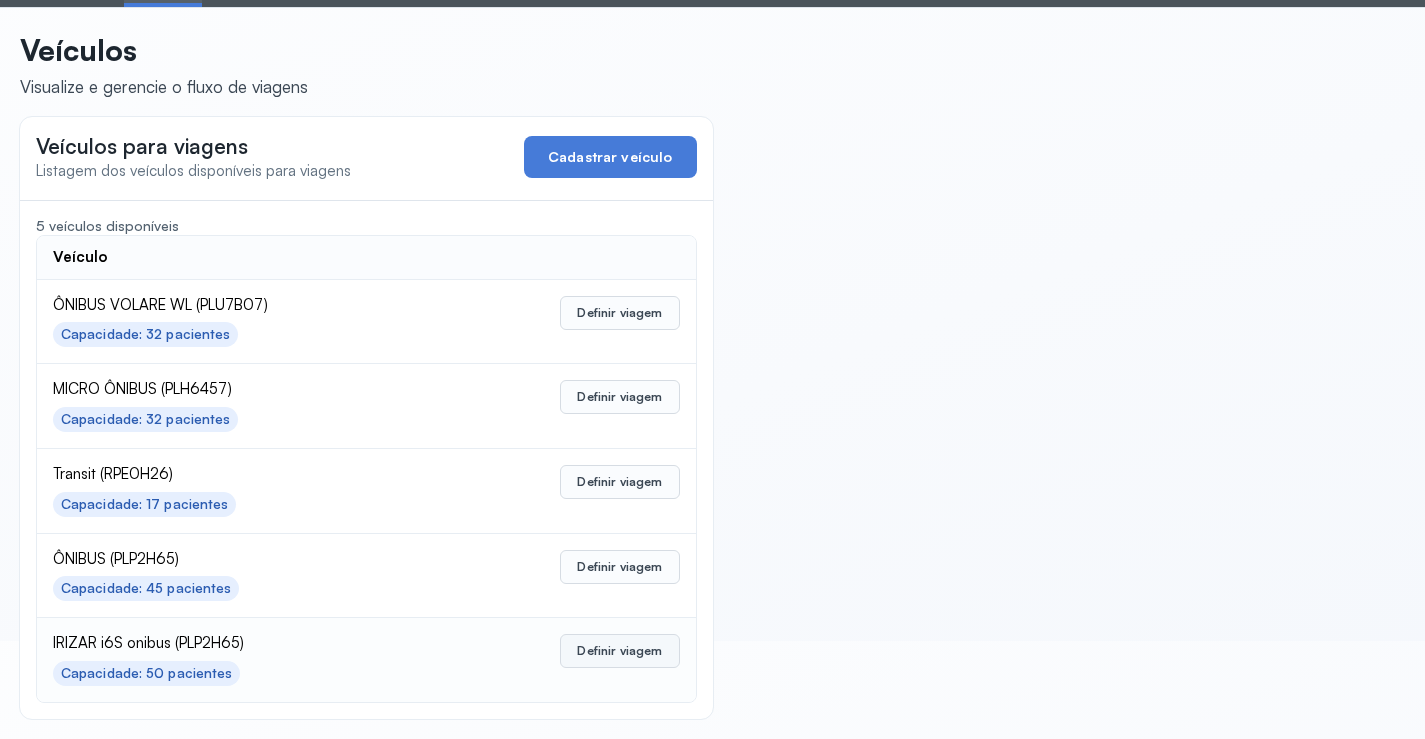 click on "Definir viagem" at bounding box center (619, 651) 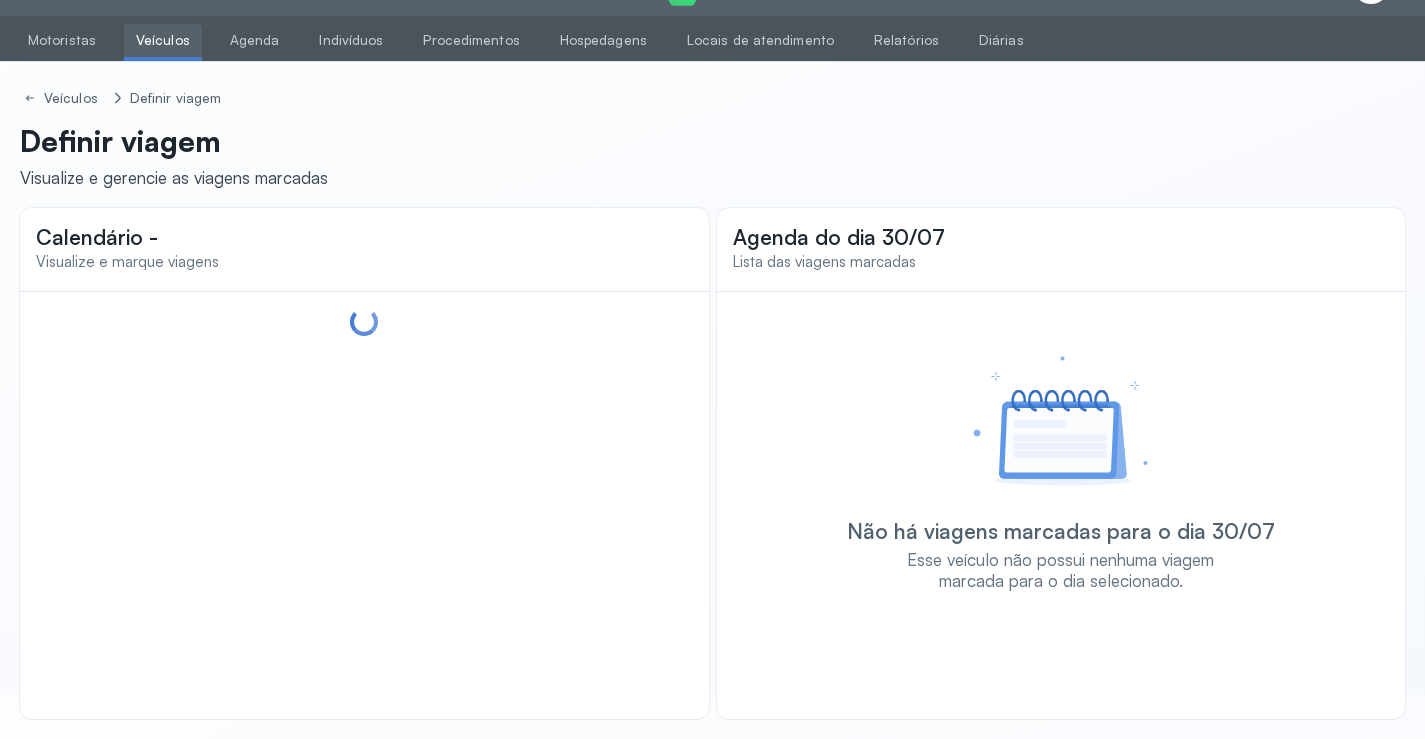 scroll, scrollTop: 44, scrollLeft: 0, axis: vertical 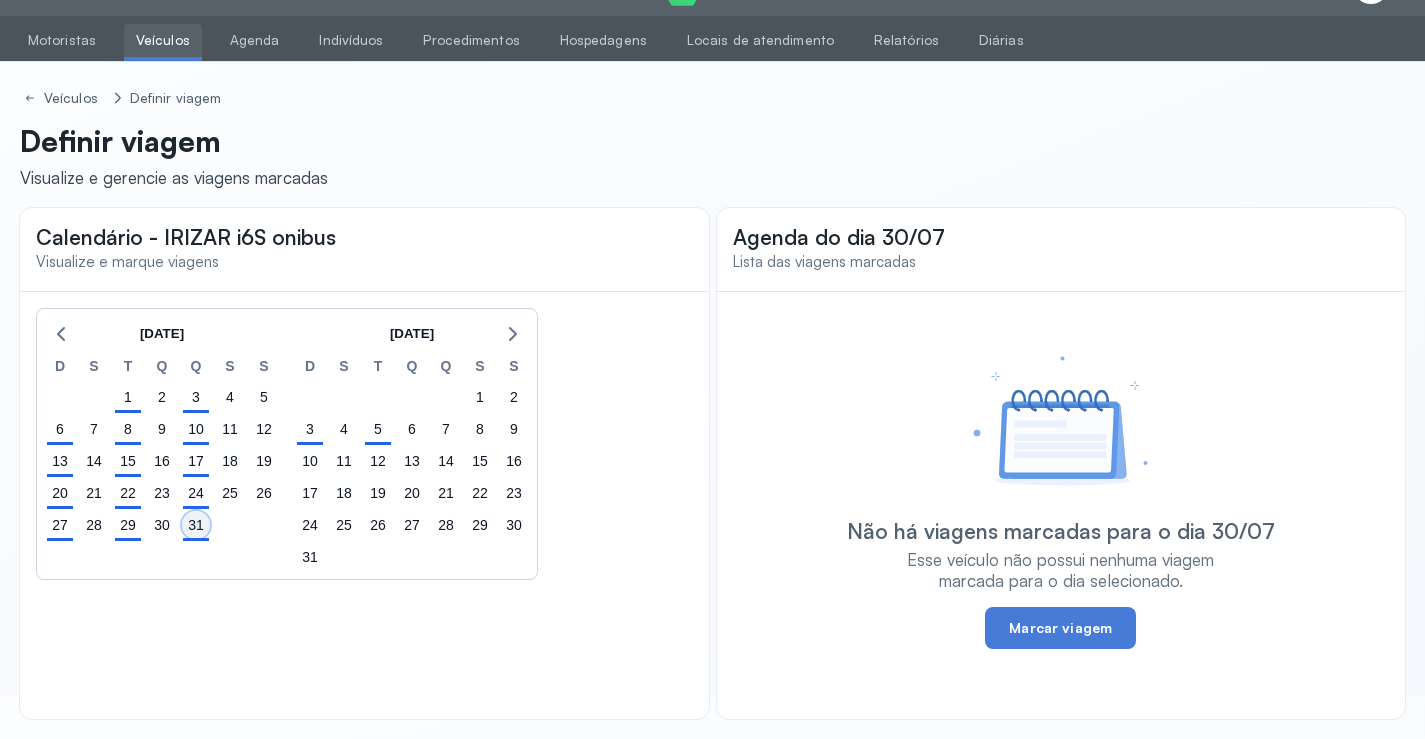 click on "31" 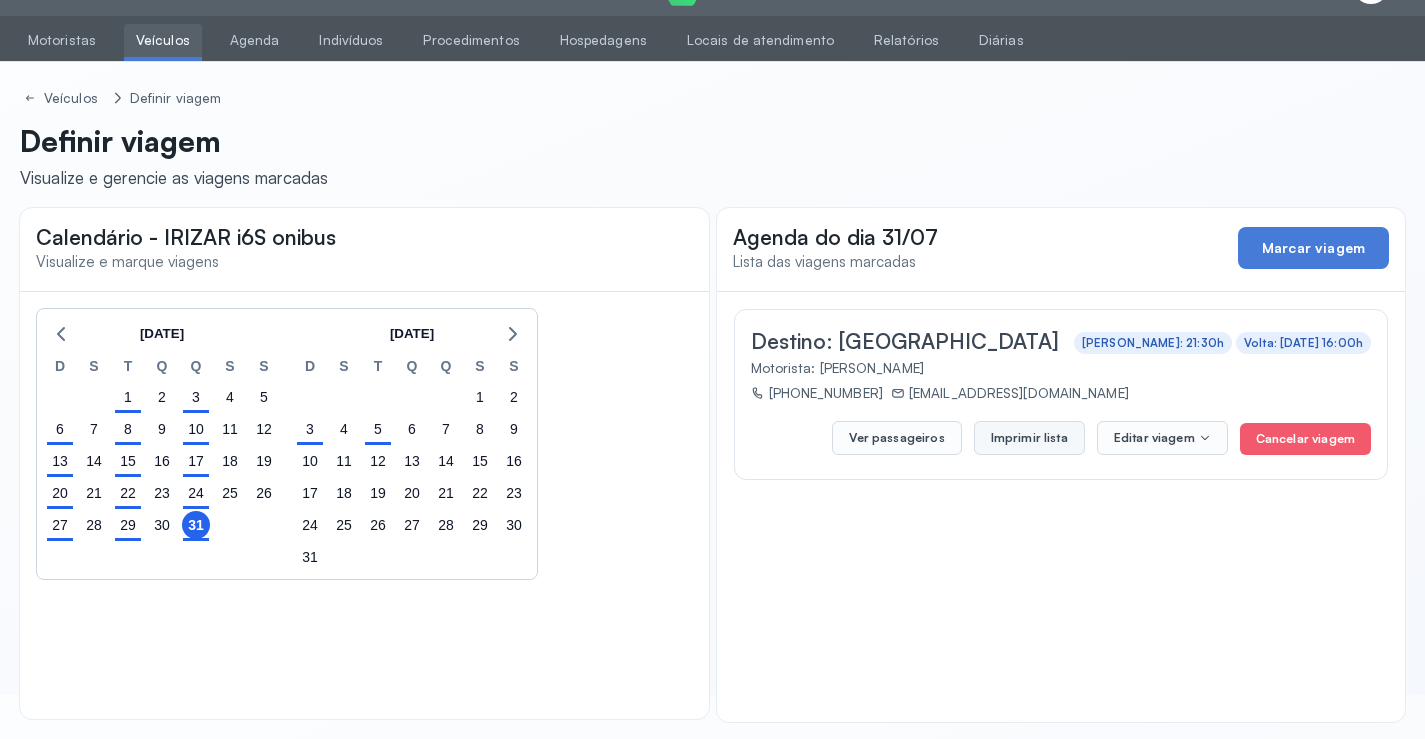 click on "Imprimir lista" at bounding box center (1029, 438) 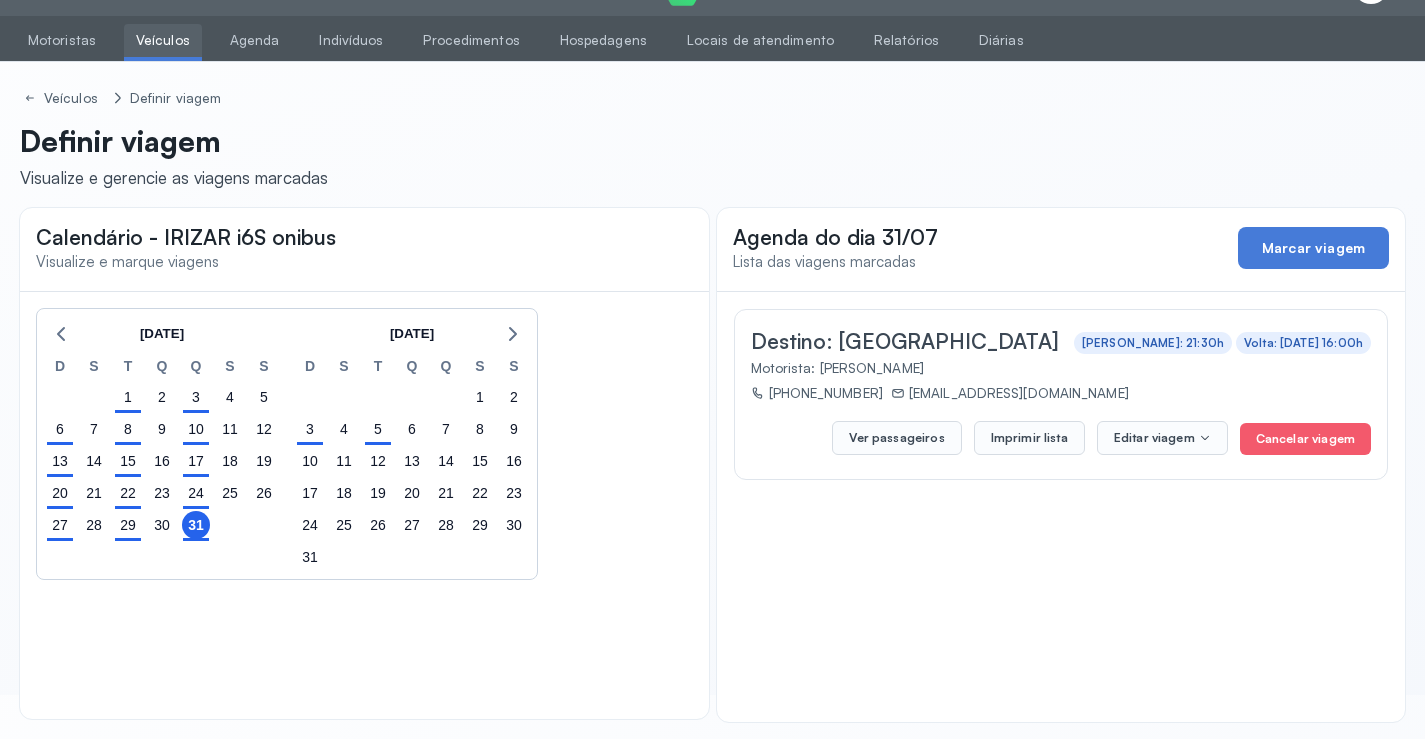 scroll, scrollTop: 47, scrollLeft: 0, axis: vertical 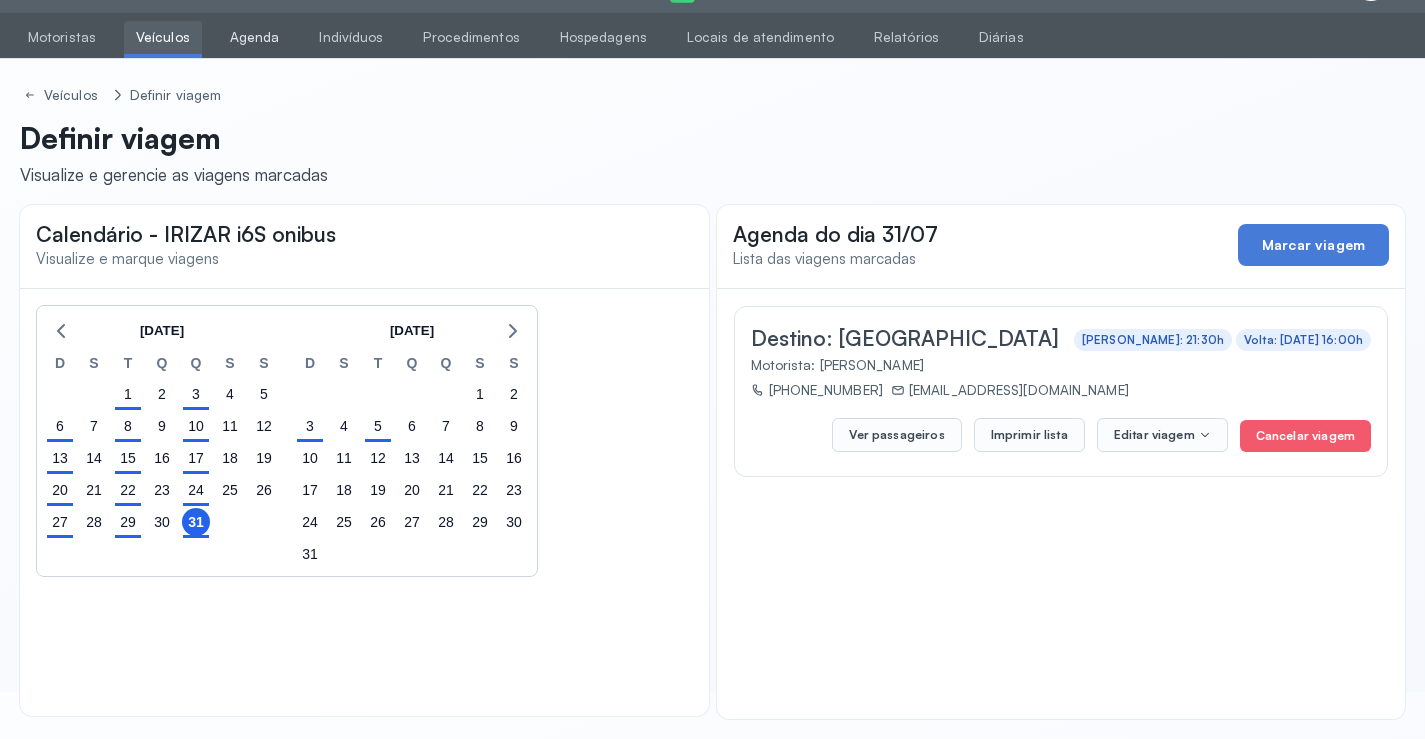 click on "Agenda" at bounding box center [255, 37] 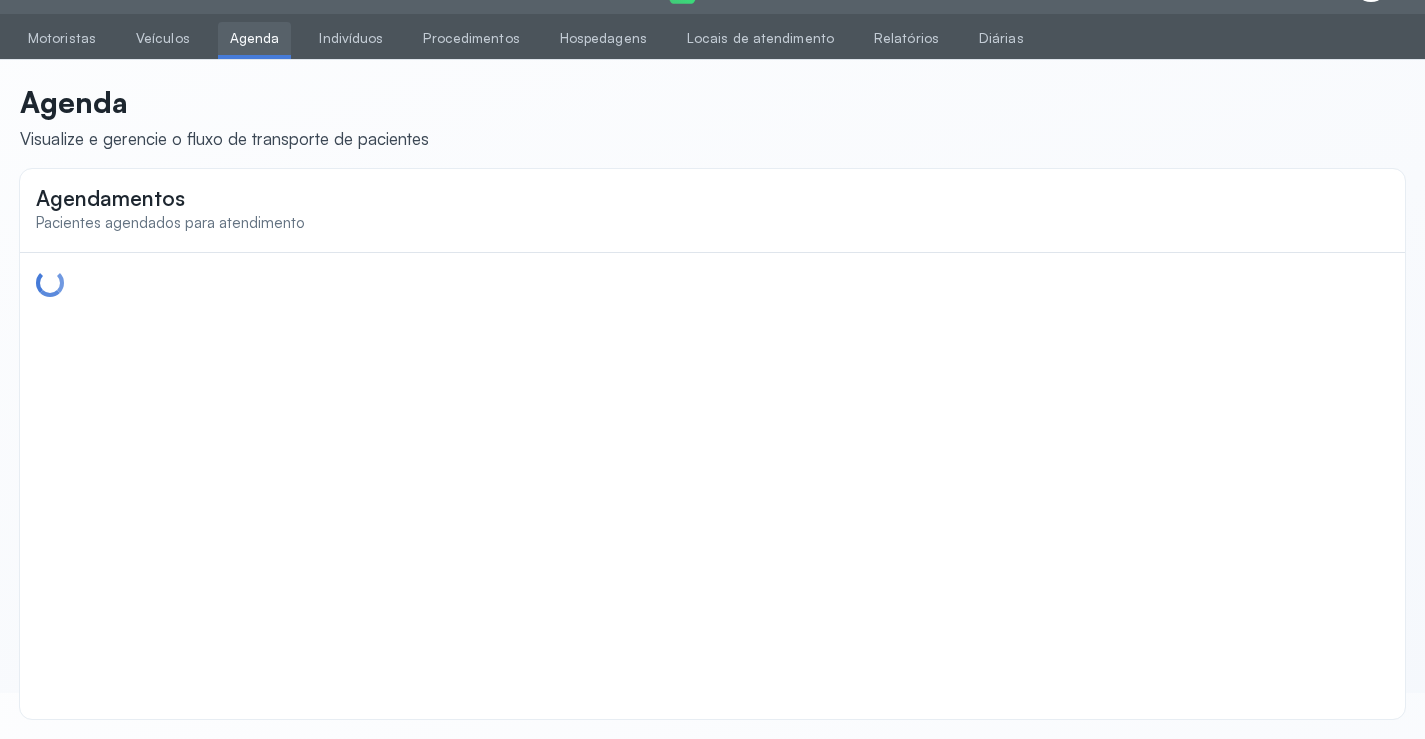 scroll, scrollTop: 46, scrollLeft: 0, axis: vertical 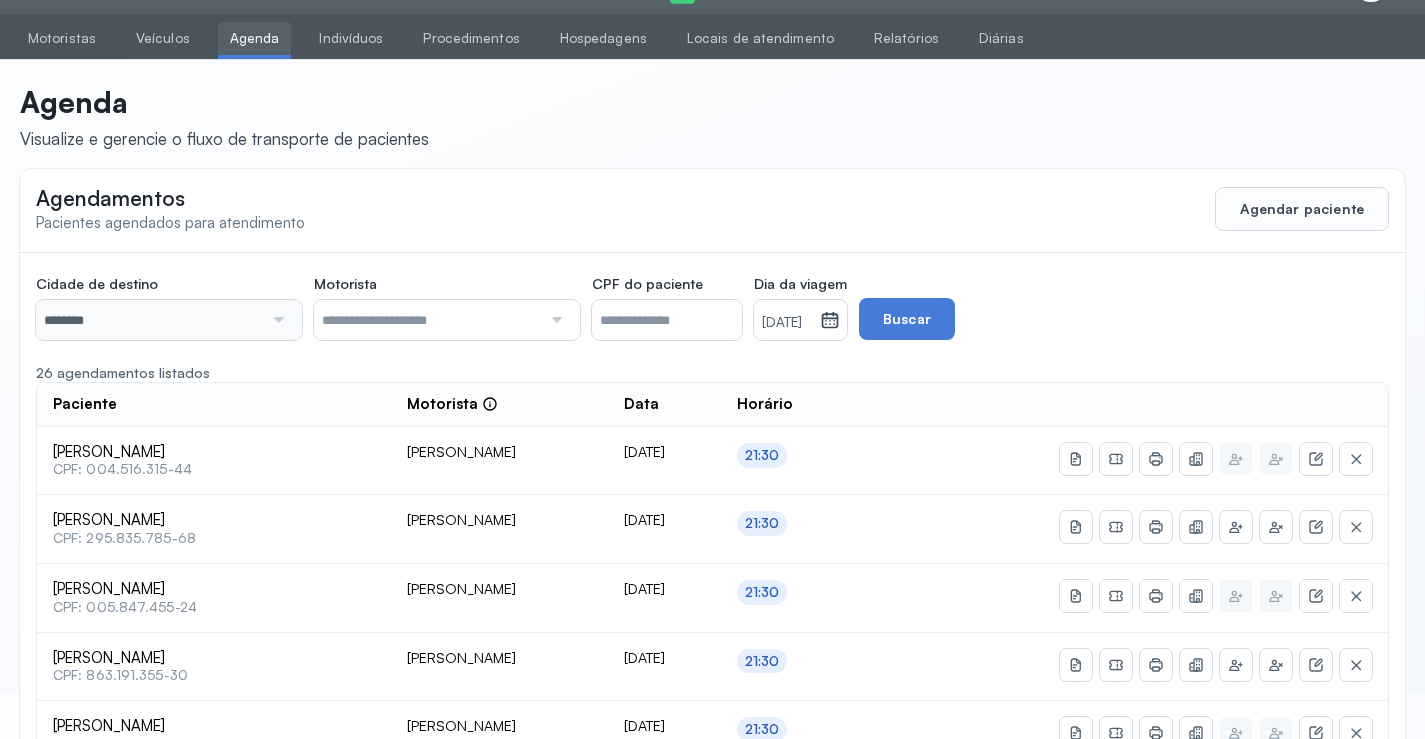 click on "Agendamentos Pacientes agendados para atendimento  Agendar paciente  Cidade de destino  ******** Todas as cidades Motorista  Todos os motoristas [PERSON_NAME] [PERSON_NAME] [PERSON_NAME] CPF do paciente  Dia da viagem  [DATE] [DATE] S T Q Q S S D 1 2 3 4 5 6 7 8 9 10 11 12 13 14 15 16 17 18 19 20 21 22 23 24 25 26 27 28 29 30 [DATE][PERSON_NAME] mar abr maio jun [DATE] ago set out nov [DATE] 2019 2020 2021 2022 2023 2024 2025 2026 2027 2028 2029  Buscar  26 agendamentos listados Paciente  Motorista  Data Horário [PERSON_NAME]  CPF: 004.516.315-44 [PERSON_NAME] [DATE] 21:30 [PERSON_NAME]  CPF: 295.835.785-68 Edevon dos [PERSON_NAME] [DATE] 21:30 [PERSON_NAME]  CPF: 005.847.455-24 [PERSON_NAME] [DATE] 21:30 [PERSON_NAME]  CPF: 863.191.355-30 [PERSON_NAME] [DATE] 21:30 [PERSON_NAME]  CPF: 019.264.495-50 [PERSON_NAME] 1 2" at bounding box center [712, 853] 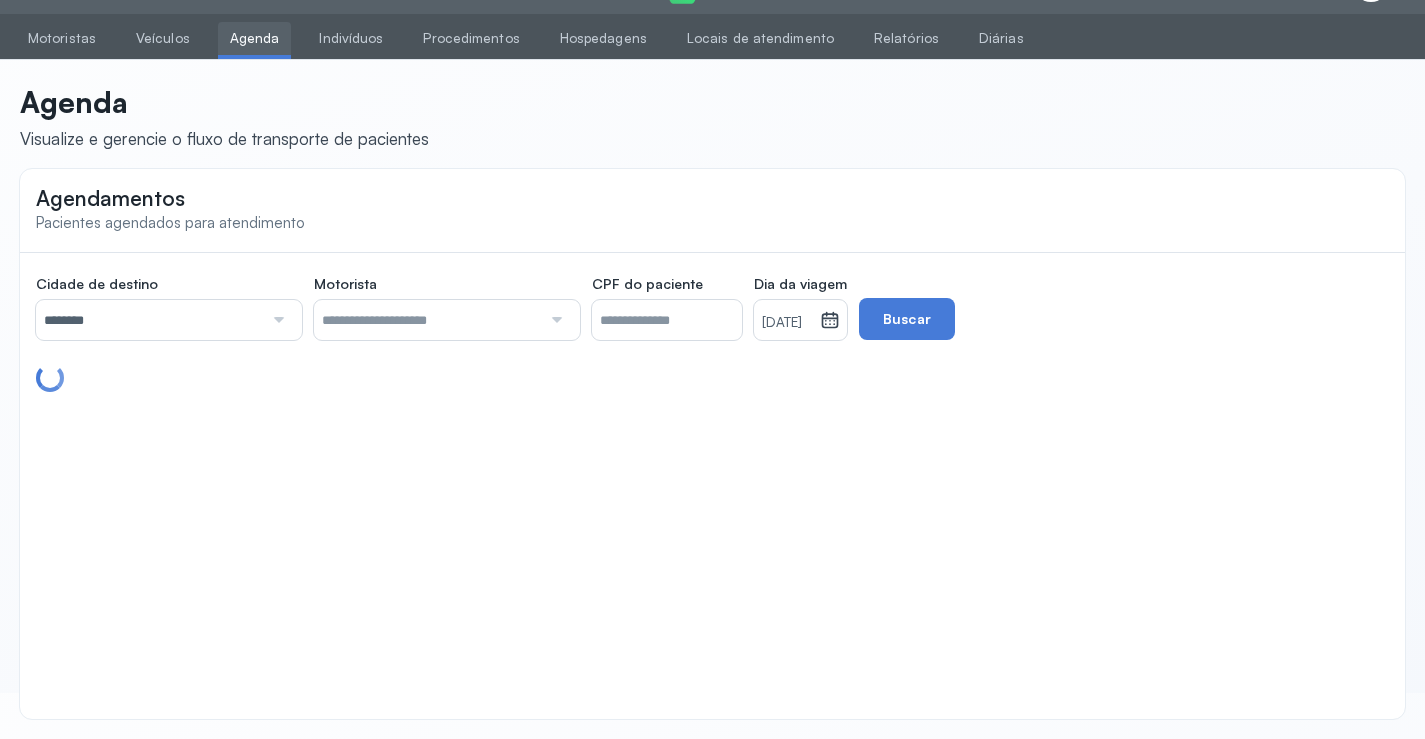 click on "********" at bounding box center (149, 320) 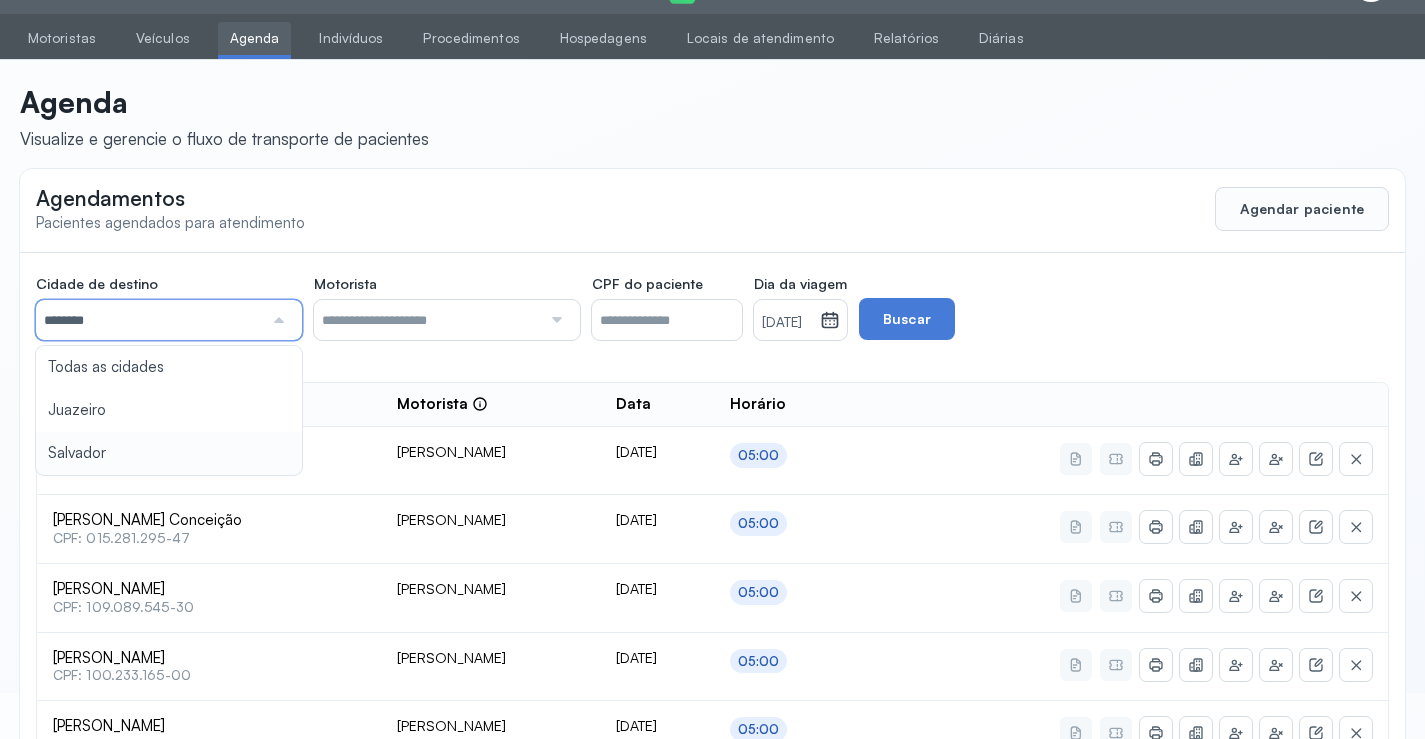 type on "********" 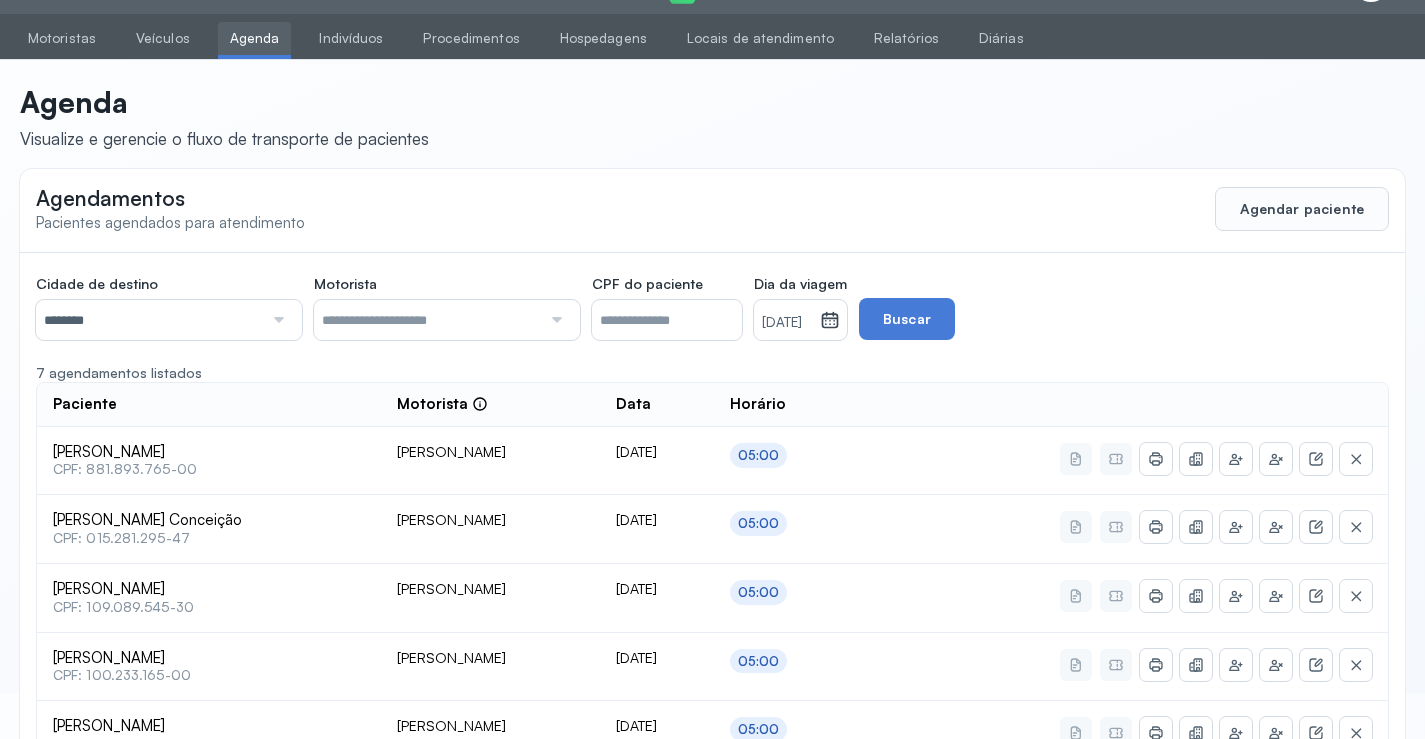 click on "[DATE]" at bounding box center [787, 323] 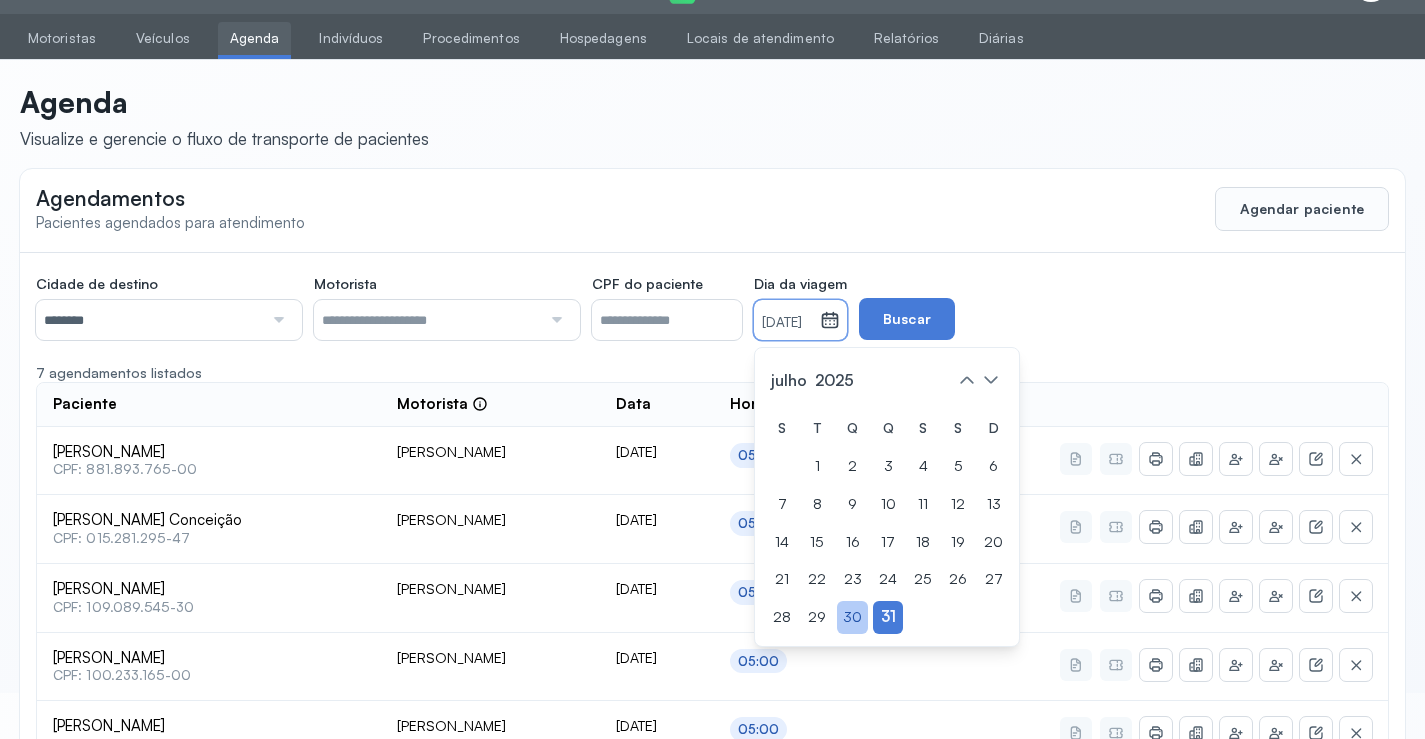 click on "30" 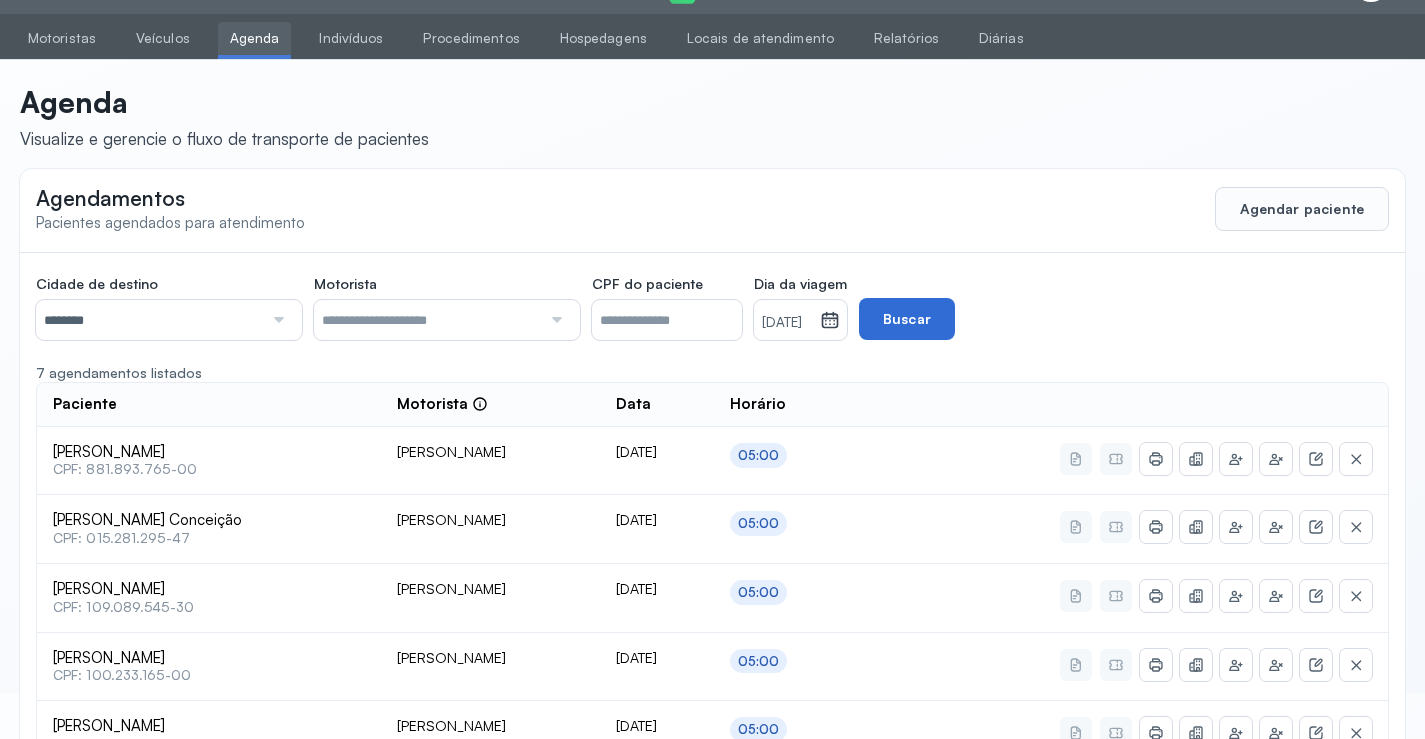 click on "Buscar" at bounding box center [907, 319] 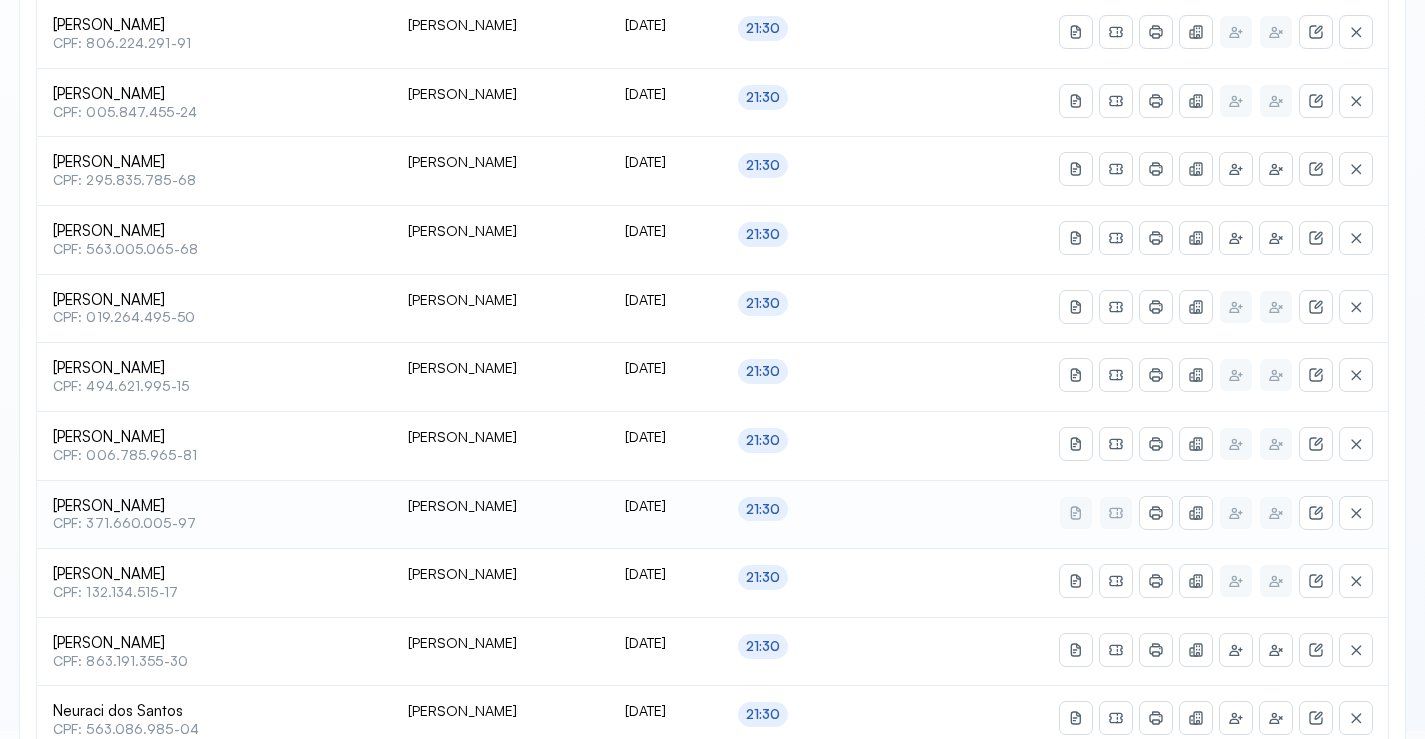 scroll, scrollTop: 865, scrollLeft: 0, axis: vertical 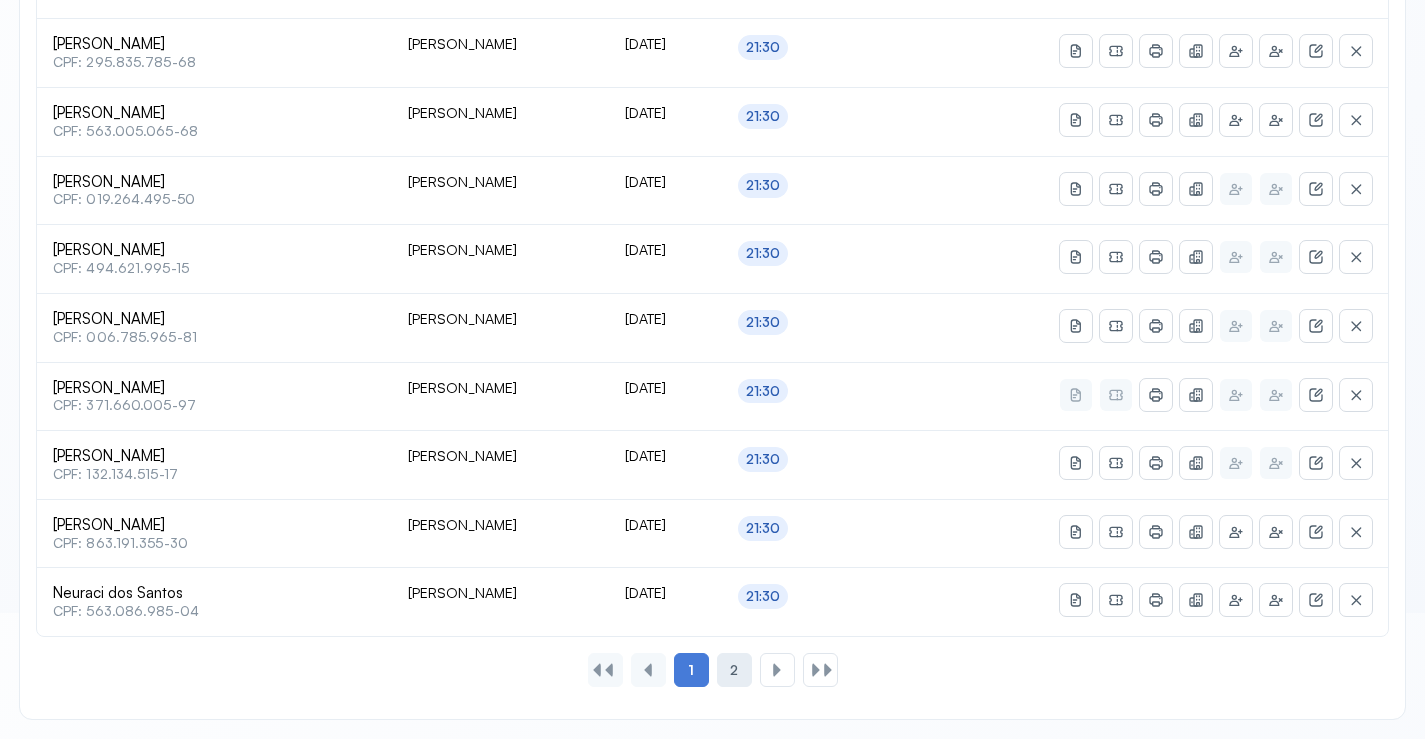 click on "2" 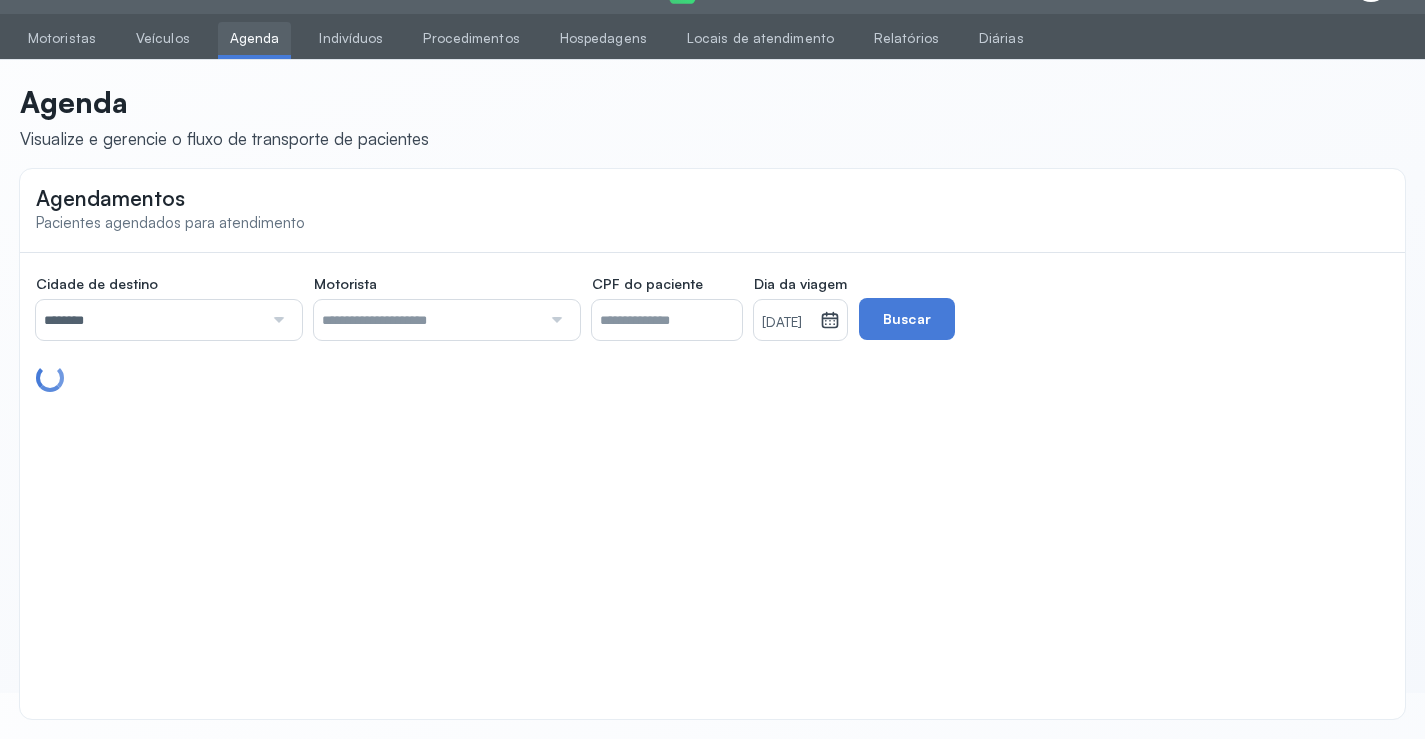 scroll, scrollTop: 385, scrollLeft: 0, axis: vertical 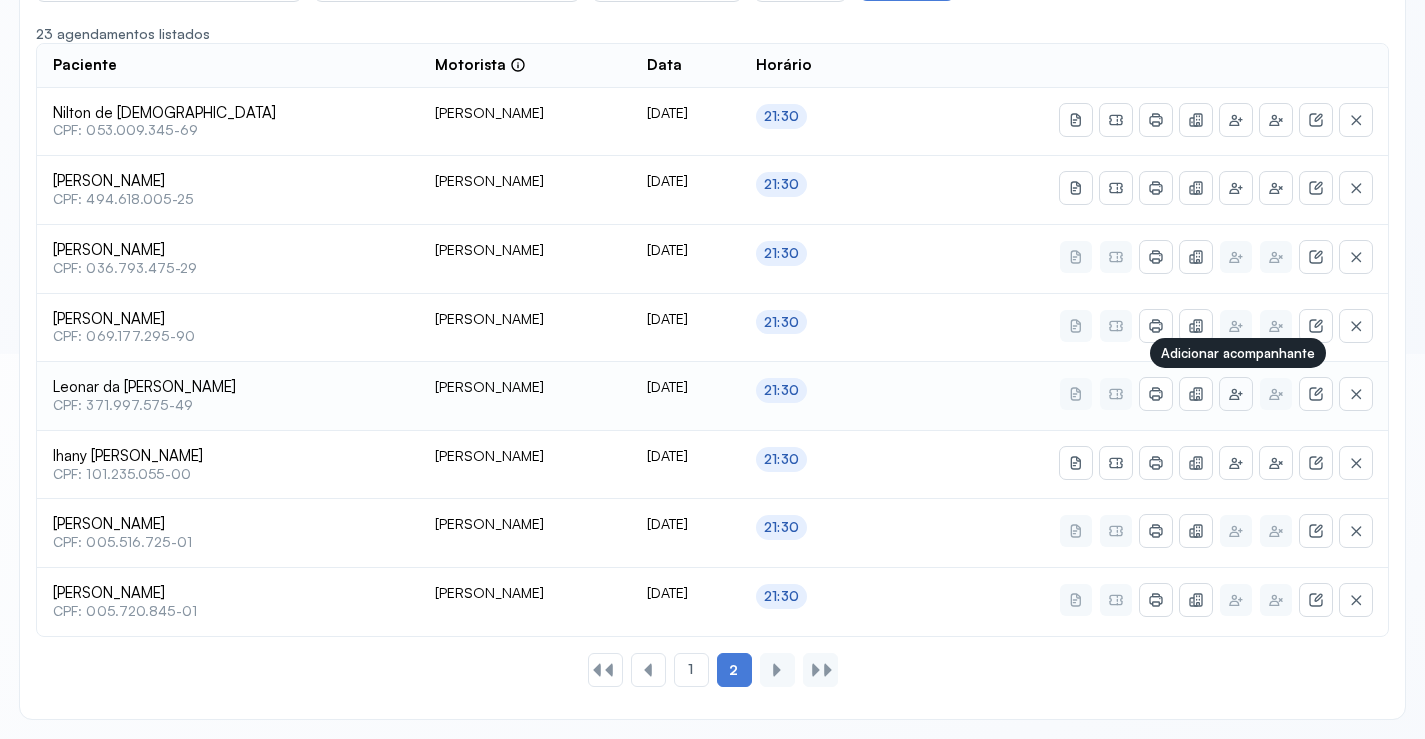 click 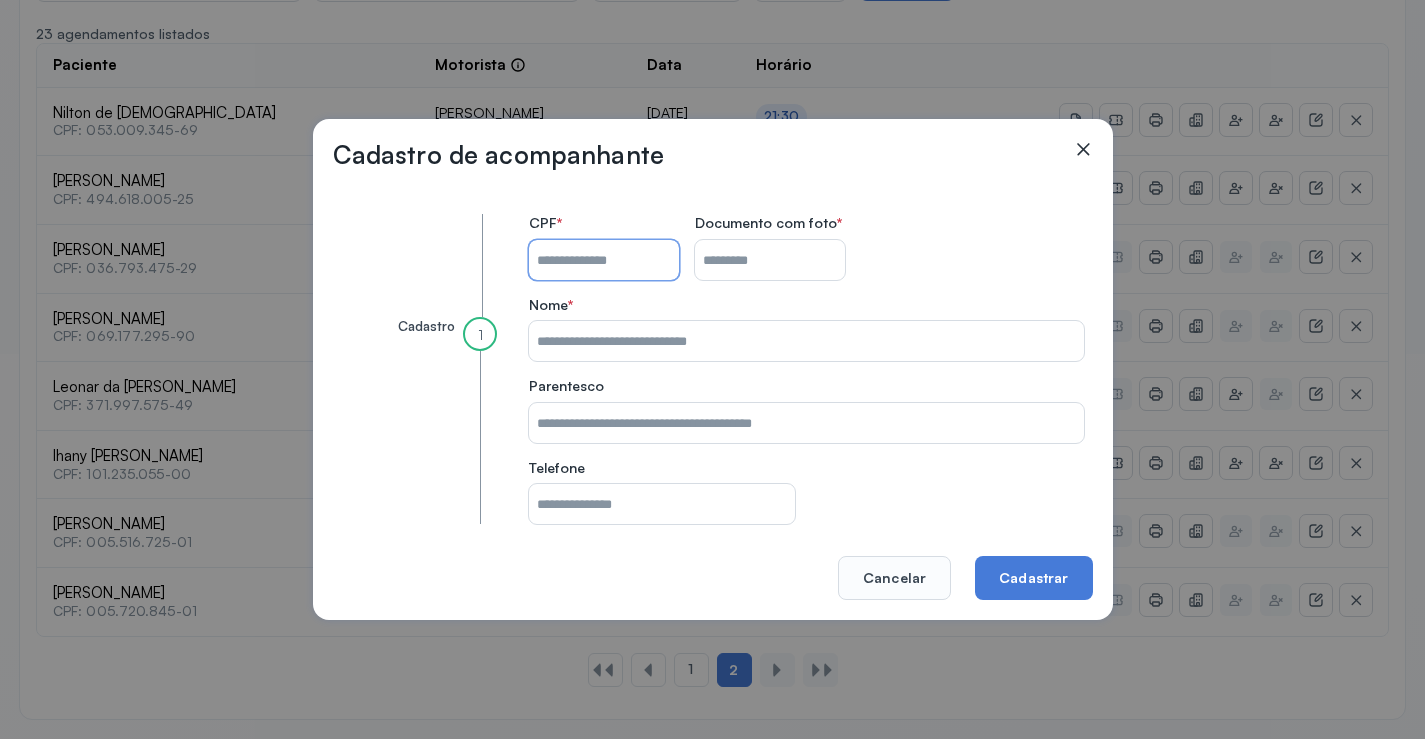 click on "CPF do paciente" at bounding box center [604, 260] 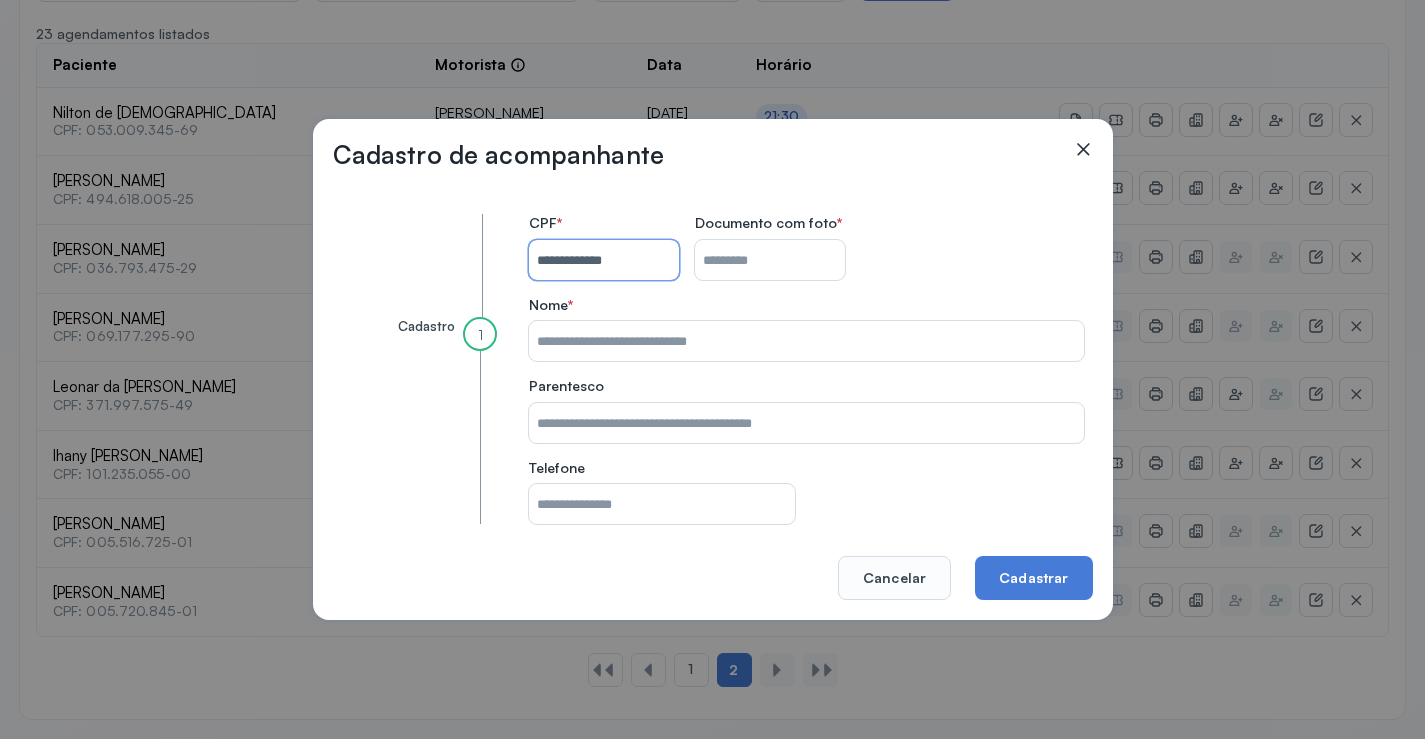 type on "**********" 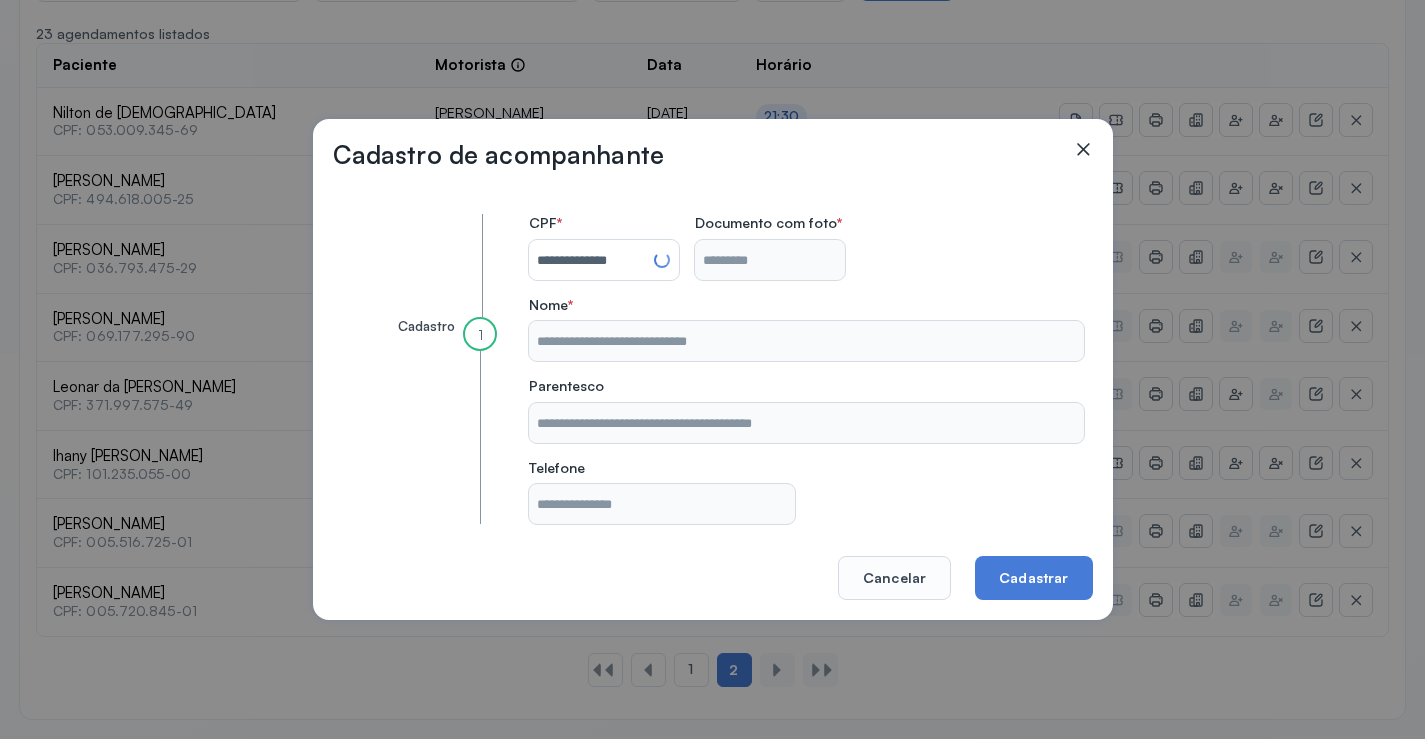 type on "**********" 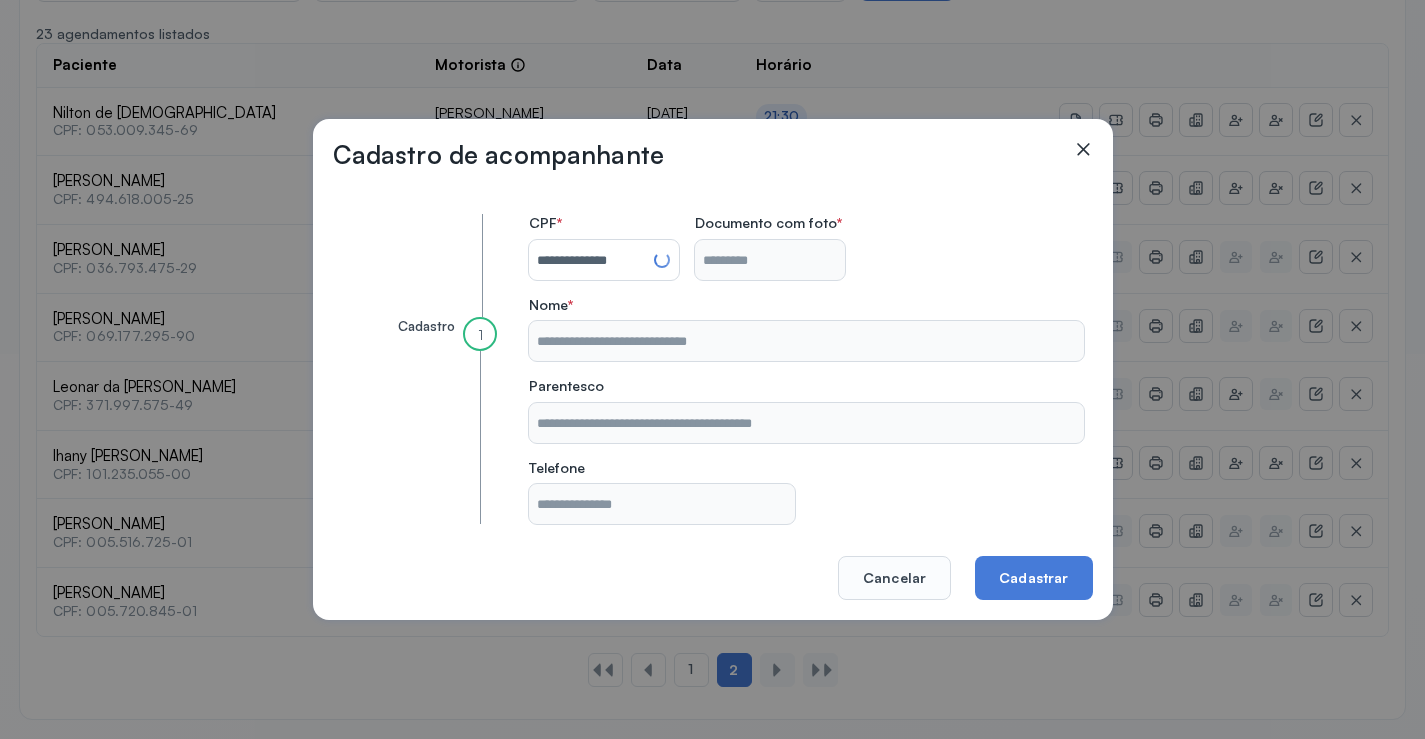 type on "**********" 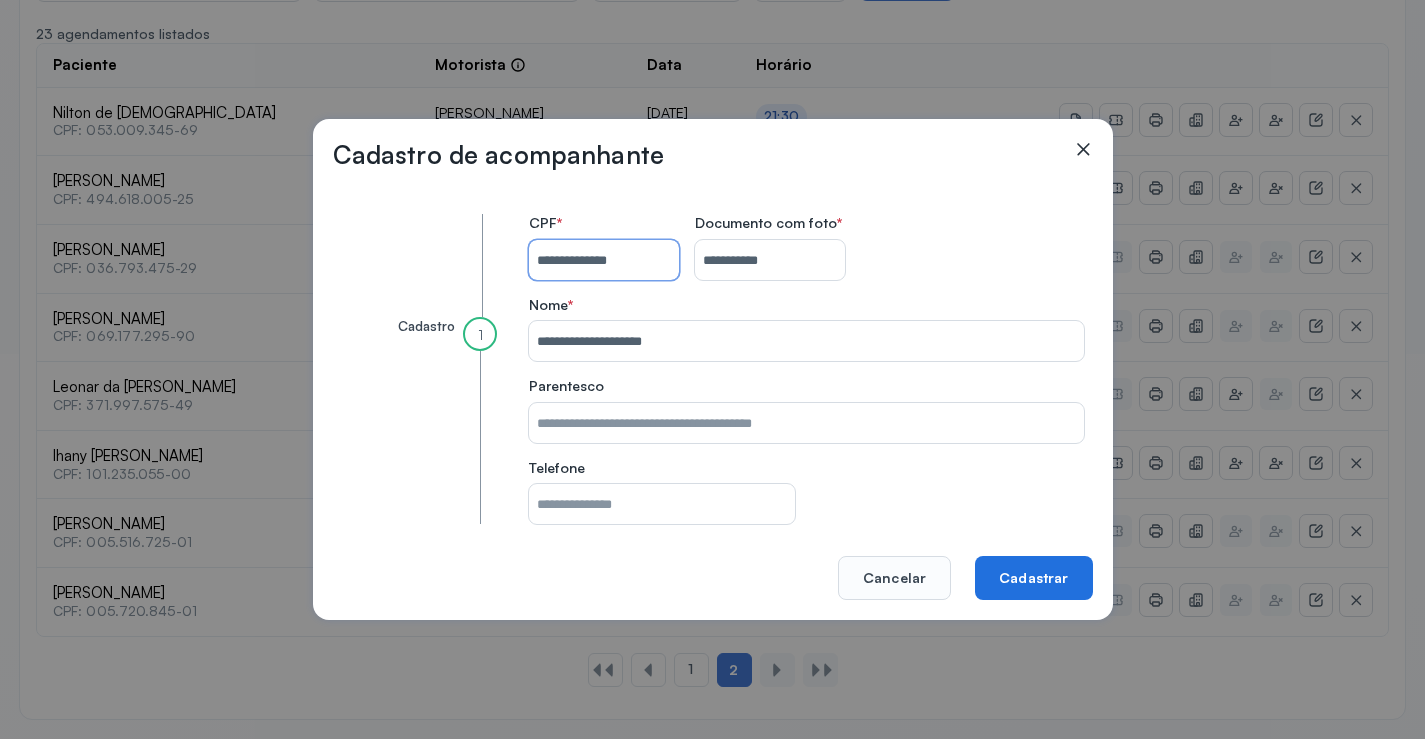 type 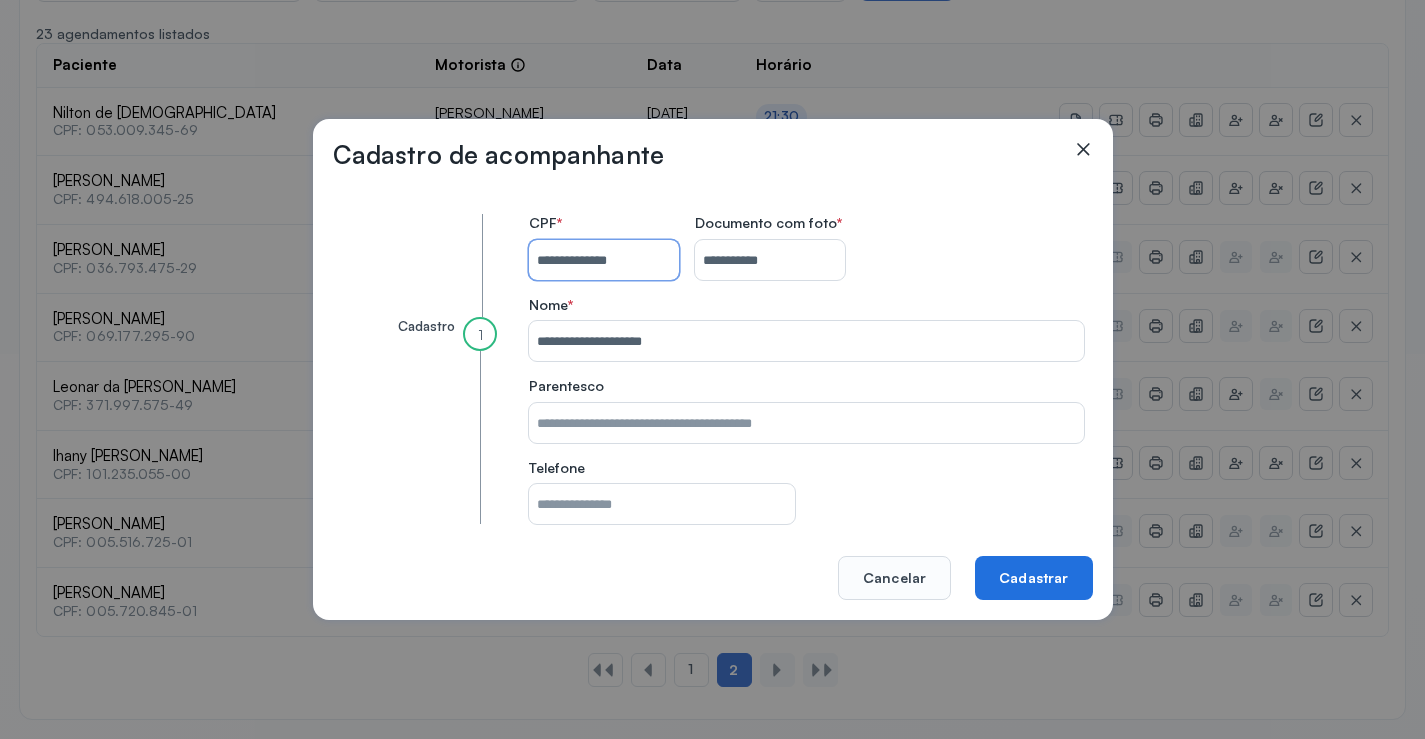 type on "**********" 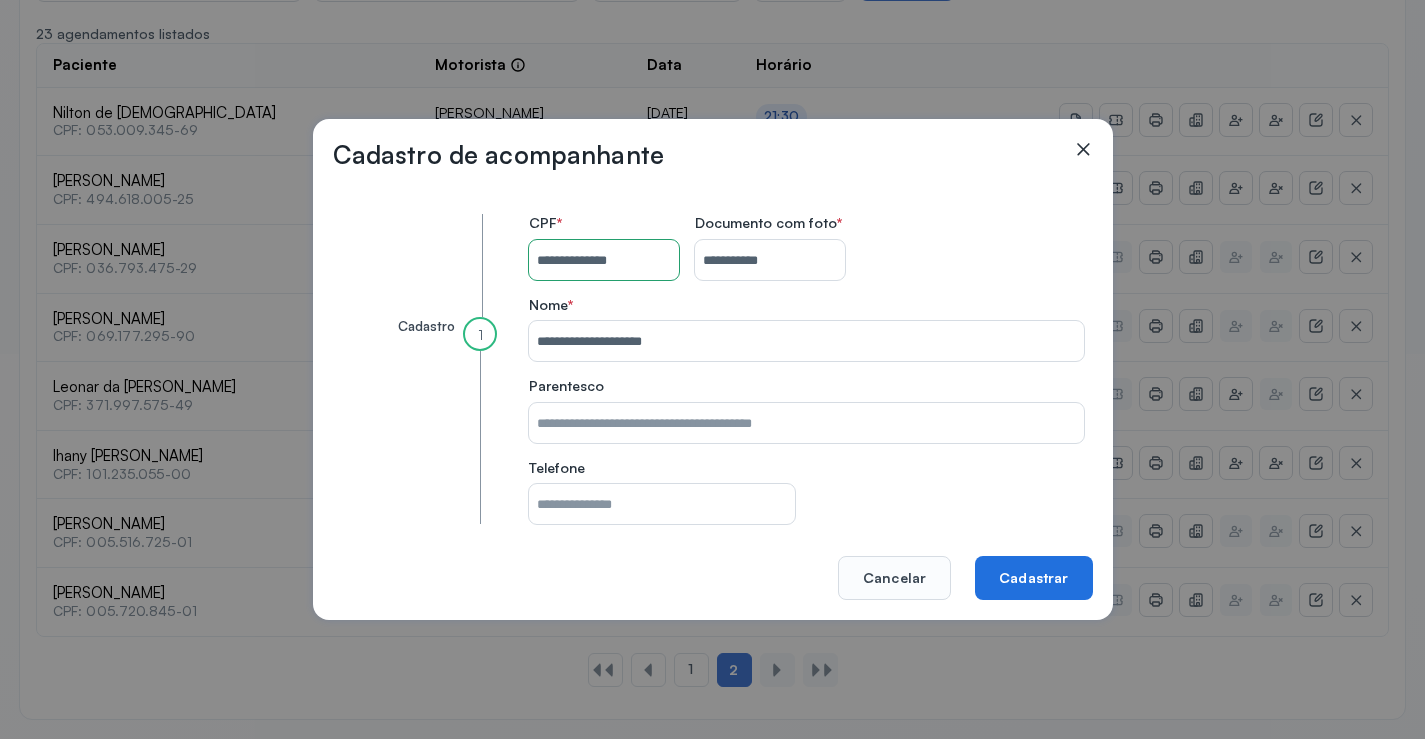 click on "Cadastrar" 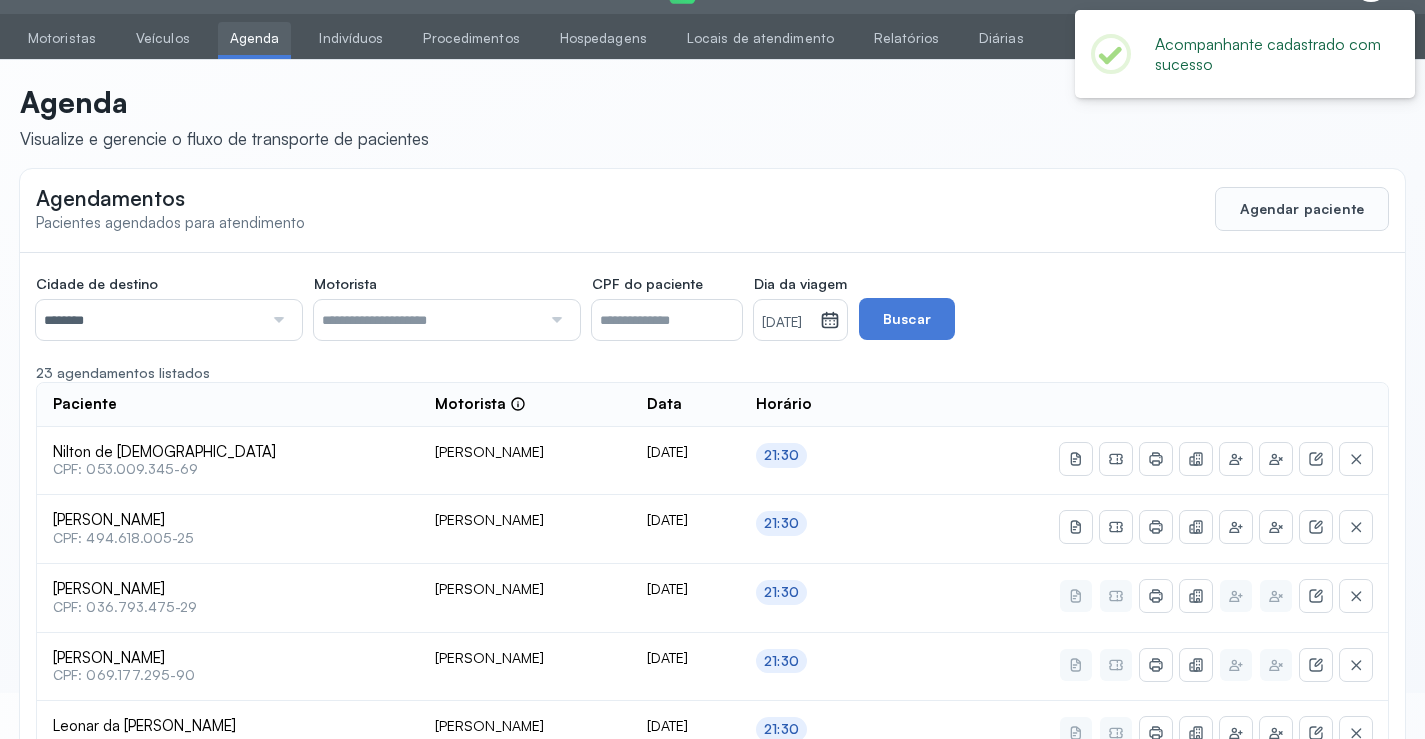 scroll, scrollTop: 385, scrollLeft: 0, axis: vertical 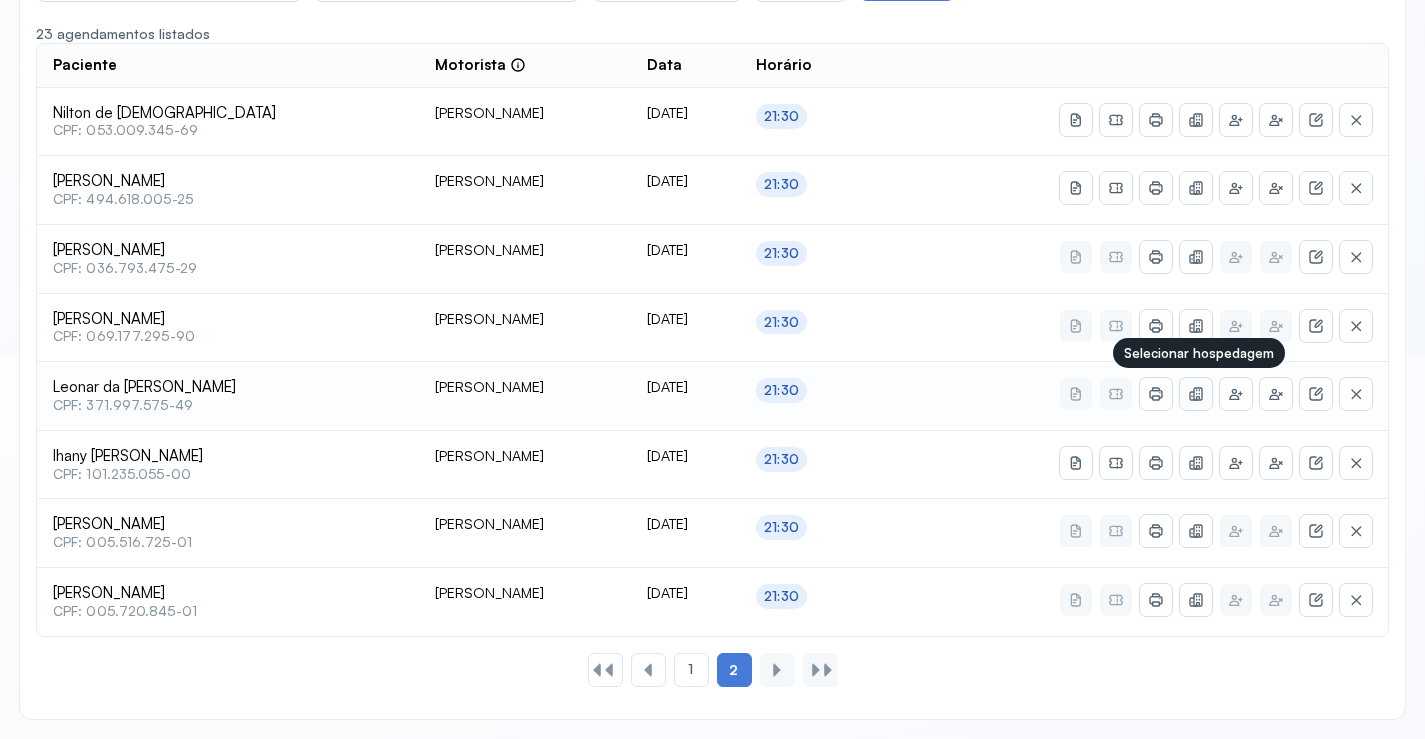 click 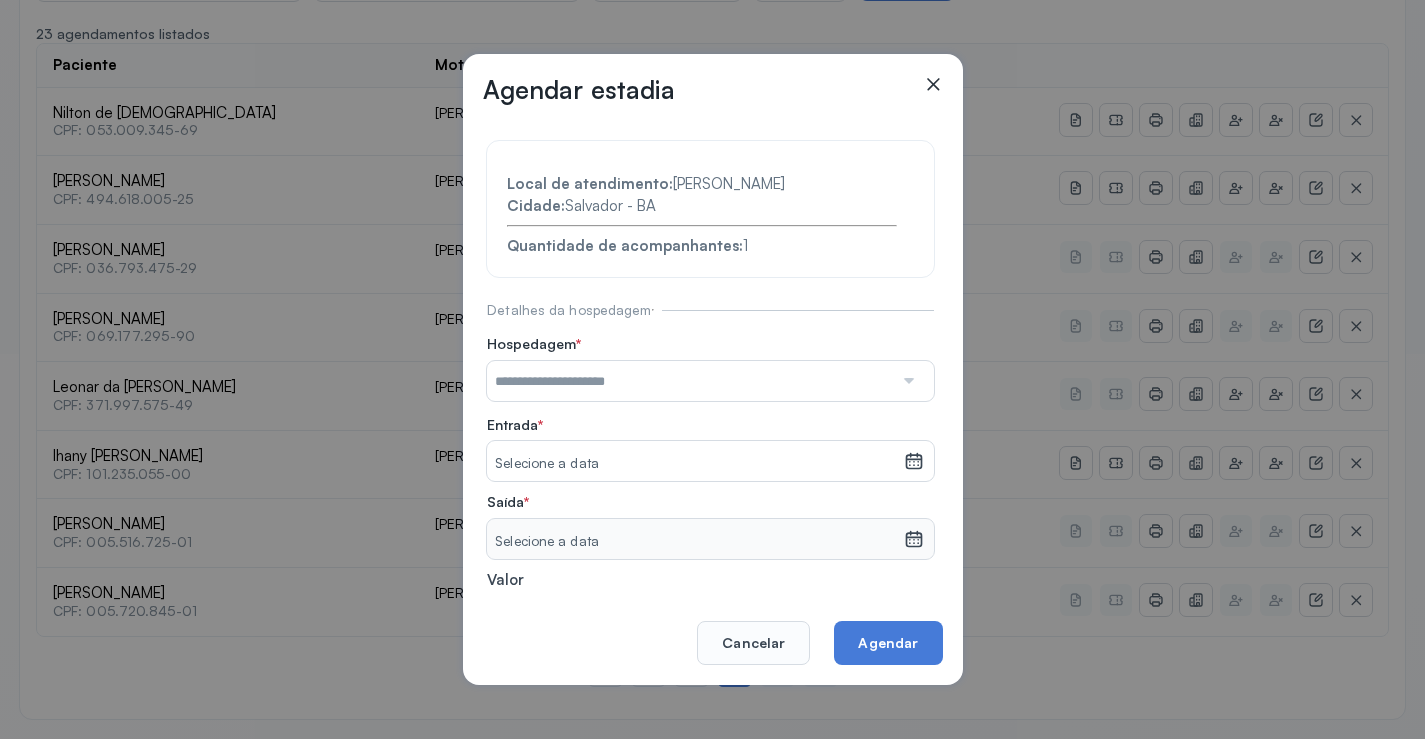 click at bounding box center [690, 381] 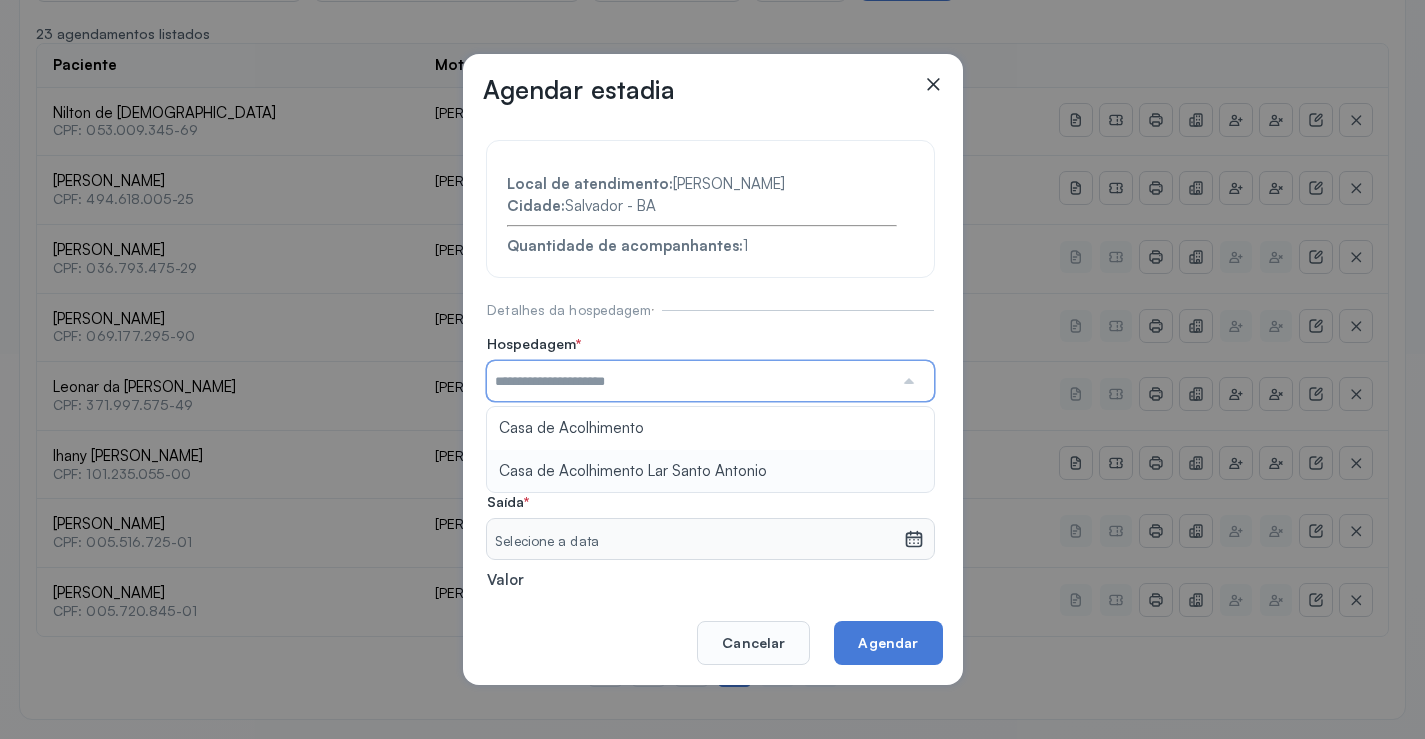 type on "**********" 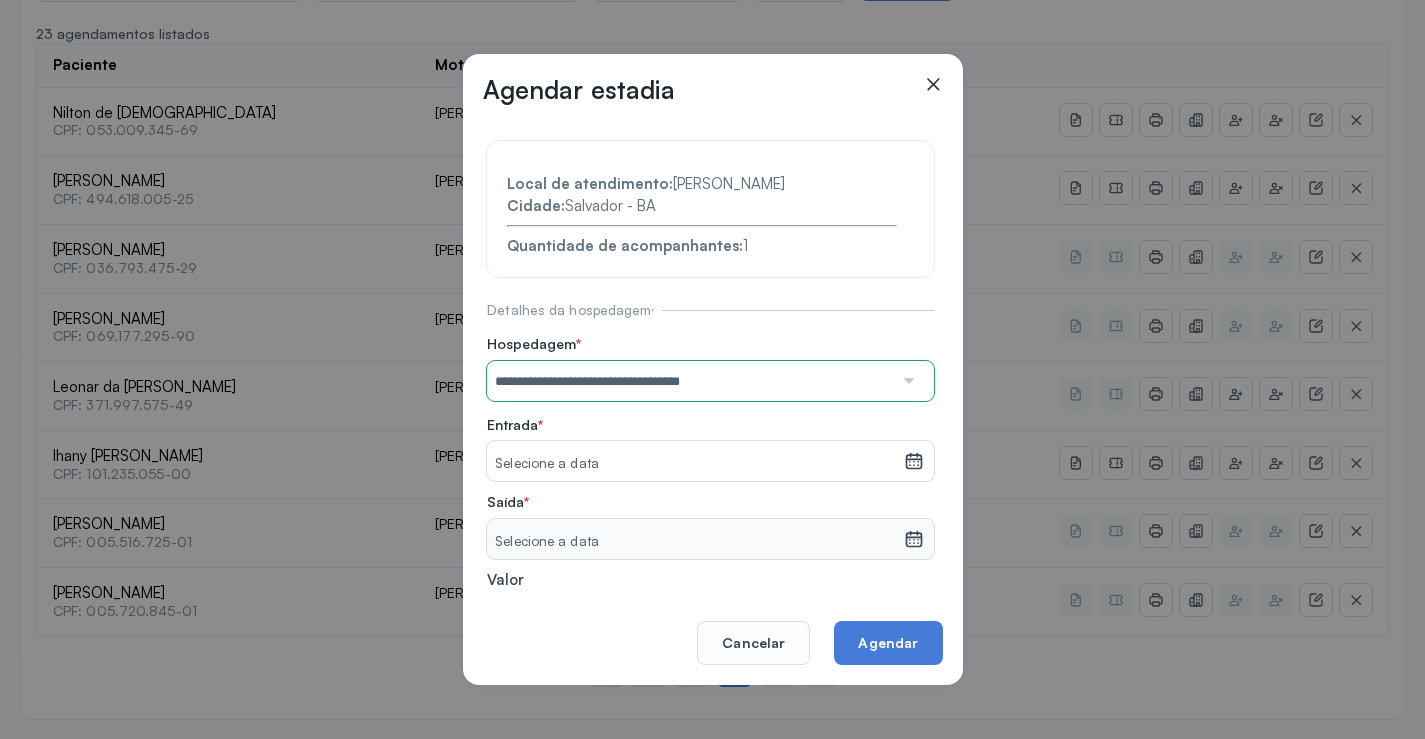click on "**********" at bounding box center (710, 436) 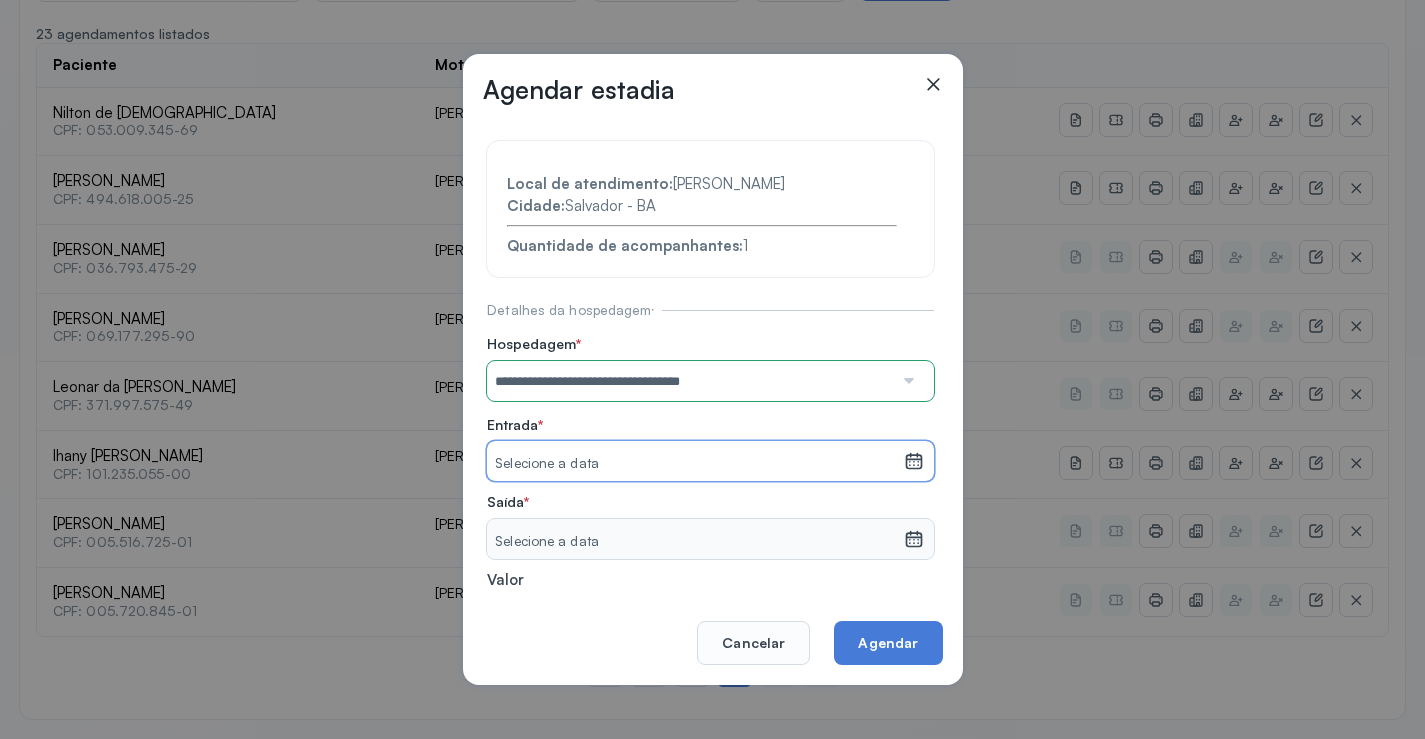 click on "Selecione a data" at bounding box center [695, 464] 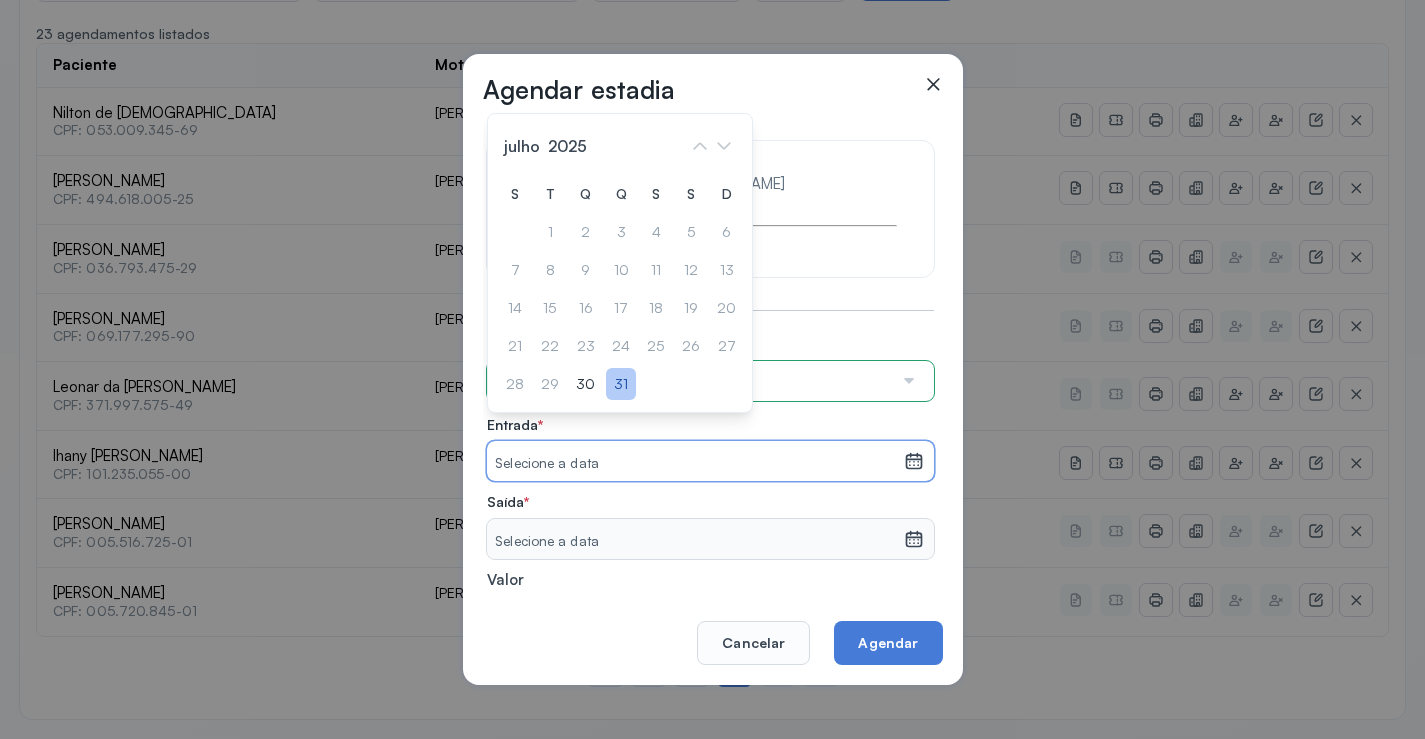 click on "31" 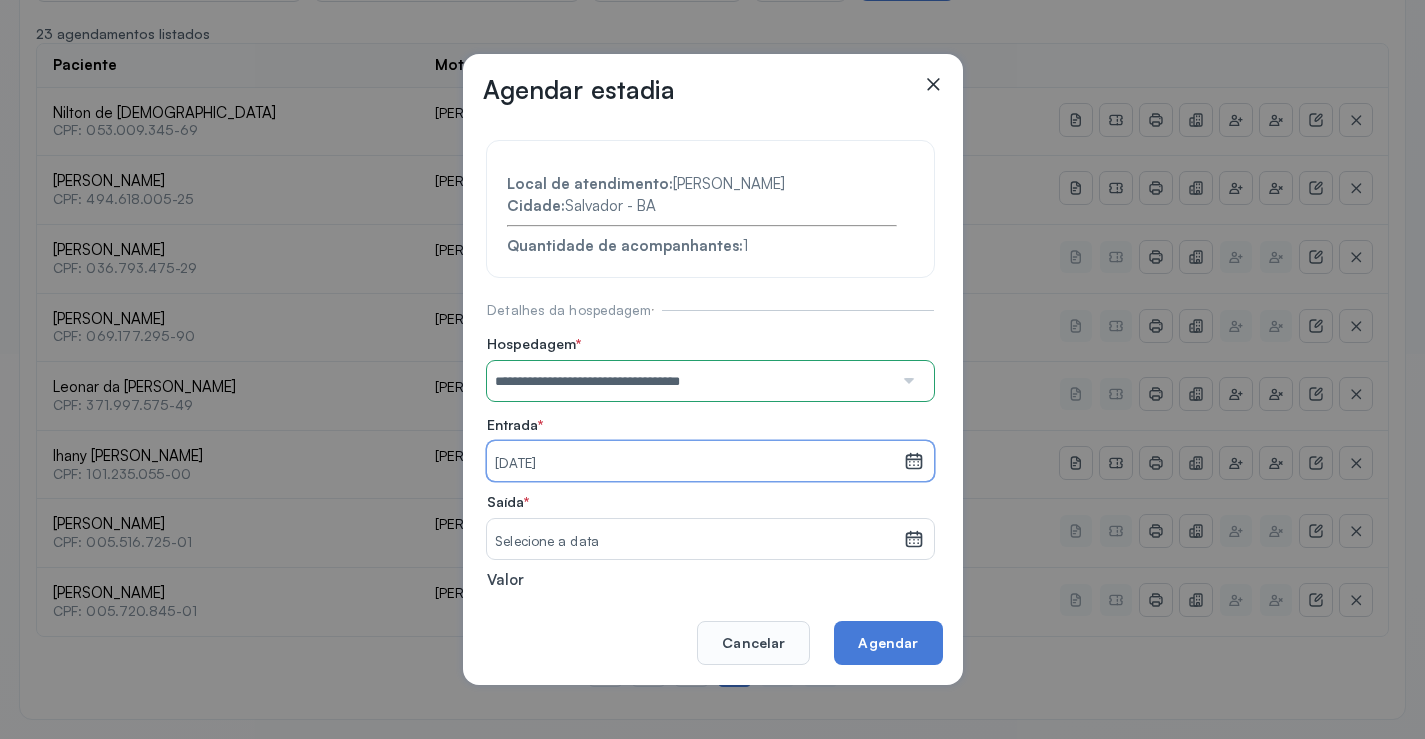 click on "Selecione a data" at bounding box center [695, 539] 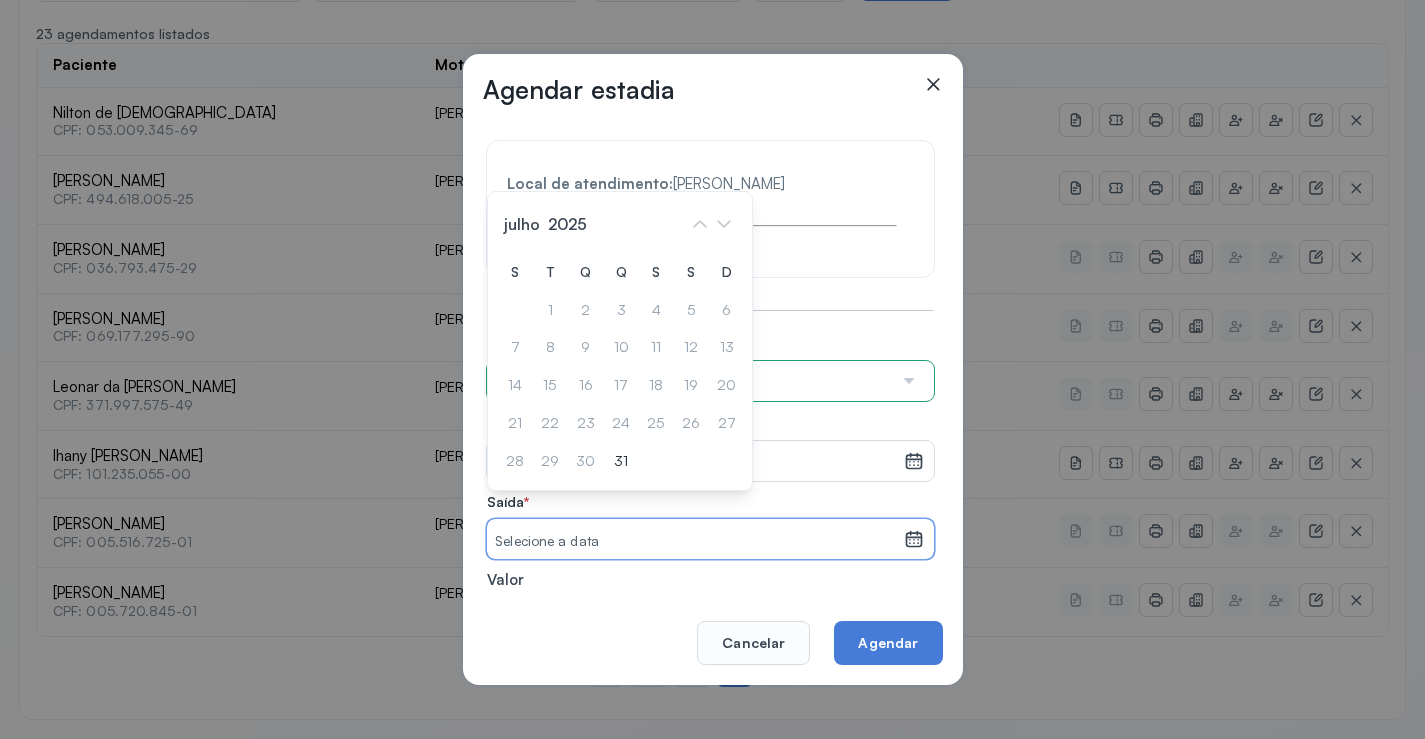 drag, startPoint x: 618, startPoint y: 455, endPoint x: 664, endPoint y: 517, distance: 77.201035 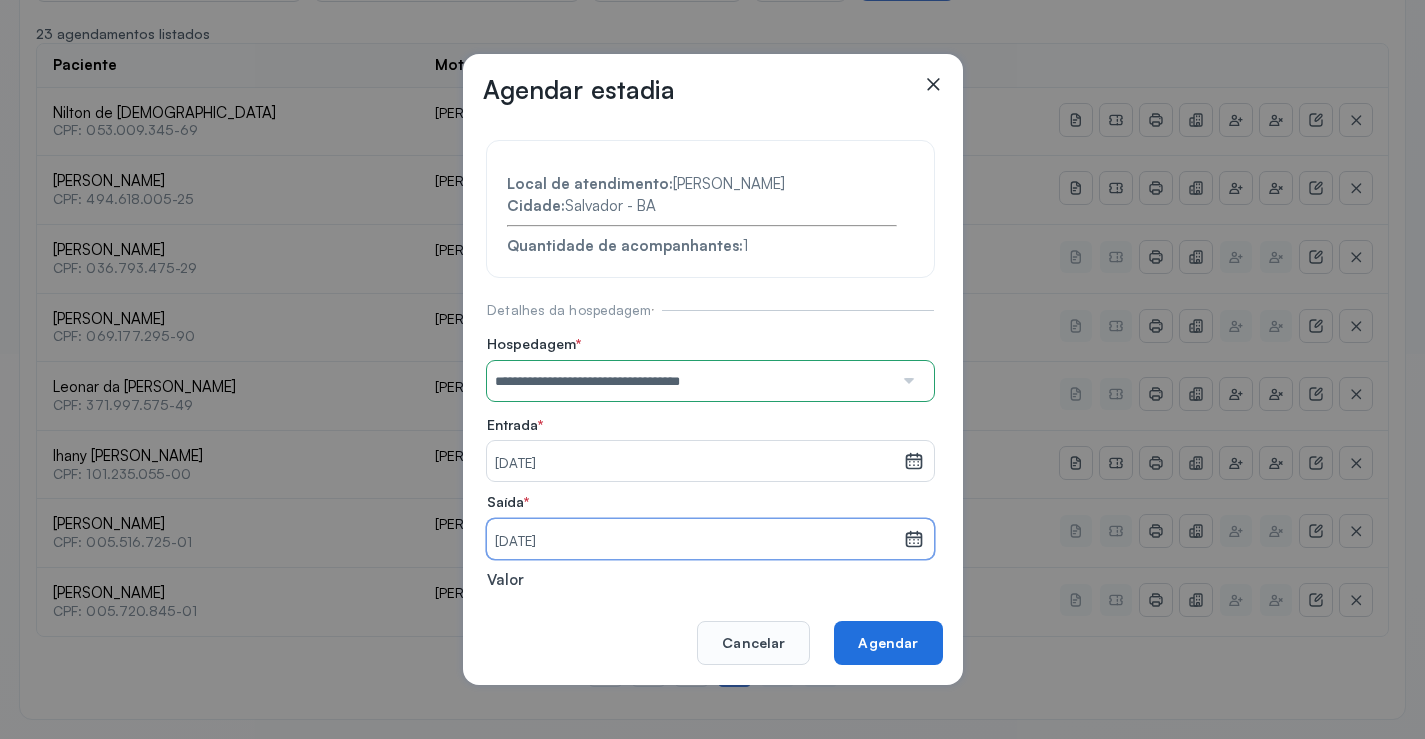 click on "Agendar" 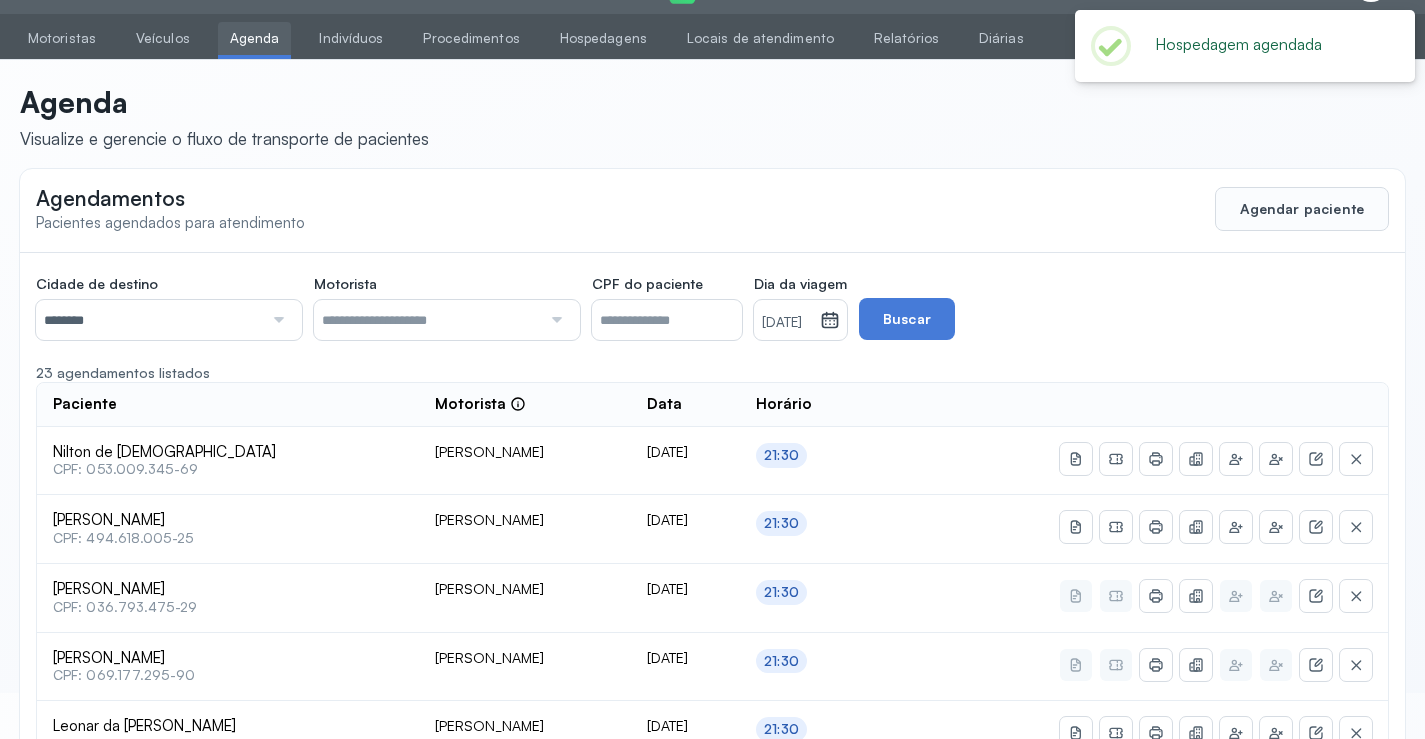 scroll, scrollTop: 385, scrollLeft: 0, axis: vertical 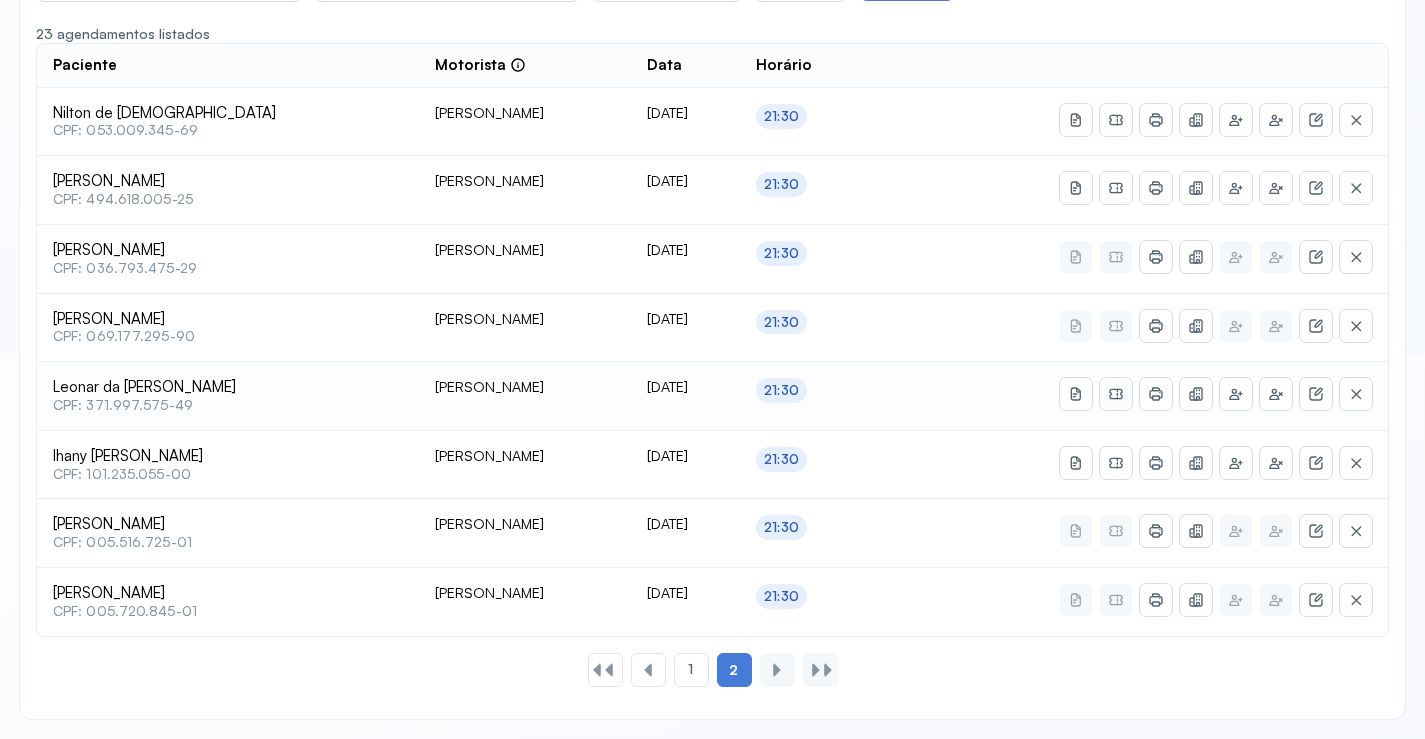 click 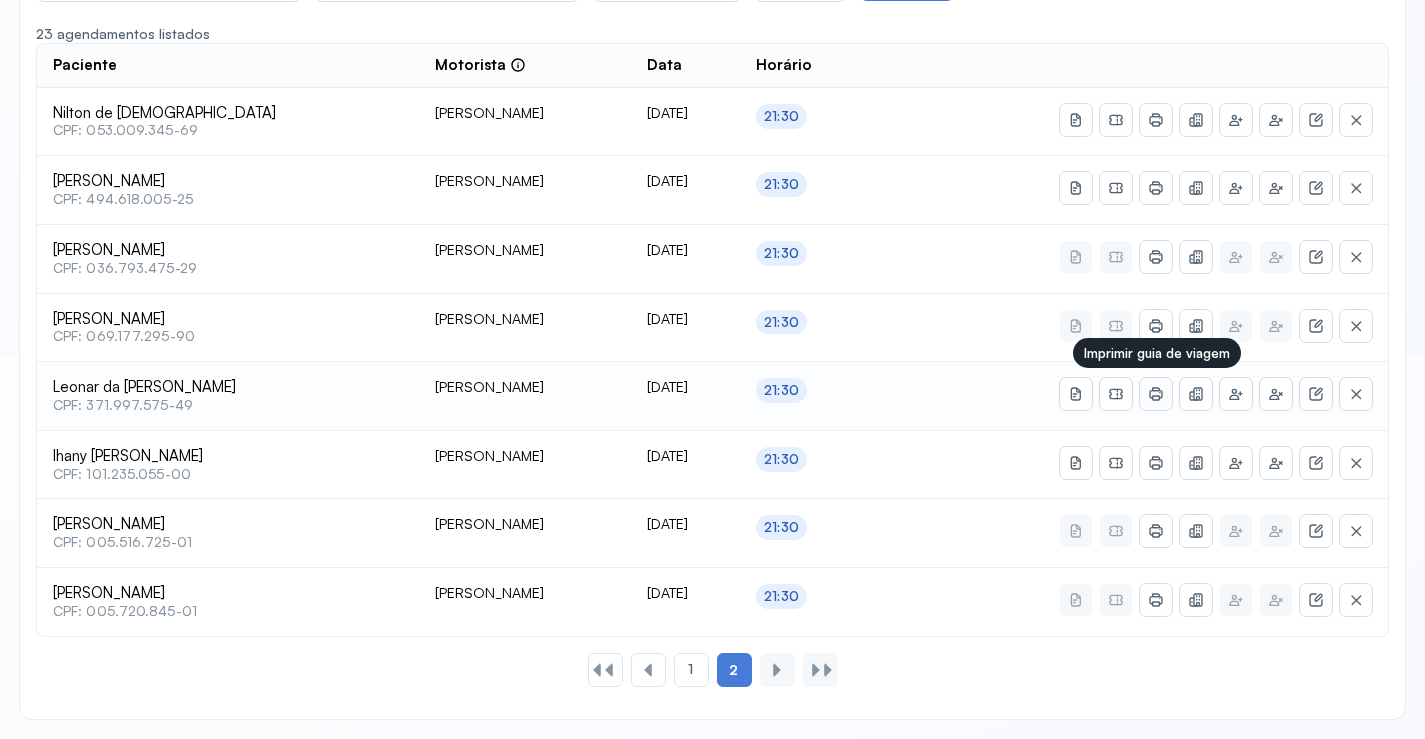 click 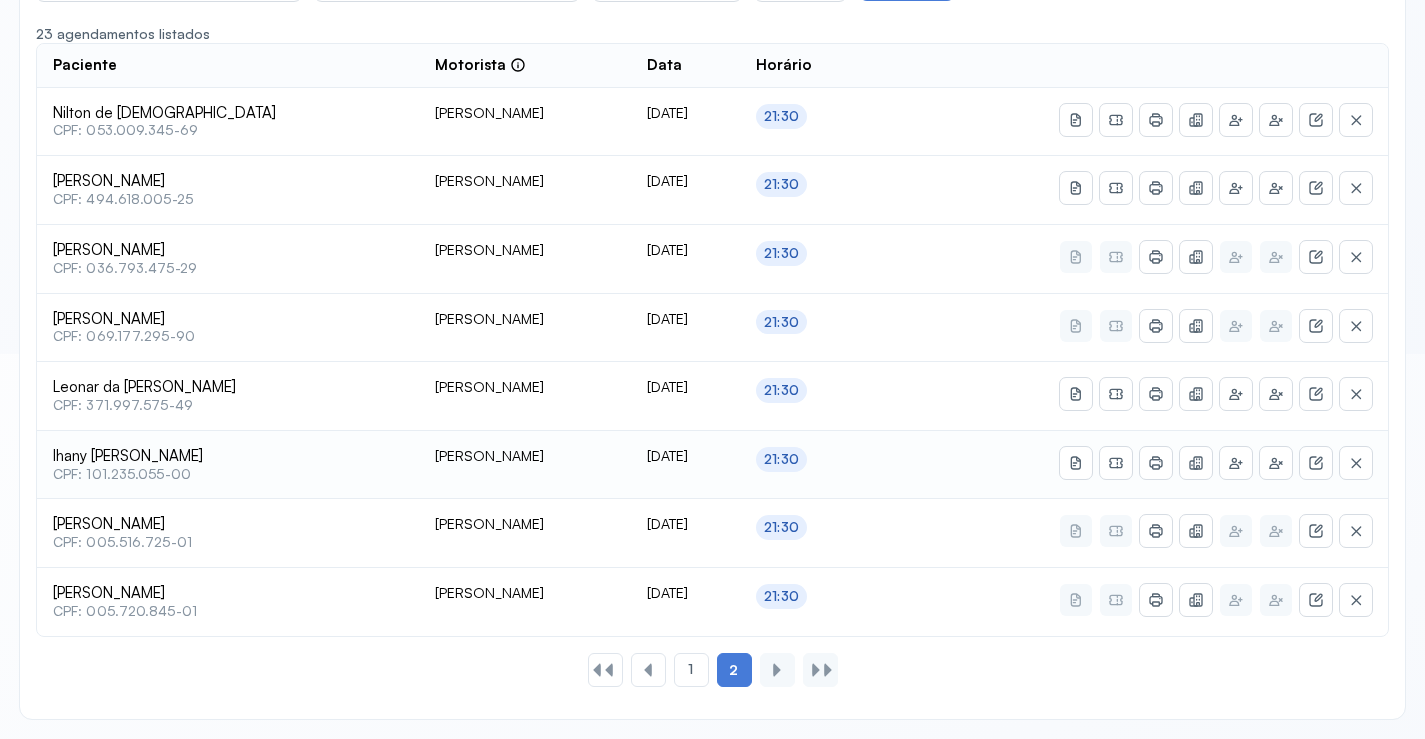 scroll, scrollTop: 285, scrollLeft: 0, axis: vertical 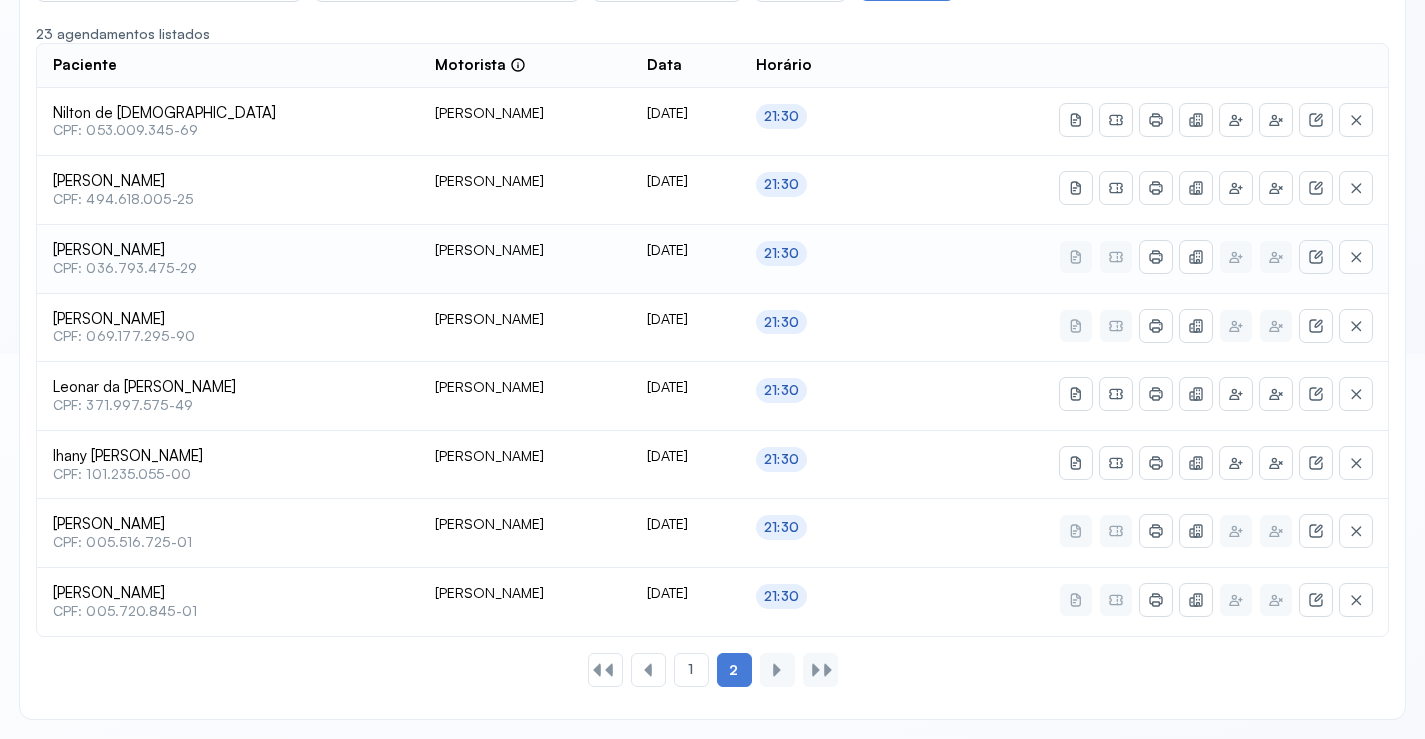click 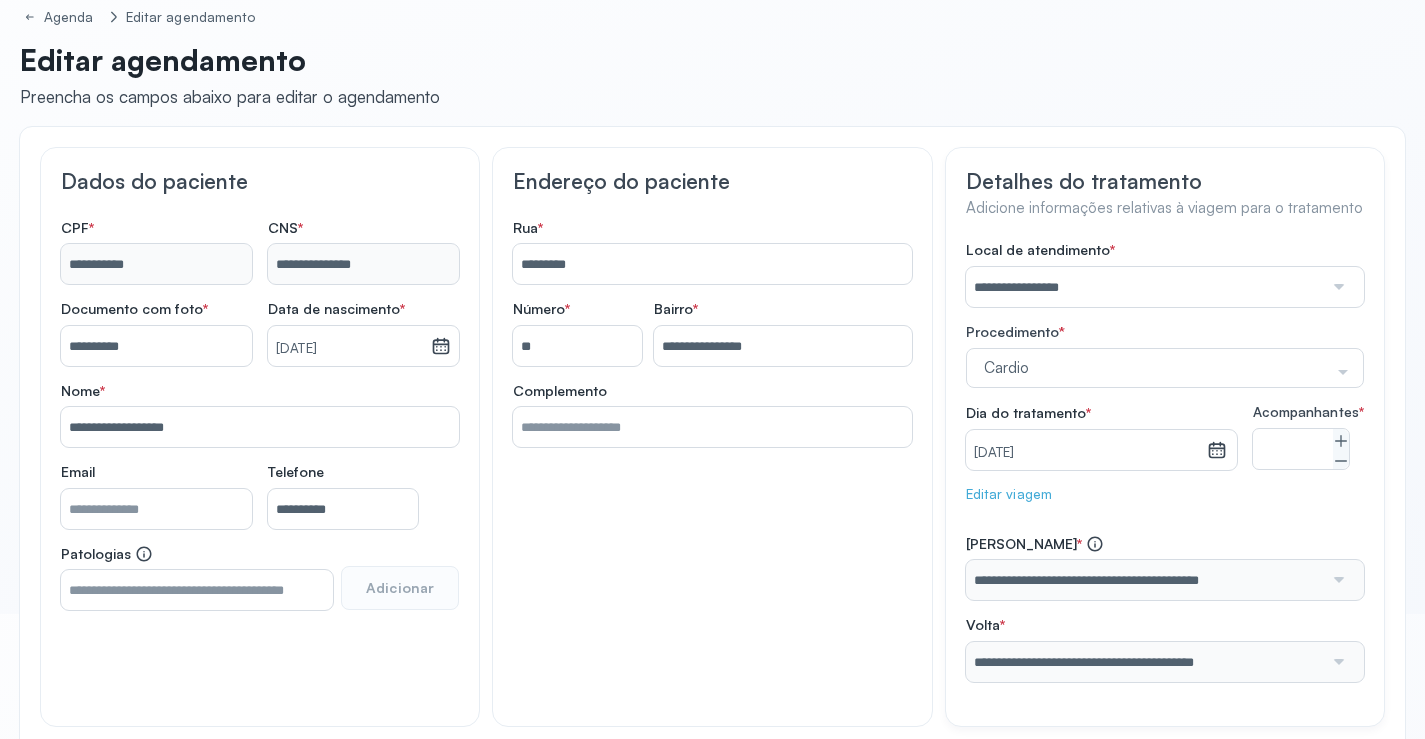 scroll, scrollTop: 0, scrollLeft: 0, axis: both 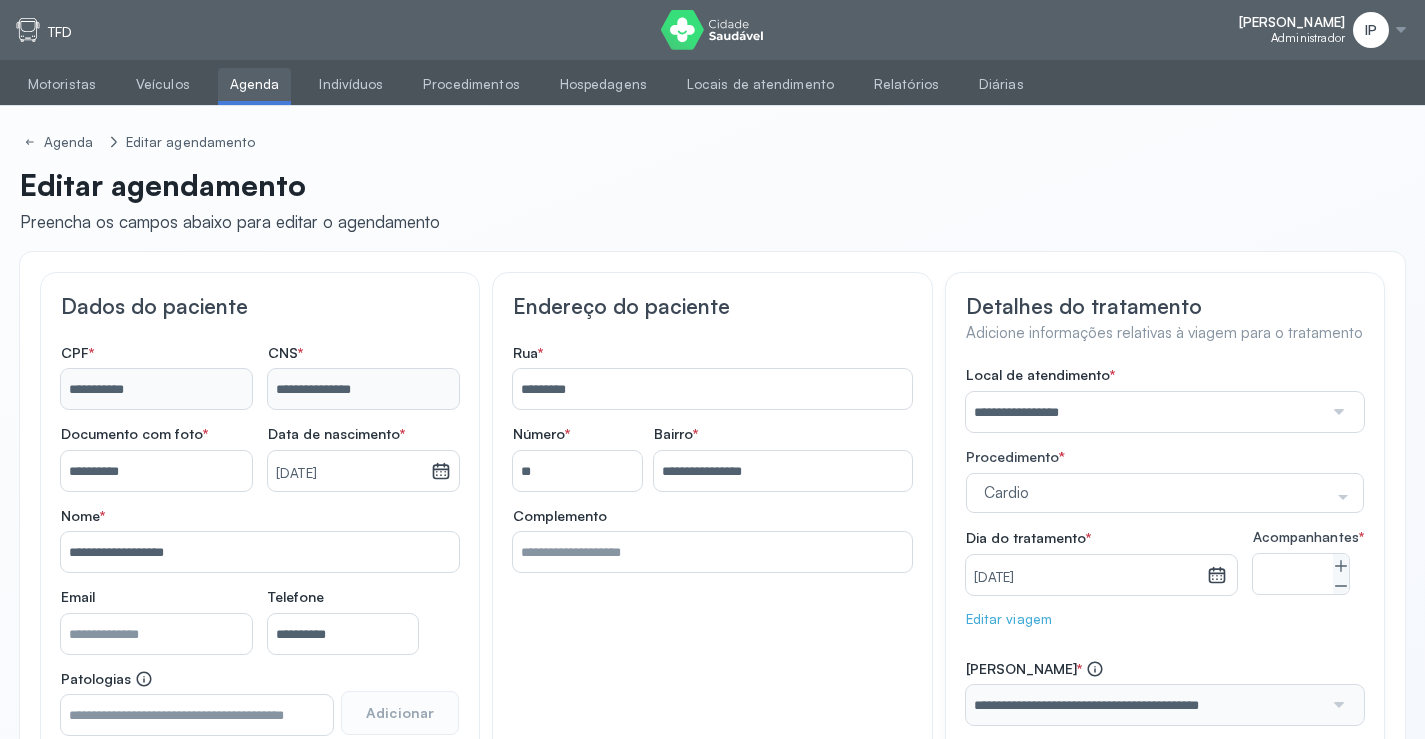 click on "Agenda" at bounding box center (255, 84) 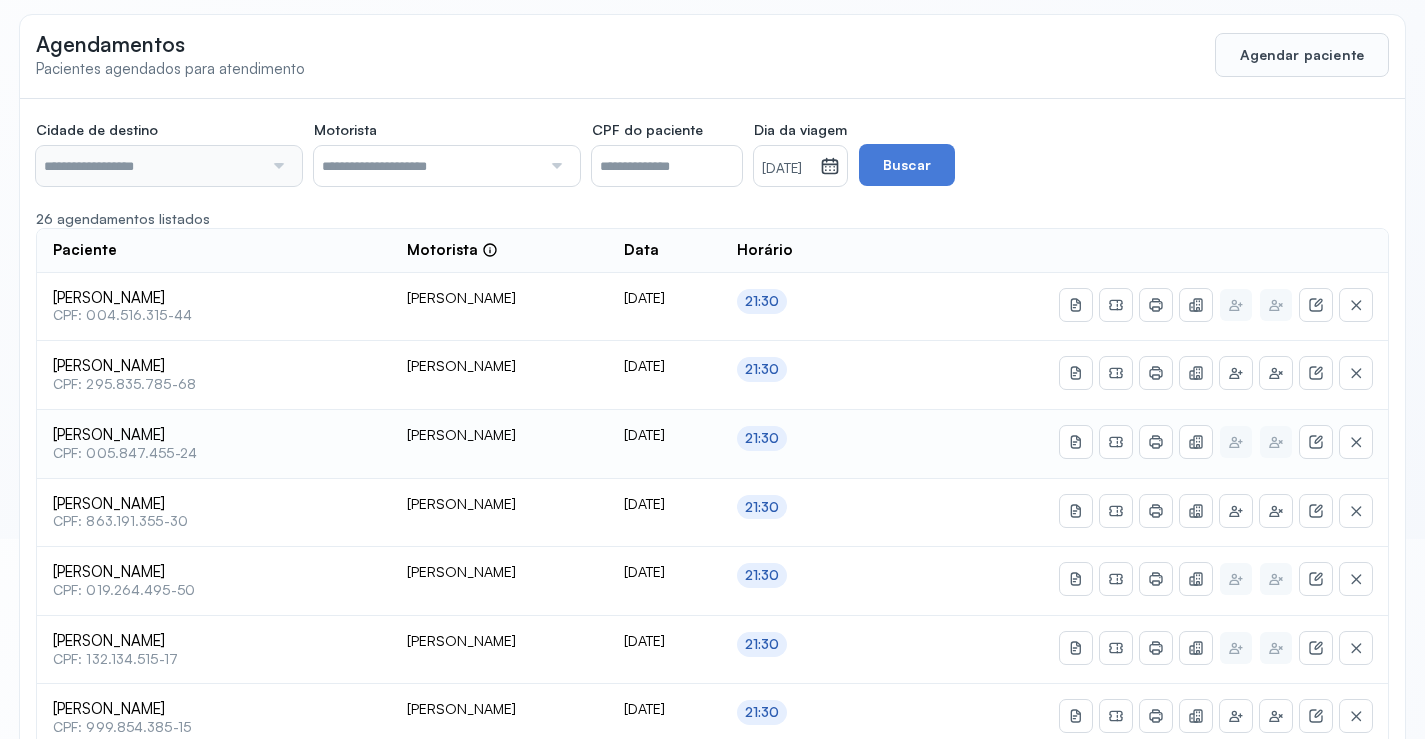 type on "********" 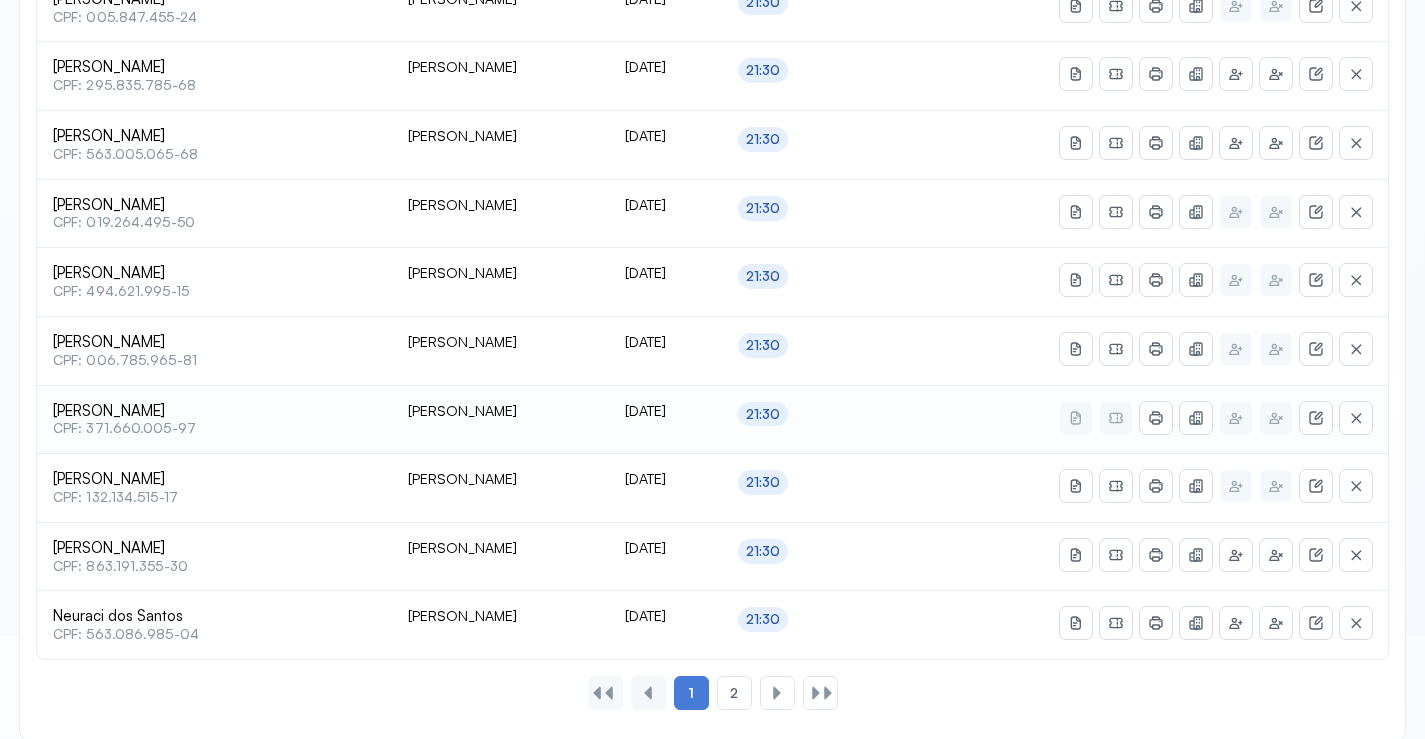 scroll, scrollTop: 865, scrollLeft: 0, axis: vertical 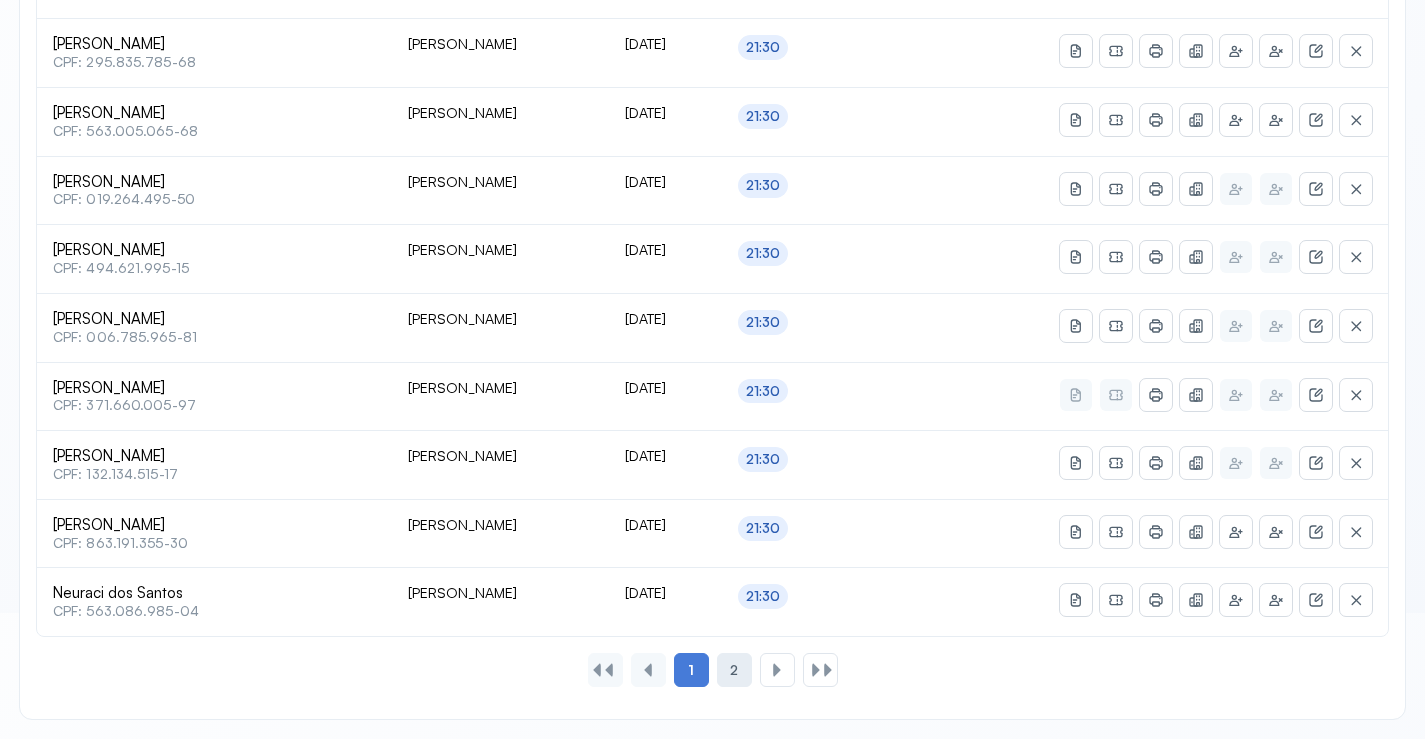 click on "2" at bounding box center (734, 670) 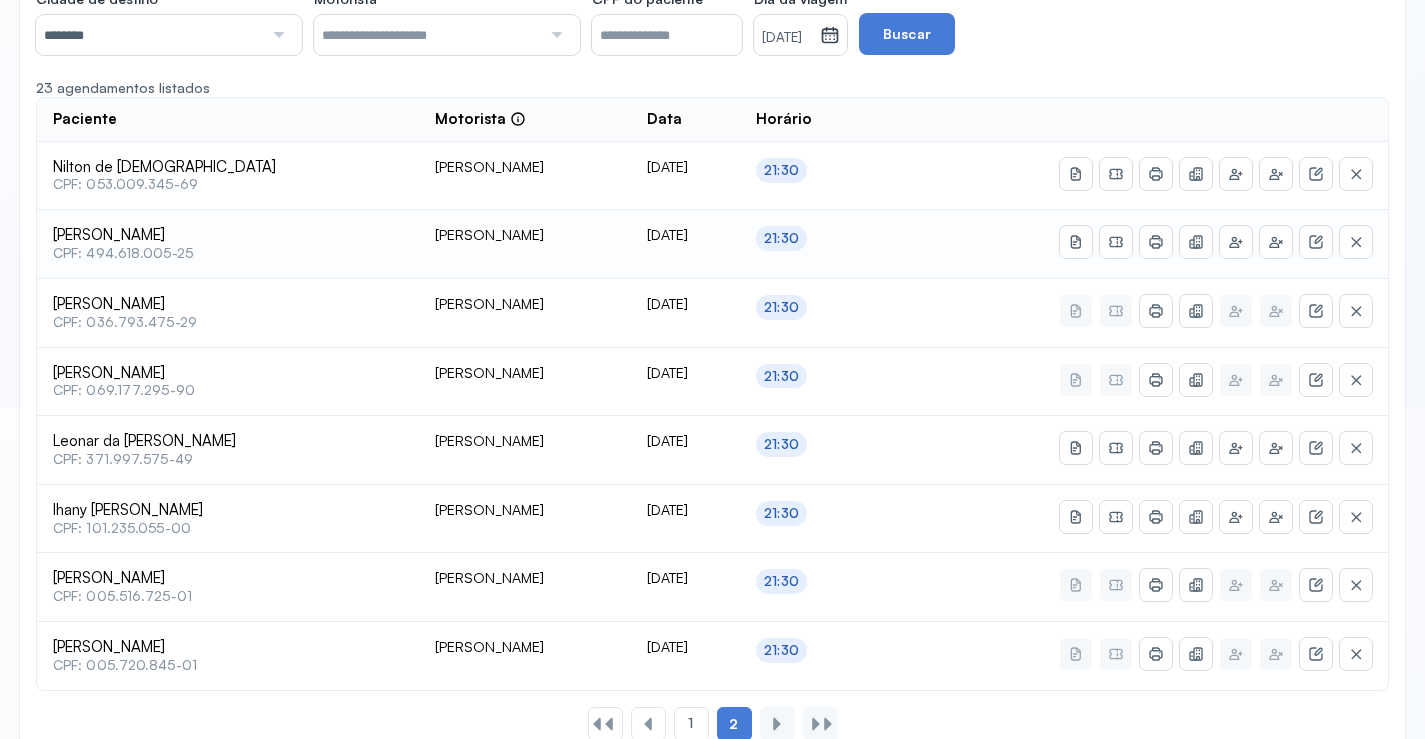 scroll, scrollTop: 385, scrollLeft: 0, axis: vertical 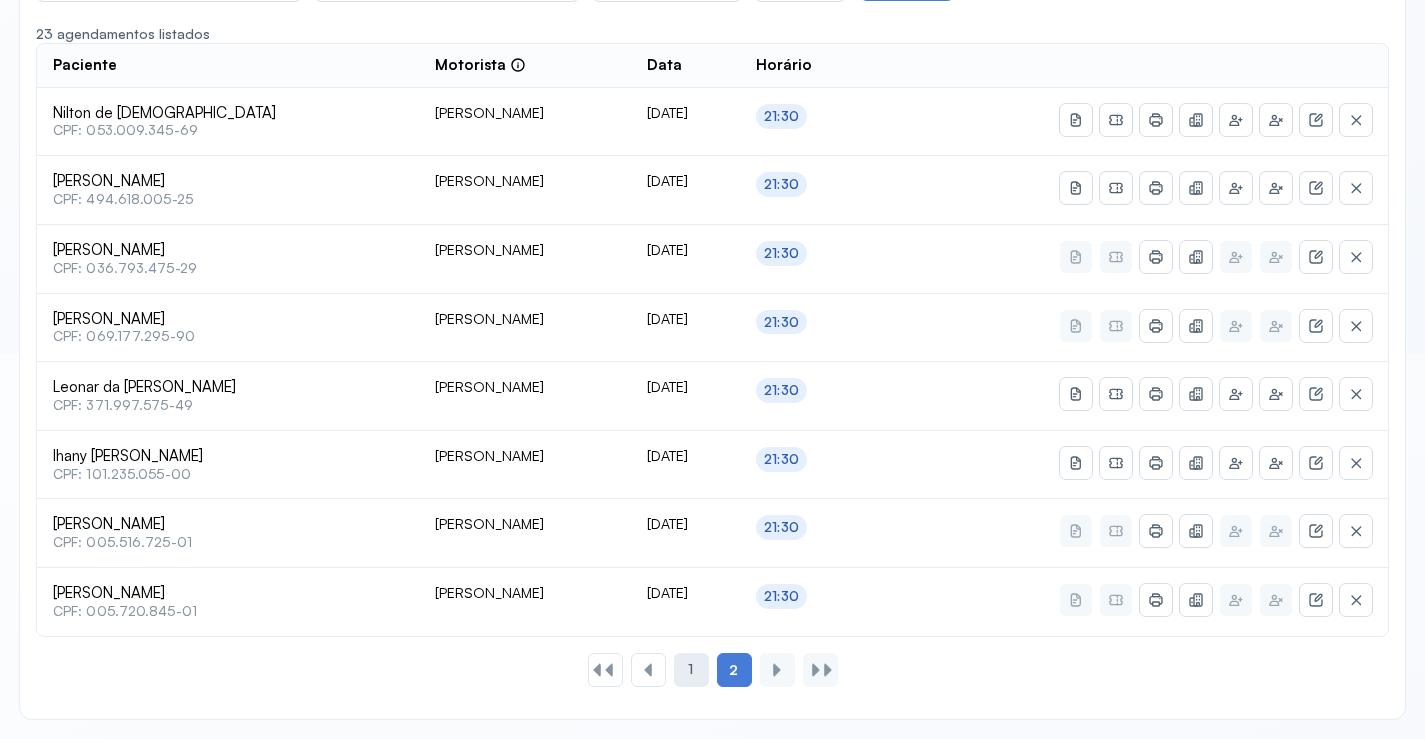 click on "1" 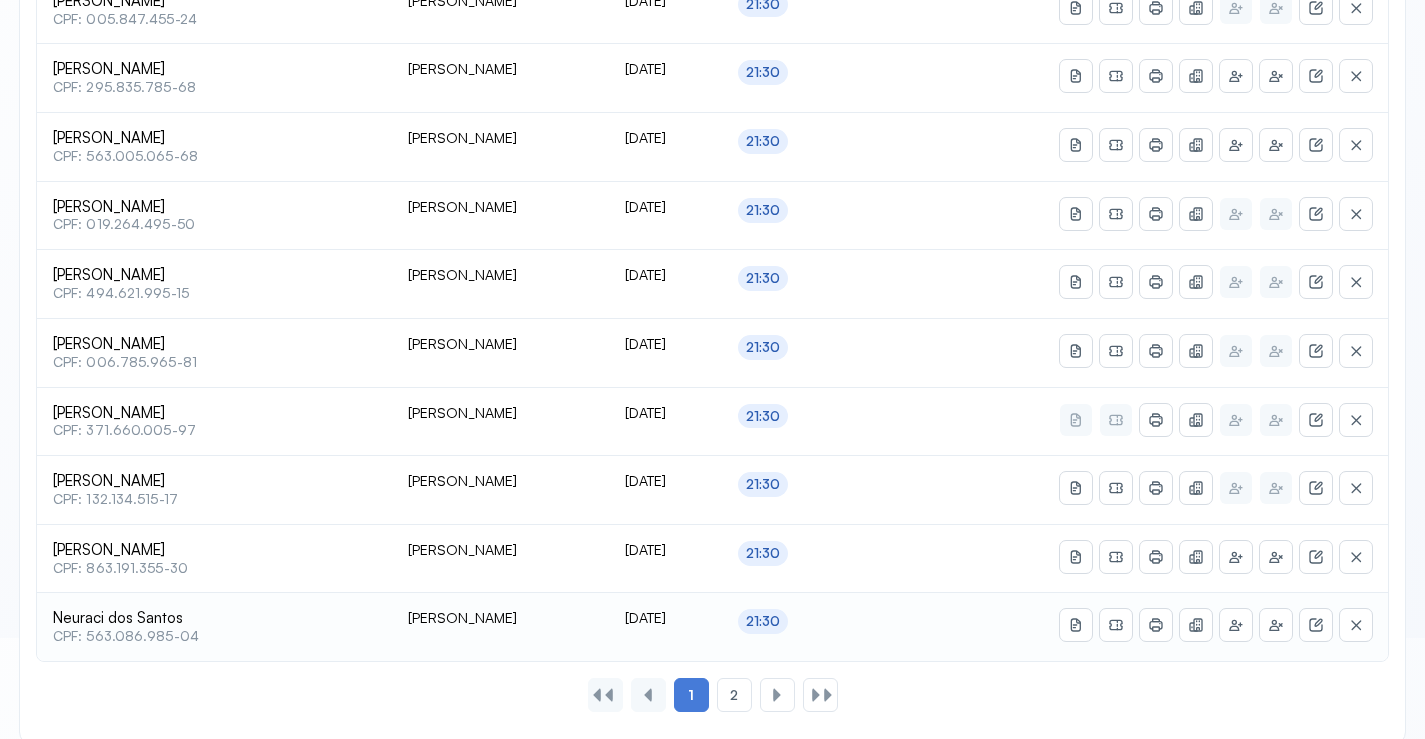 scroll, scrollTop: 865, scrollLeft: 0, axis: vertical 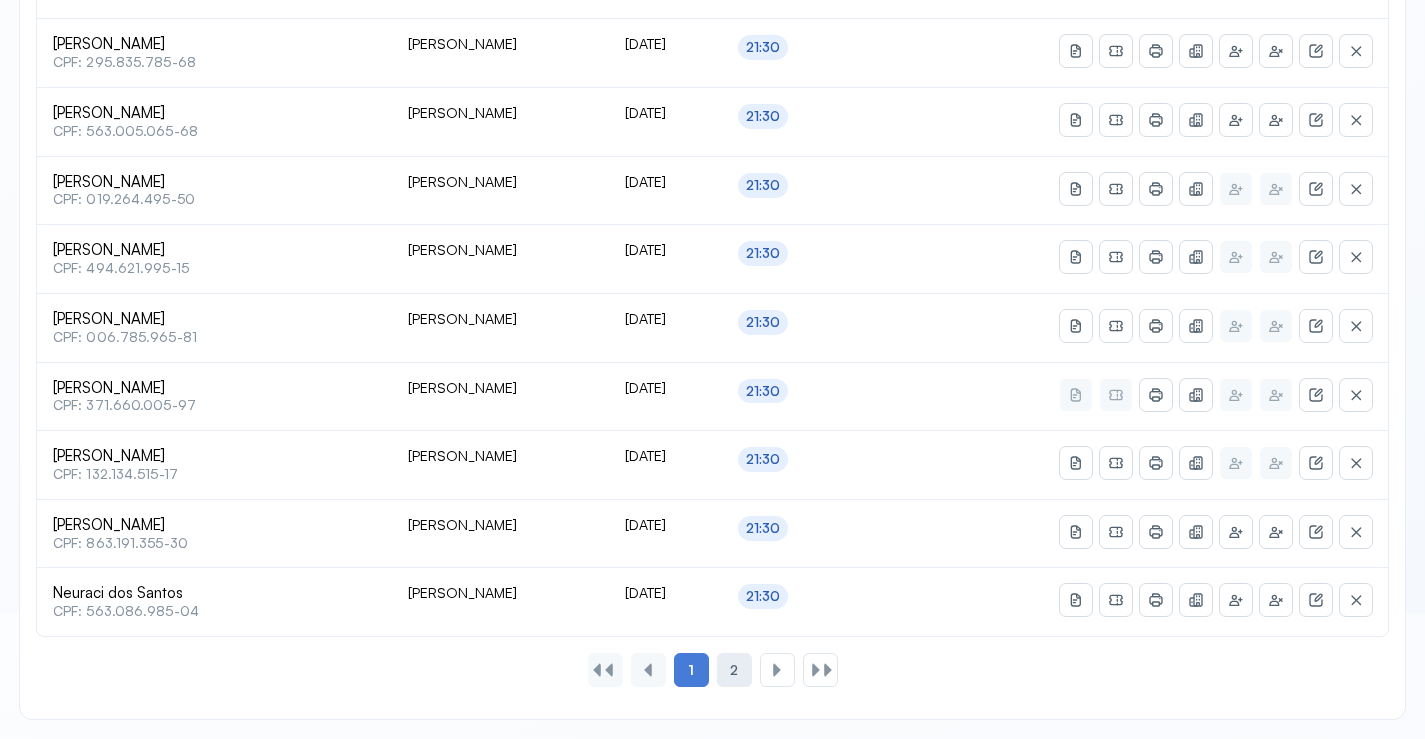 click on "2" at bounding box center [734, 670] 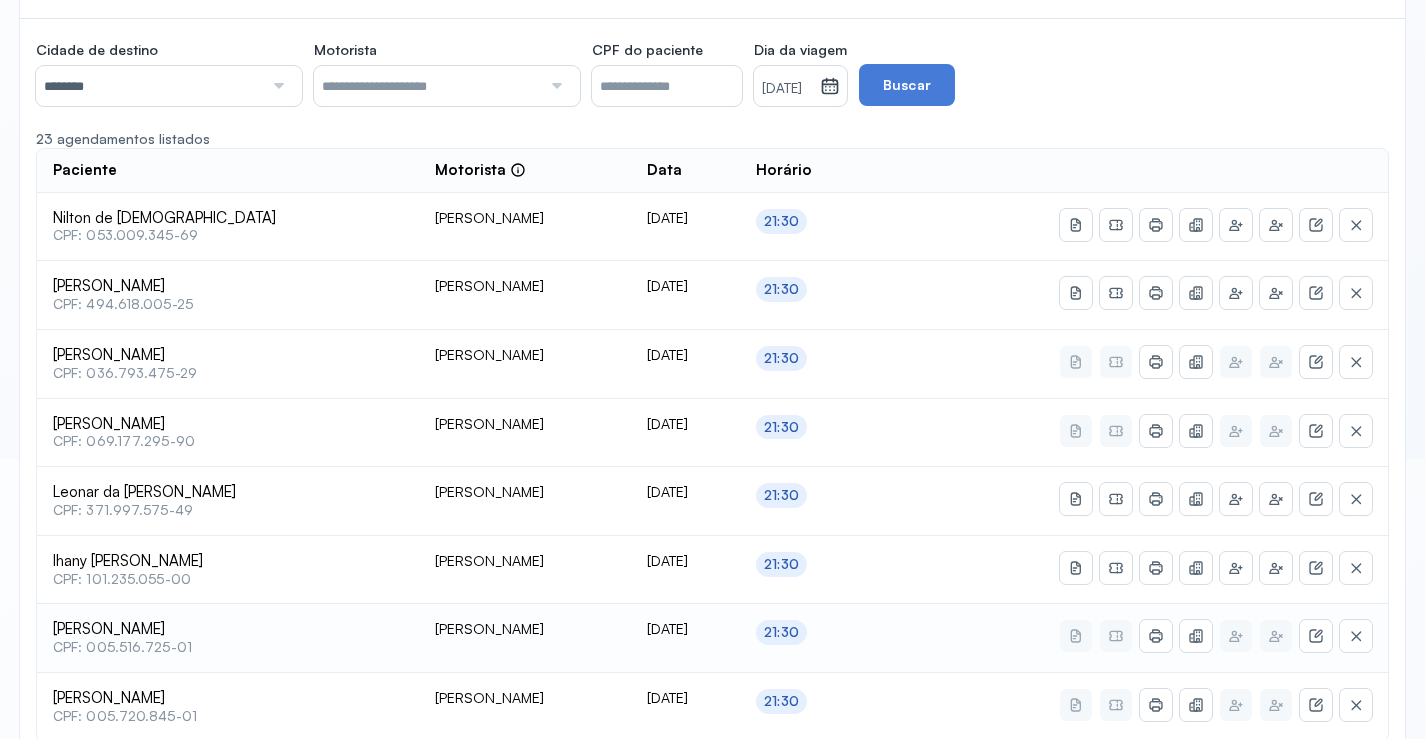 scroll, scrollTop: 385, scrollLeft: 0, axis: vertical 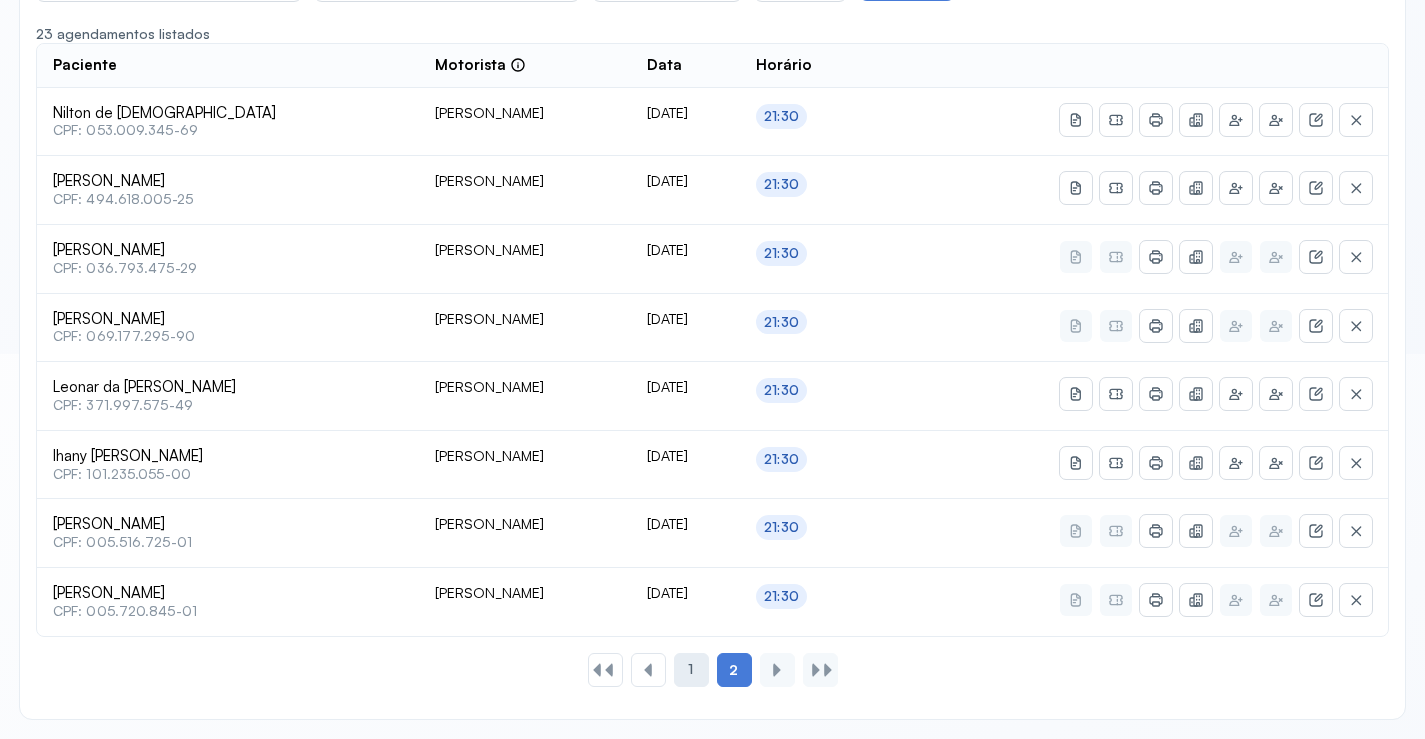click on "1" 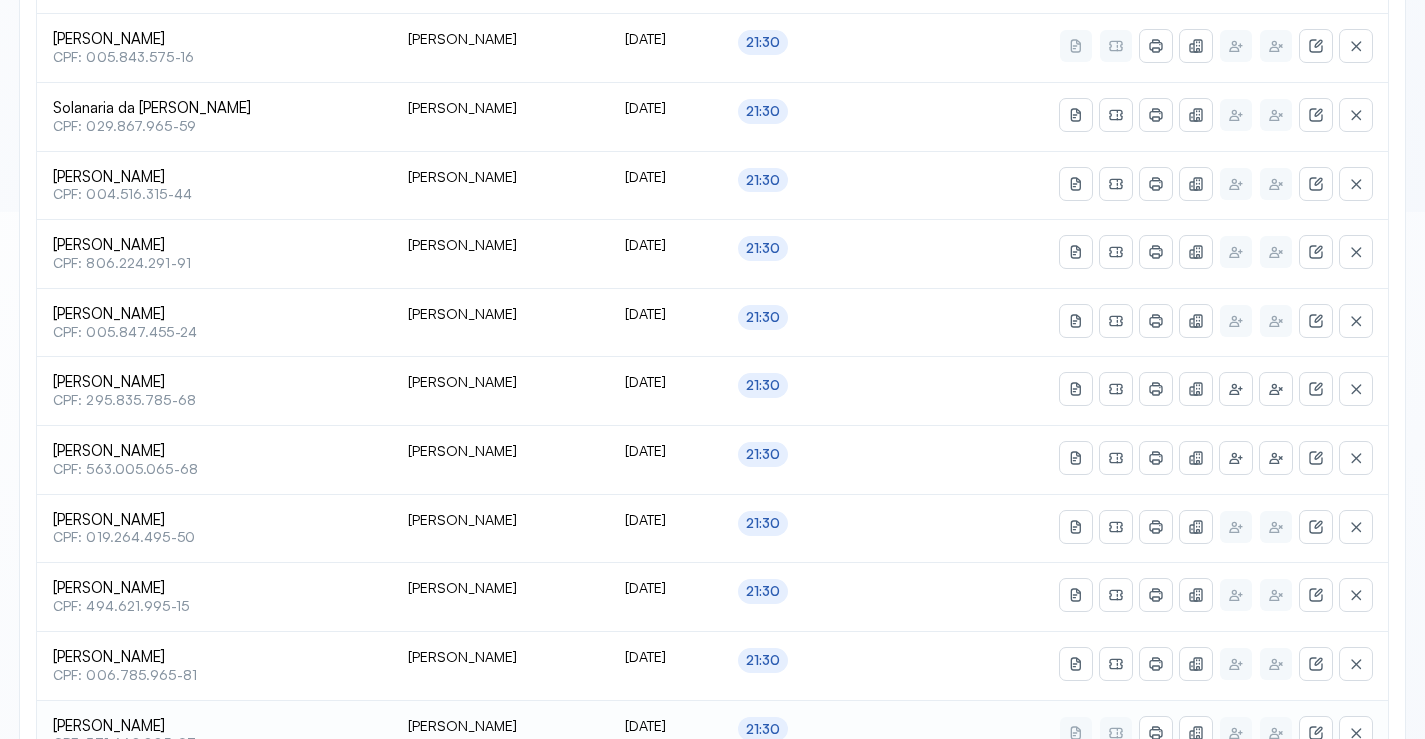 scroll, scrollTop: 865, scrollLeft: 0, axis: vertical 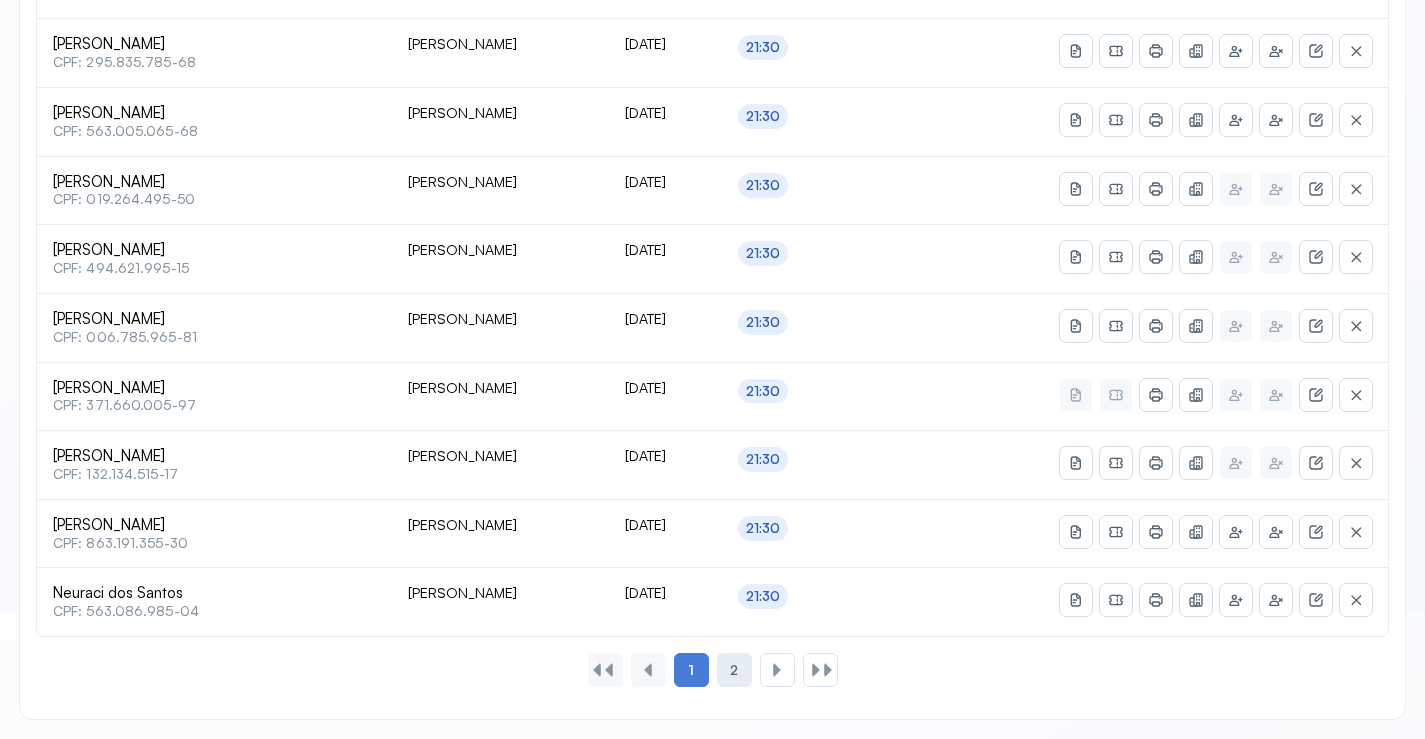 click on "2" at bounding box center (734, 670) 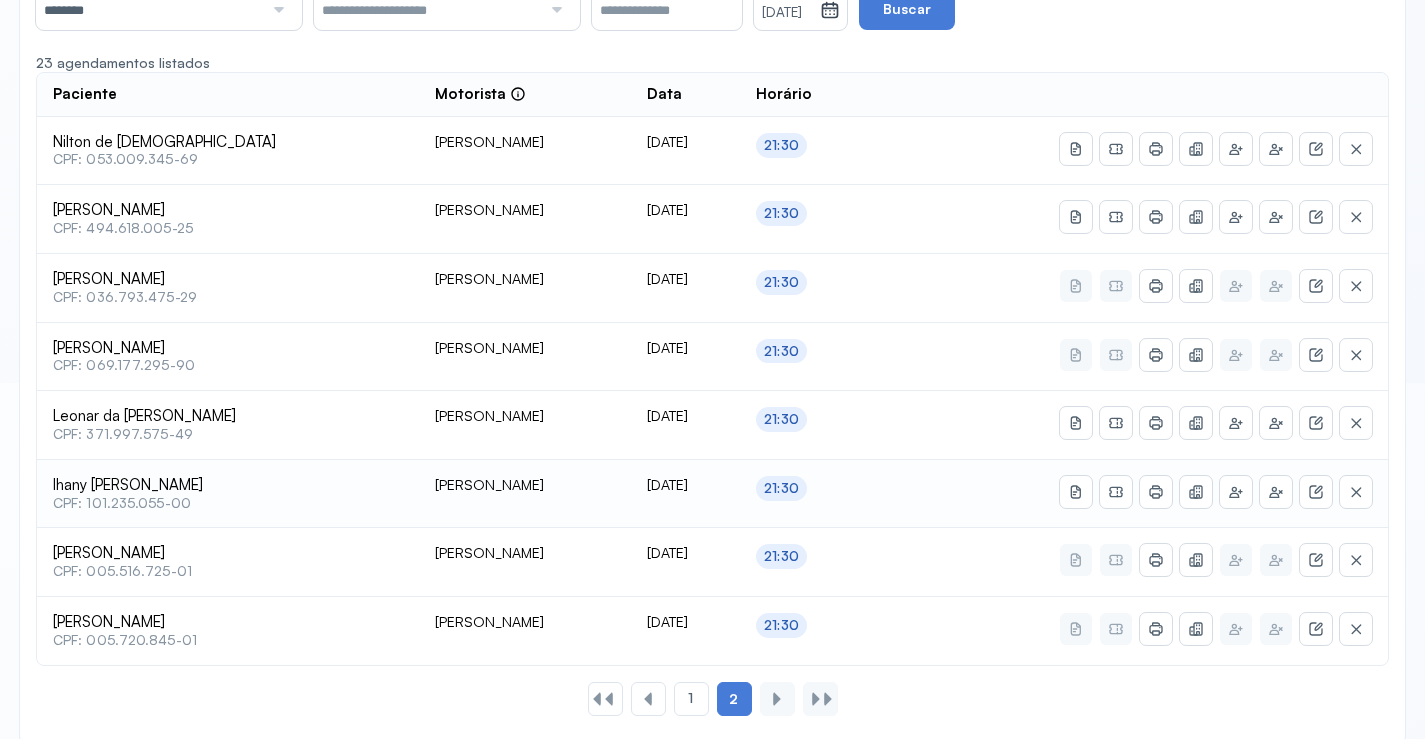 scroll, scrollTop: 385, scrollLeft: 0, axis: vertical 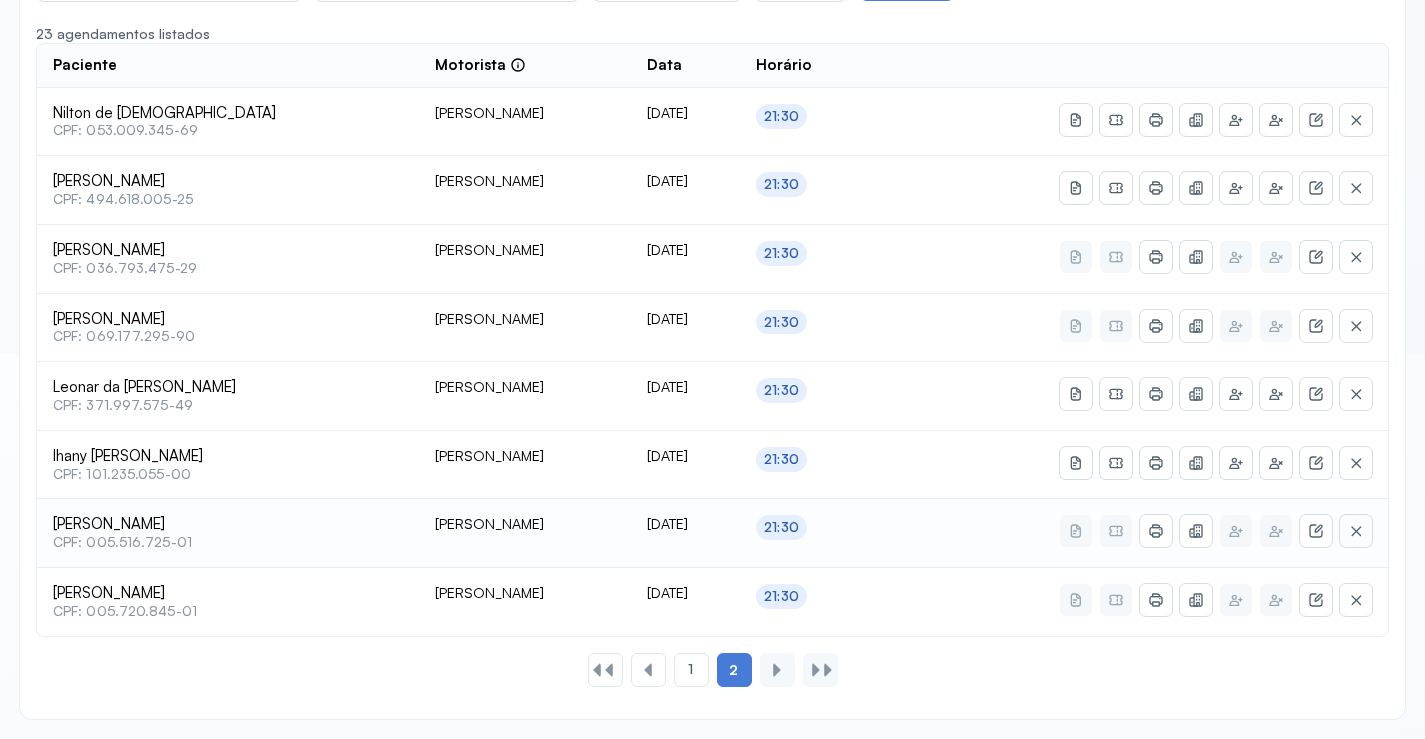 click 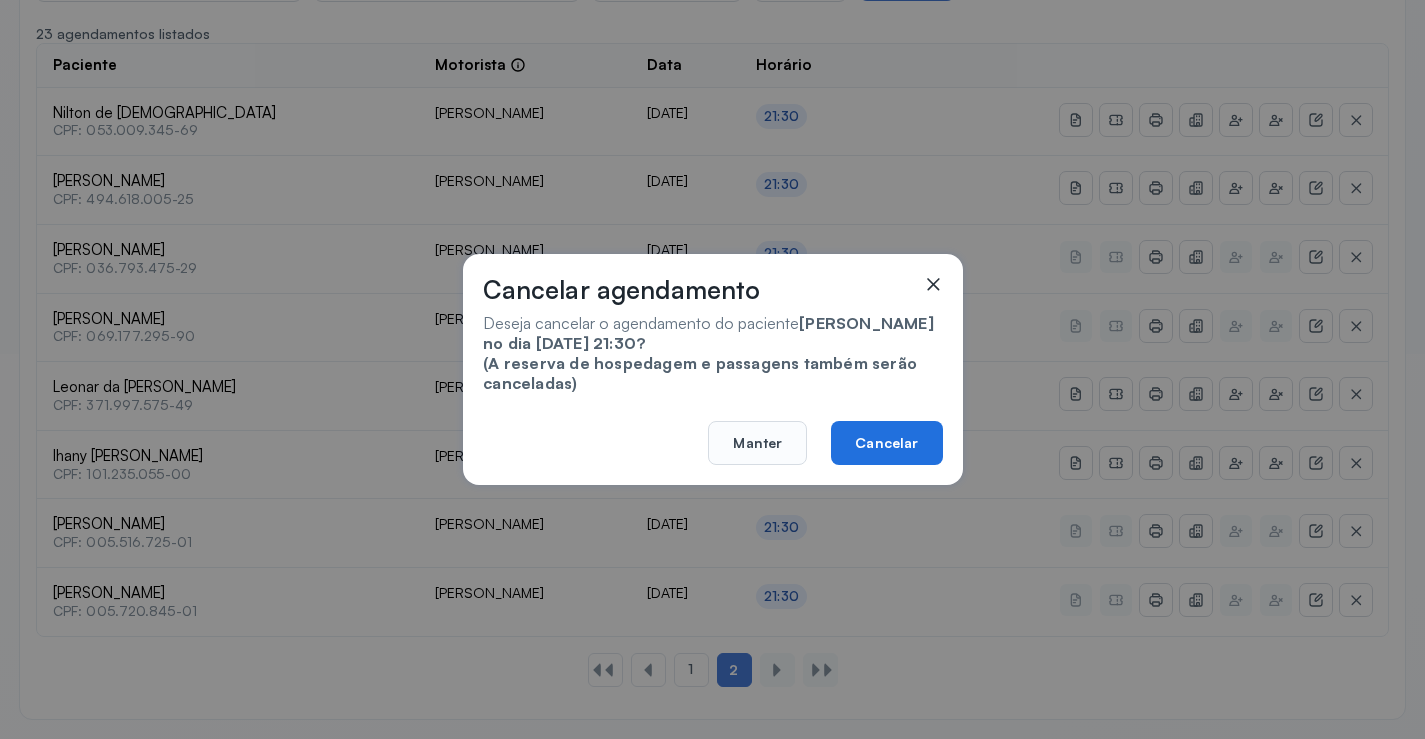 click on "Cancelar" 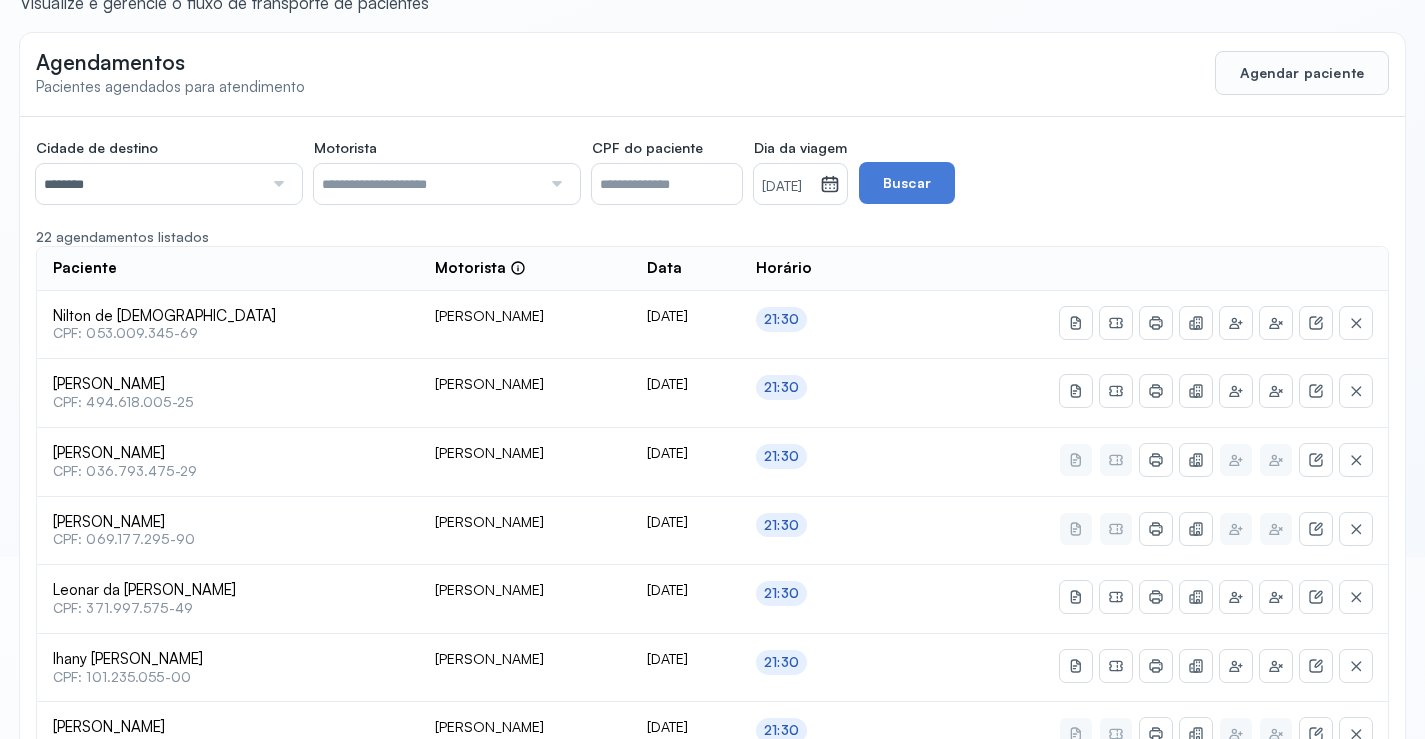 scroll, scrollTop: 0, scrollLeft: 0, axis: both 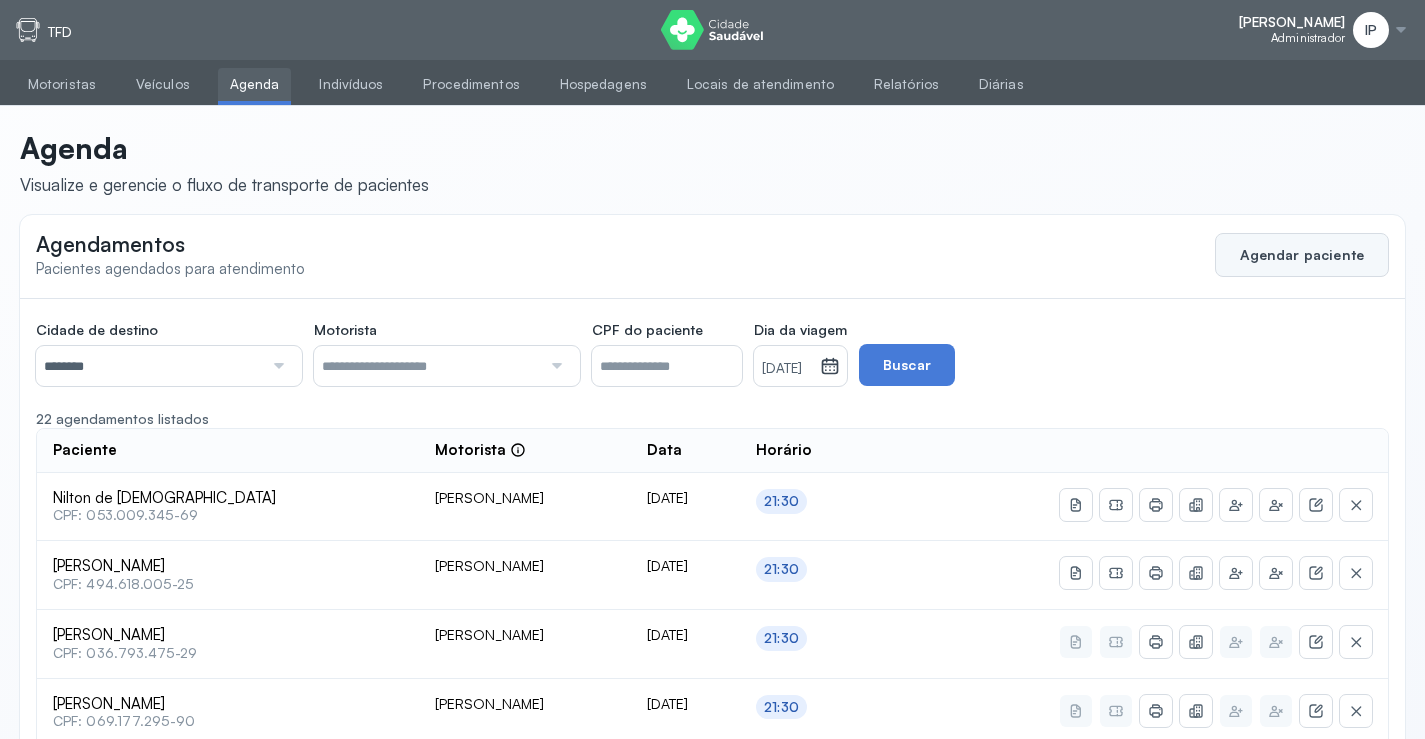 click on "Agendar paciente" 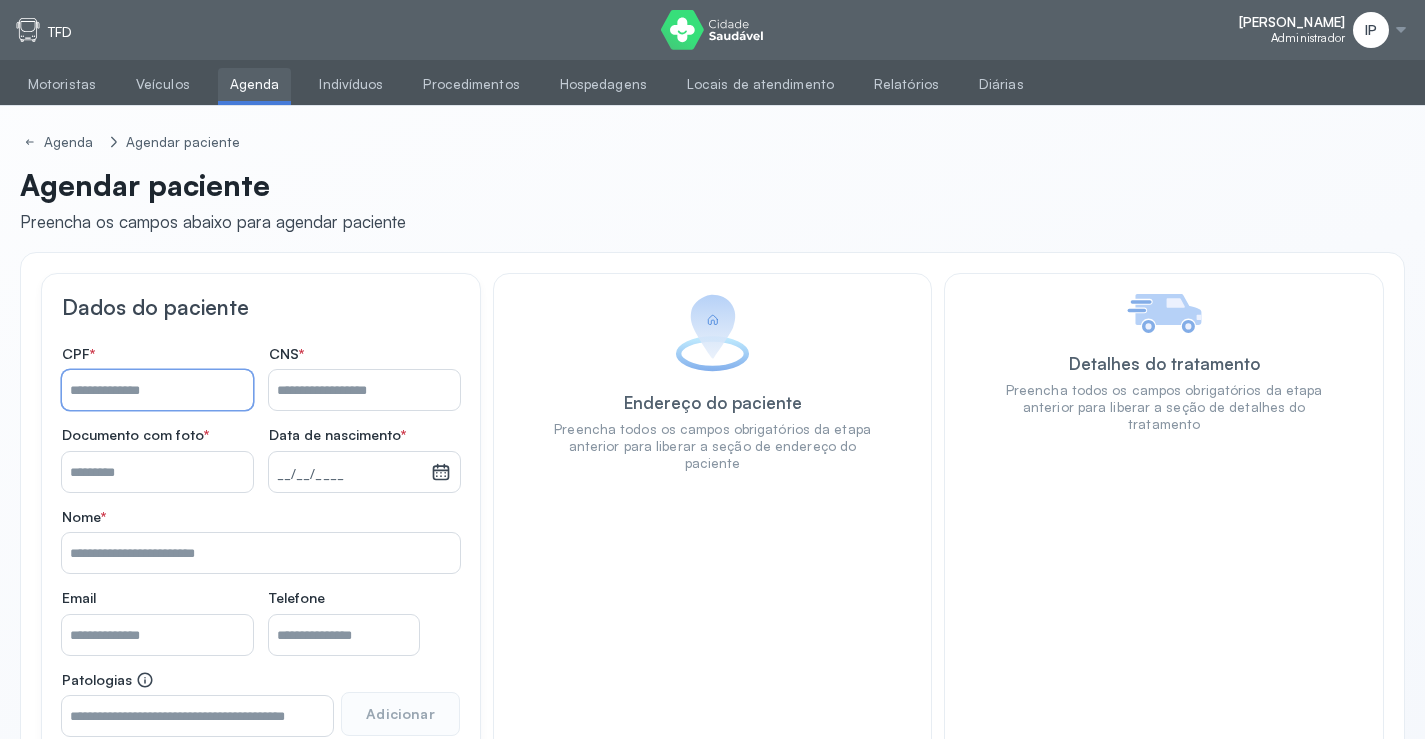 click on "Nome   *" at bounding box center [157, 390] 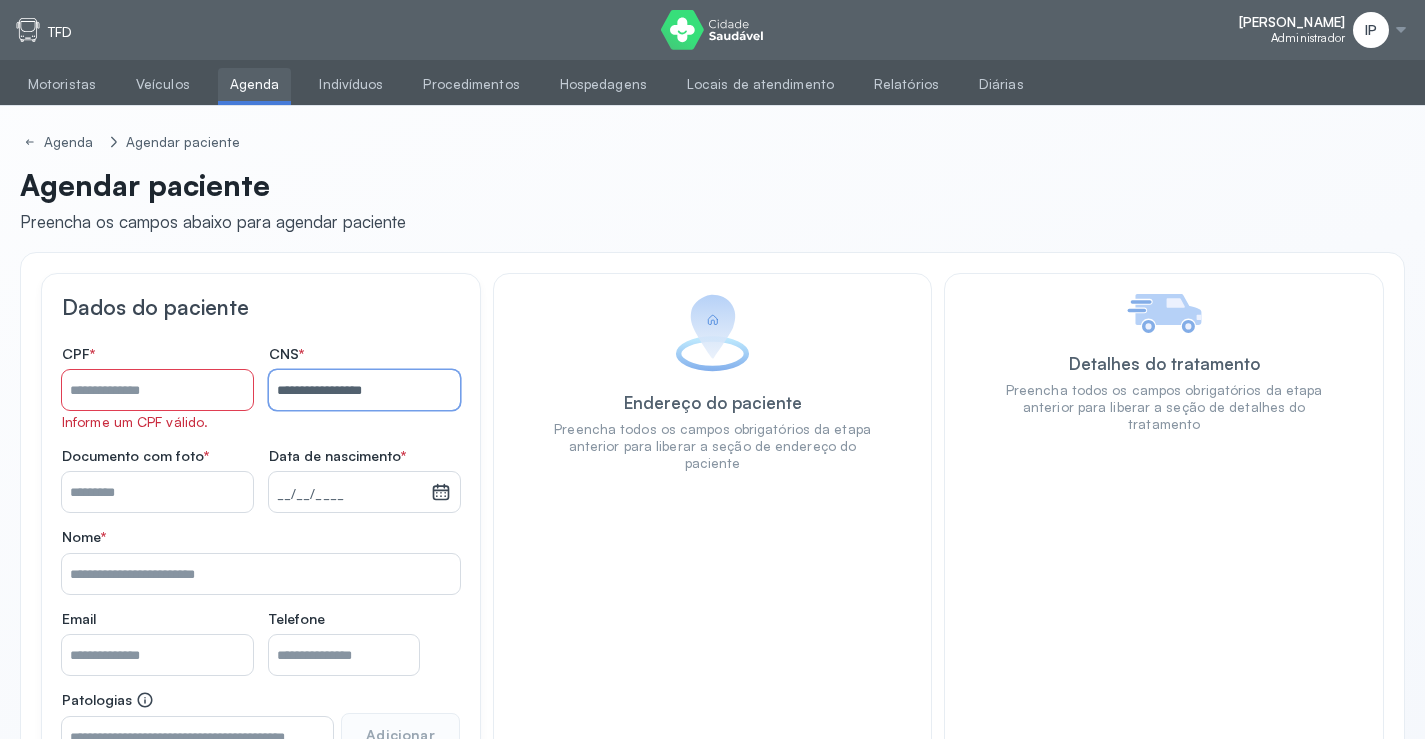 type on "**********" 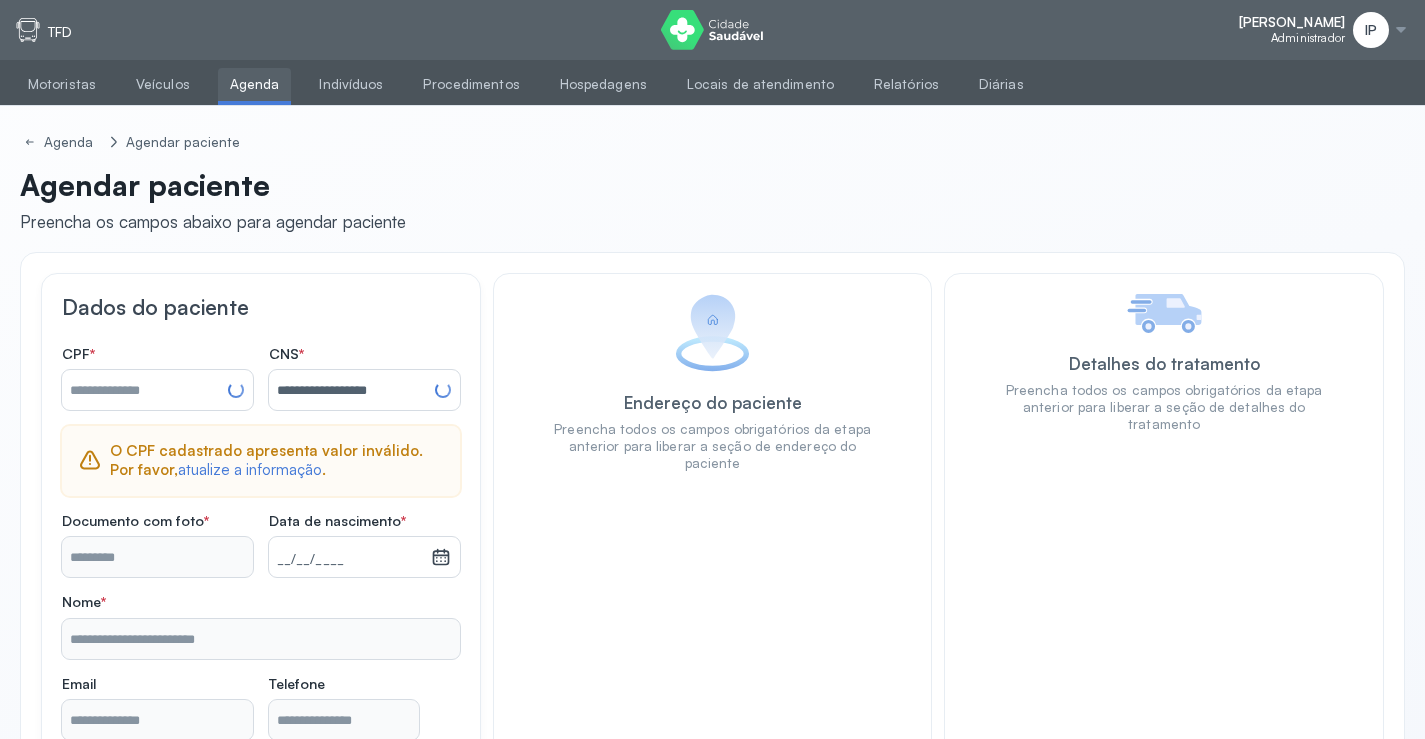 type on "**********" 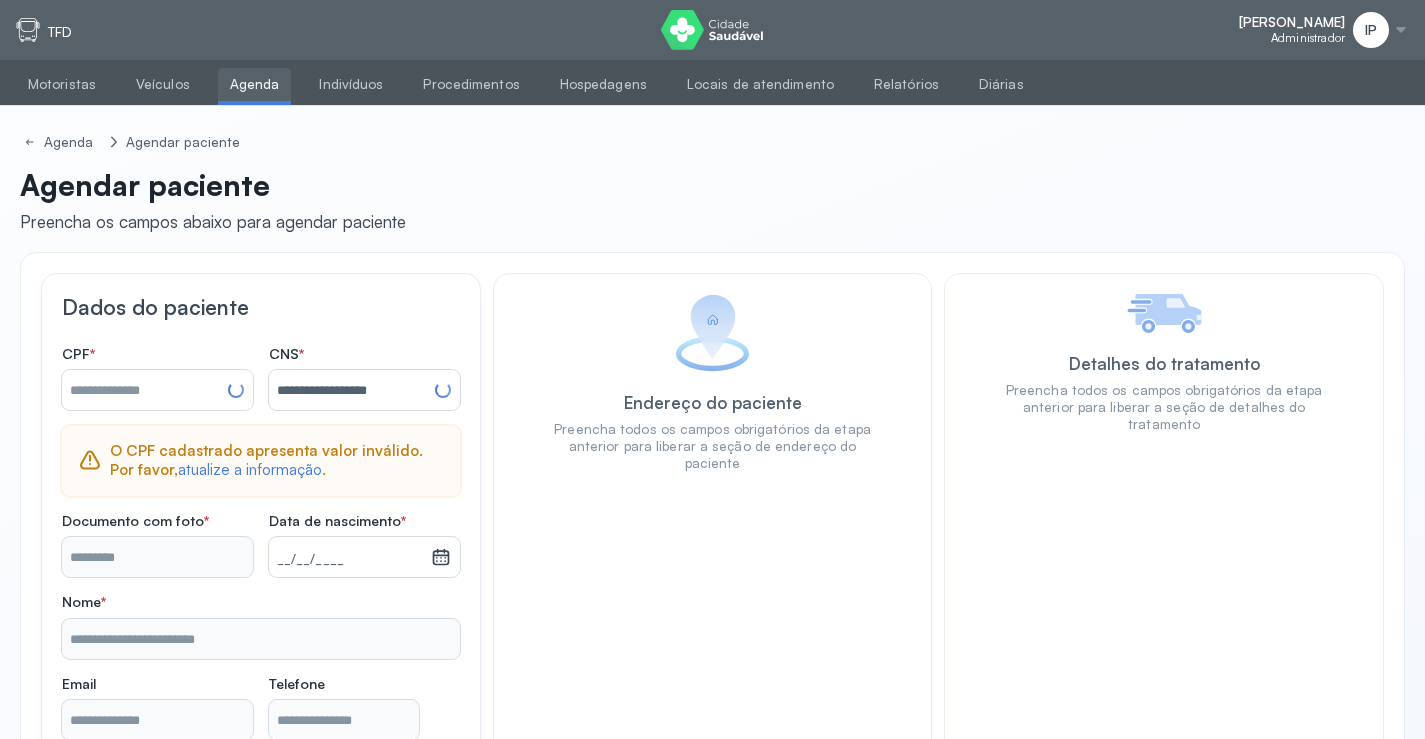 type on "**********" 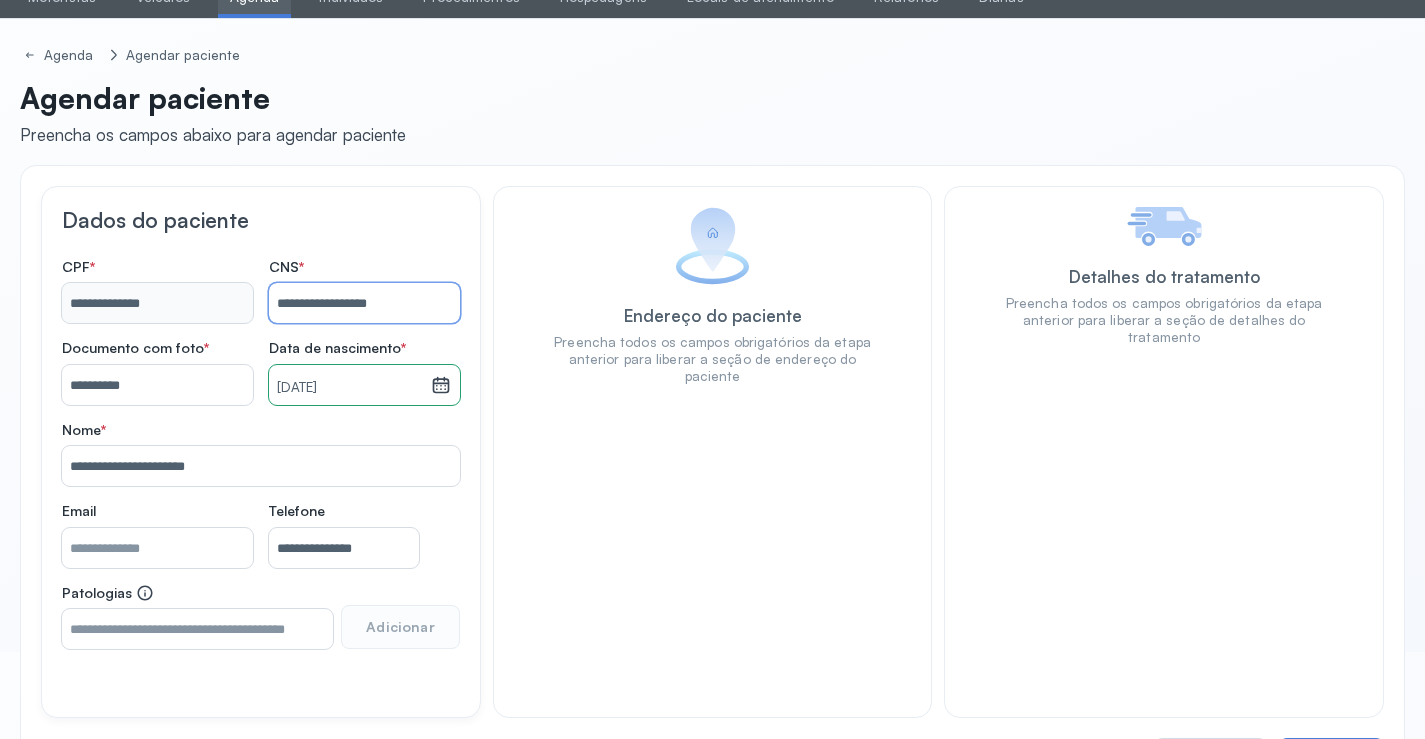 scroll, scrollTop: 171, scrollLeft: 0, axis: vertical 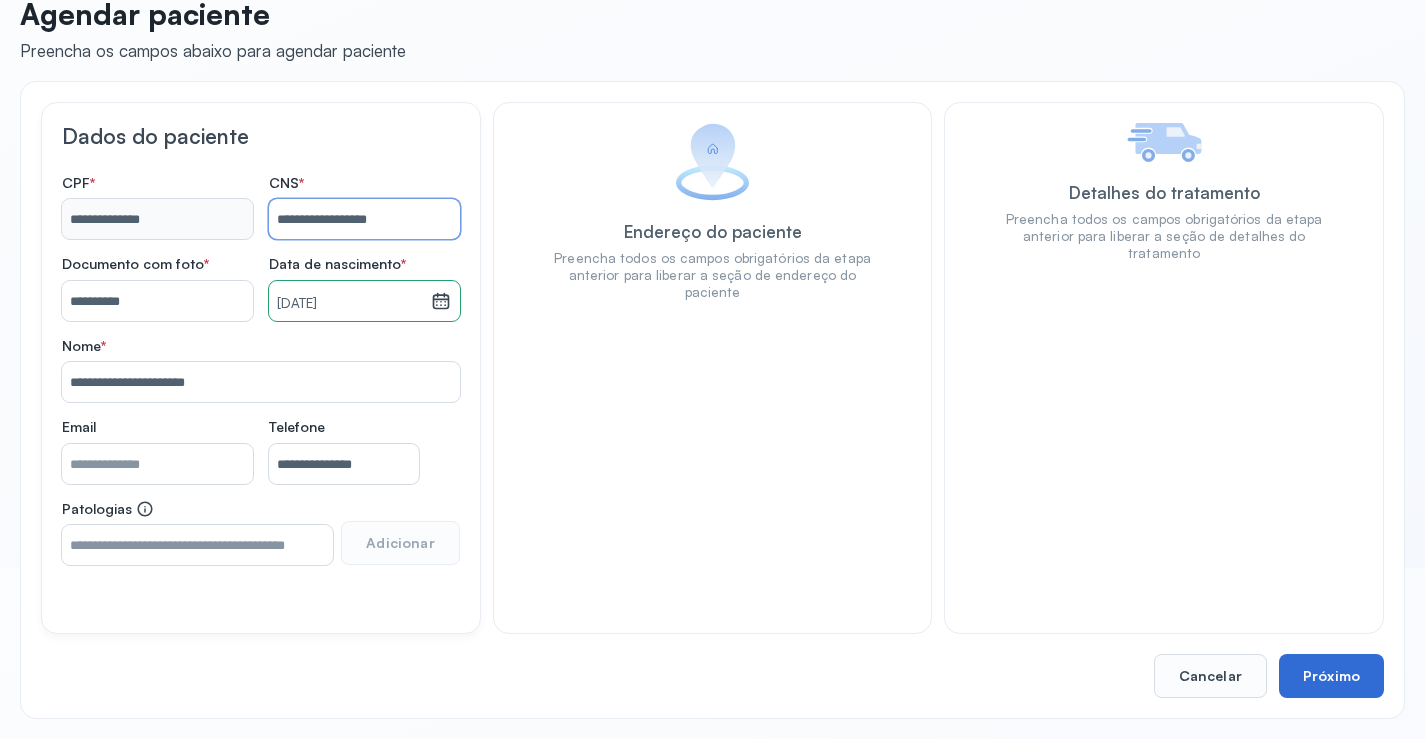type on "**********" 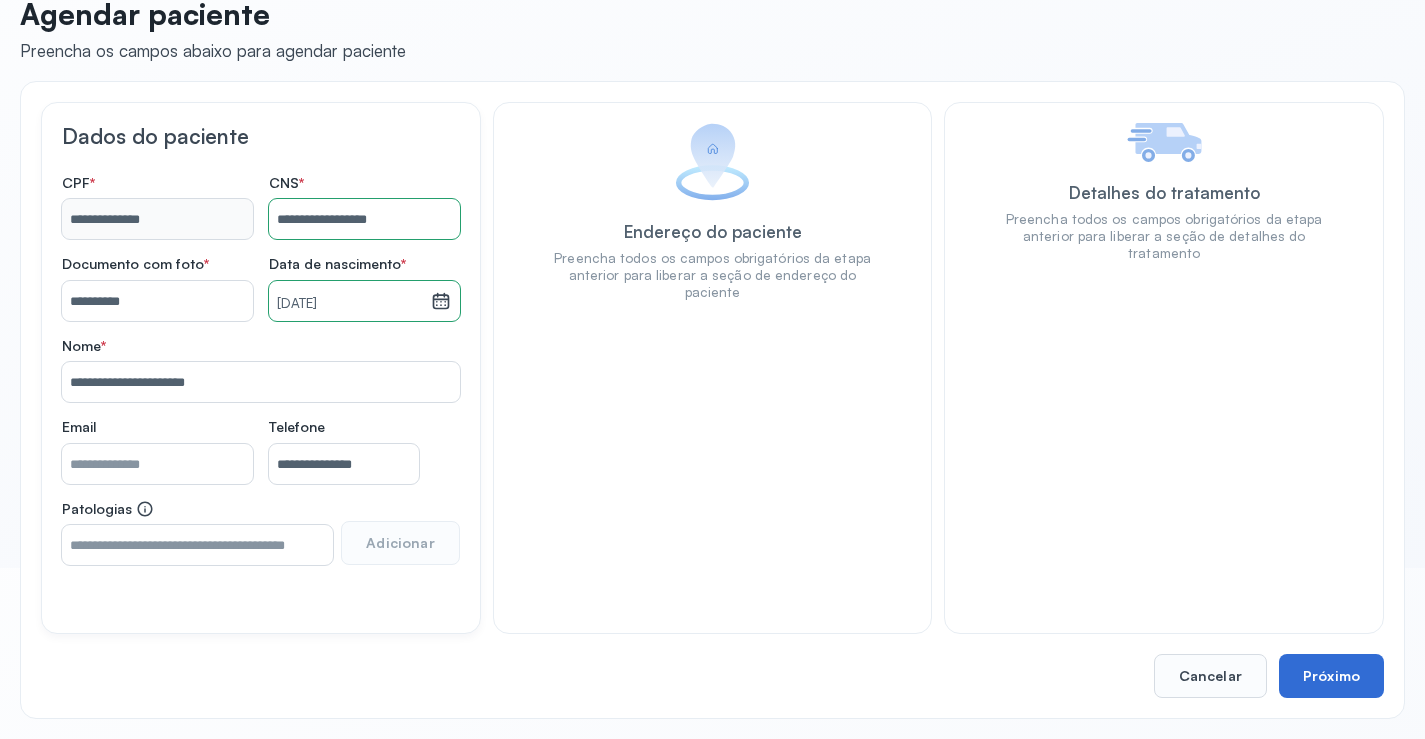 click on "Próximo" at bounding box center (1331, 676) 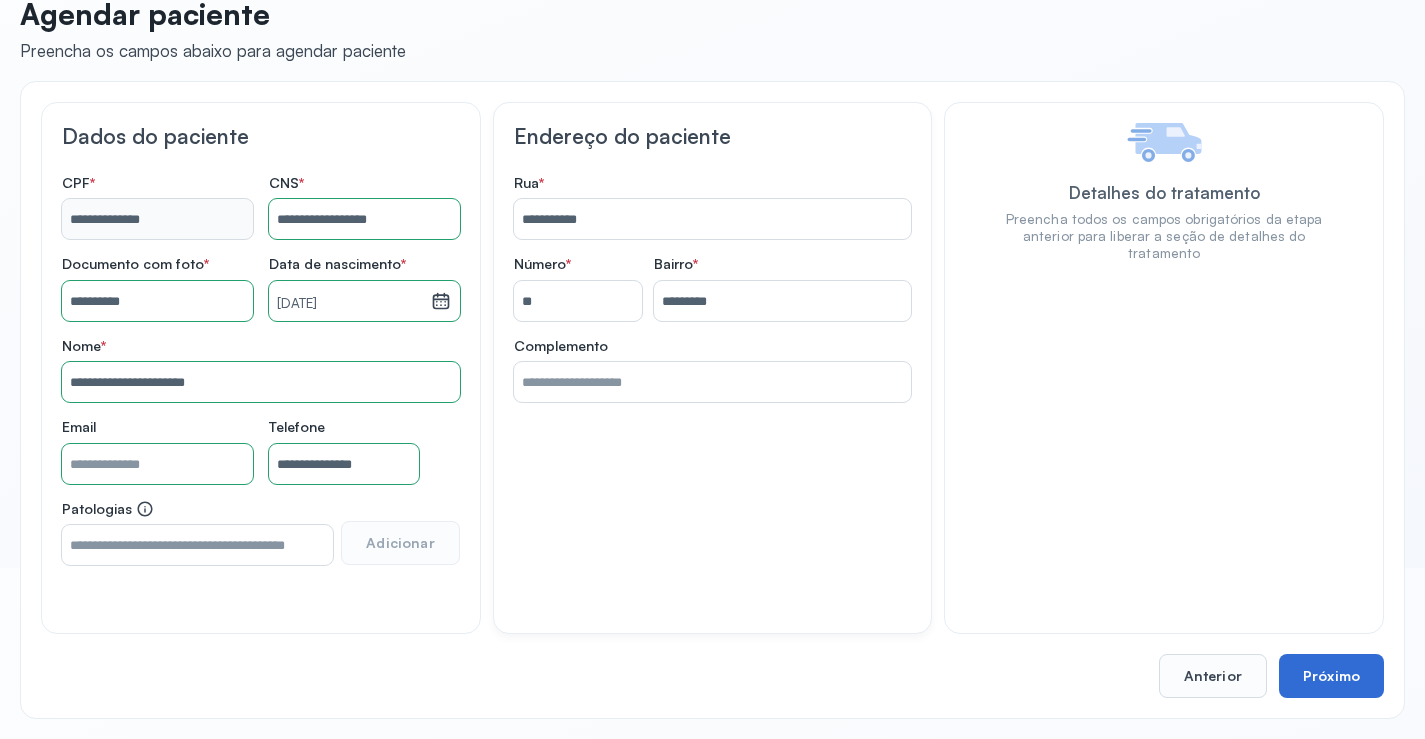 click on "Próximo" at bounding box center (1331, 676) 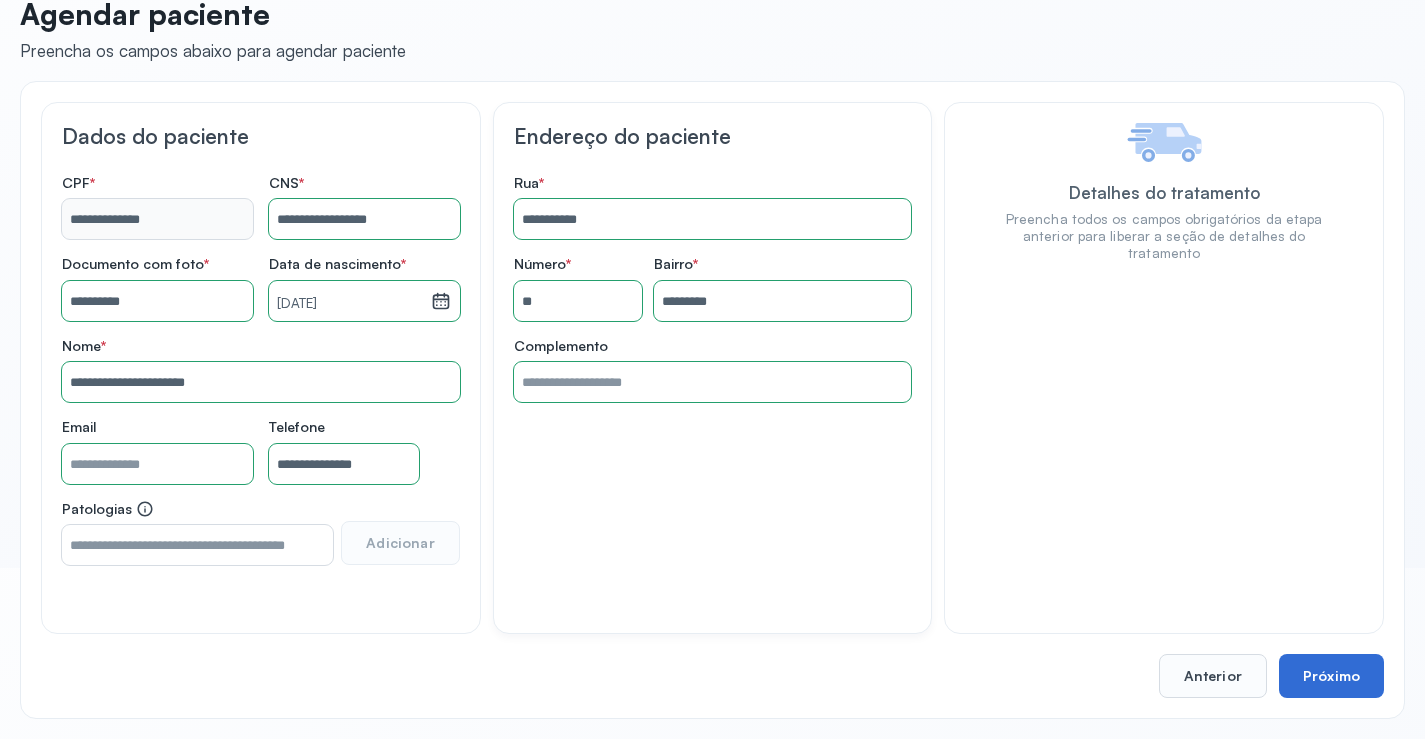 click on "Próximo" at bounding box center [1331, 676] 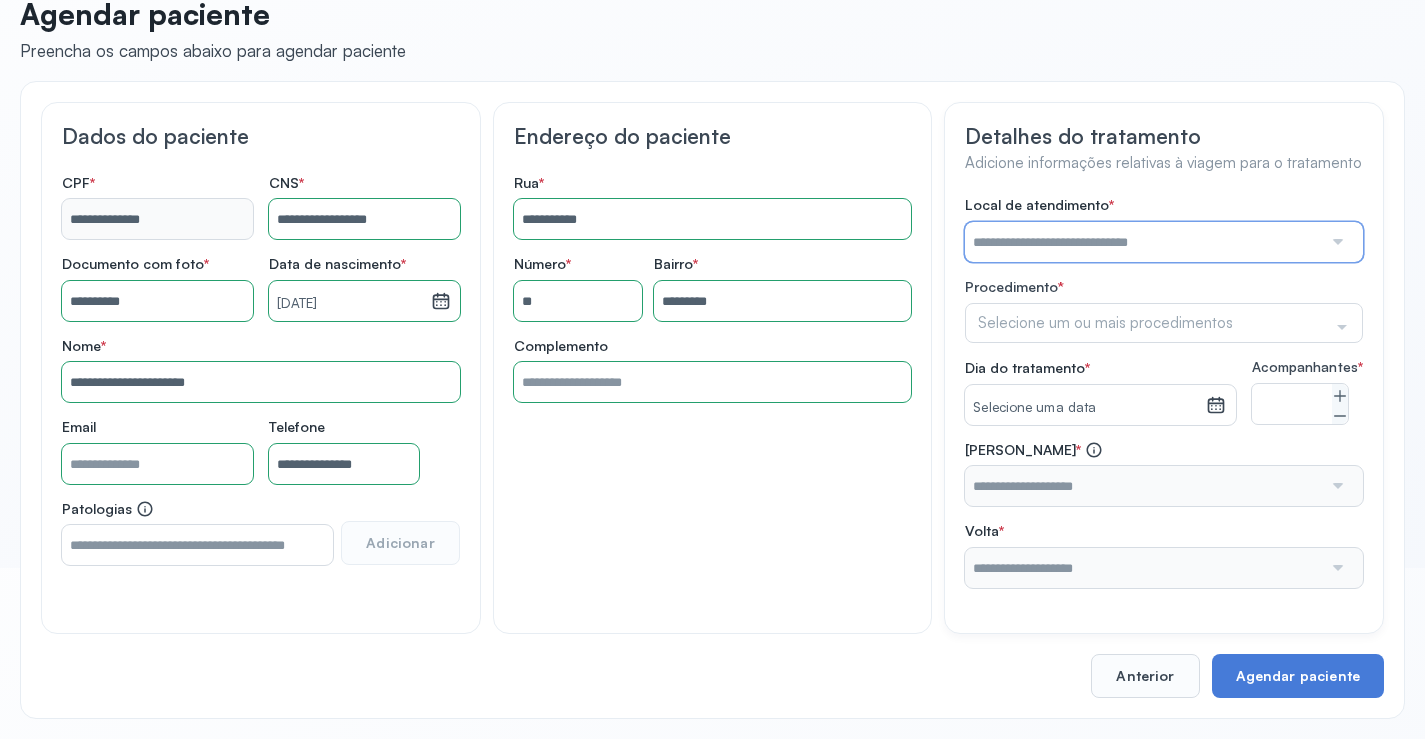 click at bounding box center [1143, 242] 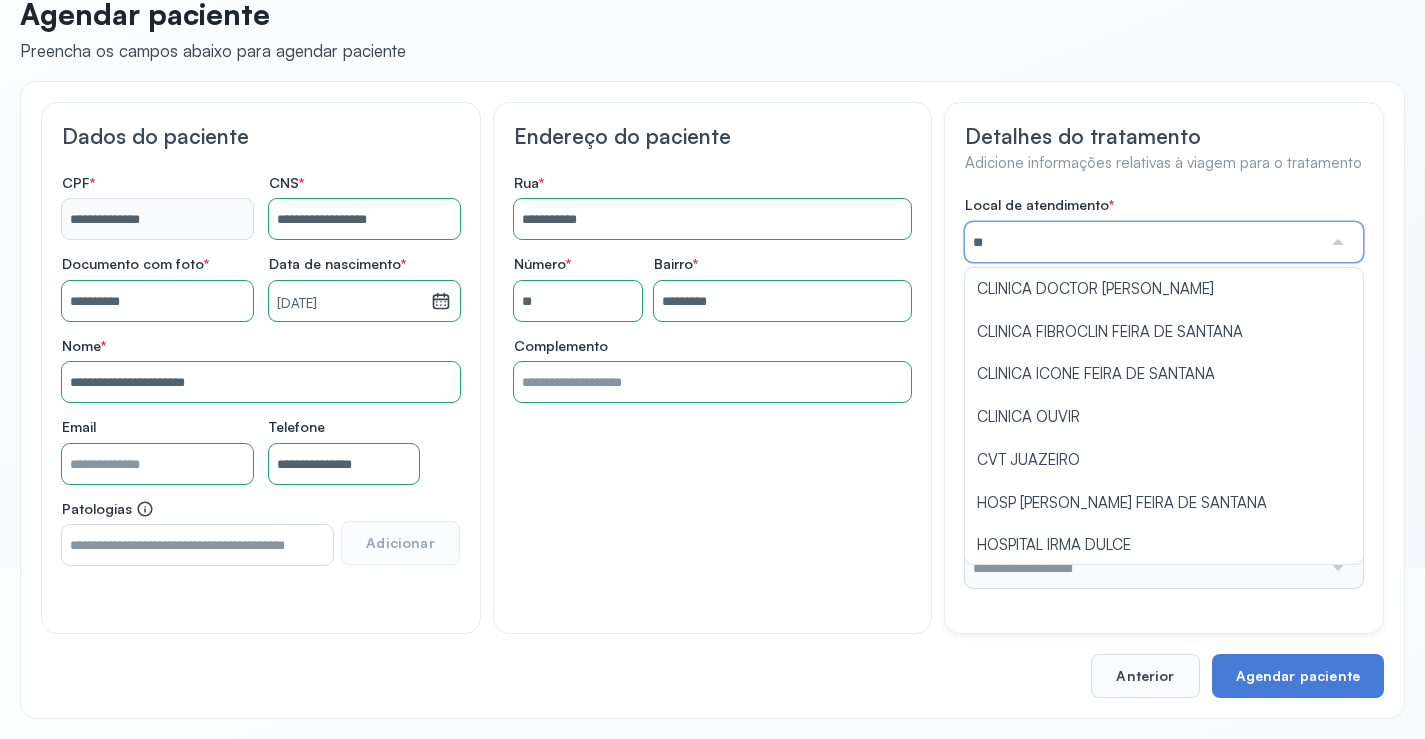type on "*" 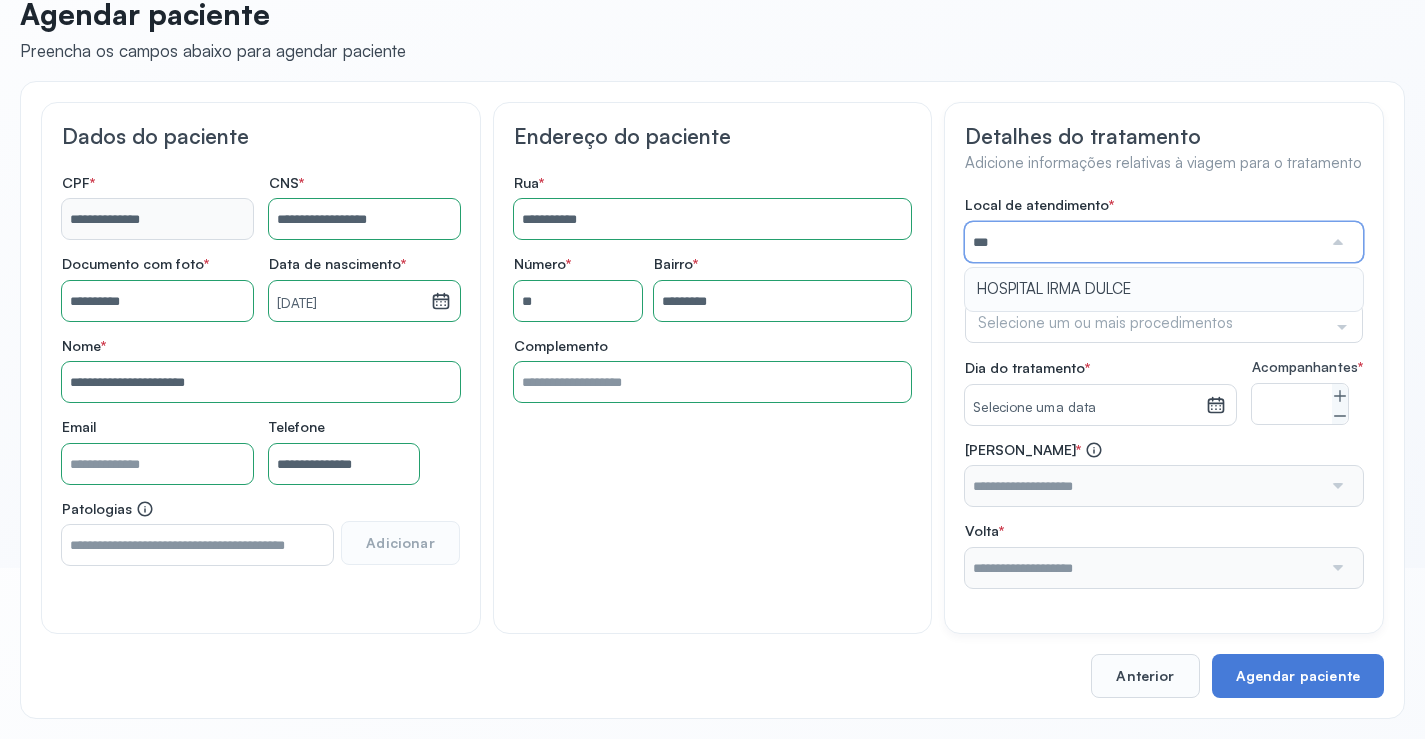 type on "**********" 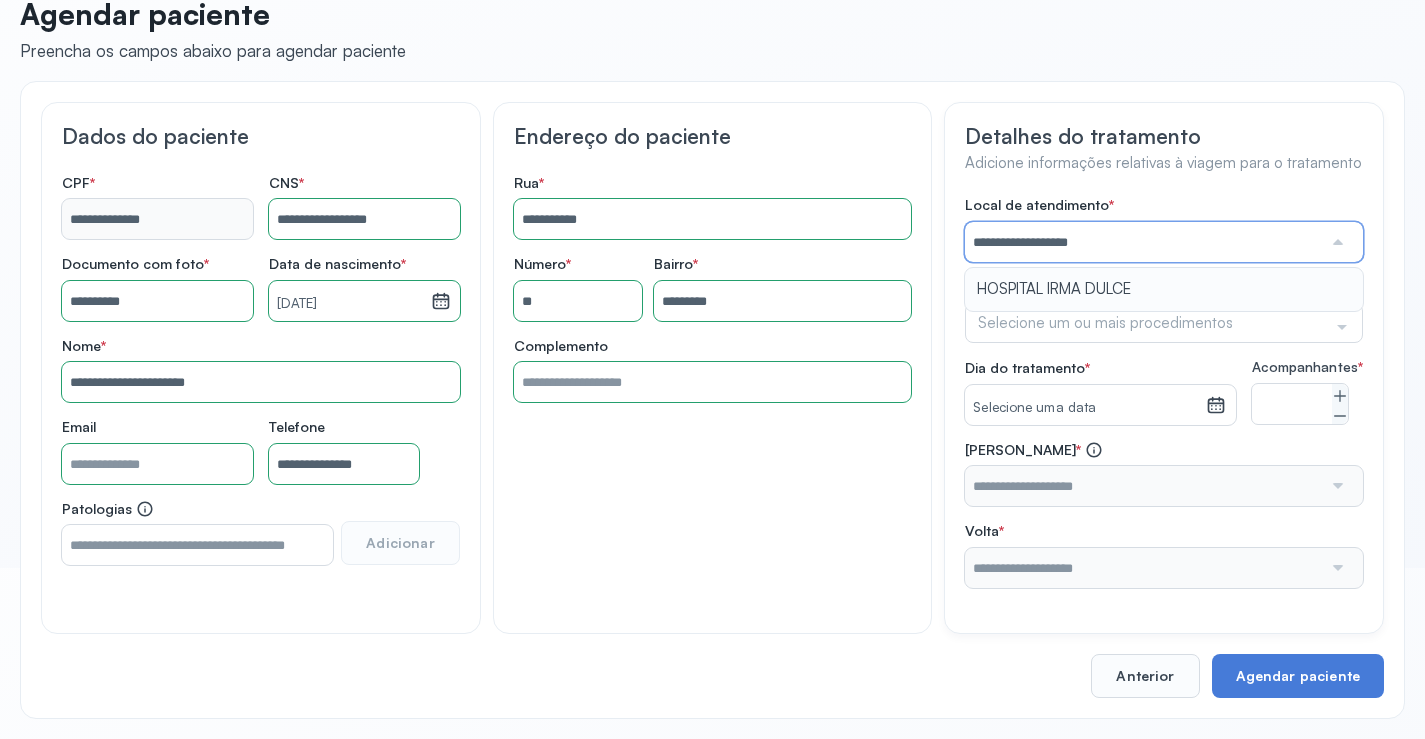 click on "**********" at bounding box center (1164, 392) 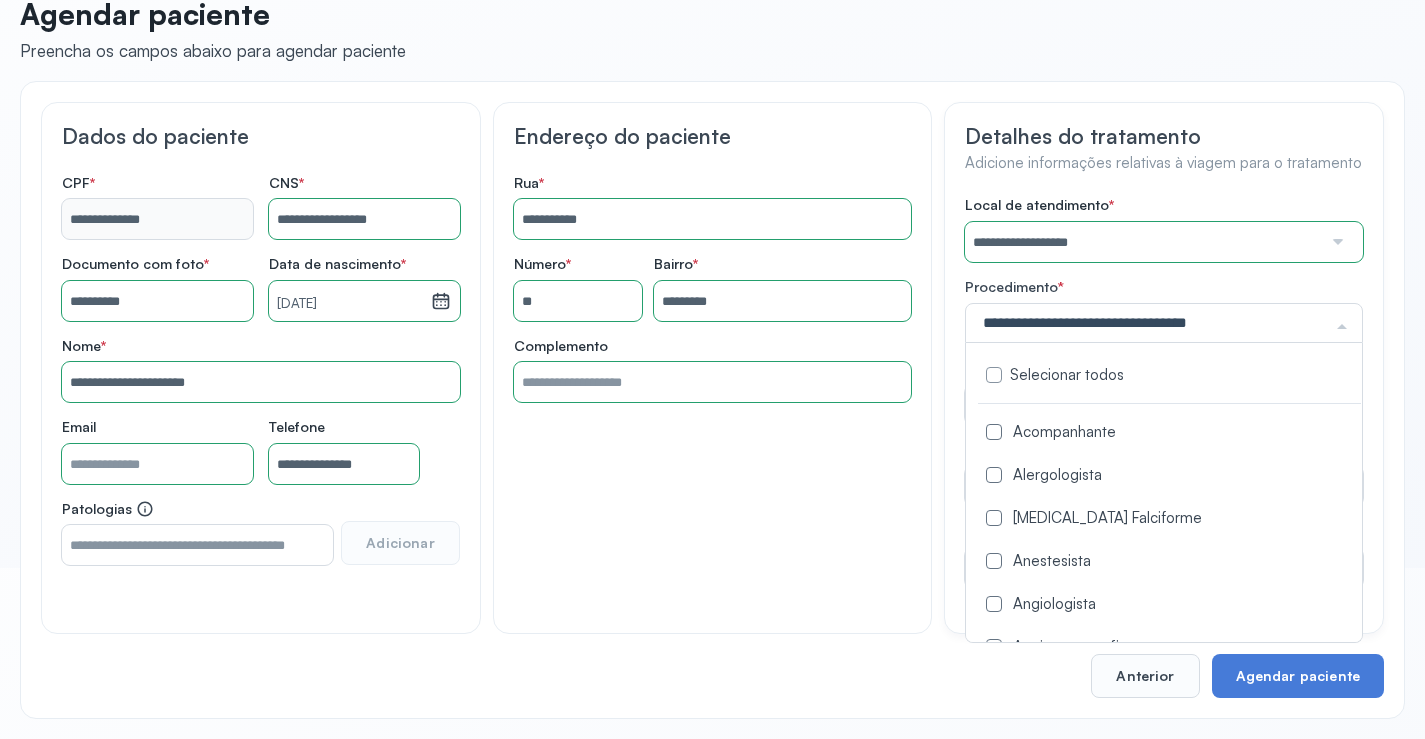 type on "*" 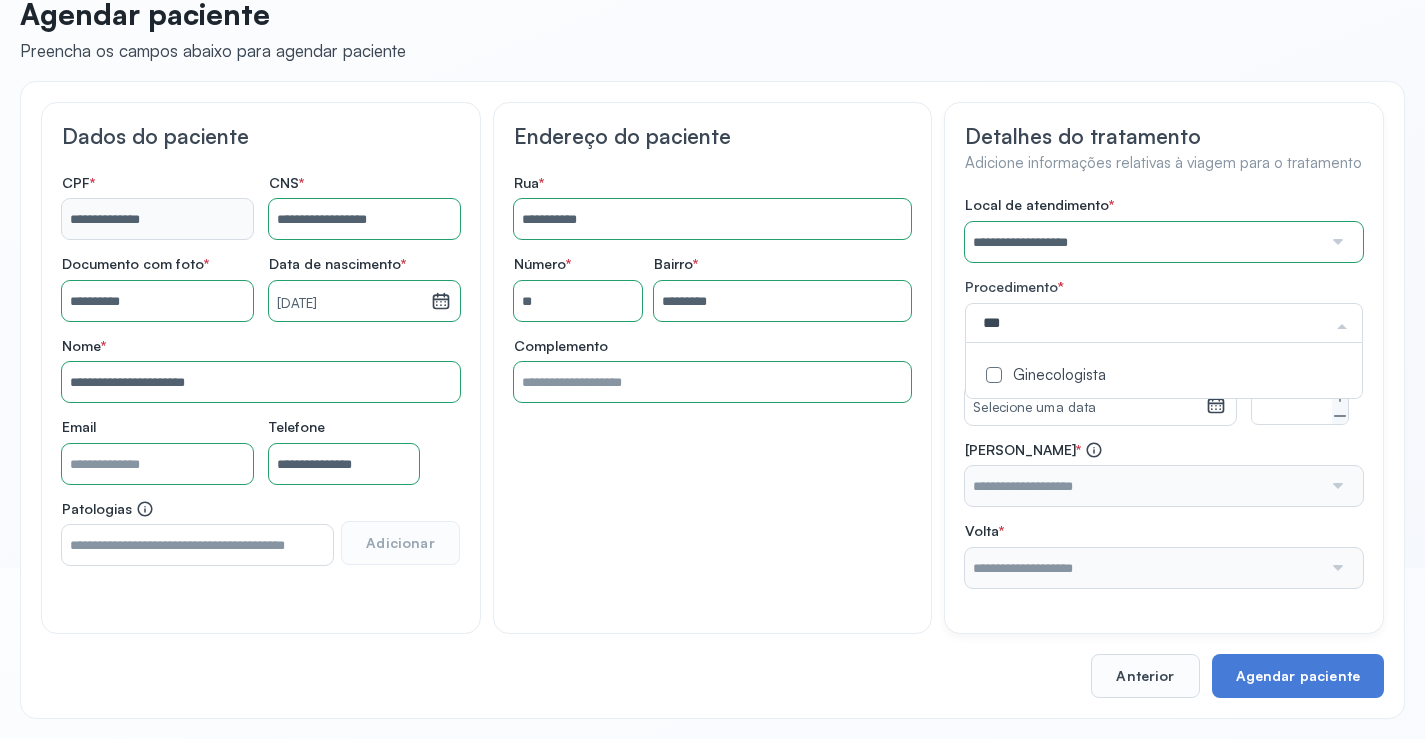 type on "****" 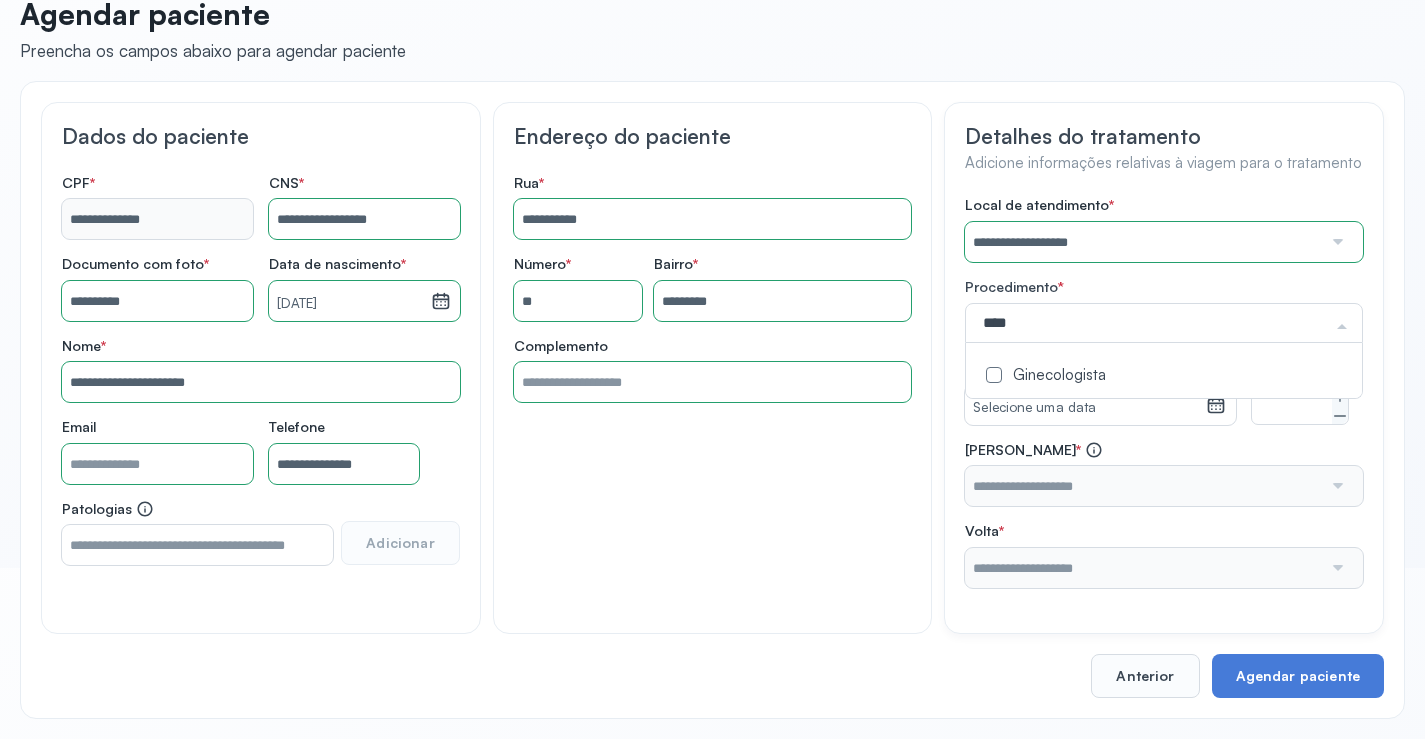 drag, startPoint x: 1000, startPoint y: 378, endPoint x: 947, endPoint y: 387, distance: 53.75872 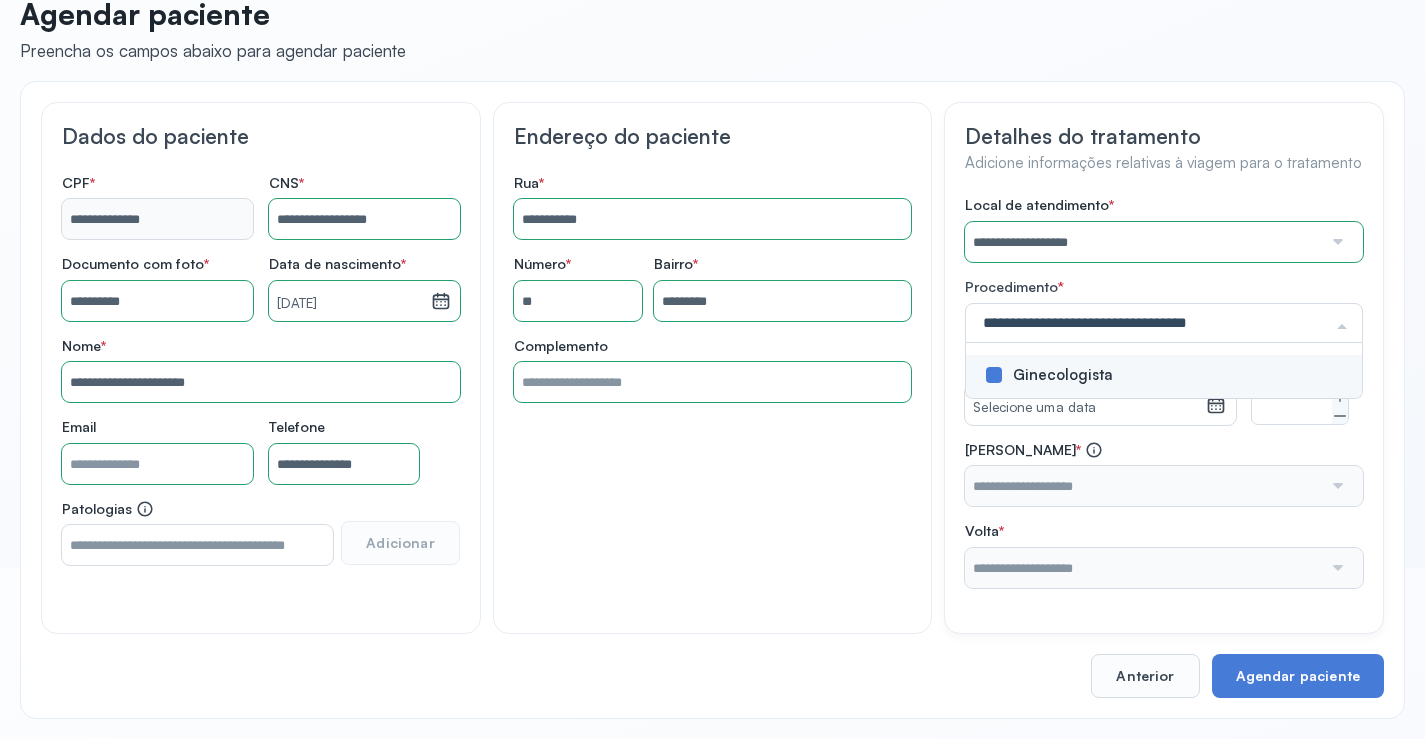 drag, startPoint x: 950, startPoint y: 382, endPoint x: 997, endPoint y: 401, distance: 50.695168 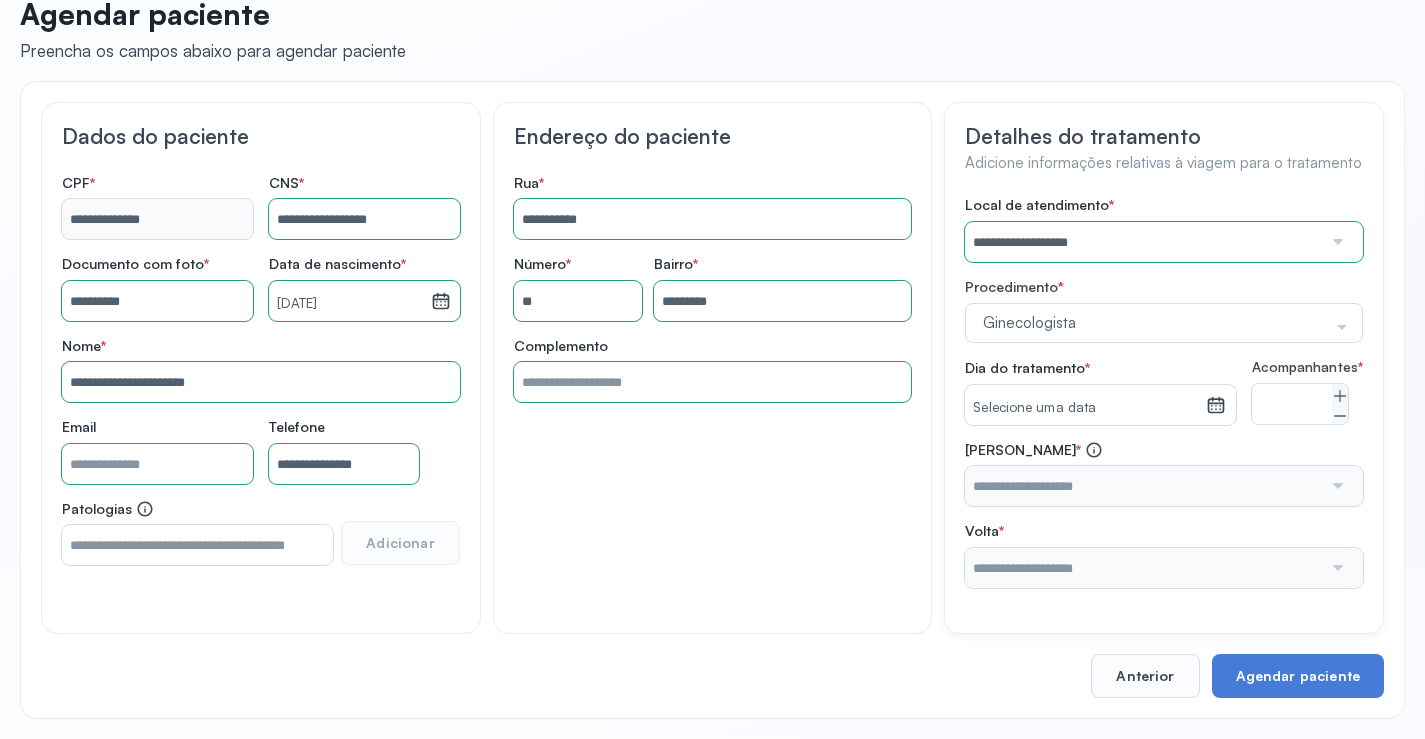 click on "Selecione uma data" at bounding box center [1085, 408] 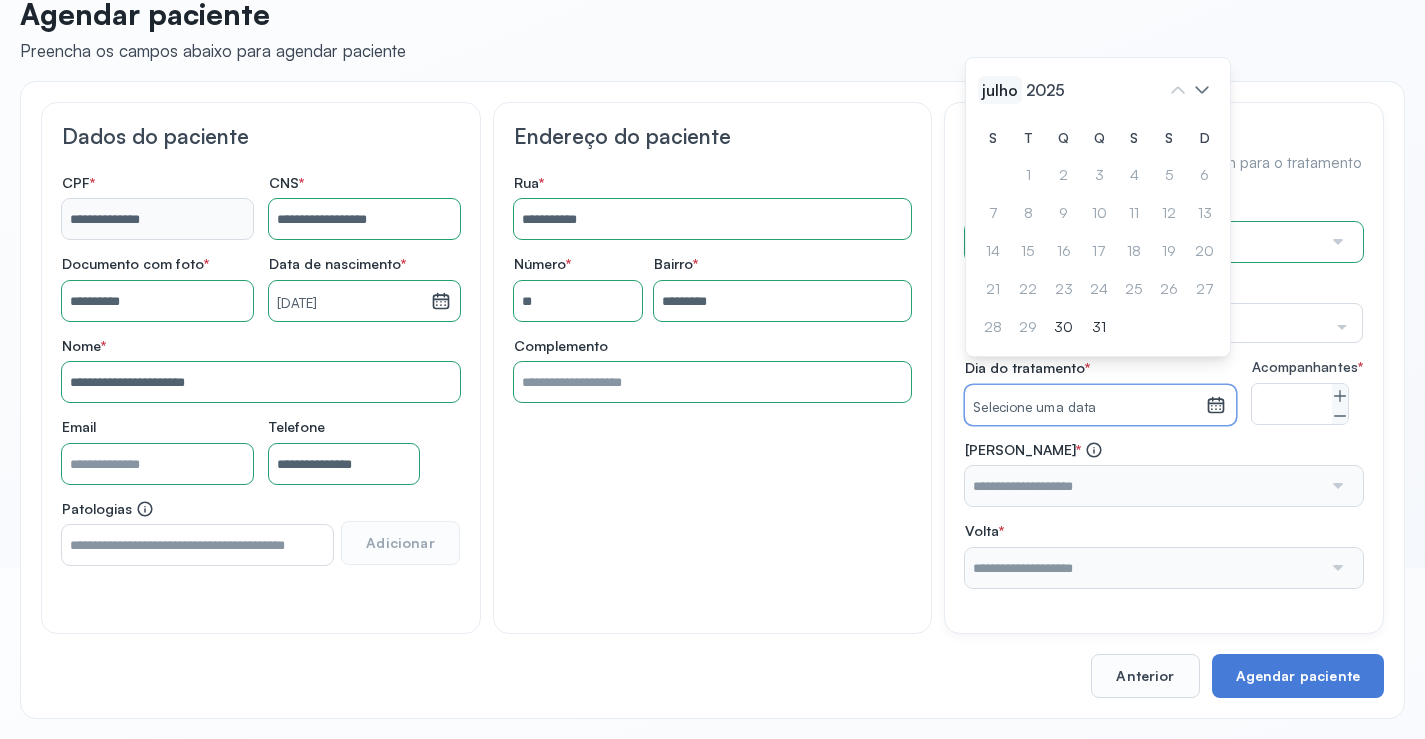 click on "julho" 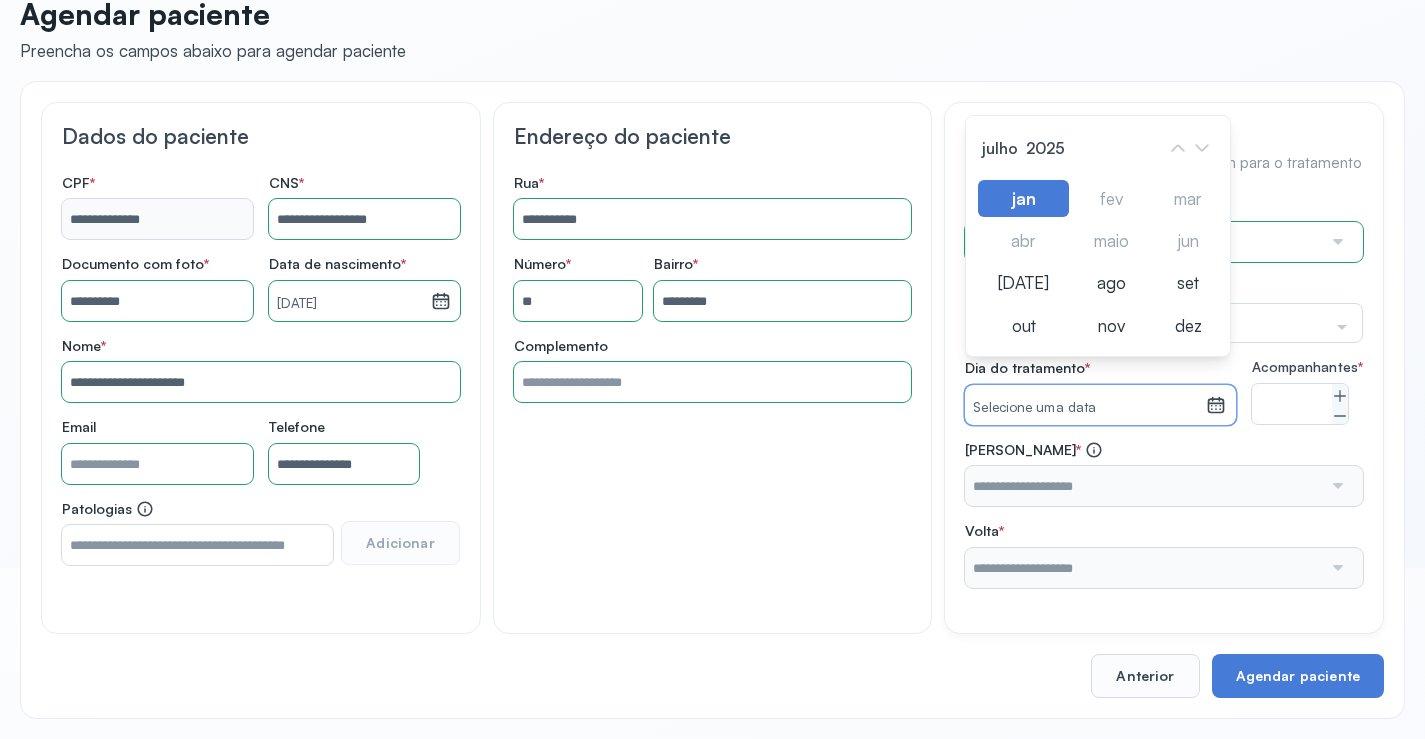 click on "[PERSON_NAME] mar abr maio jun [DATE] ago set out nov dez" at bounding box center [1098, 262] 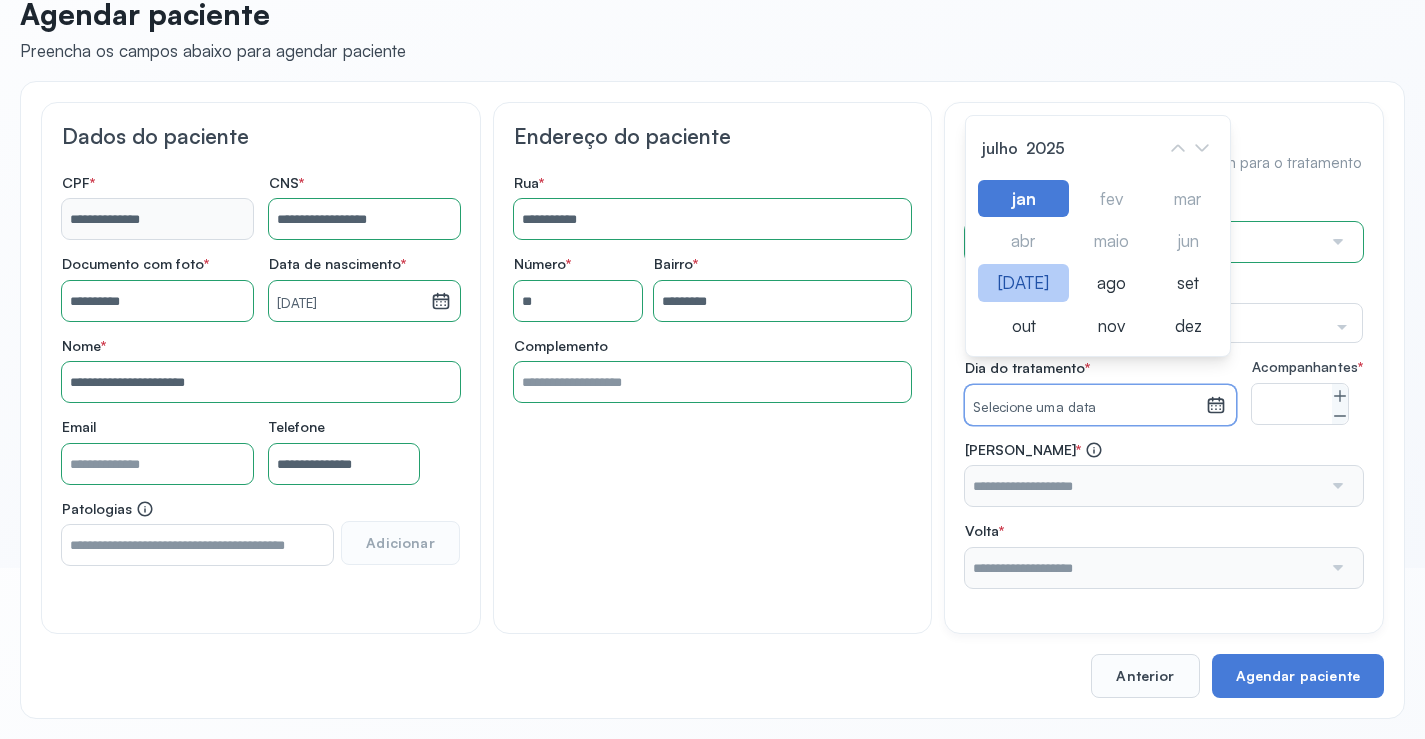 click on "[DATE]" 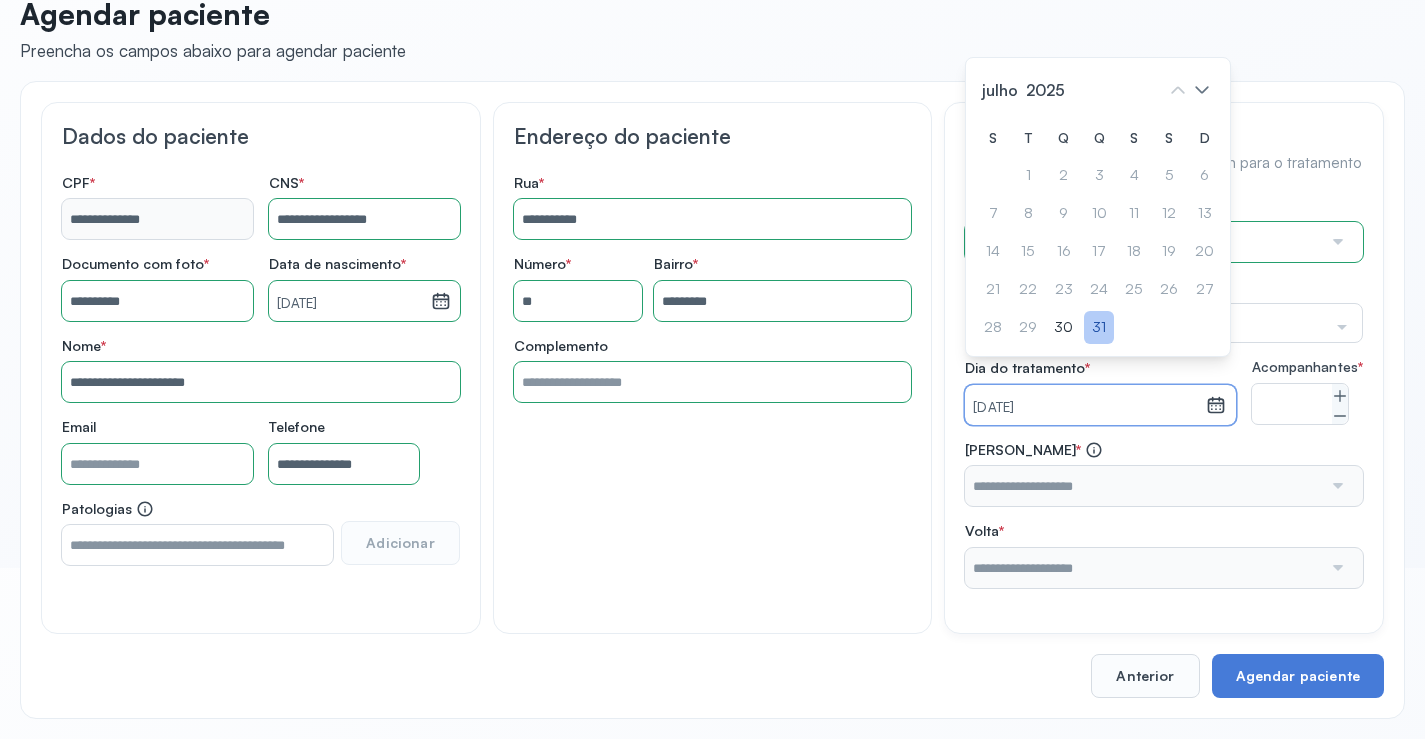 click on "31" 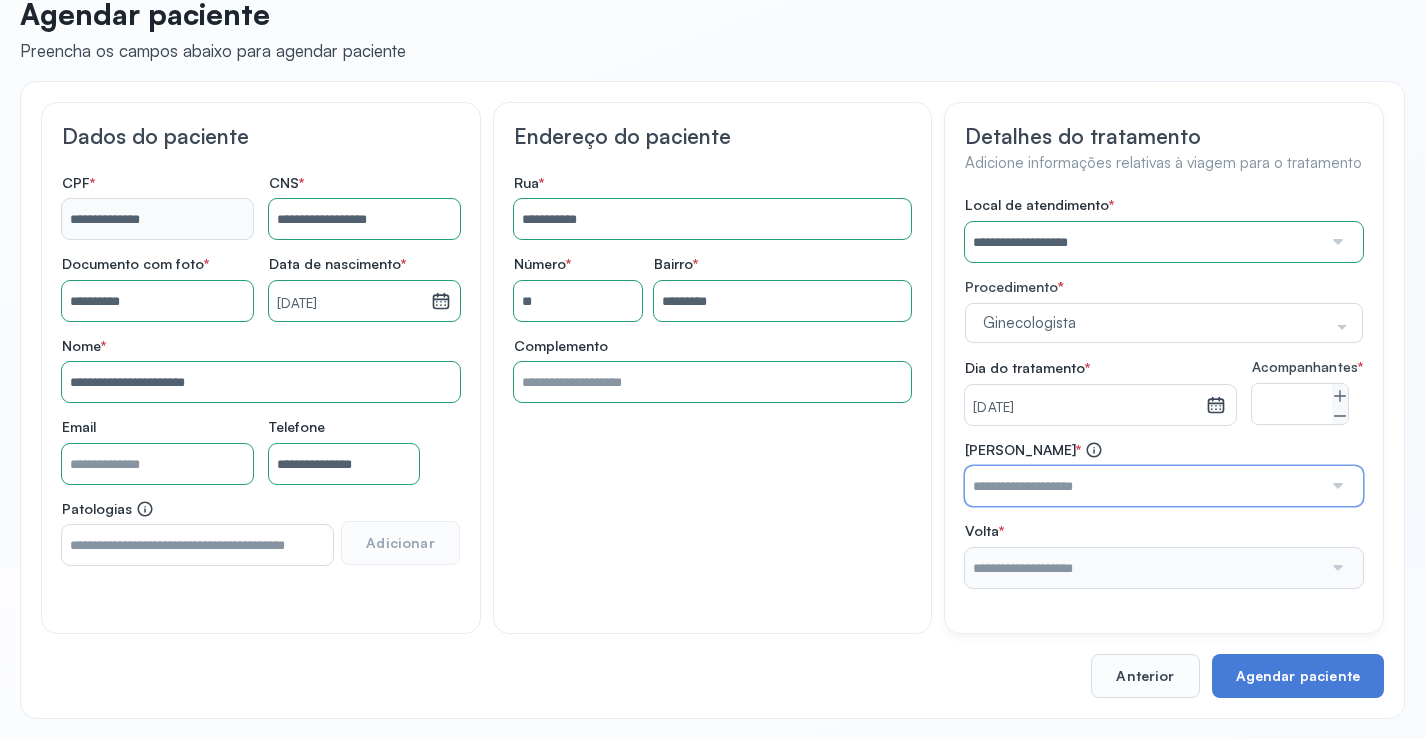 drag, startPoint x: 1282, startPoint y: 495, endPoint x: 1280, endPoint y: 506, distance: 11.18034 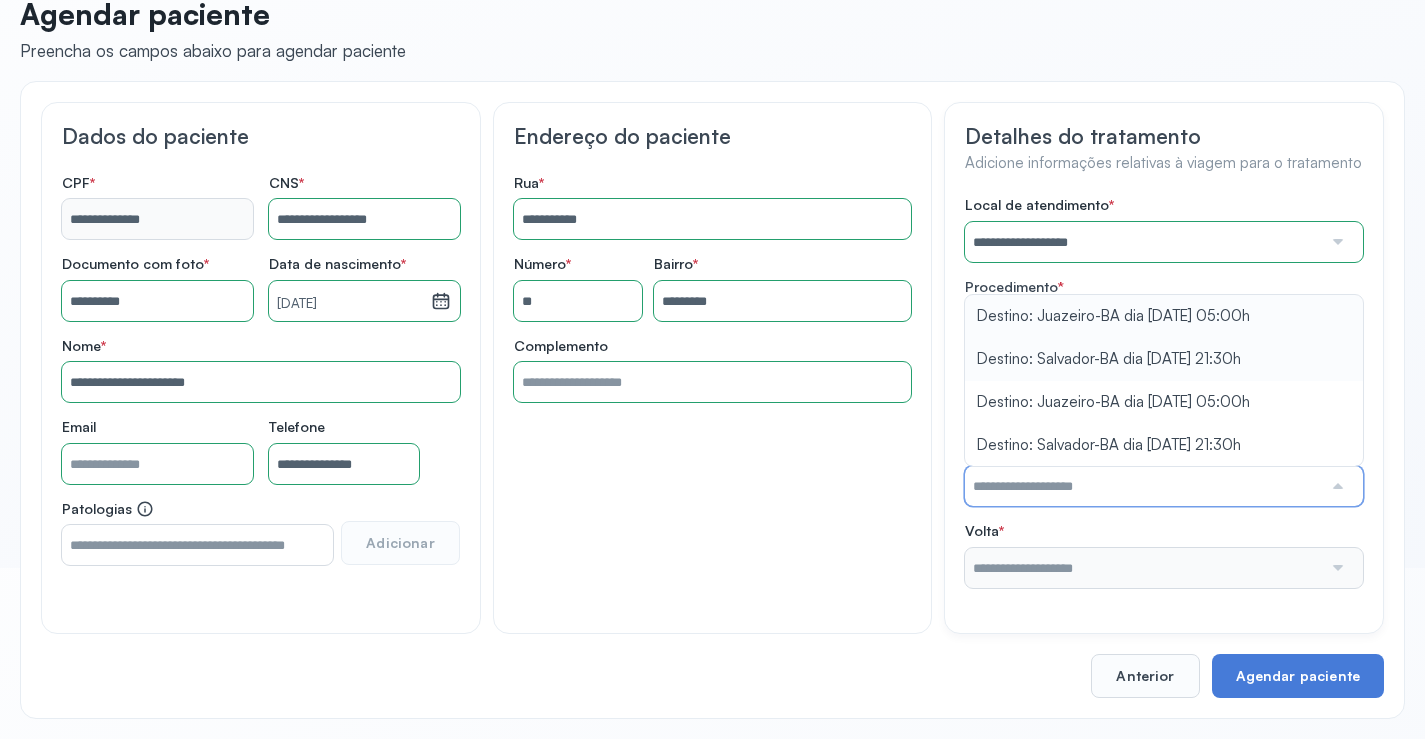 type on "**********" 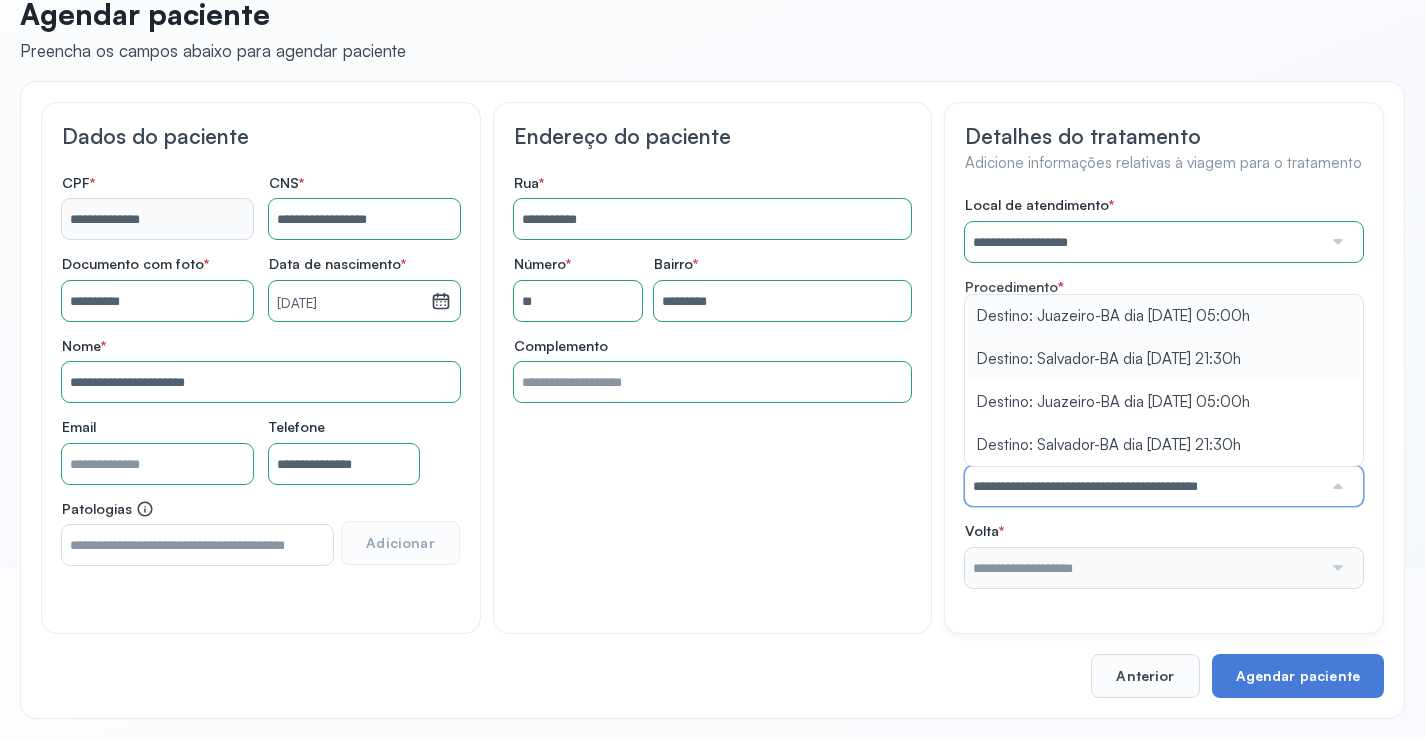 click on "**********" at bounding box center (1164, 392) 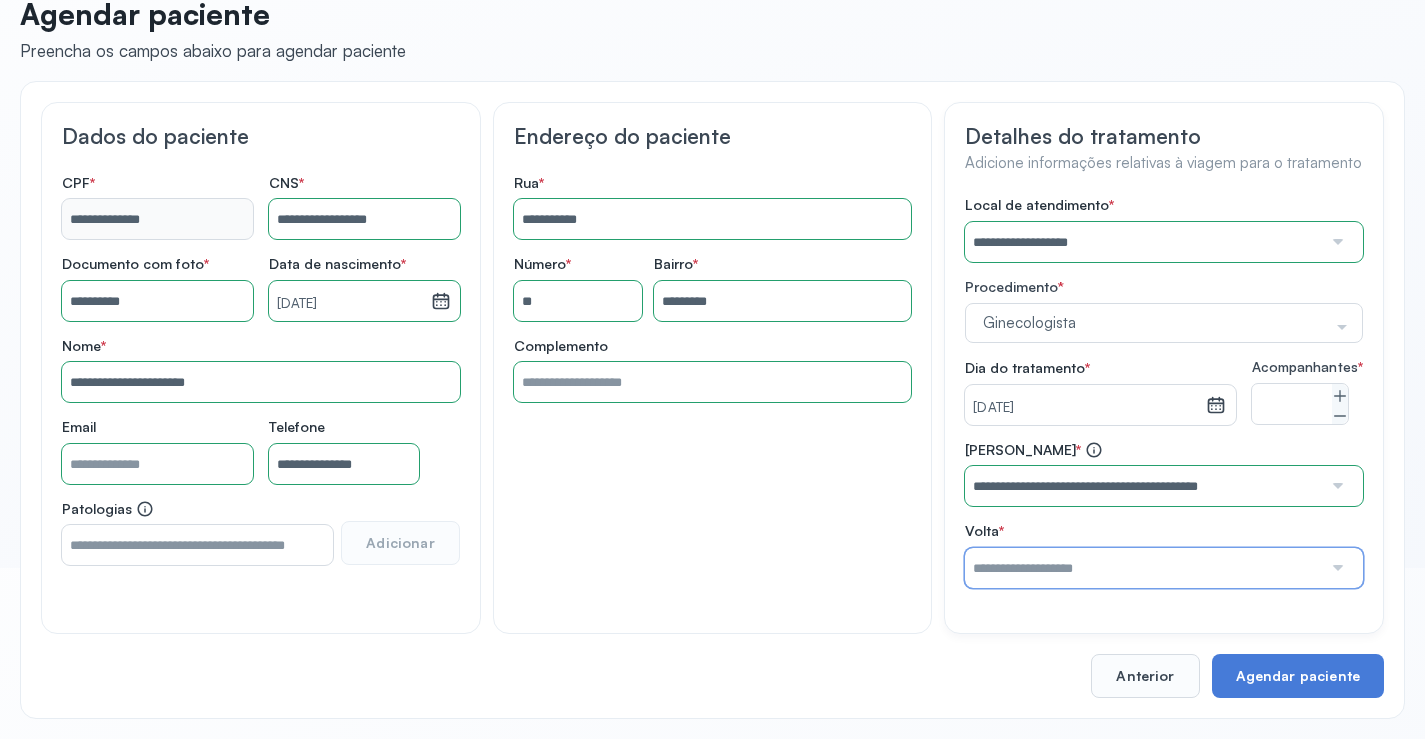drag, startPoint x: 1154, startPoint y: 587, endPoint x: 1144, endPoint y: 533, distance: 54.91812 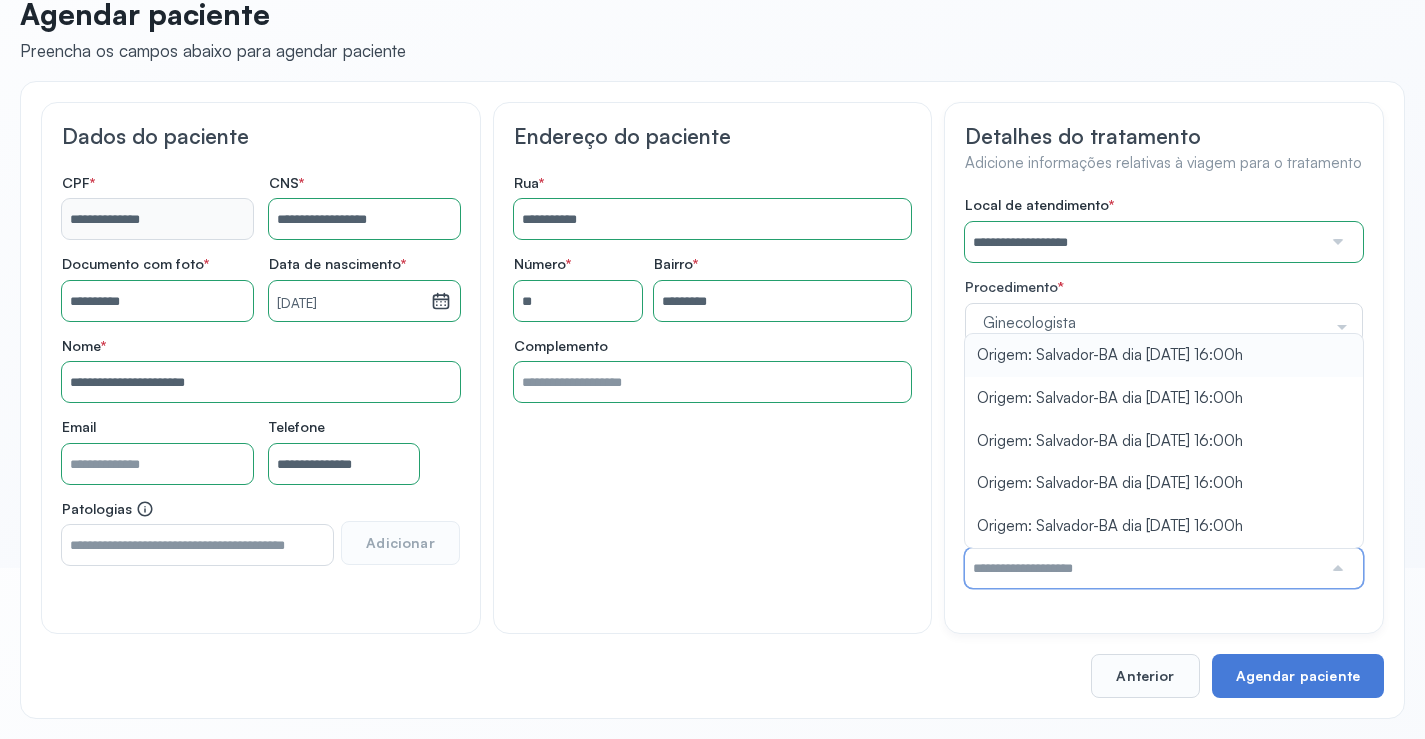 type on "**********" 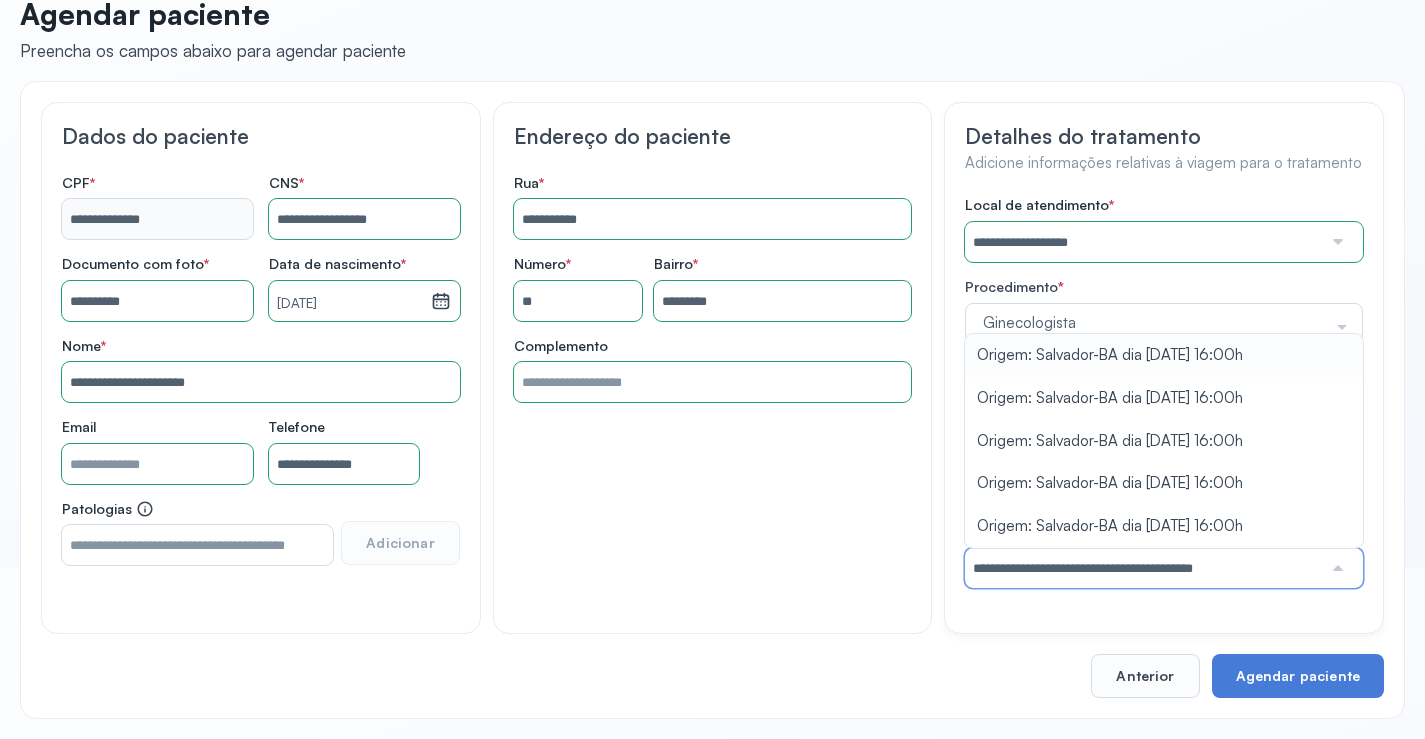click on "**********" at bounding box center (1164, 392) 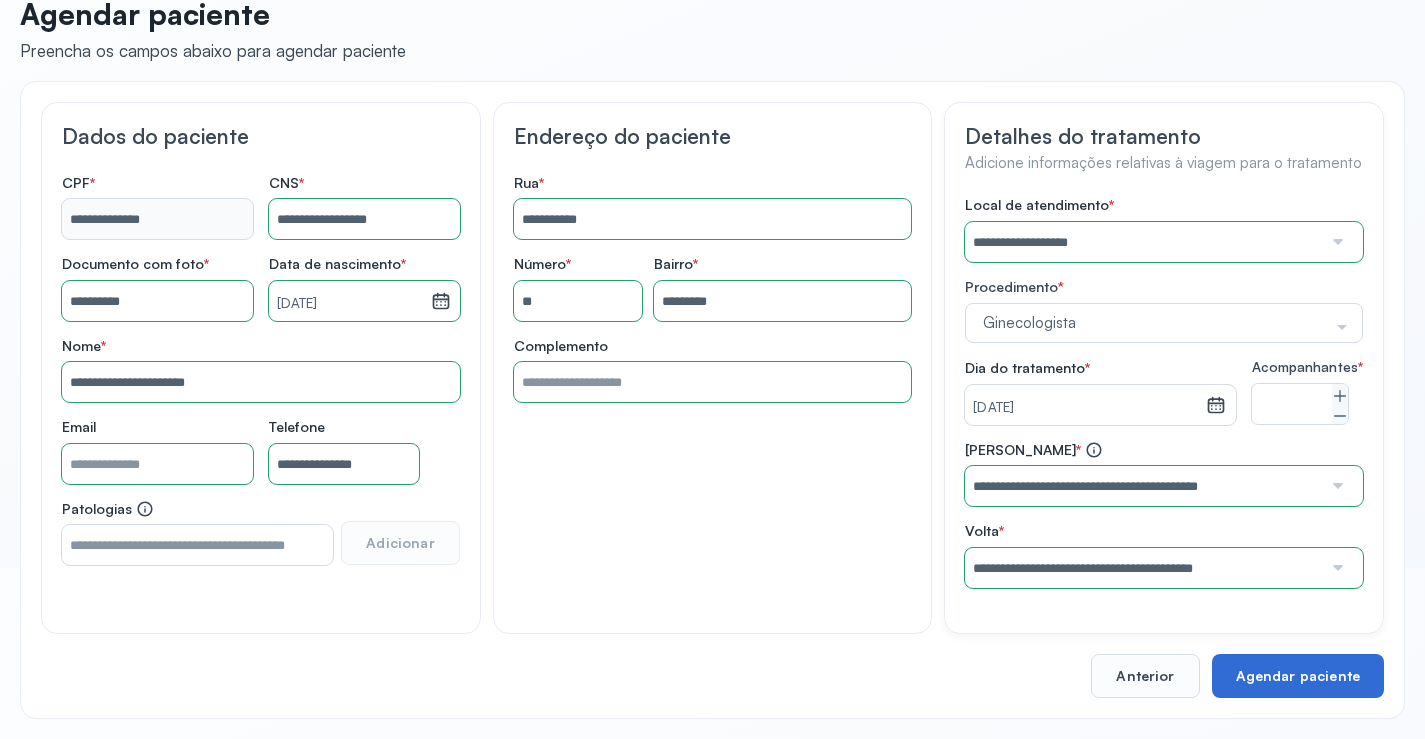 click on "Agendar paciente" at bounding box center [1298, 676] 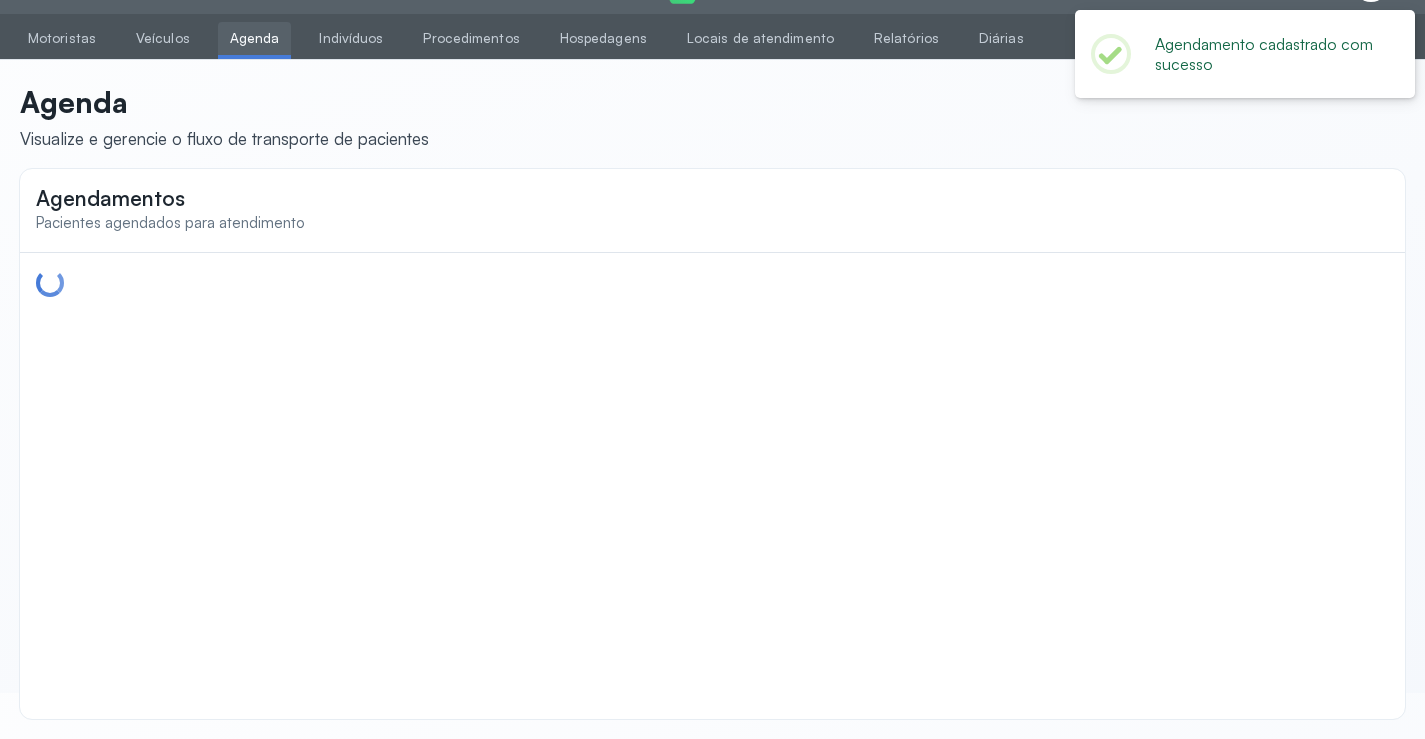 scroll, scrollTop: 0, scrollLeft: 0, axis: both 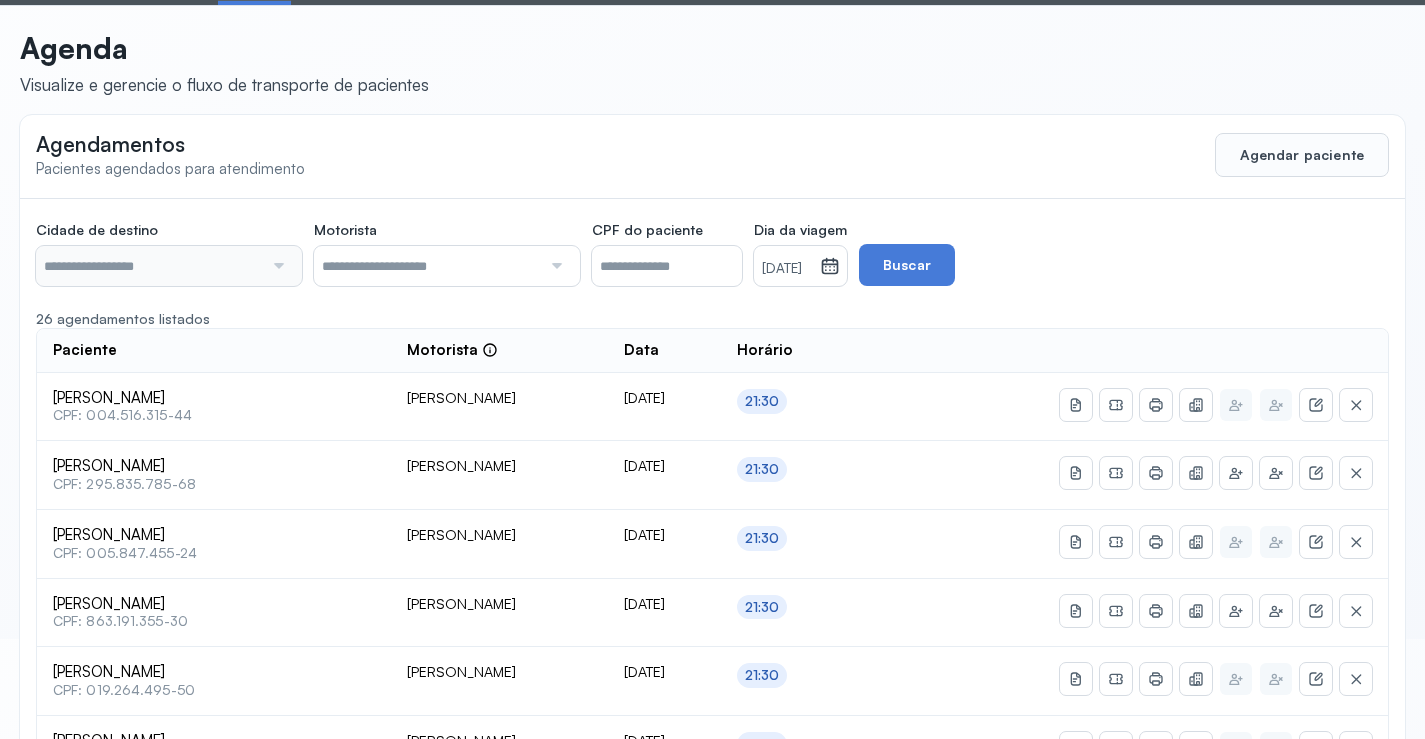 type on "********" 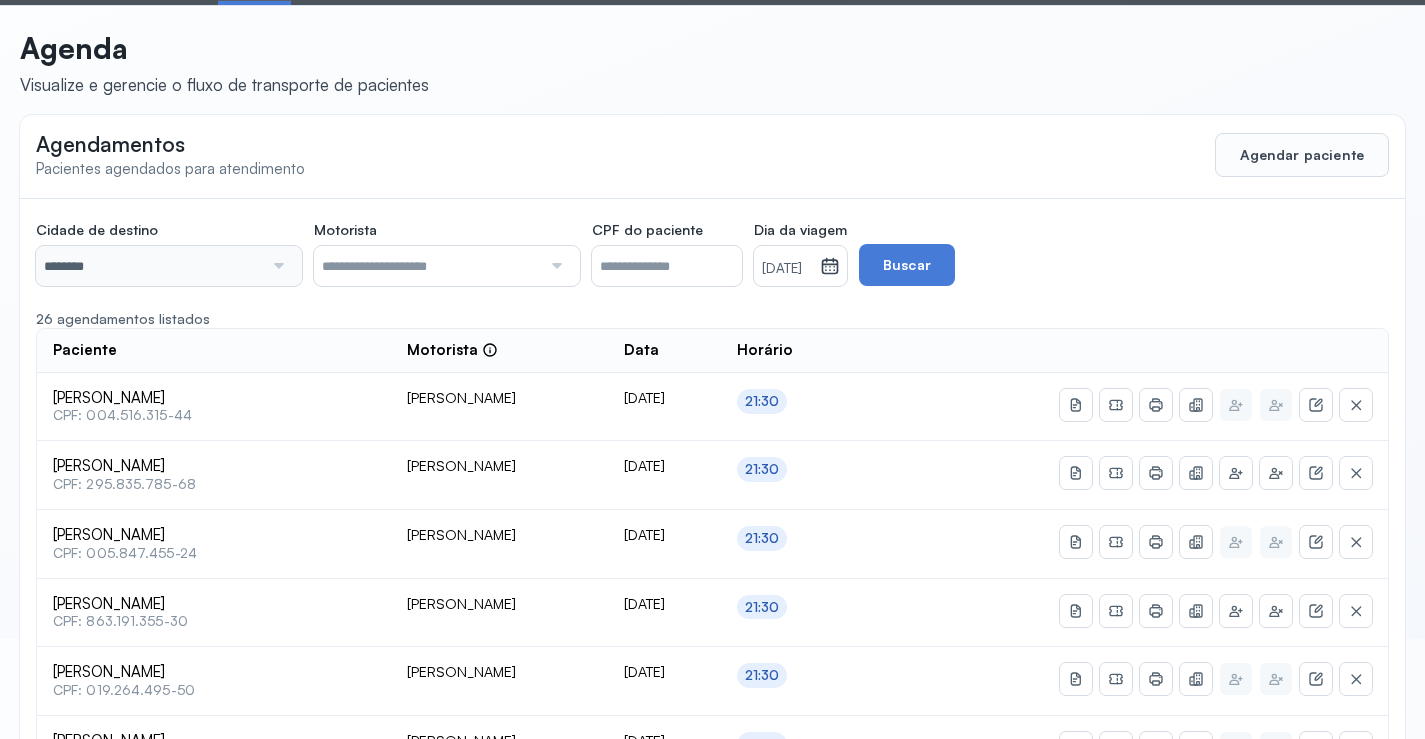 scroll, scrollTop: 46, scrollLeft: 0, axis: vertical 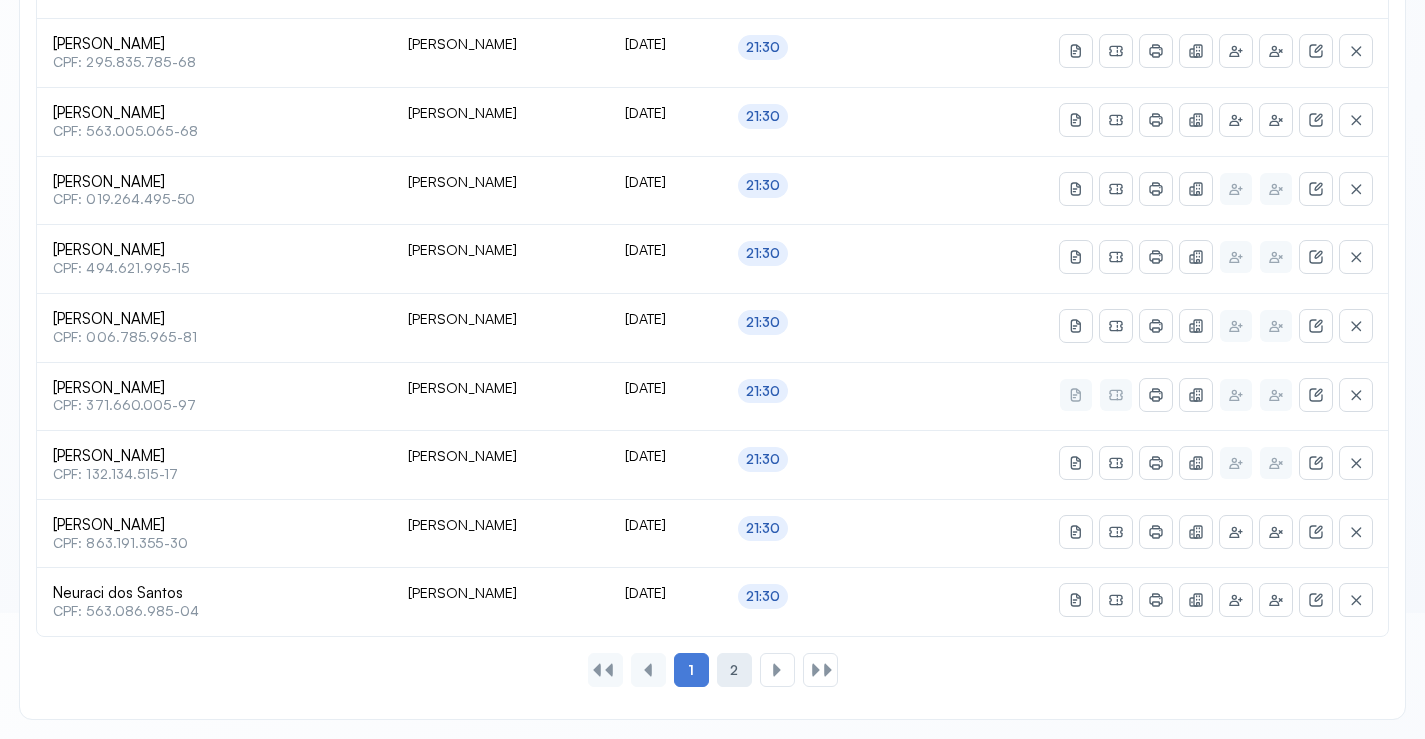click on "2" at bounding box center [734, 670] 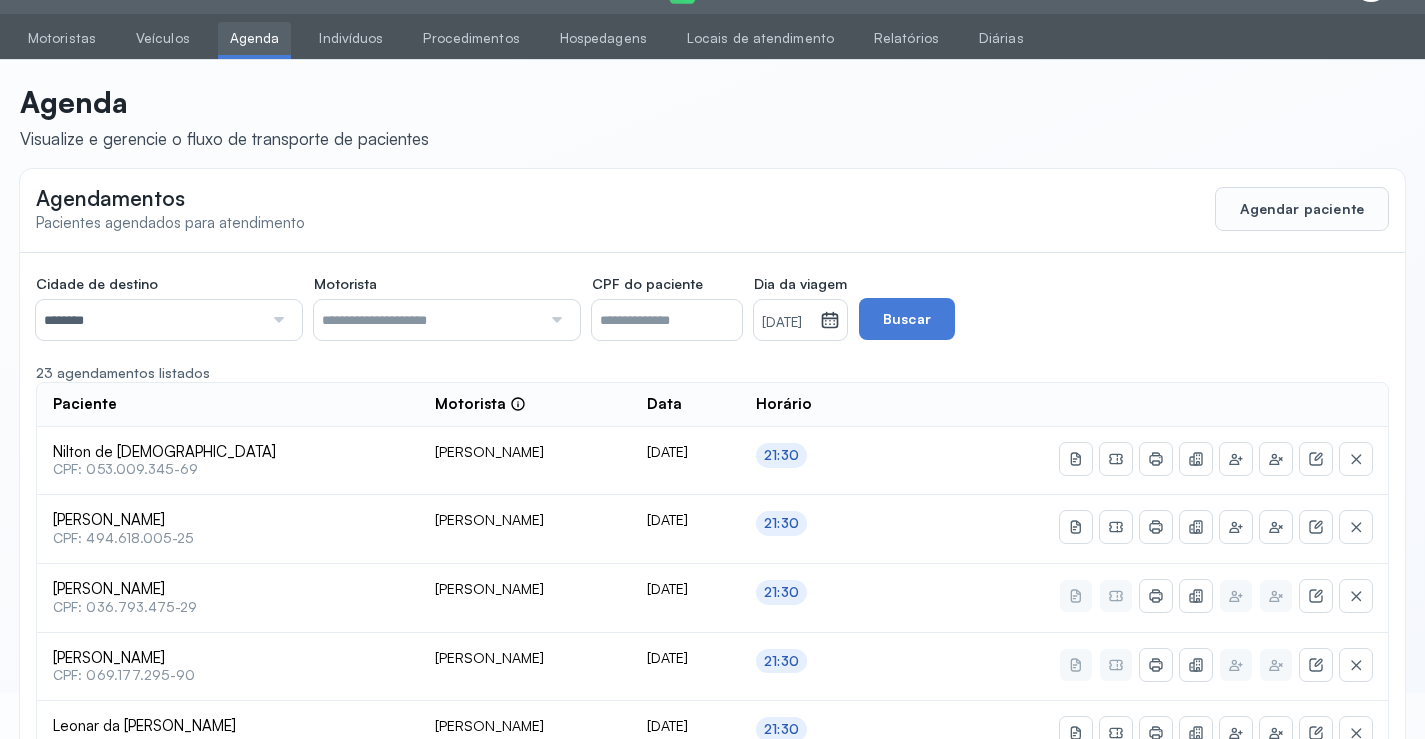 scroll, scrollTop: 385, scrollLeft: 0, axis: vertical 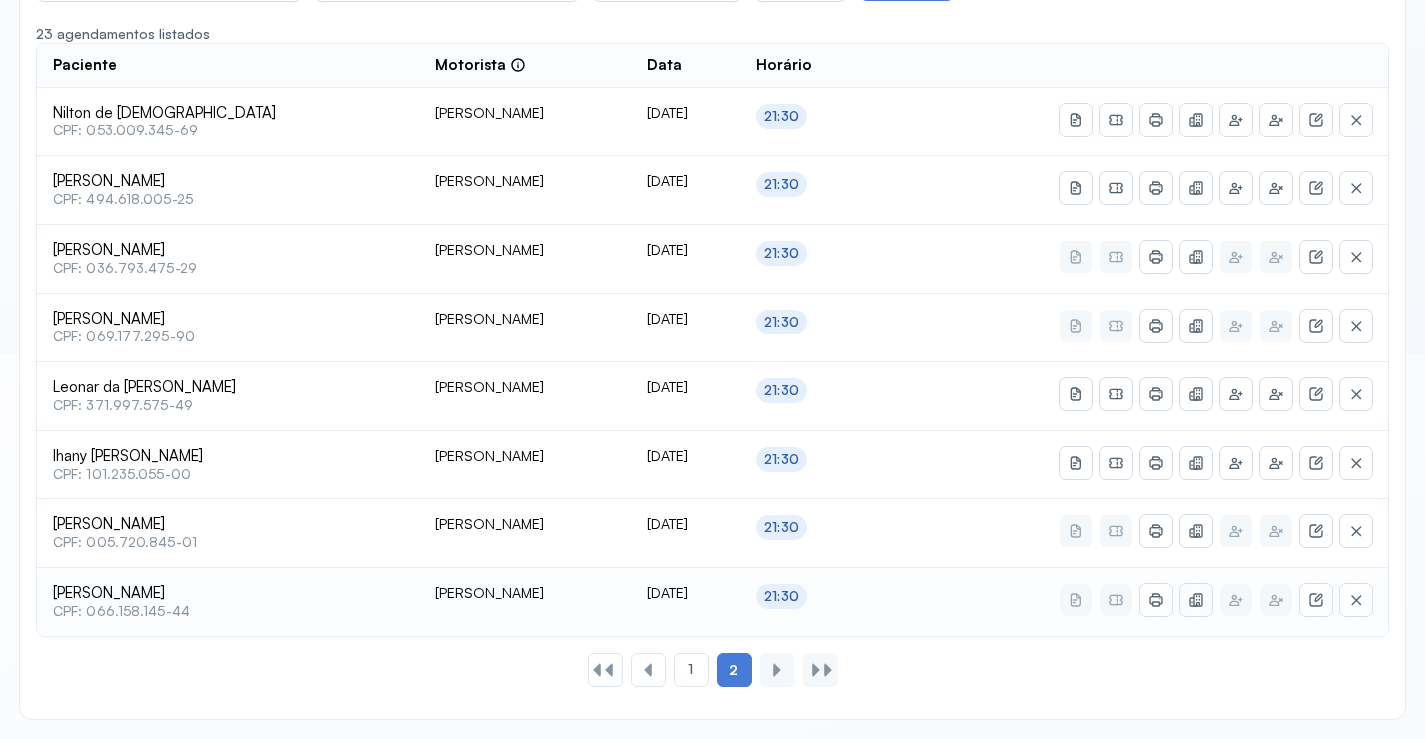 click 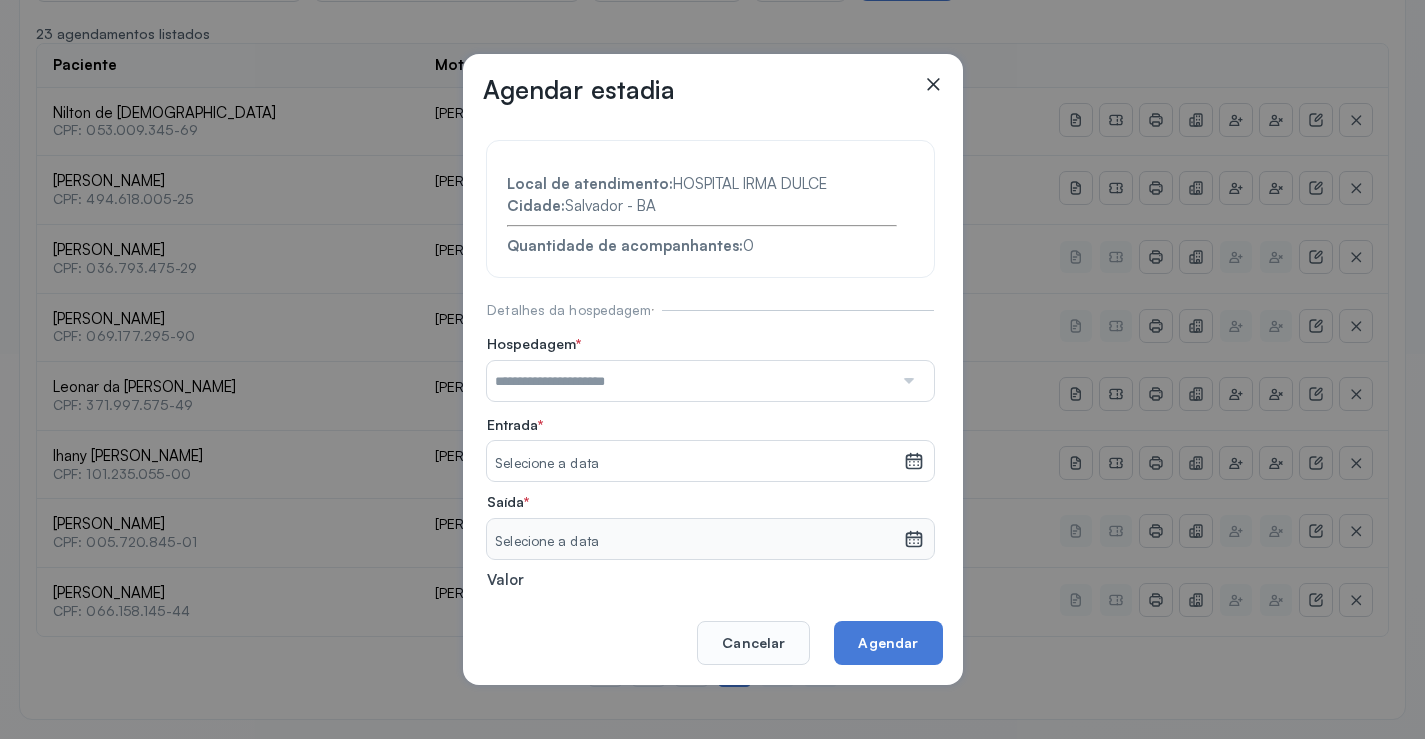 drag, startPoint x: 644, startPoint y: 359, endPoint x: 643, endPoint y: 381, distance: 22.022715 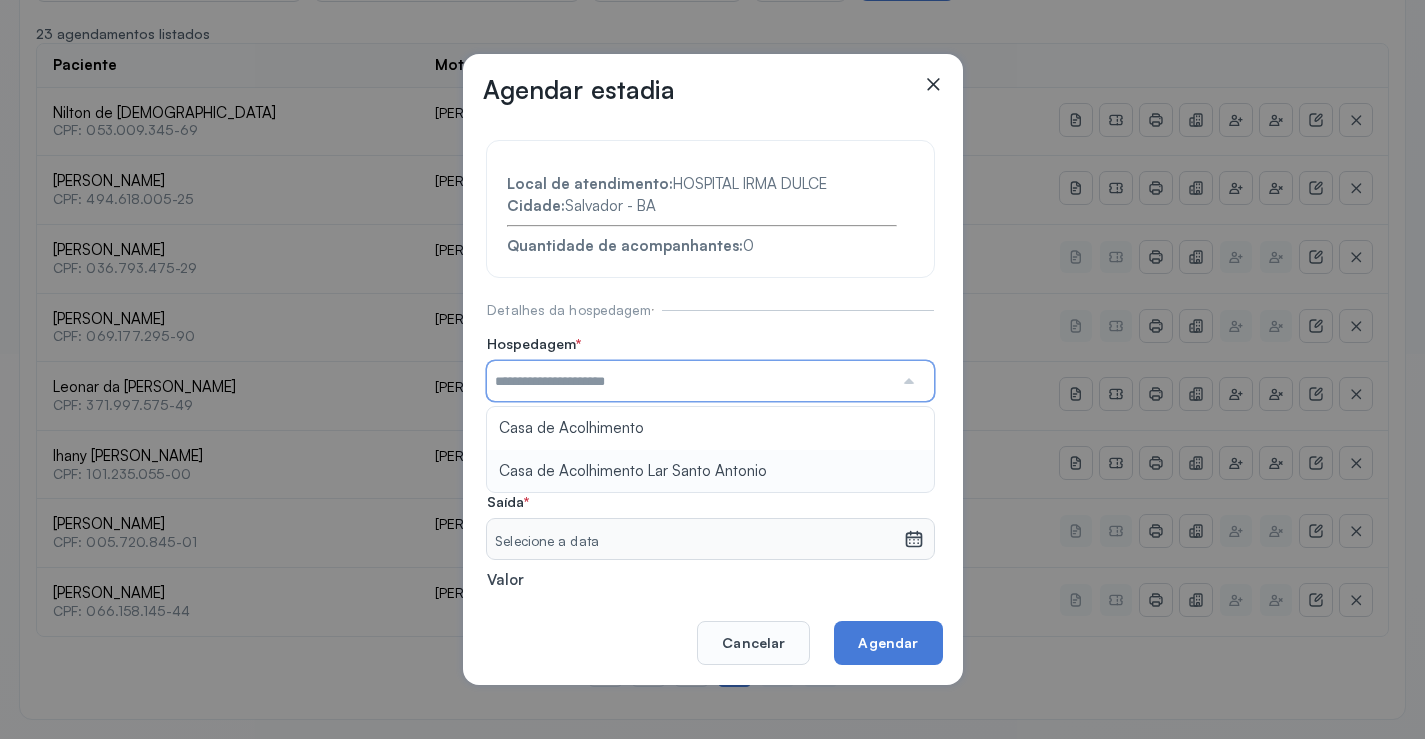 type on "**********" 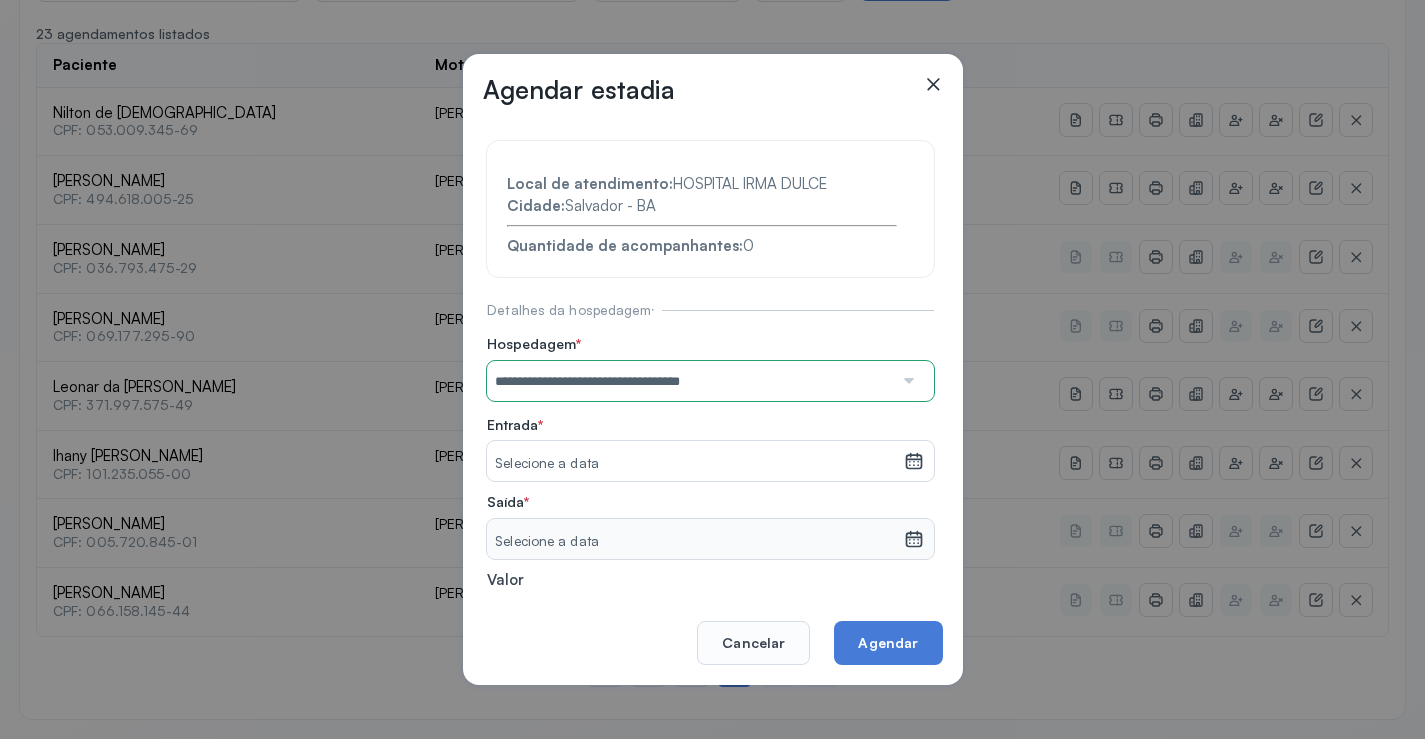 click on "**********" at bounding box center [710, 436] 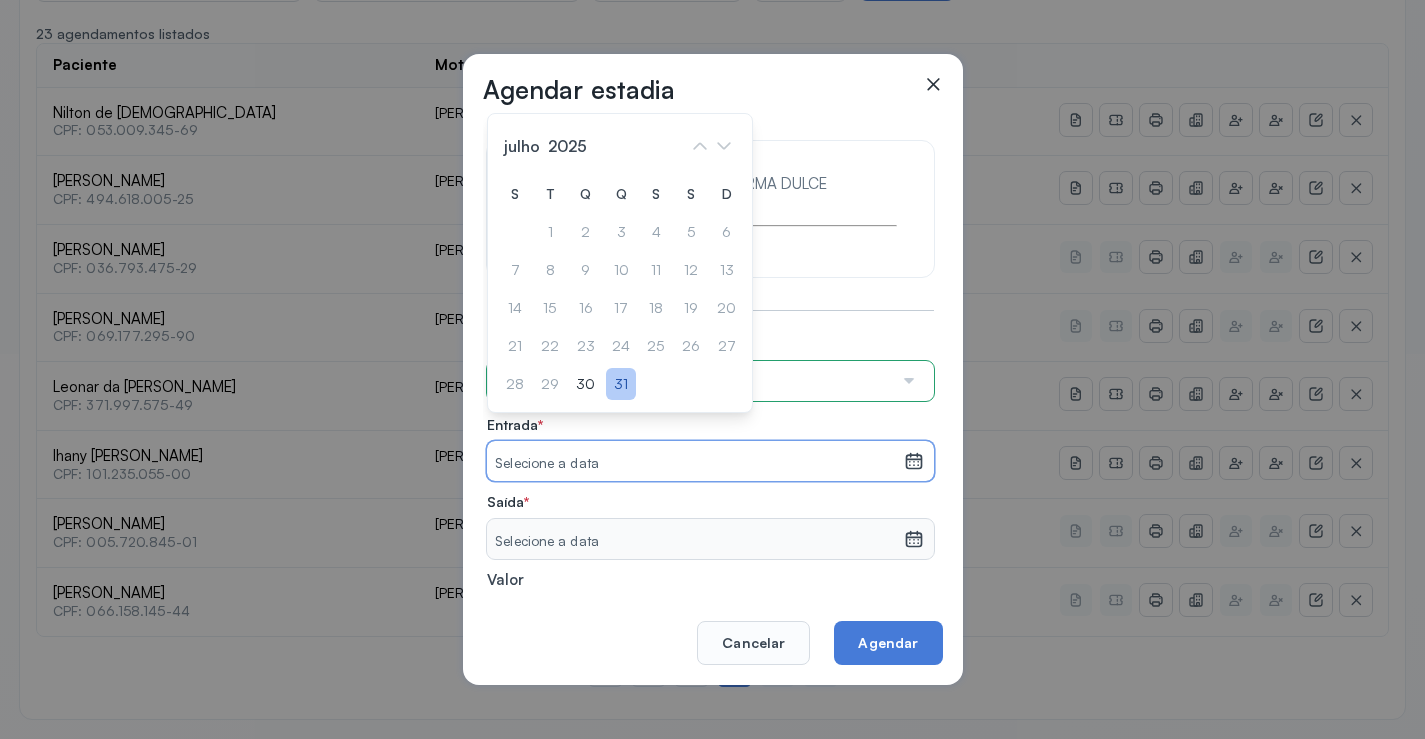click on "31" 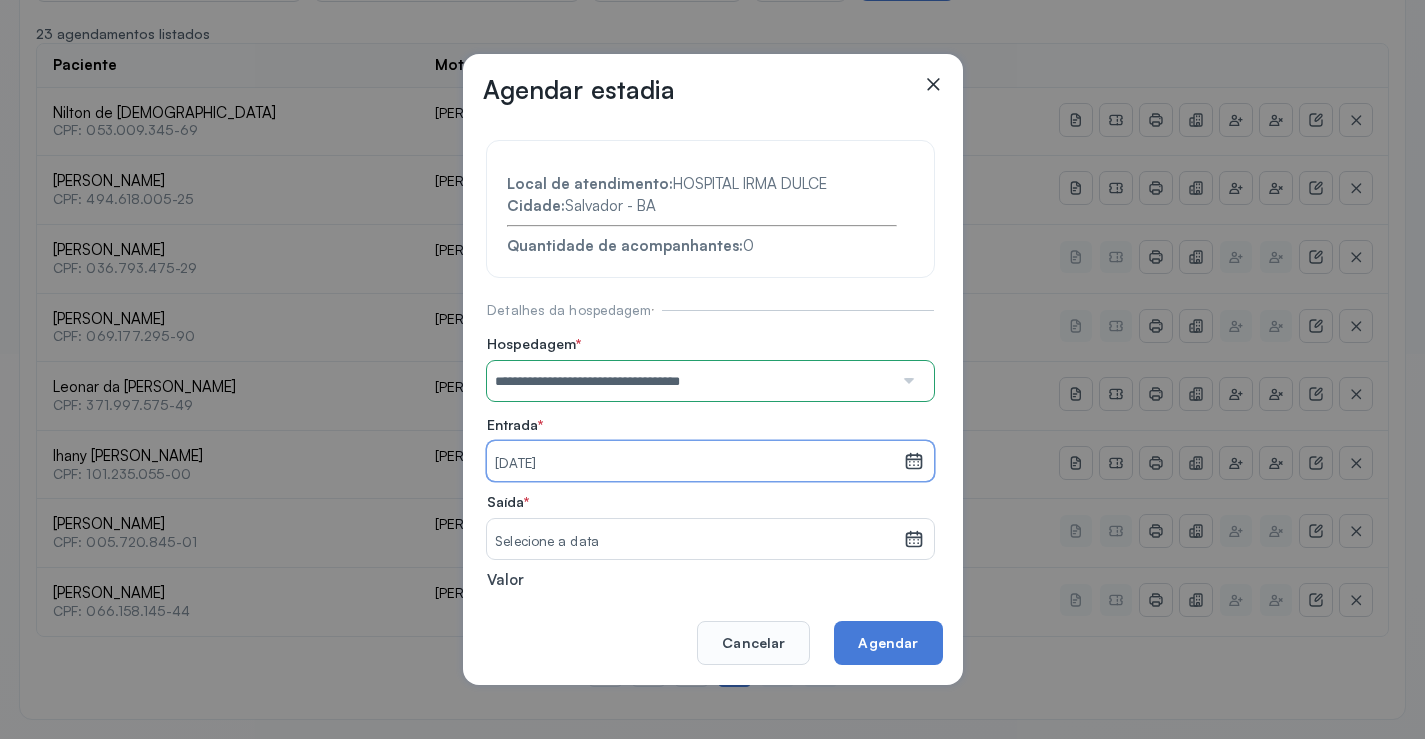 click on "Selecione a data" at bounding box center (695, 542) 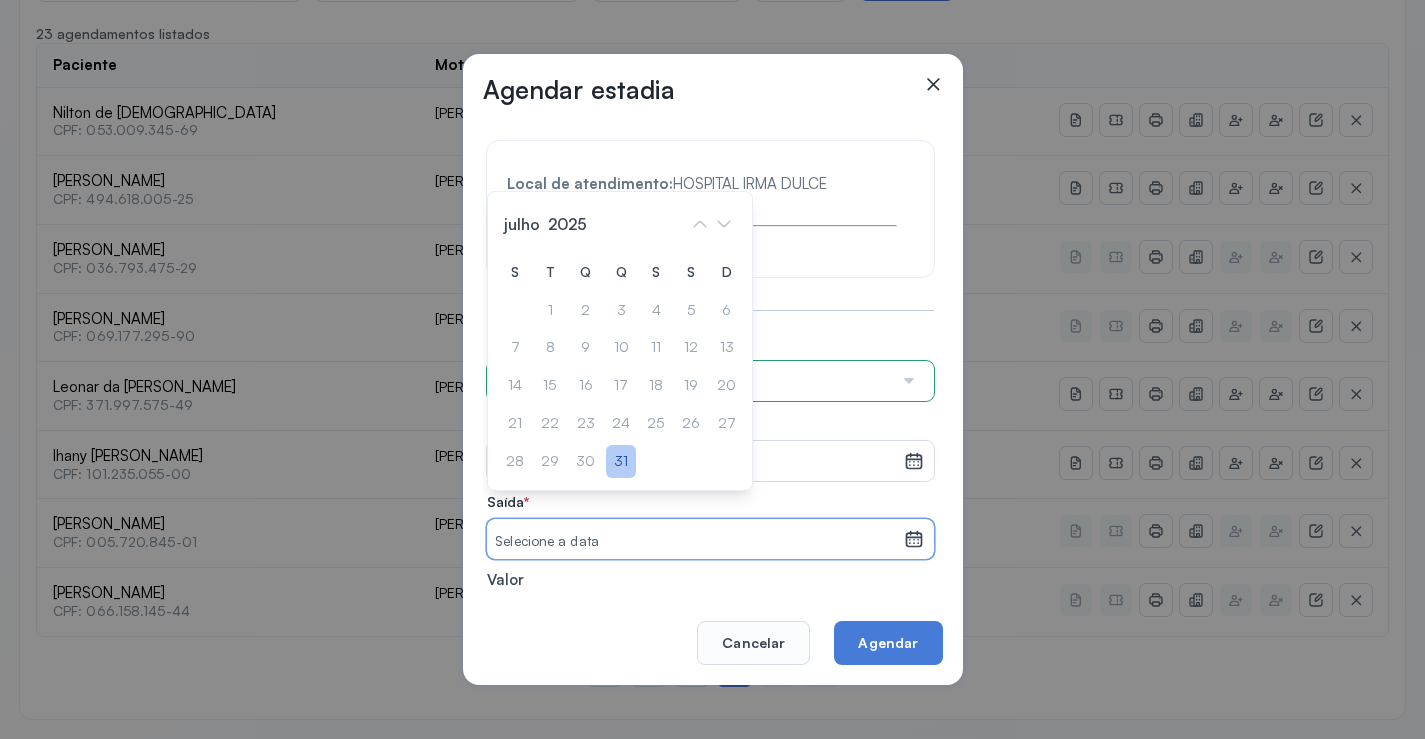 click on "31" 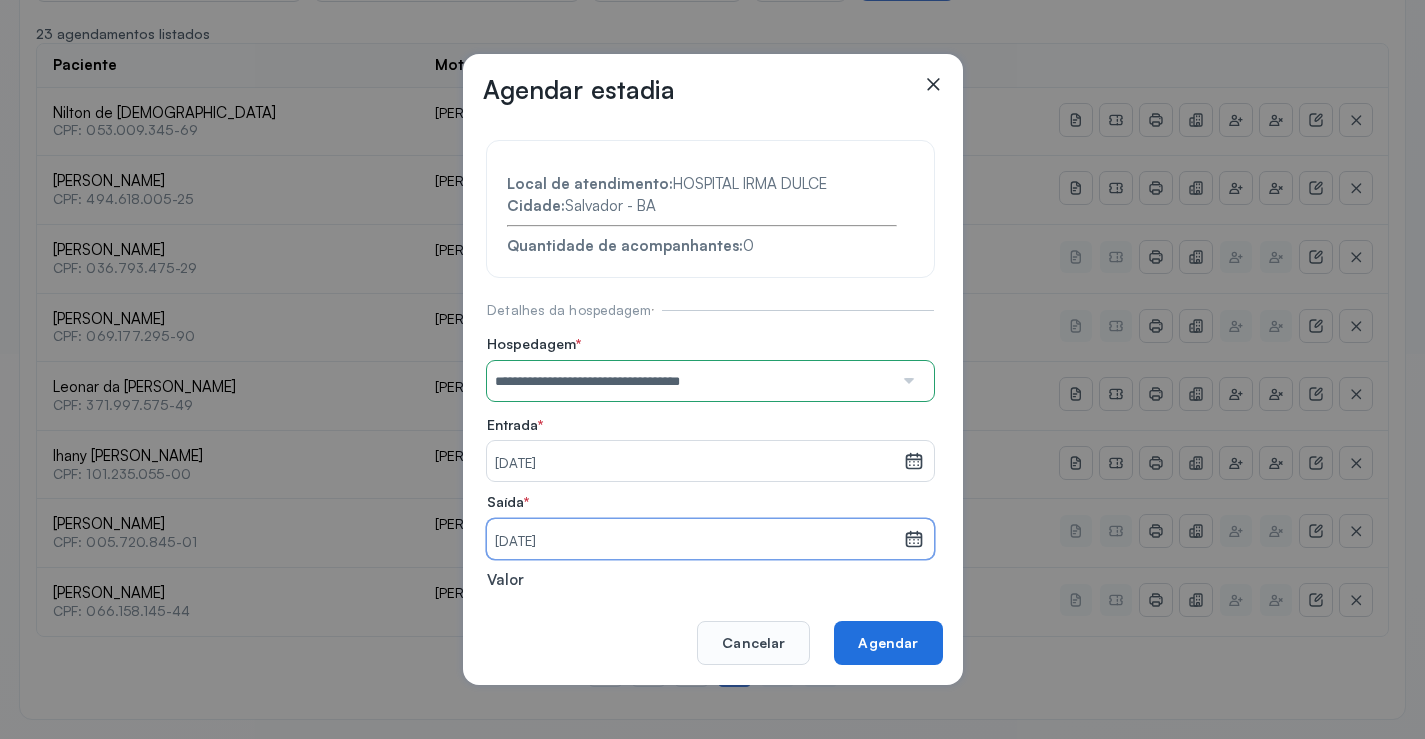 click on "Agendar" 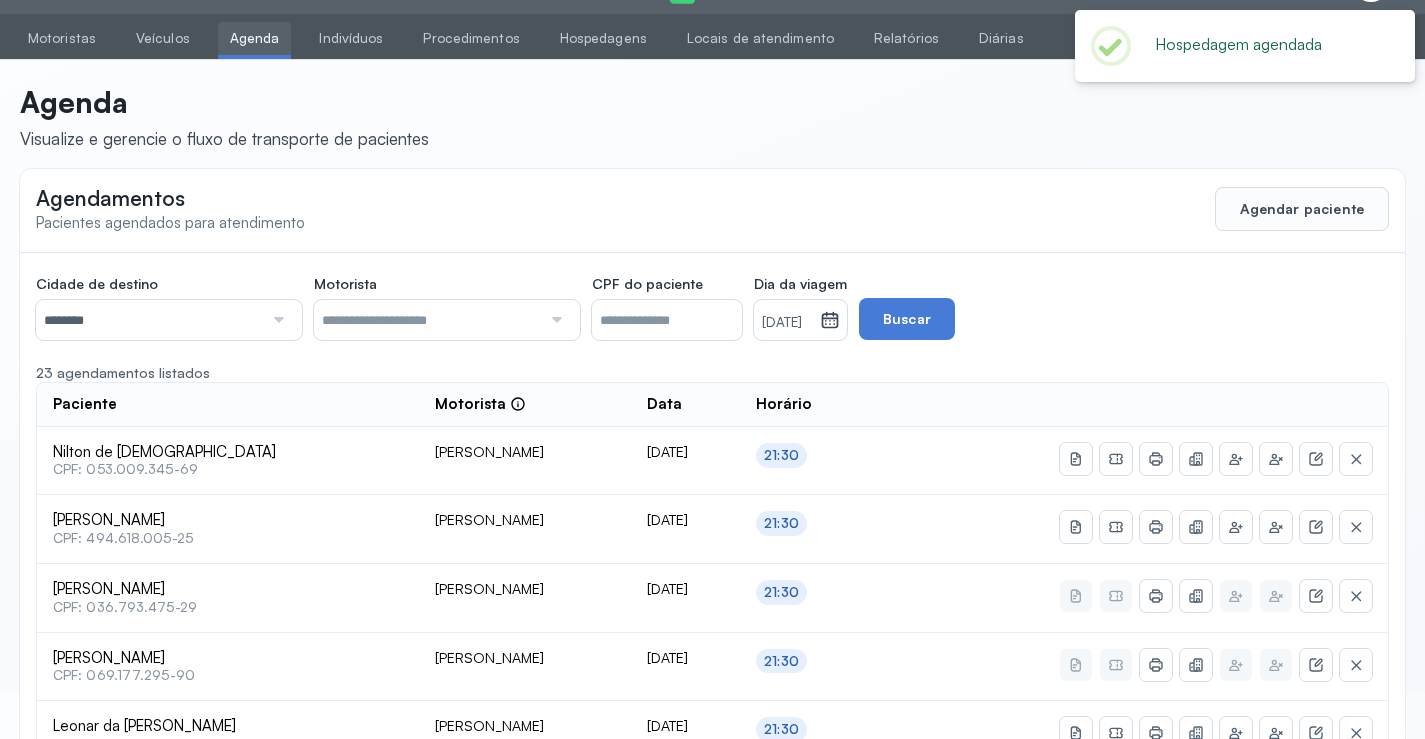 scroll, scrollTop: 385, scrollLeft: 0, axis: vertical 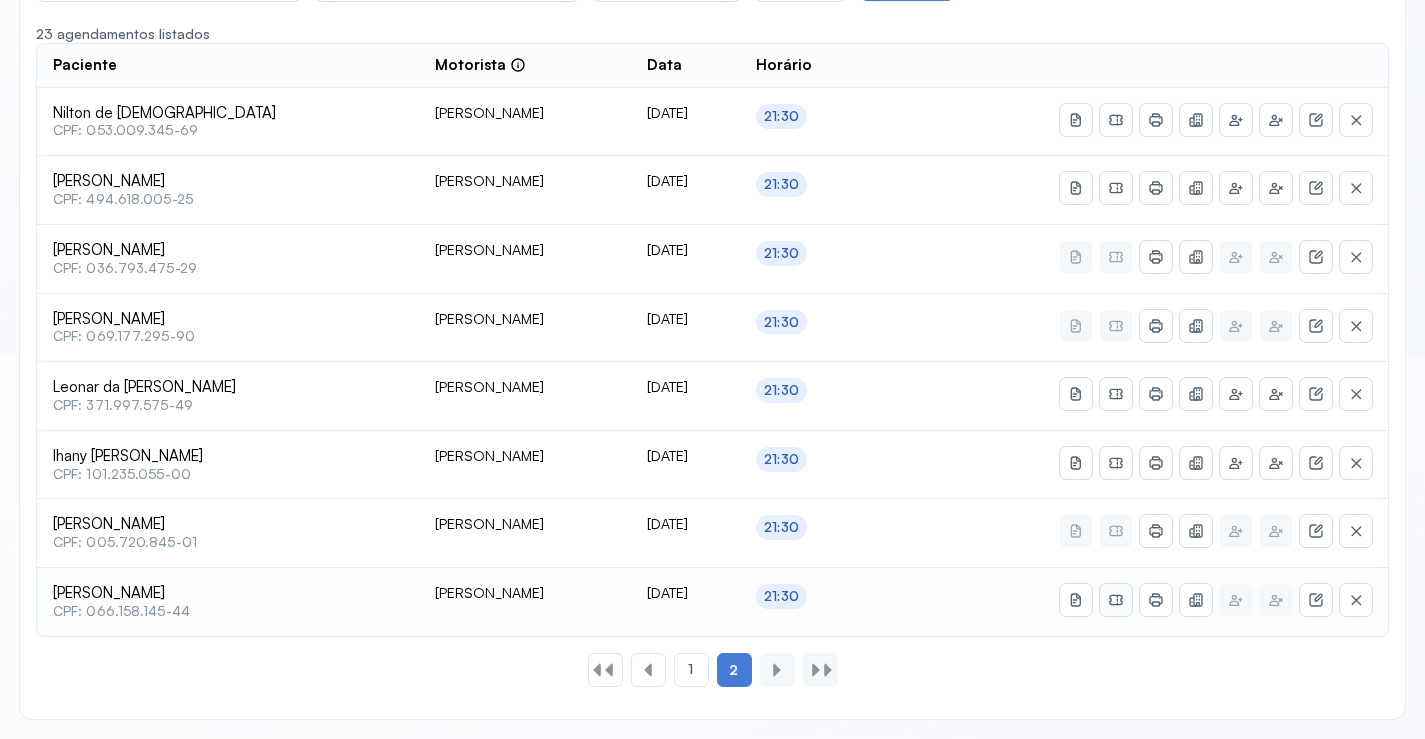 click 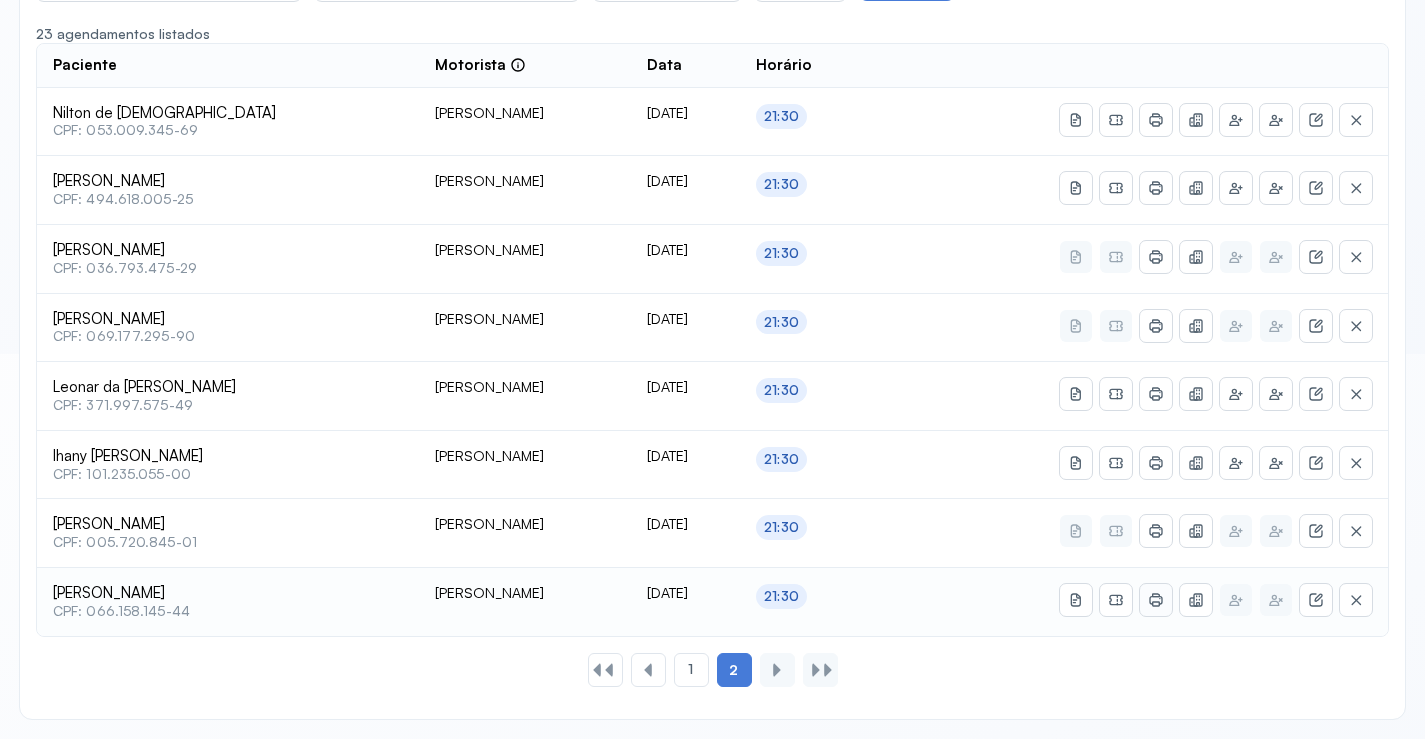 click 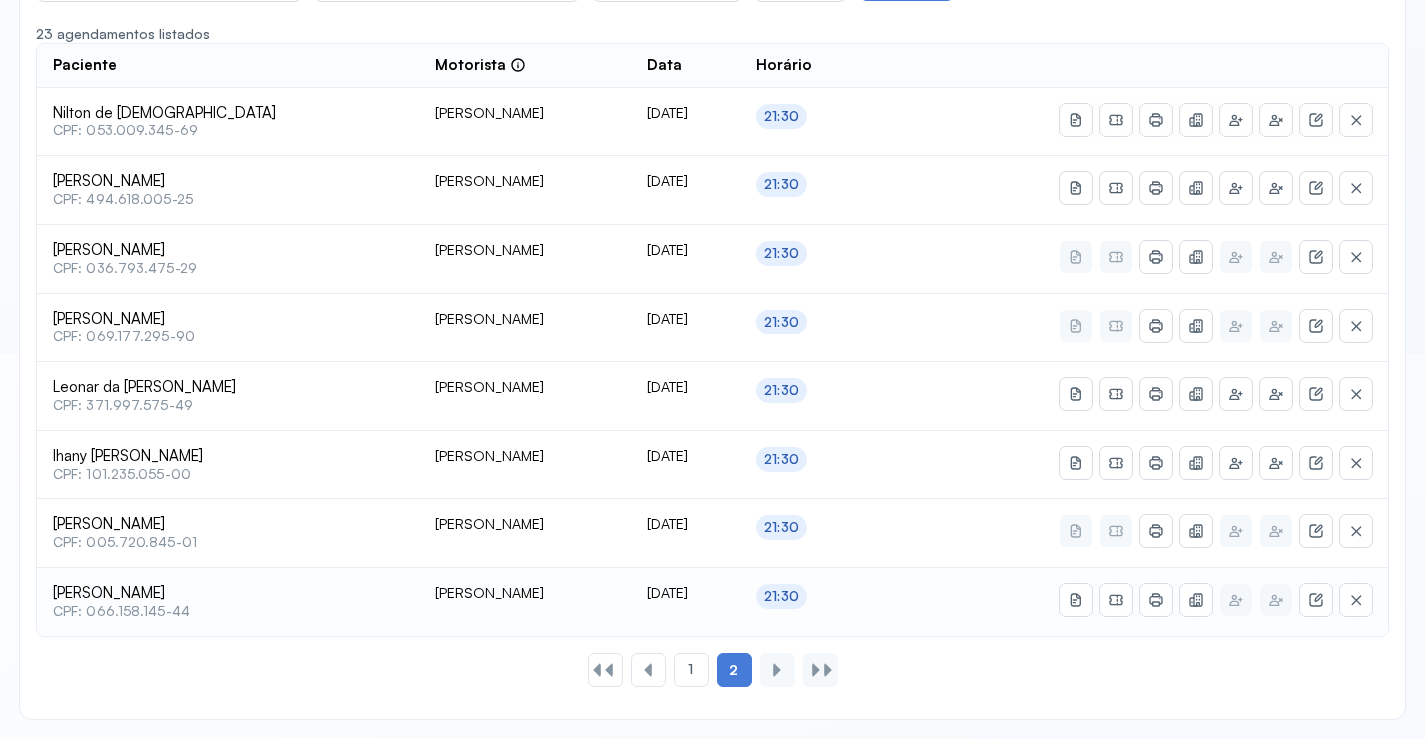 type 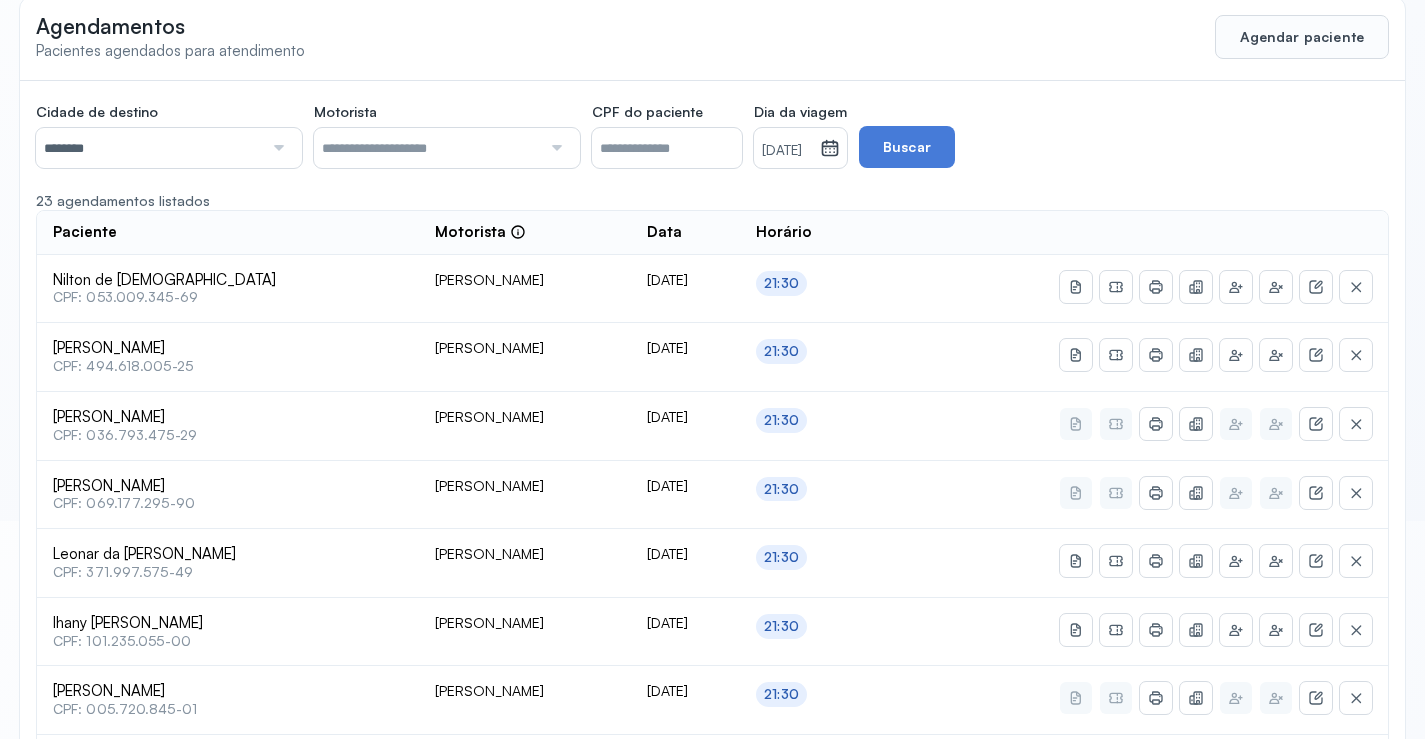 scroll, scrollTop: 0, scrollLeft: 0, axis: both 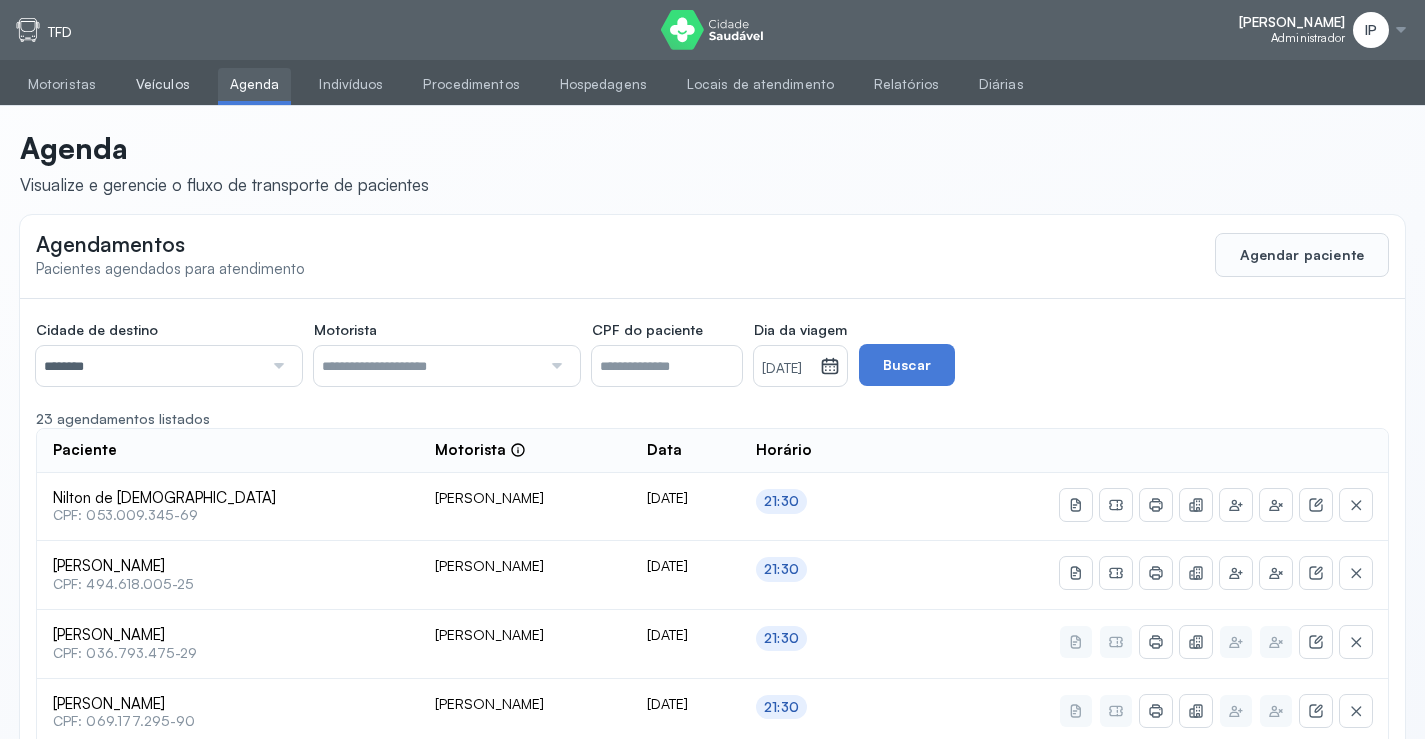click on "Veículos" at bounding box center (163, 84) 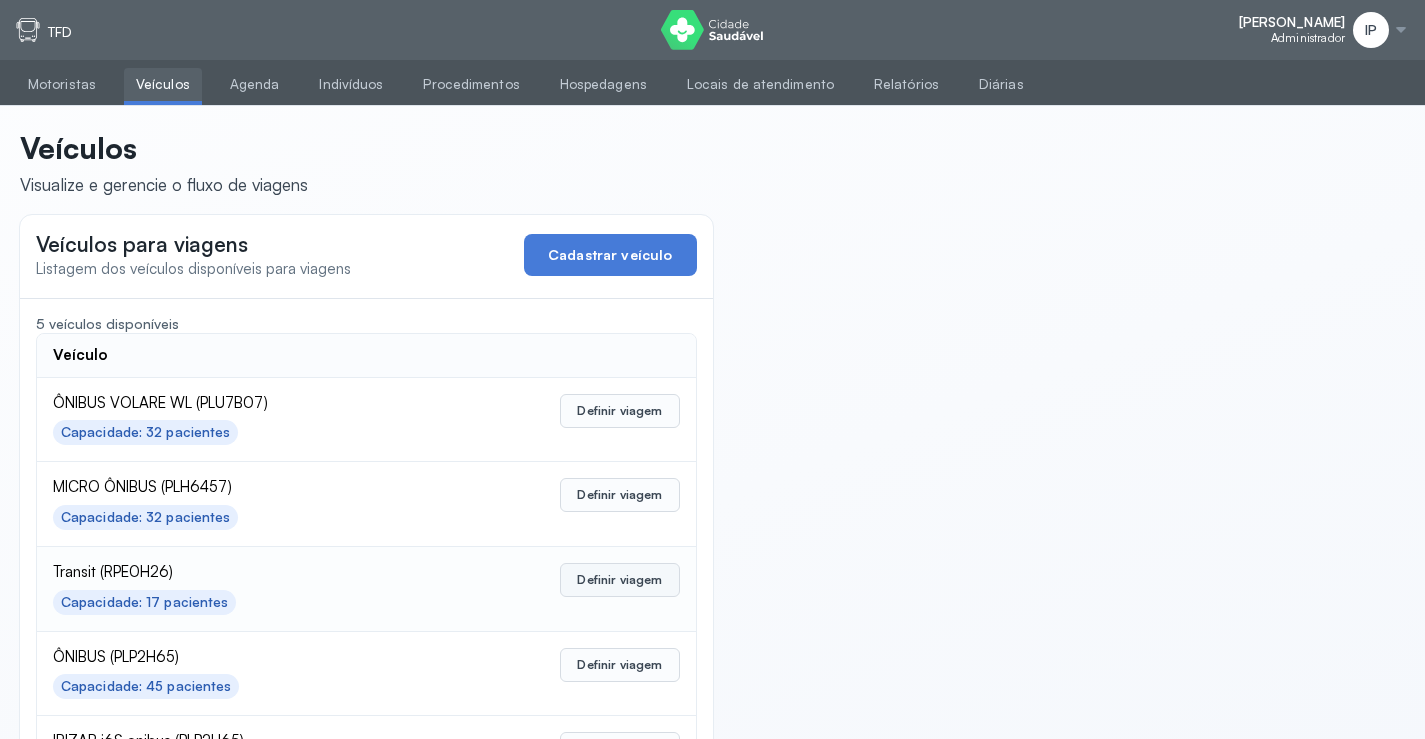 click on "Definir viagem" at bounding box center (619, 580) 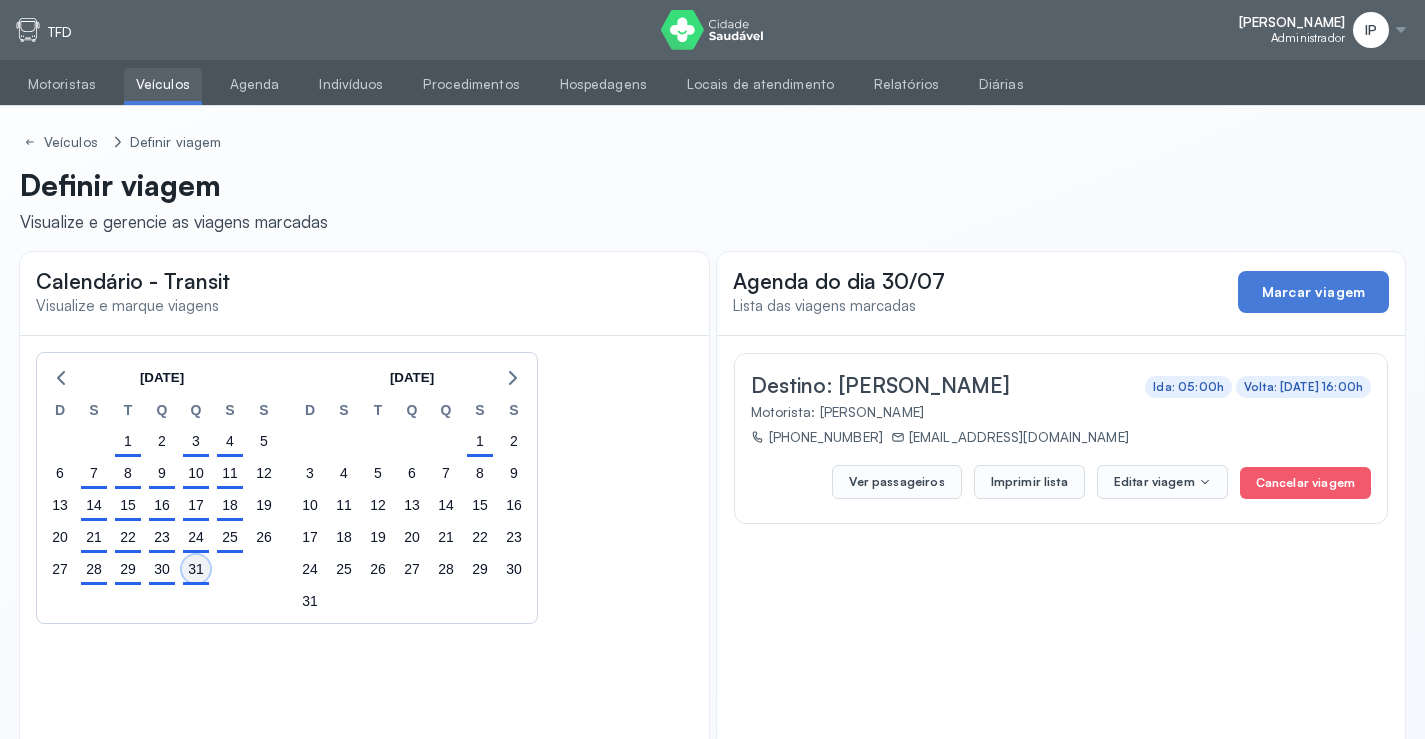 click on "31" 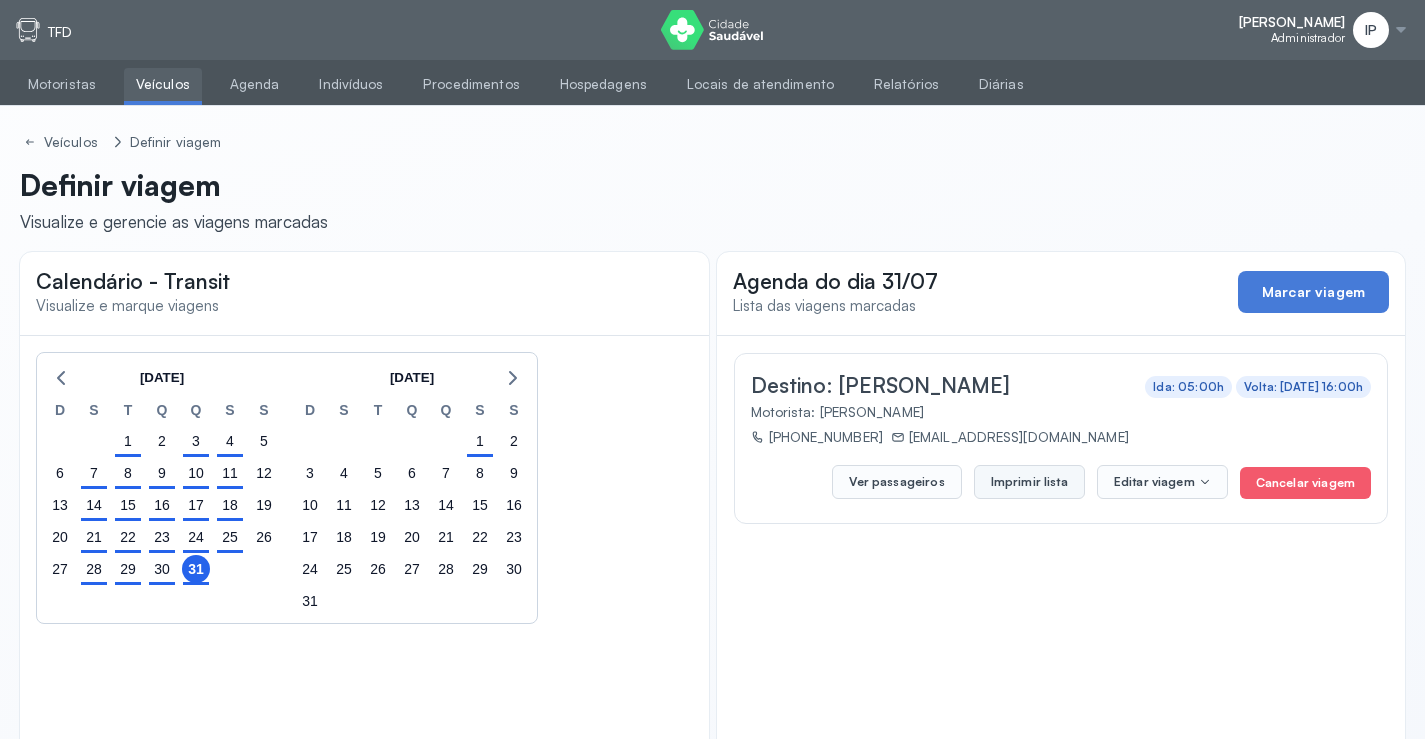 click on "Imprimir lista" at bounding box center [1029, 482] 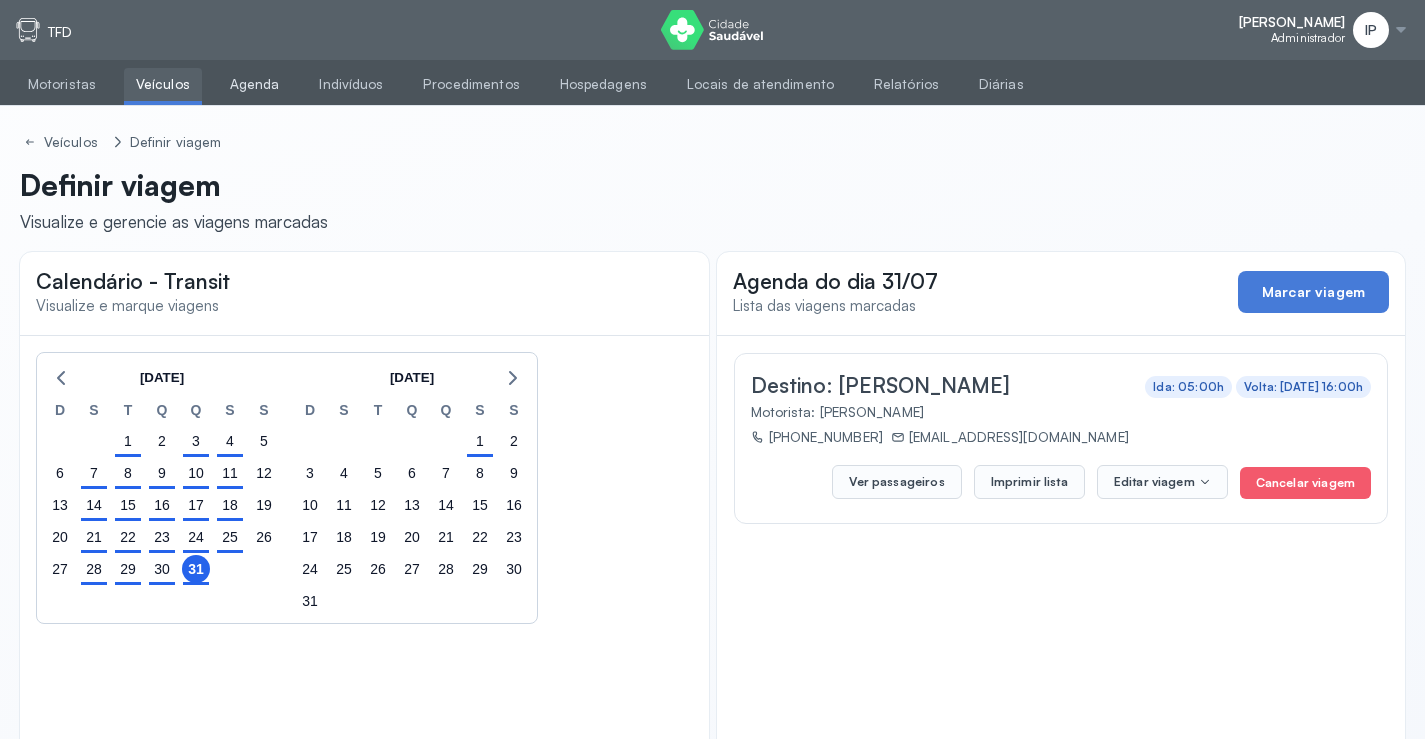 click on "Agenda" at bounding box center (255, 84) 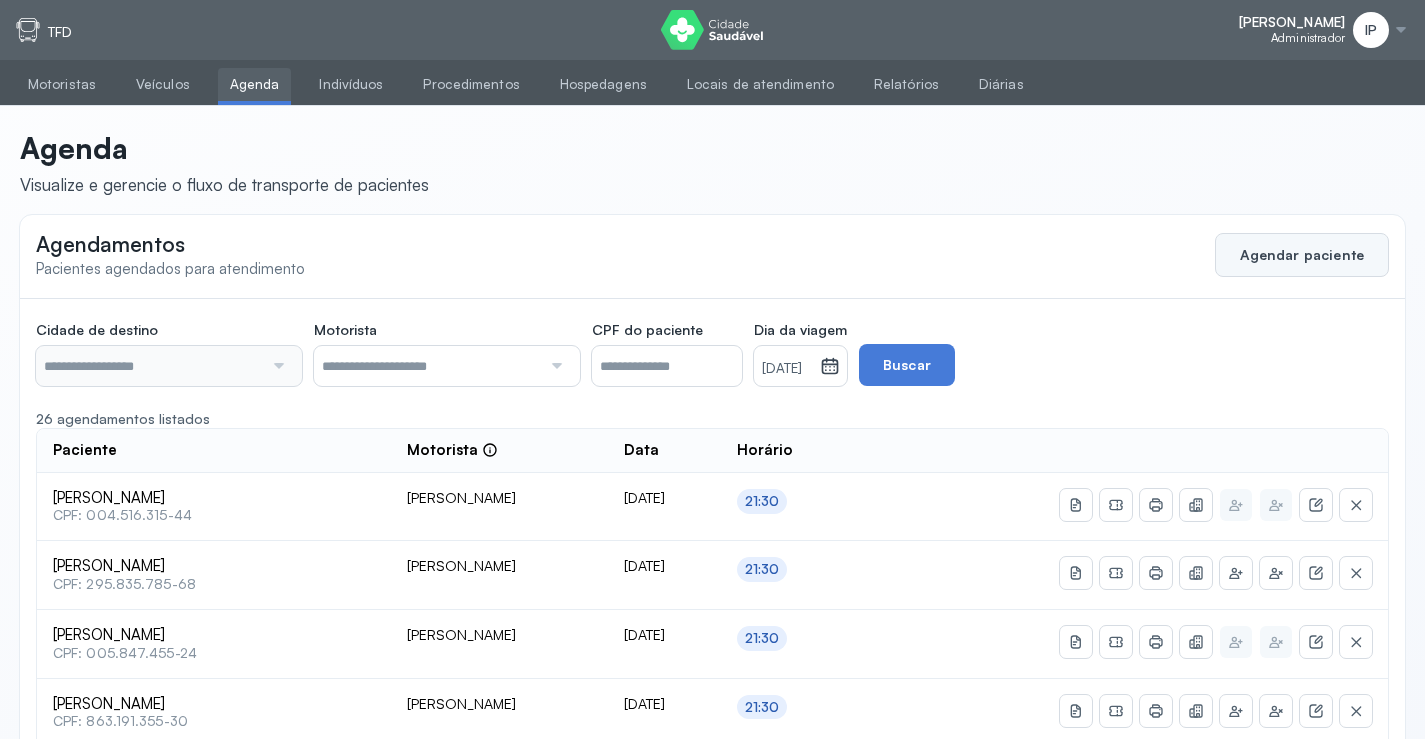 click on "Agendar paciente" 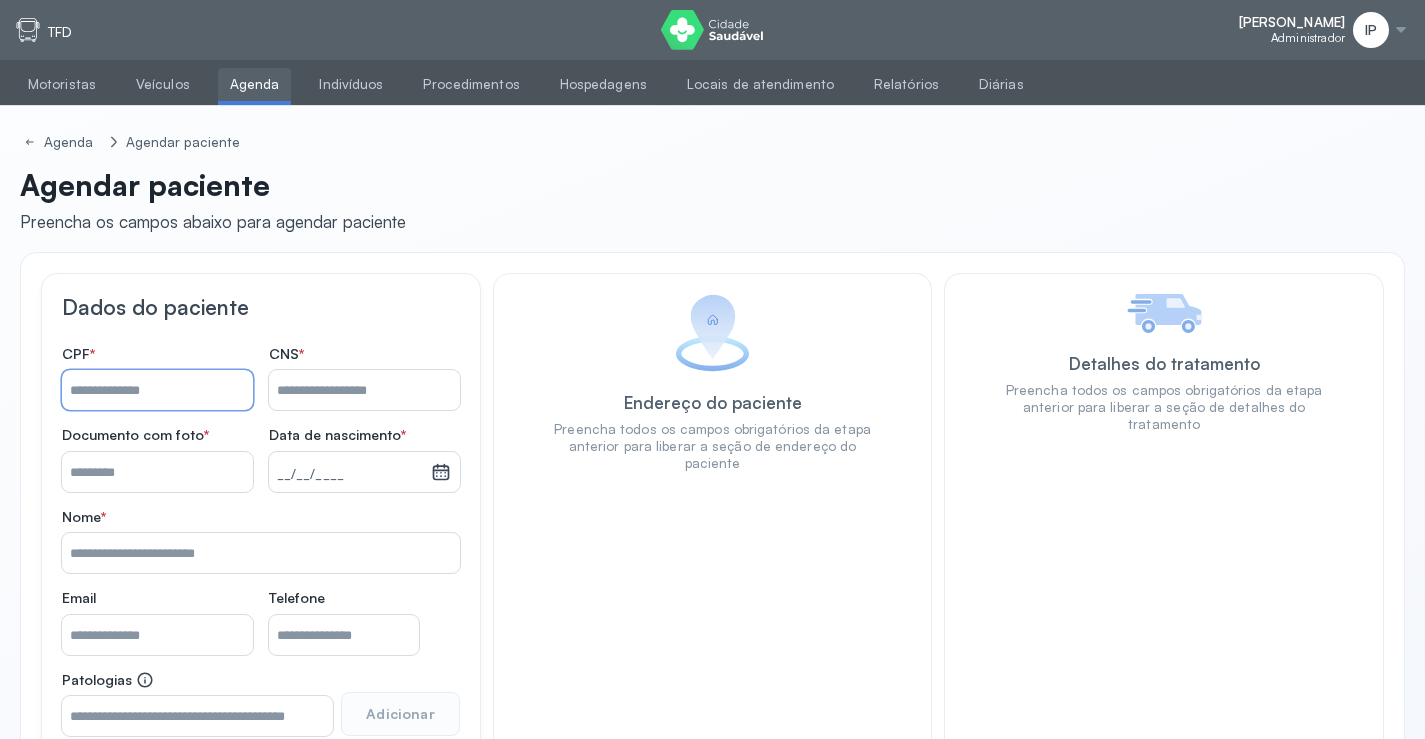 click on "Nome   *" at bounding box center (157, 390) 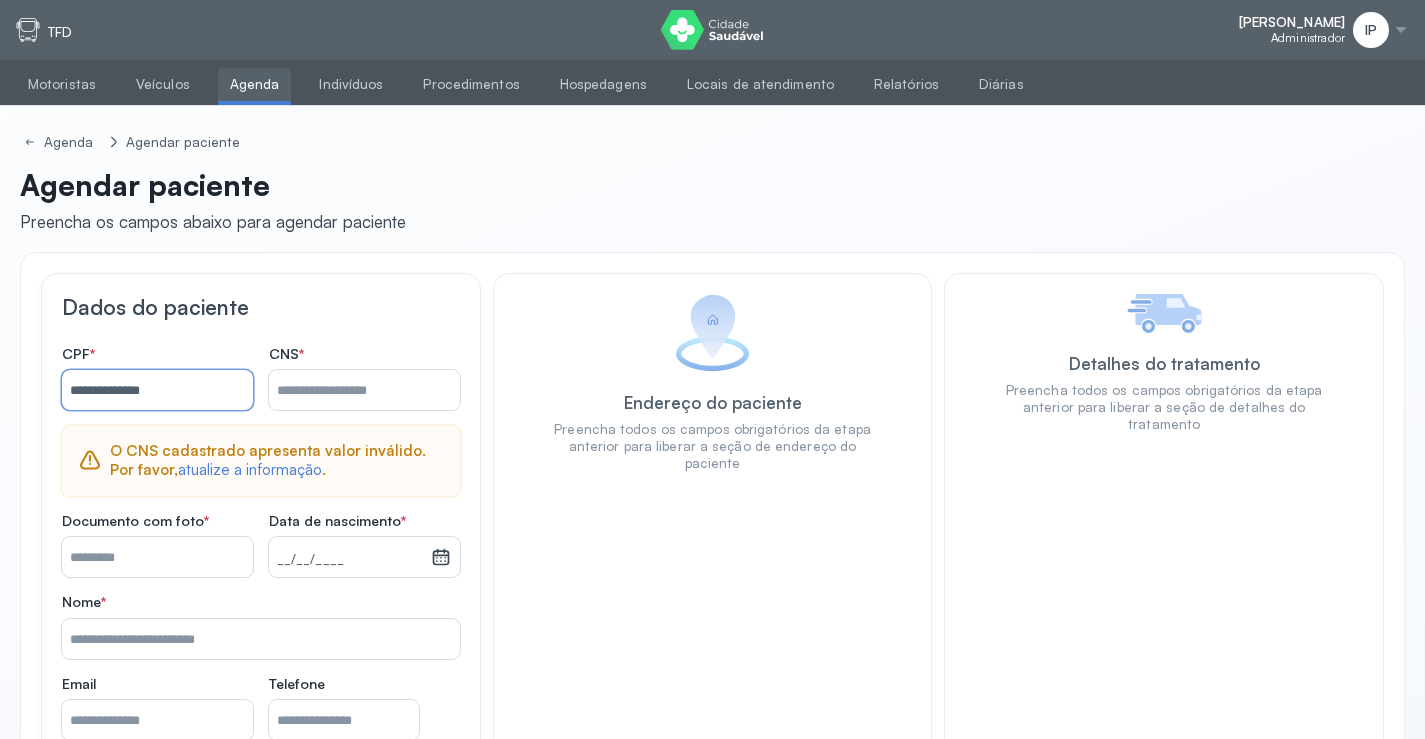 type on "**********" 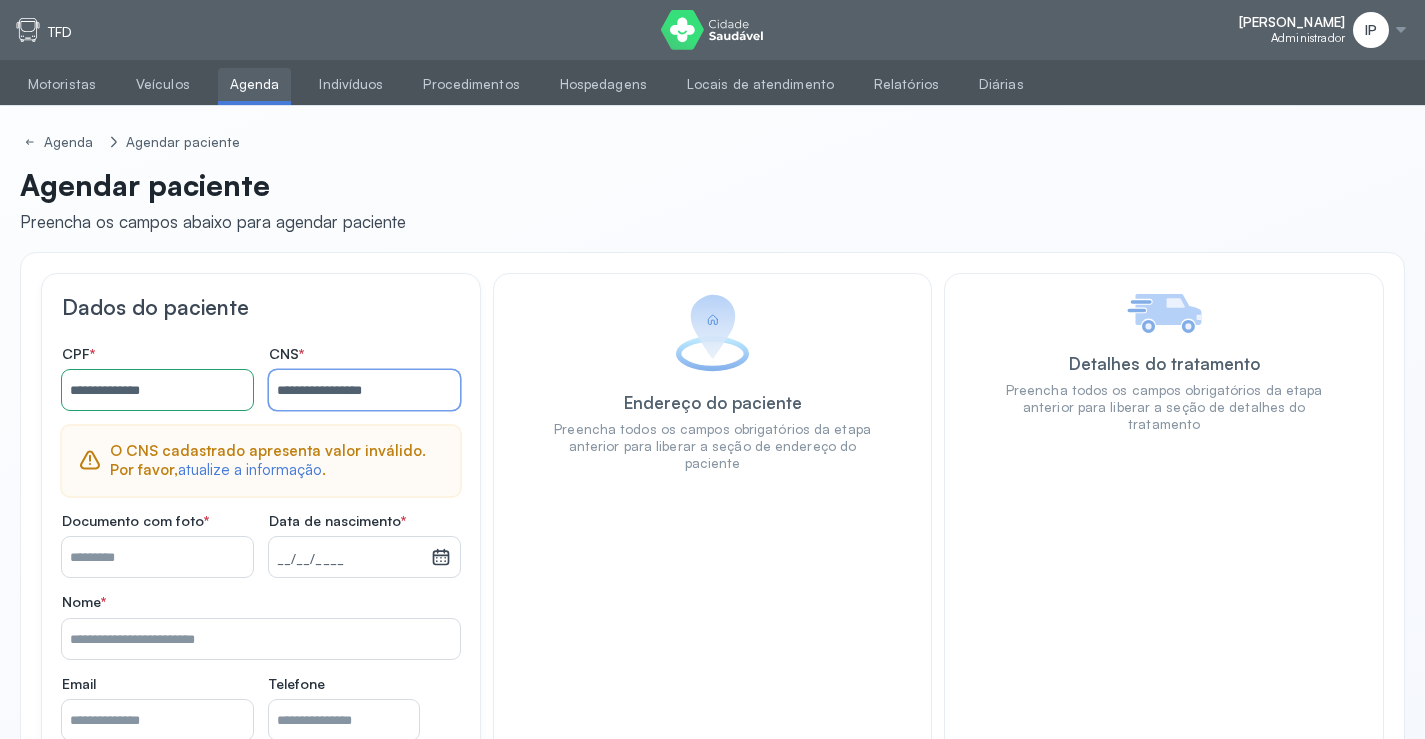 type on "**********" 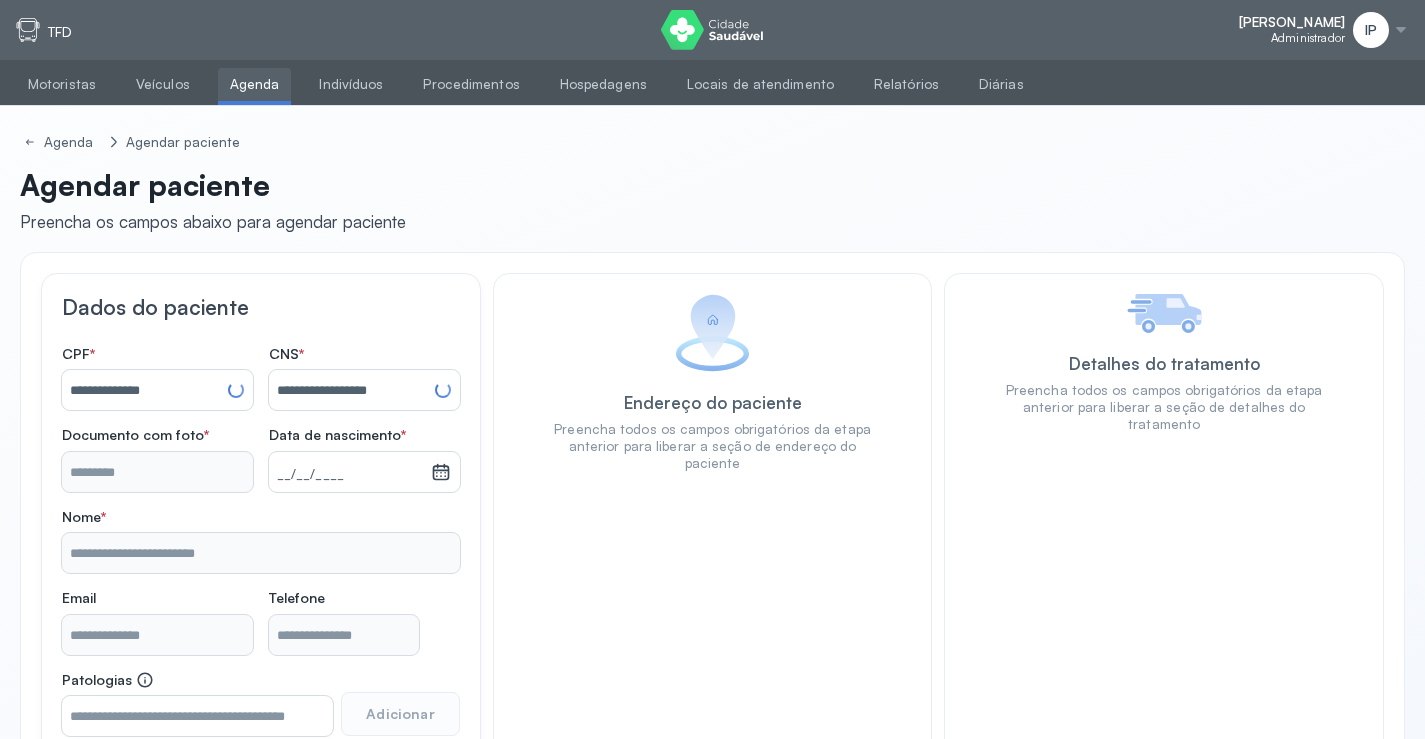 type 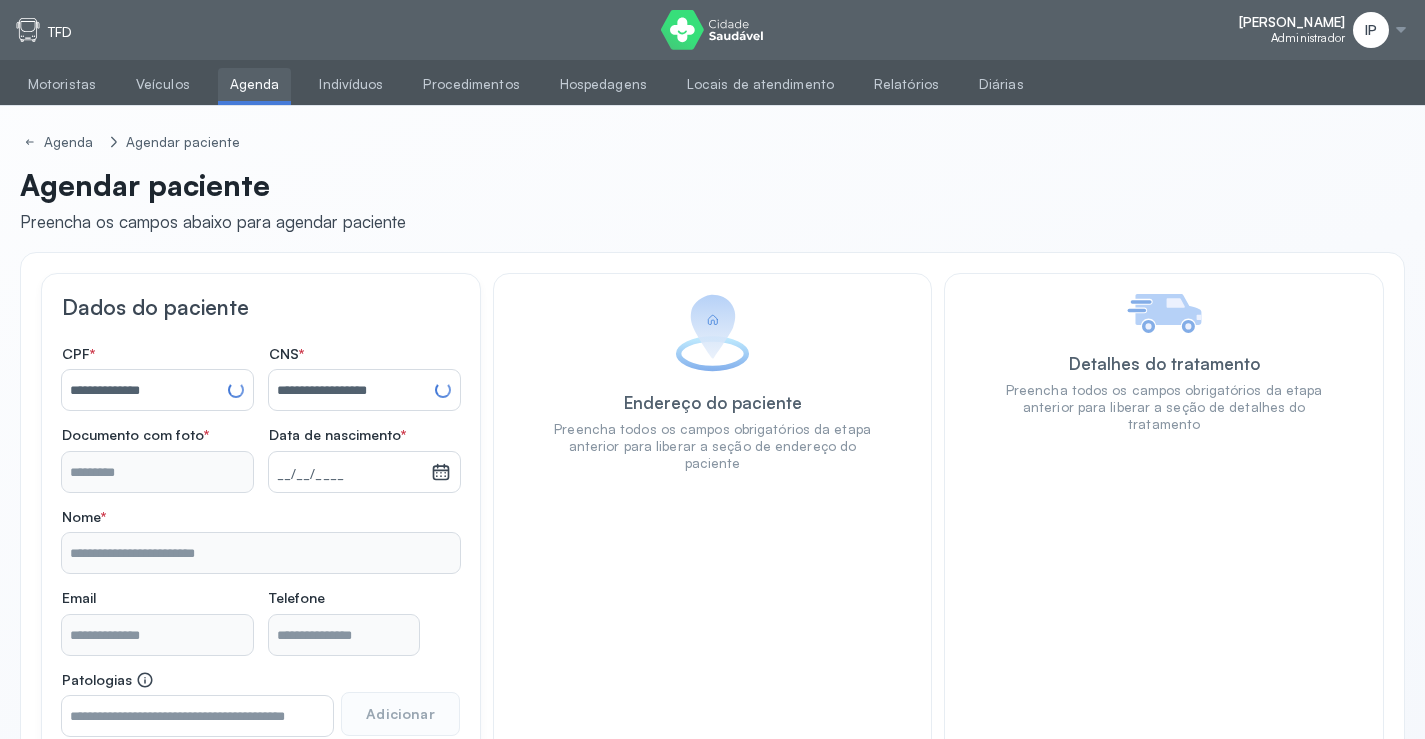 type on "**********" 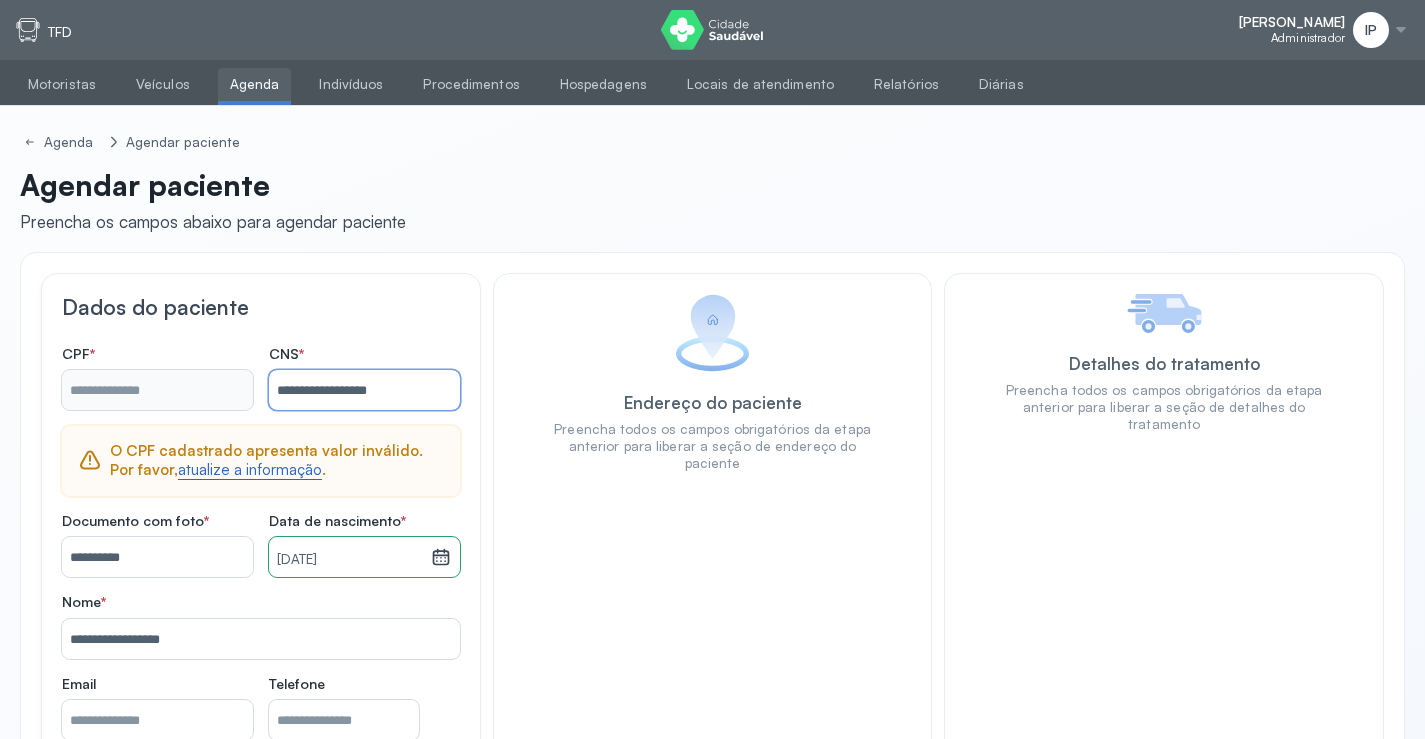type on "**********" 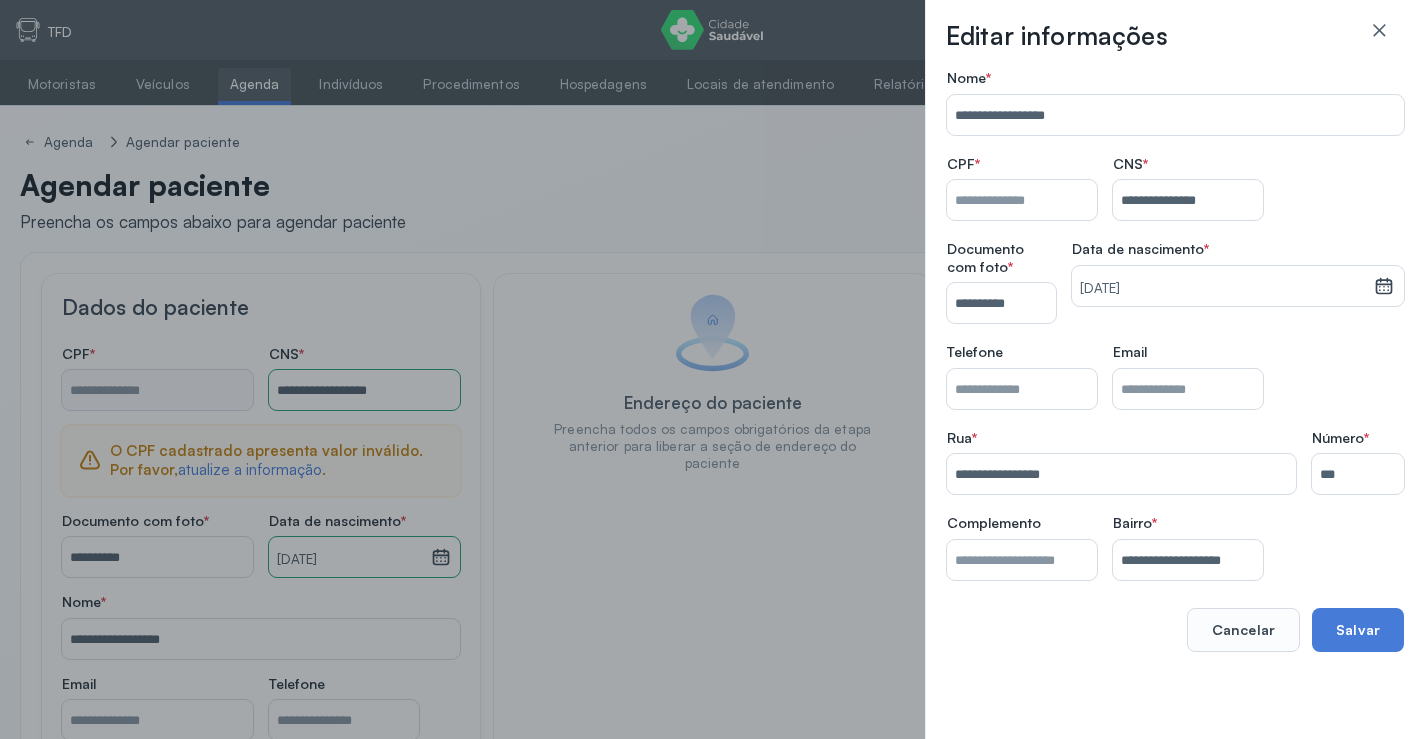 click on "Nome   *" at bounding box center [1022, 200] 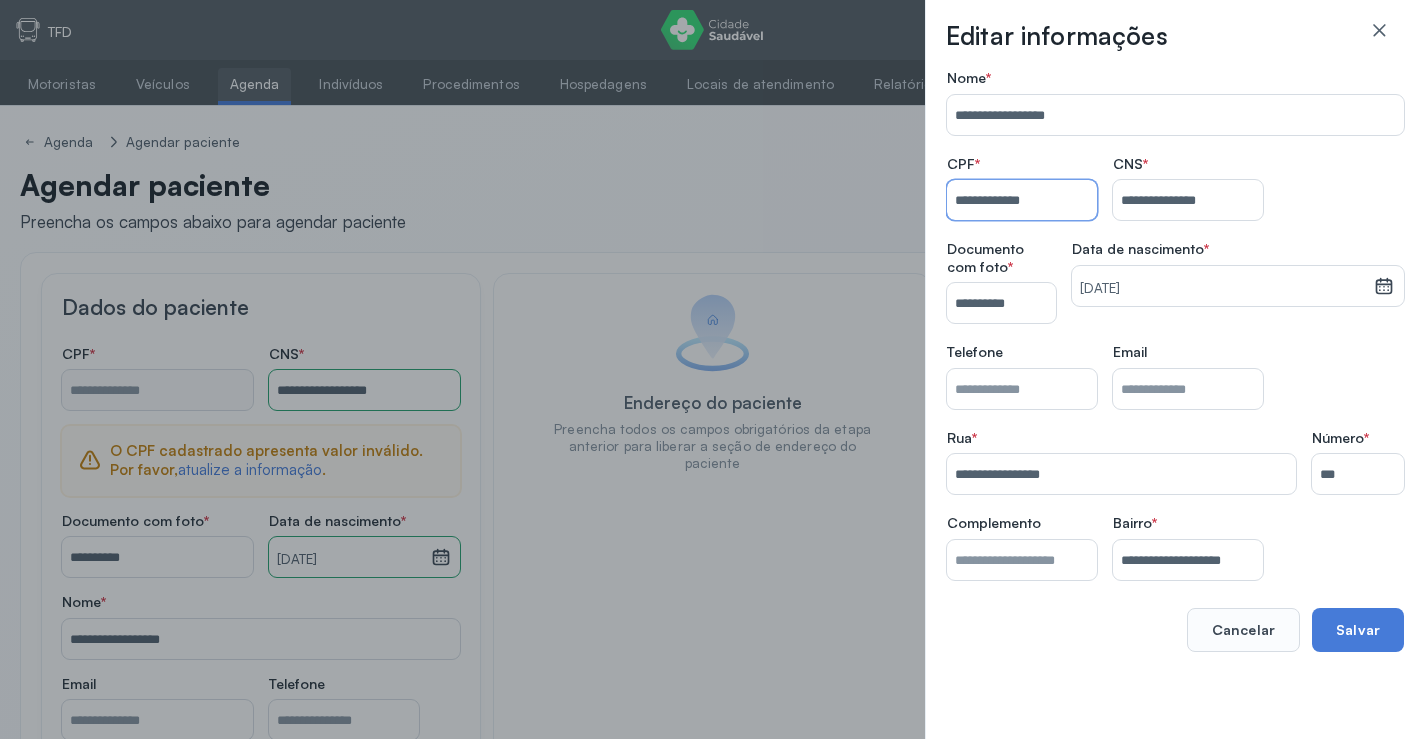 type on "**********" 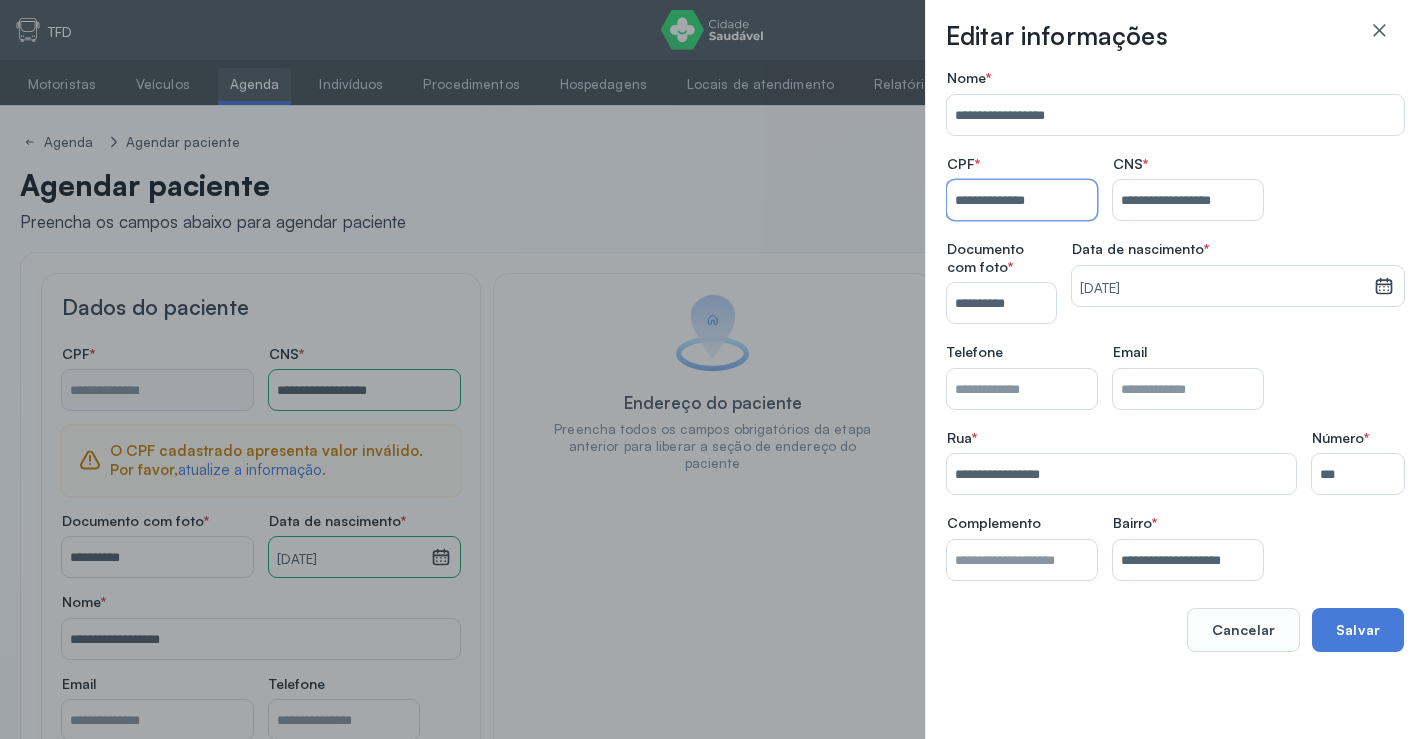 type on "**********" 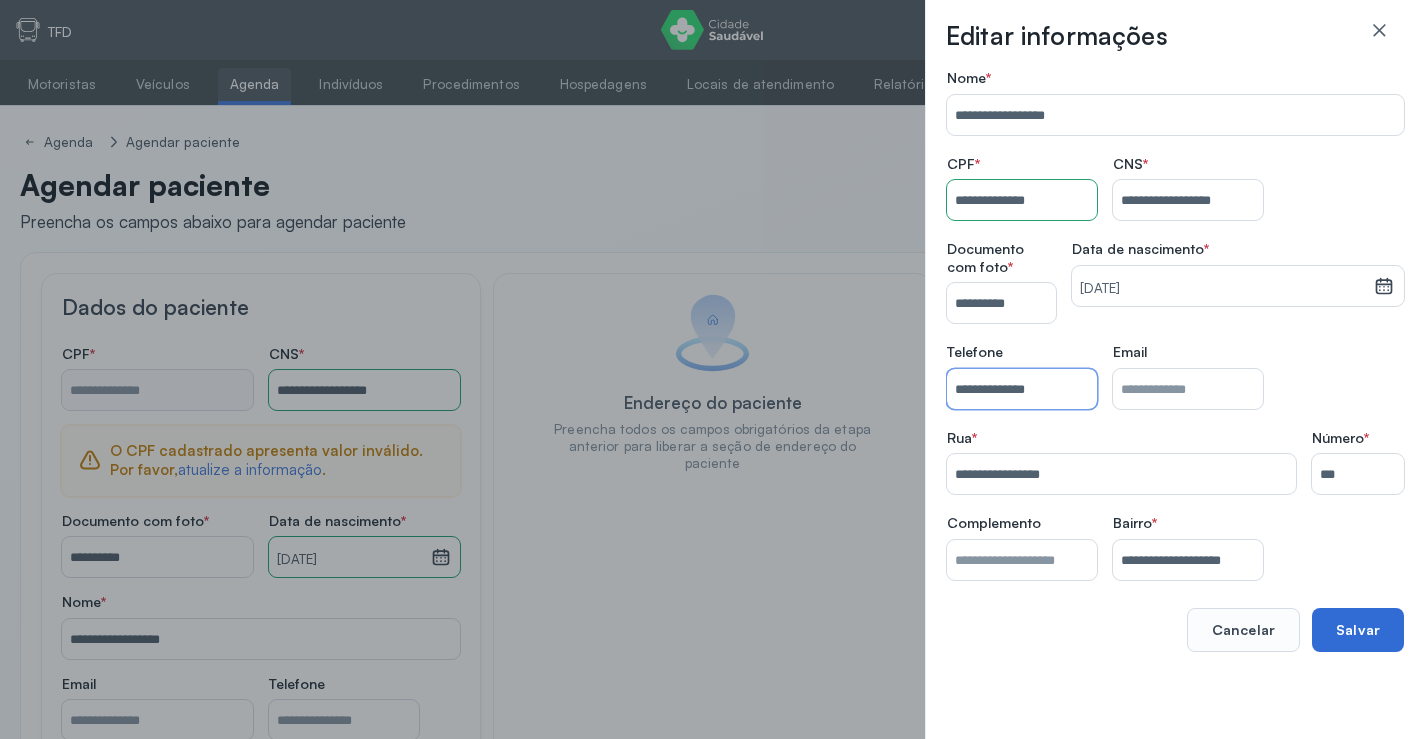 type on "**********" 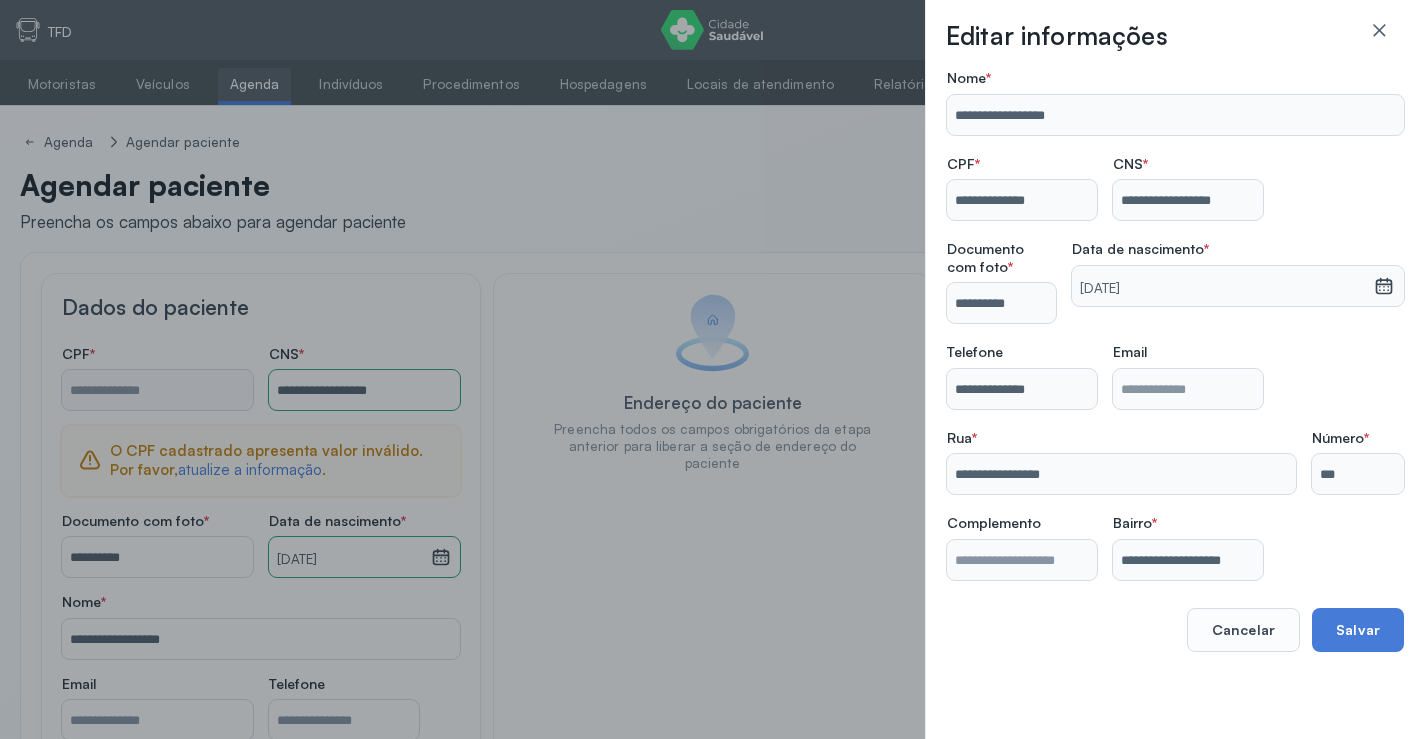 type on "**********" 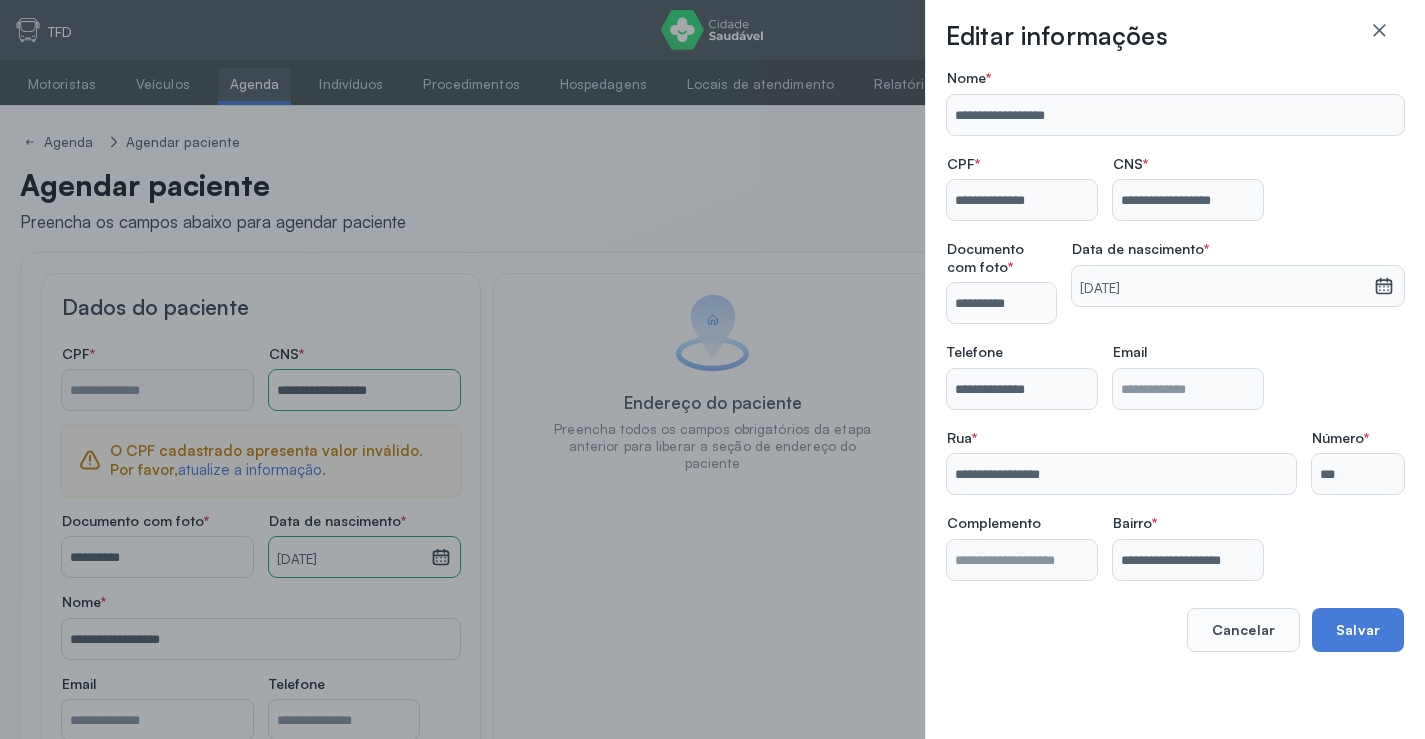 type on "**********" 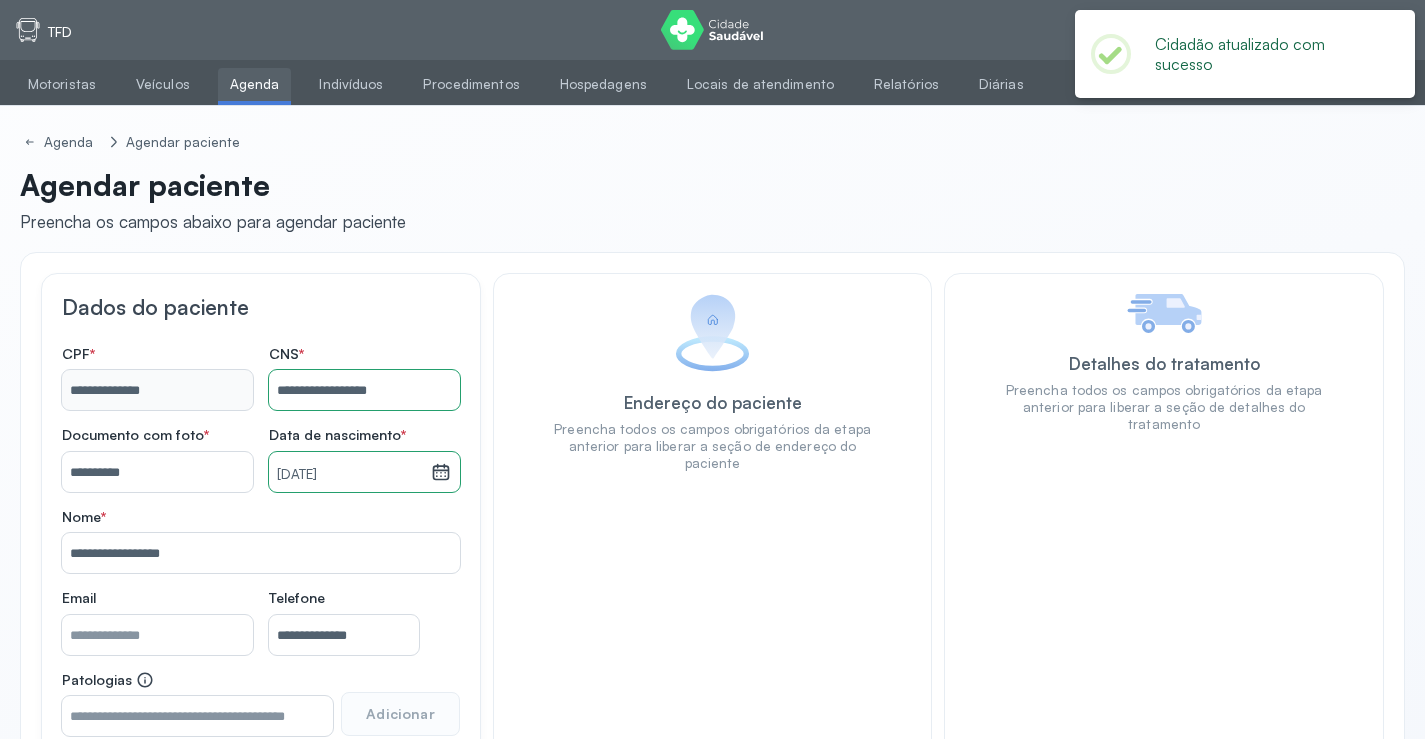 scroll, scrollTop: 171, scrollLeft: 0, axis: vertical 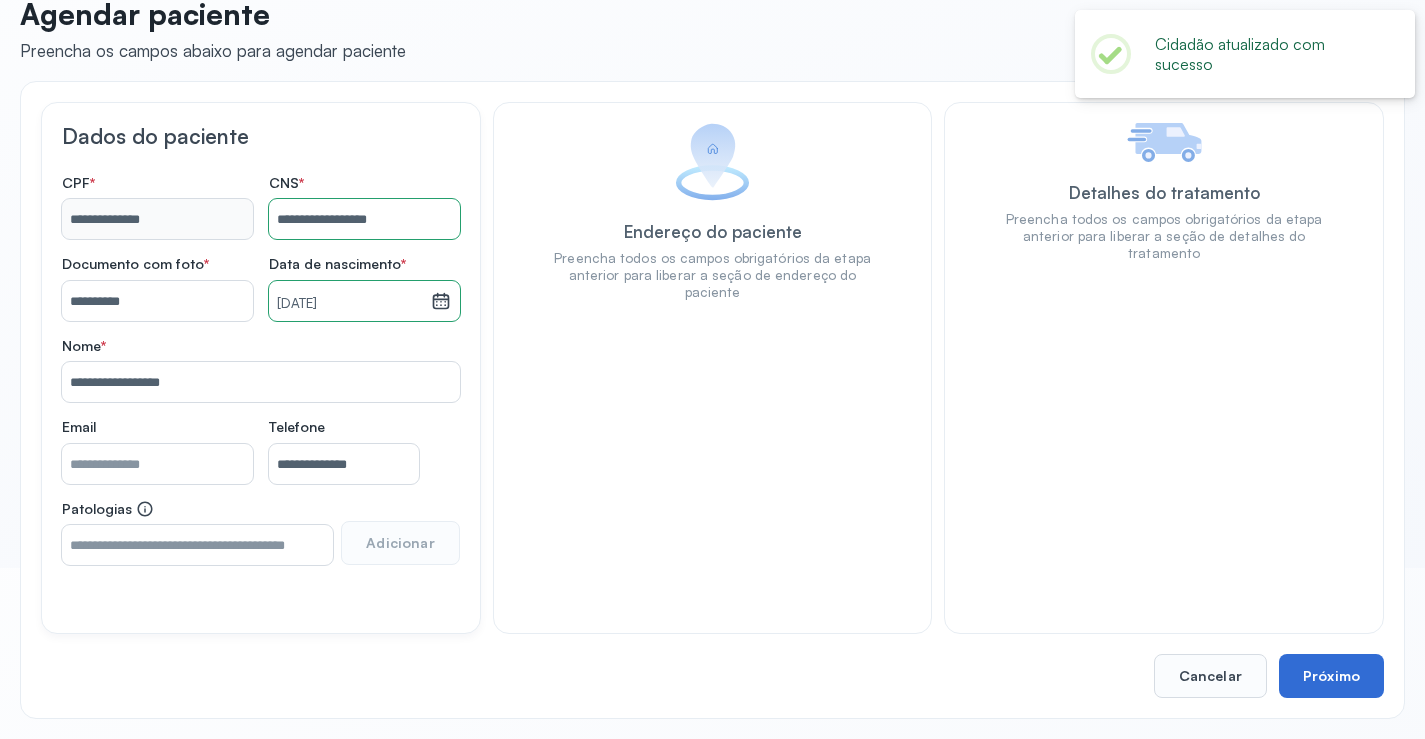 click on "Próximo" at bounding box center (1331, 676) 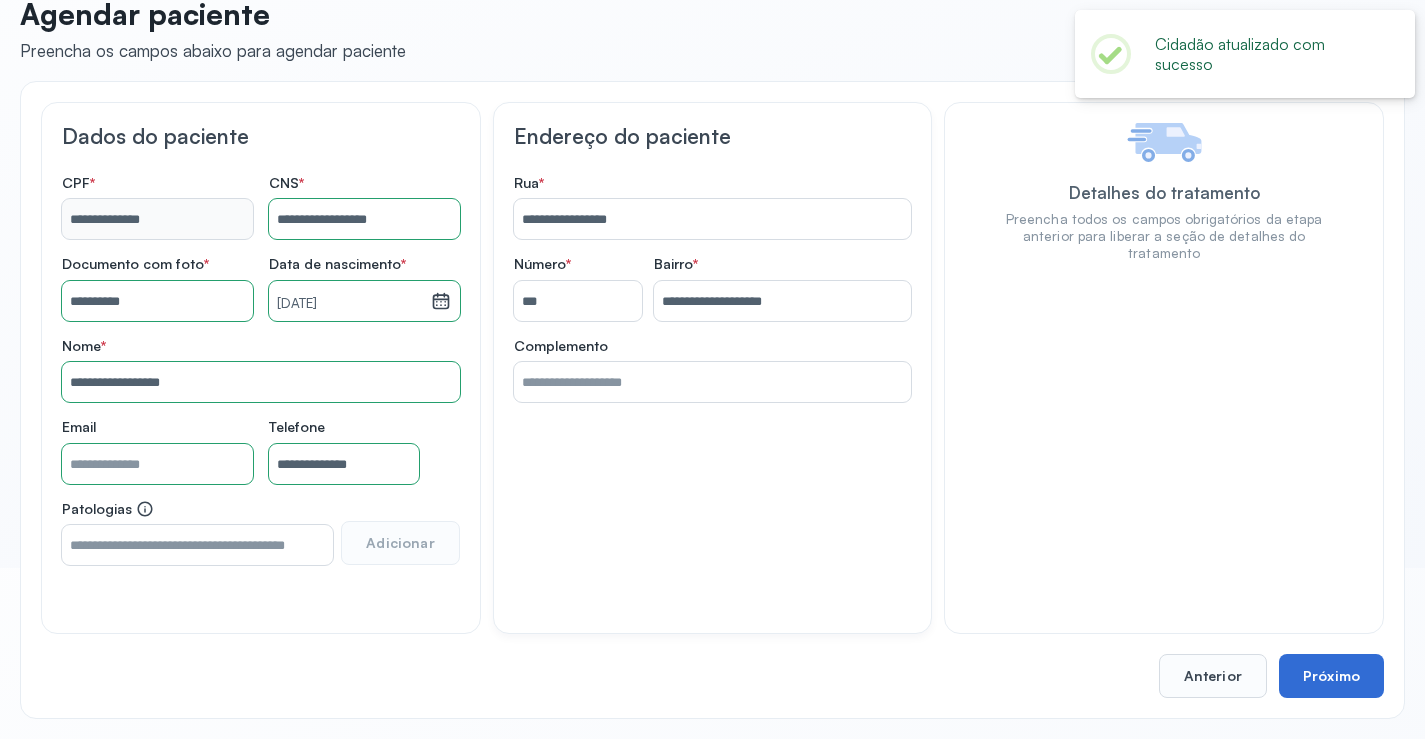 click on "Próximo" at bounding box center [1331, 676] 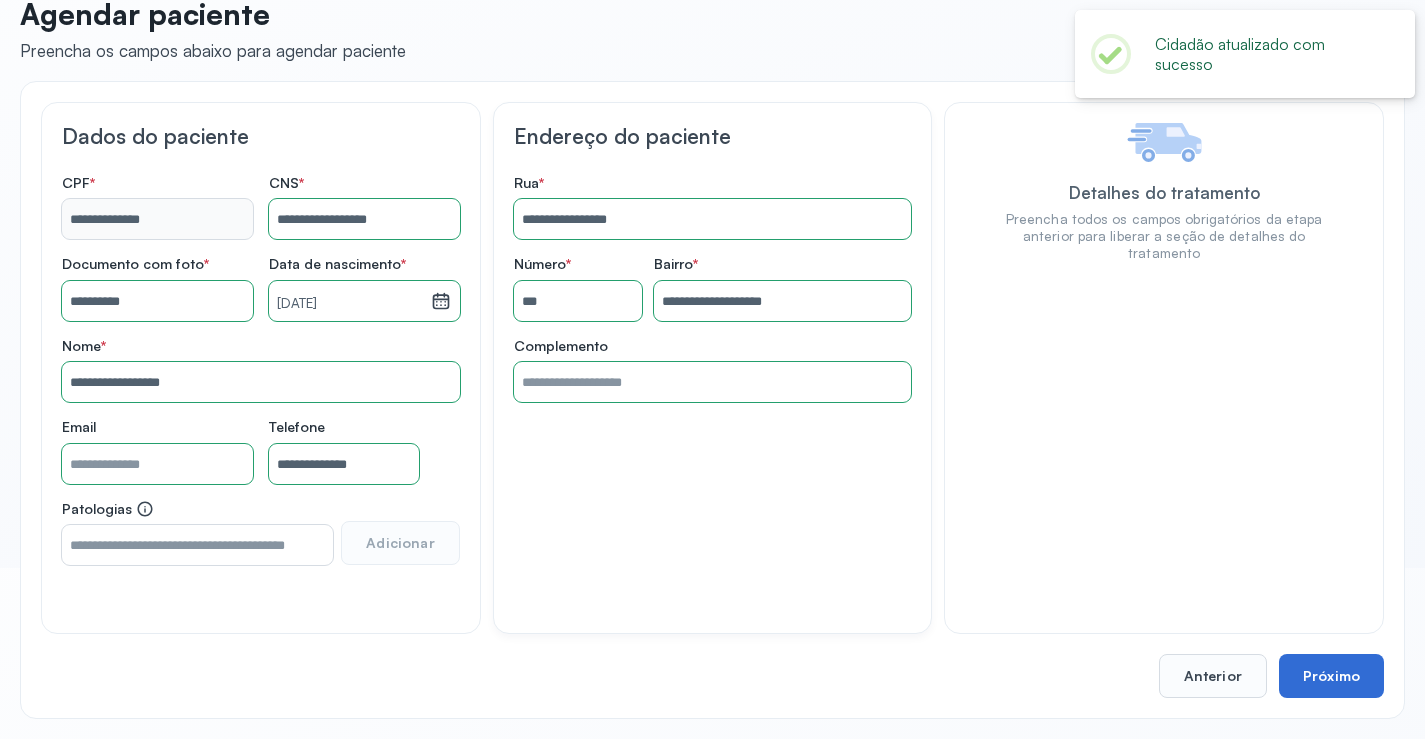 drag, startPoint x: 1355, startPoint y: 680, endPoint x: 1334, endPoint y: 652, distance: 35 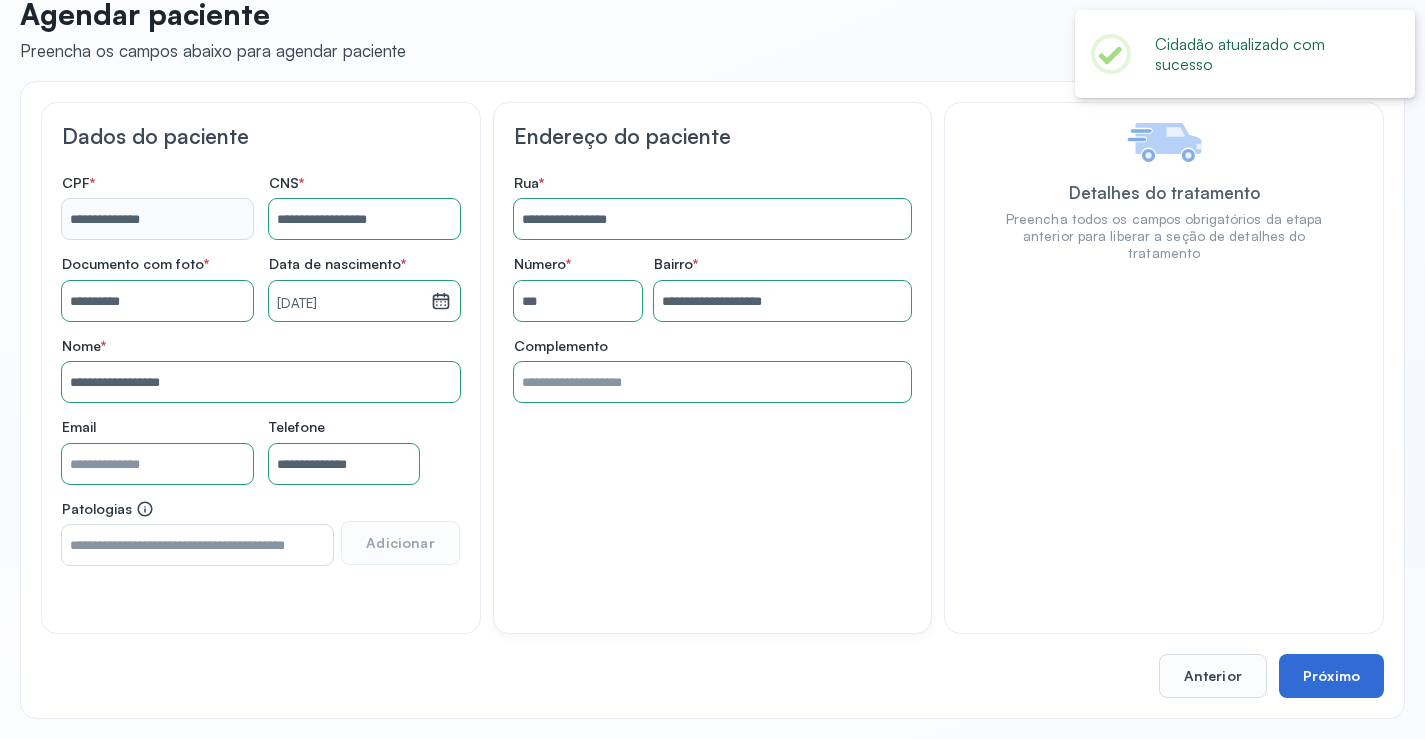 click on "Próximo" at bounding box center (1331, 676) 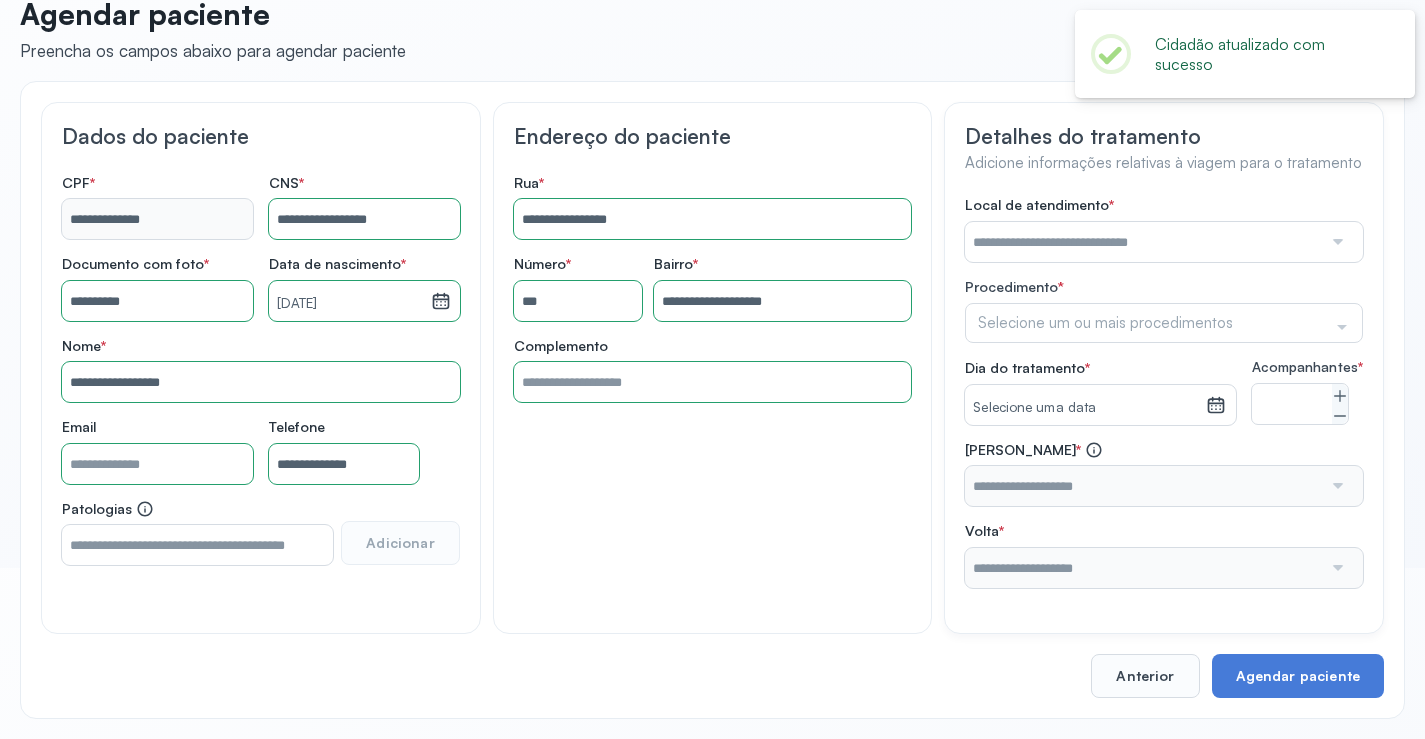 drag, startPoint x: 1334, startPoint y: 652, endPoint x: 1220, endPoint y: 415, distance: 262.9924 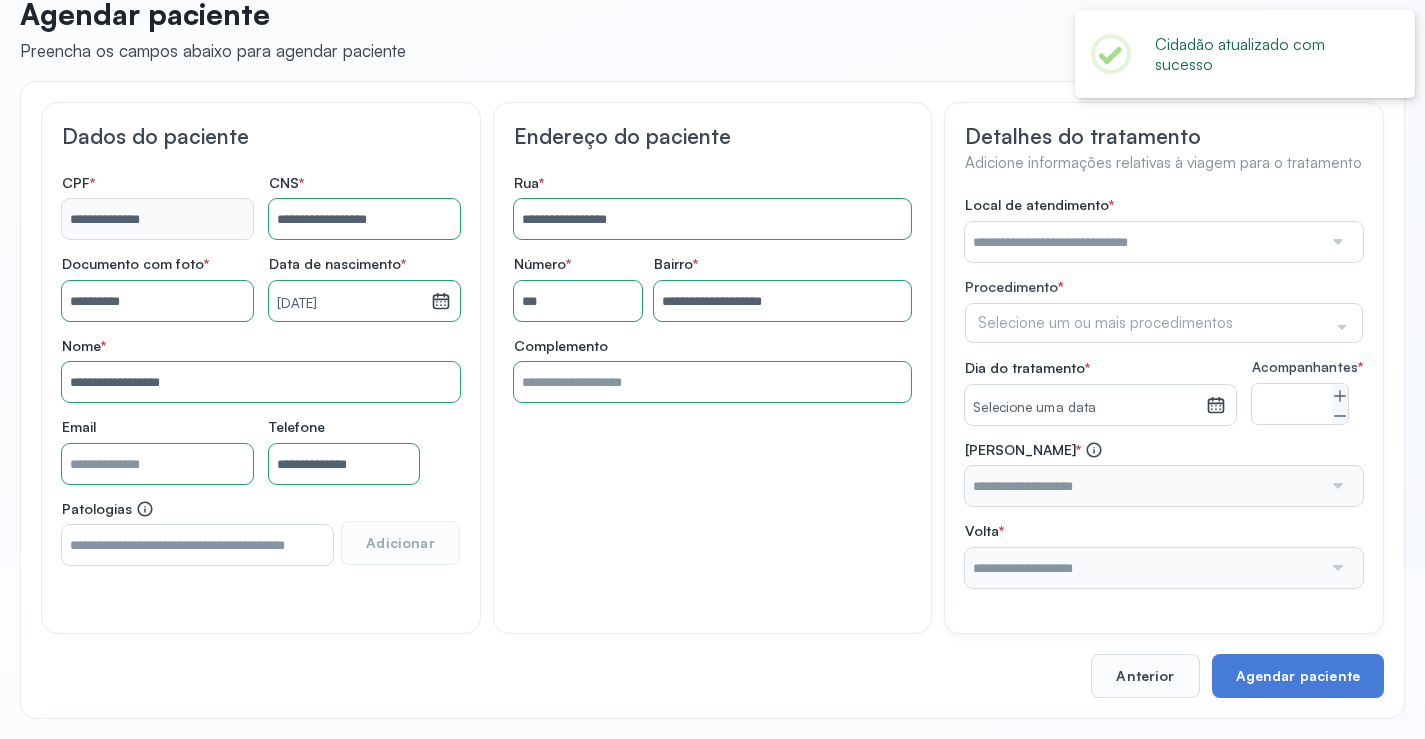 click on "**********" at bounding box center (712, 400) 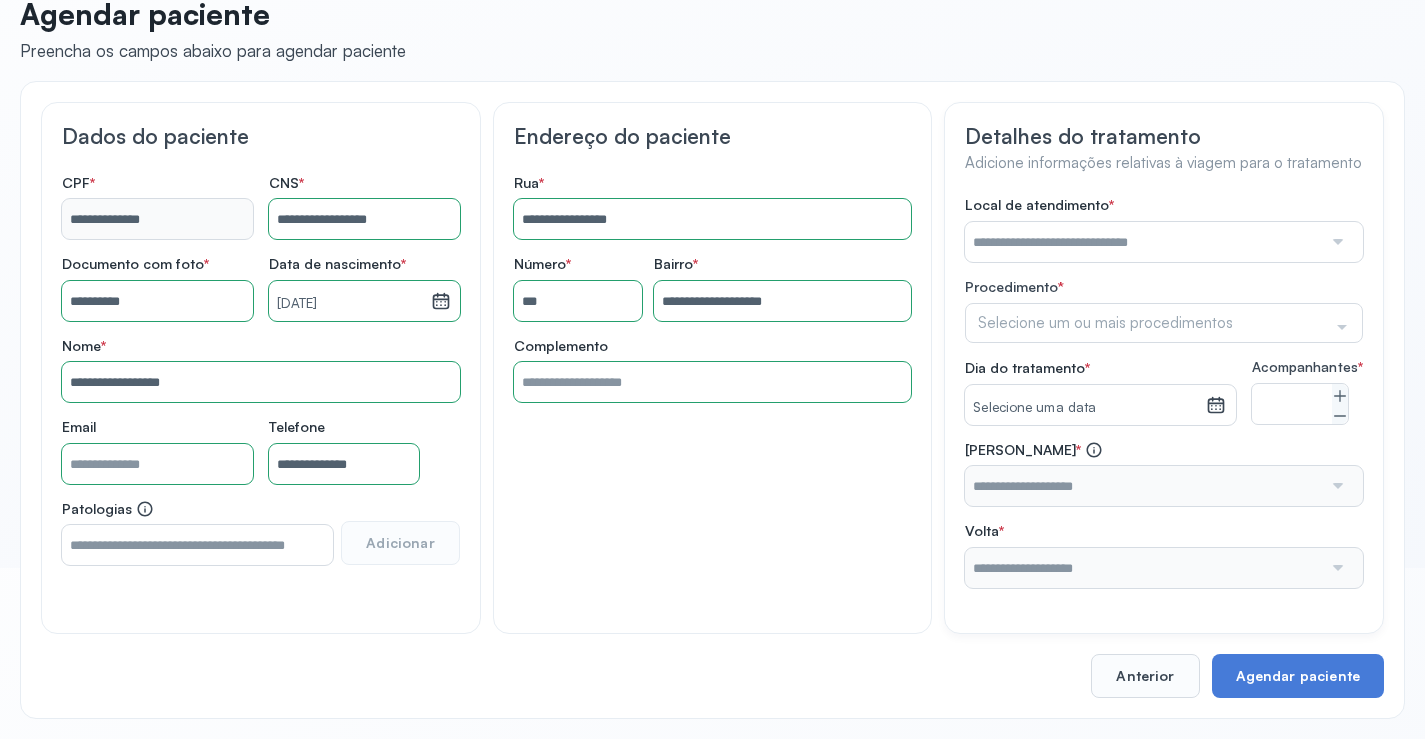 click at bounding box center (1143, 242) 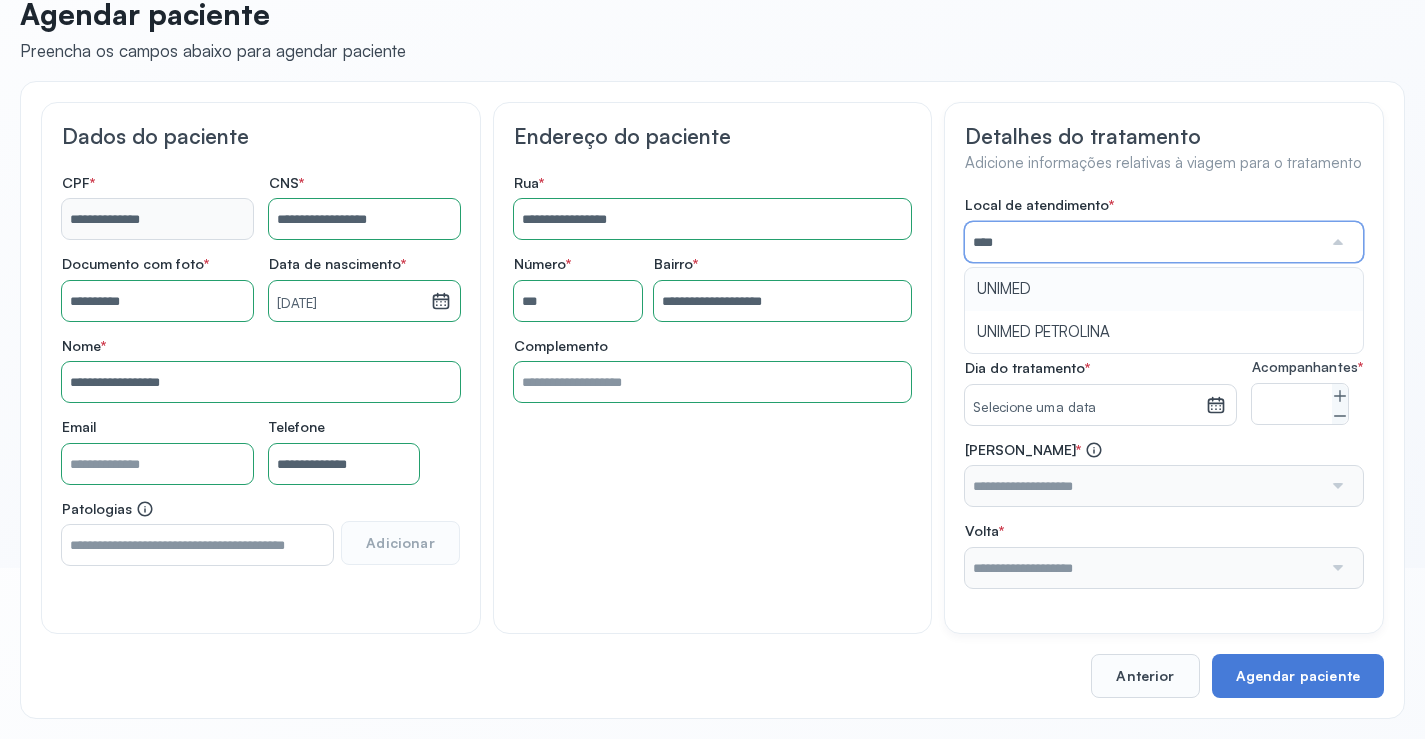 type on "******" 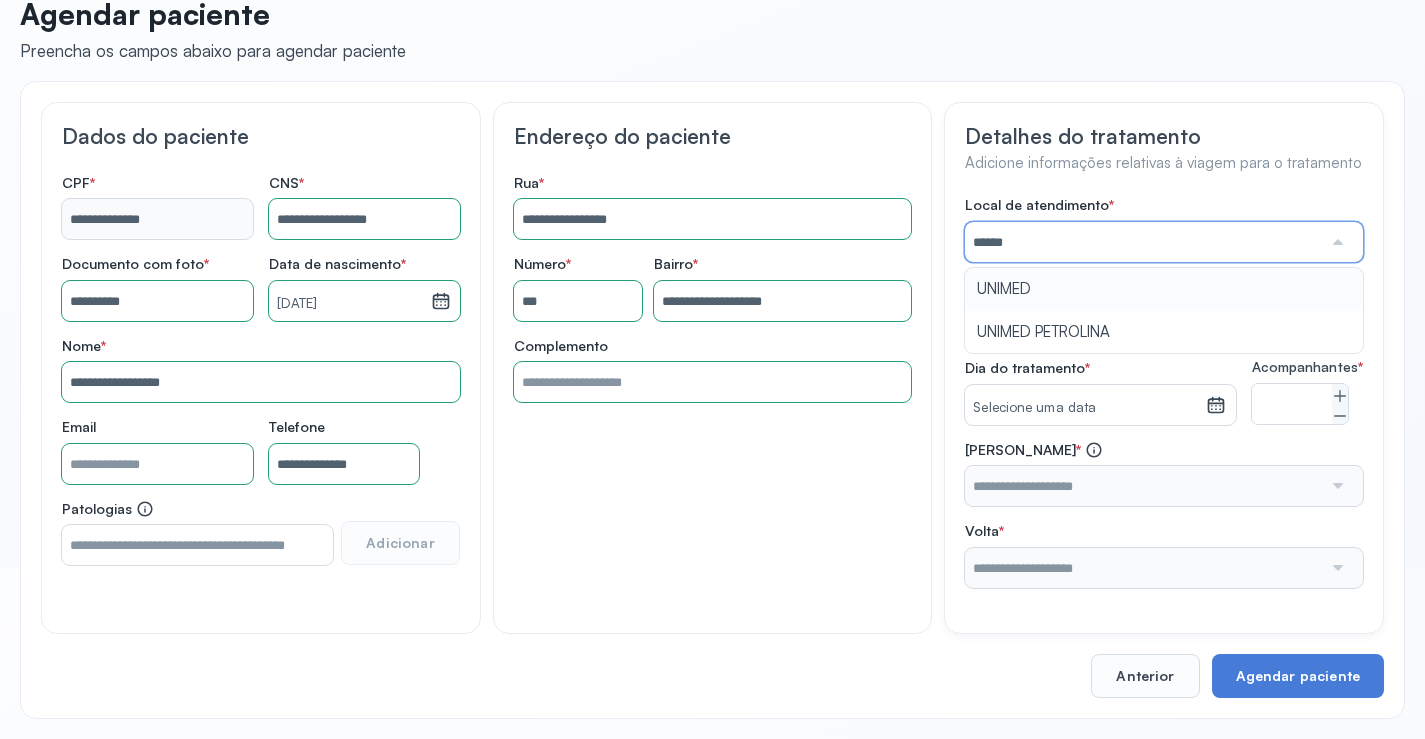 click on "Local de atendimento   *  ****** UNIMED UNIMED PETROLINA Procedimento  *  Selecione um ou mais procedimentos Selecionar todos Acompanhante Alergologista [MEDICAL_DATA] Falciforme Anestesista Angiologista Angiotomografia Auditivo Biopsia Bucomaxilo Cardio Cateterismo Cardio Cintilografia Ossea Cirurgia Cirurgia De Catarata Cirurgia Ernia Ignal Cirurgiao Cabeça Pescoço Colonoscopia Coloproctologista Dermatologista Diabete E Hormonio Ecocardiograma Eletroneuromiografia Endocrinilogista Endoscopia Escanometria Esclerose Esconometria Estudo Urodinamico Exame Pcr Exames Fisioterapia Gastroentereologista Genetica Ginecologista [MEDICAL_DATA] Hematologista Hepatologista [PERSON_NAME] Hpv Labiolamporine Litotripsia Lupos Marcar Cirurgia Mastologista Nefrologista Neurologia Pediatrica Neurologista Odontologia Oftalmologista Oncologia Ortopedia Ortopedista Oscilometria Otorrino Pediatra Pegar Medicamento Pentacam Perícia Médica Pneumologista Pneumologista Pré Cirurgico Psiquiatra Queimaduras Ressonancia Resultado De Biopsia Revisao" at bounding box center [1164, 392] 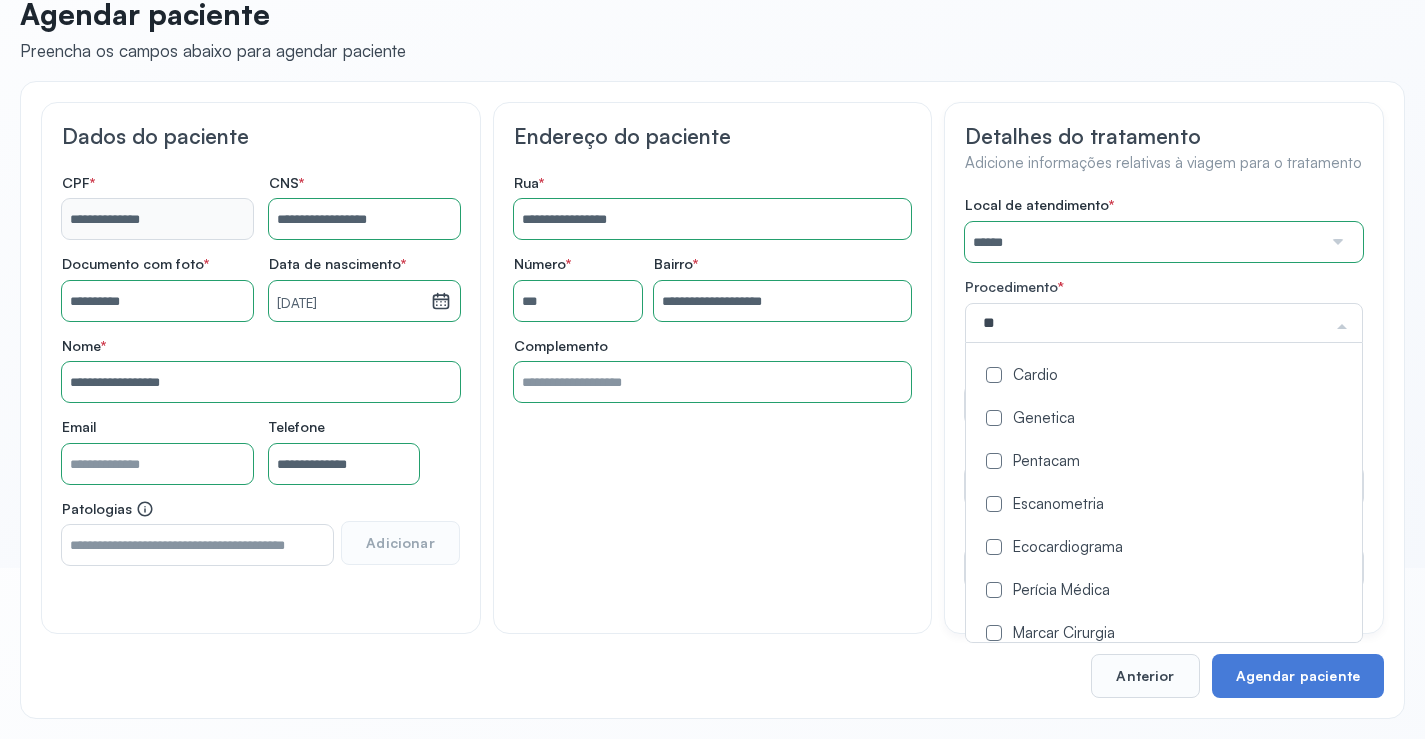 type on "***" 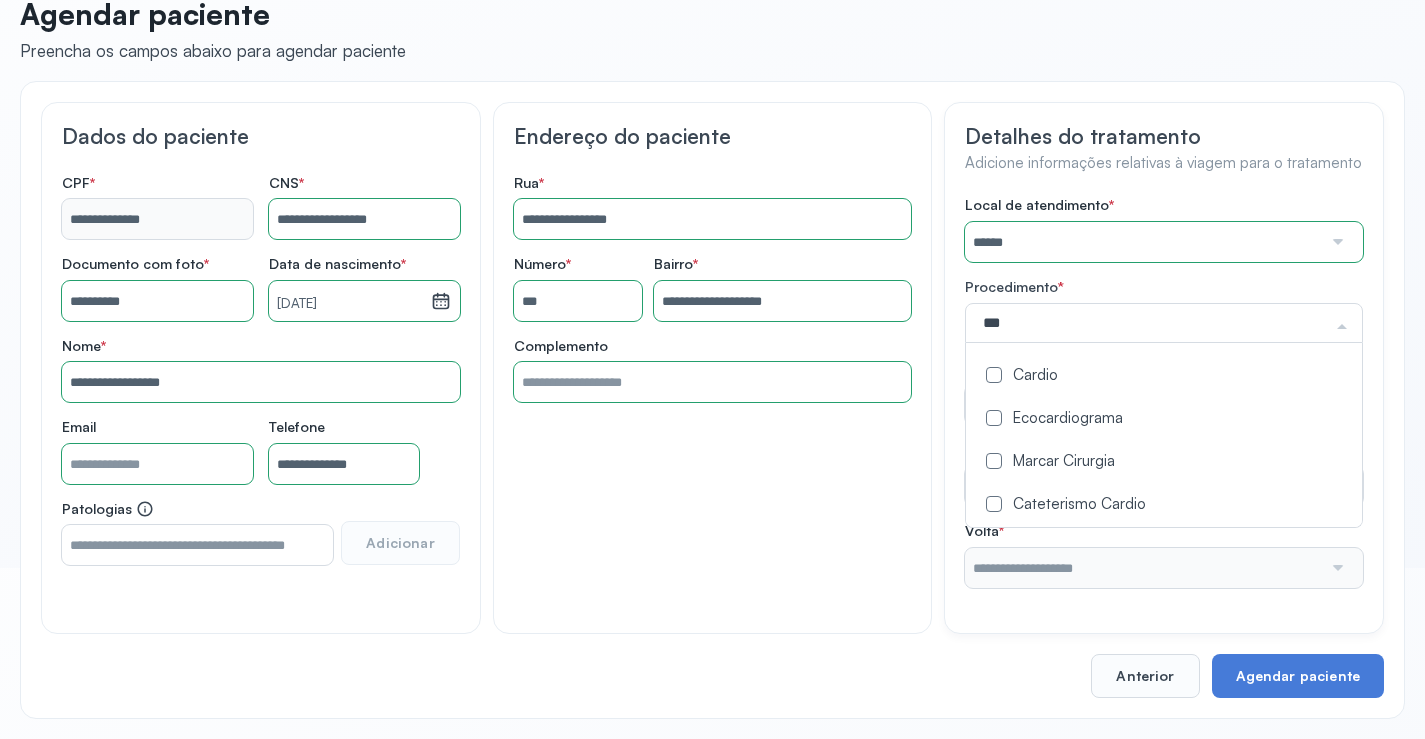 click on "Cardio" 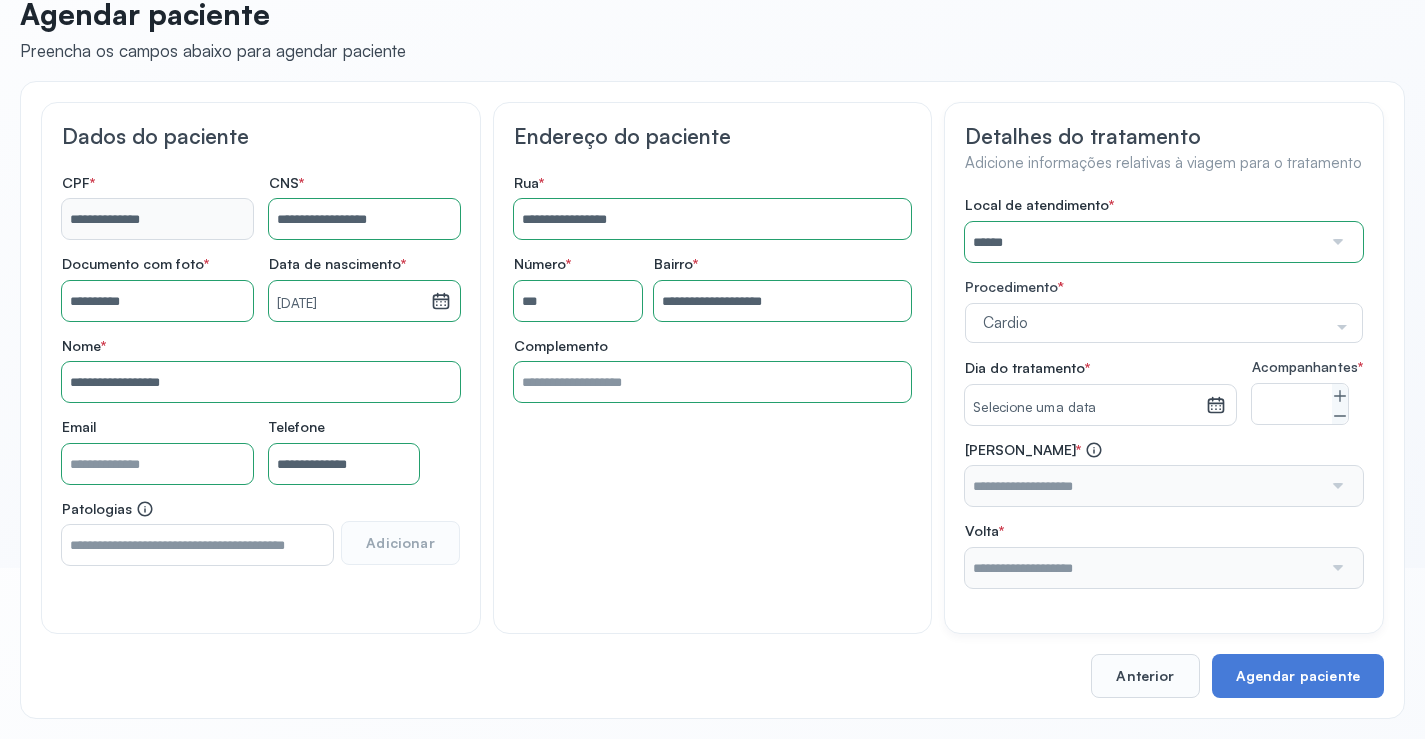 drag, startPoint x: 944, startPoint y: 409, endPoint x: 985, endPoint y: 409, distance: 41 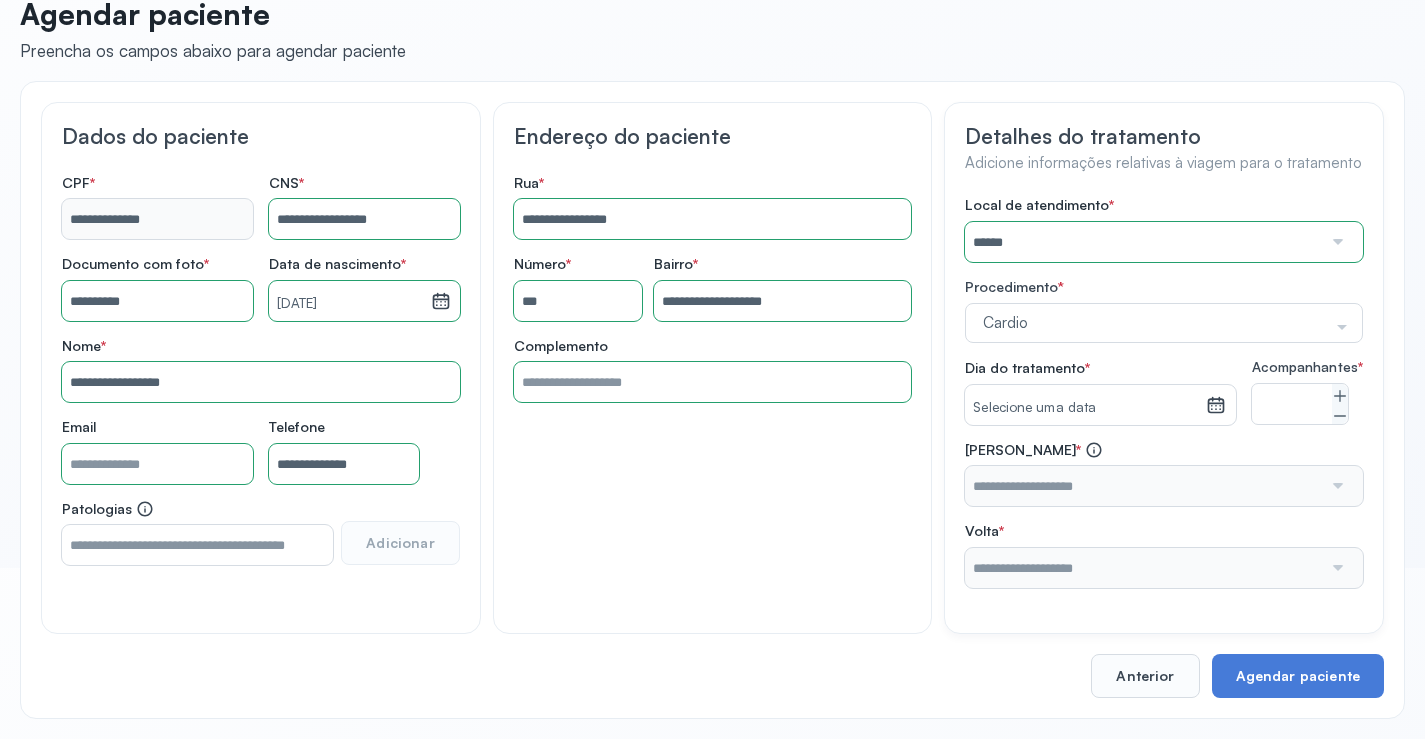 click on "Detalhes do tratamento Adicione informações relativas à viagem para o tratamento Local de atendimento   *  ****** A CLINICA DA MULHER ABO AMOR SAUDE ANACON ANDRE PRINCIPE ANGIO CLINICA APAE APAME DE PETROLINA APAMI PETROLINA ARISTIDES AUDIBEM AUDIBEM AUDICENTRO AUDIFON PETROLINA AZZO SAUDE PETROLINA BRINCARE CABULA CALIPER ESCOLA DE IMAGEM CAPS CDI CDTO CEDAP CEDEBA CENTRO BAIANO DE ESTUDOS CENTRO DE APOIO A AUDIÇAO CENTRO DE MEDICINA NUCLEAR DE PETROLINA CENTRO DE SAUDE CLEMENTINO FRAGA CENTRO INTEGRADO DA COLUNA VERTEBRAL CENTRO MEDICO [PERSON_NAME] CENTRO OFTALMOLOGICO [GEOGRAPHIC_DATA] CEPARH CEPRED CEPRIS CERPRIS CIDI CIMED CLIMED CLINATA CLINEFRO CLINICA  AFETUS PETROLINA CLINICA  ALFA CLINICA  ALFA CENTRO MÉDICO CLINICA  SHOPPING DA [GEOGRAPHIC_DATA]  [PERSON_NAME] FILHO CLINICA AGEUS CLINICA AMO CLINICA AMOR A SAUDE CLINICA AMOR E SAUDE PETROLINA CLINICA ANA MASTER CLINICA ANGICLIN CLINICA BIOCHEK UP CLINICA CAM CLINICA CARDIO PULMONAR CLINICA CASA GERIATRICA DE PETROLINA CLINICA [GEOGRAPHIC_DATA] CLION" 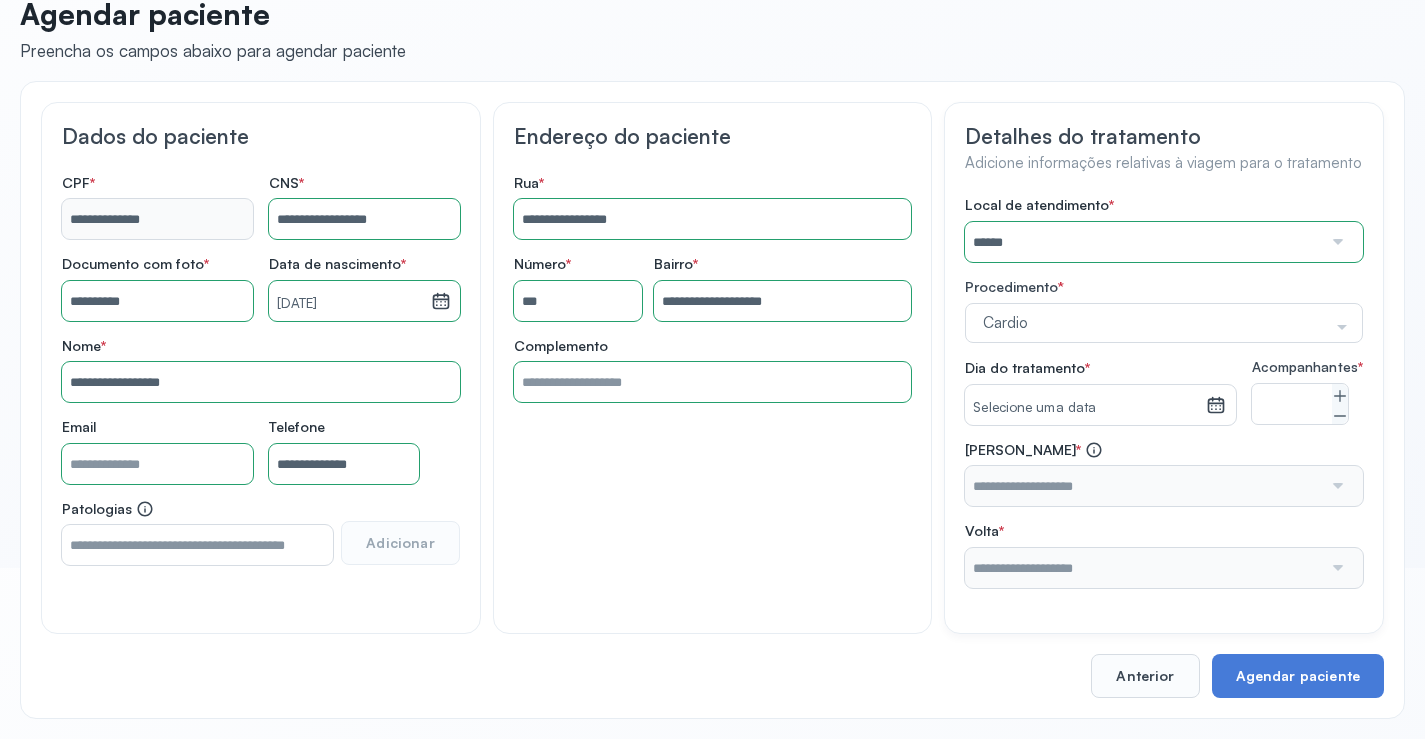 click on "Selecione uma data" at bounding box center [1085, 408] 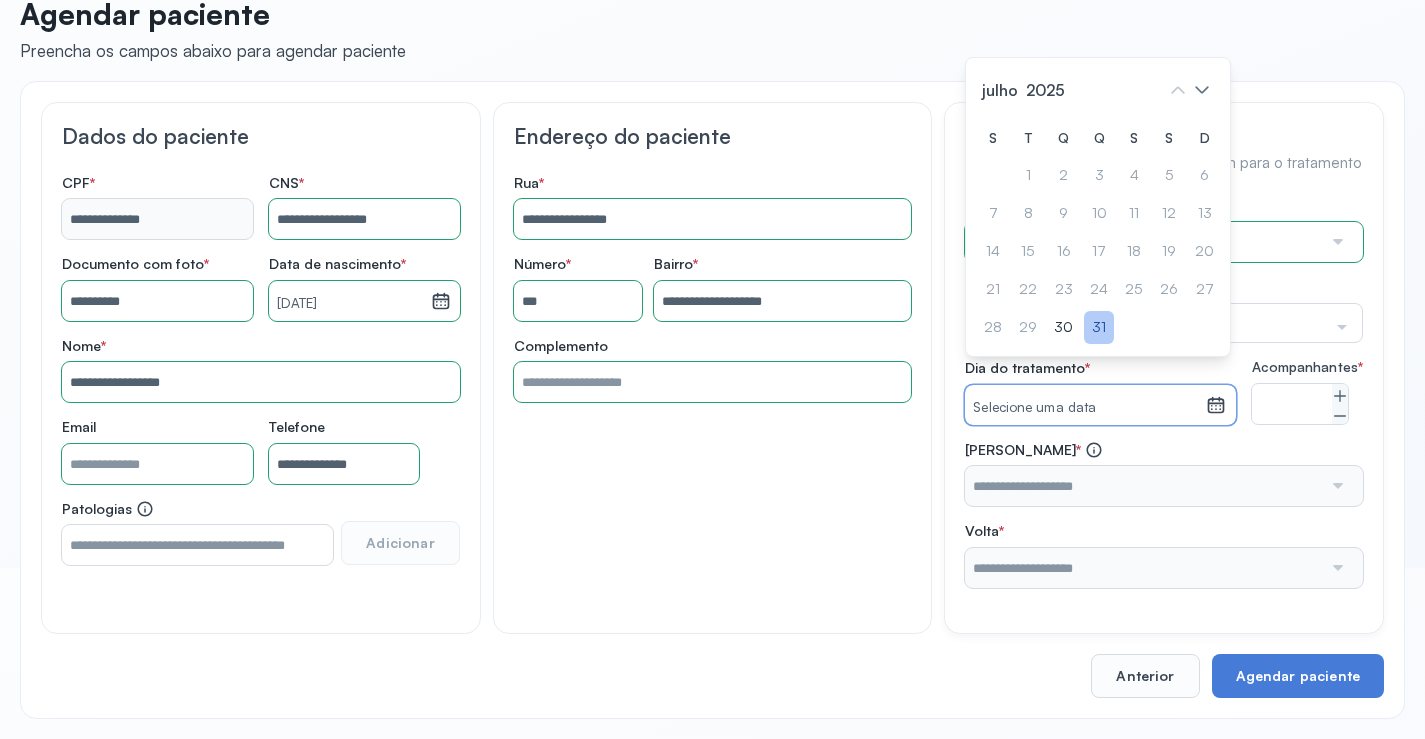 click on "31" 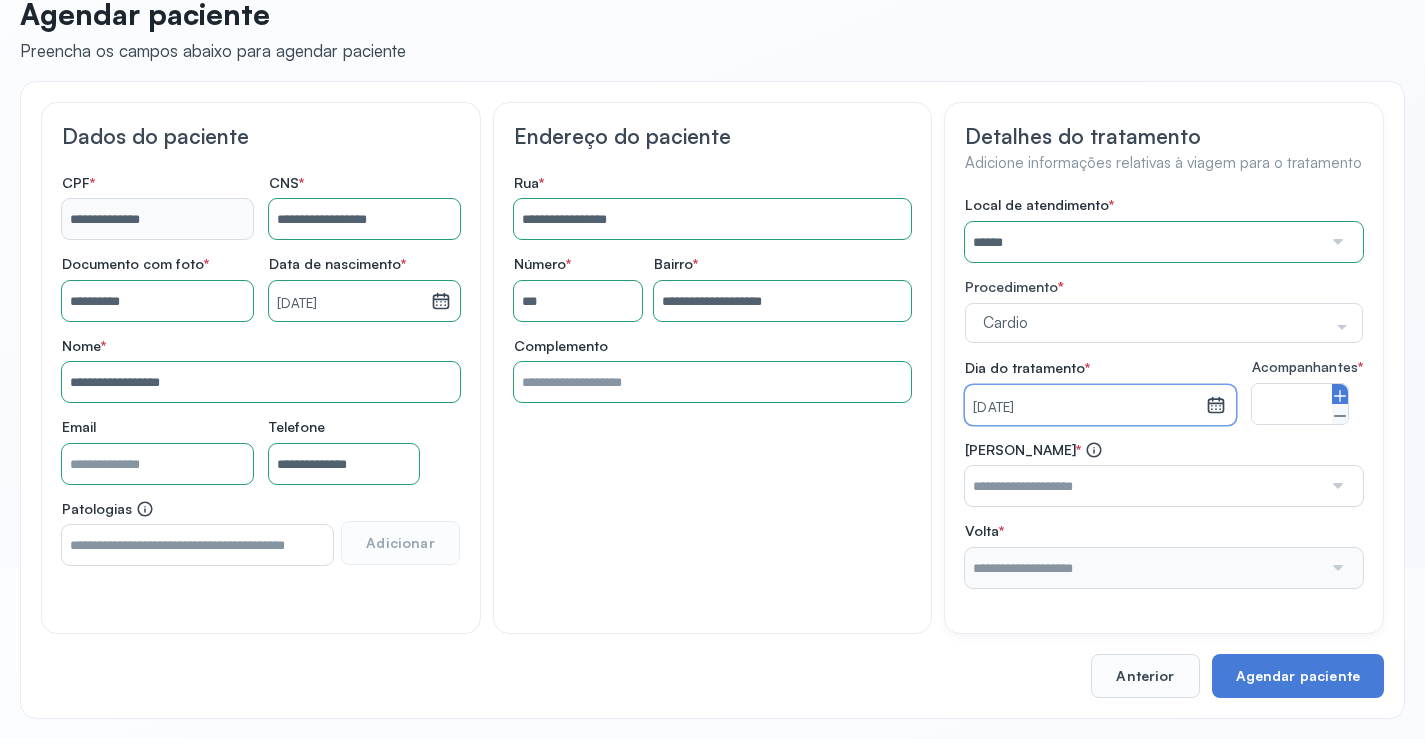 click 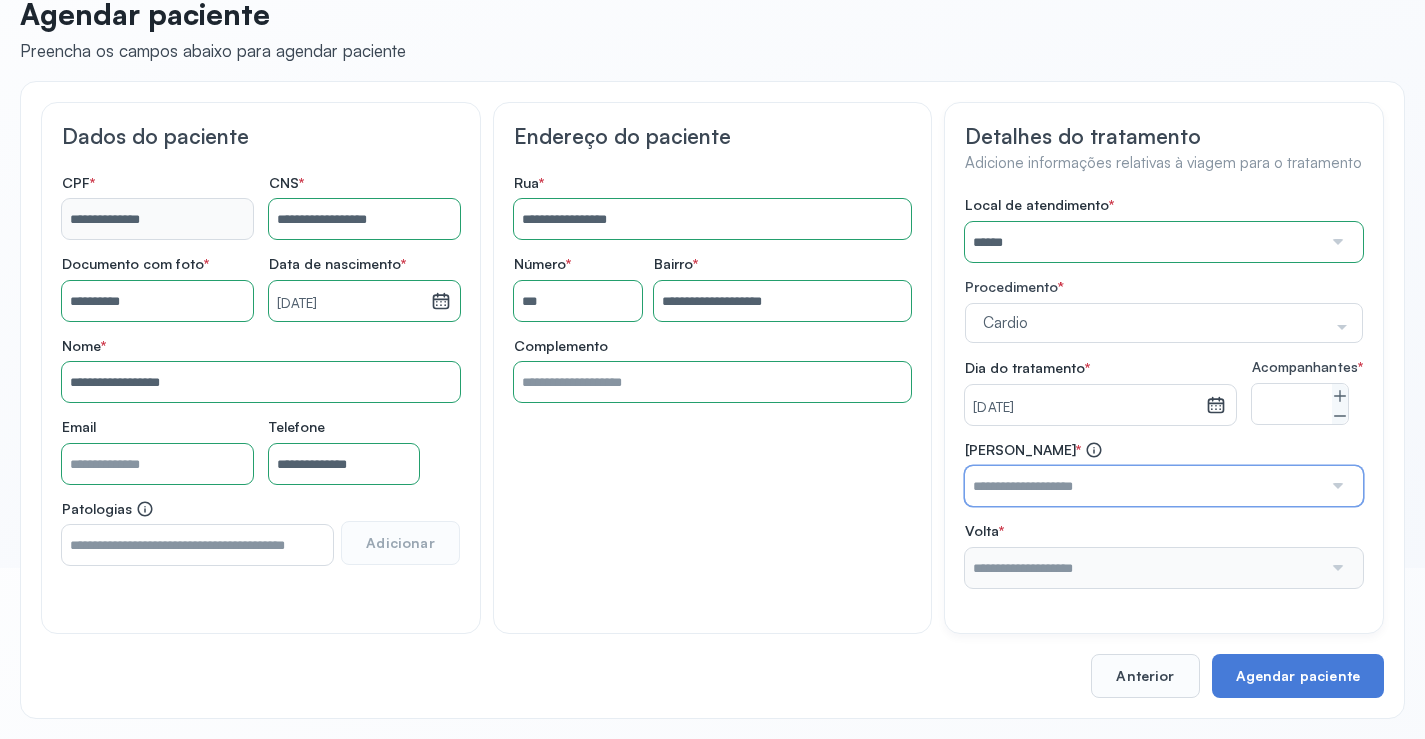 click at bounding box center (1143, 486) 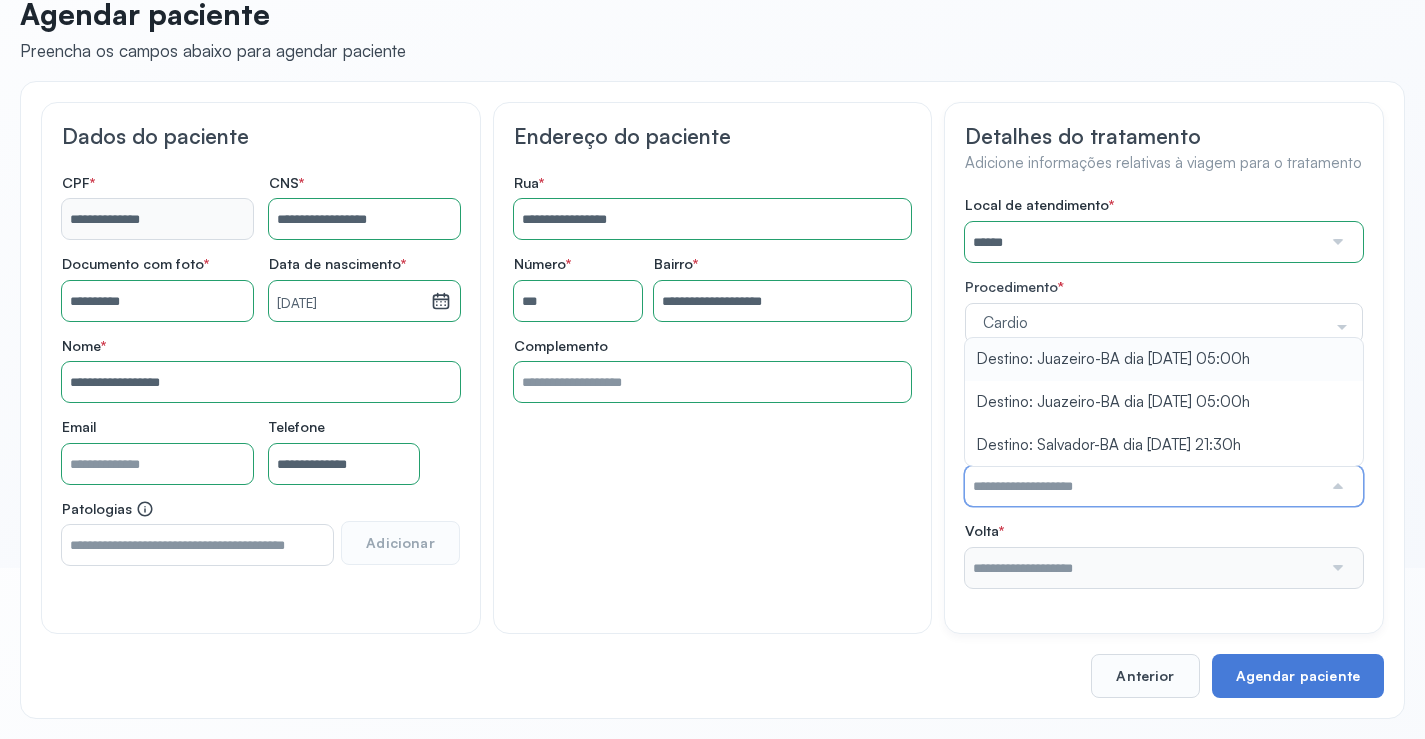 type on "**********" 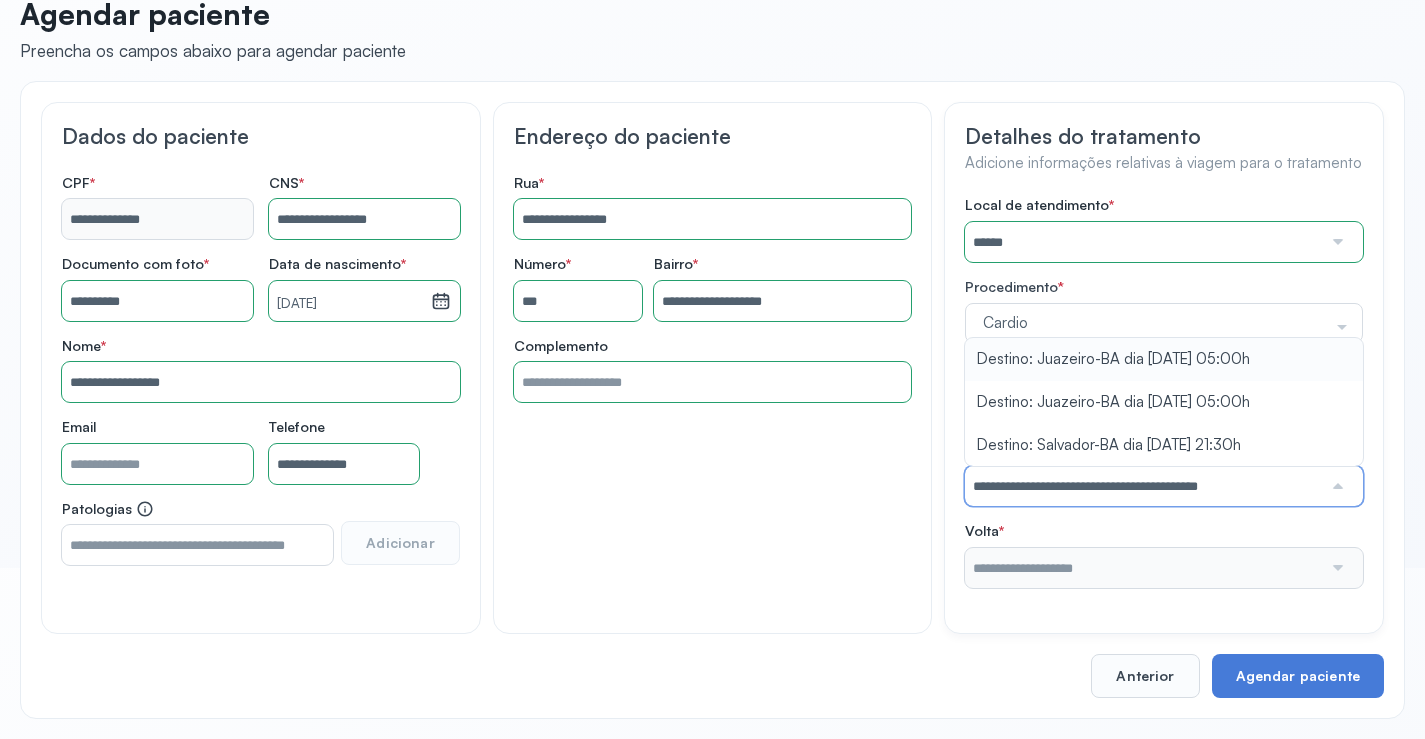 click on "Local de atendimento   *  ****** A CLINICA DA MULHER ABO AMOR SAUDE ANACON ANDRE PRINCIPE ANGIO CLINICA APAE APAME DE PETROLINA APAMI PETROLINA ARISTIDES AUDIBEM AUDIBEM AUDICENTRO AUDIFON PETROLINA AZZO SAUDE PETROLINA BRINCARE CABULA CALIPER ESCOLA DE IMAGEM CAPS CDI CDTO CEDAP CEDEBA CENTRO BAIANO DE ESTUDOS CENTRO DE APOIO A AUDIÇAO CENTRO DE MEDICINA NUCLEAR DE PETROLINA CENTRO DE SAUDE CLEMENTINO FRAGA CENTRO INTEGRADO DA COLUNA VERTEBRAL CENTRO MEDICO [PERSON_NAME] CENTRO OFTALMOLOGICO [GEOGRAPHIC_DATA] CEPARH CEPRED CEPRIS CERPRIS CIDI CIMED CLIMED CLINATA CLINEFRO CLINICA  AFETUS PETROLINA CLINICA  ALFA CLINICA  ALFA CENTRO MÉDICO CLINICA  SHOPPING DA [GEOGRAPHIC_DATA]  [PERSON_NAME] FILHO CLINICA AGEUS CLINICA AMO CLINICA AMOR A SAUDE CLINICA AMOR E SAUDE PETROLINA CLINICA ANA MASTER CLINICA ANGICLIN CLINICA BIOCHEK UP CLINICA CAM CLINICA CARDIO PULMONAR CLINICA CASA GERIATRICA DE PETROLINA CLINICA [GEOGRAPHIC_DATA] CENTRO MEDICO VITRAUX CLINICA CINTILO PETROLINA CLINICA CLIVALE CLOF" at bounding box center [1164, 392] 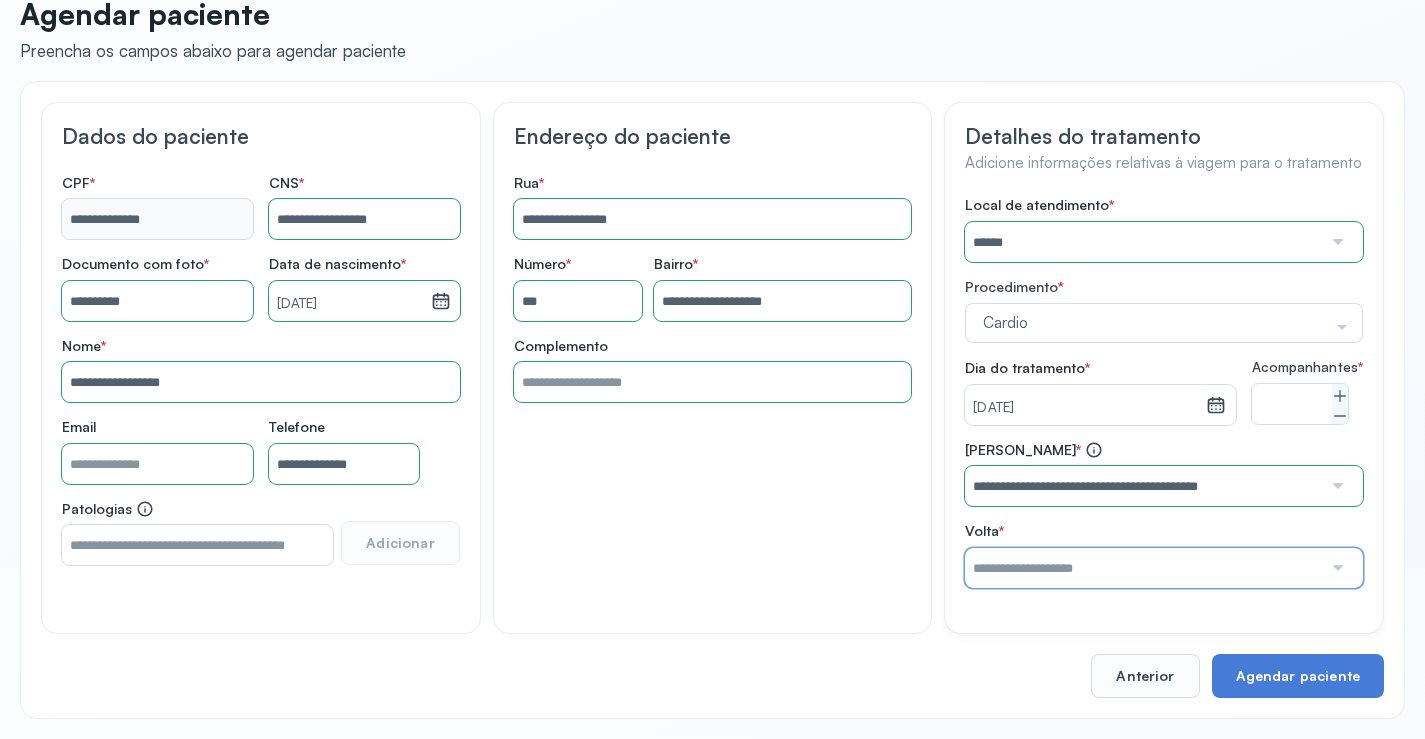 click at bounding box center (1143, 568) 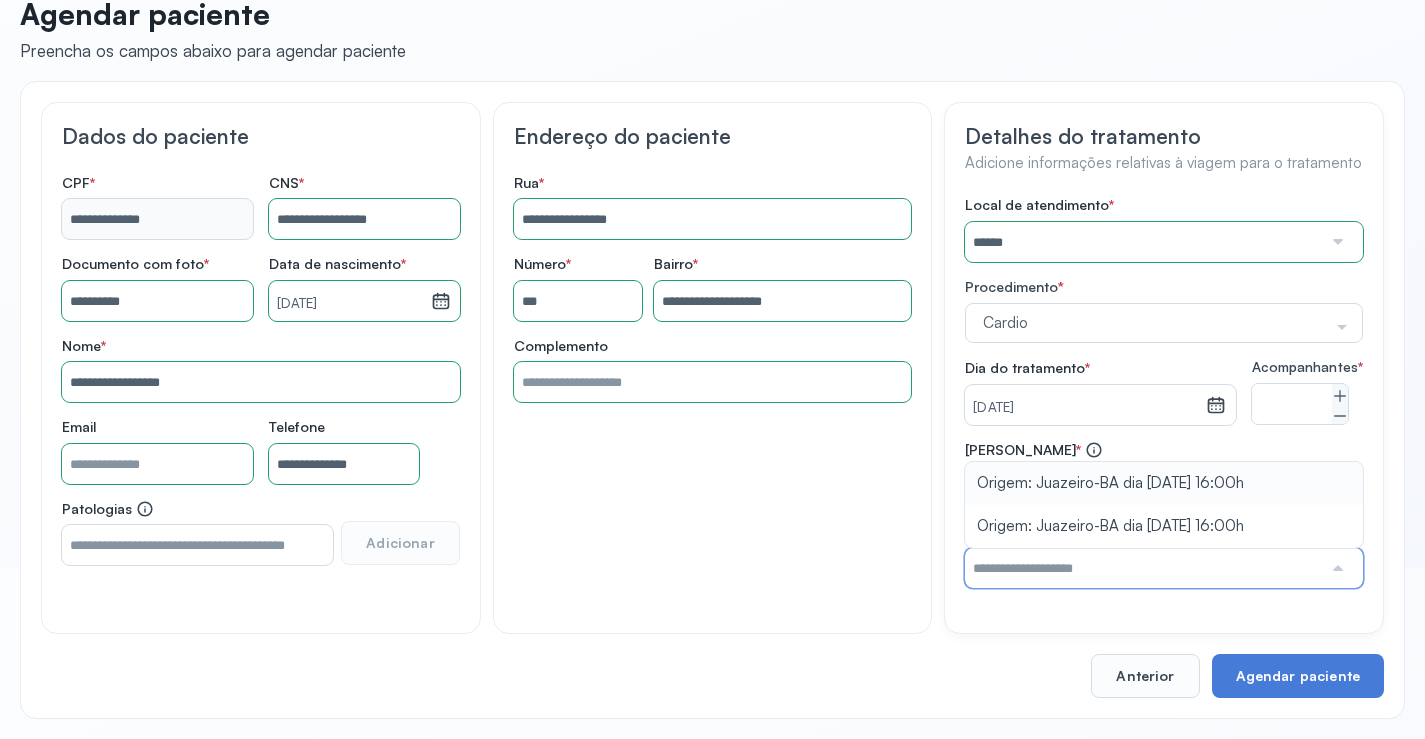 type on "**********" 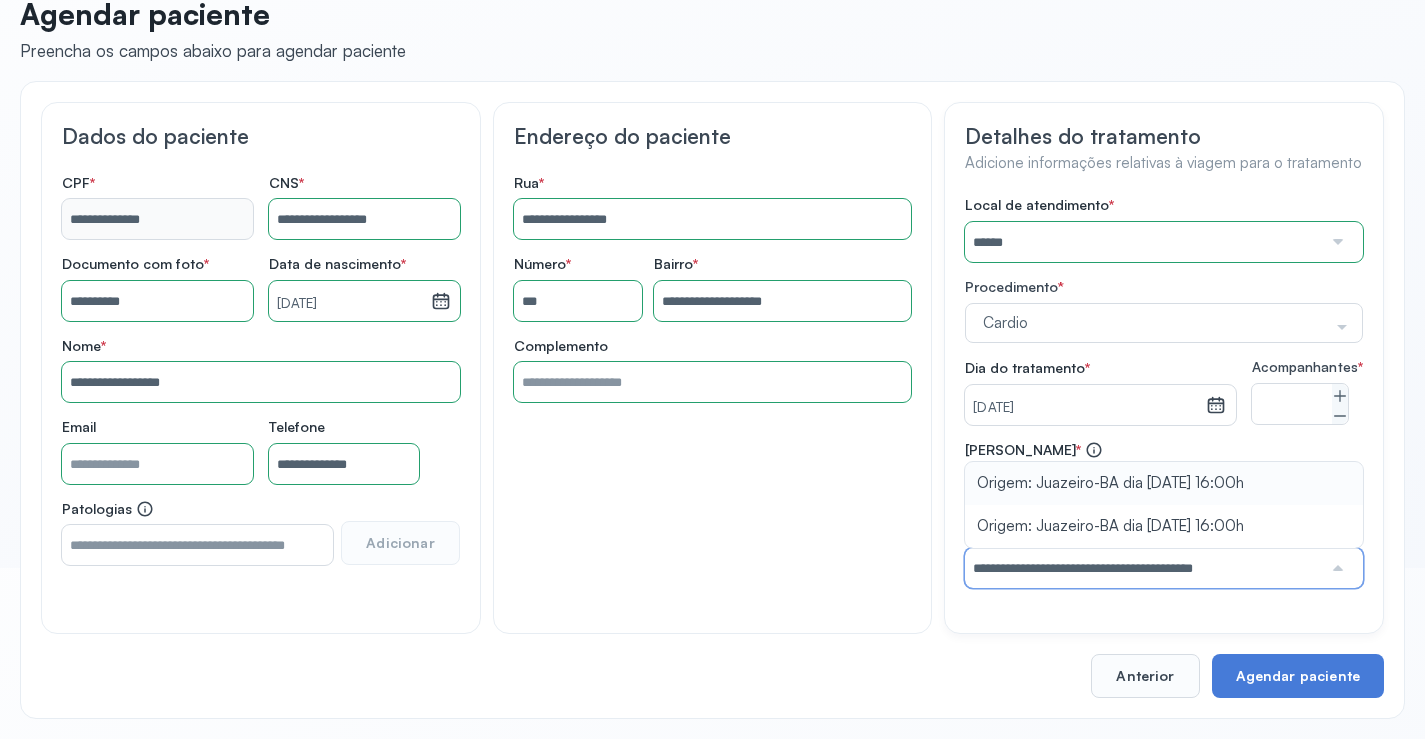 click on "**********" at bounding box center (1164, 514) 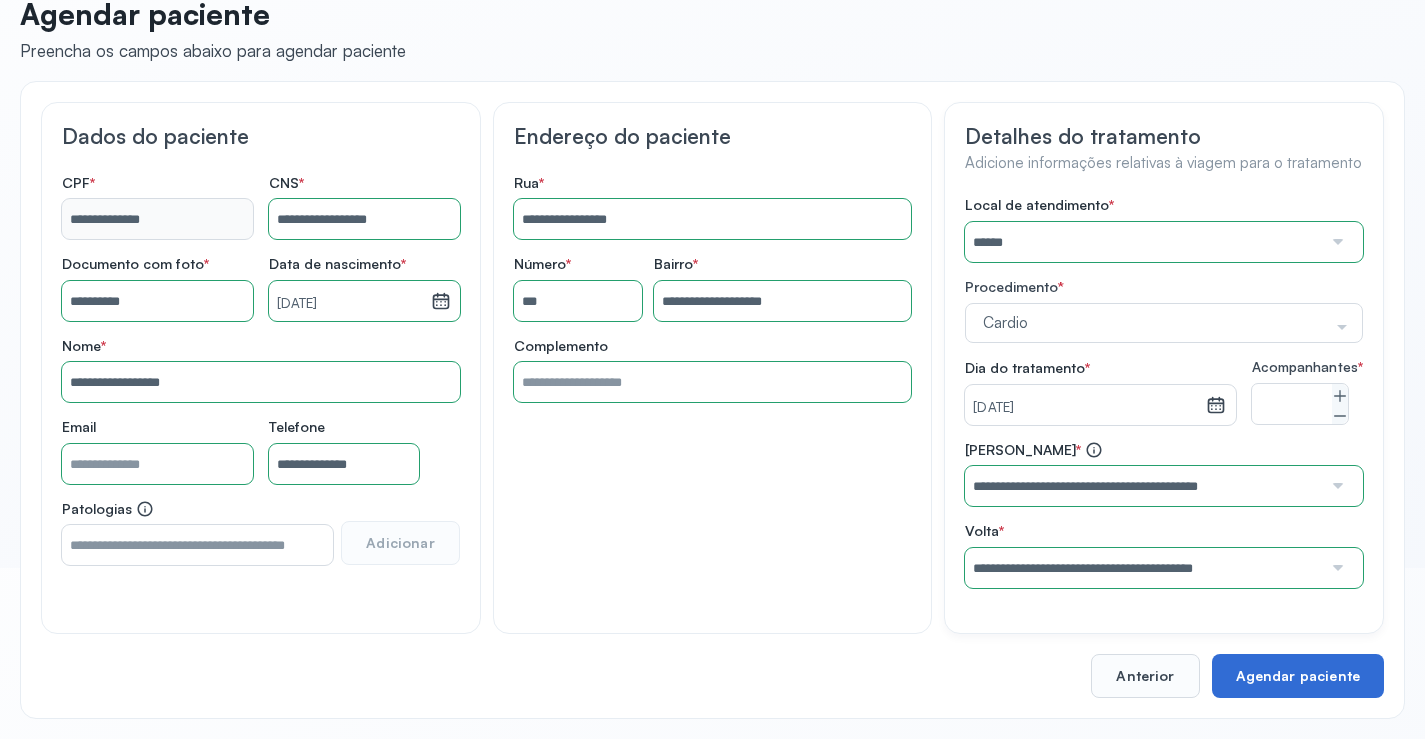 click on "Agendar paciente" at bounding box center (1298, 676) 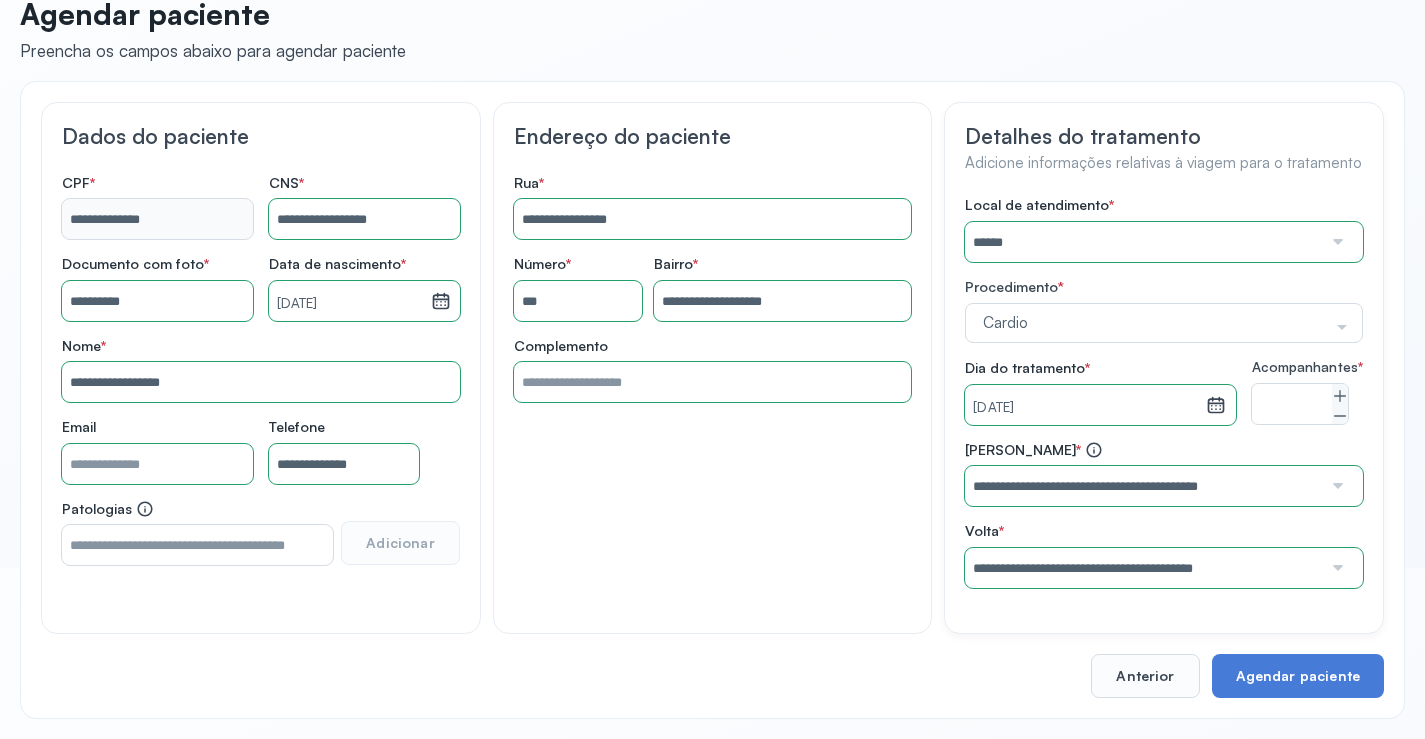 scroll, scrollTop: 0, scrollLeft: 0, axis: both 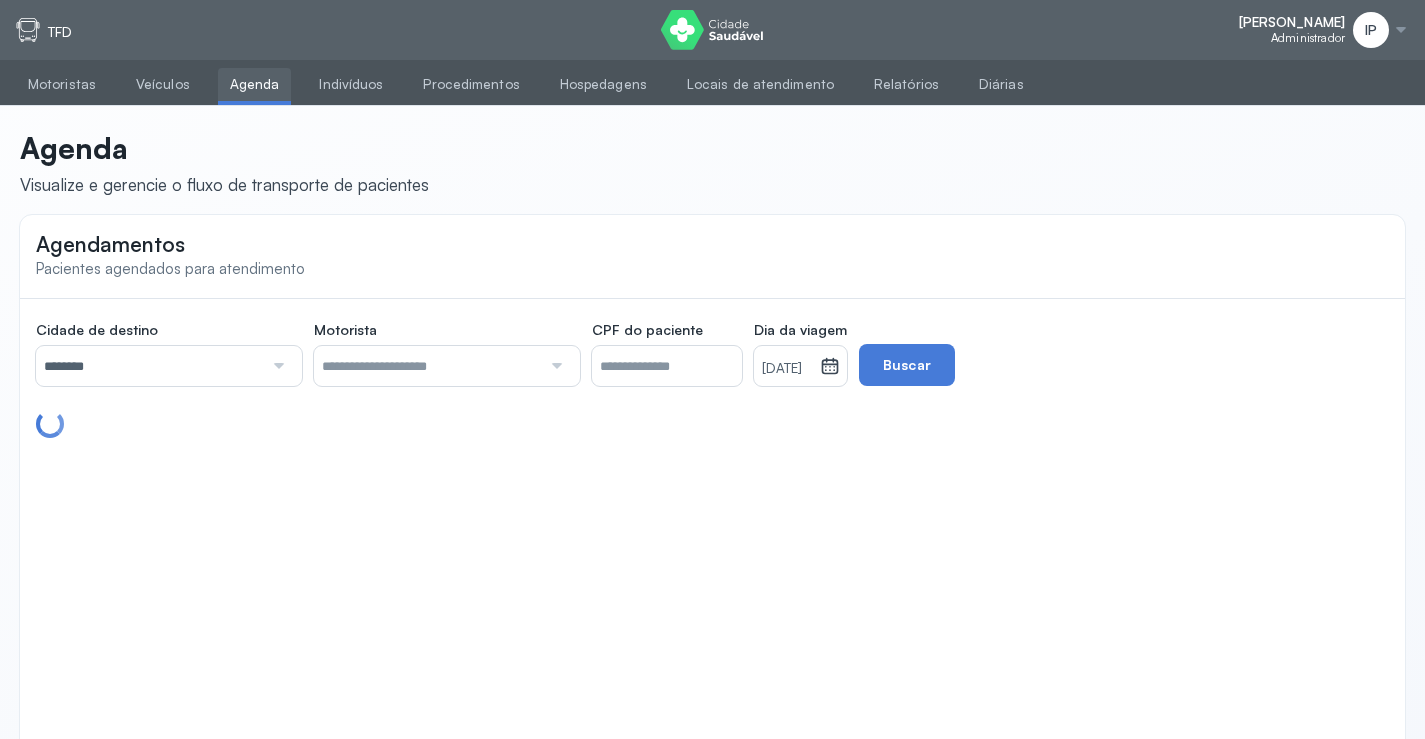 click on "********" at bounding box center [149, 366] 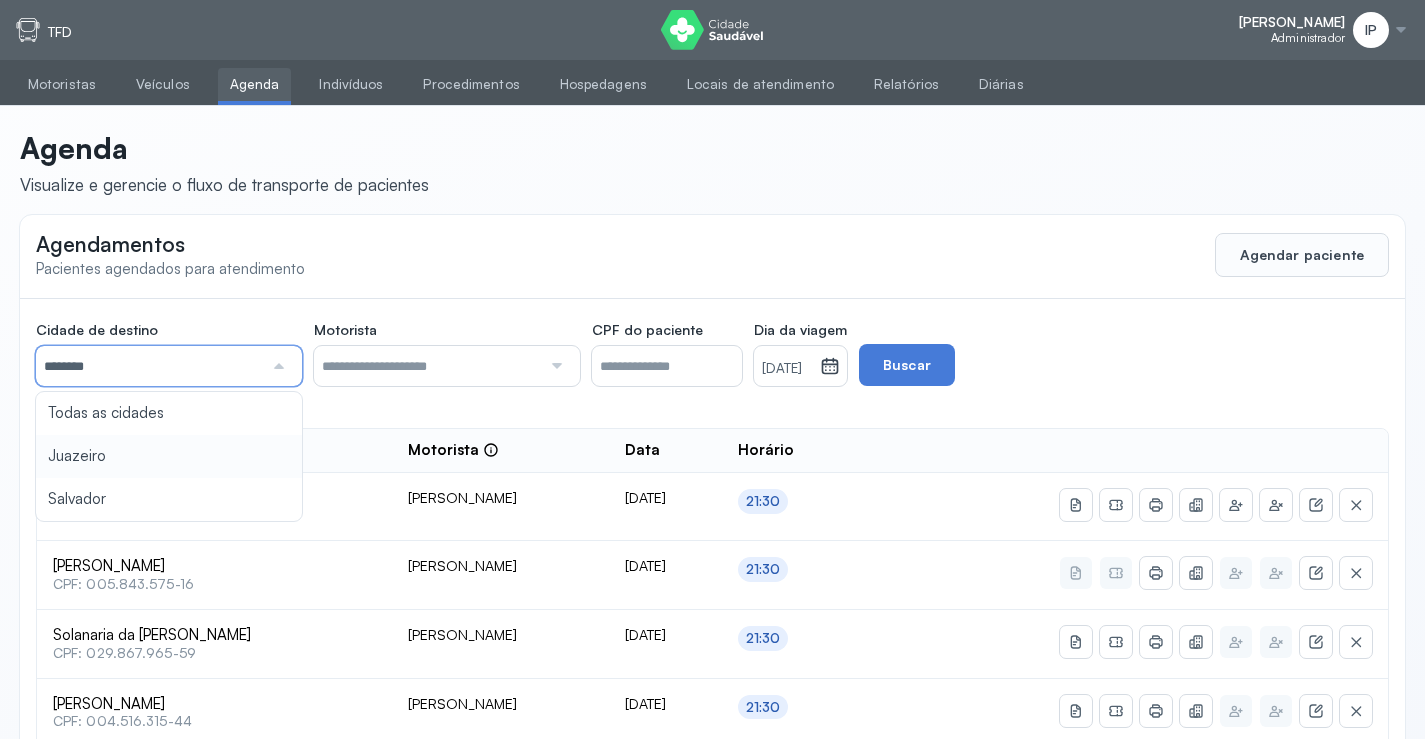 type on "********" 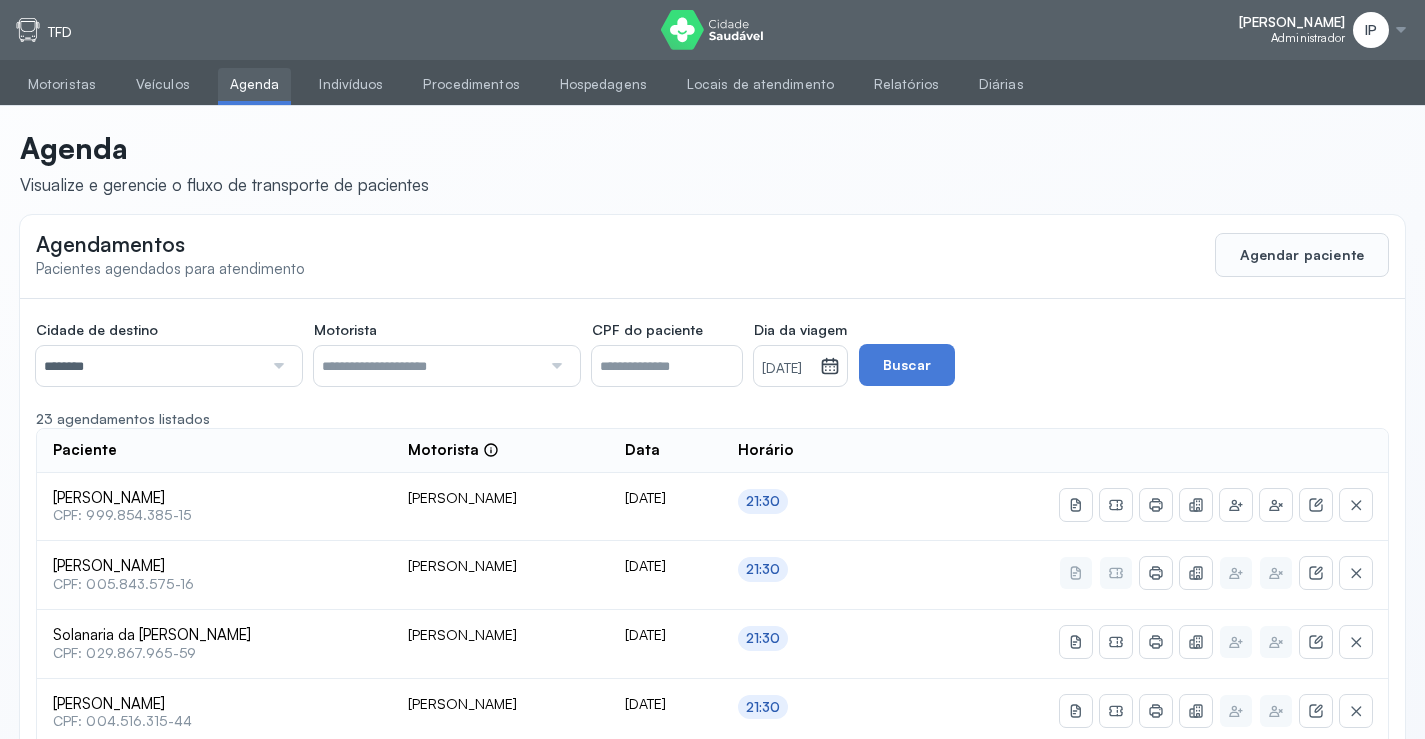click on "[DATE]" at bounding box center [787, 369] 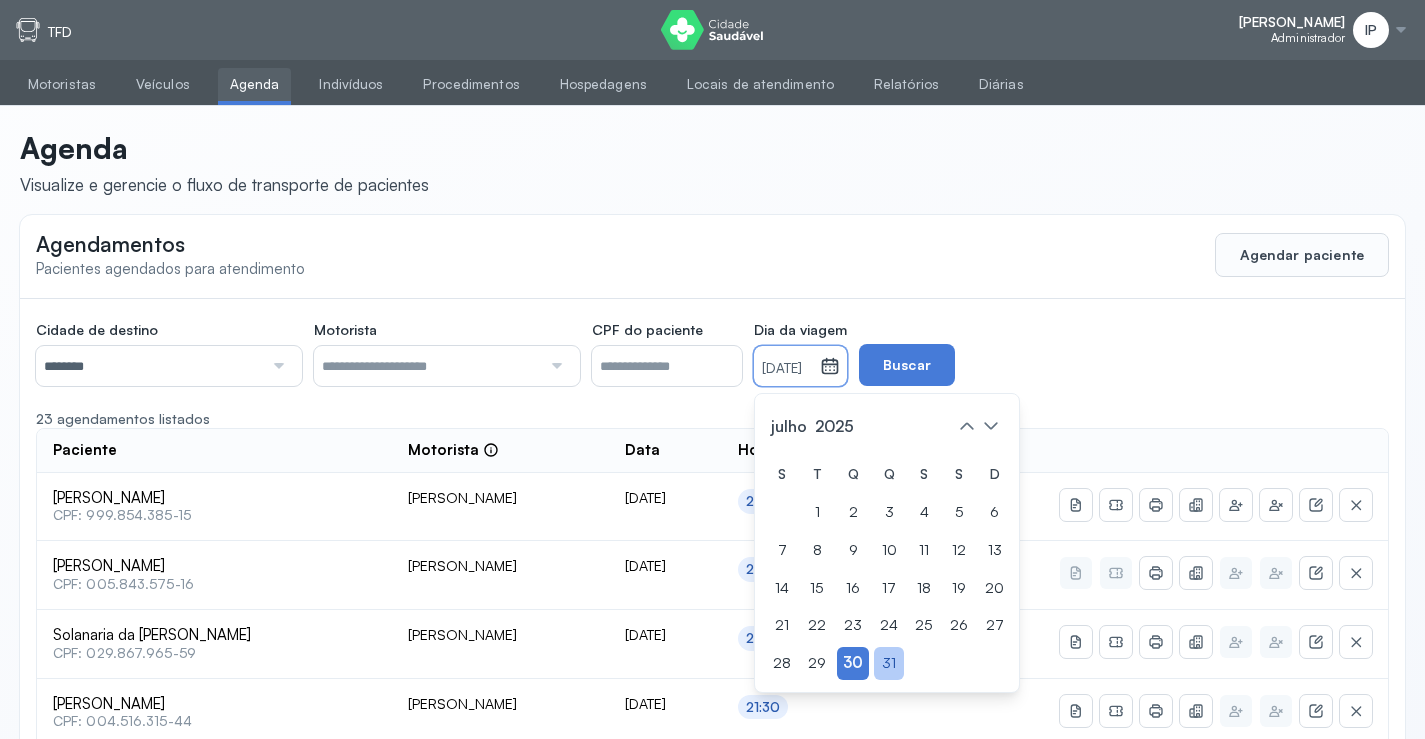 click on "31" 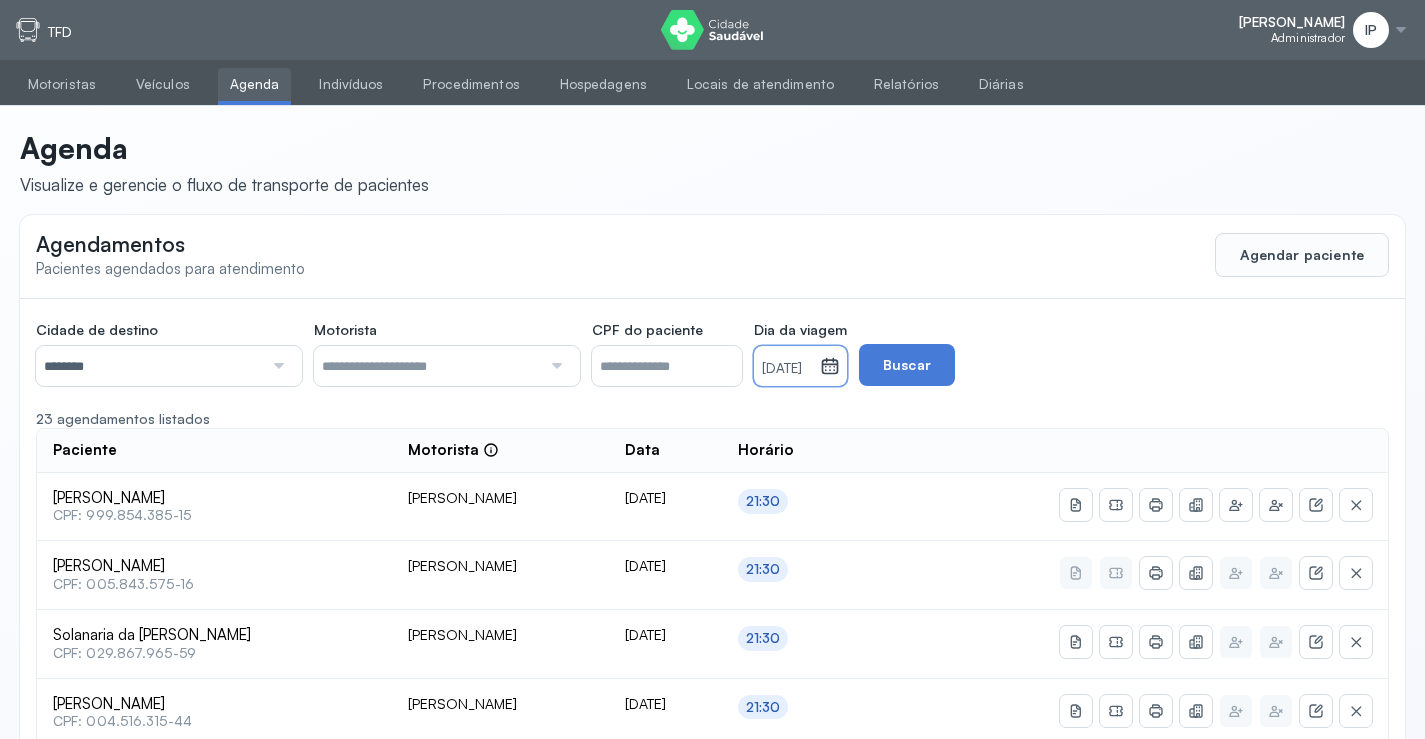 click on "[DATE]" at bounding box center (787, 366) 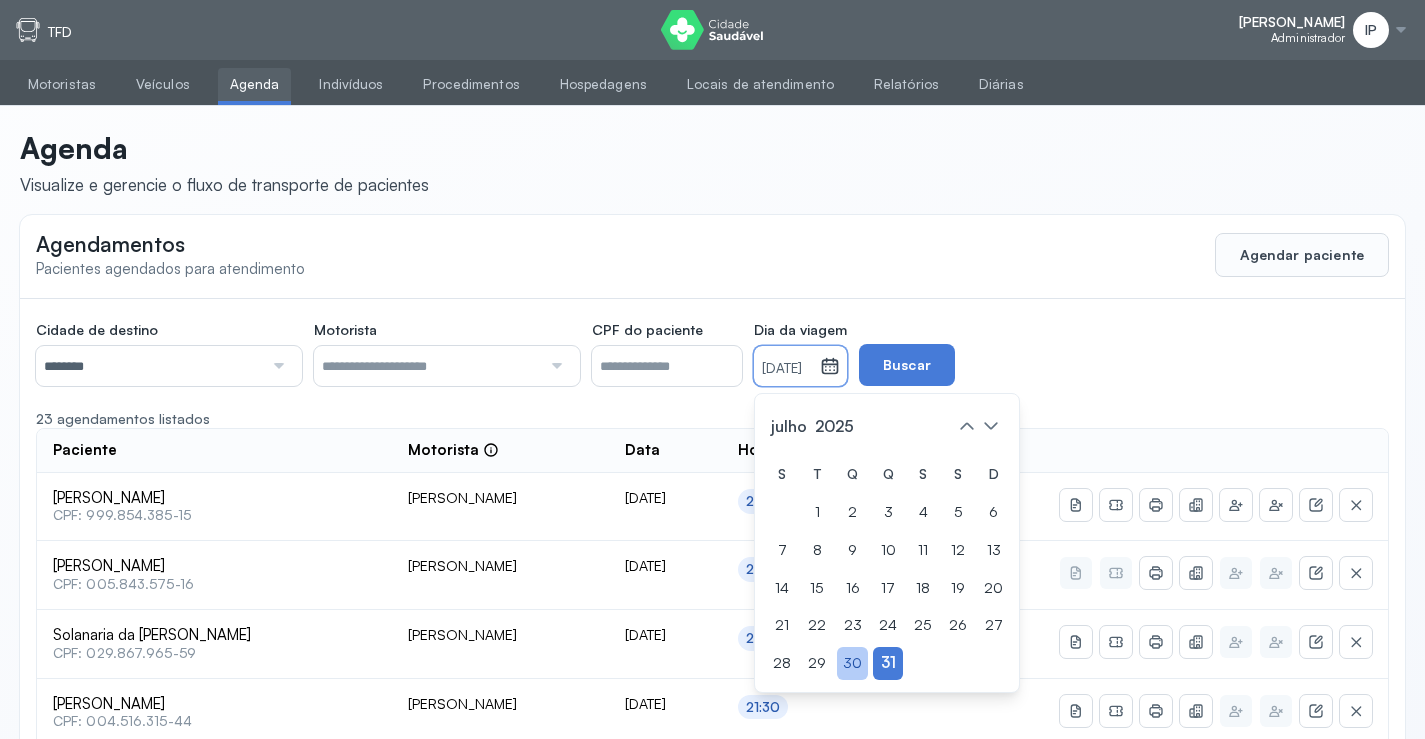 click on "30" 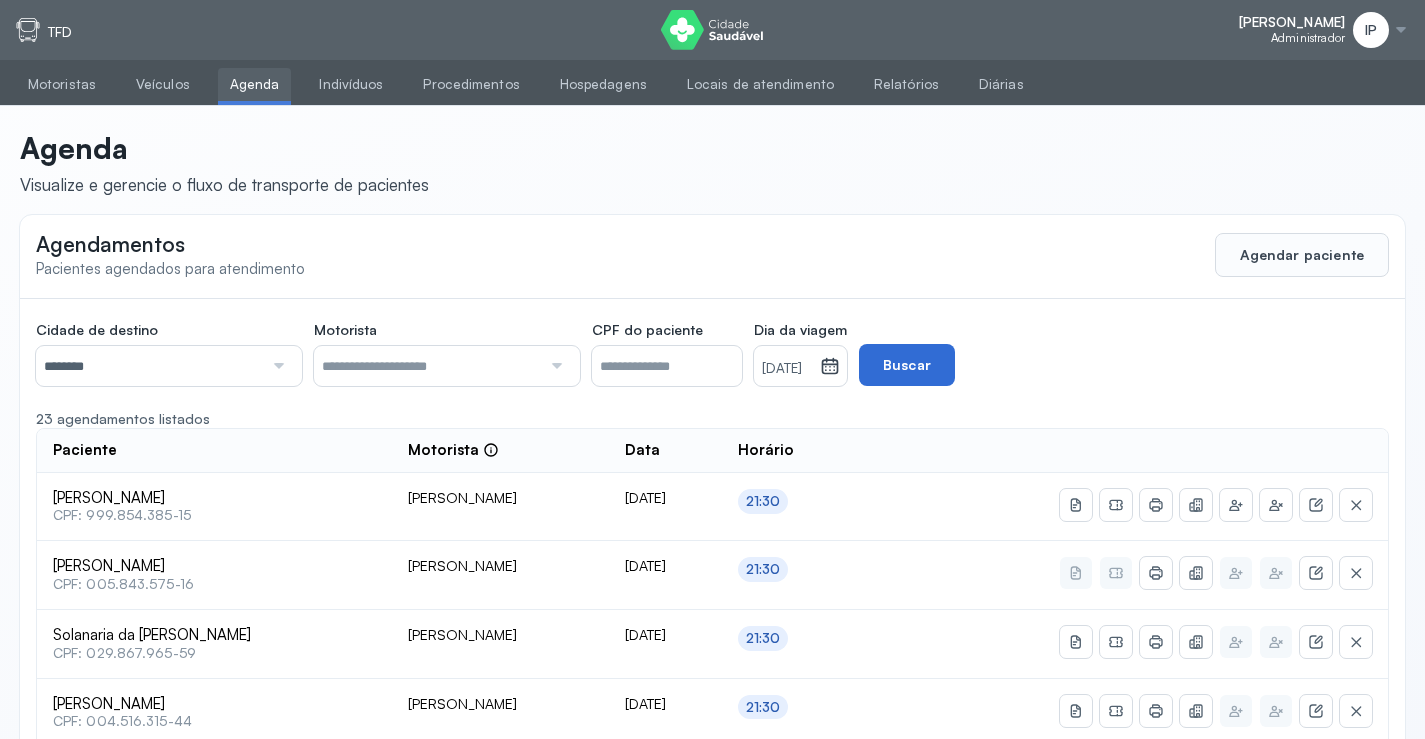 click on "Buscar" at bounding box center (907, 365) 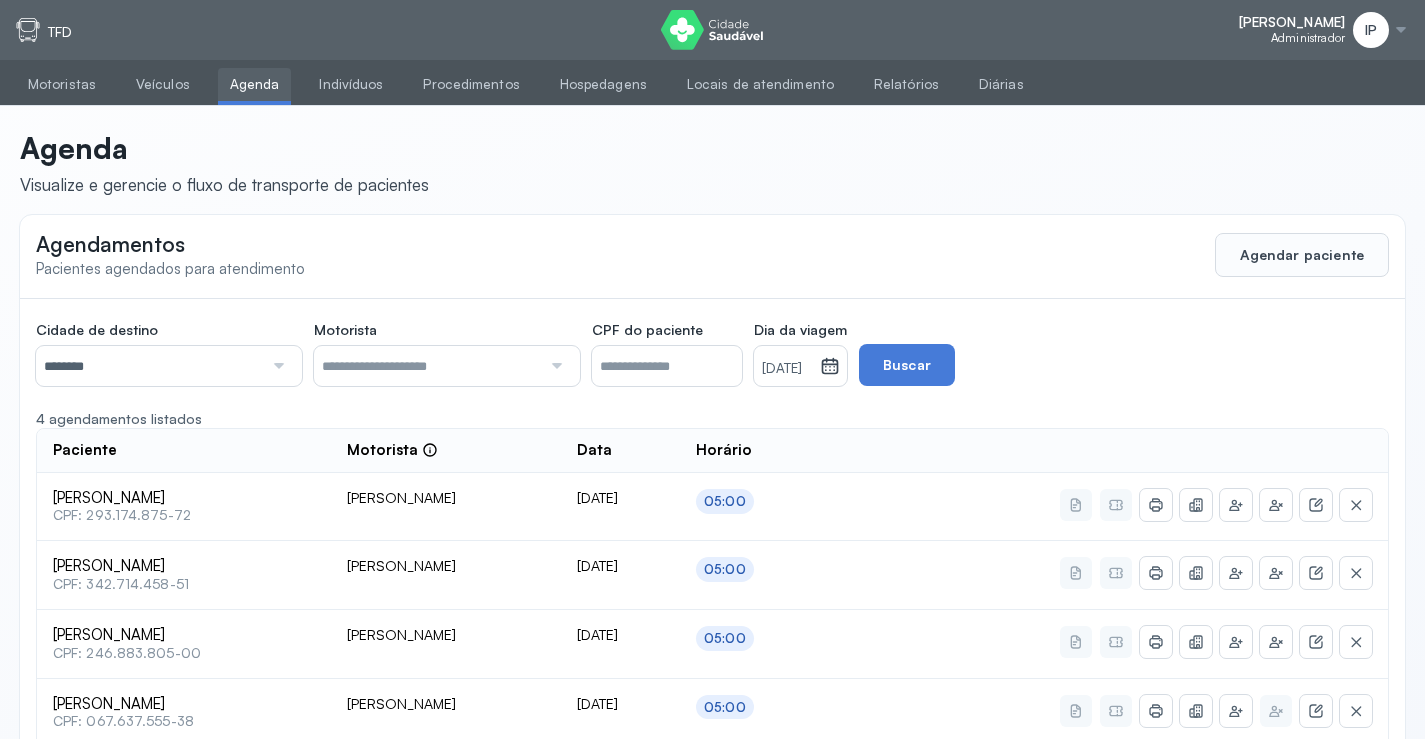 click on "[DATE]" at bounding box center [787, 369] 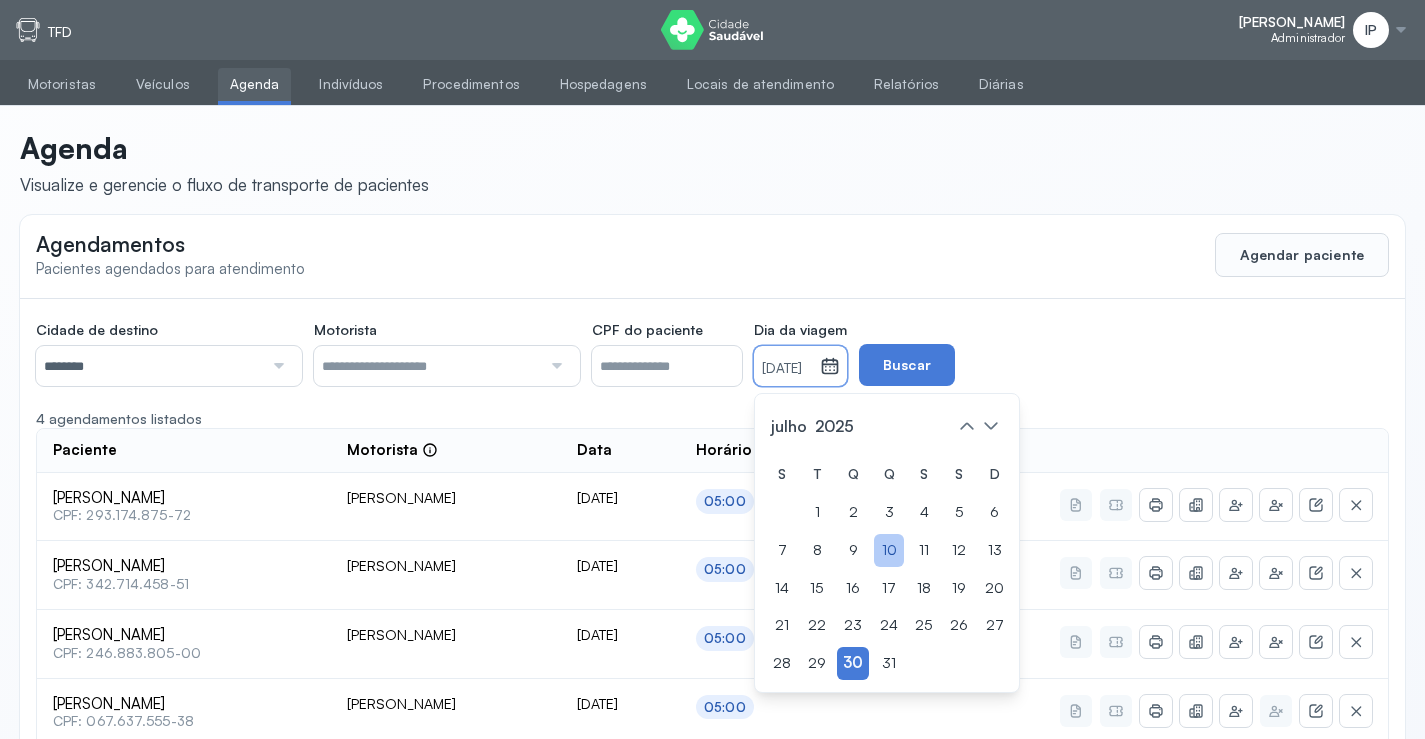 drag, startPoint x: 923, startPoint y: 670, endPoint x: 929, endPoint y: 528, distance: 142.12671 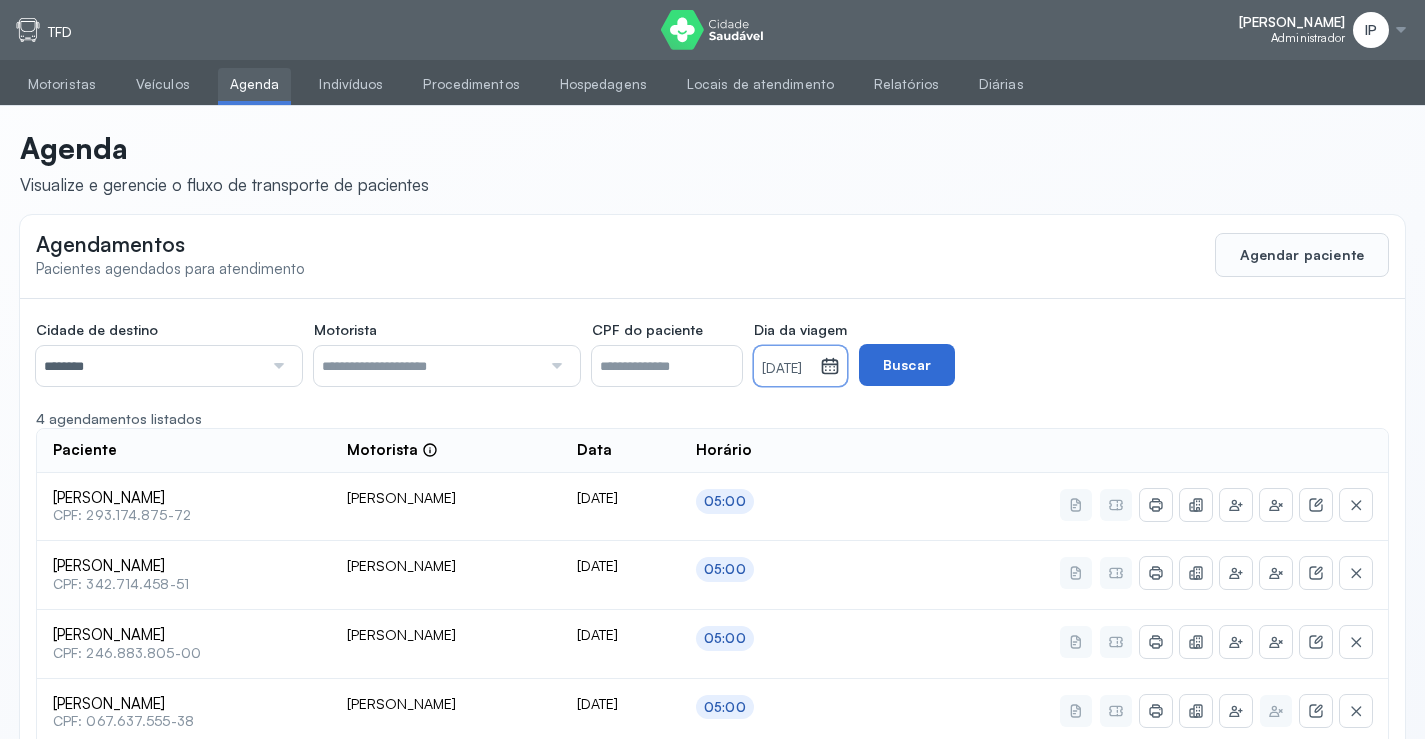 click on "Buscar" at bounding box center (907, 365) 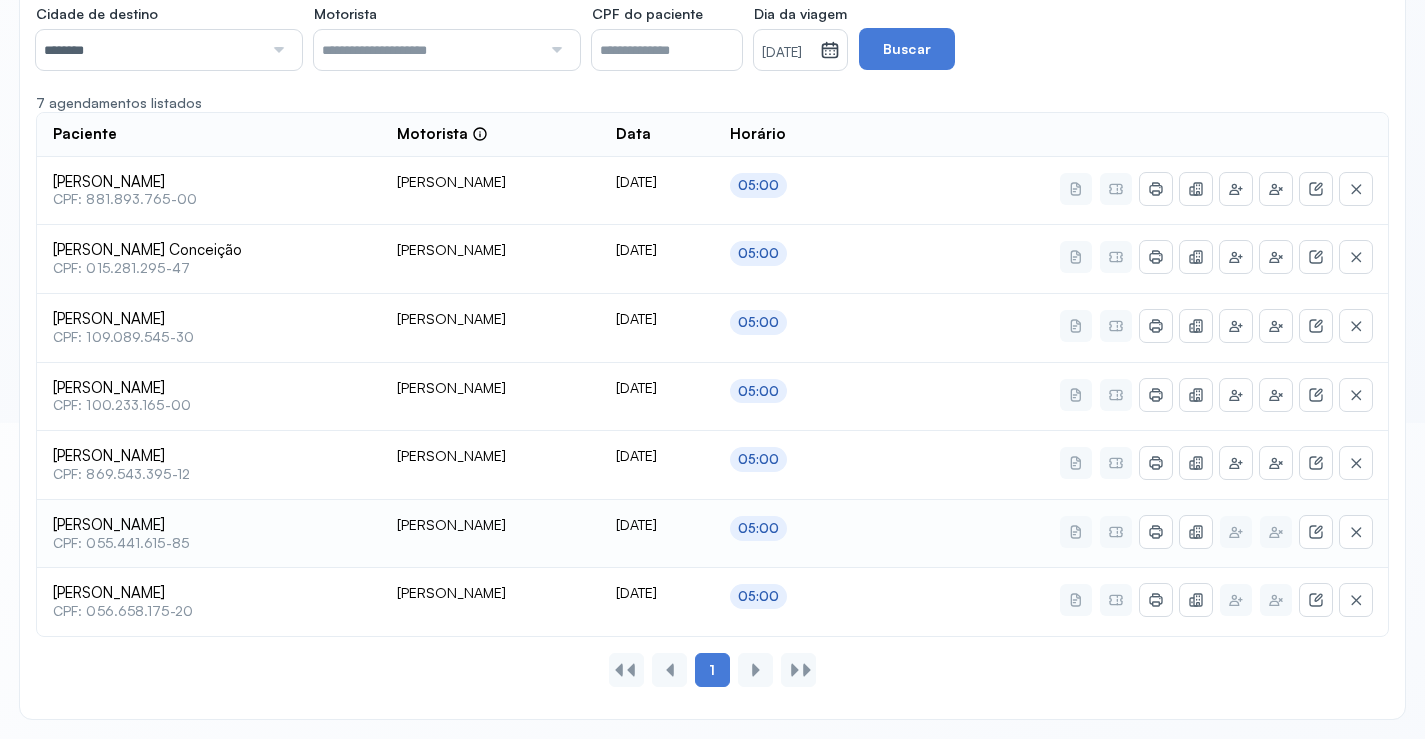 scroll, scrollTop: 216, scrollLeft: 0, axis: vertical 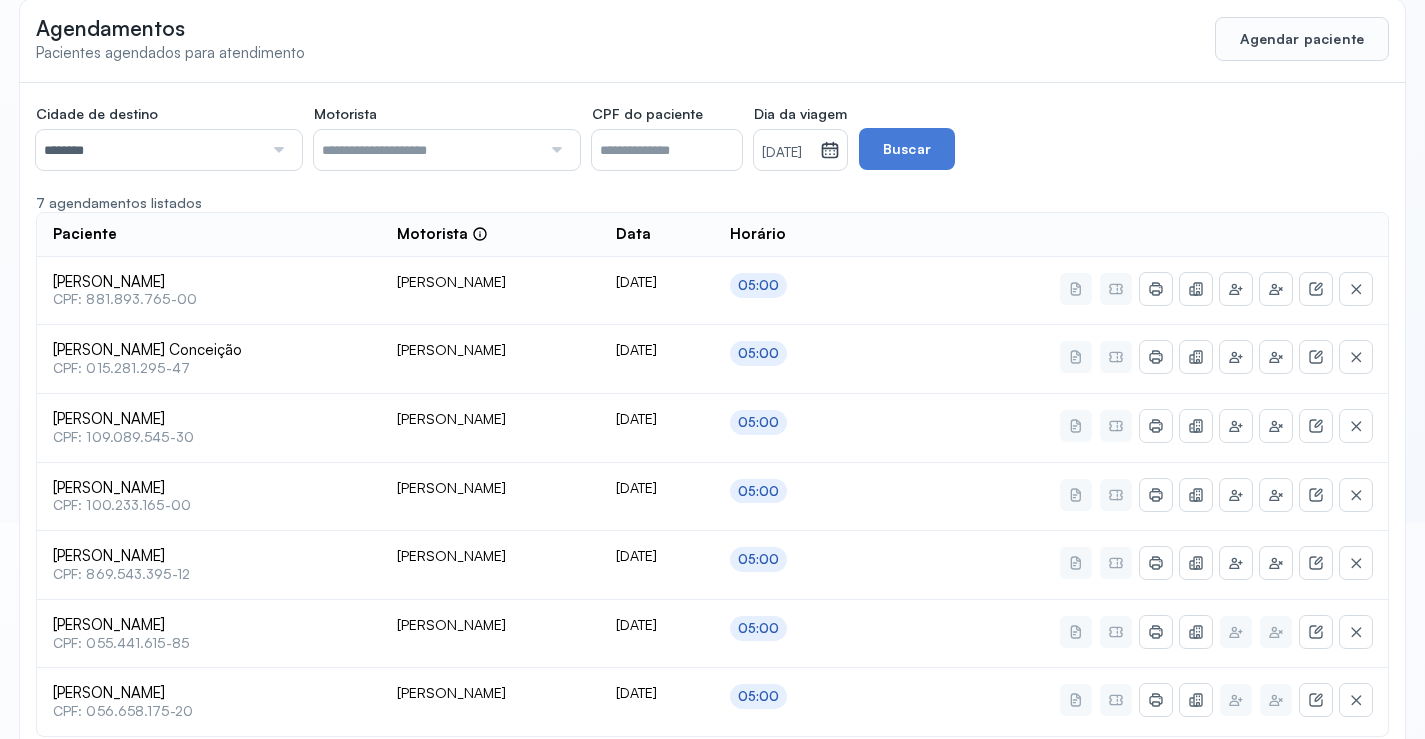 click on "[DATE]" at bounding box center [787, 153] 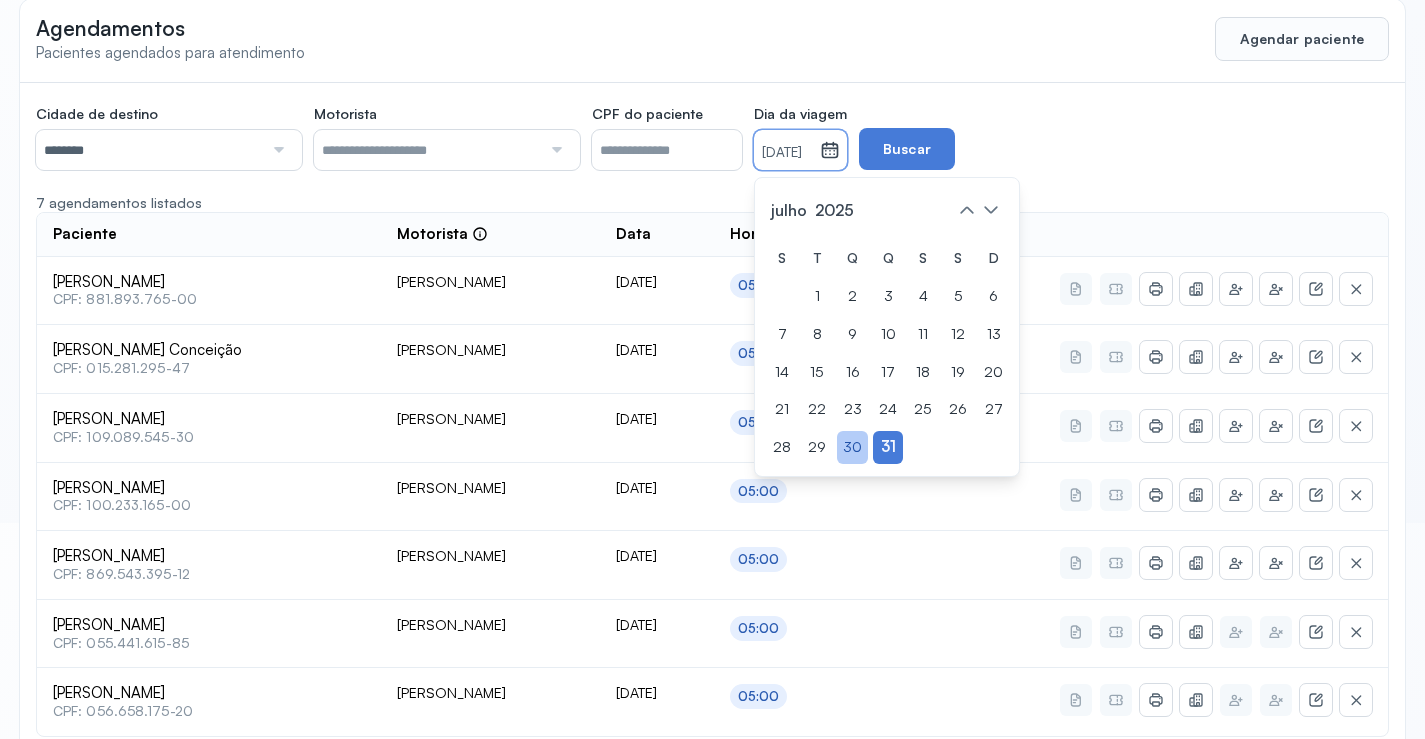 click on "30" 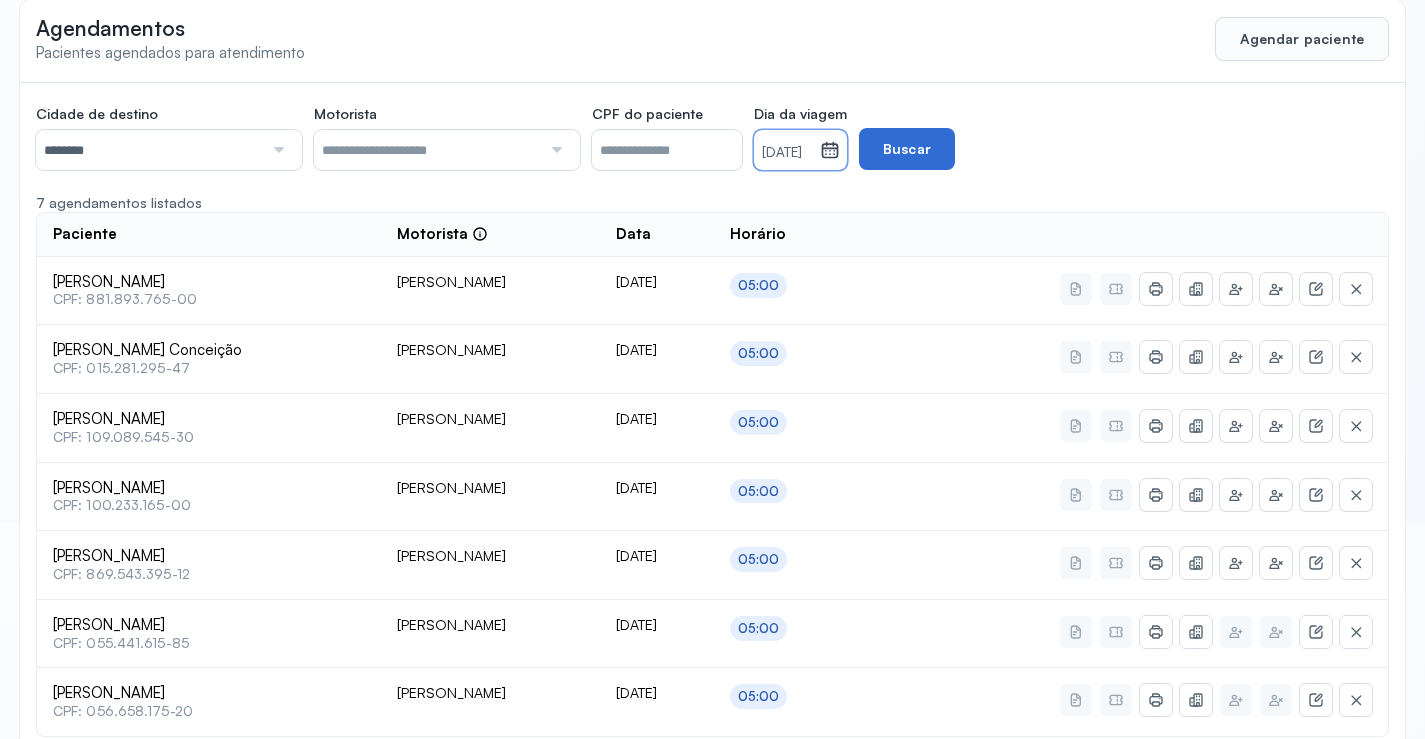click on "Buscar" at bounding box center [907, 149] 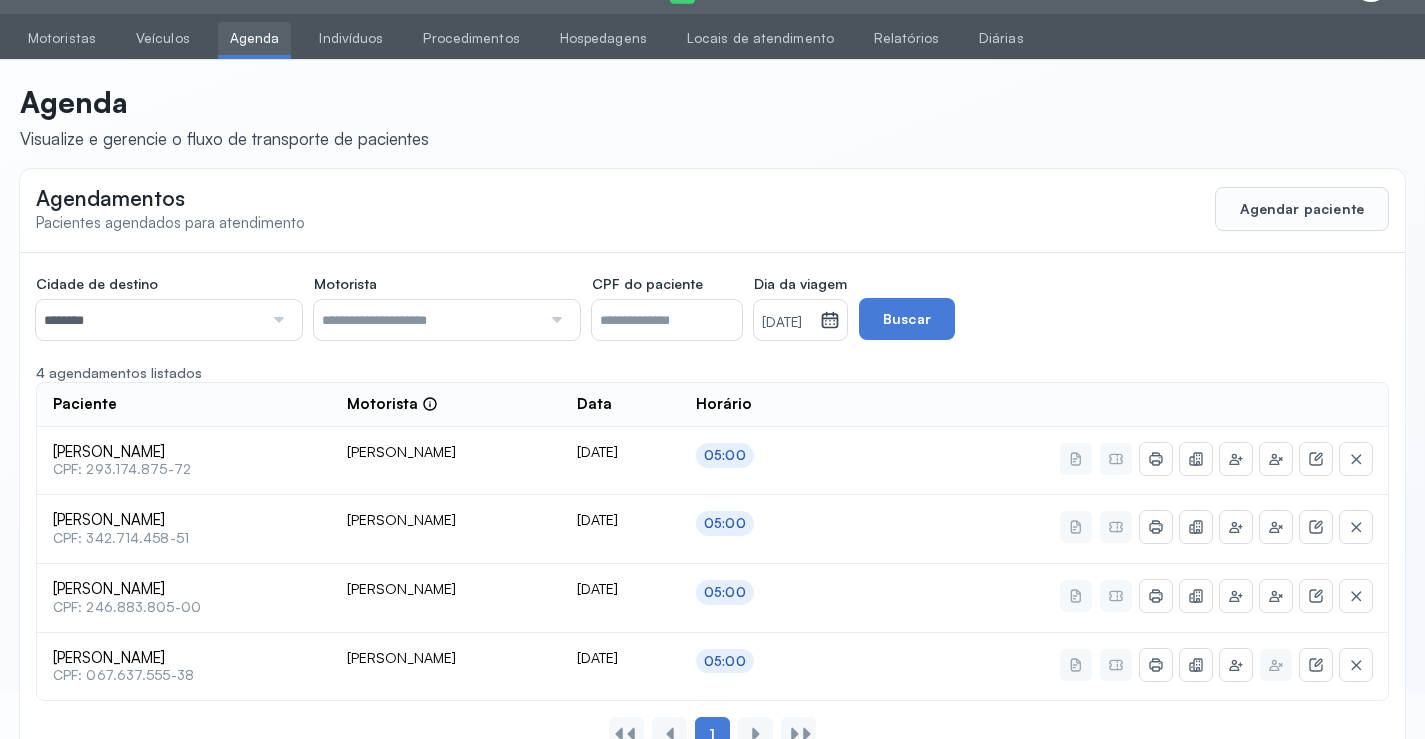 scroll, scrollTop: 110, scrollLeft: 0, axis: vertical 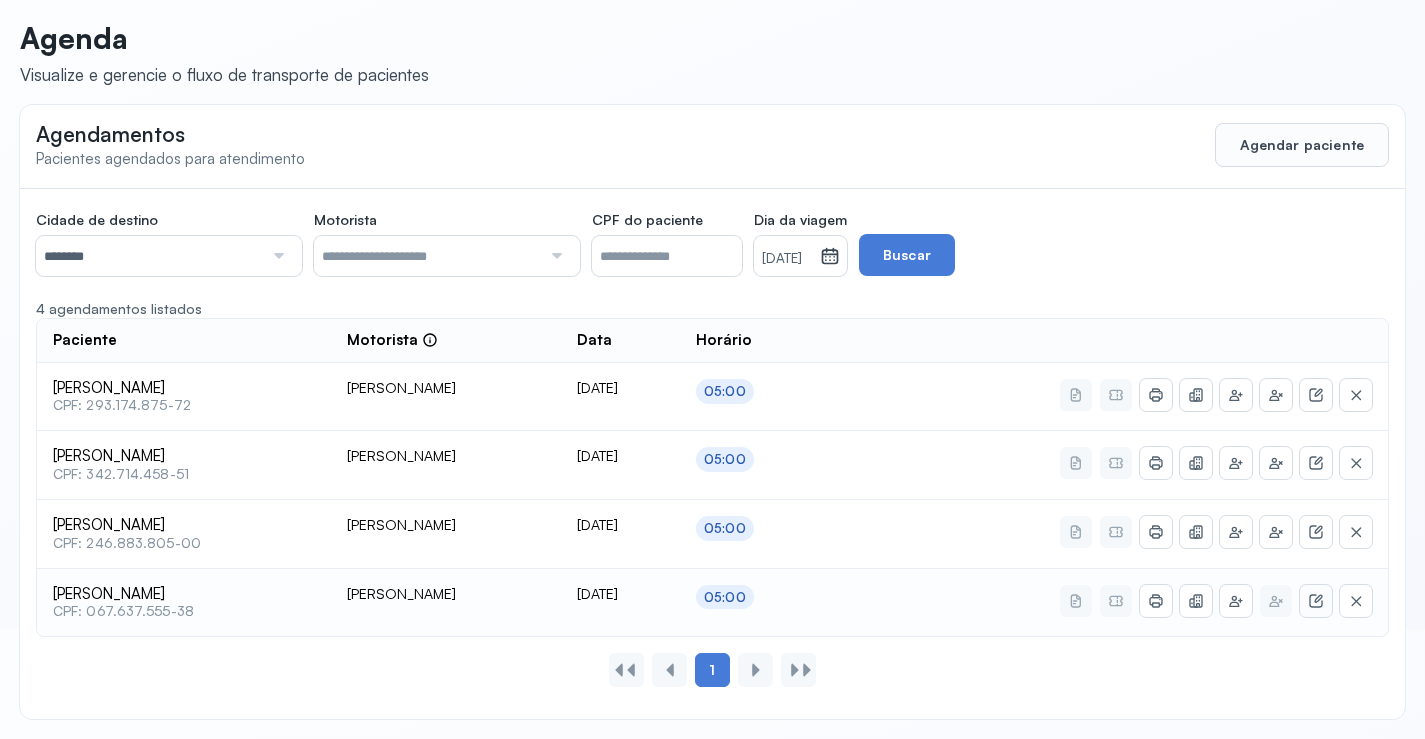 click 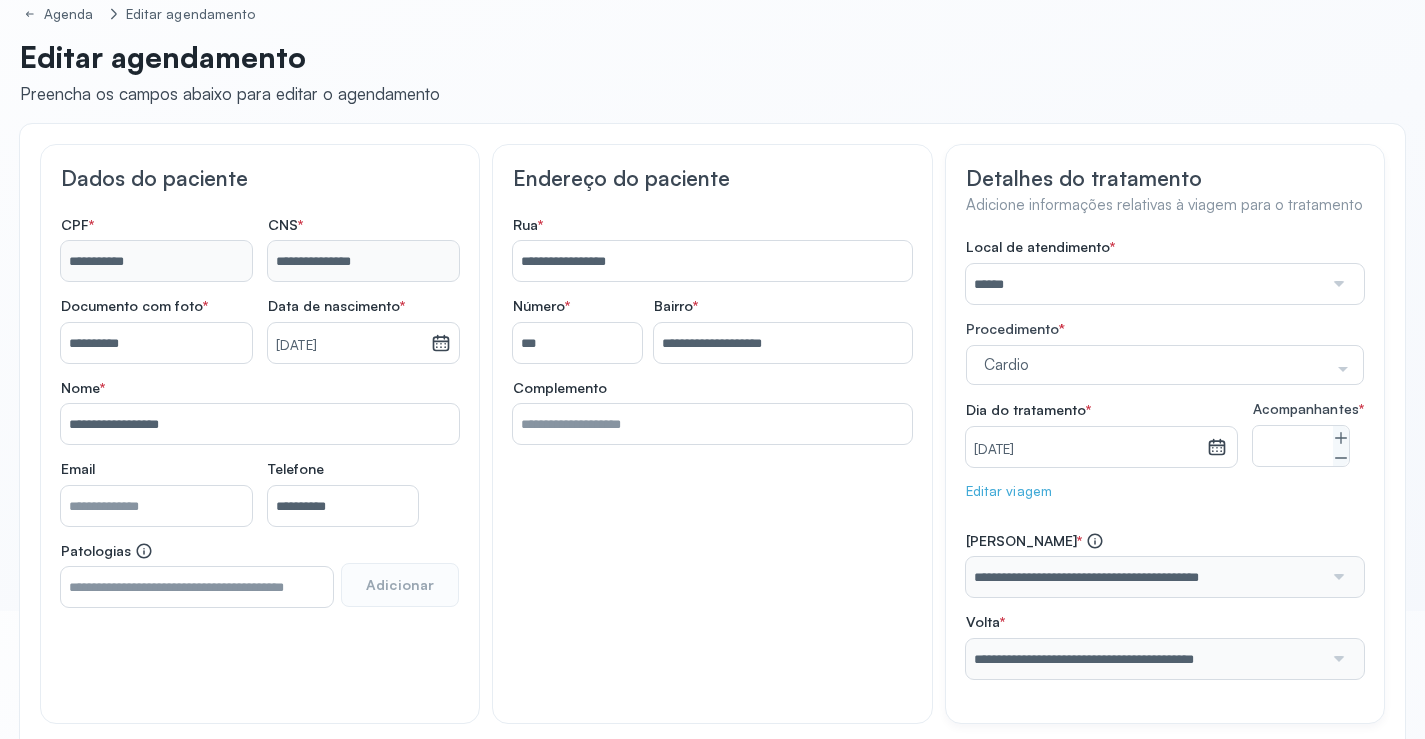 scroll, scrollTop: 233, scrollLeft: 0, axis: vertical 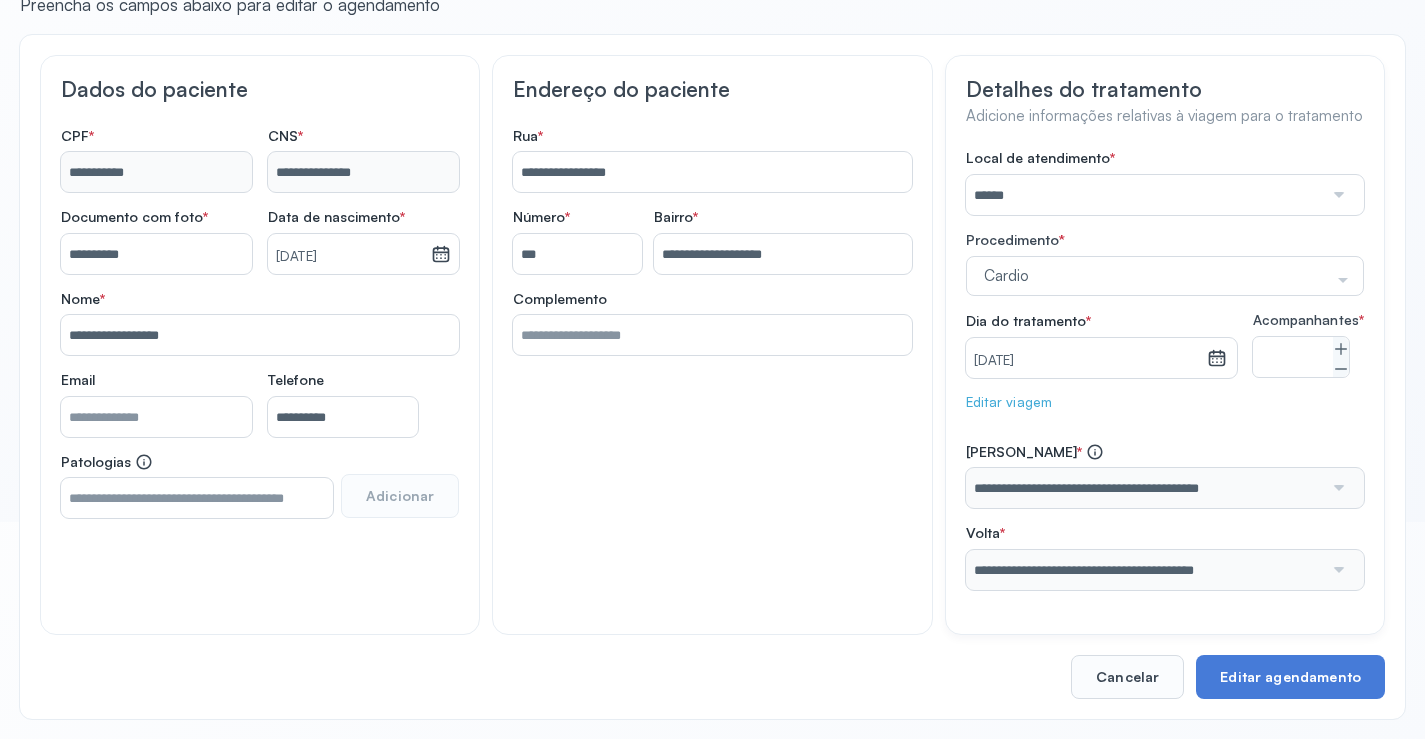 click on "Editar viagem" 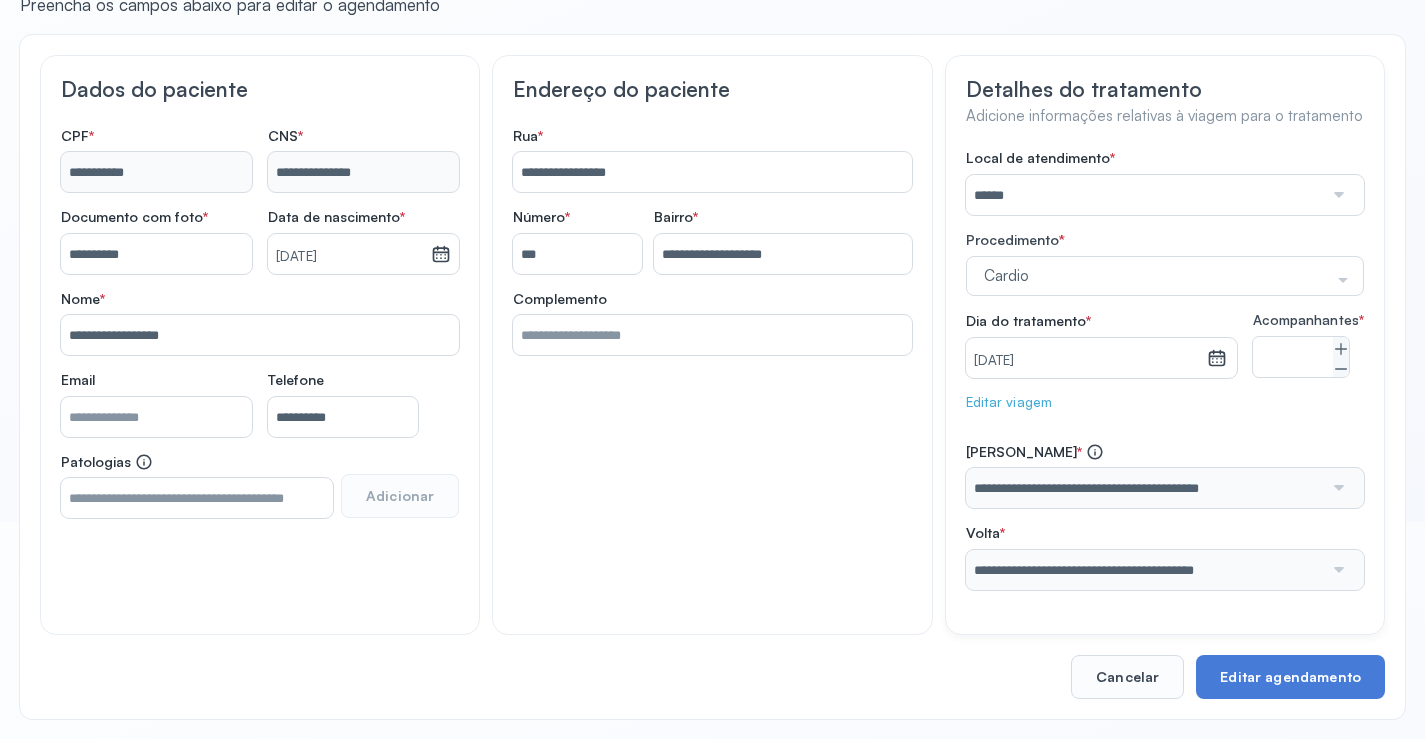 scroll, scrollTop: 184, scrollLeft: 0, axis: vertical 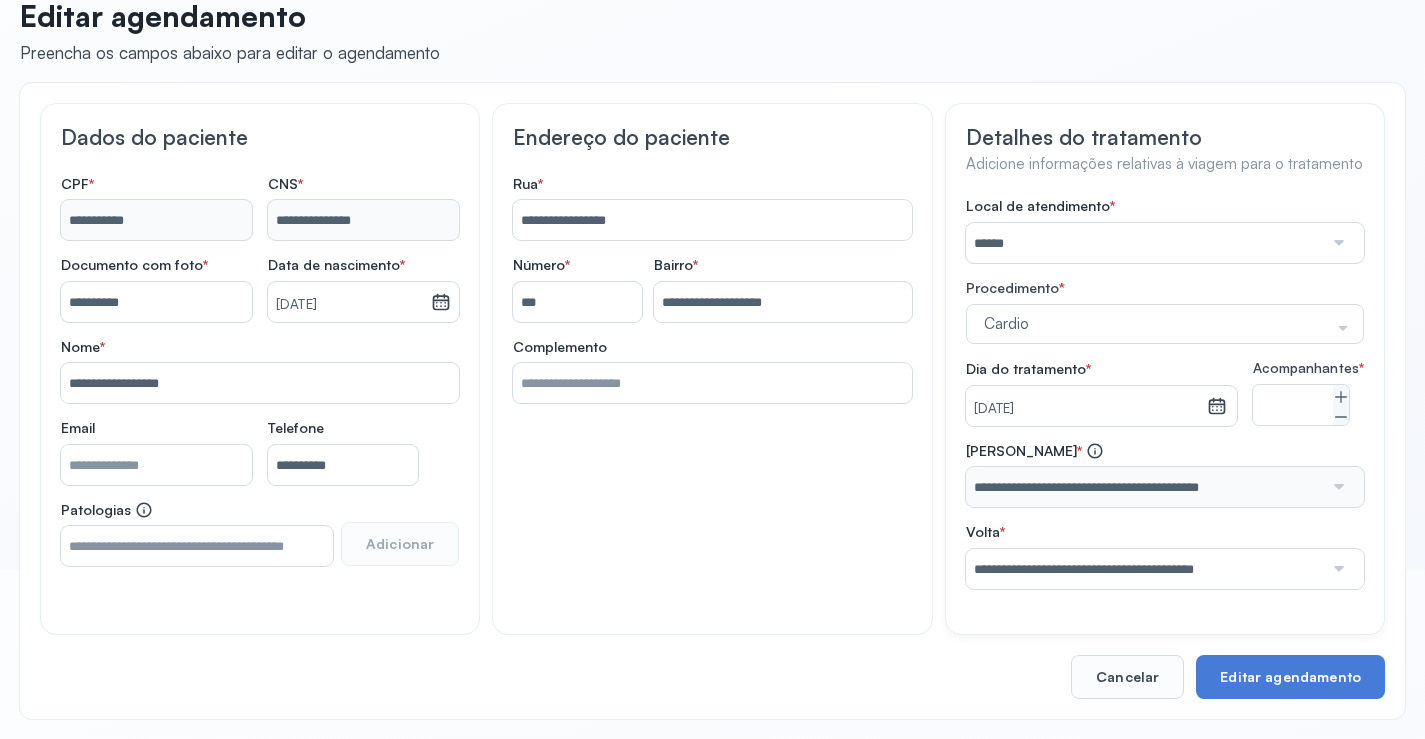drag, startPoint x: 1147, startPoint y: 389, endPoint x: 1169, endPoint y: 409, distance: 29.732138 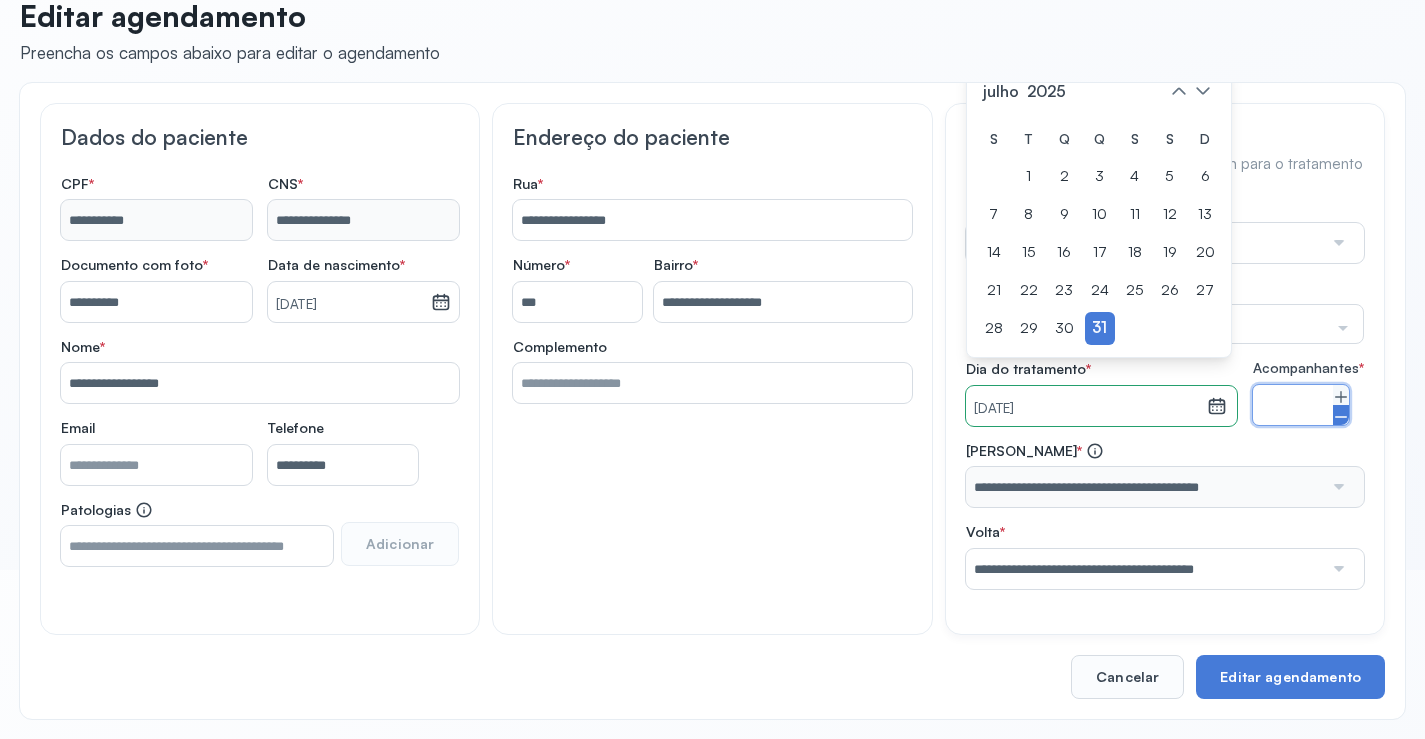 click 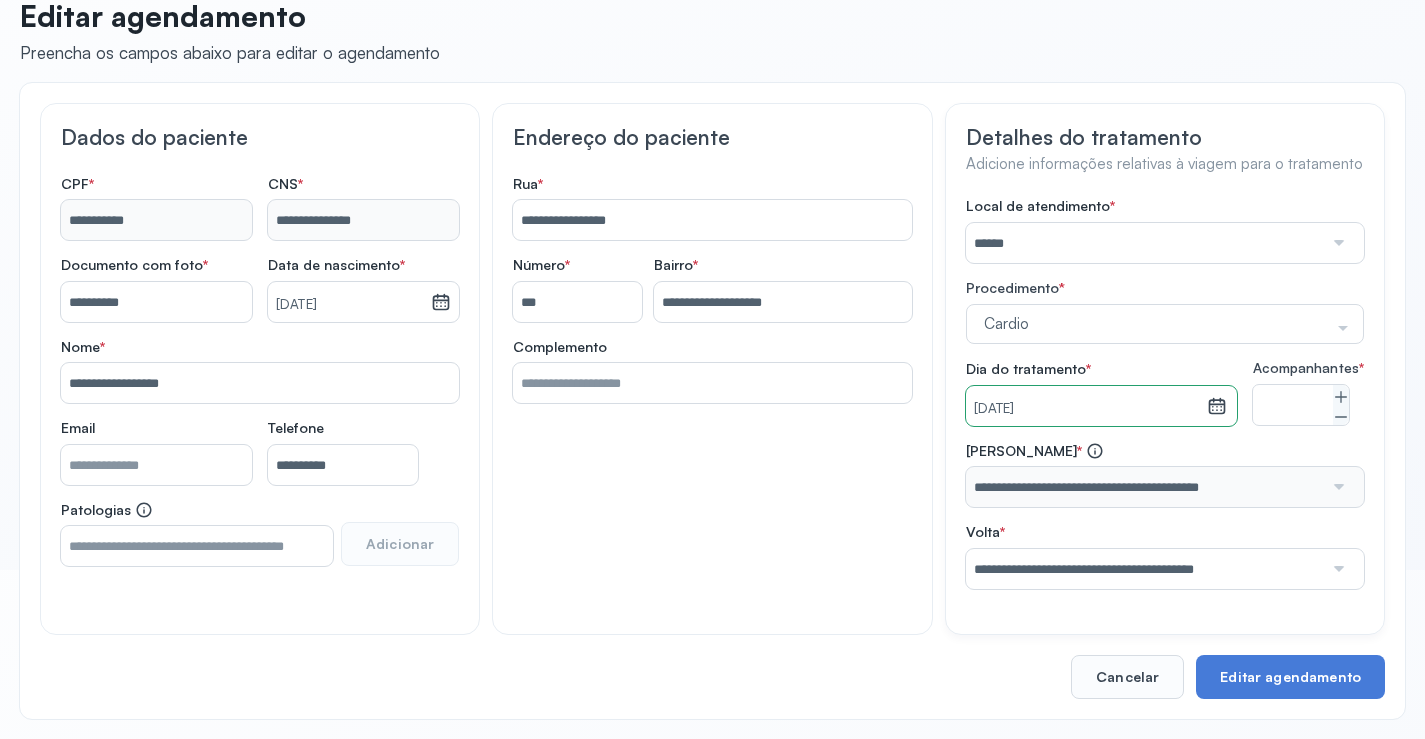 click on "**********" at bounding box center (1165, 515) 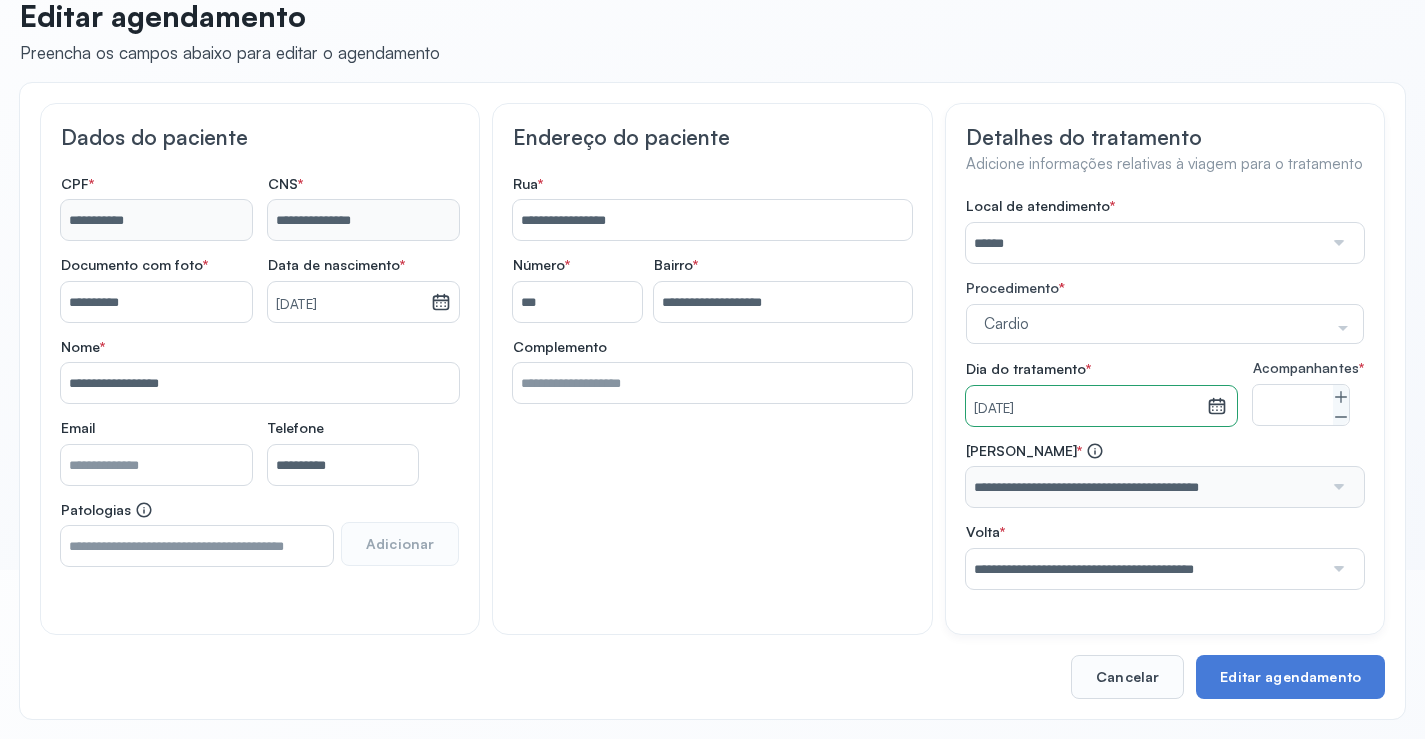 click on "[DATE]" at bounding box center (1086, 409) 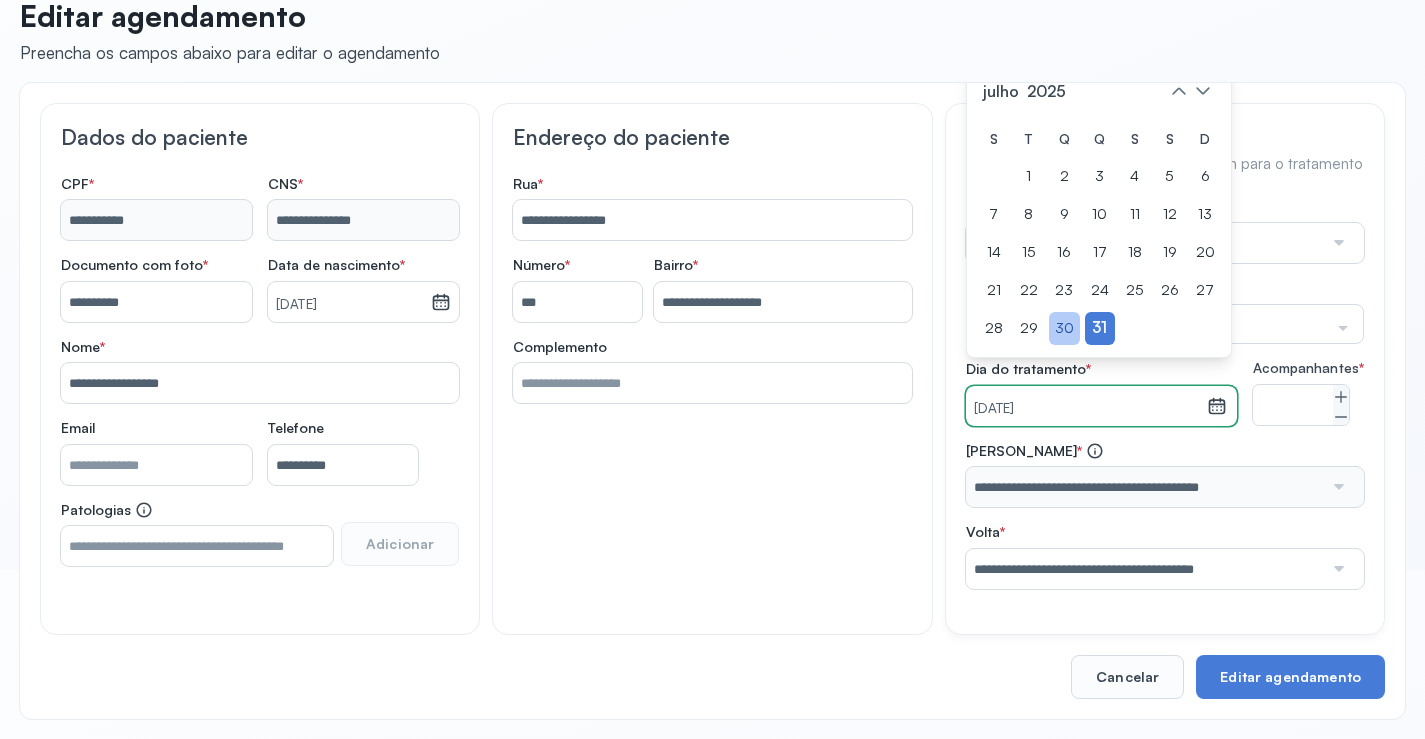 drag, startPoint x: 1062, startPoint y: 326, endPoint x: 1094, endPoint y: 422, distance: 101.19289 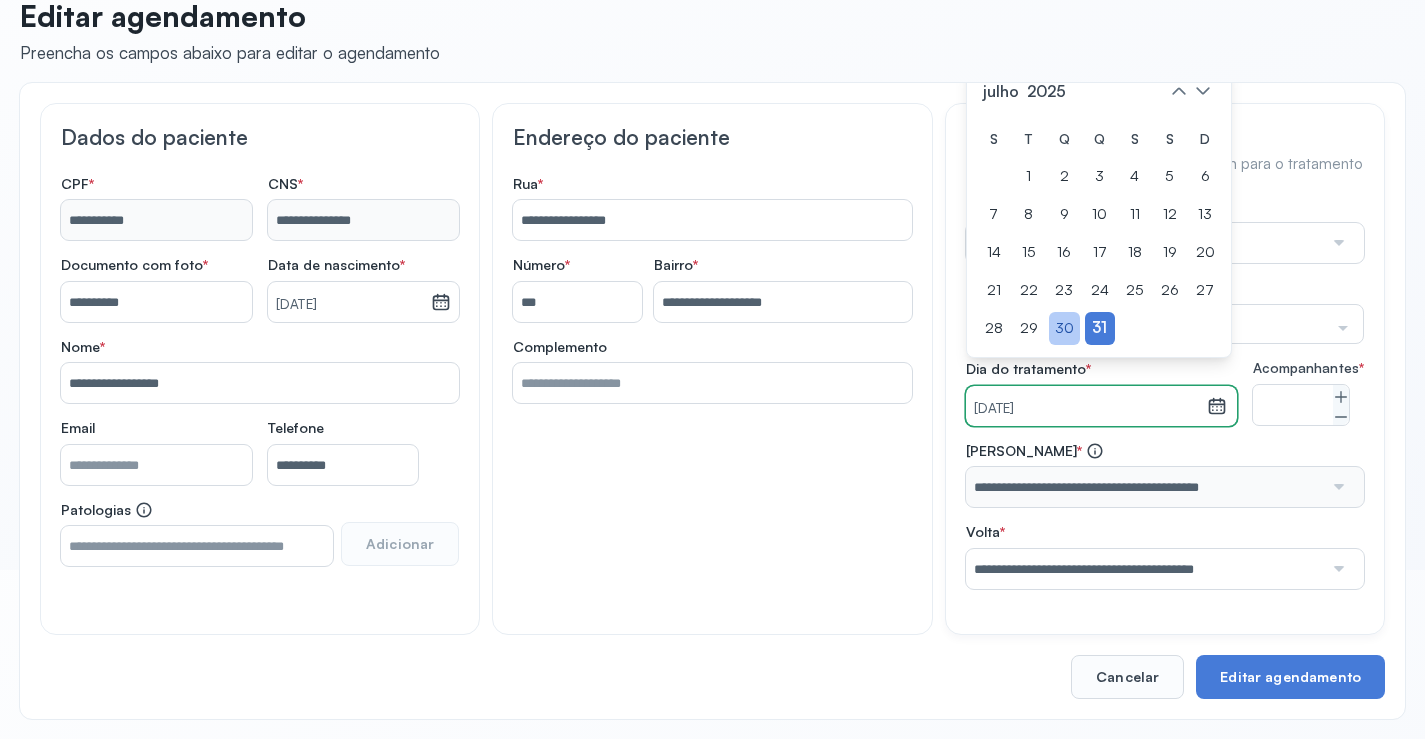 click on "30" 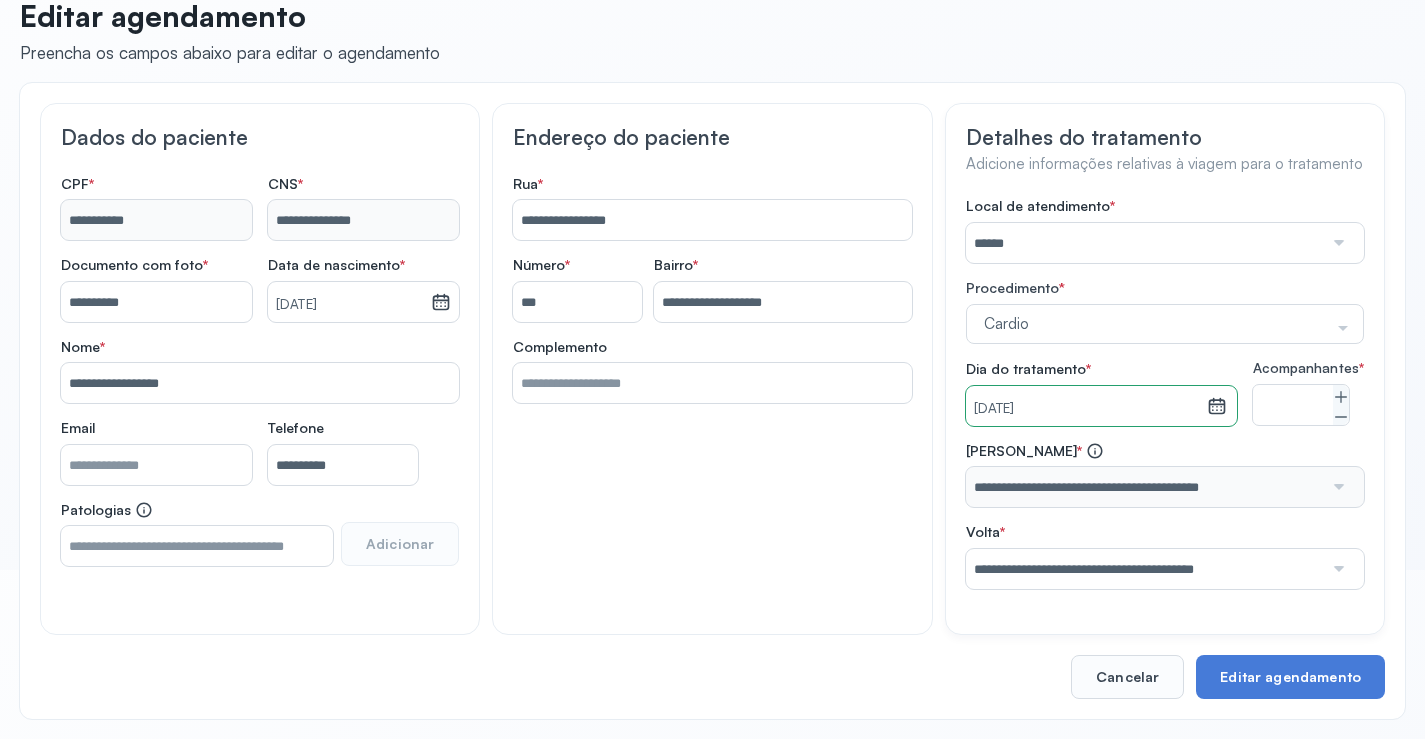 click on "[DATE]" at bounding box center [1086, 409] 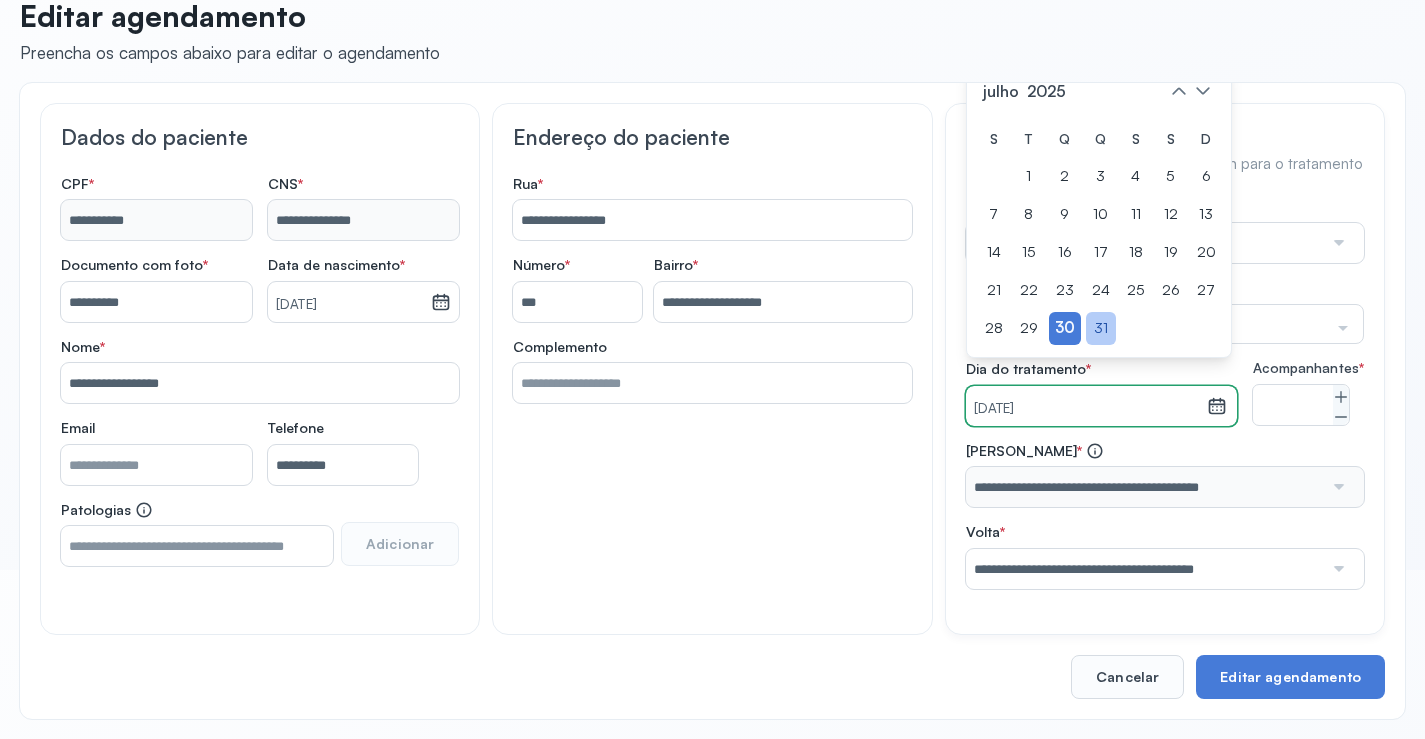 click on "31" 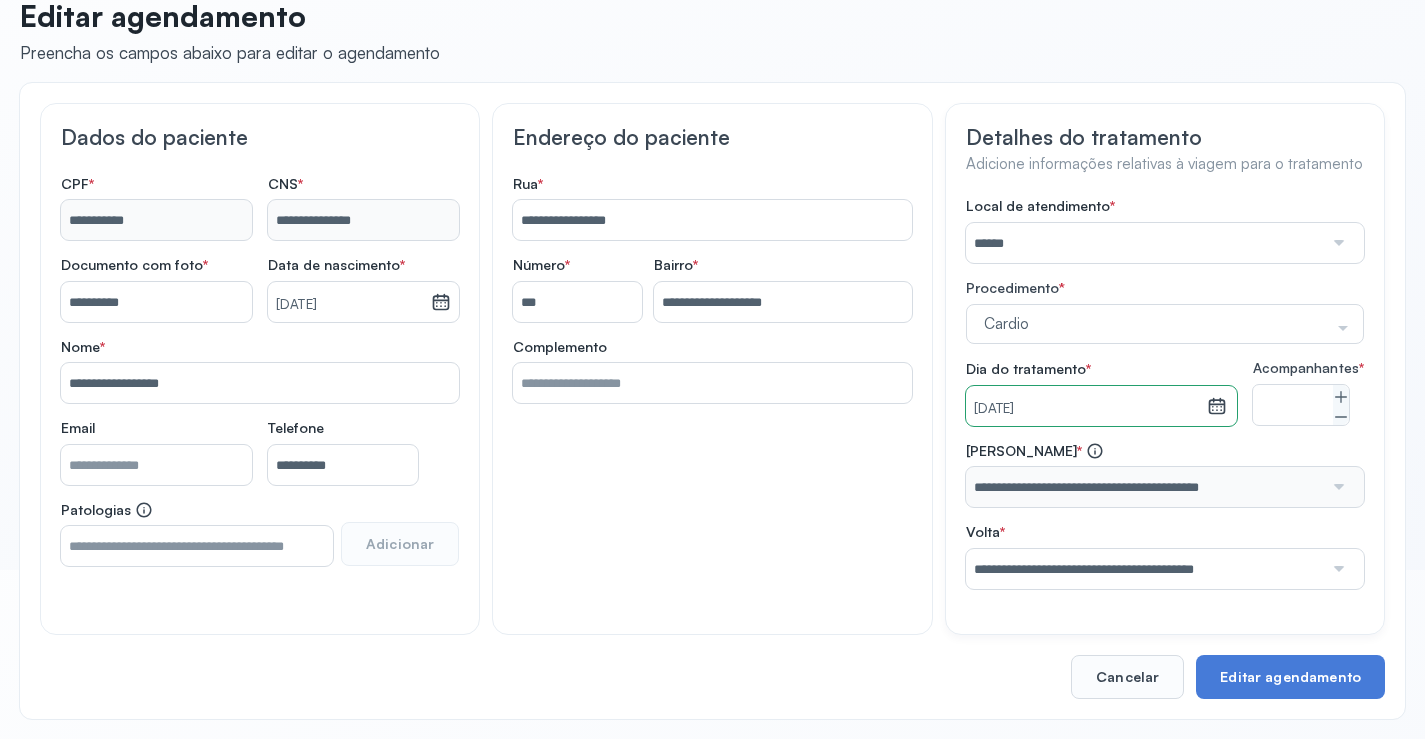 click on "**********" at bounding box center [1165, 515] 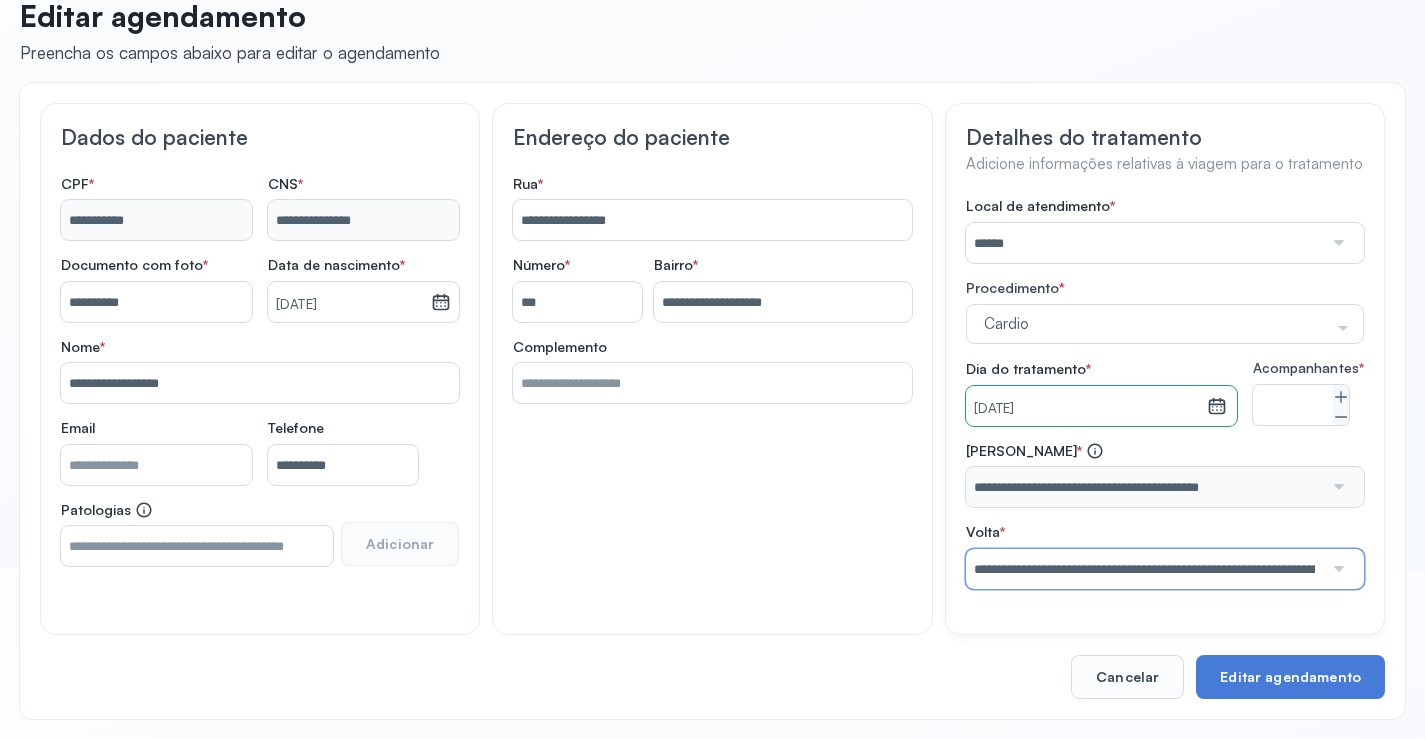 click on "**********" at bounding box center [1145, 569] 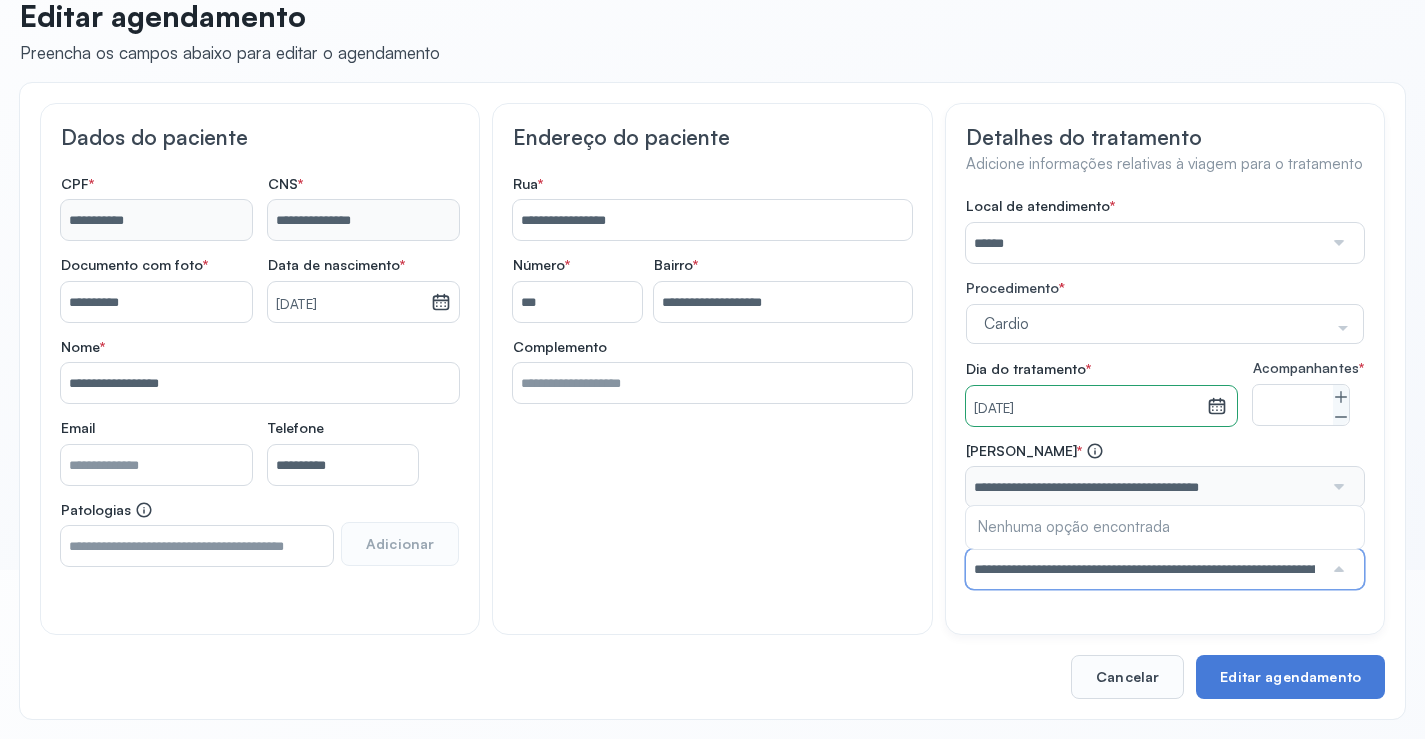 type on "**********" 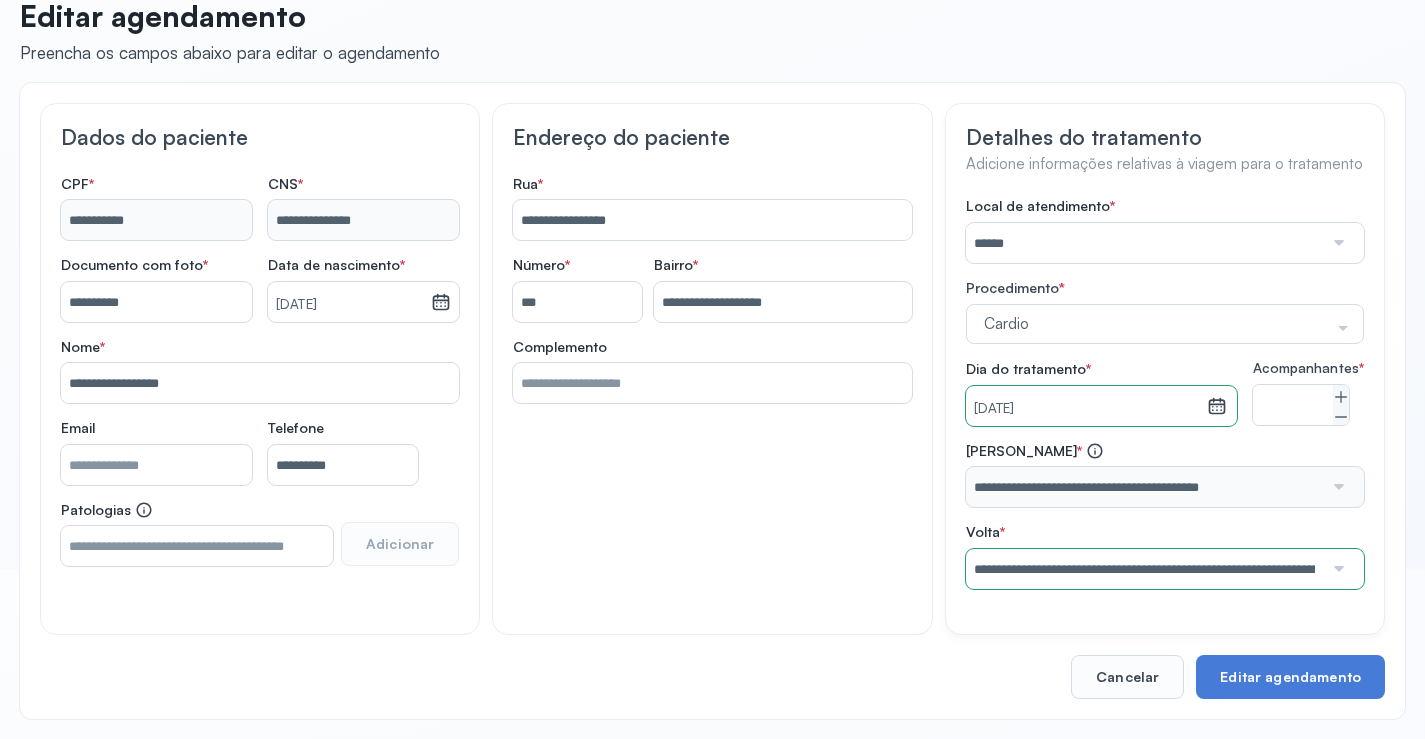 click on "[DATE]" at bounding box center [1086, 409] 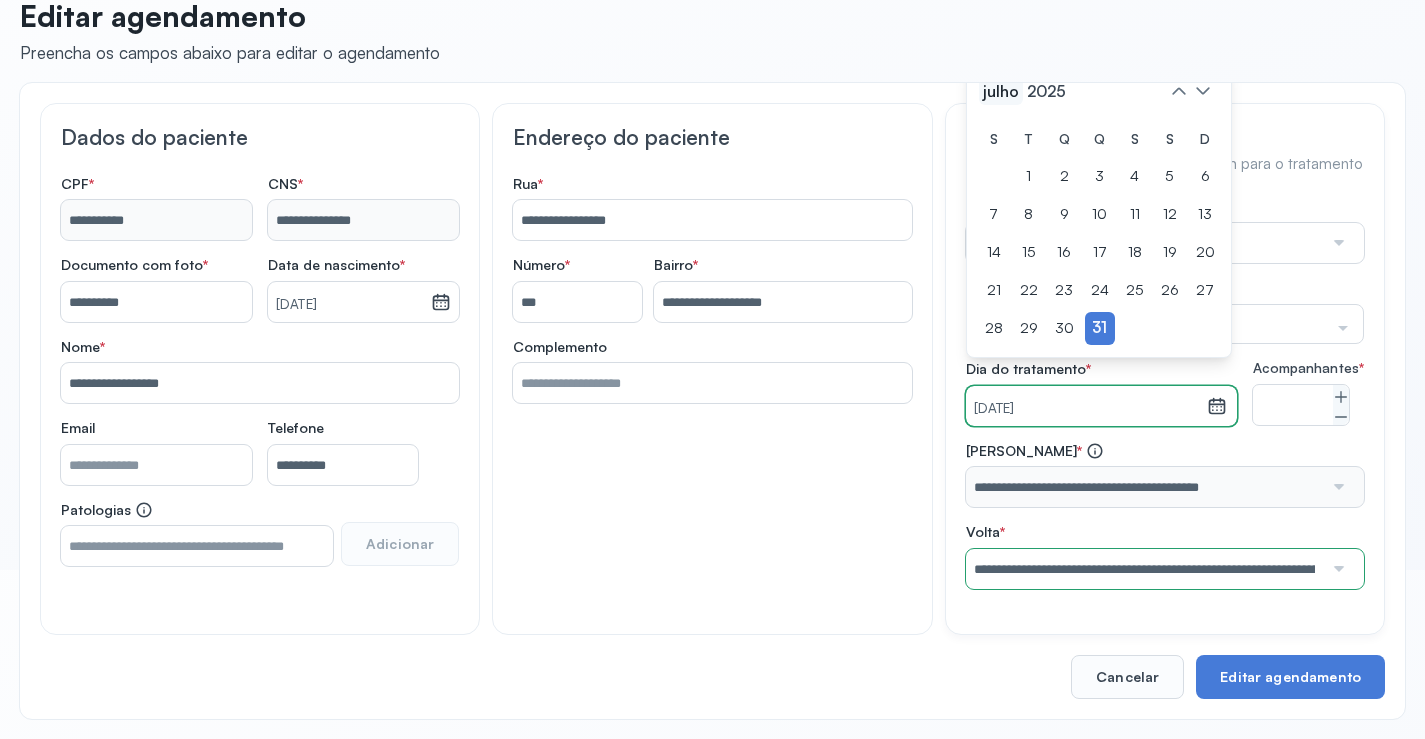 click on "julho" 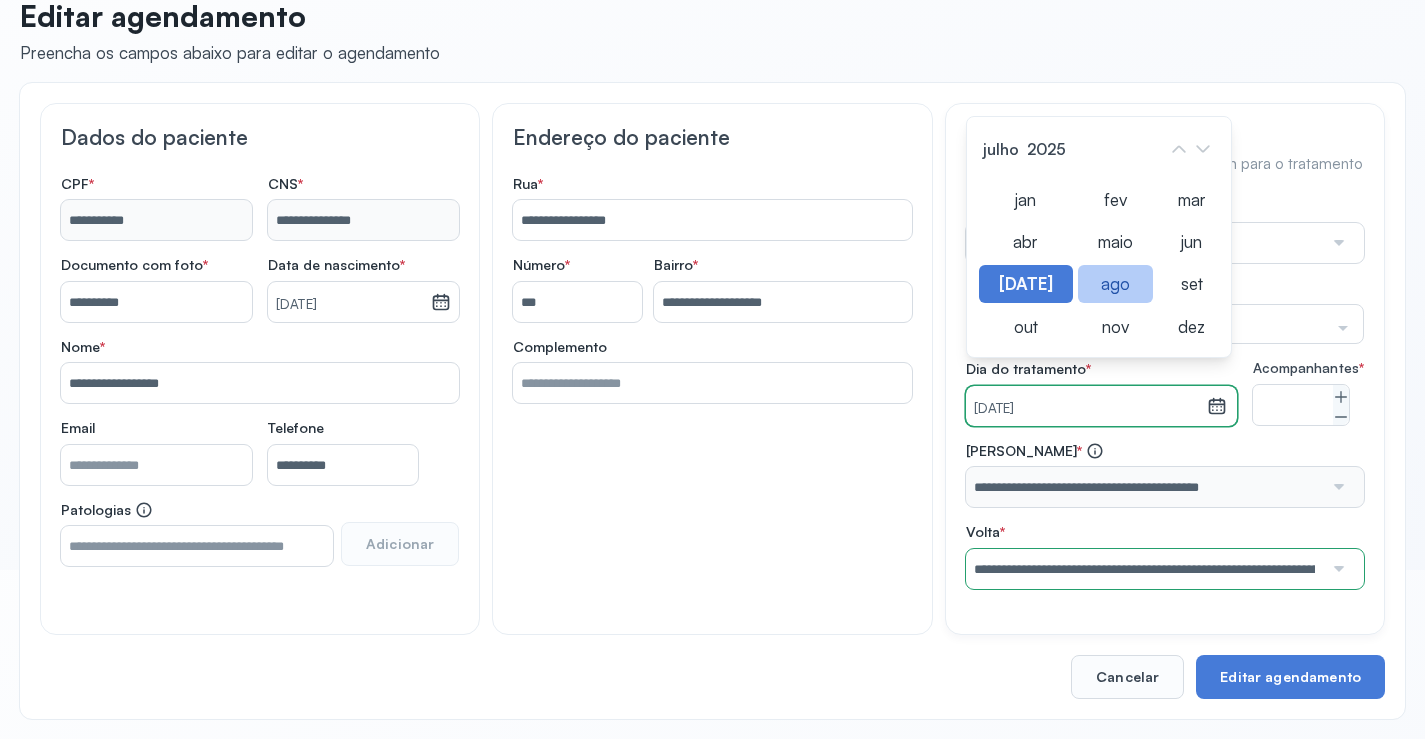 click on "ago" 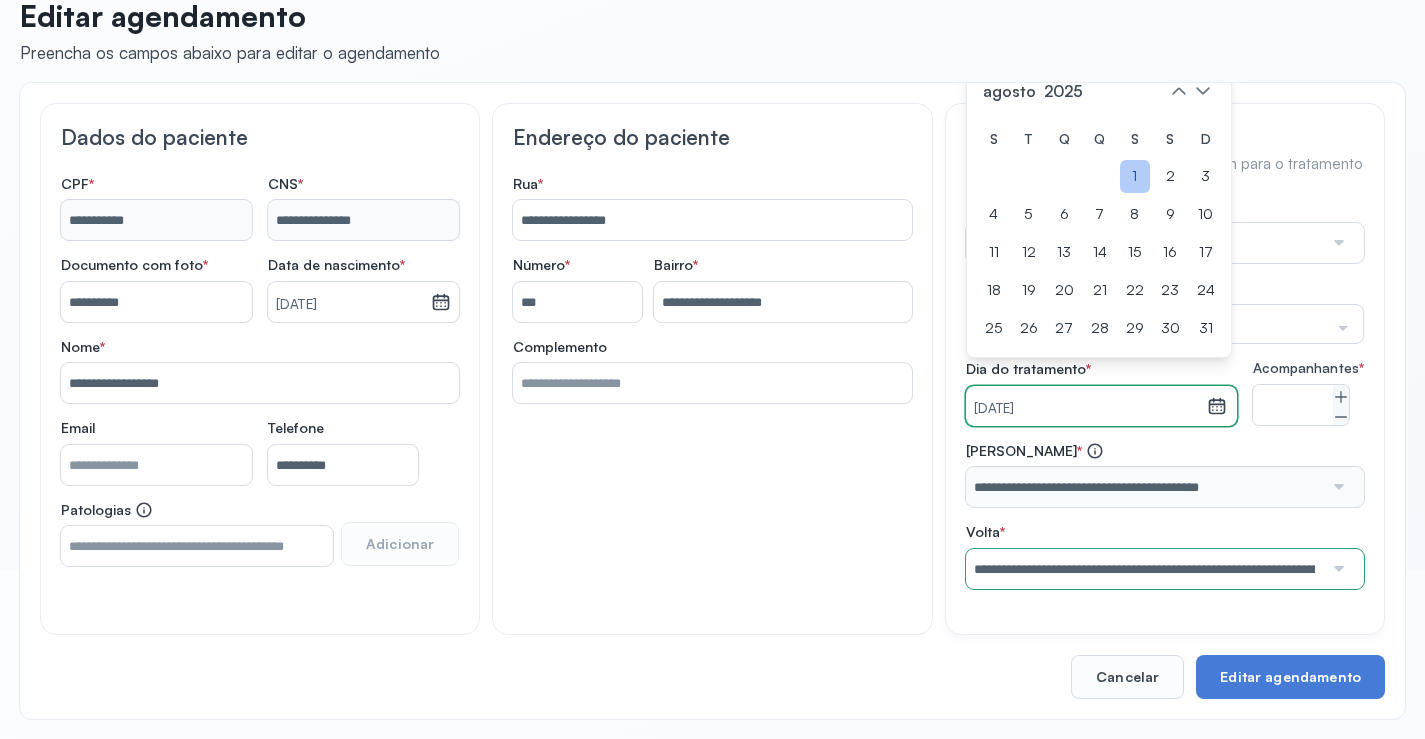 click on "1" 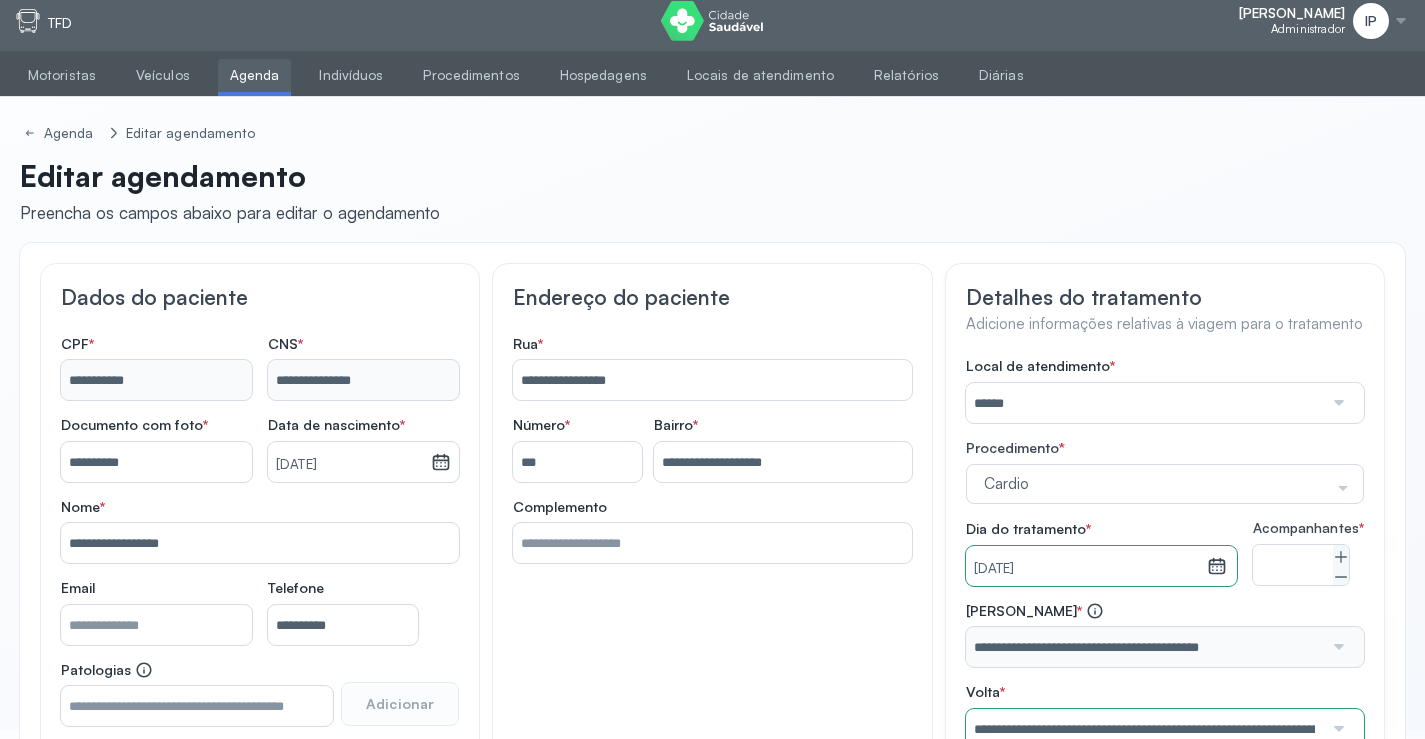 scroll, scrollTop: 0, scrollLeft: 0, axis: both 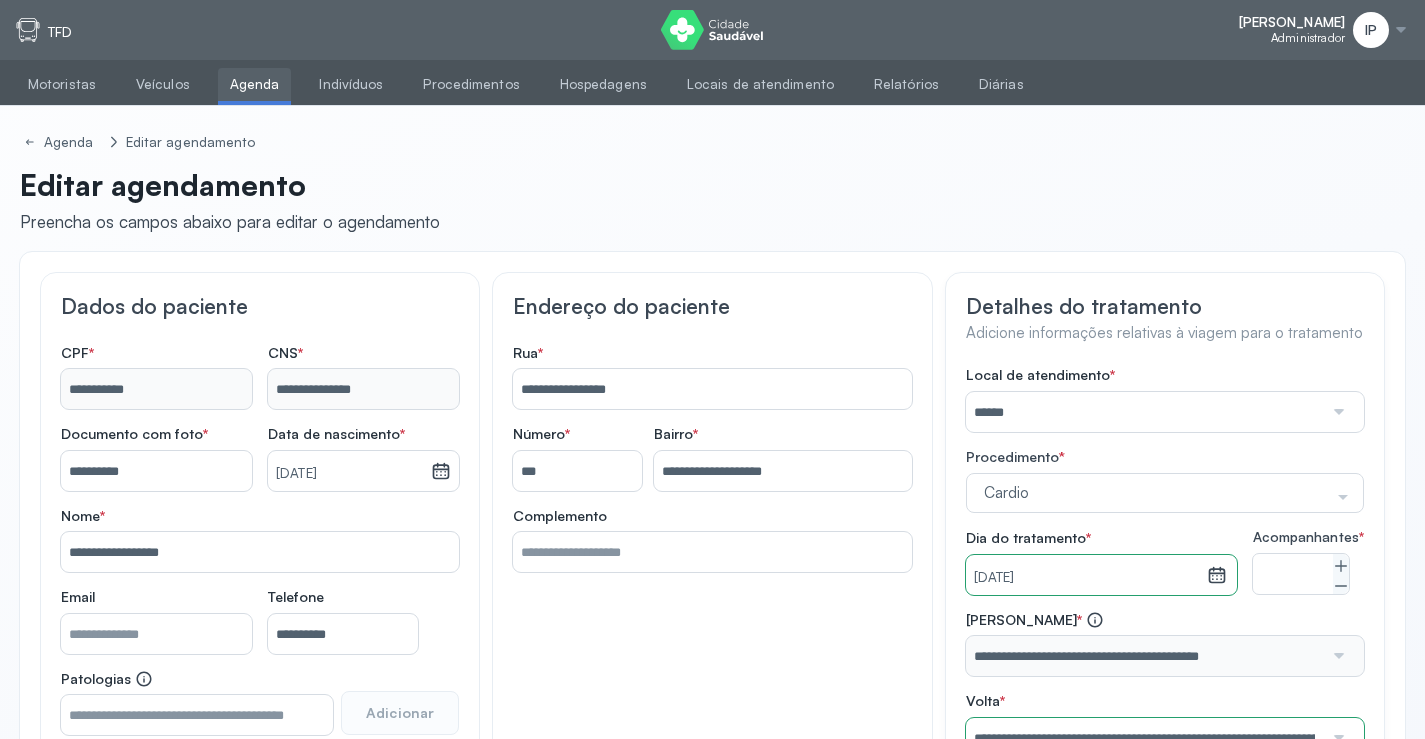 click on "Agenda" at bounding box center (255, 84) 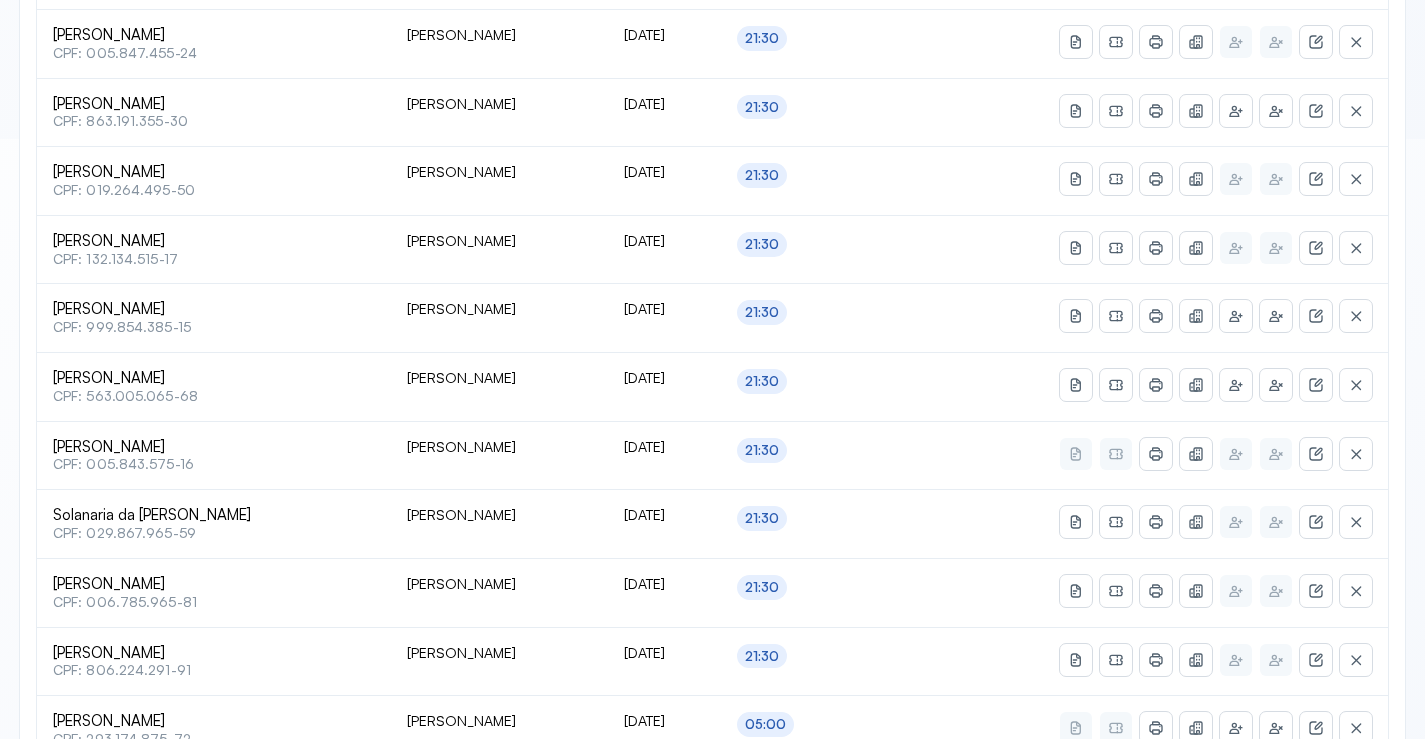 type on "********" 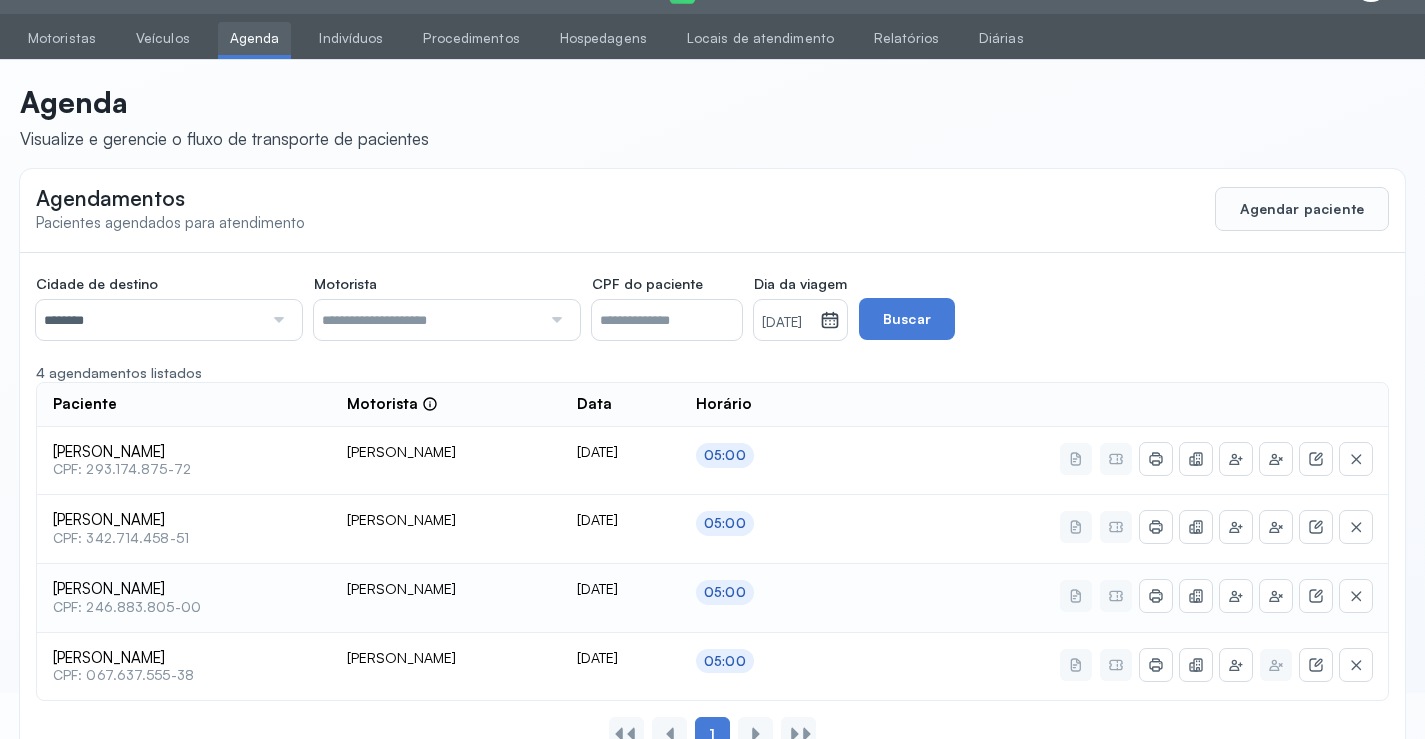 scroll, scrollTop: 110, scrollLeft: 0, axis: vertical 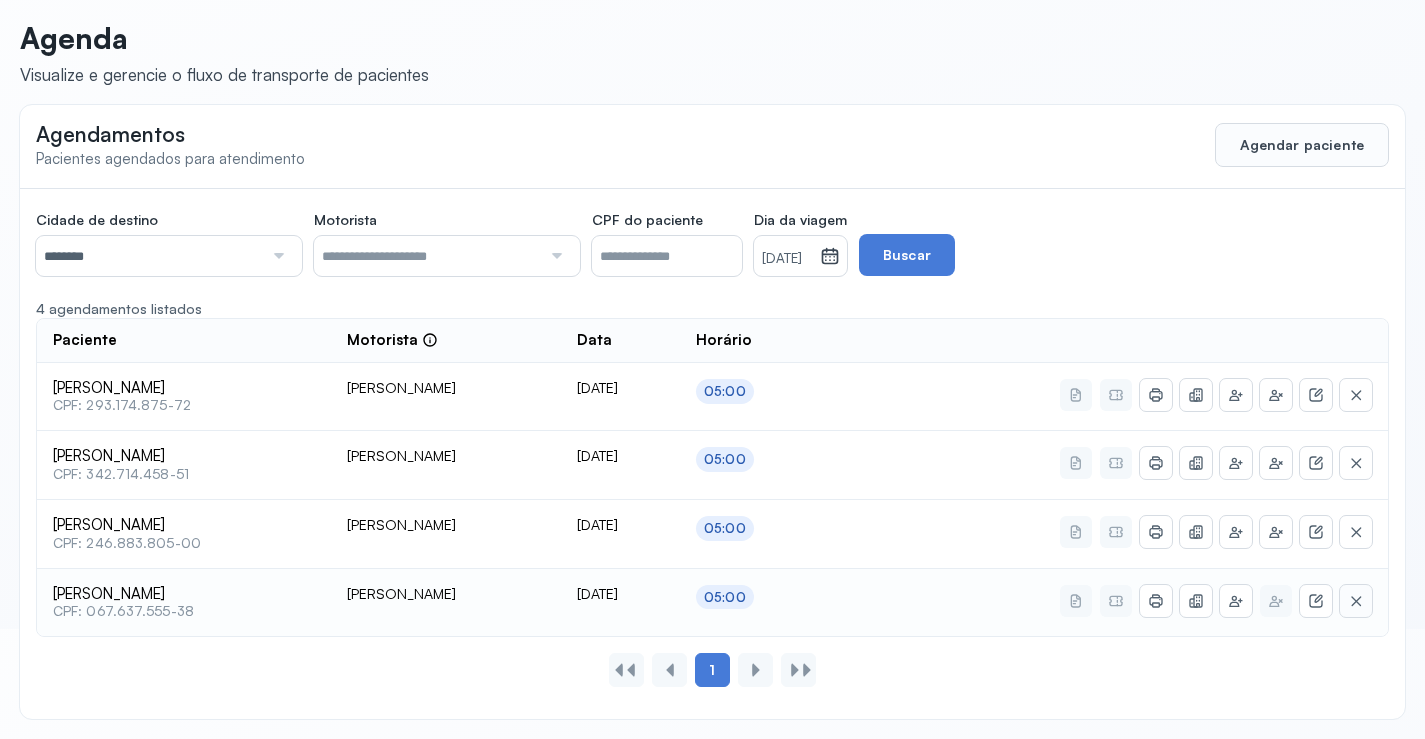 click 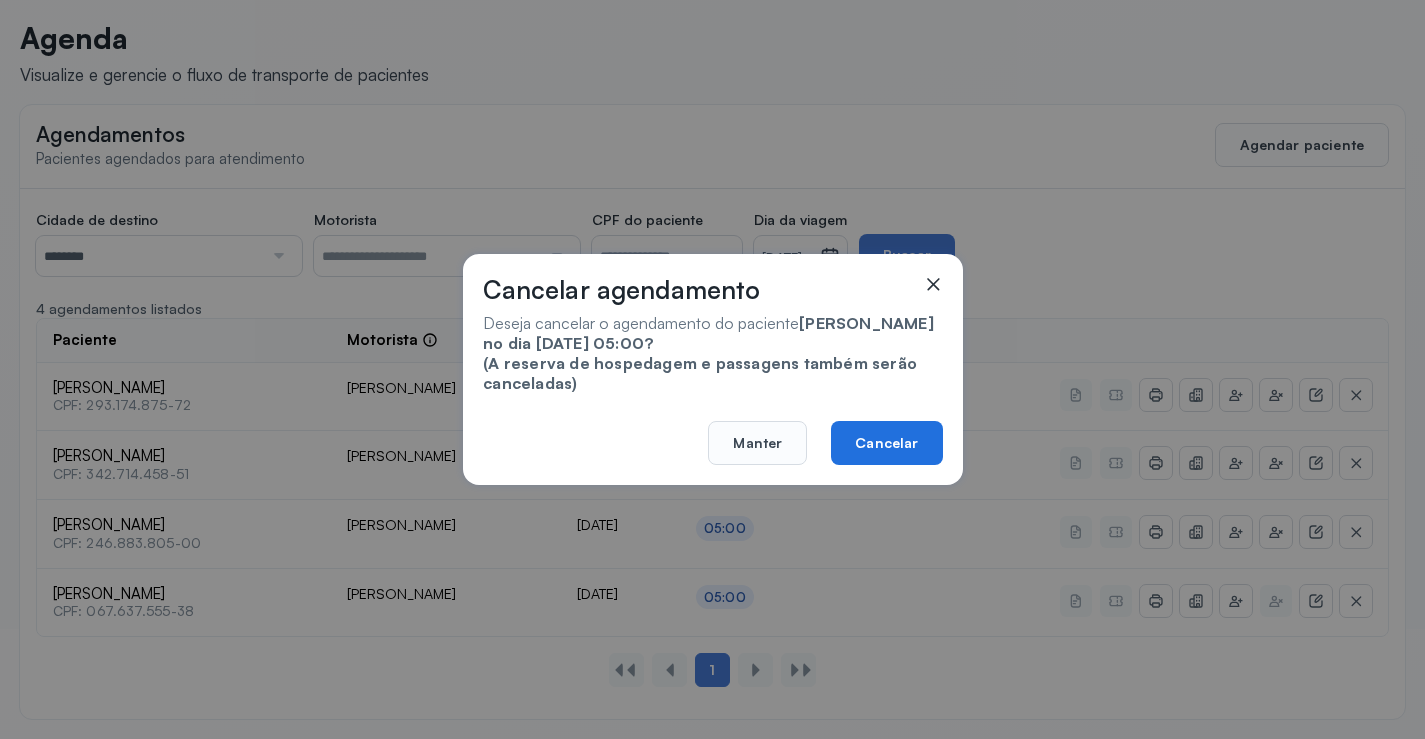 click on "Cancelar" 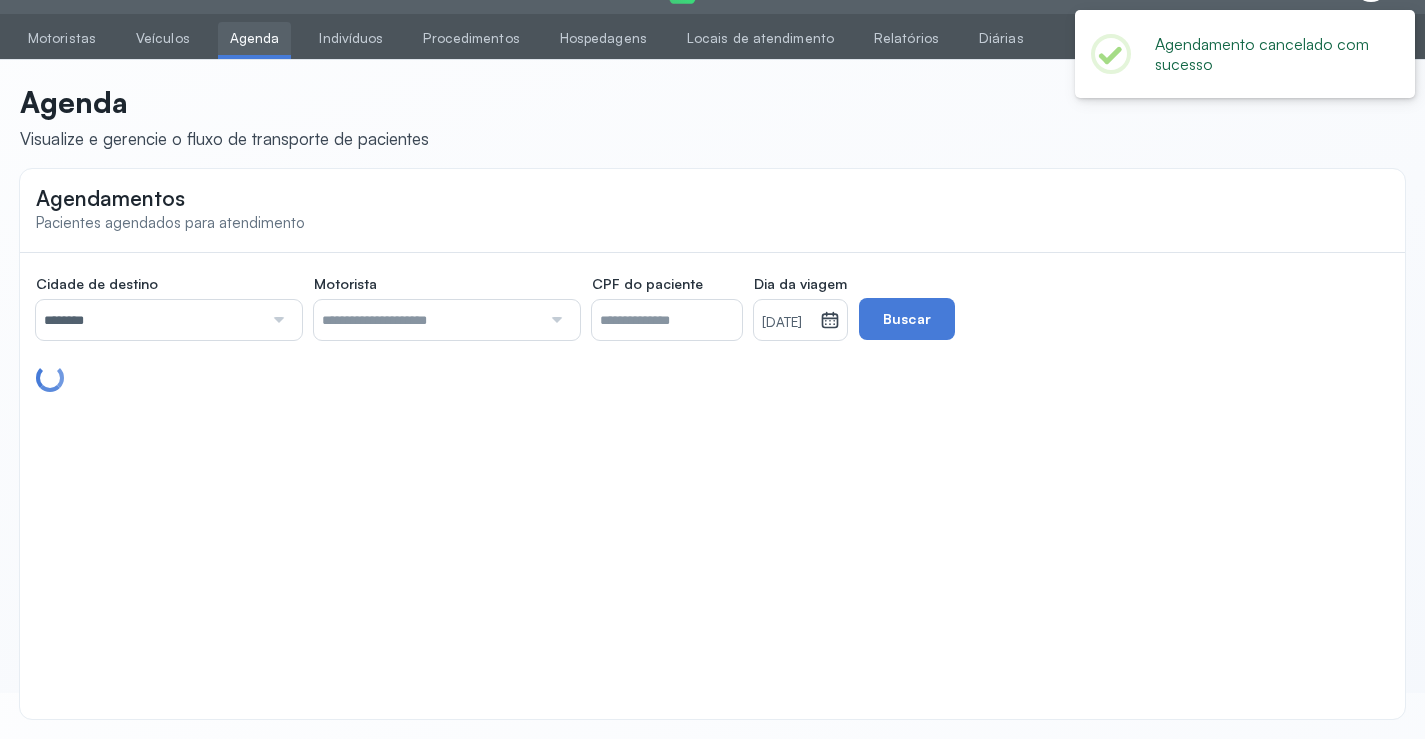 scroll, scrollTop: 46, scrollLeft: 0, axis: vertical 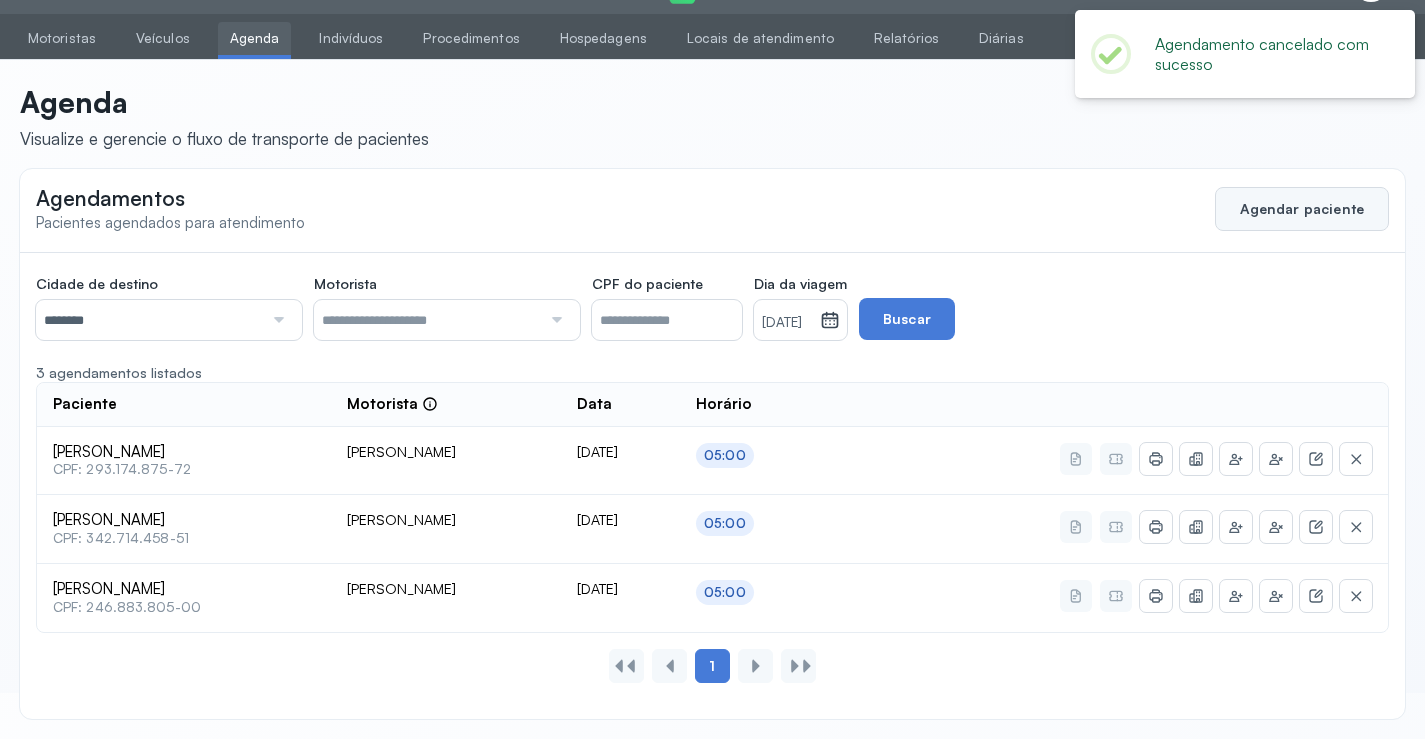 click on "Agendar paciente" 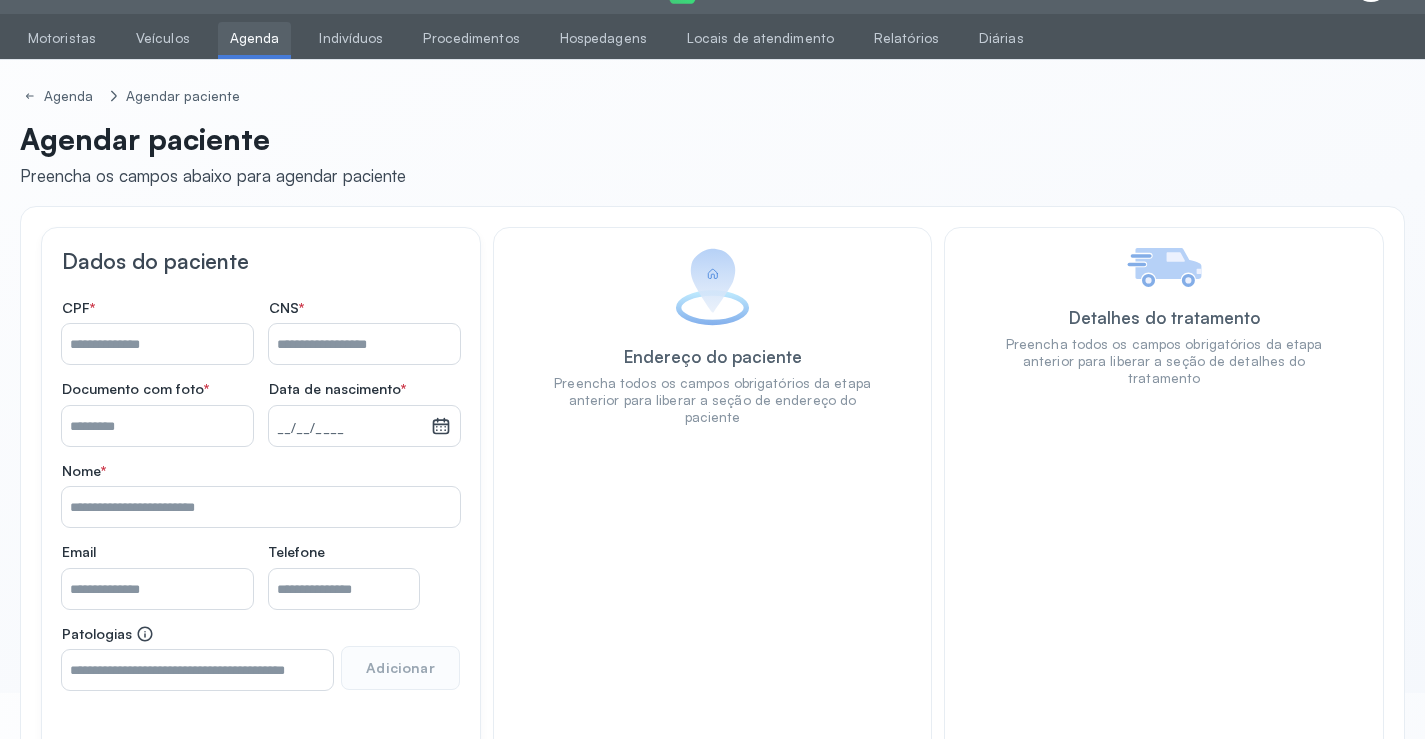 click on "Nome   *" at bounding box center (364, 344) 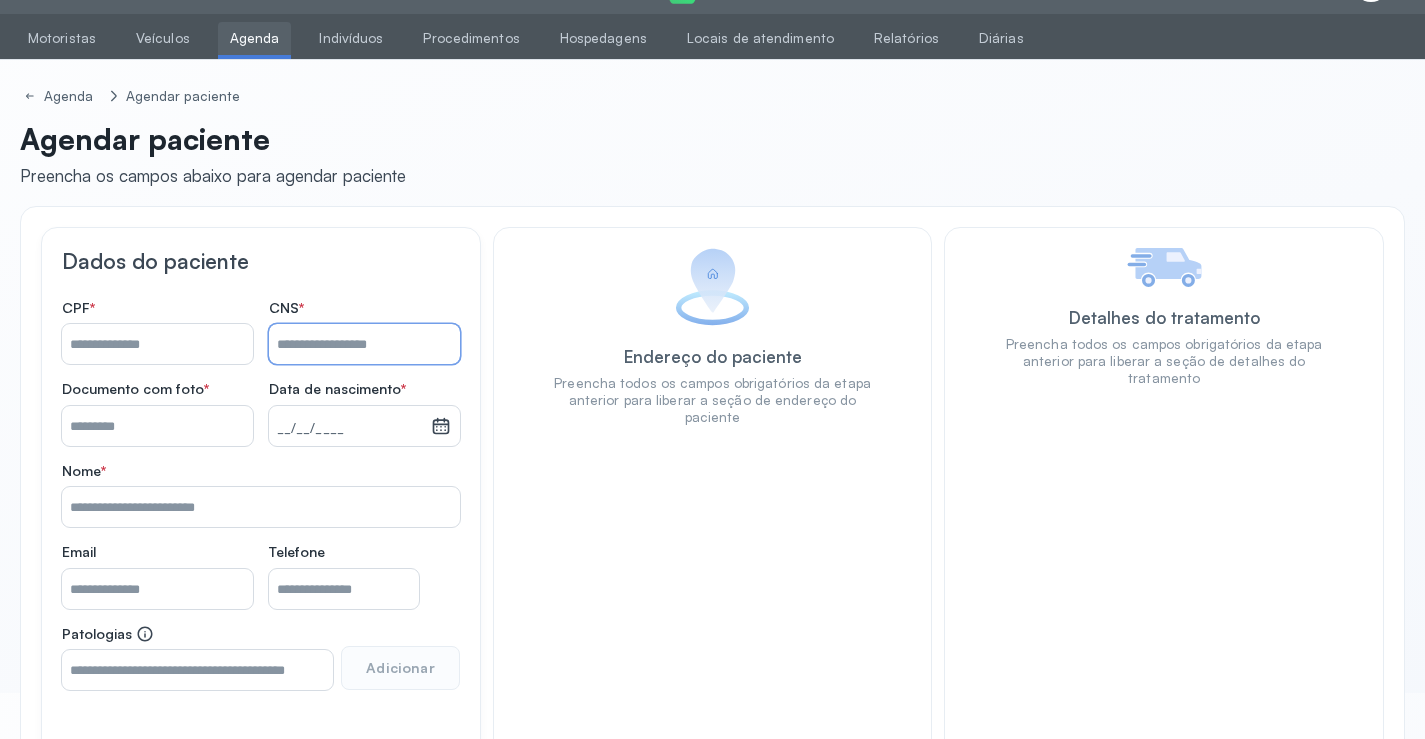 click on "Nome   *" at bounding box center [157, 344] 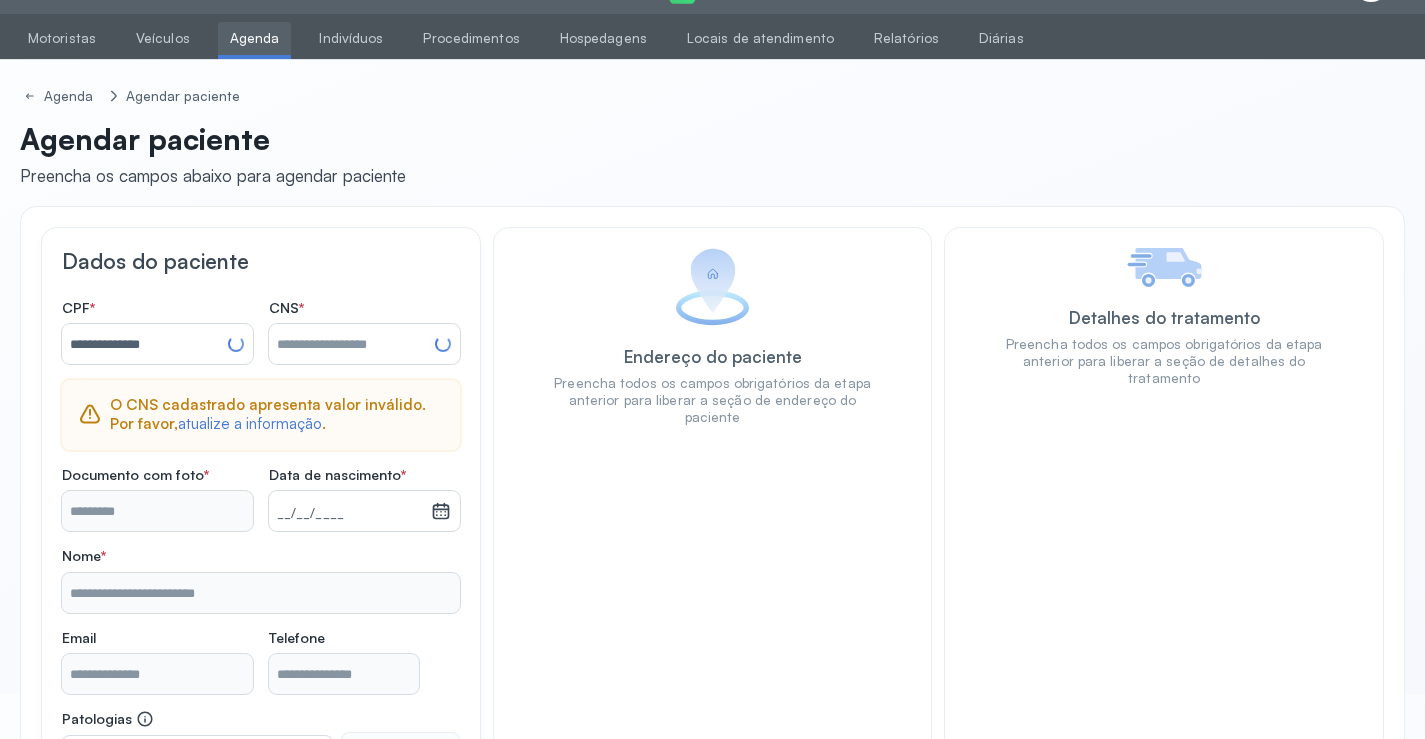 type on "**********" 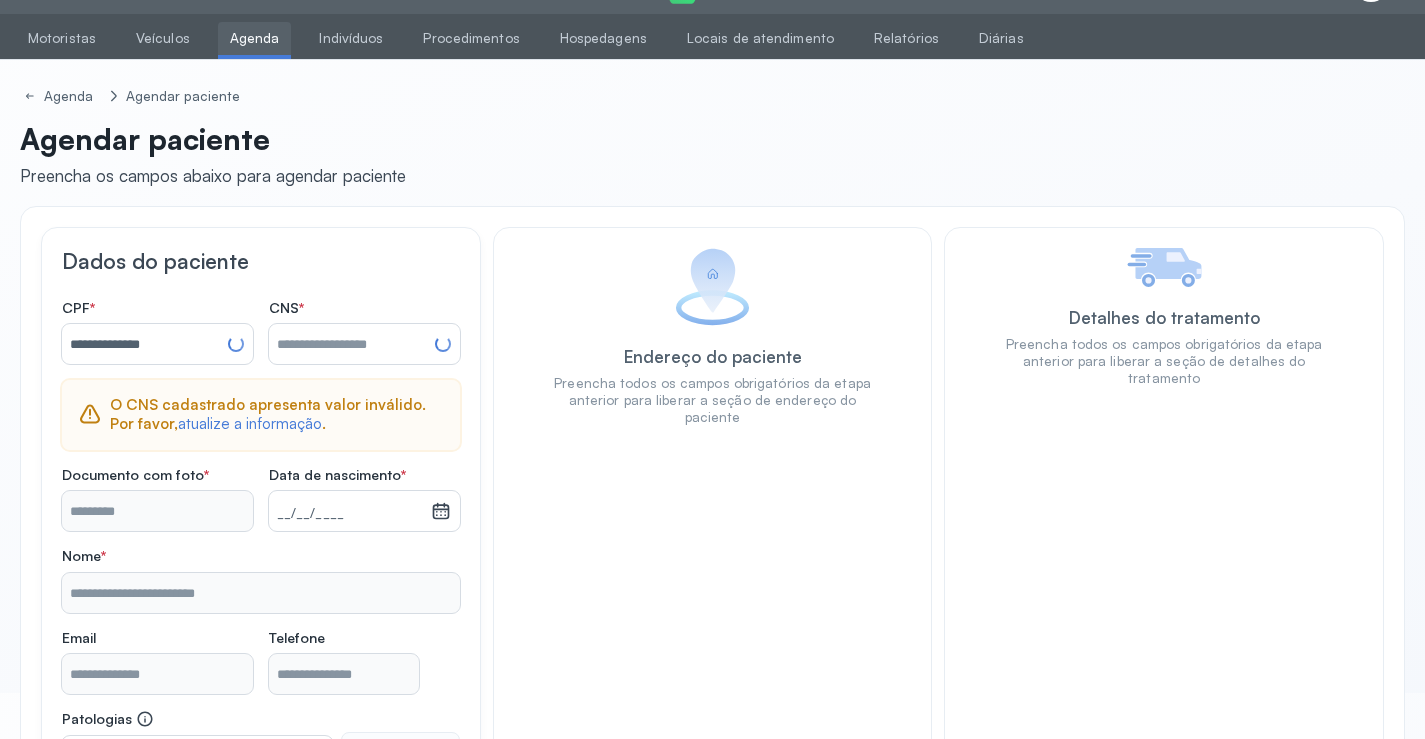type on "**********" 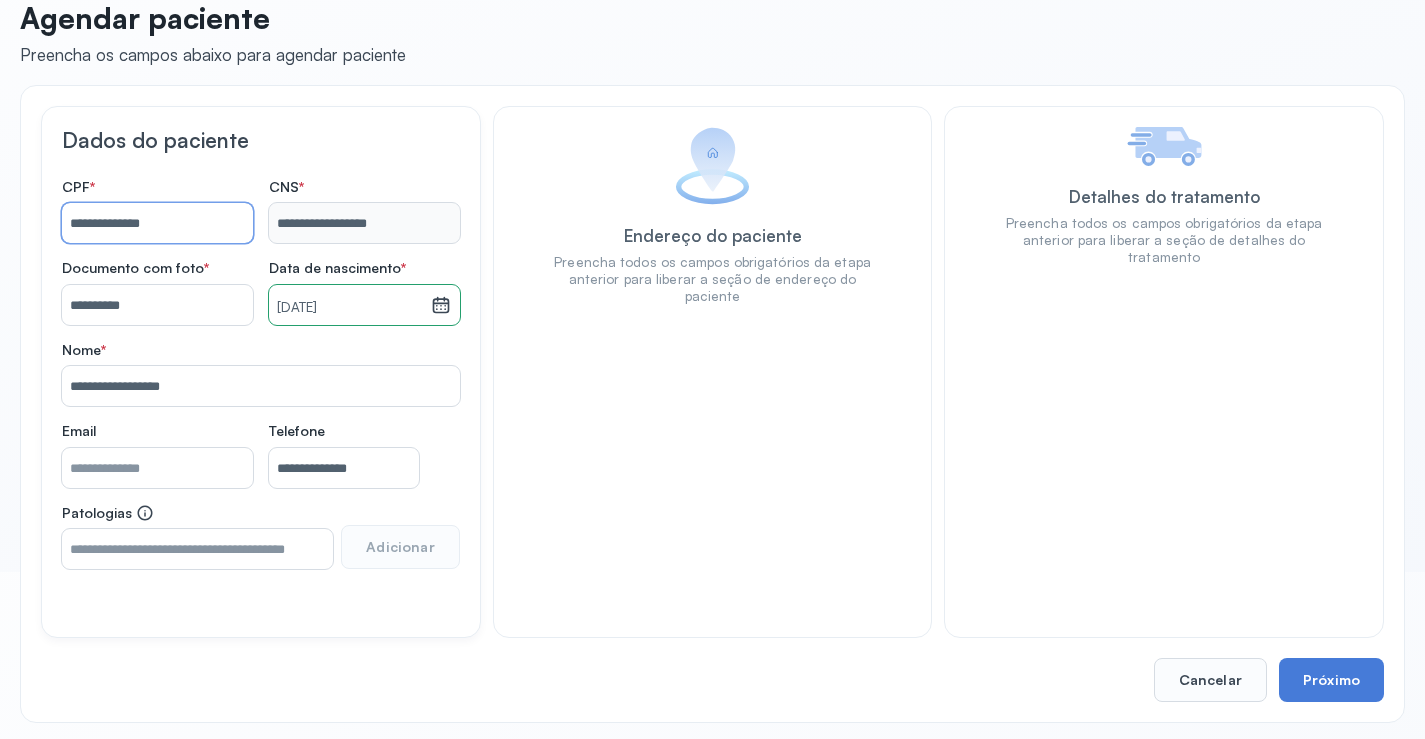 scroll, scrollTop: 171, scrollLeft: 0, axis: vertical 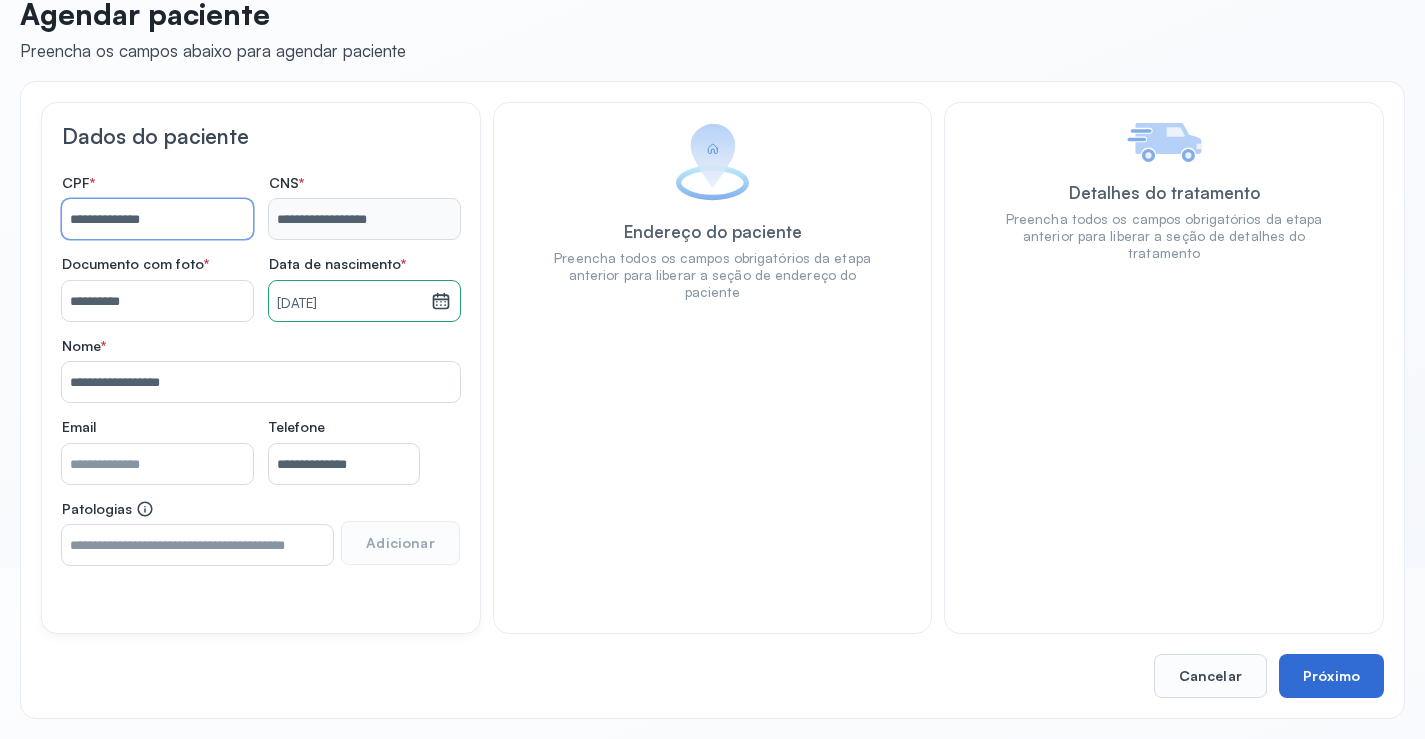 type on "**********" 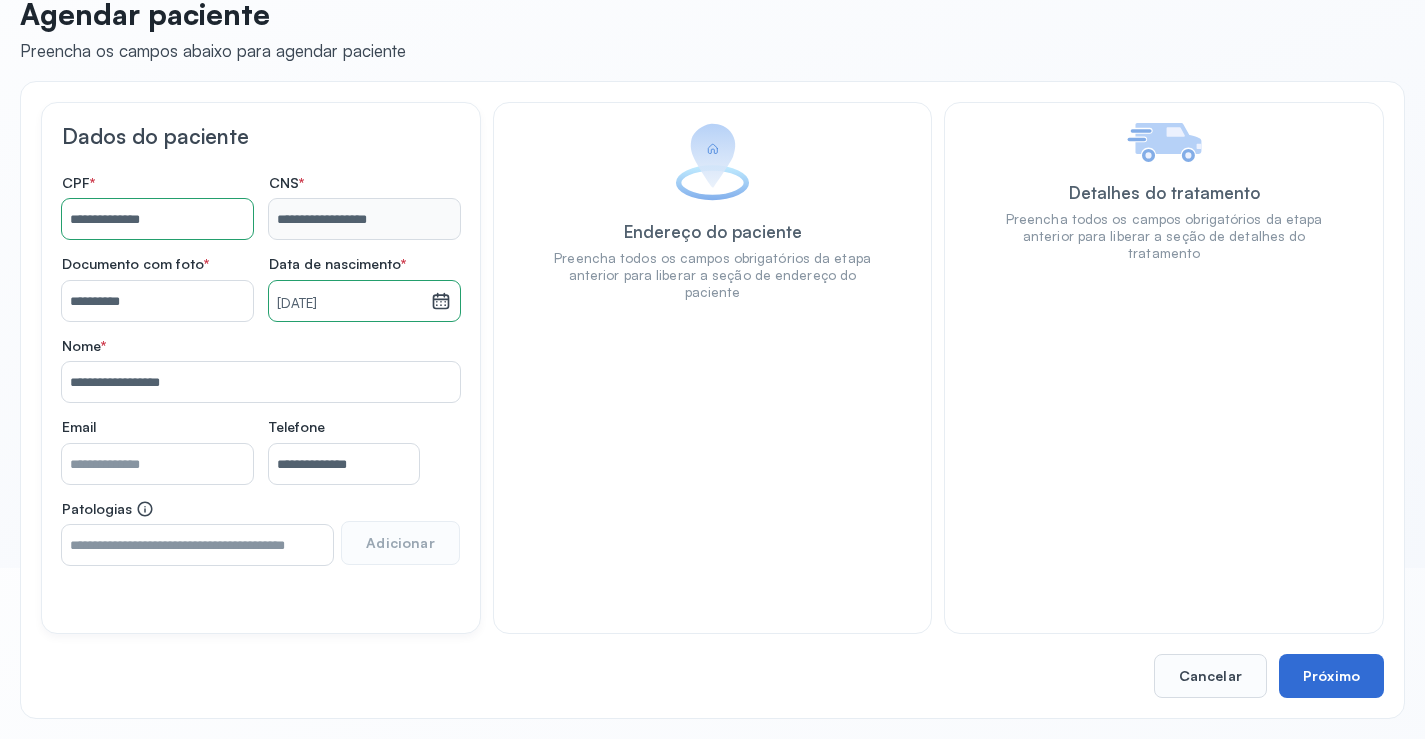 click on "Próximo" at bounding box center [1331, 676] 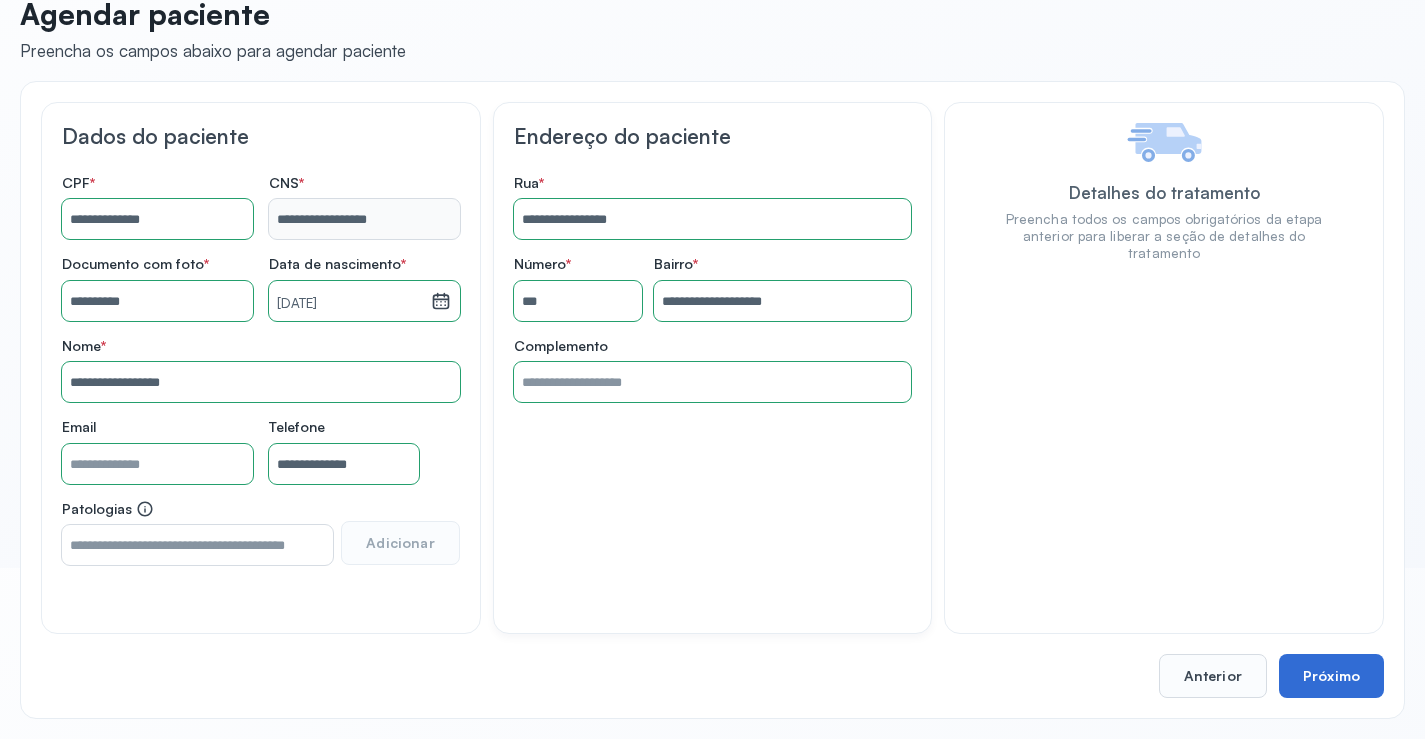 click on "Próximo" at bounding box center [1331, 676] 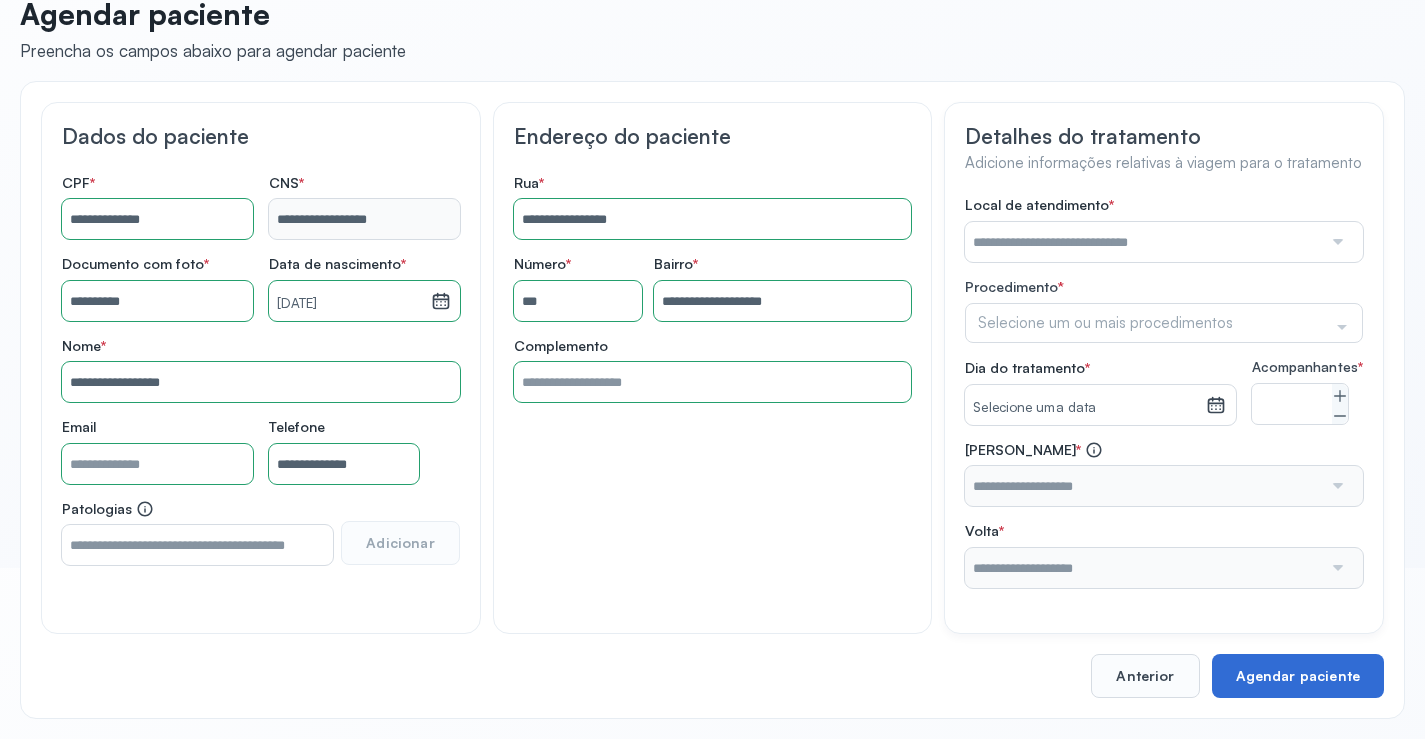 click on "Agendar paciente" at bounding box center (1298, 676) 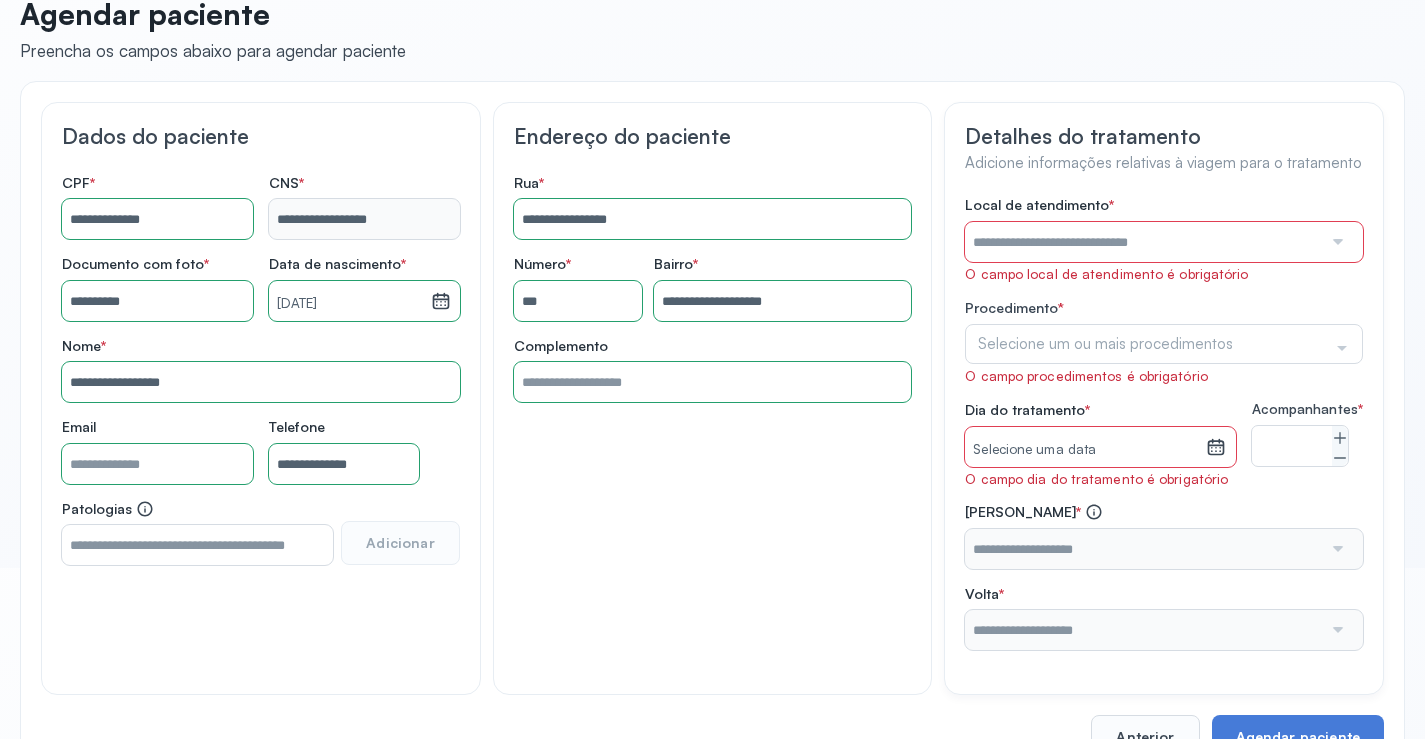 click at bounding box center [1143, 242] 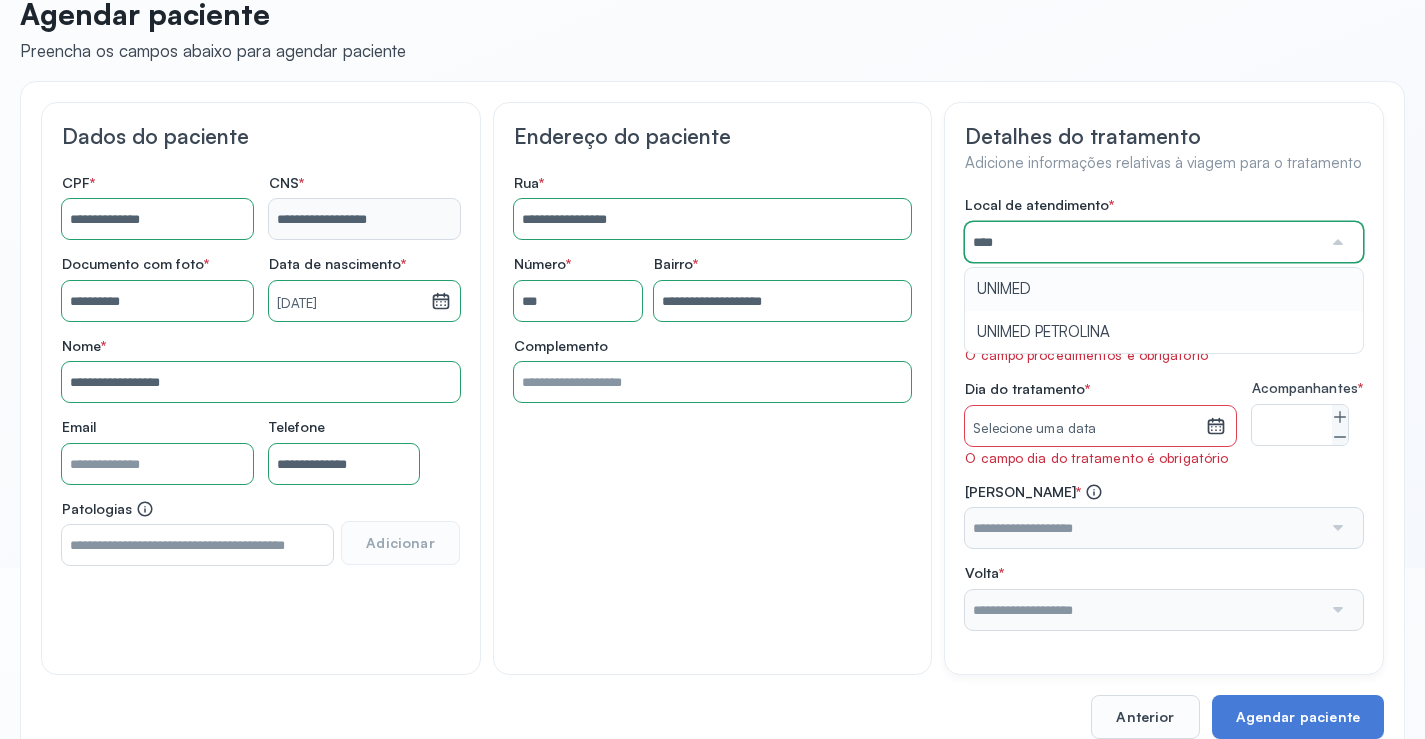type on "******" 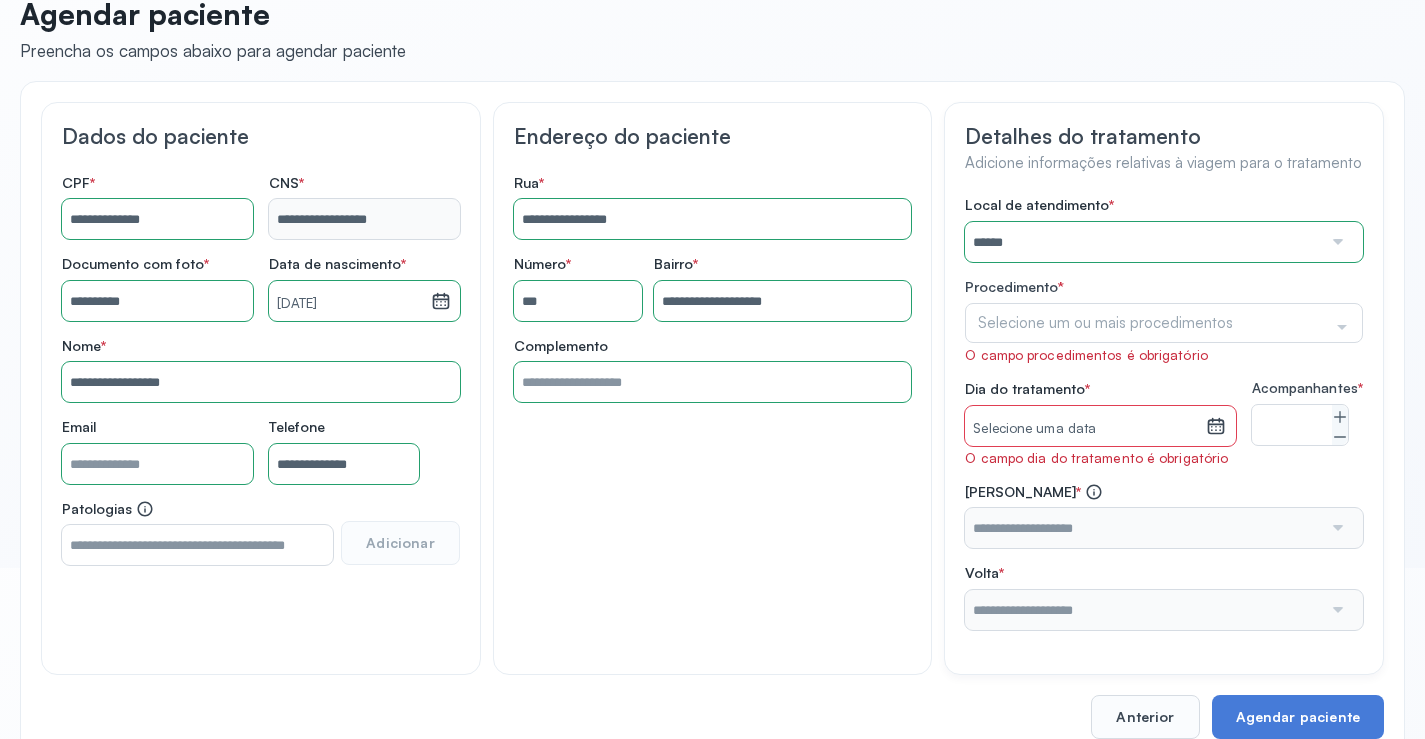 click on "Local de atendimento   *  ****** A CLINICA DA MULHER ABO AMOR SAUDE ANACON ANDRE PRINCIPE ANGIO CLINICA APAE APAME DE PETROLINA APAMI PETROLINA ARISTIDES AUDIBEM AUDIBEM AUDICENTRO AUDIFON PETROLINA AZZO SAUDE PETROLINA BRINCARE CABULA CALIPER ESCOLA DE IMAGEM CAPS CDI CDTO CEDAP CEDEBA CENTRO BAIANO DE ESTUDOS CENTRO DE APOIO A AUDIÇAO CENTRO DE MEDICINA NUCLEAR DE PETROLINA CENTRO DE SAUDE CLEMENTINO FRAGA CENTRO INTEGRADO DA COLUNA VERTEBRAL CENTRO MEDICO [PERSON_NAME] CENTRO OFTALMOLOGICO [GEOGRAPHIC_DATA] CEPARH CEPRED CEPRIS CERPRIS CIDI CIMED CLIMED CLINATA CLINEFRO CLINICA  AFETUS PETROLINA CLINICA  ALFA CLINICA  ALFA CENTRO MÉDICO CLINICA  SHOPPING DA [GEOGRAPHIC_DATA]  [PERSON_NAME] FILHO CLINICA AGEUS CLINICA AMO CLINICA AMOR A SAUDE CLINICA AMOR E SAUDE PETROLINA CLINICA ANA MASTER CLINICA ANGICLIN CLINICA BIOCHEK UP CLINICA CAM CLINICA CARDIO PULMONAR CLINICA CASA GERIATRICA DE PETROLINA CLINICA [GEOGRAPHIC_DATA] CENTRO MEDICO VITRAUX CLINICA CINTILO PETROLINA CLINICA CLIVALE CLOF" at bounding box center [1164, 412] 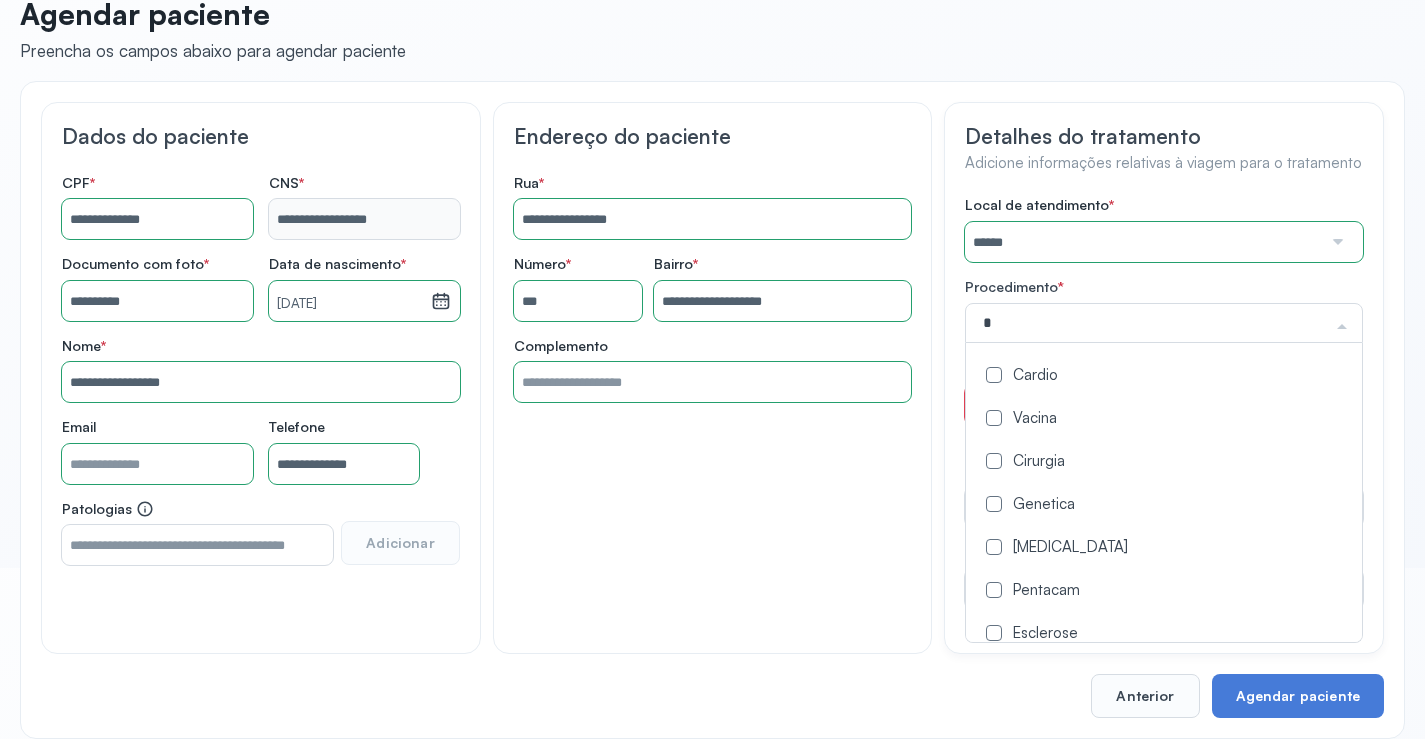 type on "**" 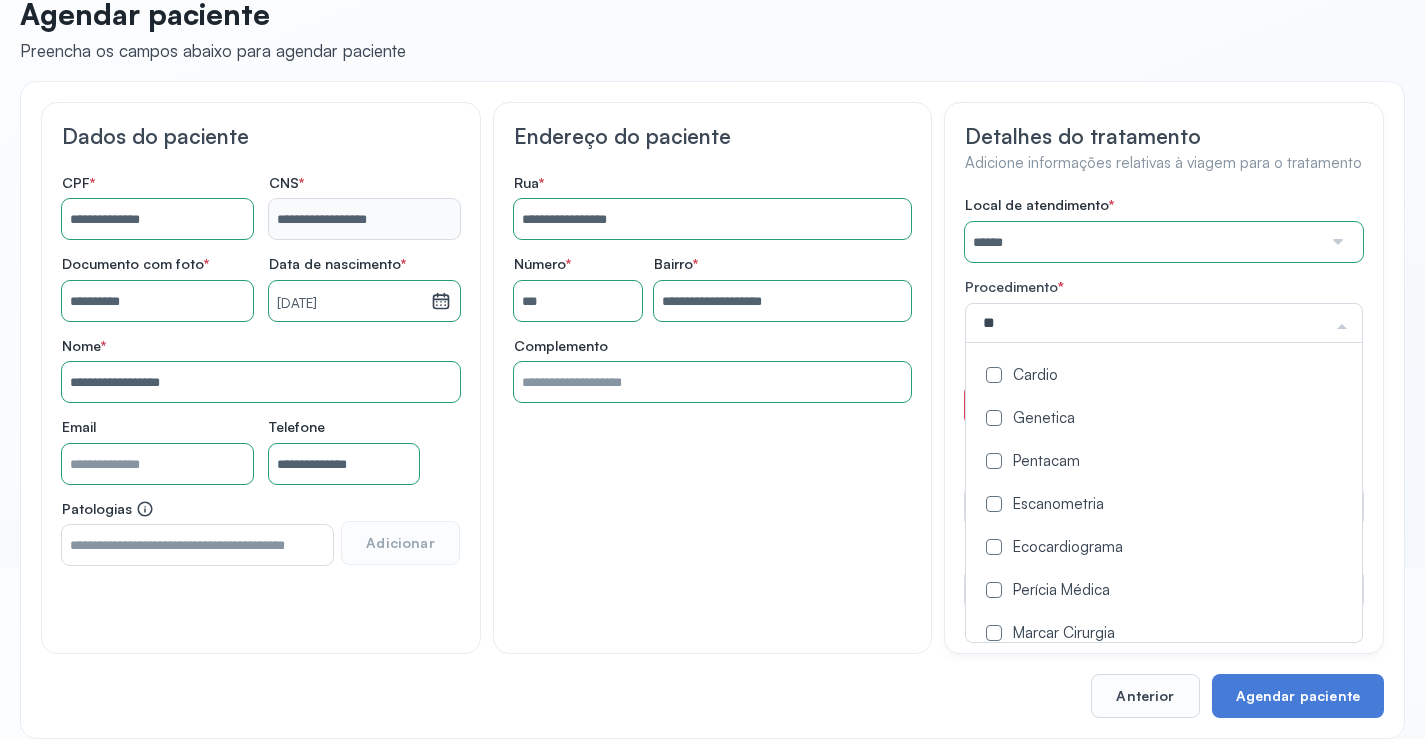 click on "Cardio" 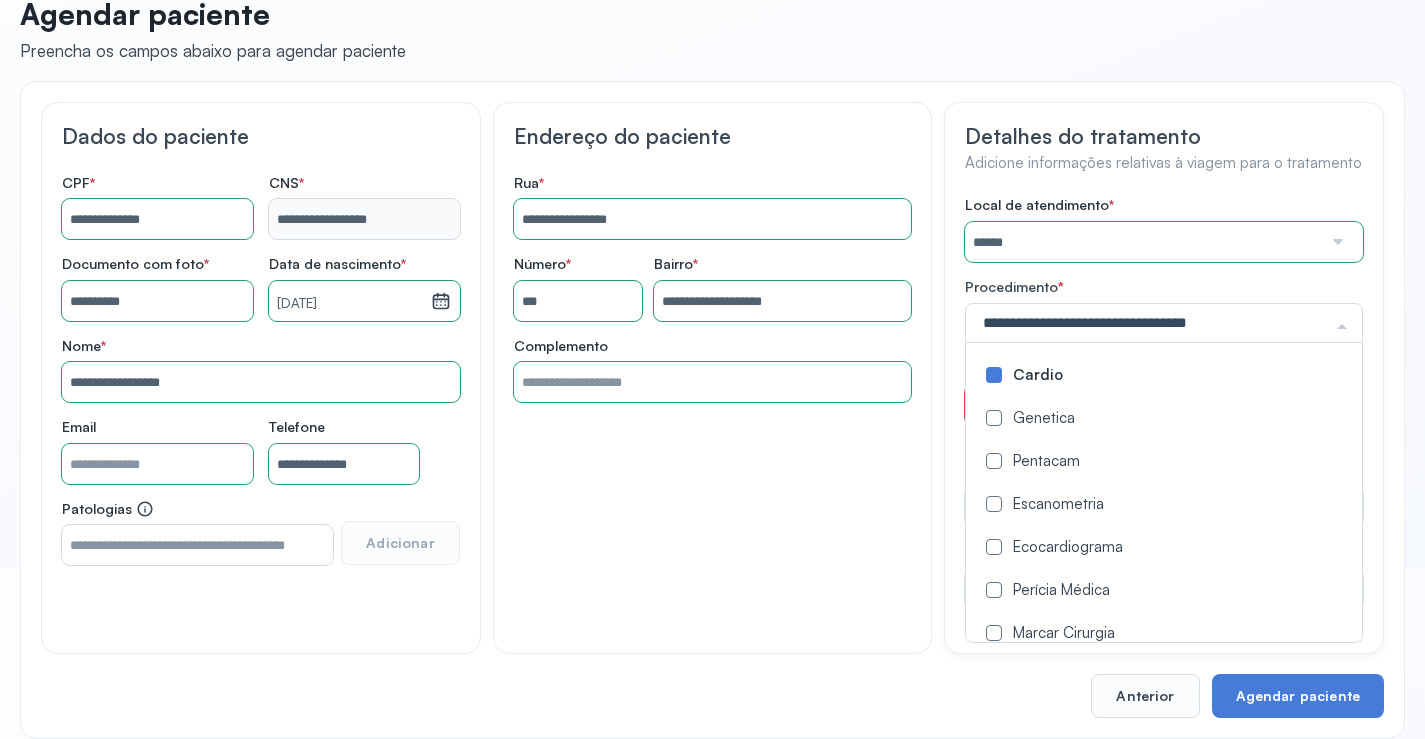 drag, startPoint x: 945, startPoint y: 397, endPoint x: 979, endPoint y: 395, distance: 34.058773 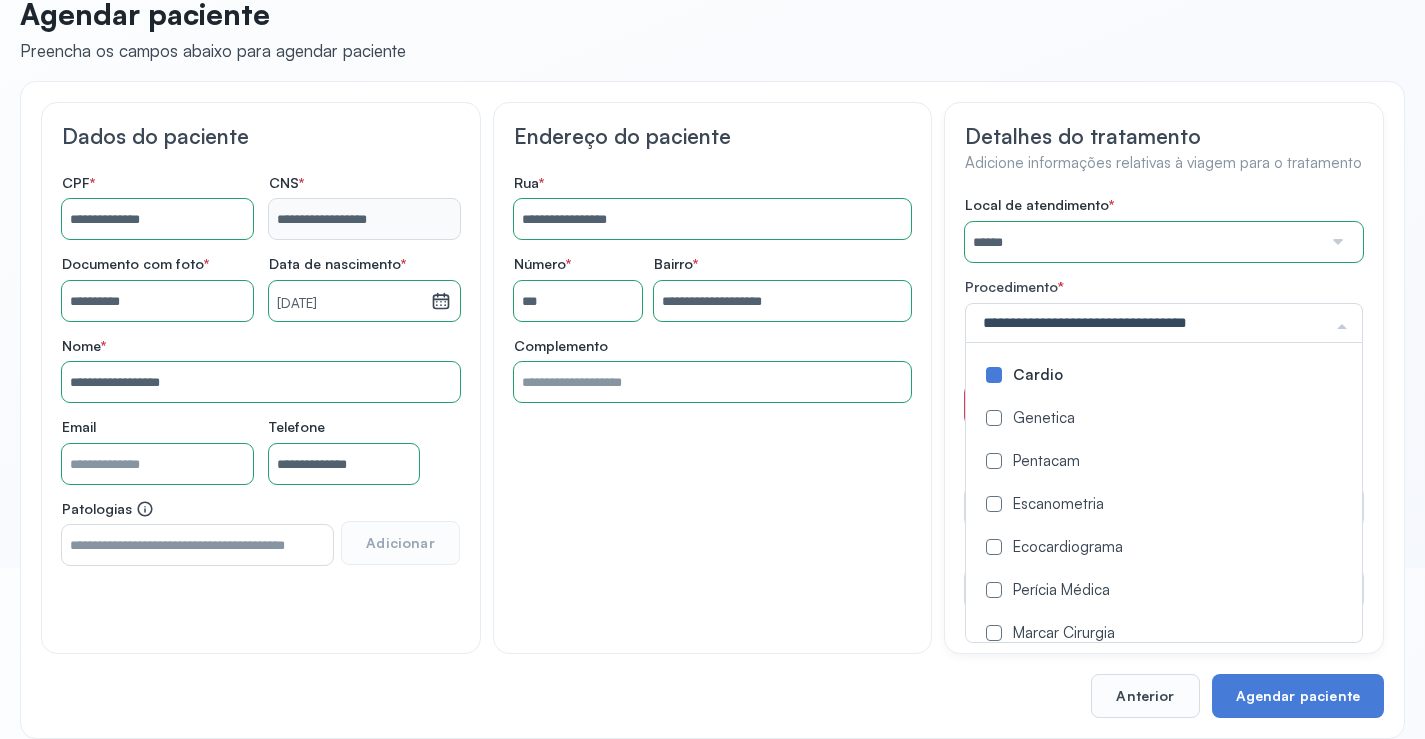 click on "Detalhes do tratamento Adicione informações relativas à viagem para o tratamento Local de atendimento   *  ****** A CLINICA DA MULHER ABO AMOR SAUDE ANACON ANDRE PRINCIPE ANGIO CLINICA APAE APAME DE PETROLINA APAMI PETROLINA ARISTIDES AUDIBEM AUDIBEM AUDICENTRO AUDIFON PETROLINA AZZO SAUDE PETROLINA BRINCARE CABULA CALIPER ESCOLA DE IMAGEM CAPS CDI CDTO CEDAP CEDEBA CENTRO BAIANO DE ESTUDOS CENTRO DE APOIO A AUDIÇAO CENTRO DE MEDICINA NUCLEAR DE PETROLINA CENTRO DE SAUDE CLEMENTINO FRAGA CENTRO INTEGRADO DA COLUNA VERTEBRAL CENTRO MEDICO [PERSON_NAME] CENTRO OFTALMOLOGICO [GEOGRAPHIC_DATA] CEPARH CEPRED CEPRIS CERPRIS CIDI CIMED CLIMED CLINATA CLINEFRO CLINICA  AFETUS PETROLINA CLINICA  ALFA CLINICA  ALFA CENTRO MÉDICO CLINICA  SHOPPING DA [GEOGRAPHIC_DATA]  [PERSON_NAME] FILHO CLINICA AGEUS CLINICA AMO CLINICA AMOR A SAUDE CLINICA AMOR E SAUDE PETROLINA CLINICA ANA MASTER CLINICA ANGICLIN CLINICA BIOCHEK UP CLINICA CAM CLINICA CARDIO PULMONAR CLINICA CASA GERIATRICA DE PETROLINA CLINICA [GEOGRAPHIC_DATA] CLION" 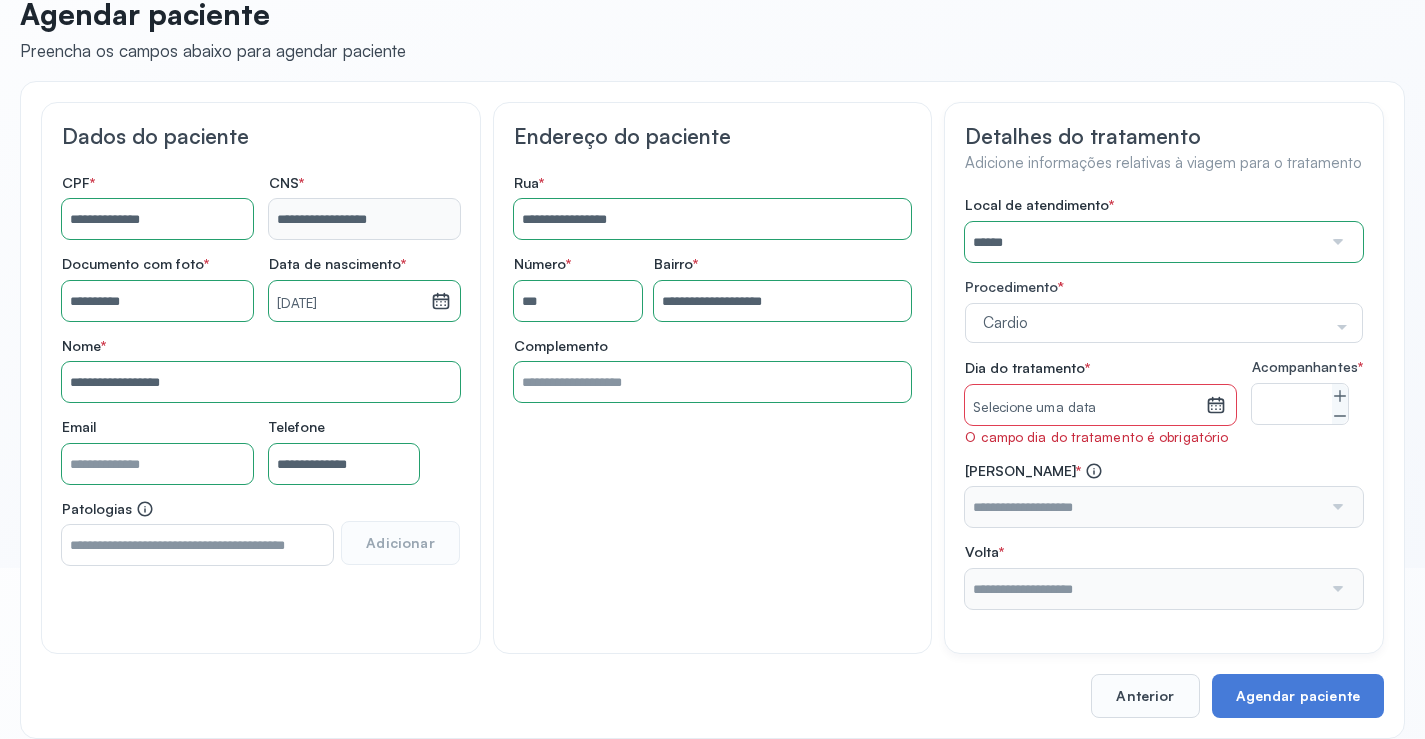 click on "Selecione uma data" at bounding box center [1085, 405] 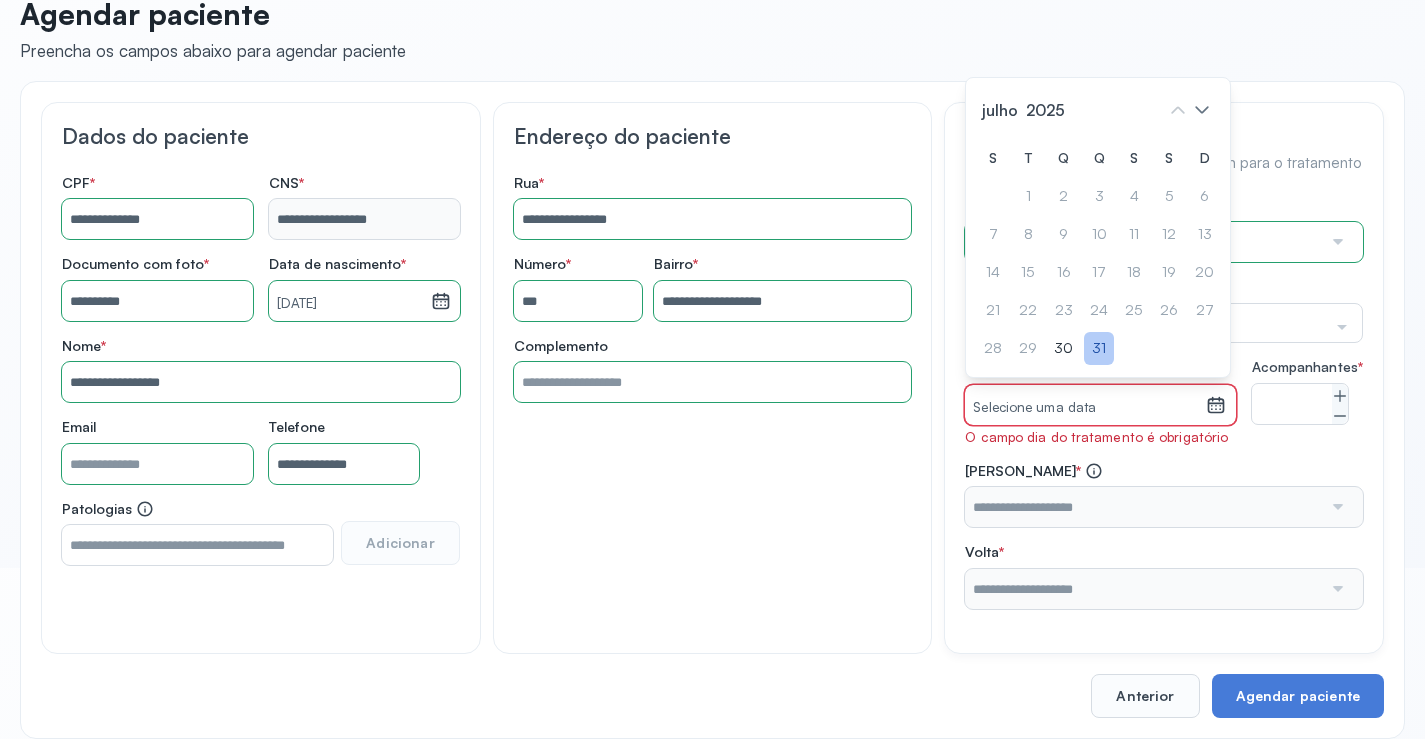 click on "31" 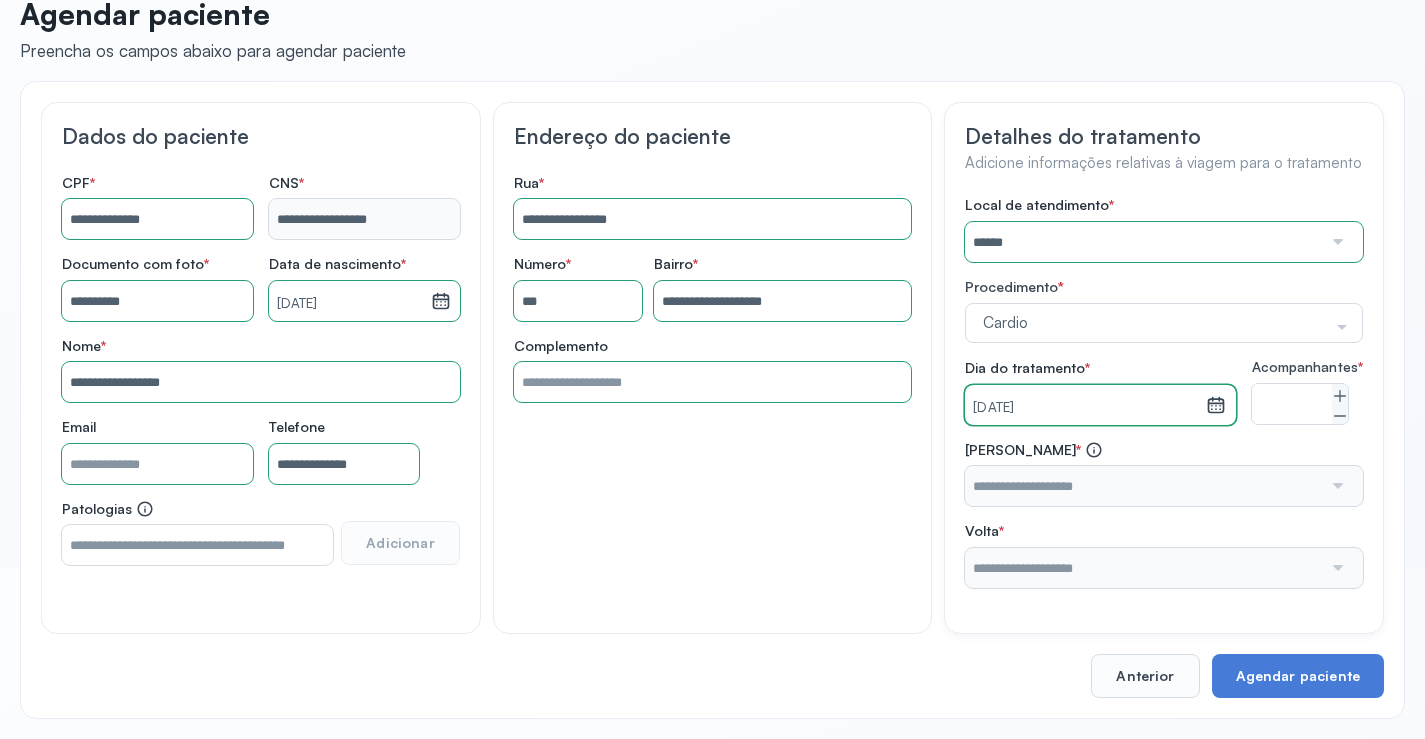 drag, startPoint x: 1337, startPoint y: 406, endPoint x: 1340, endPoint y: 461, distance: 55.081757 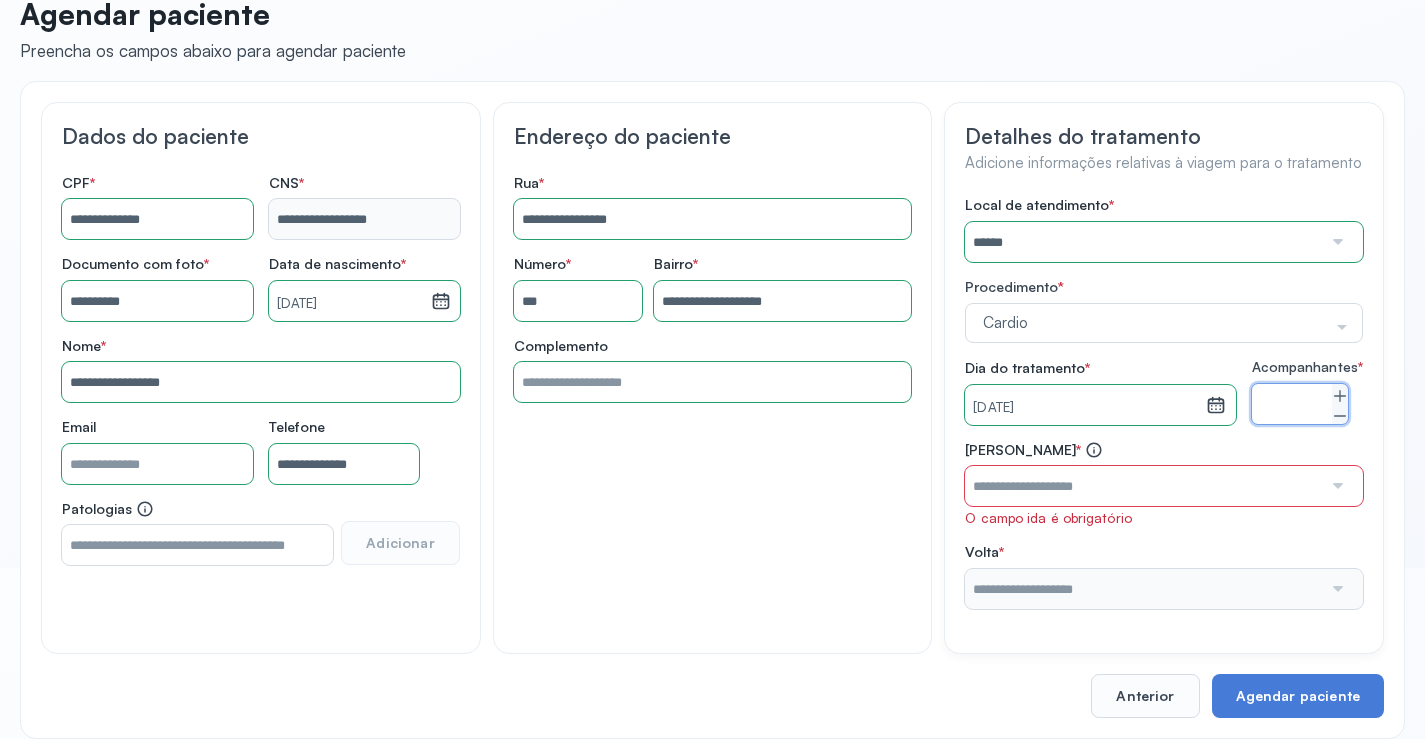click at bounding box center [1143, 486] 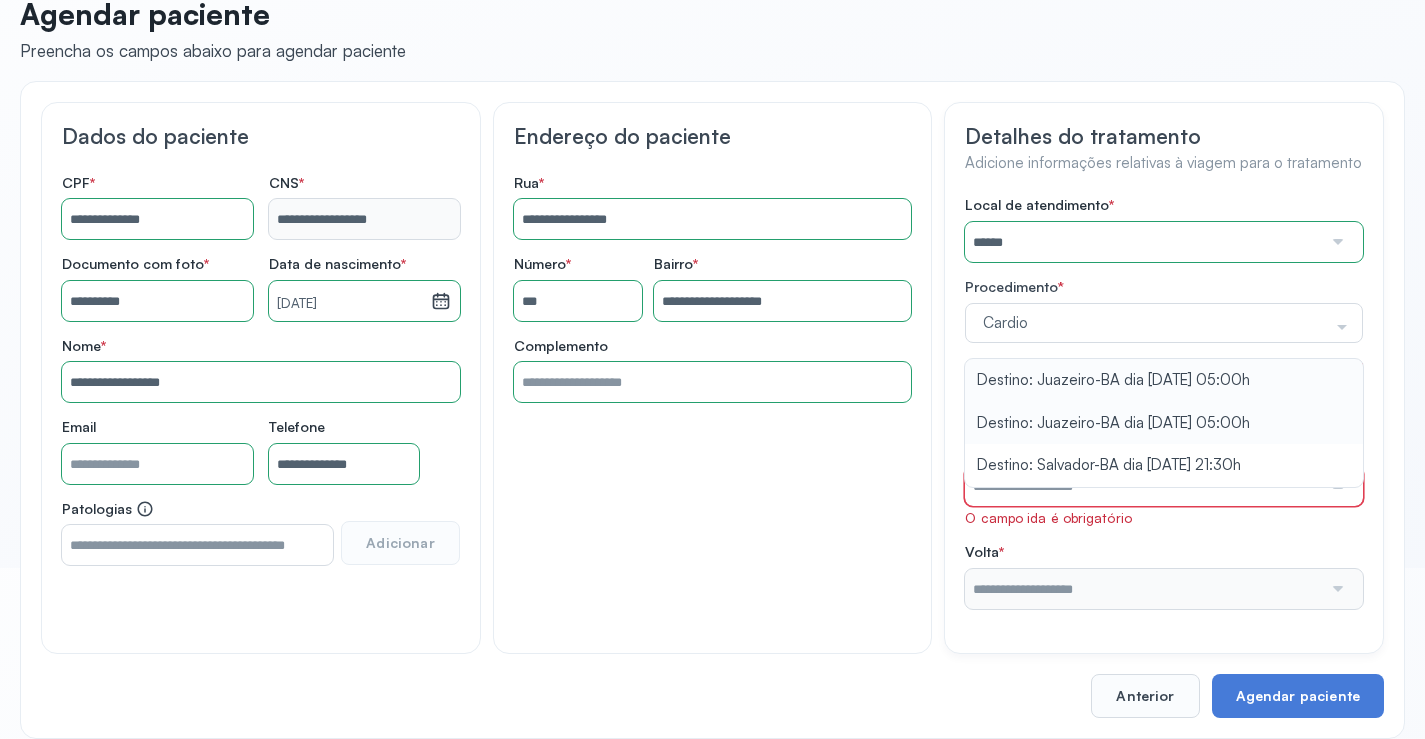 type on "**********" 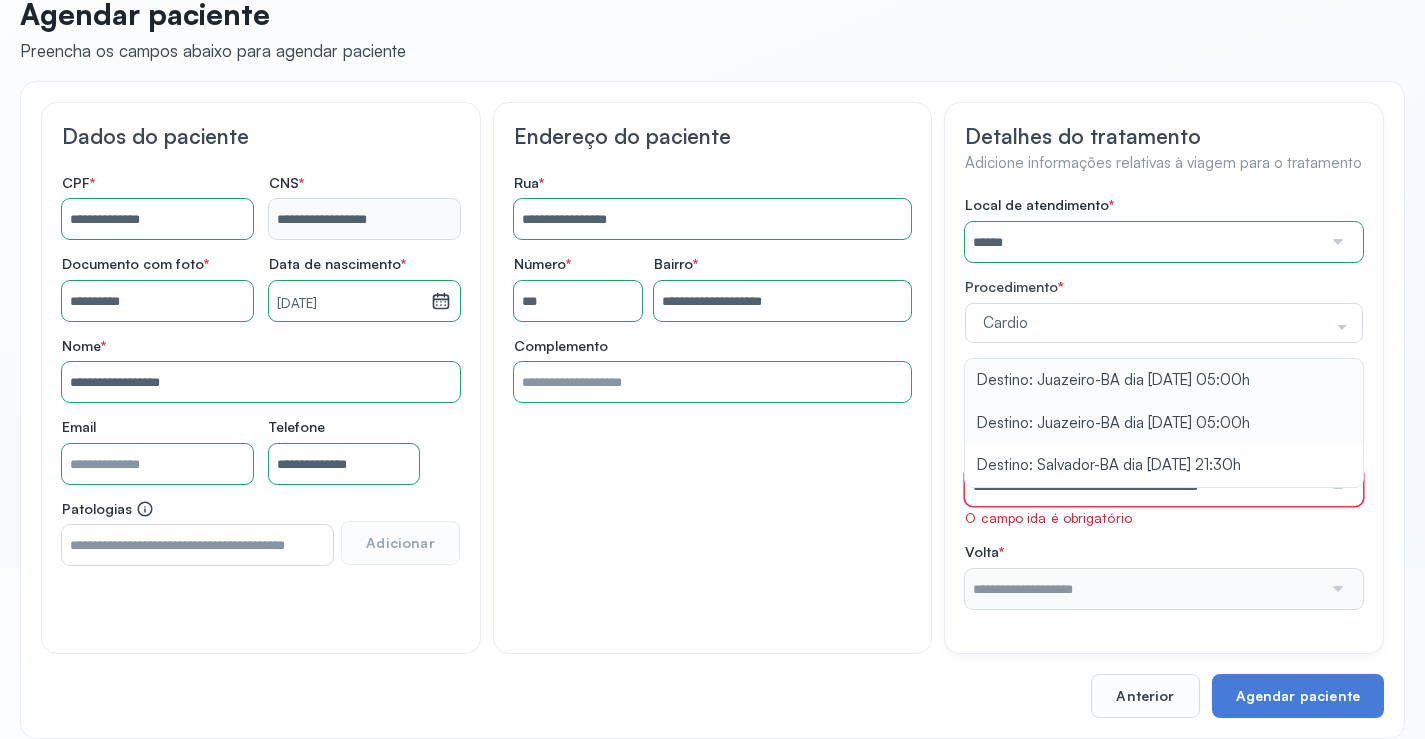 click on "Local de atendimento   *  ****** A CLINICA DA MULHER ABO AMOR SAUDE ANACON ANDRE PRINCIPE ANGIO CLINICA APAE APAME DE PETROLINA APAMI PETROLINA ARISTIDES AUDIBEM AUDIBEM AUDICENTRO AUDIFON PETROLINA AZZO SAUDE PETROLINA BRINCARE CABULA CALIPER ESCOLA DE IMAGEM CAPS CDI CDTO CEDAP CEDEBA CENTRO BAIANO DE ESTUDOS CENTRO DE APOIO A AUDIÇAO CENTRO DE MEDICINA NUCLEAR DE PETROLINA CENTRO DE SAUDE CLEMENTINO FRAGA CENTRO INTEGRADO DA COLUNA VERTEBRAL CENTRO MEDICO [PERSON_NAME] CENTRO OFTALMOLOGICO [GEOGRAPHIC_DATA] CEPARH CEPRED CEPRIS CERPRIS CIDI CIMED CLIMED CLINATA CLINEFRO CLINICA  AFETUS PETROLINA CLINICA  ALFA CLINICA  ALFA CENTRO MÉDICO CLINICA  SHOPPING DA [GEOGRAPHIC_DATA]  [PERSON_NAME] FILHO CLINICA AGEUS CLINICA AMO CLINICA AMOR A SAUDE CLINICA AMOR E SAUDE PETROLINA CLINICA ANA MASTER CLINICA ANGICLIN CLINICA BIOCHEK UP CLINICA CAM CLINICA CARDIO PULMONAR CLINICA CASA GERIATRICA DE PETROLINA CLINICA [GEOGRAPHIC_DATA] CENTRO MEDICO VITRAUX CLINICA CINTILO PETROLINA CLINICA CLIVALE CLOF" at bounding box center (1164, 402) 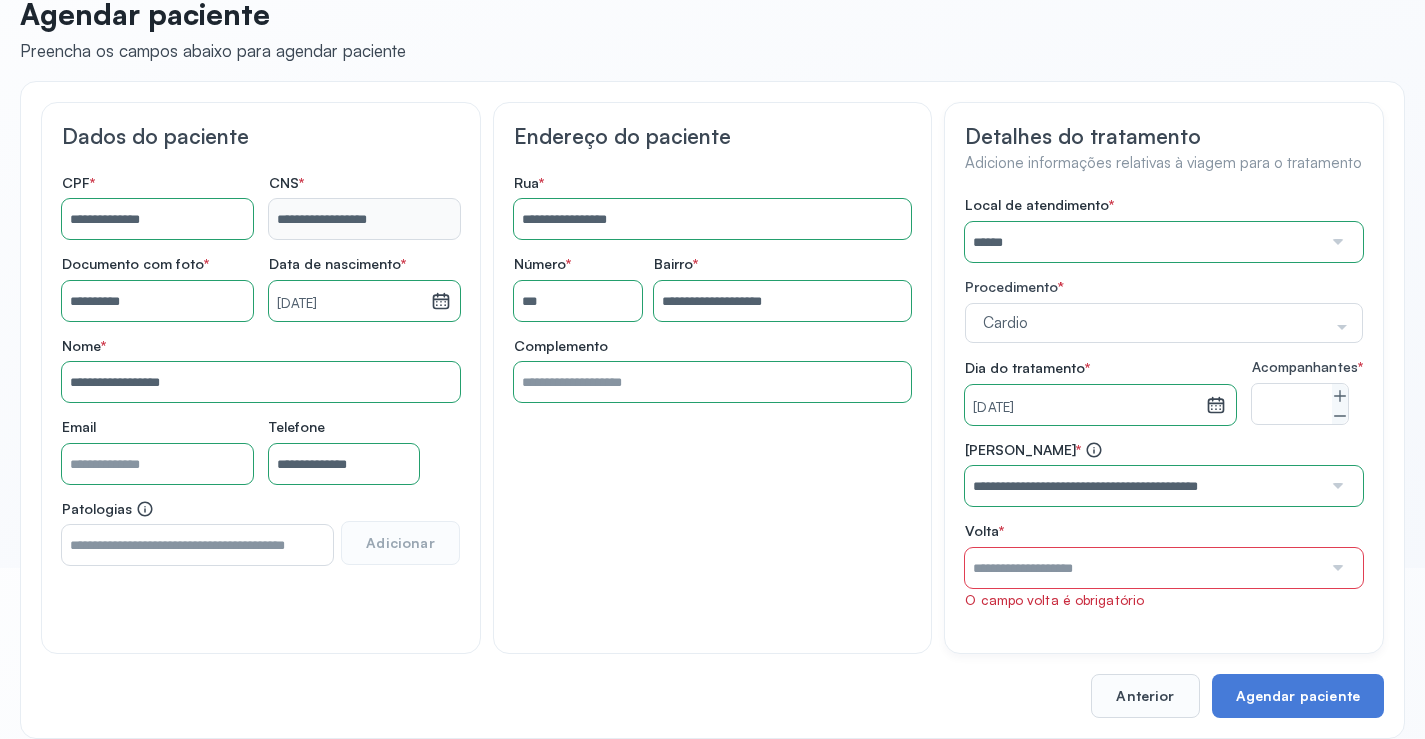 click at bounding box center [1143, 568] 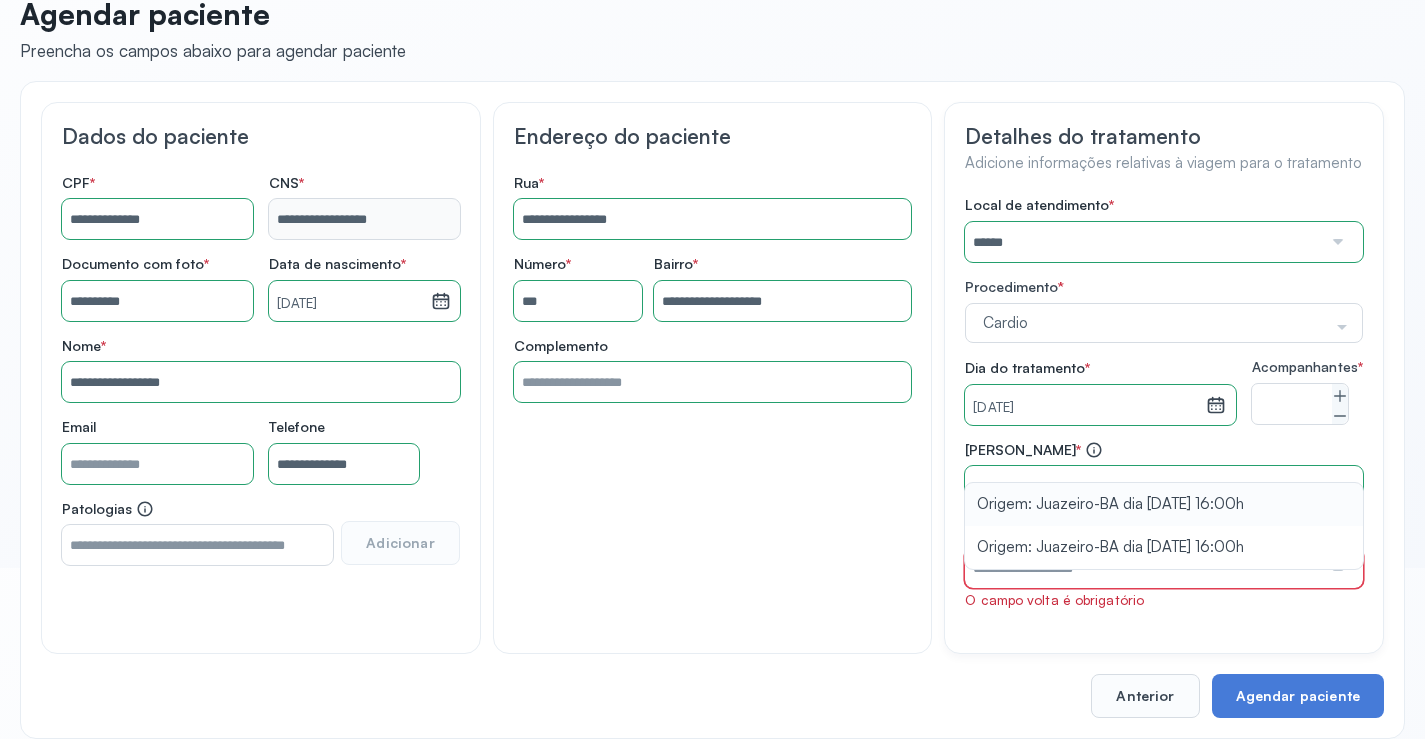 type on "**********" 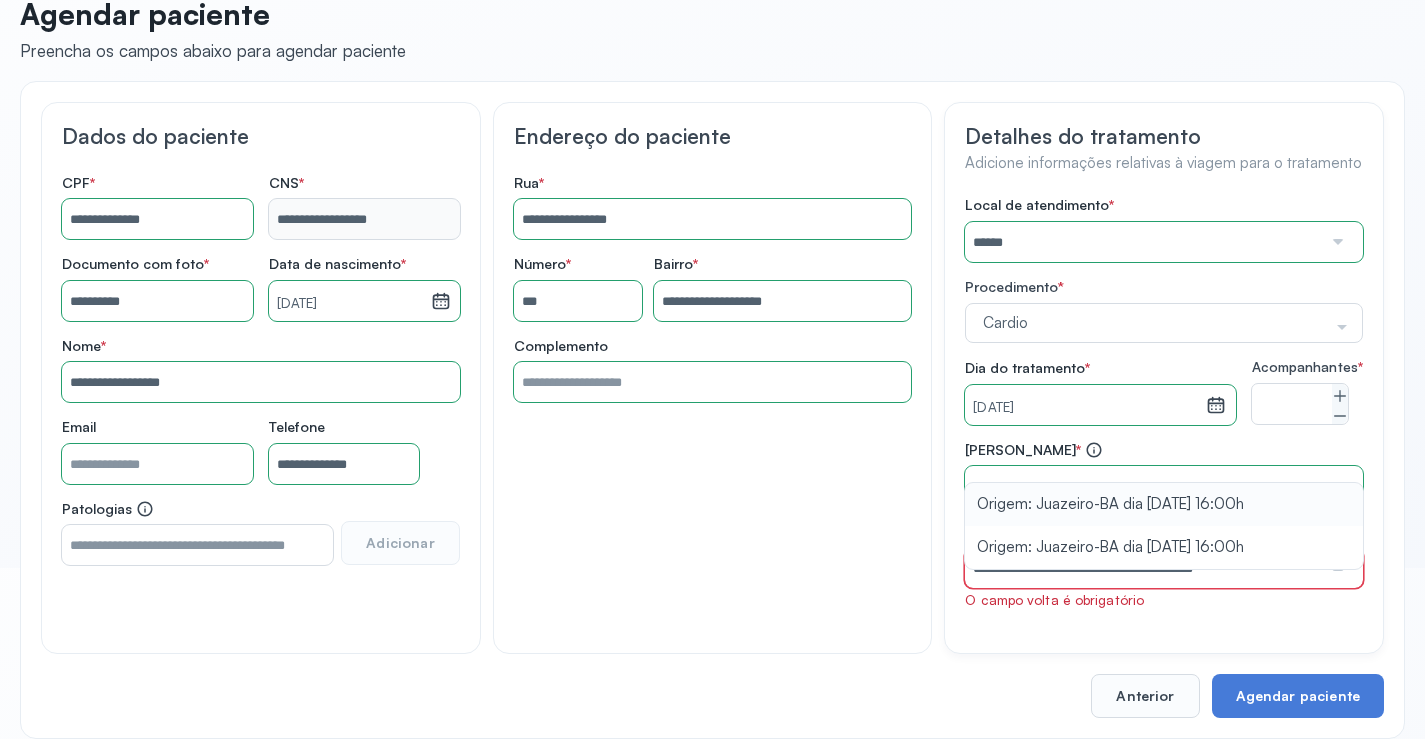 click on "**********" at bounding box center (1164, 525) 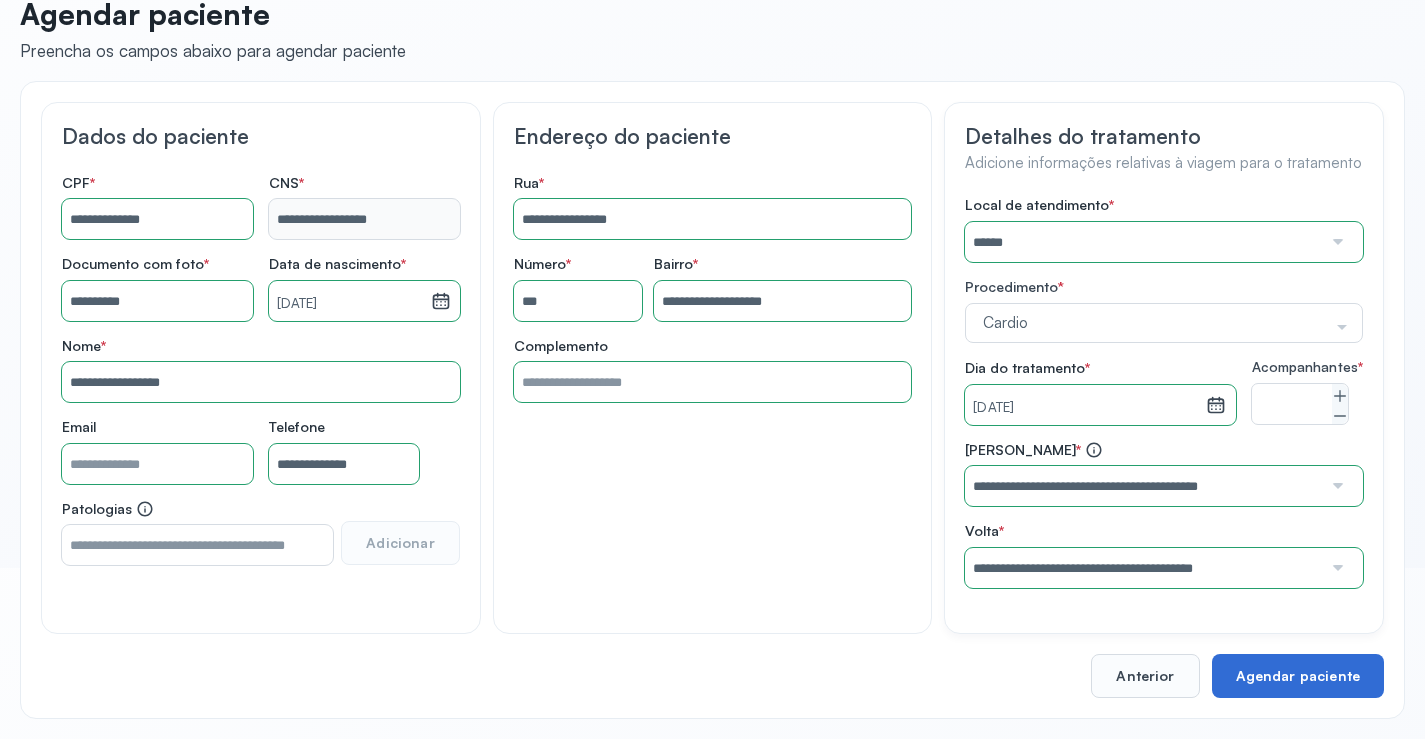 click on "Agendar paciente" at bounding box center (1298, 676) 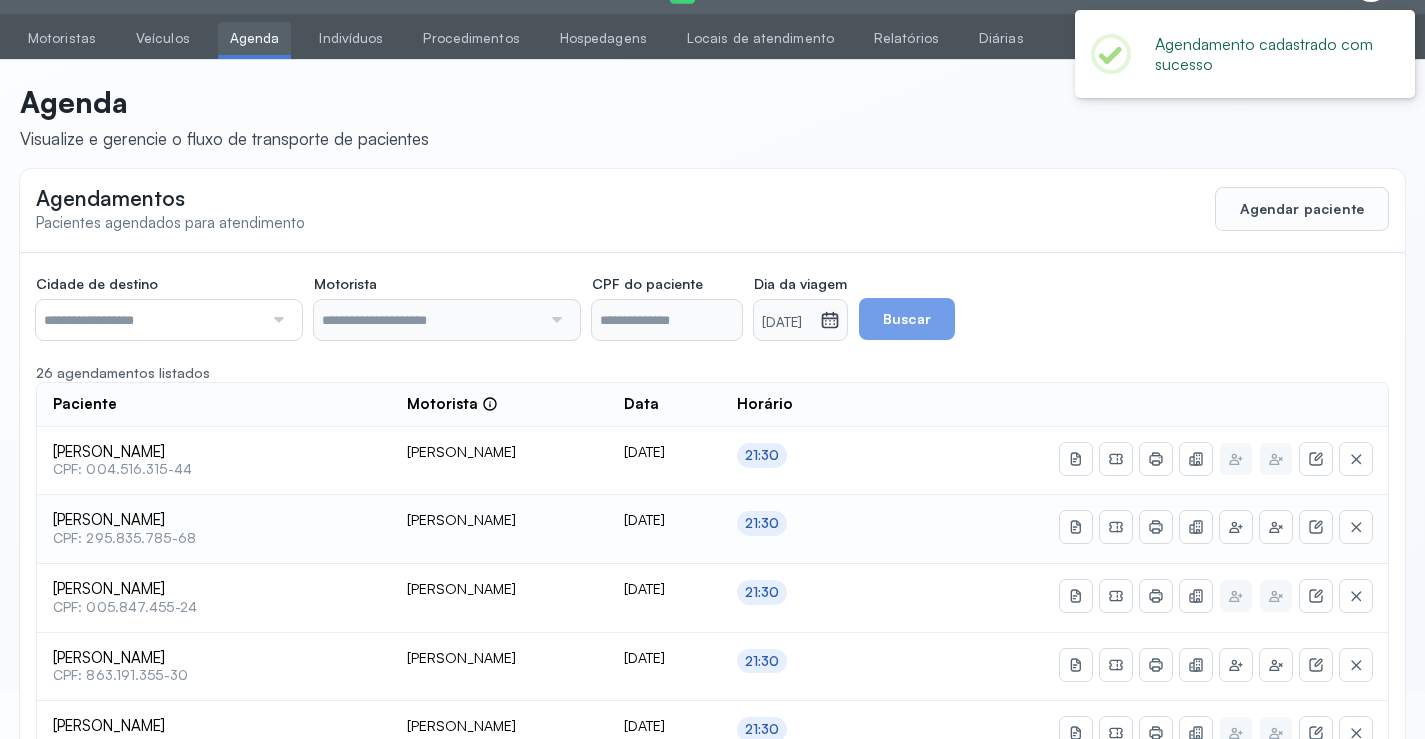 scroll, scrollTop: 171, scrollLeft: 0, axis: vertical 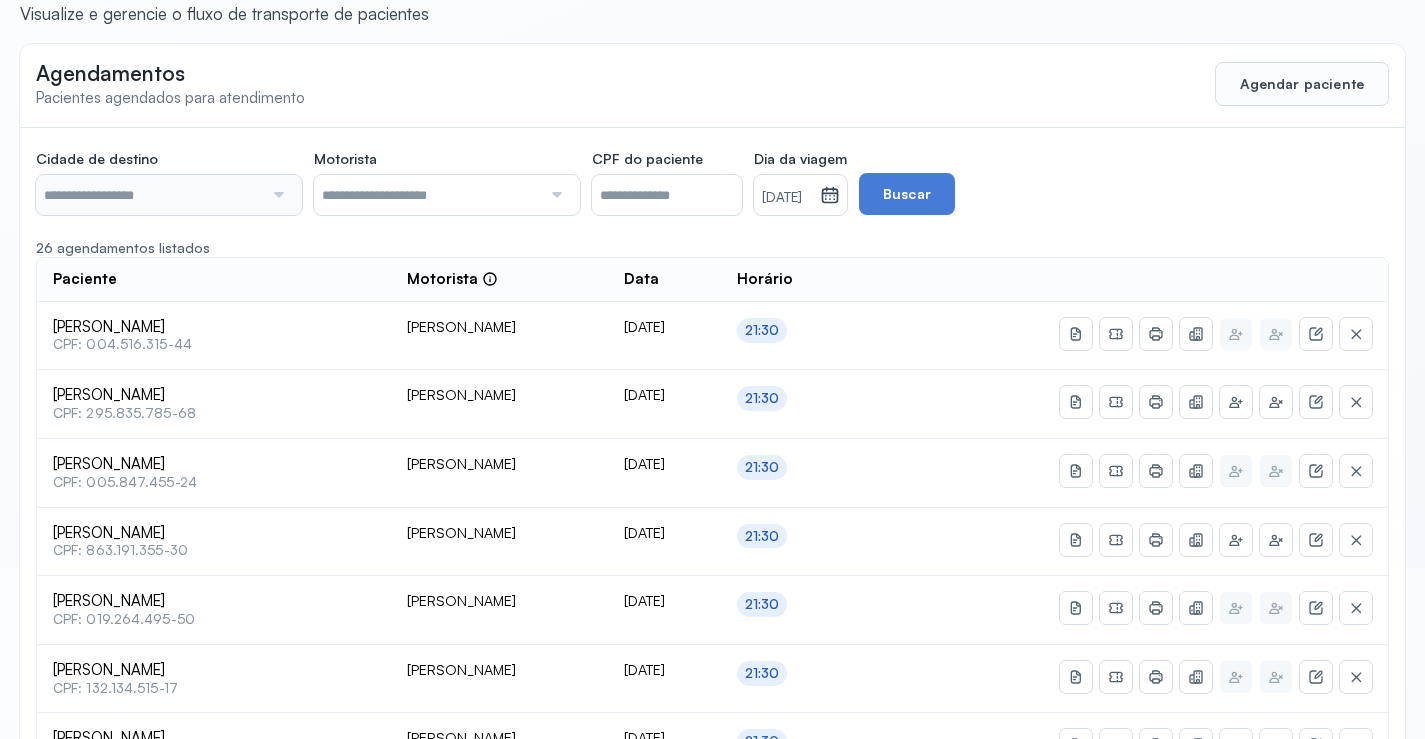 type on "********" 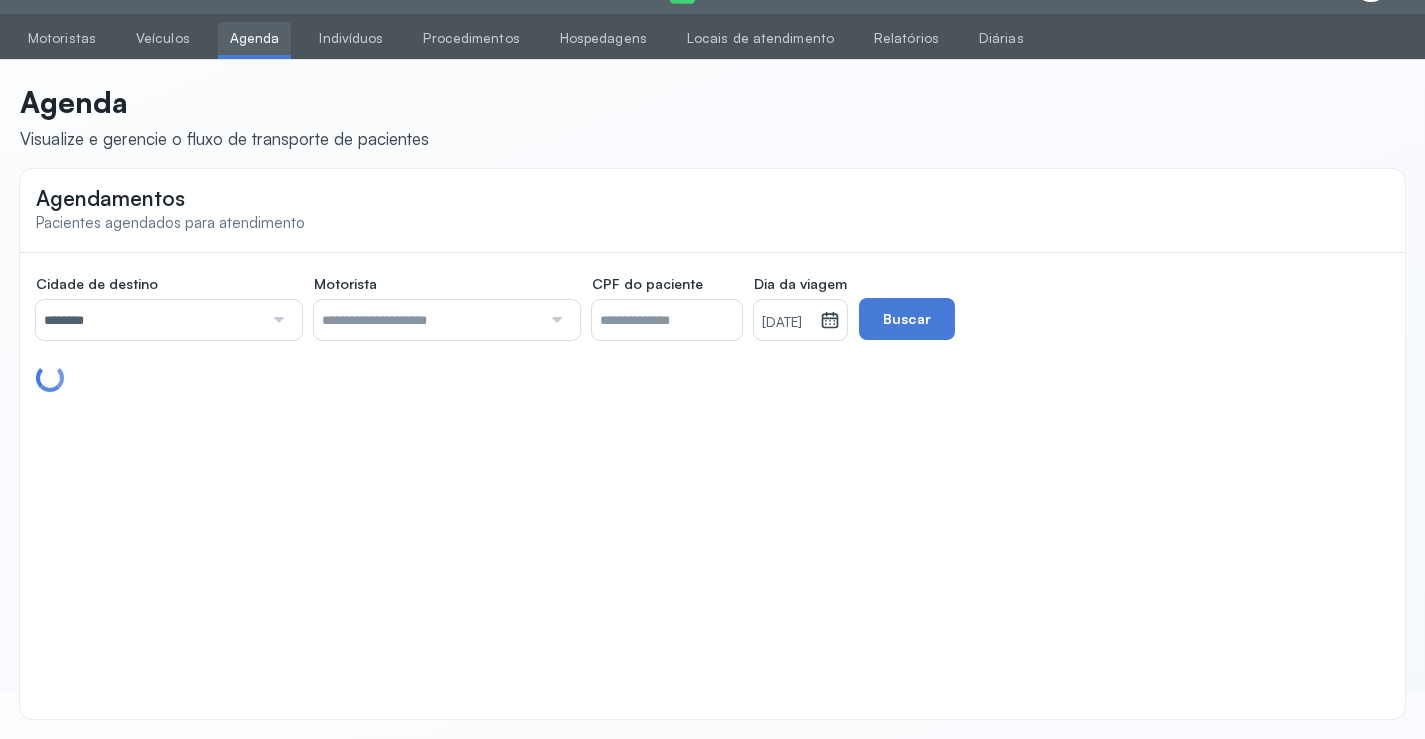 scroll, scrollTop: 46, scrollLeft: 0, axis: vertical 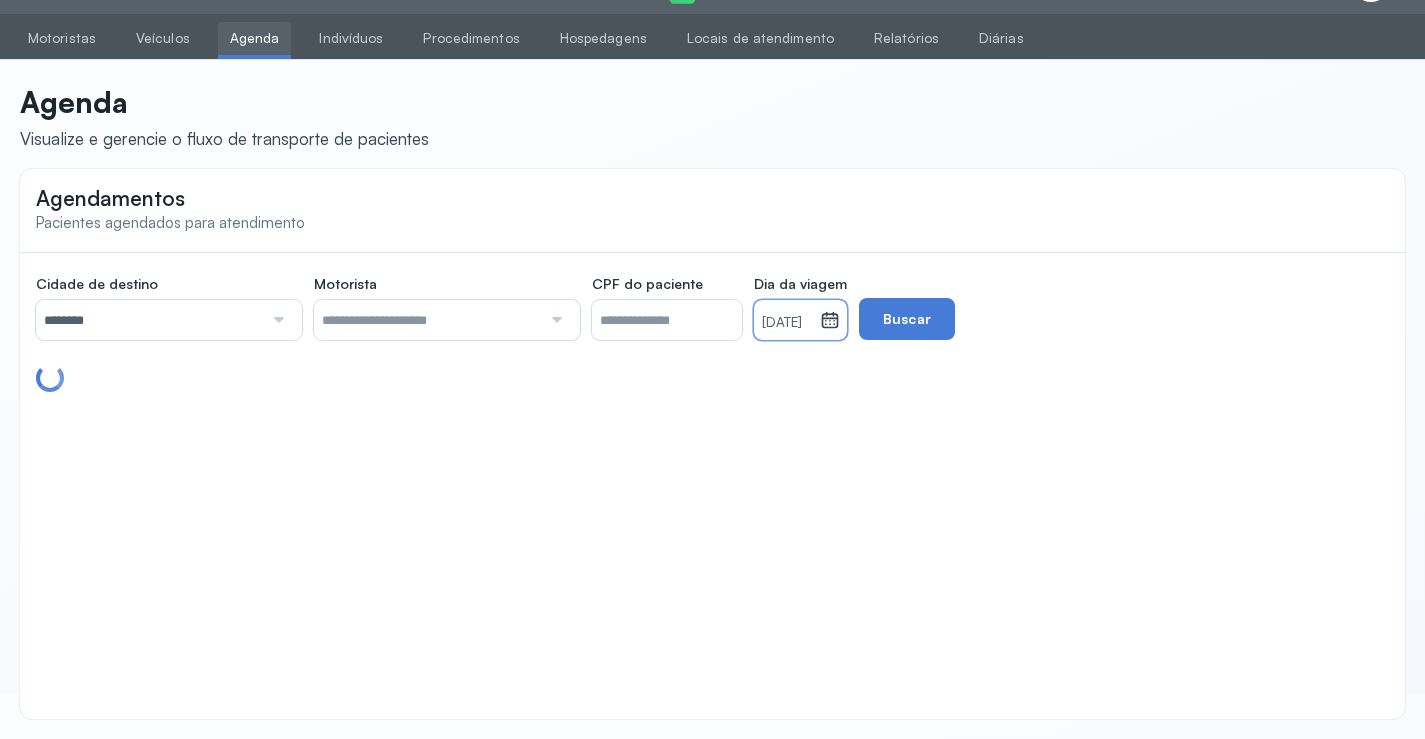 click on "[DATE]" at bounding box center [787, 320] 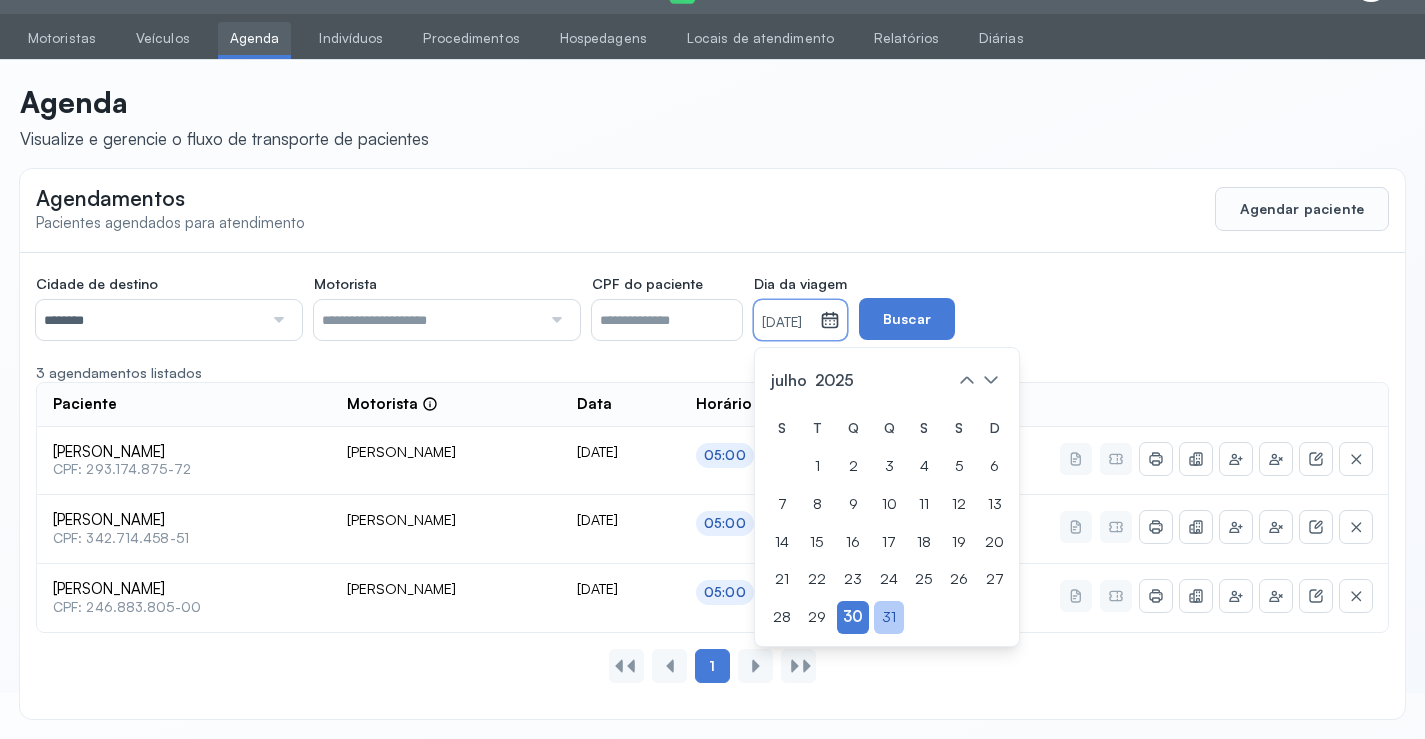 click on "31" 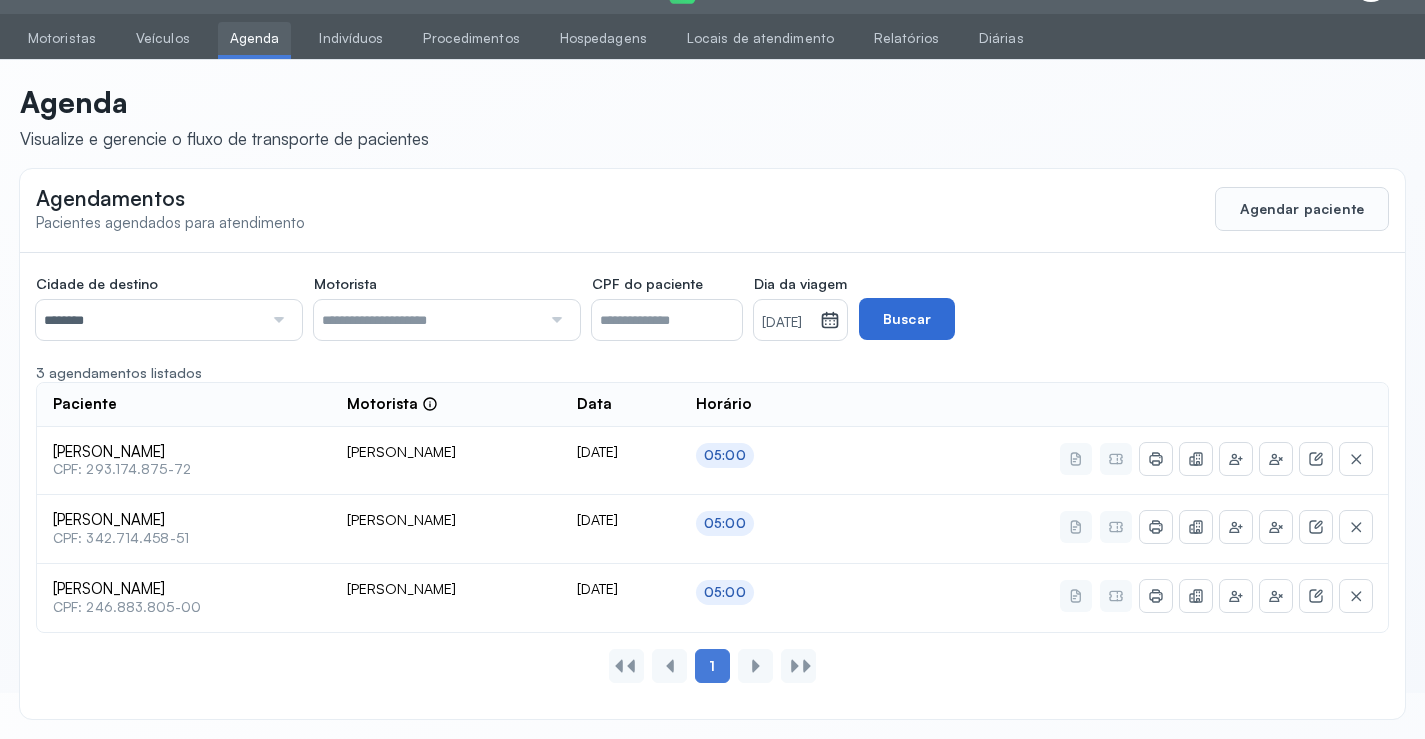 click on "Buscar" at bounding box center (907, 319) 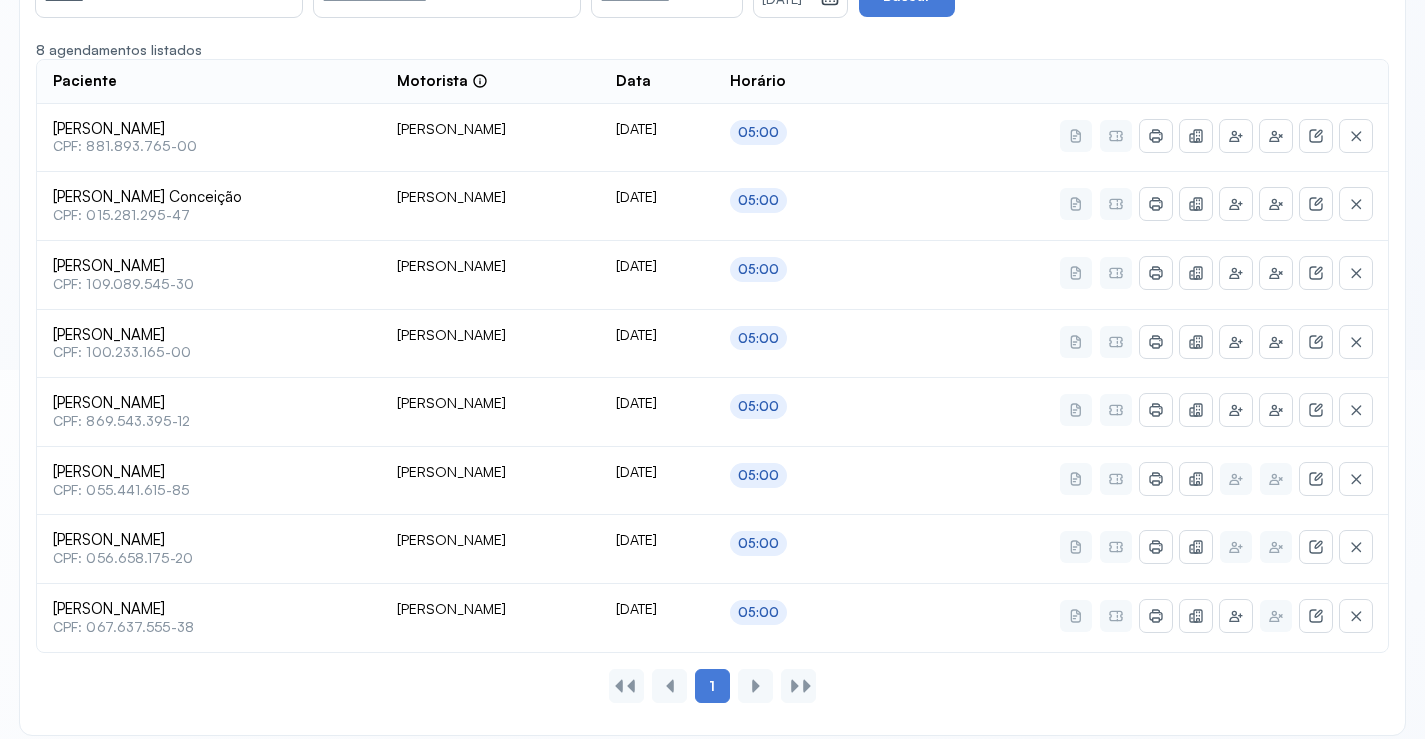 scroll, scrollTop: 385, scrollLeft: 0, axis: vertical 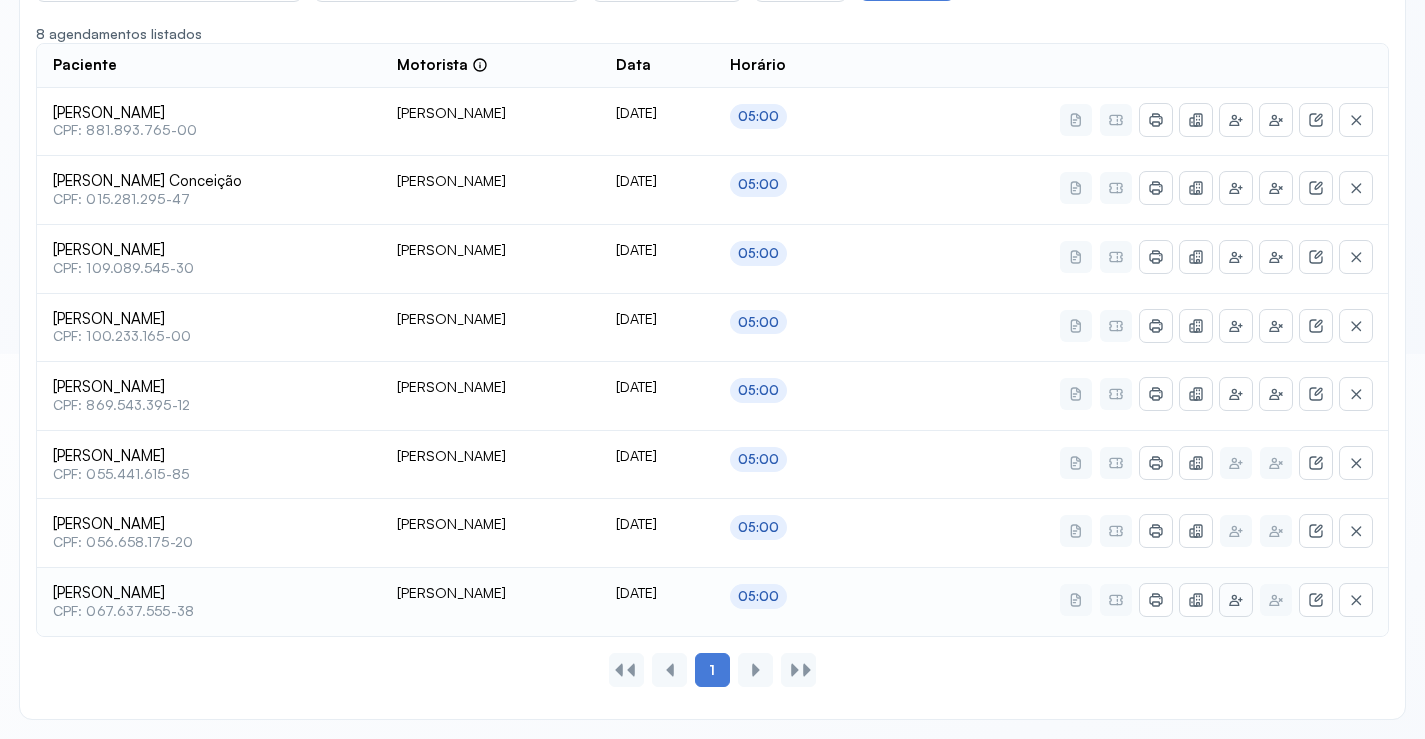 click 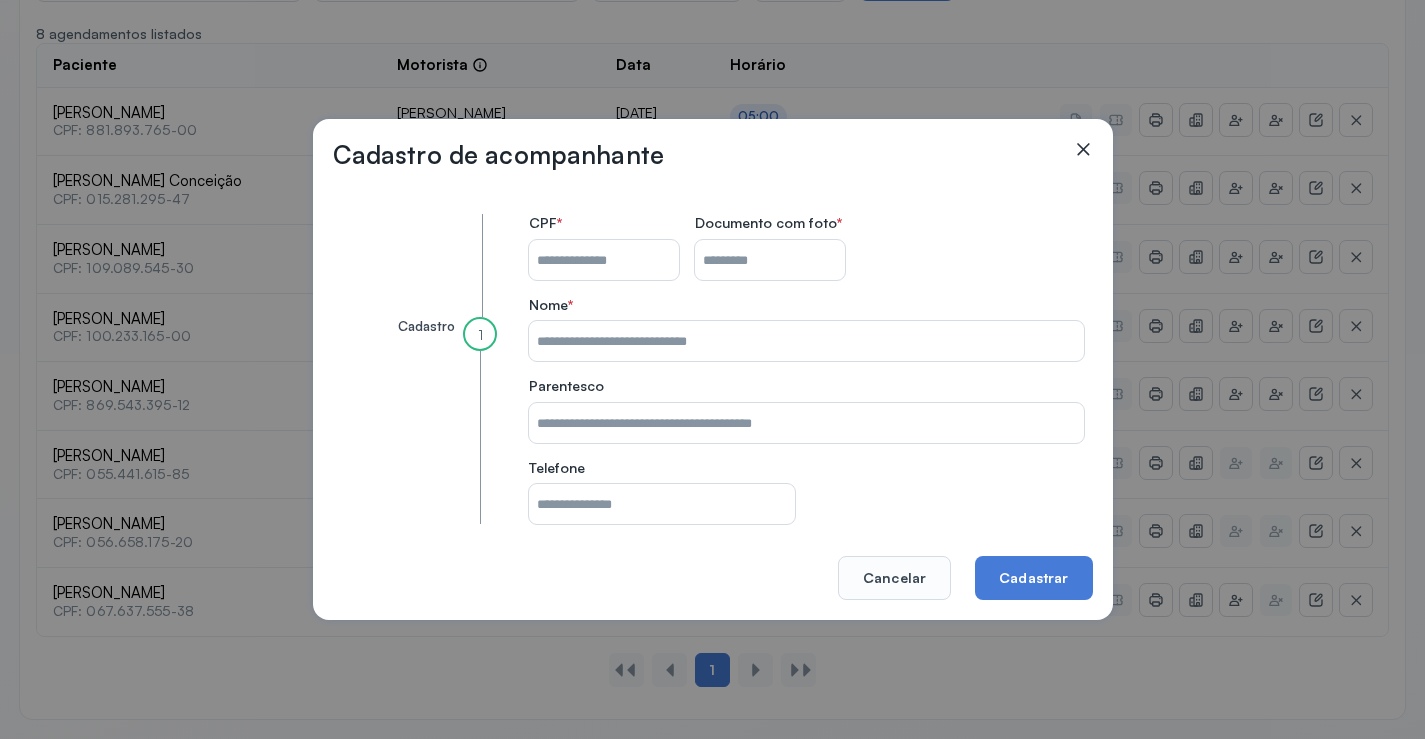 click on "CPF do paciente" at bounding box center (604, 260) 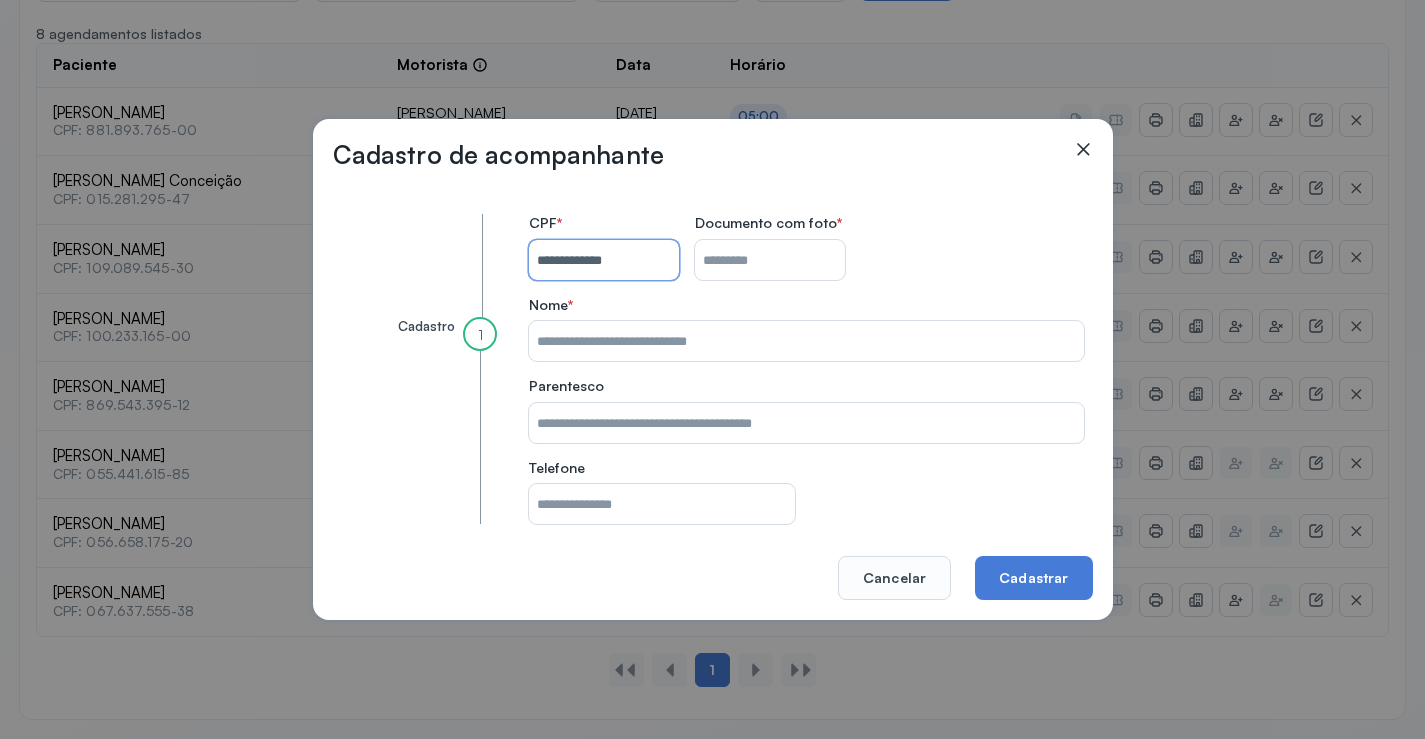 type on "**********" 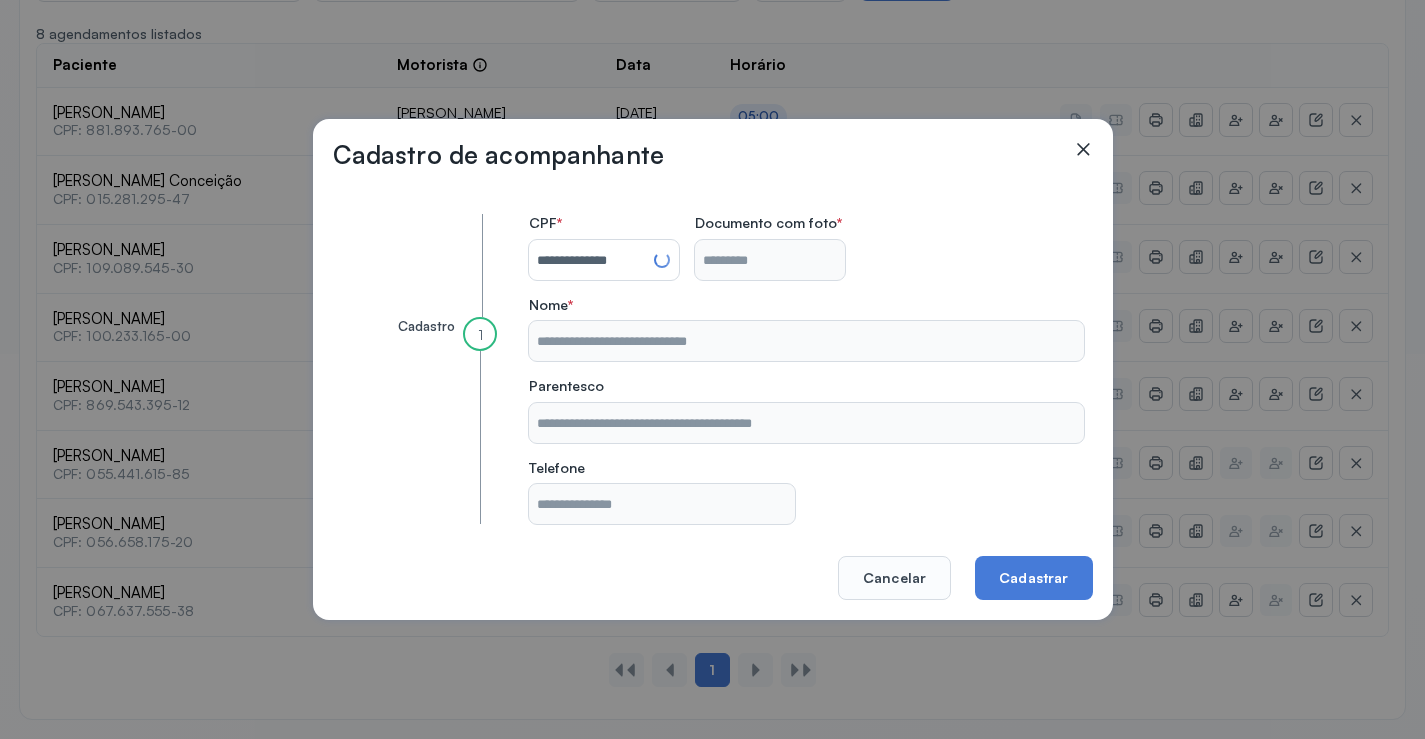 type on "**********" 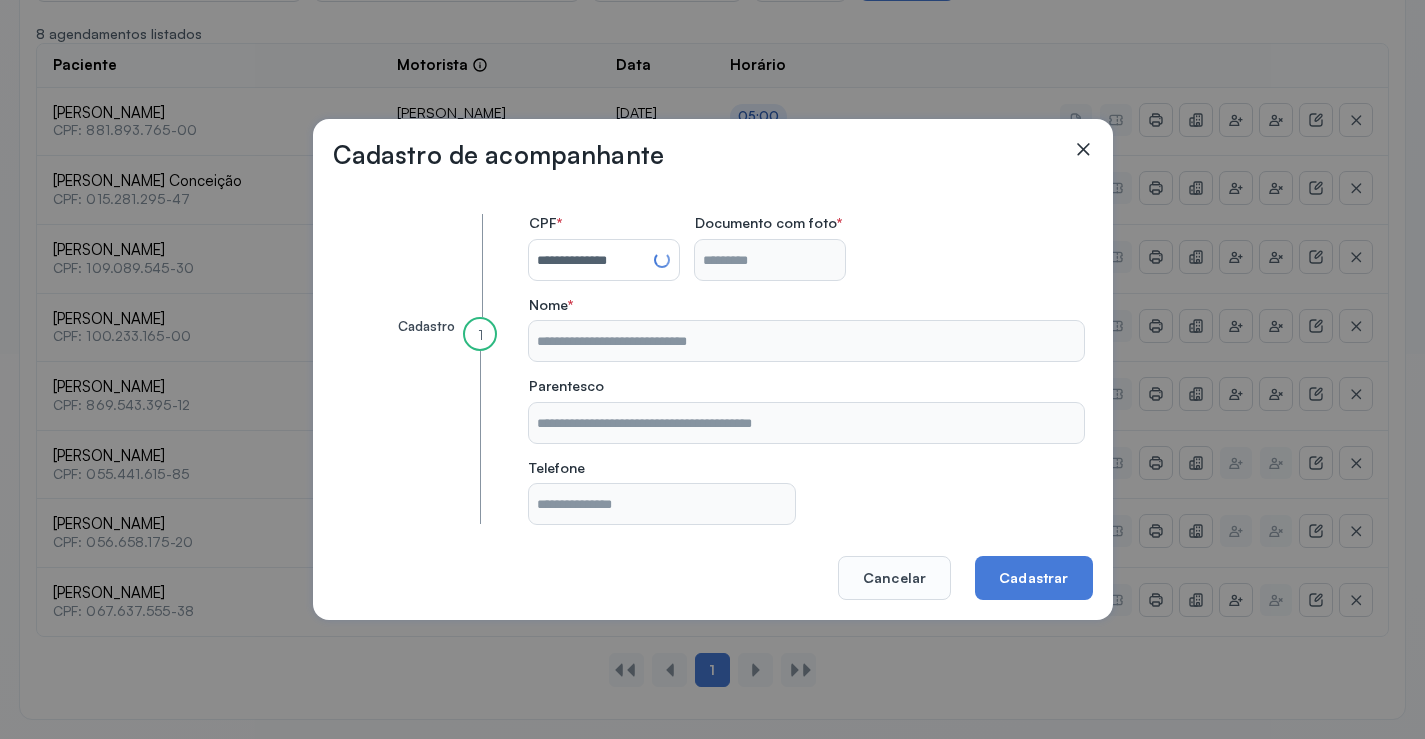 type on "**********" 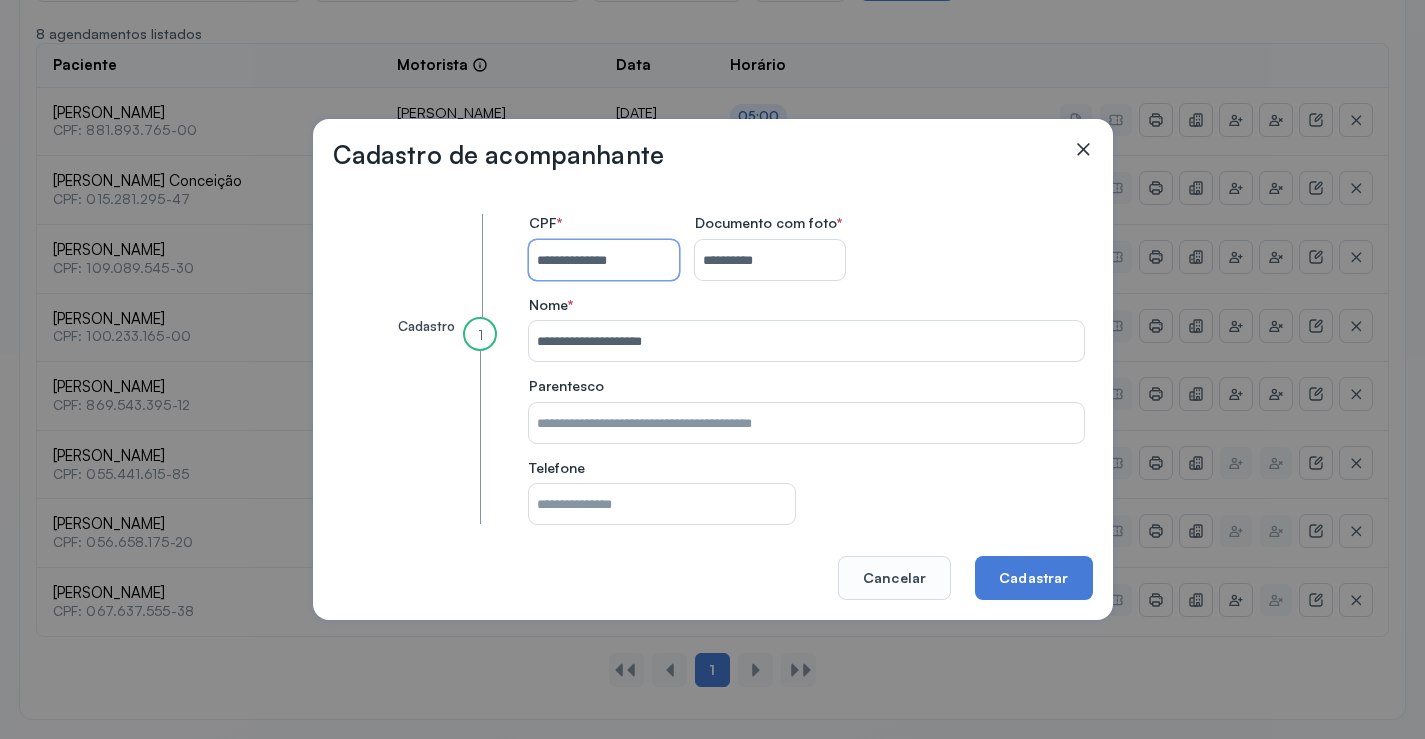type 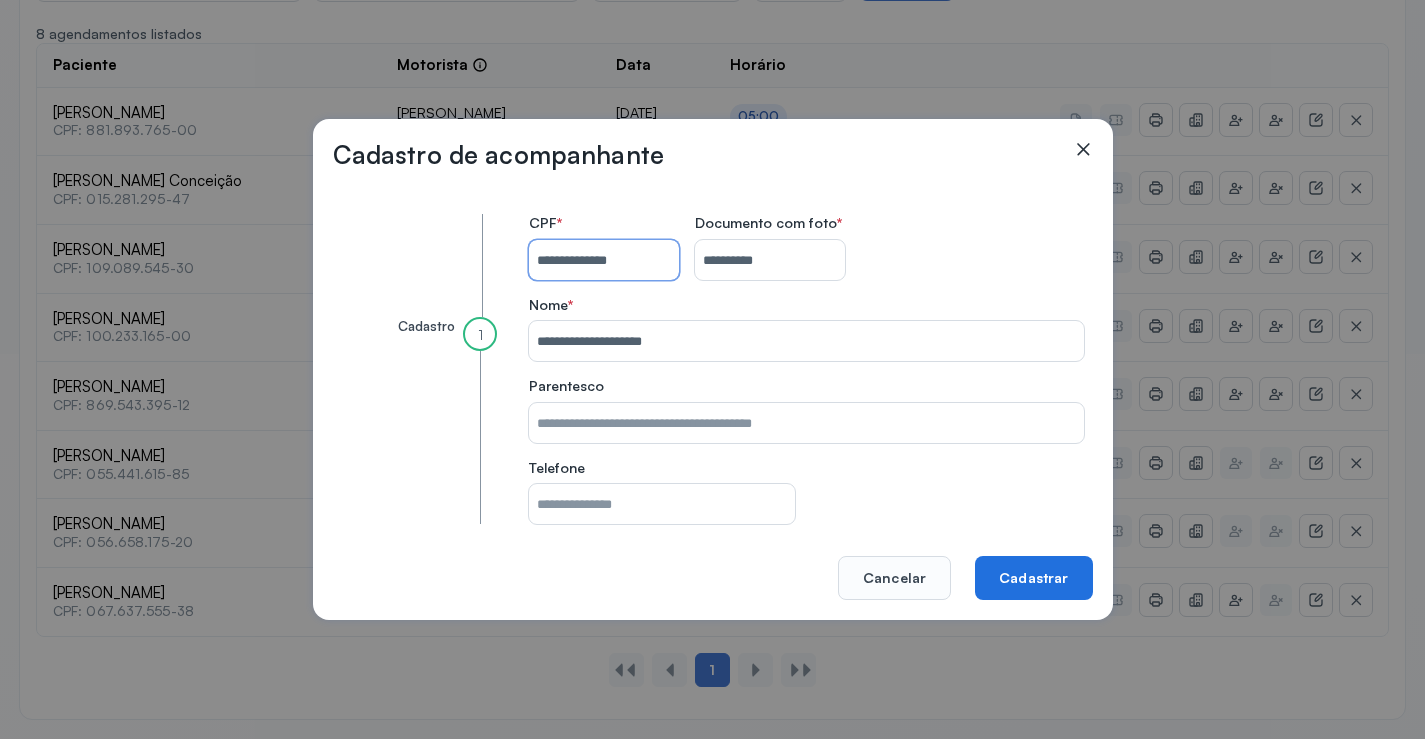 type on "**********" 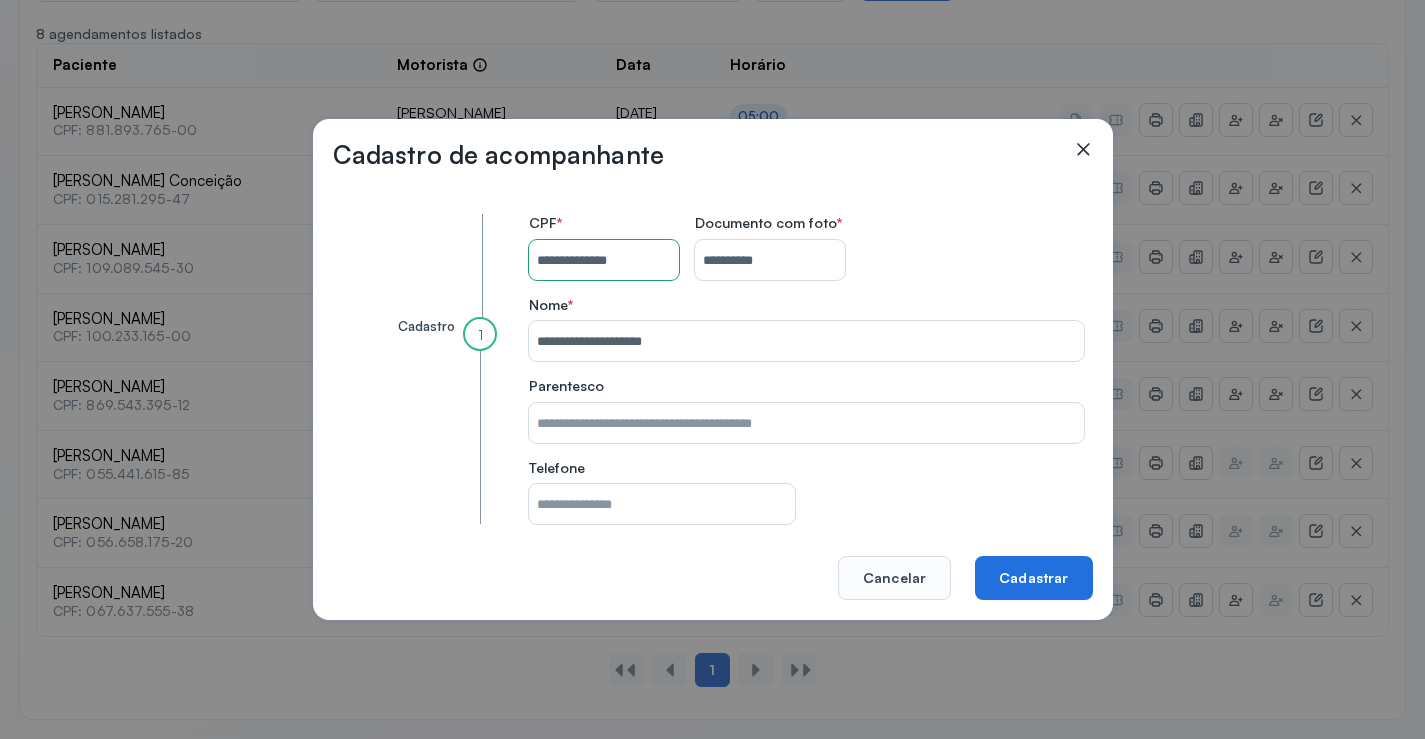 click on "Cadastrar" 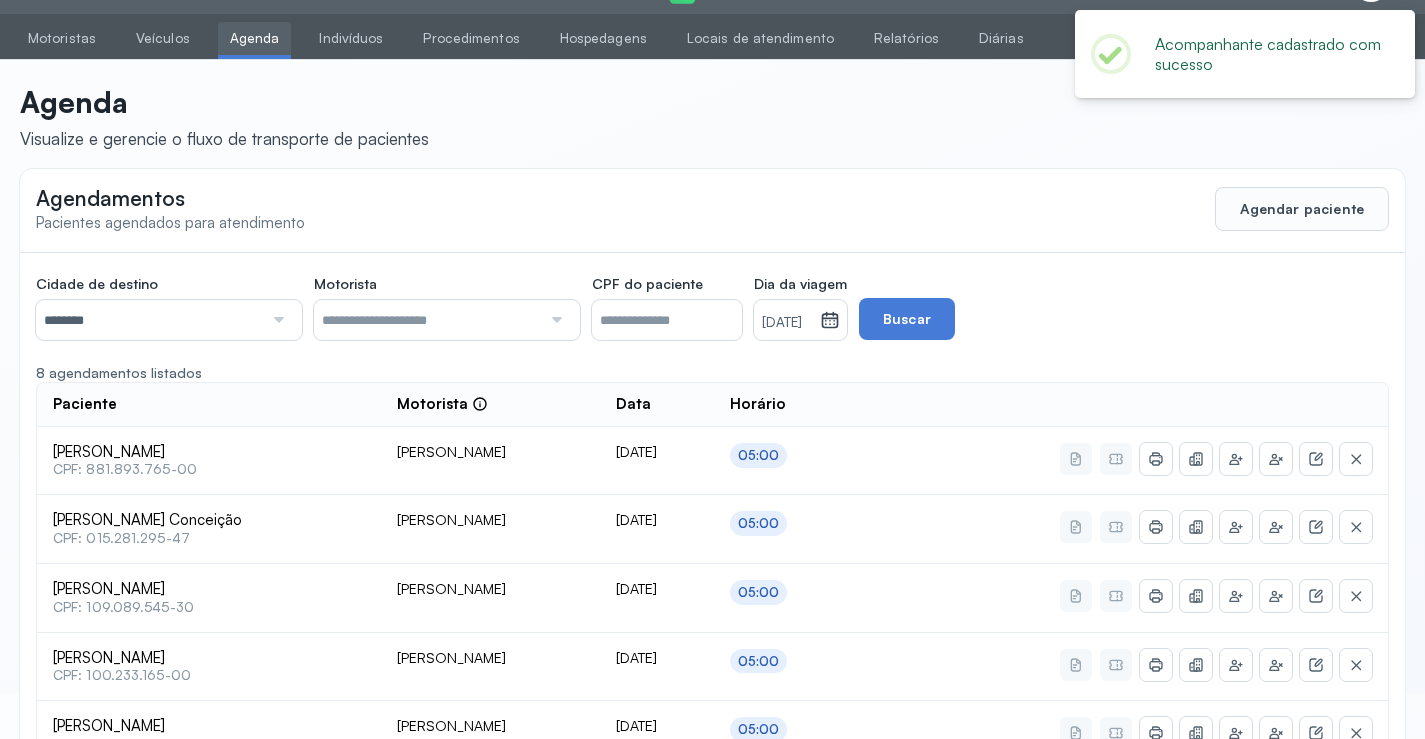 scroll, scrollTop: 385, scrollLeft: 0, axis: vertical 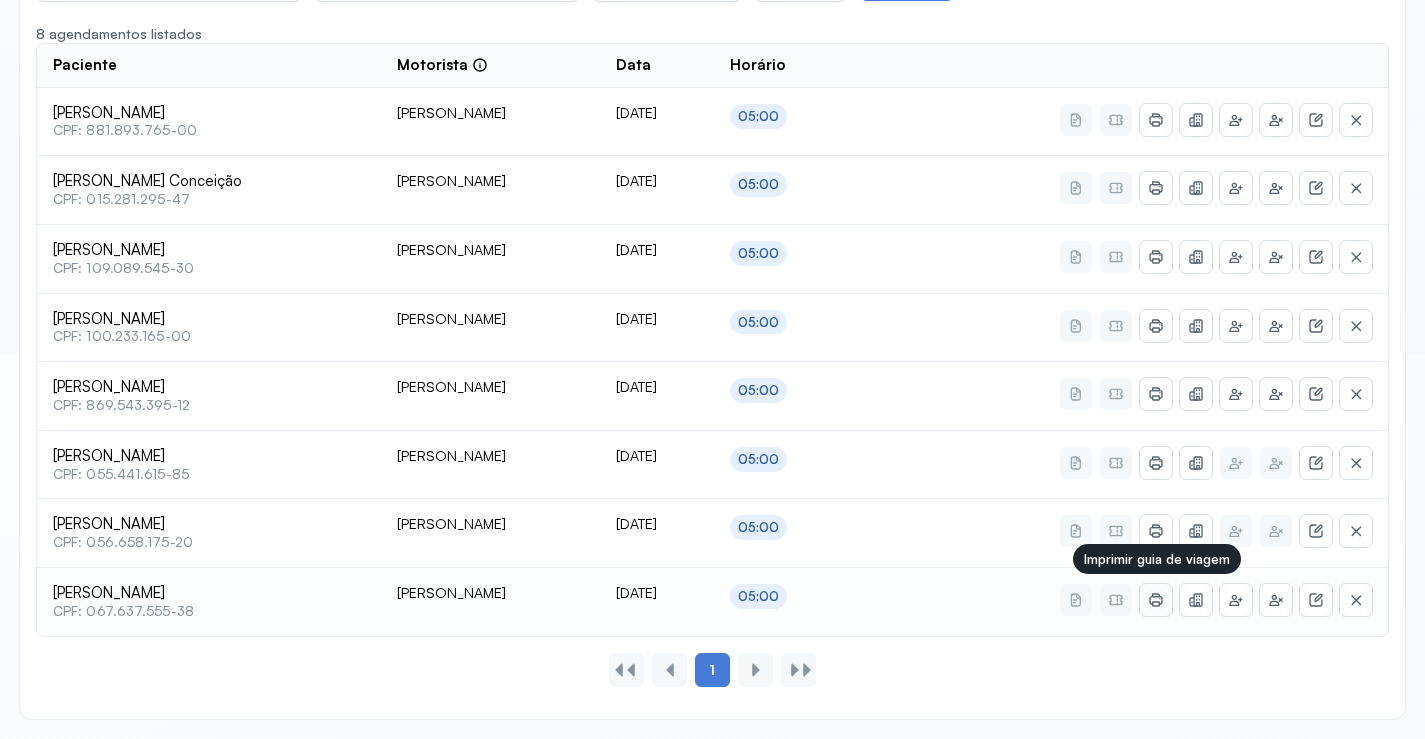 click 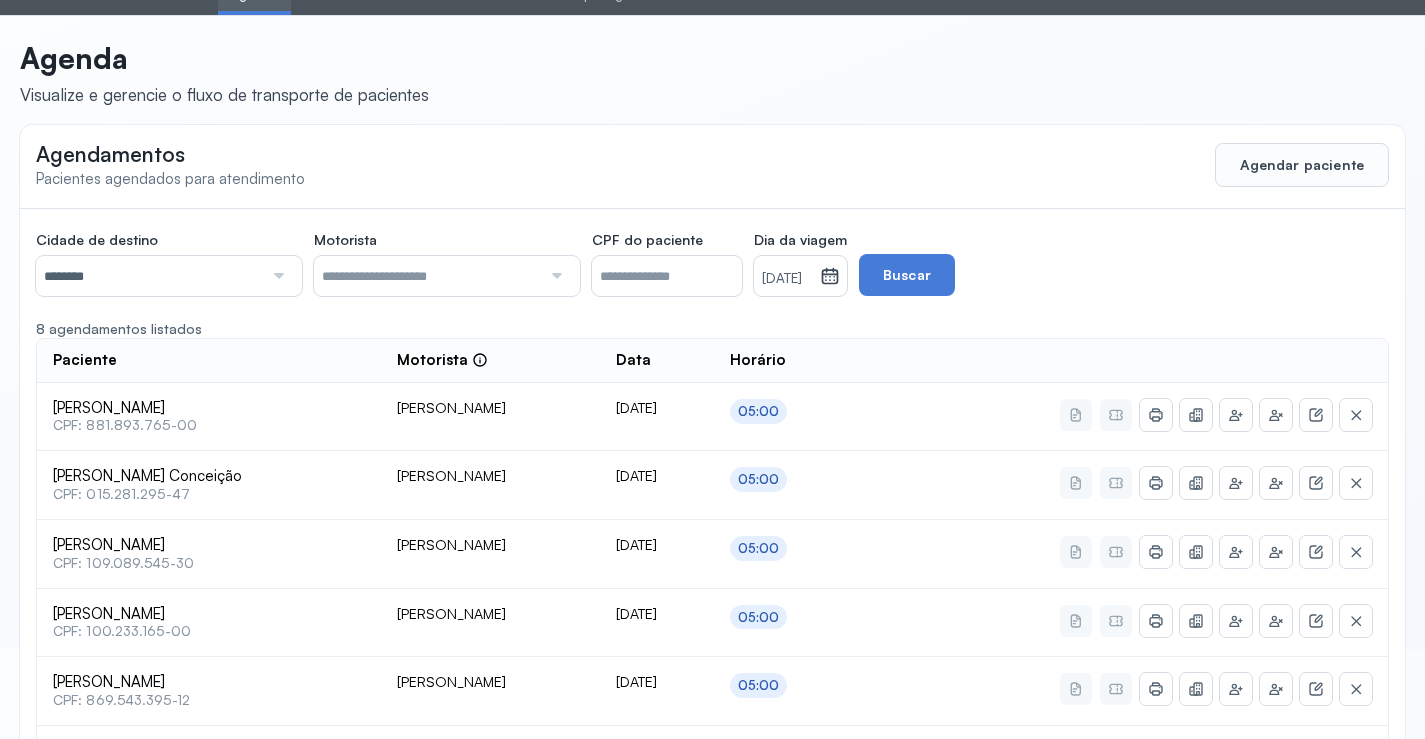 scroll, scrollTop: 0, scrollLeft: 0, axis: both 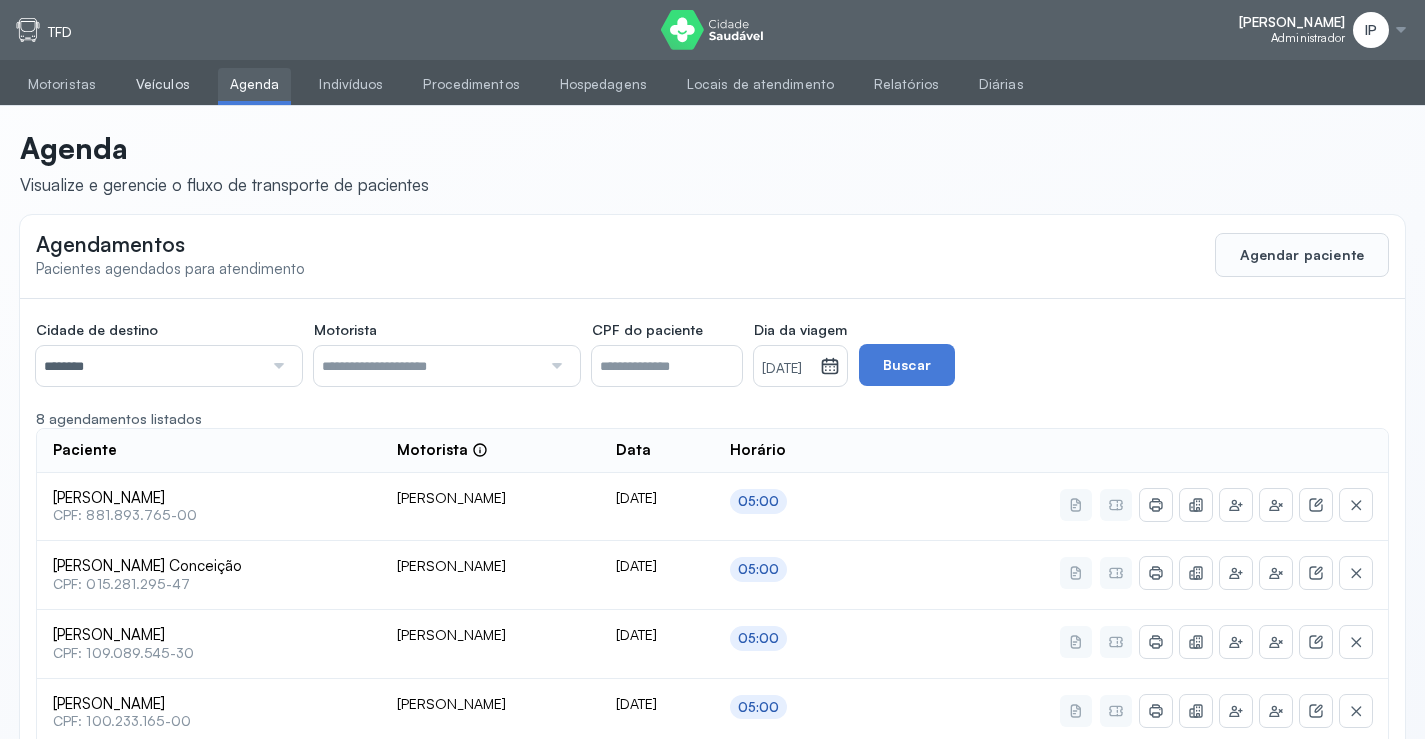 click on "Veículos" at bounding box center [163, 84] 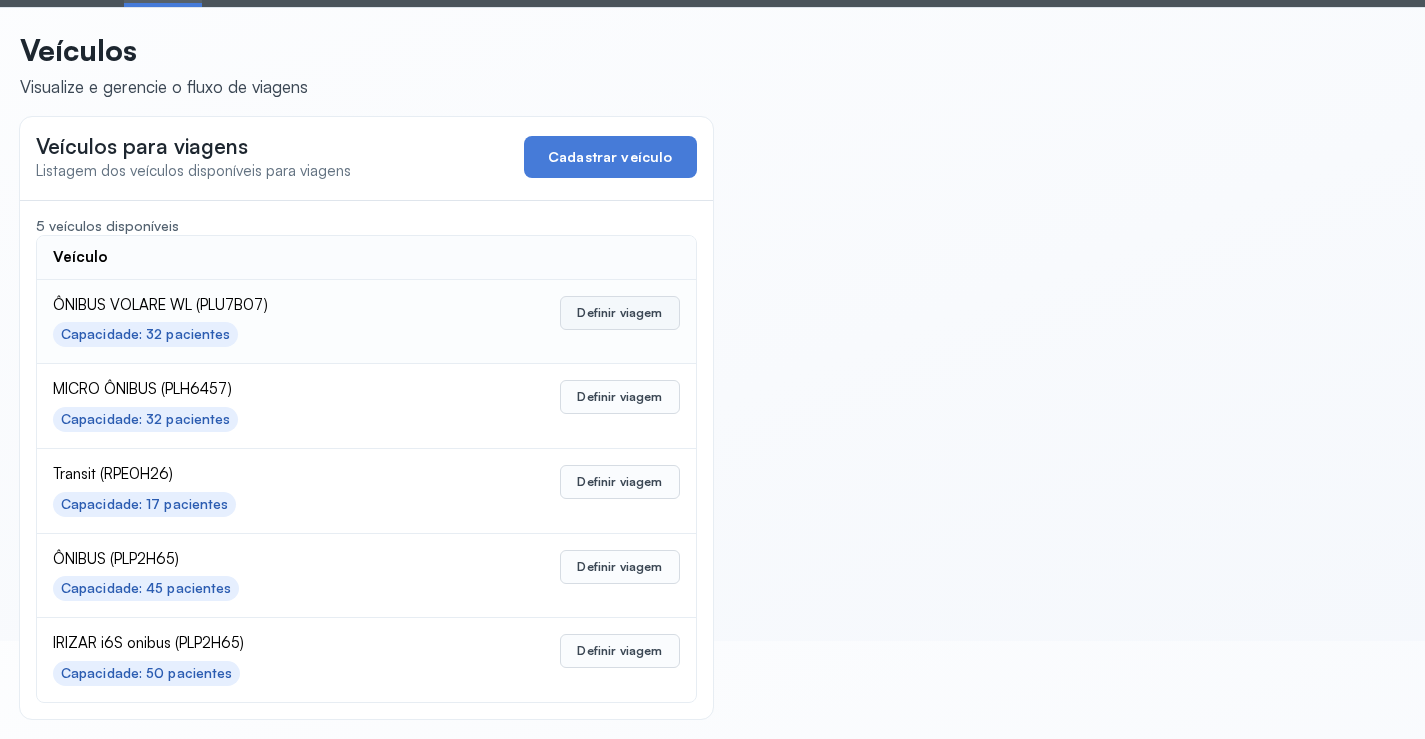 click on "Definir viagem" at bounding box center (619, 313) 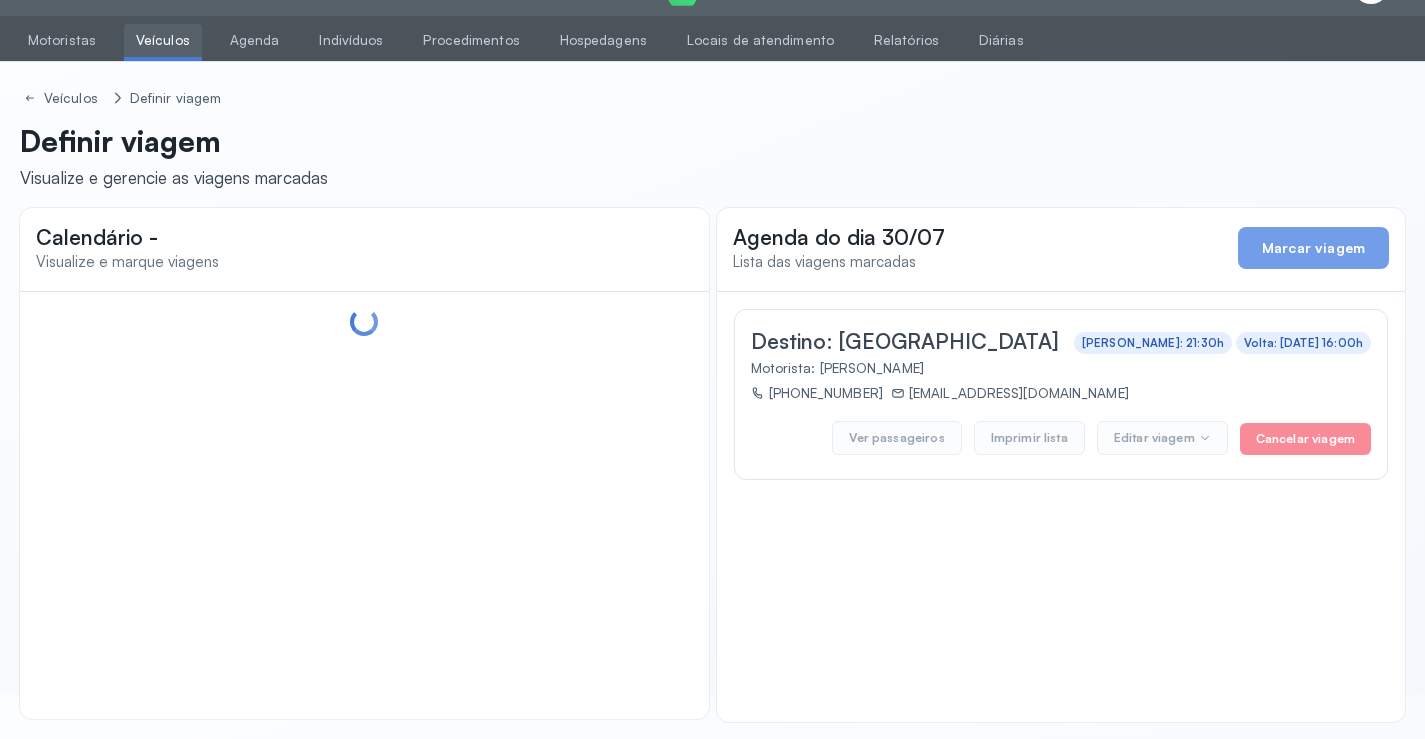 scroll, scrollTop: 47, scrollLeft: 0, axis: vertical 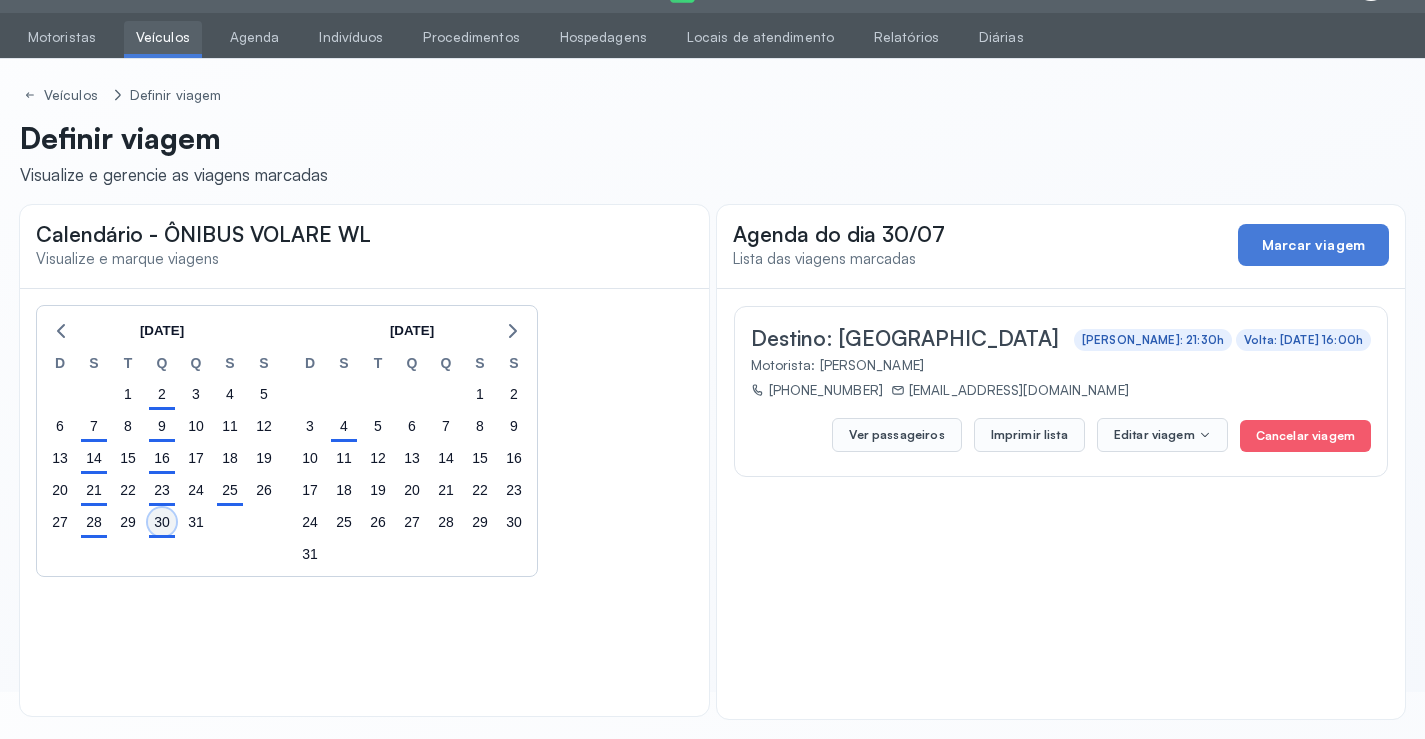 click on "30" 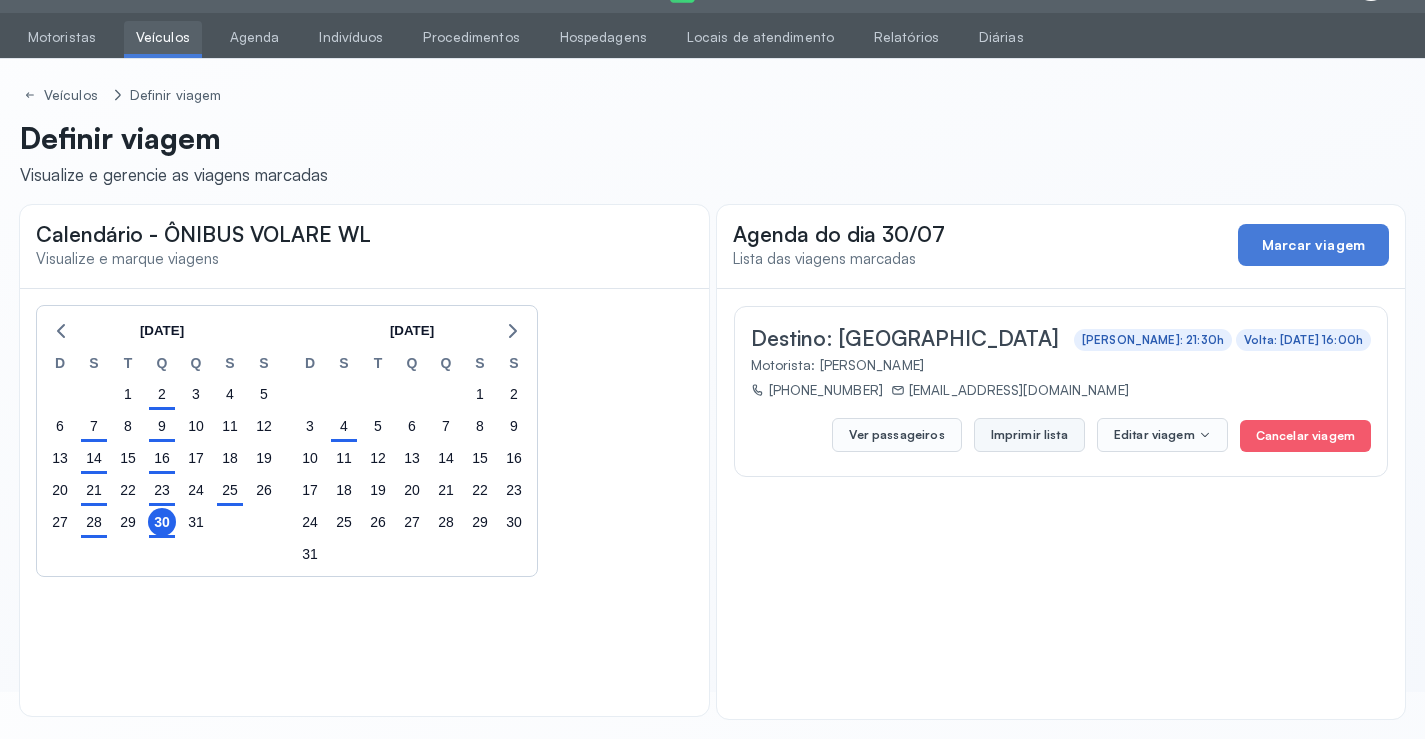 click on "Imprimir lista" at bounding box center [1029, 435] 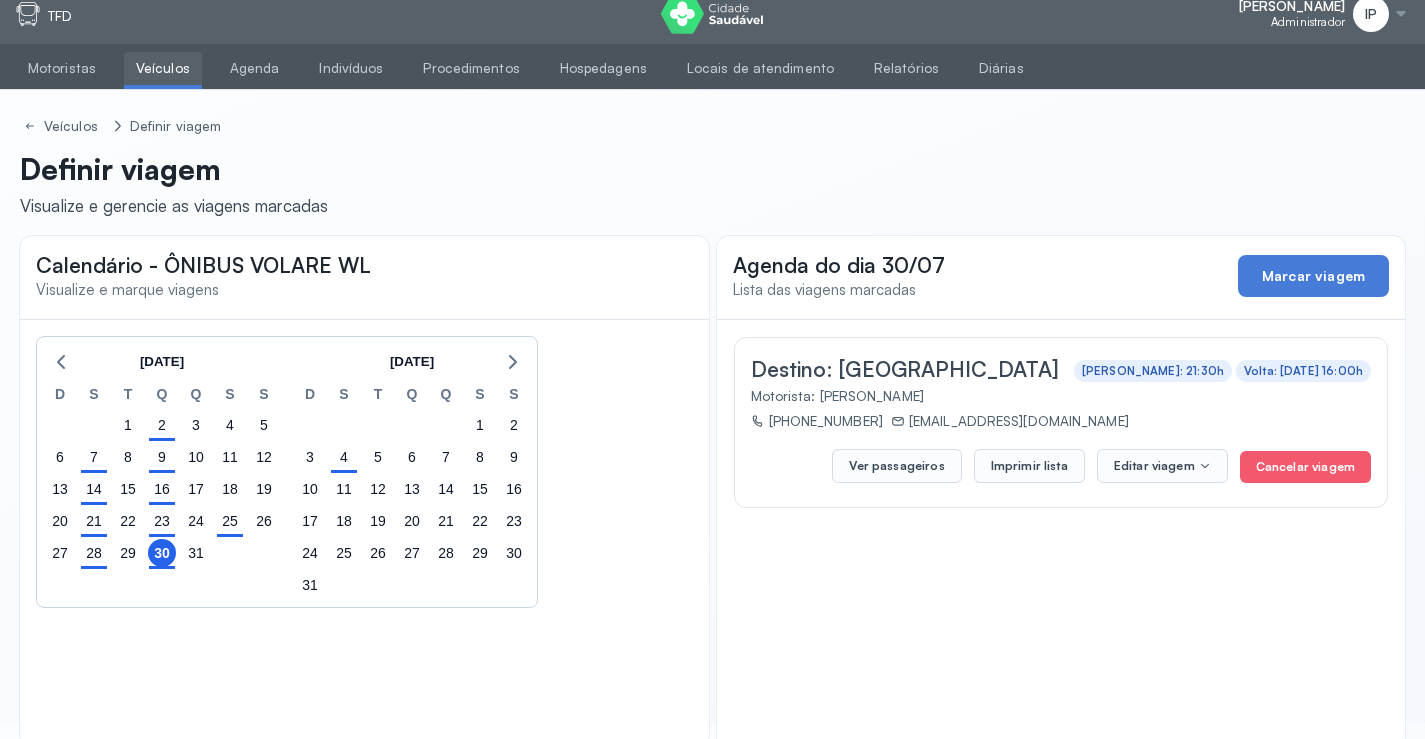 scroll, scrollTop: 0, scrollLeft: 0, axis: both 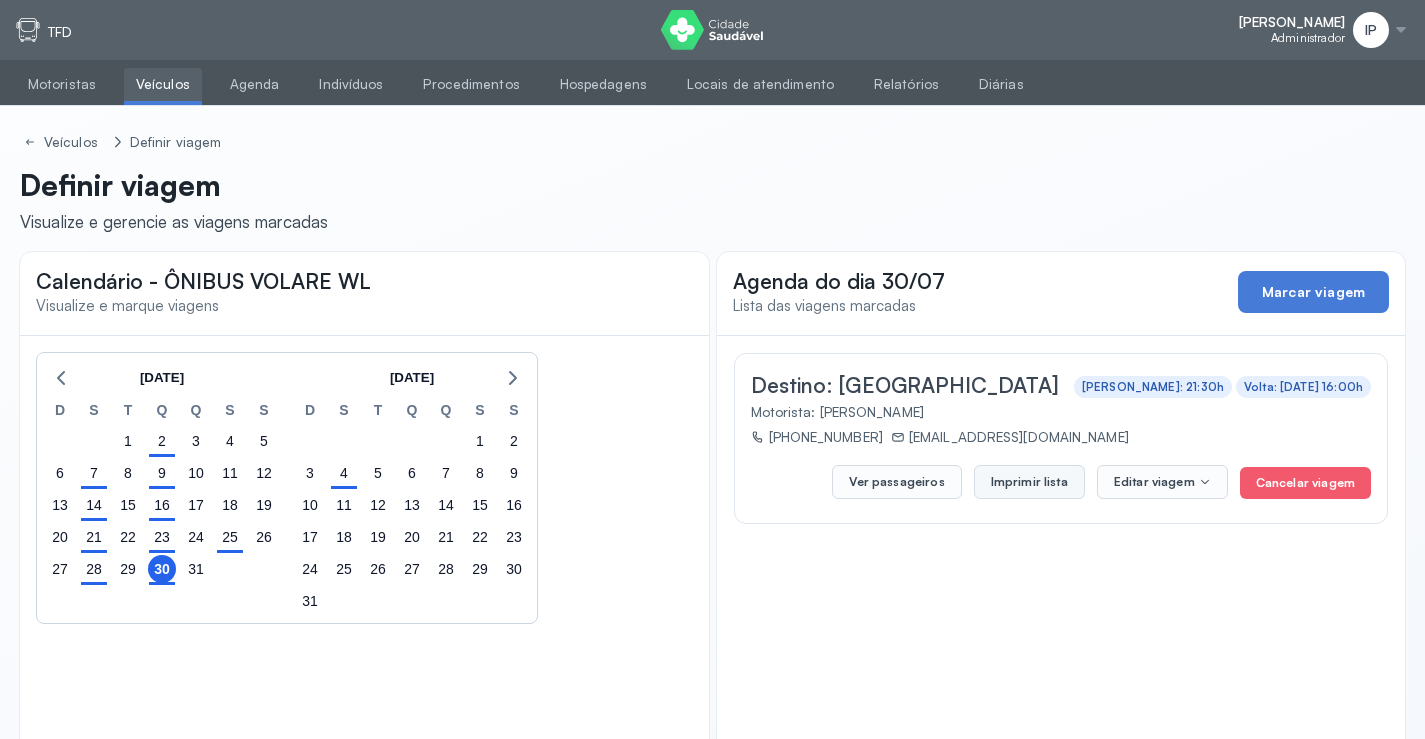 click on "Imprimir lista" at bounding box center [1029, 482] 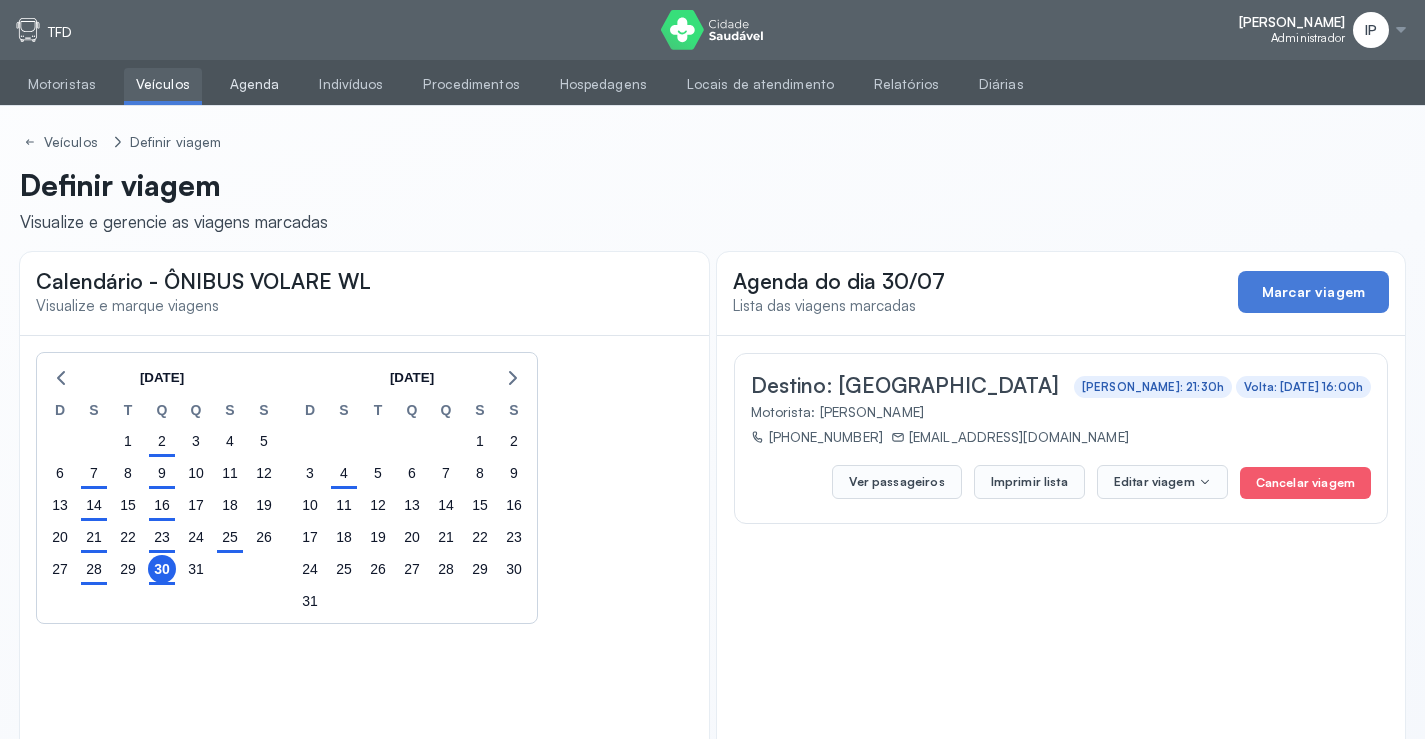 click on "Agenda" at bounding box center (255, 84) 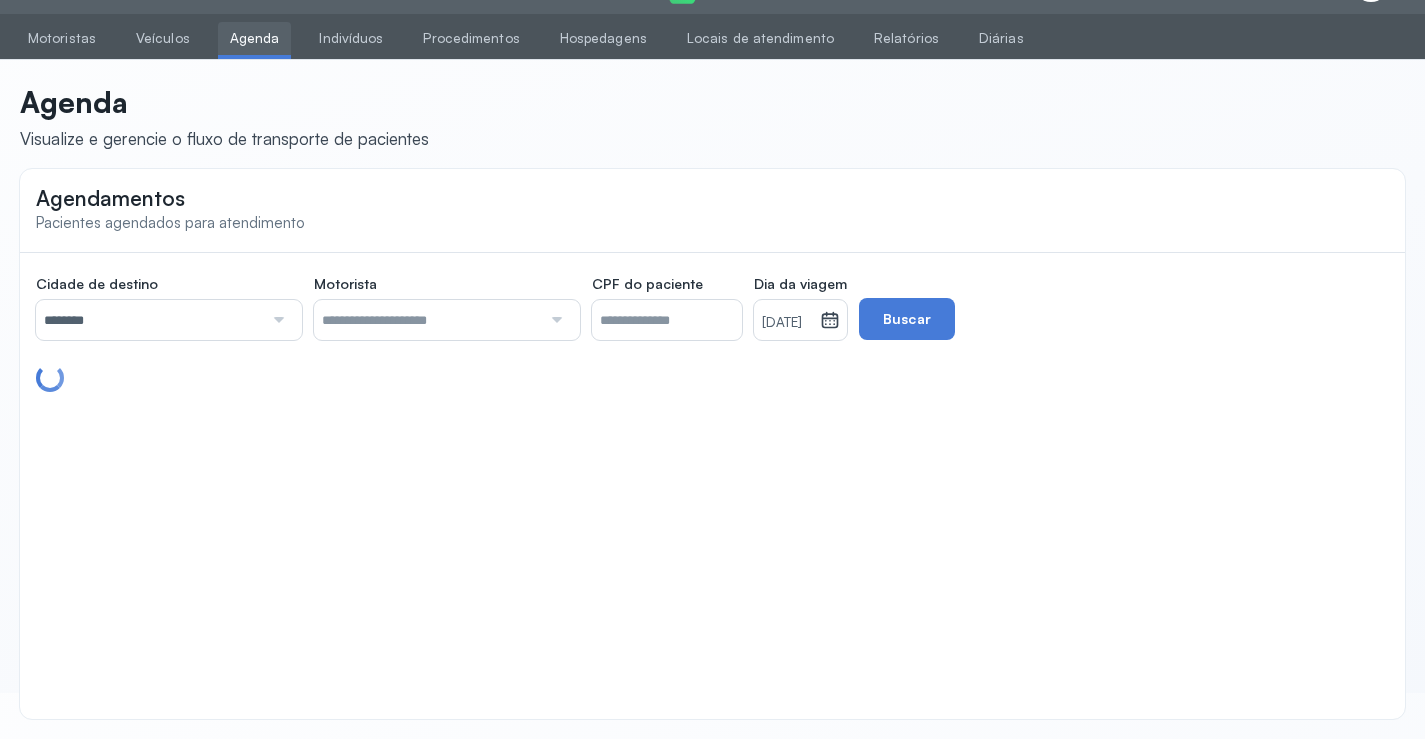 scroll, scrollTop: 200, scrollLeft: 0, axis: vertical 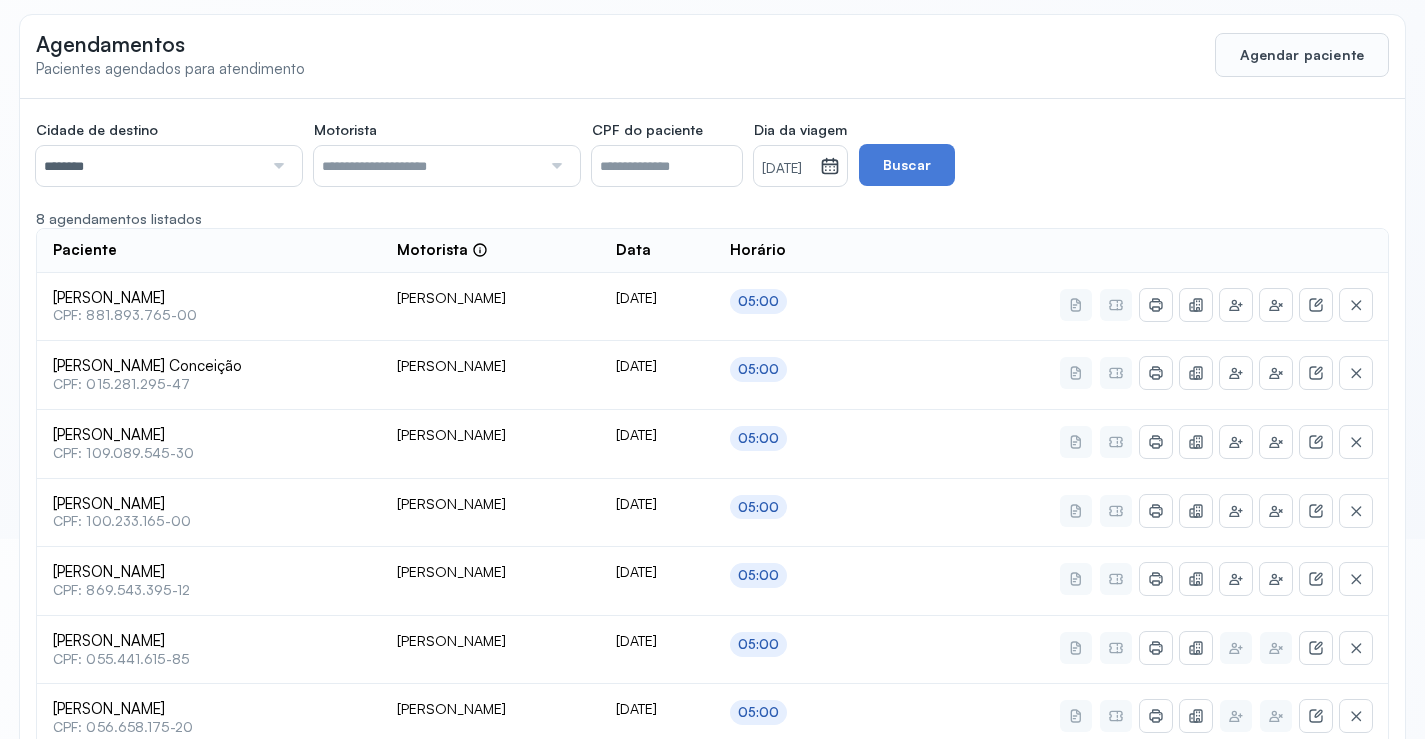 click on "********" at bounding box center (149, 166) 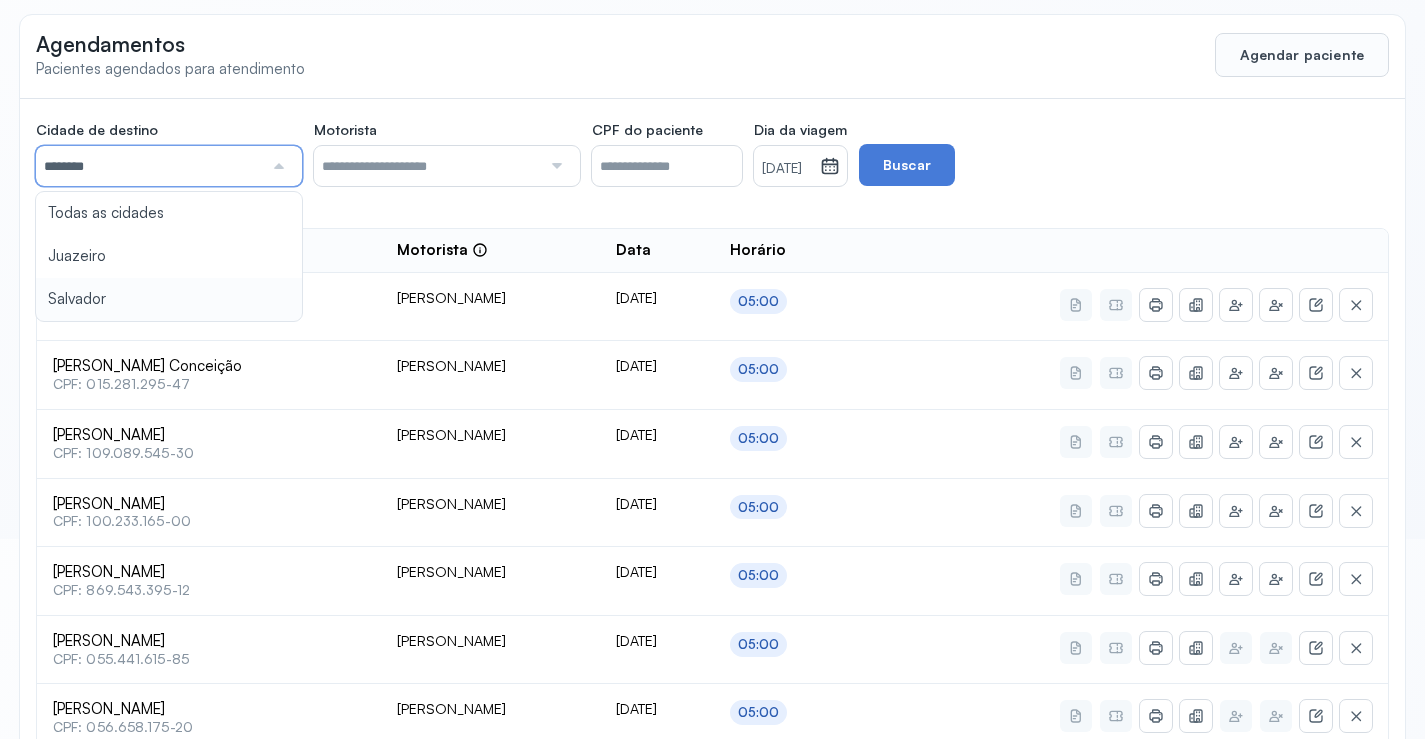 type on "********" 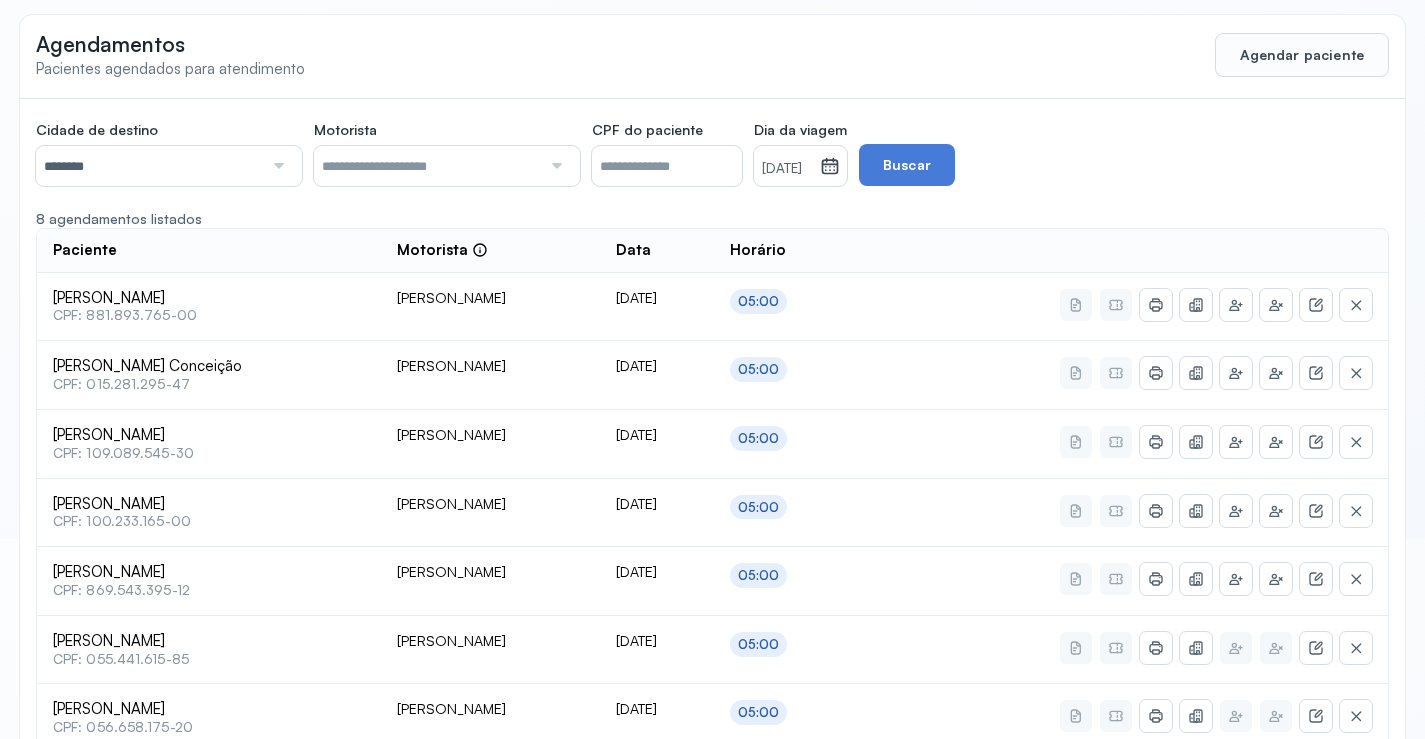 click on "Cidade de destino  ******** Todas as cidades [GEOGRAPHIC_DATA] Salvador Motorista  Todos os motoristas [PERSON_NAME] [PERSON_NAME] [PERSON_NAME] CPF do paciente  Dia da viagem  [DATE] [DATE] S T Q Q S S D 1 2 3 4 5 6 7 8 9 10 11 12 13 14 15 16 17 18 19 20 21 22 23 24 25 26 27 28 29 30 [DATE][PERSON_NAME] mar abr maio jun [DATE] ago set out nov [DATE] 2019 2020 2021 2022 2023 2024 2025 2026 2027 2028 2029  Buscar  8 agendamentos listados Paciente  Motorista  Data [PERSON_NAME]  CPF: 881.893.765-00 [PERSON_NAME] [DATE] 05:00 [PERSON_NAME] Conceição  CPF: 015.281.295-47 [PERSON_NAME] da Silva [DATE] 05:00 [PERSON_NAME]  CPF: 109.089.545-30 [PERSON_NAME] [DATE] 05:00 [PERSON_NAME]  CPF: 100.233.165-00 [PERSON_NAME] [DATE] 05:00 [PERSON_NAME]  CPF: 869.543.395-12 [PERSON_NAME] [DATE] 05:00" 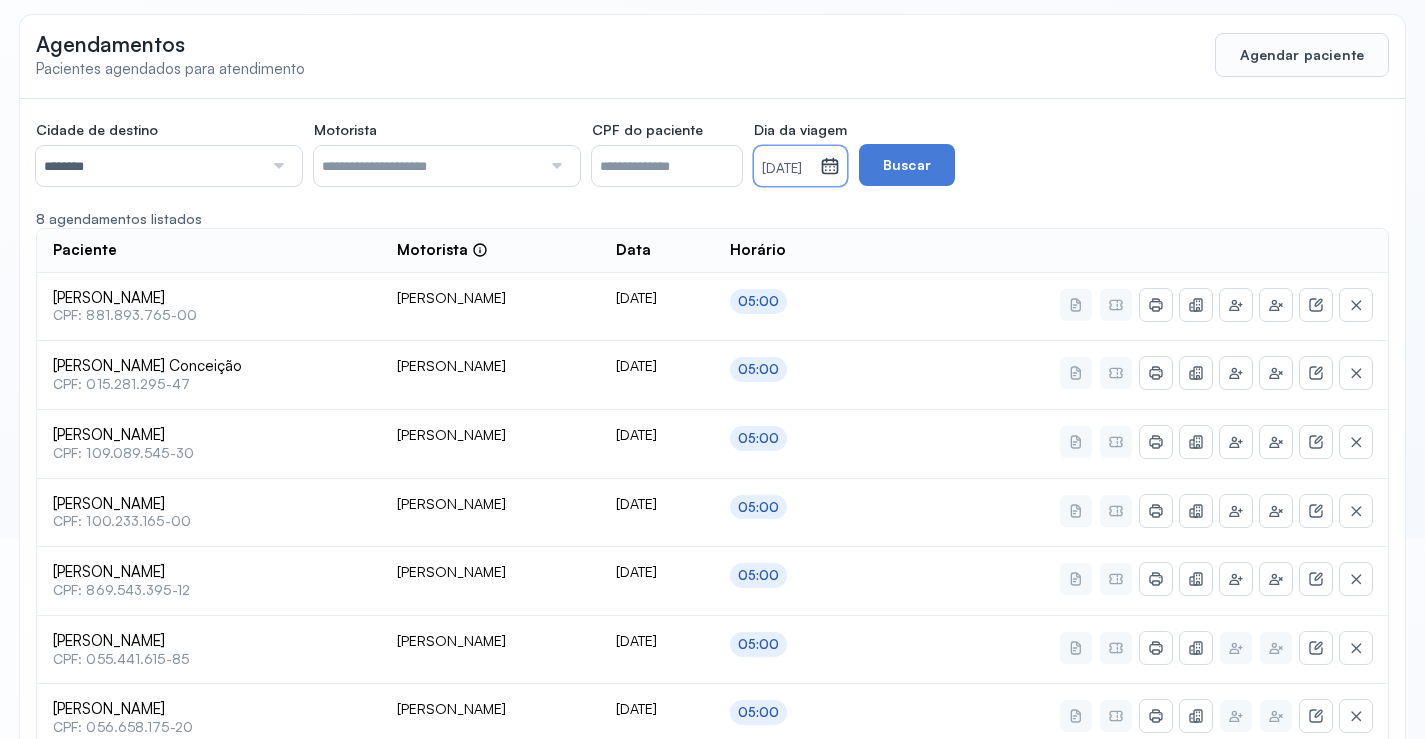 click on "[DATE]" at bounding box center [787, 169] 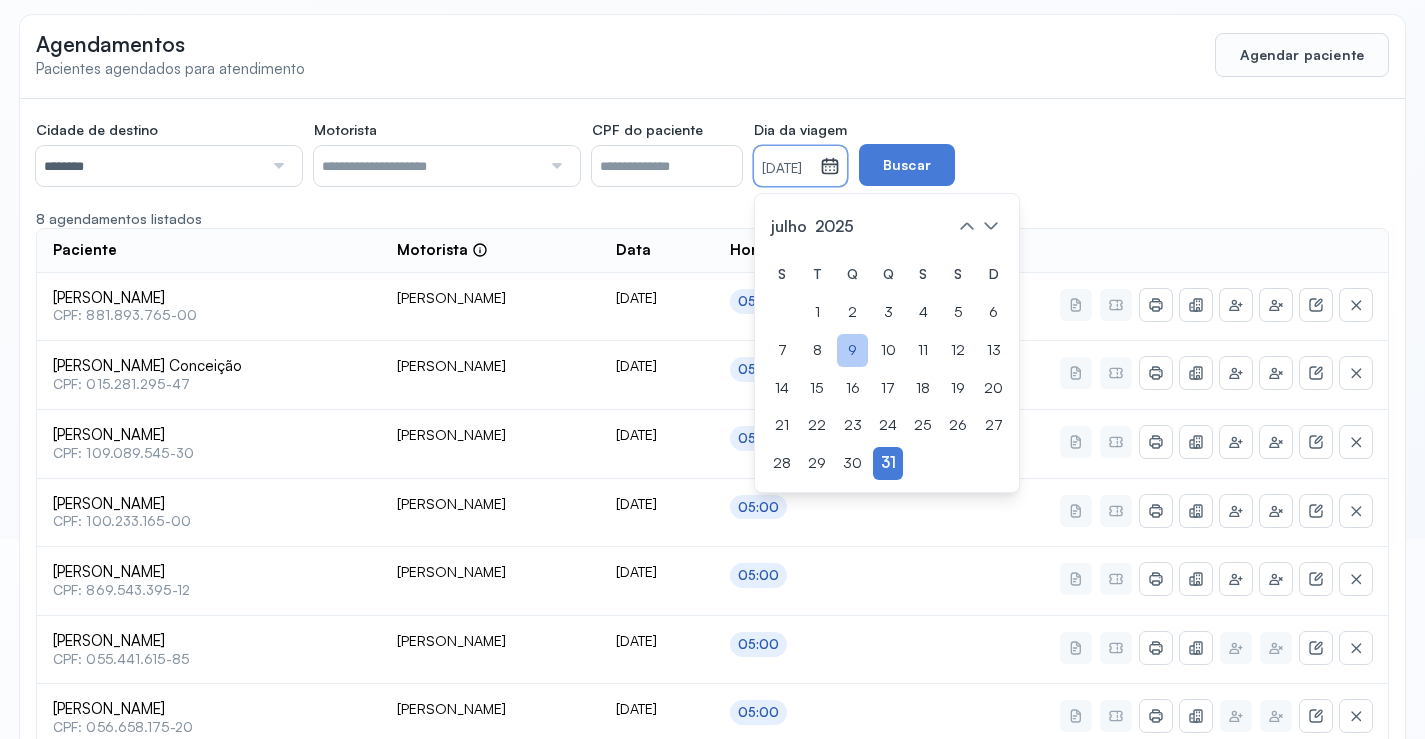 drag, startPoint x: 882, startPoint y: 460, endPoint x: 896, endPoint y: 351, distance: 109.89541 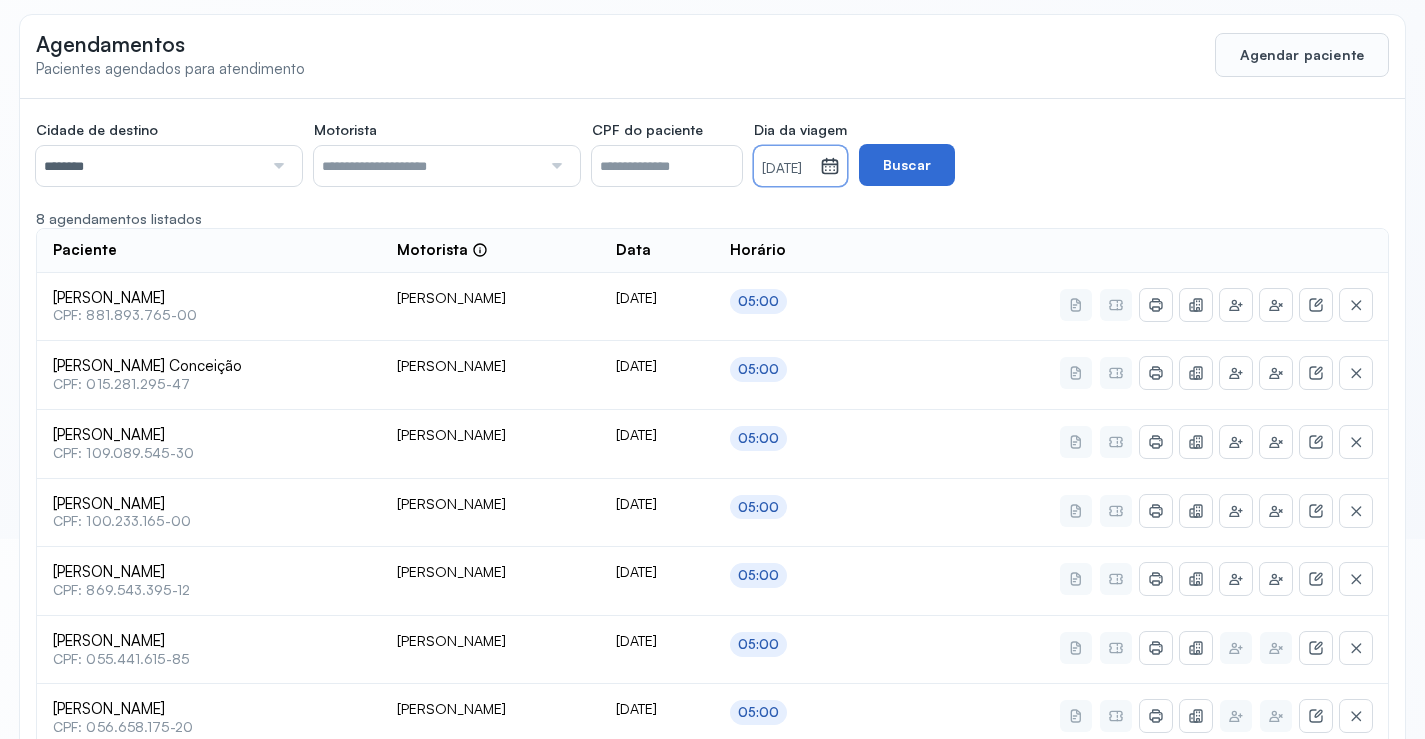 click on "Buscar" at bounding box center (907, 165) 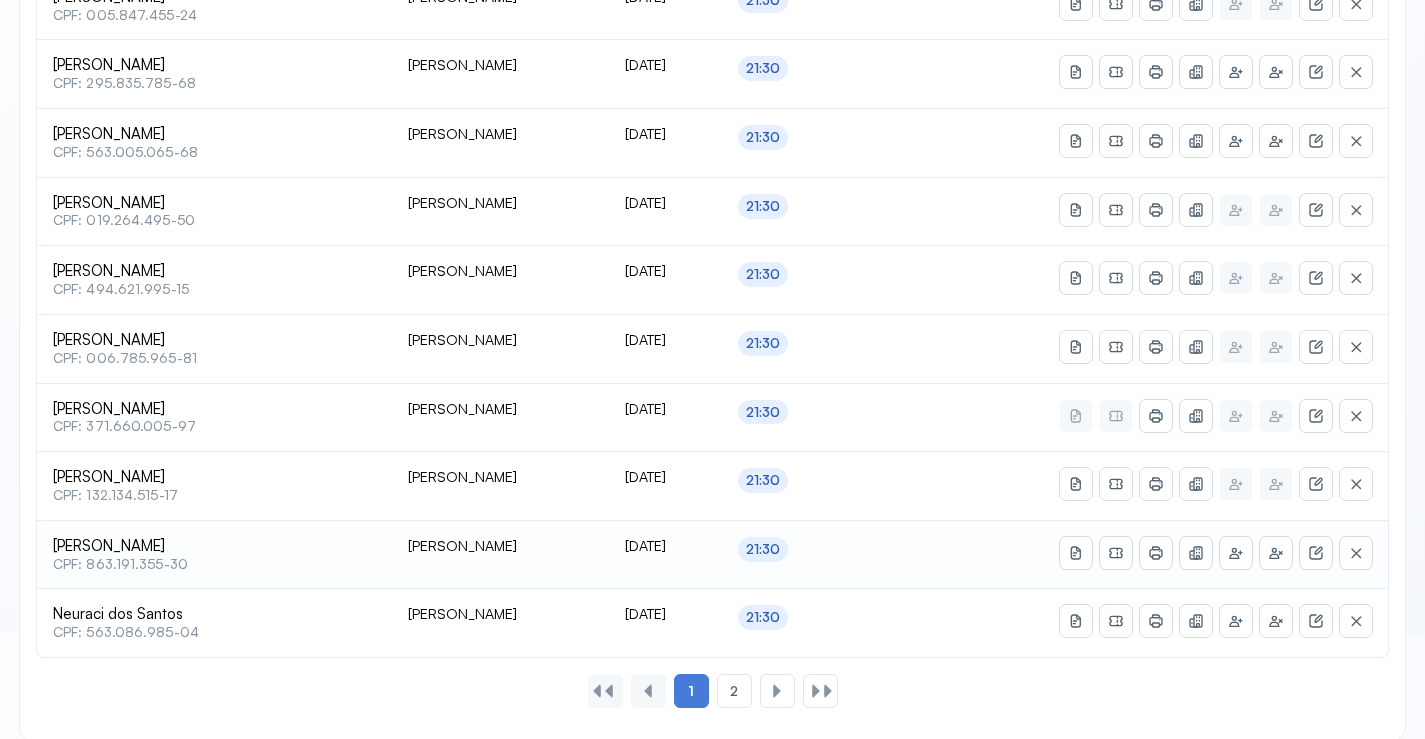 scroll, scrollTop: 865, scrollLeft: 0, axis: vertical 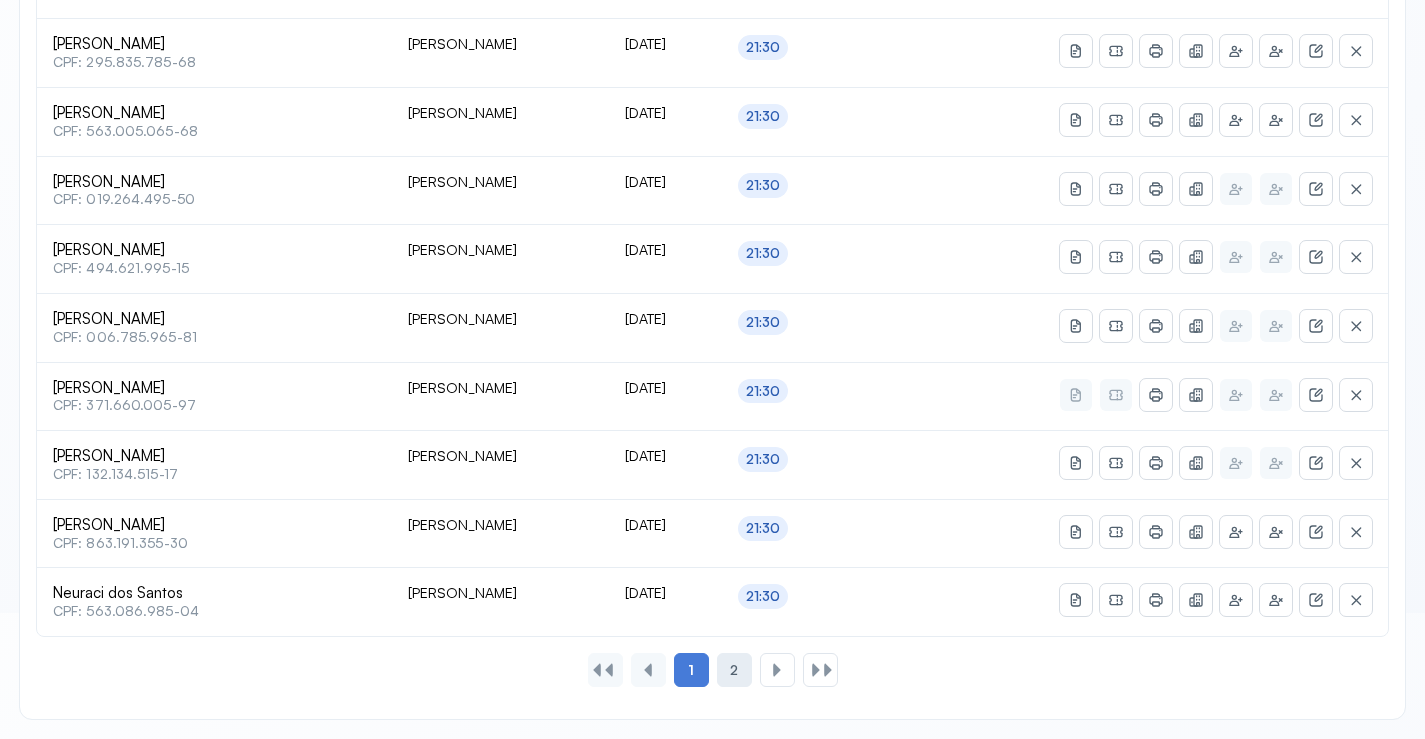 click on "2" at bounding box center [734, 670] 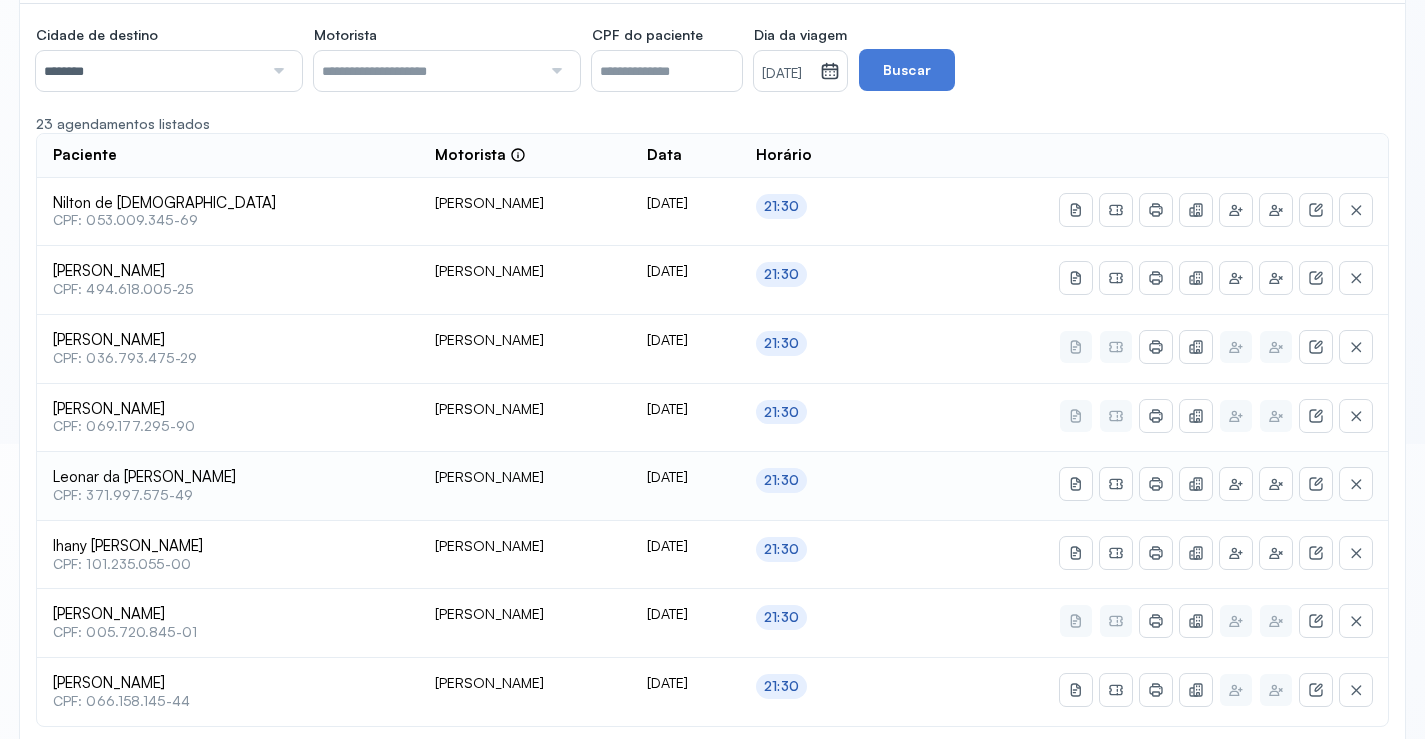 scroll, scrollTop: 300, scrollLeft: 0, axis: vertical 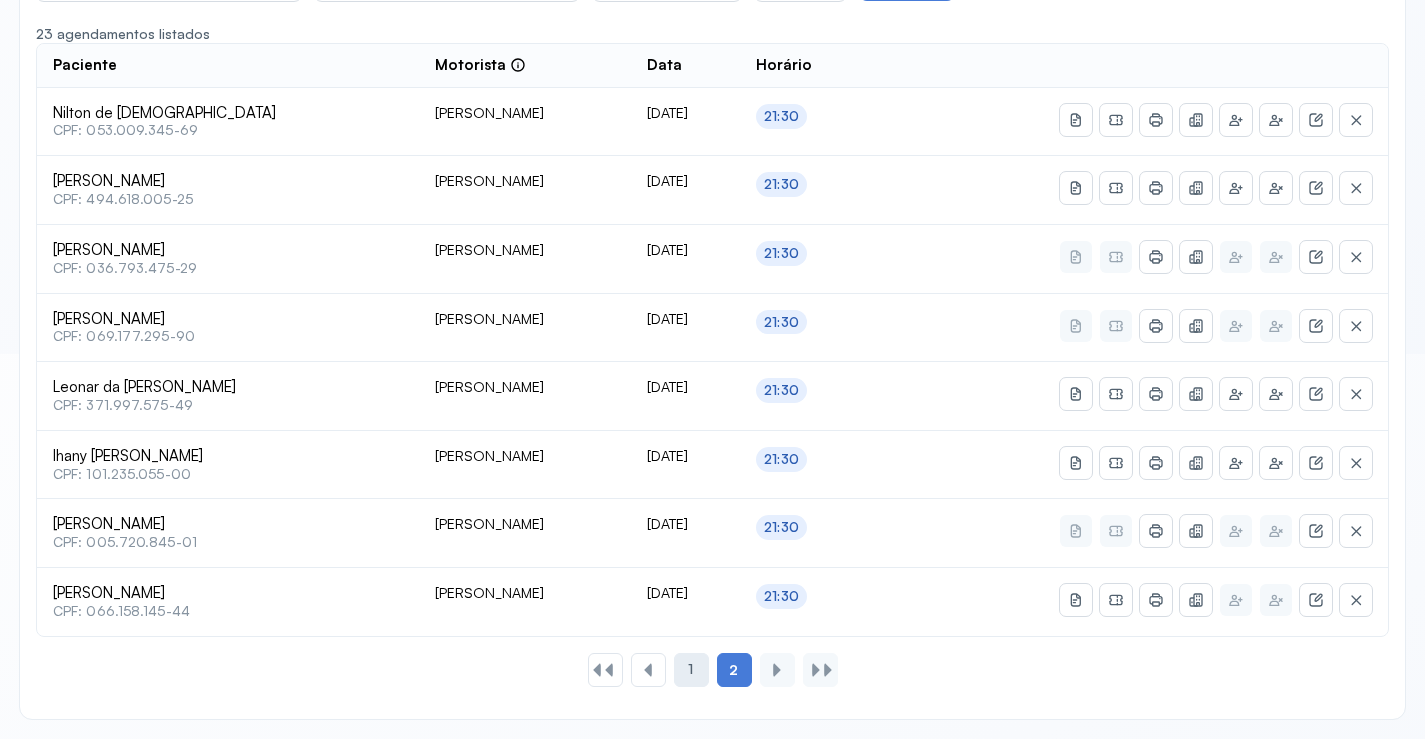 click on "1" 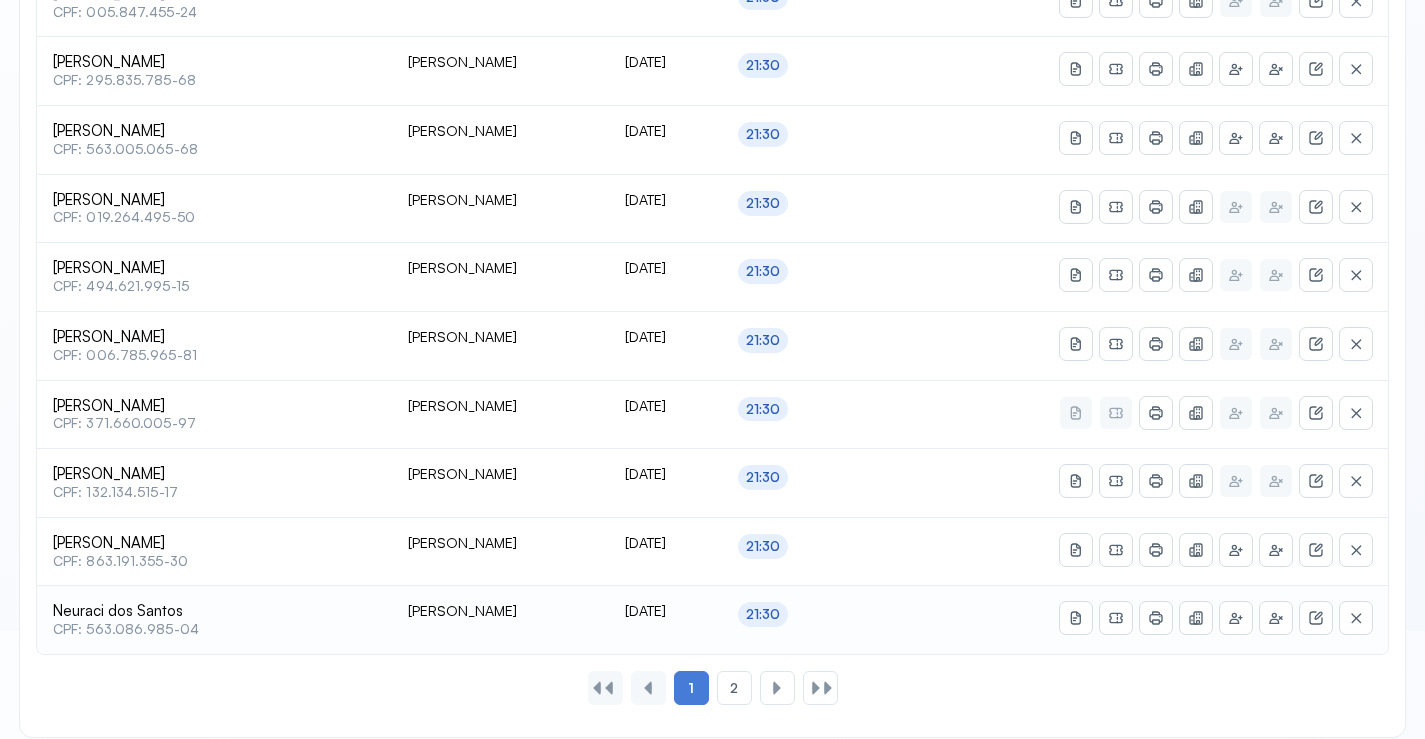 scroll, scrollTop: 865, scrollLeft: 0, axis: vertical 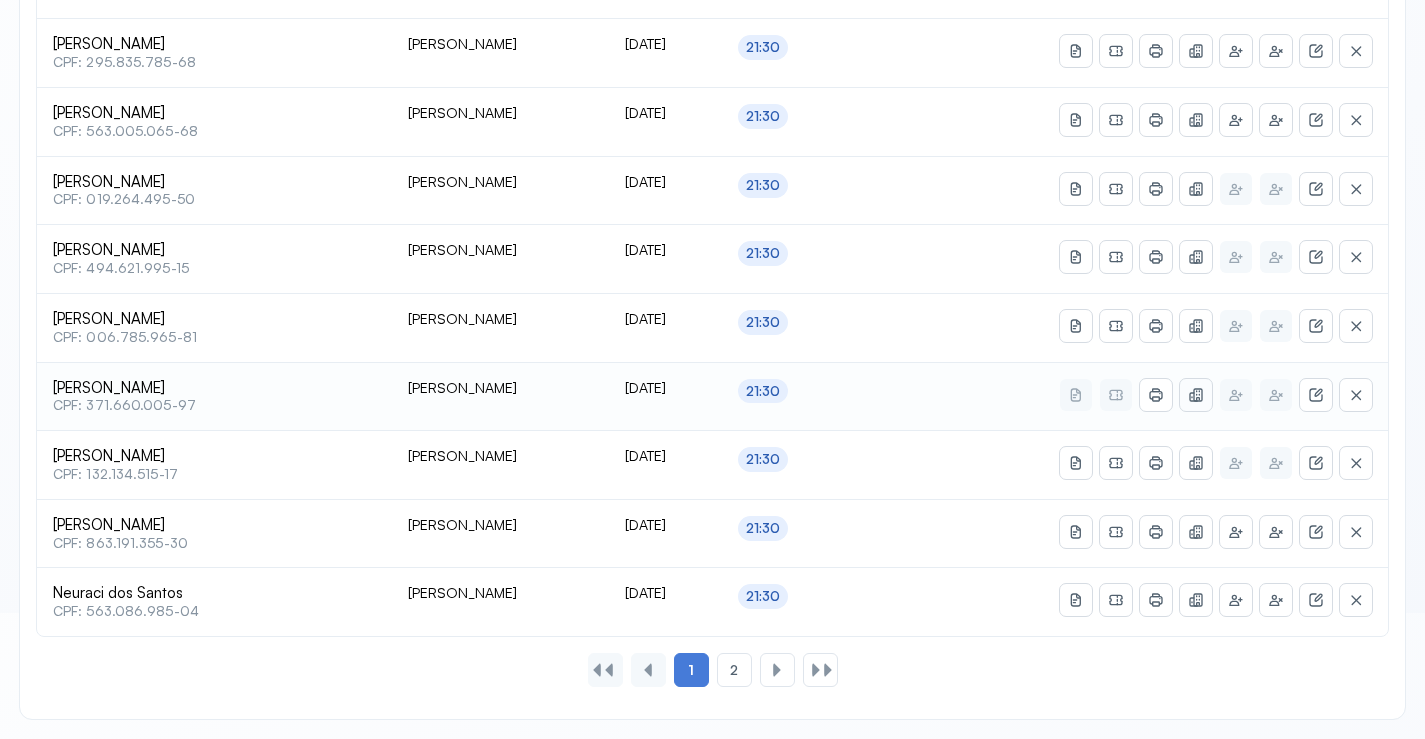 click 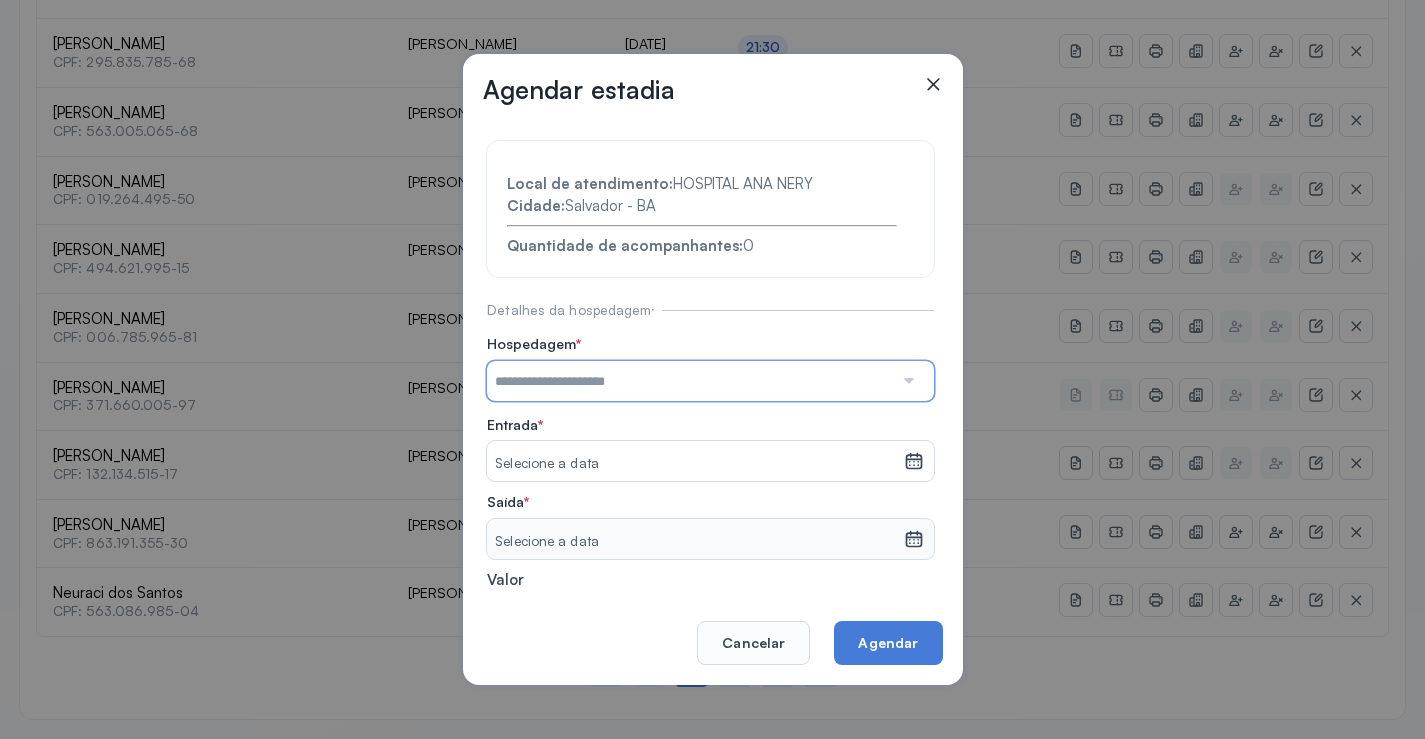 click at bounding box center [690, 381] 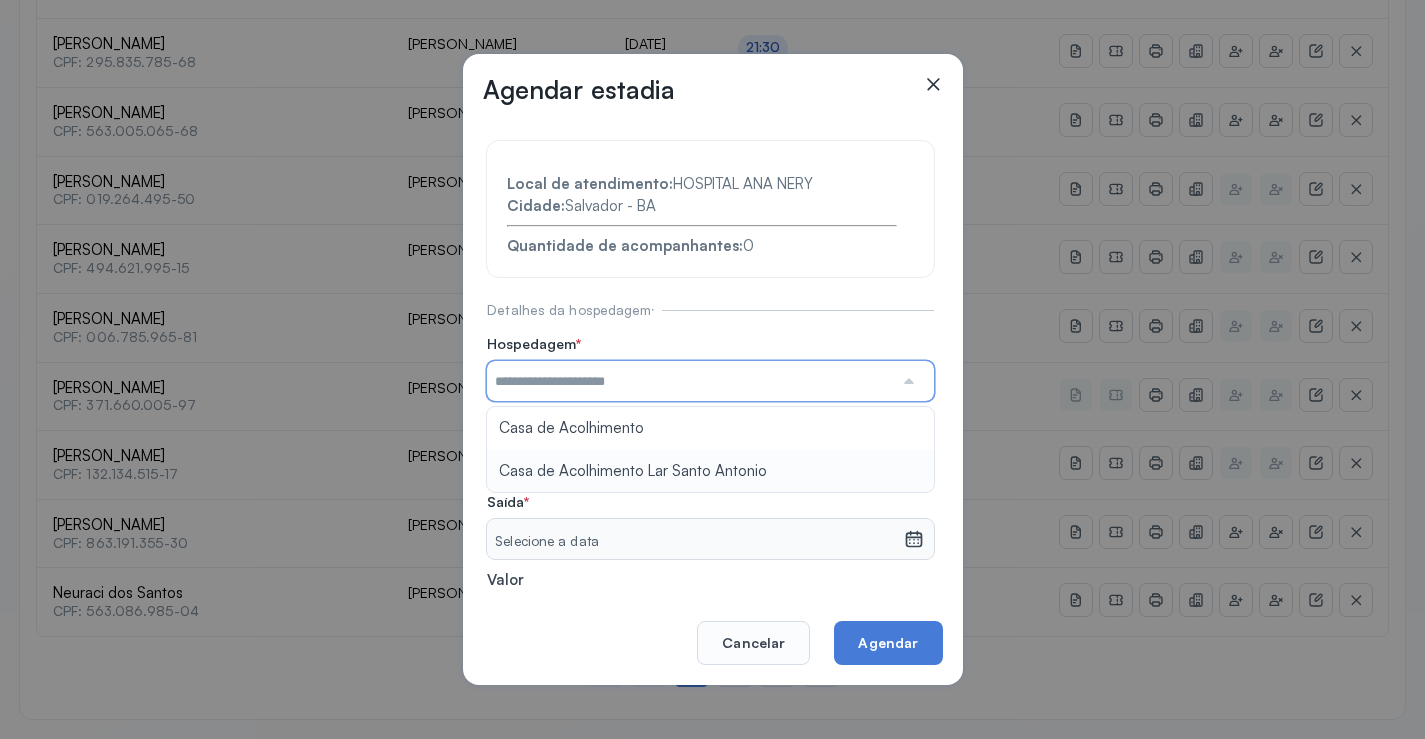 type on "**********" 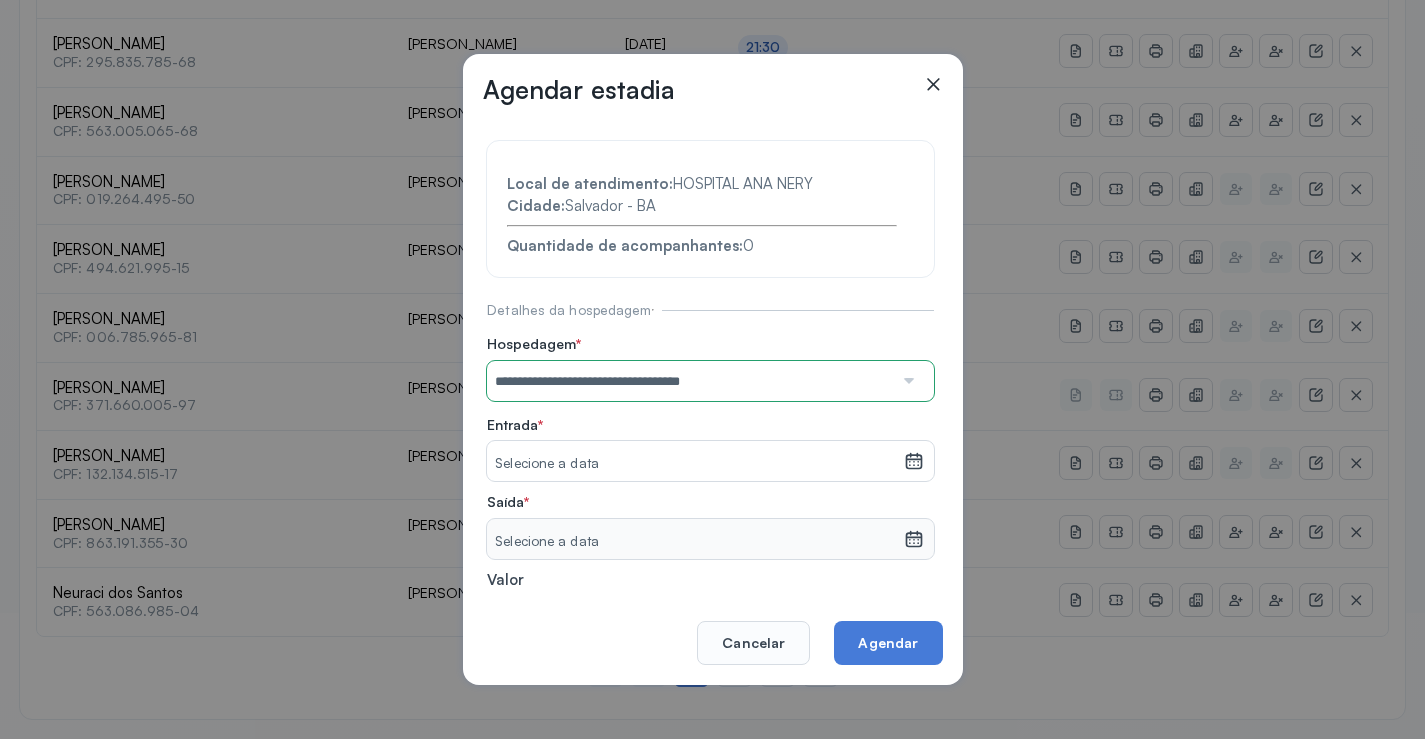 click on "**********" at bounding box center (710, 436) 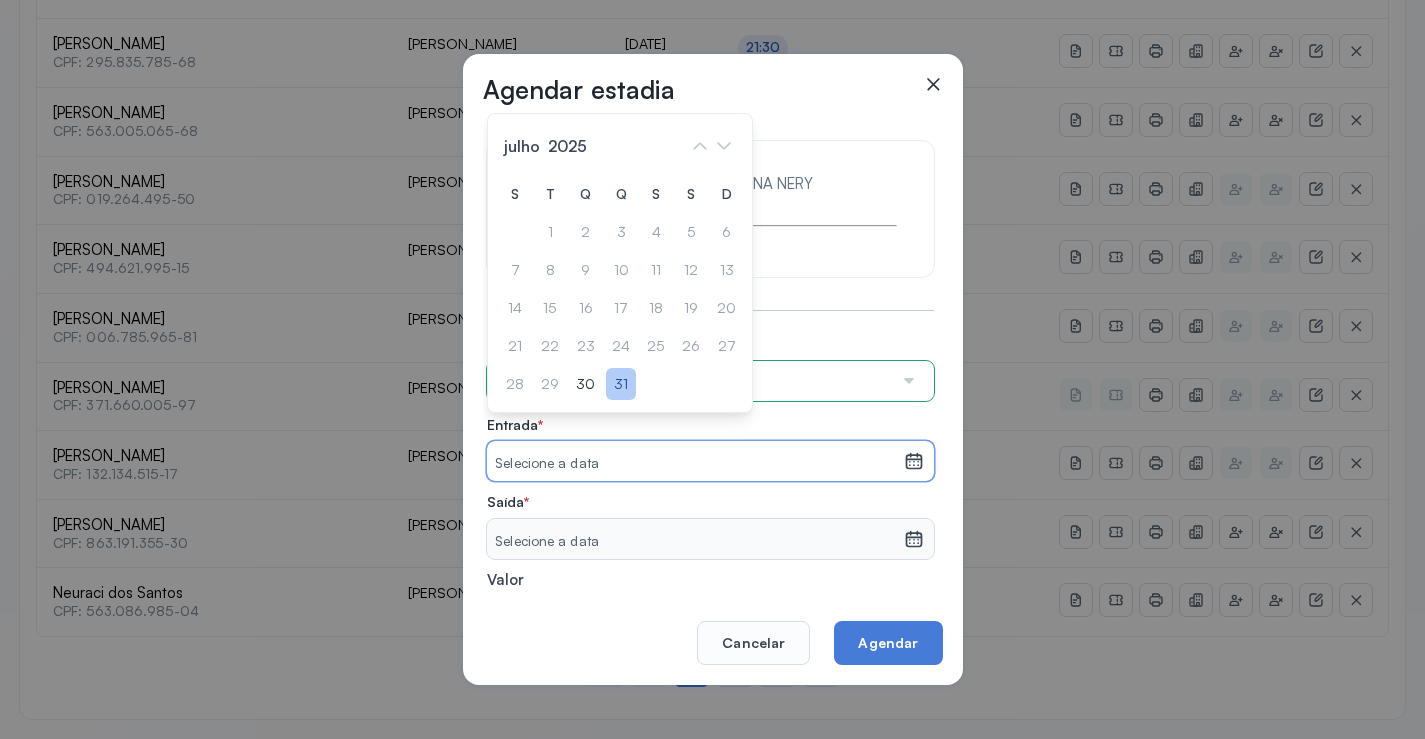 click on "31" 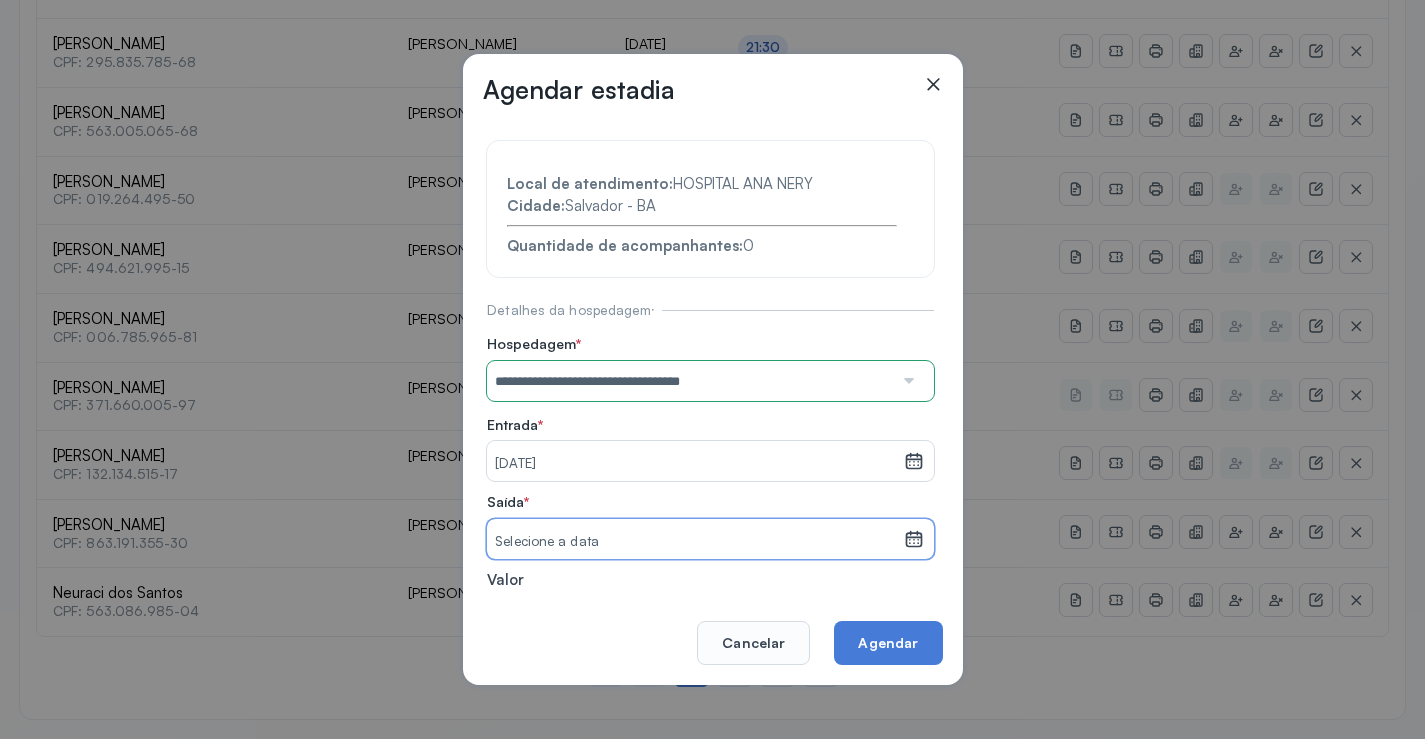 click on "Selecione a data" at bounding box center [695, 539] 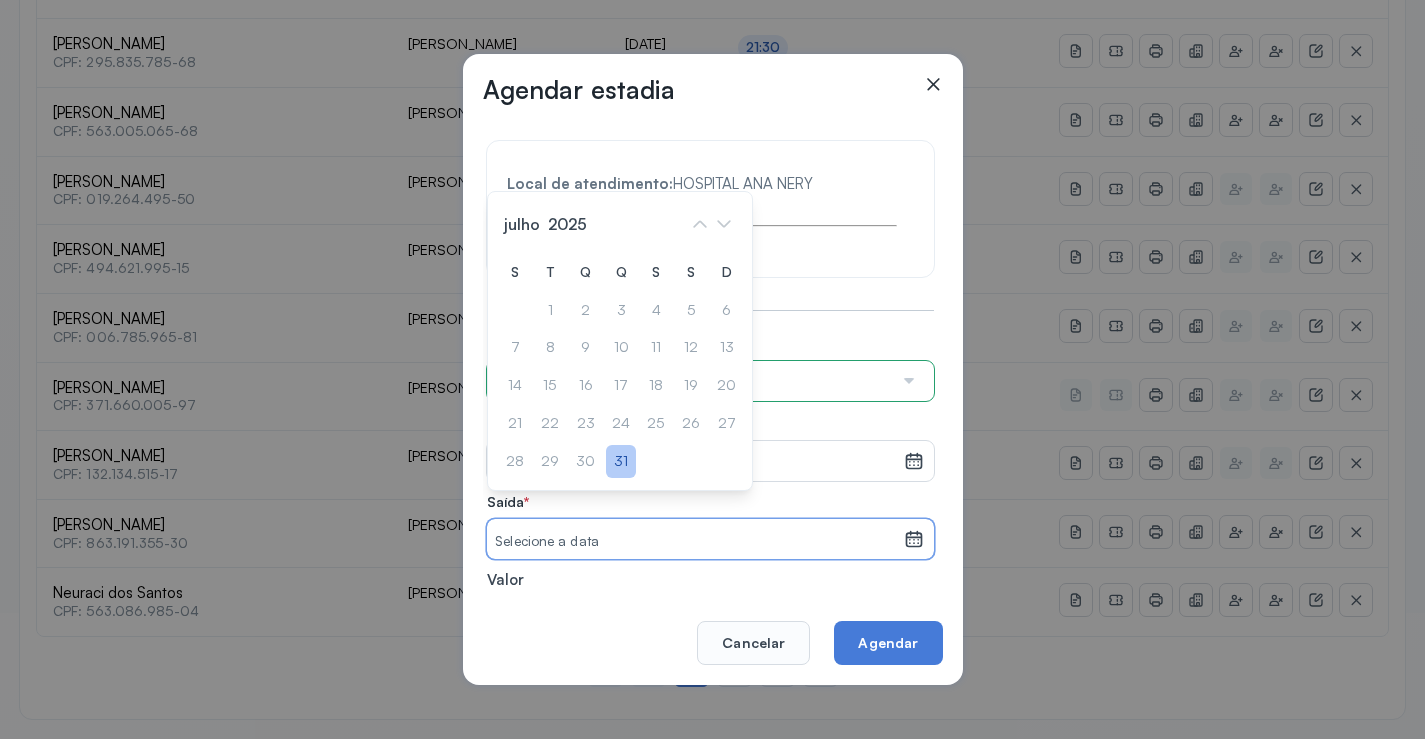 click on "31" 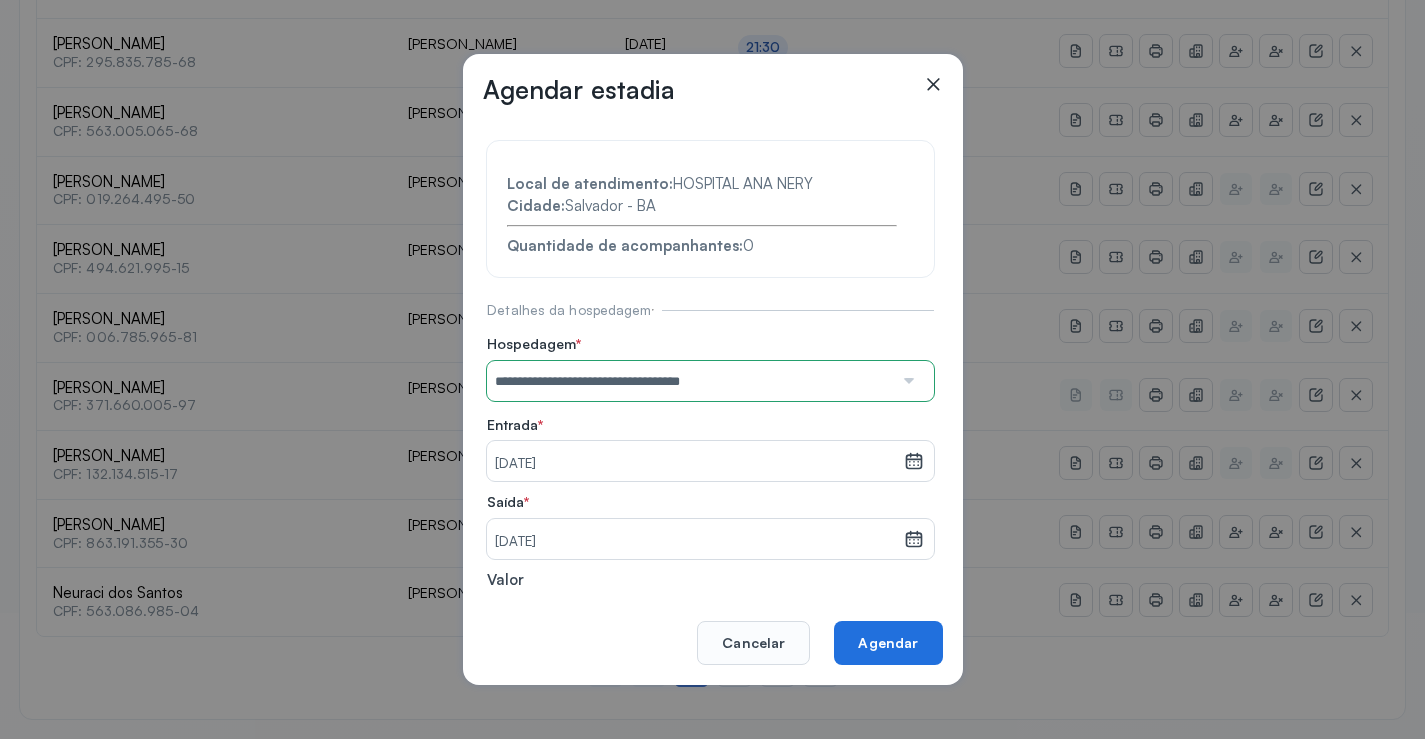 click on "Agendar" 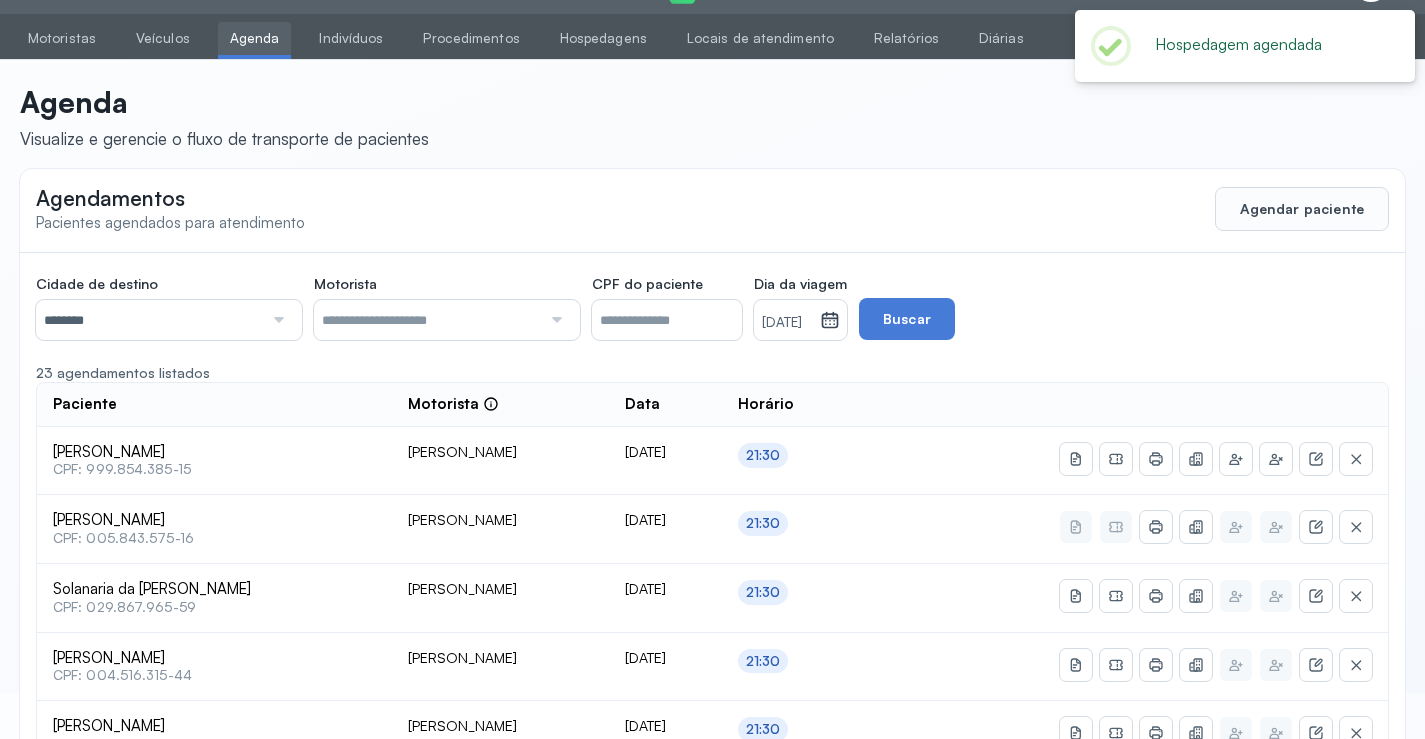 scroll, scrollTop: 865, scrollLeft: 0, axis: vertical 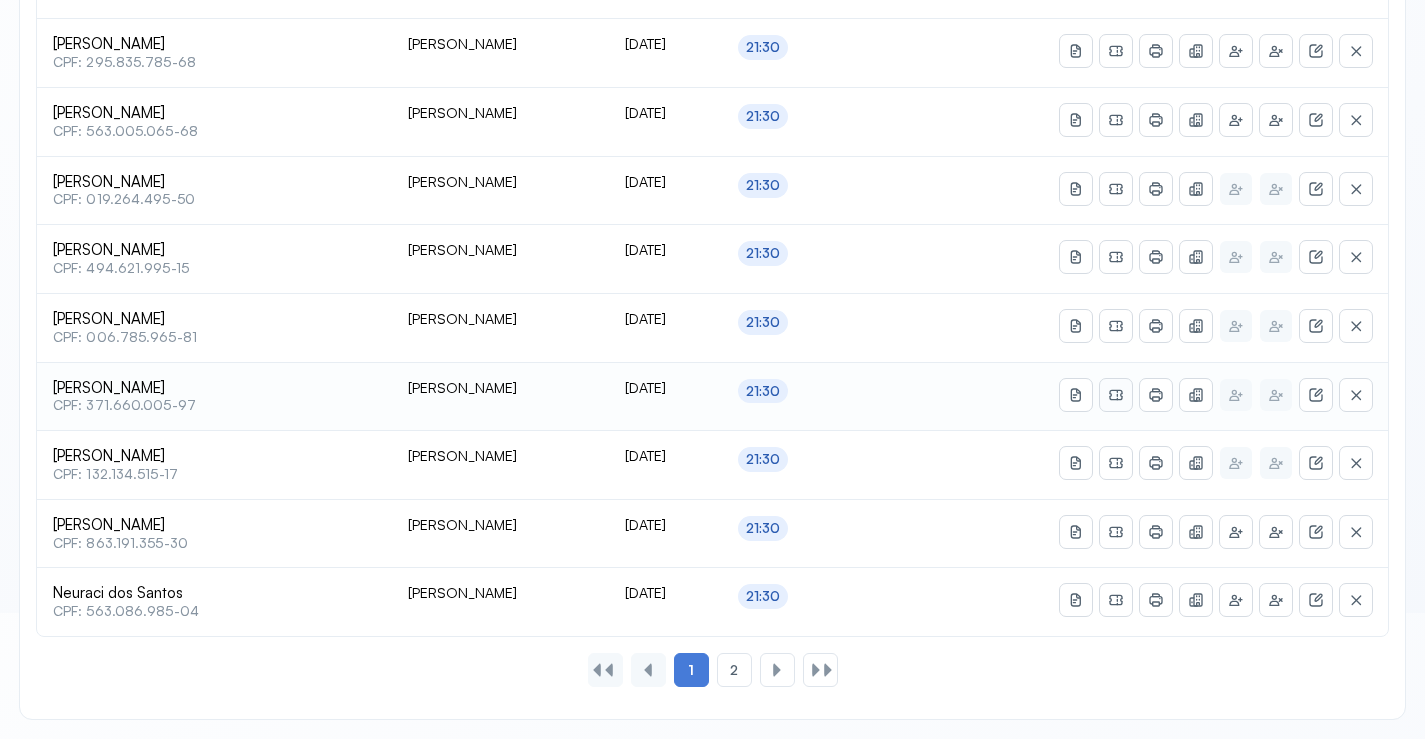 click 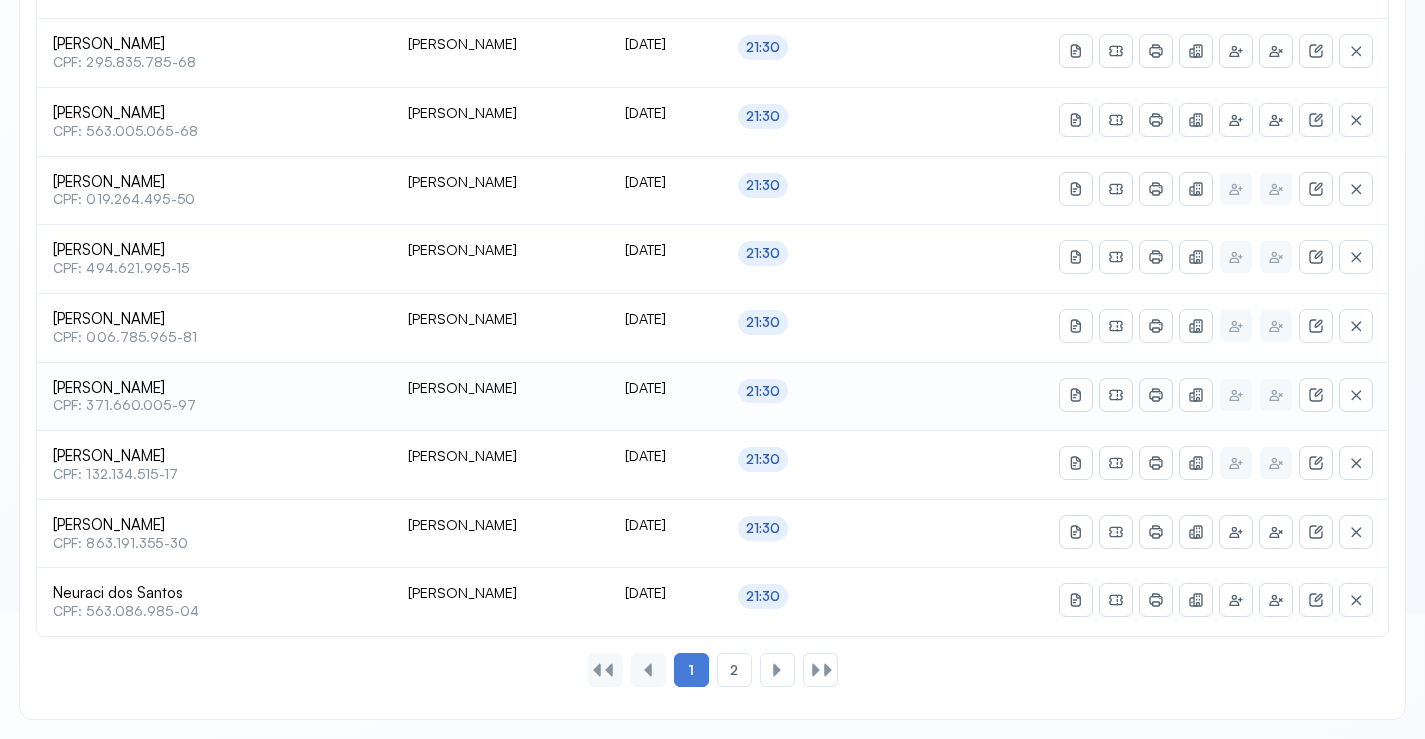 click 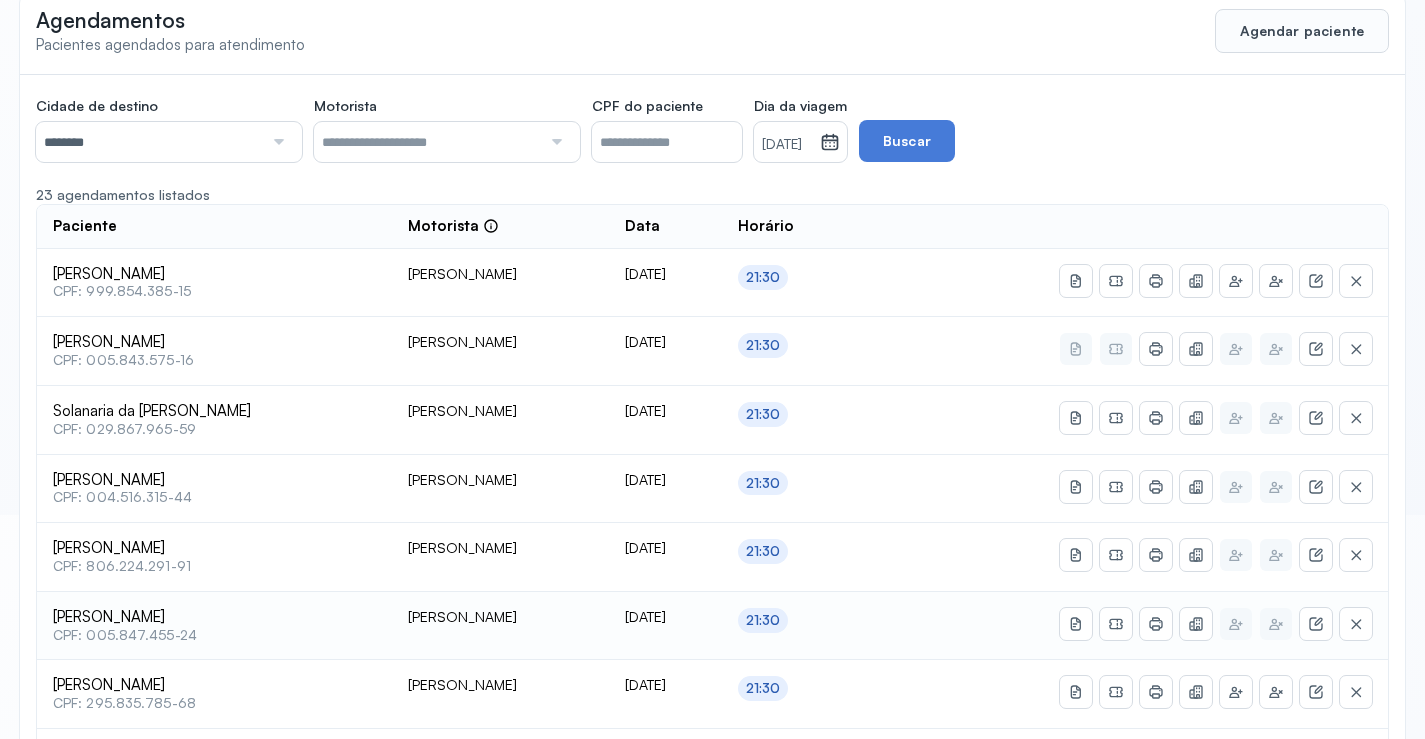 scroll, scrollTop: 165, scrollLeft: 0, axis: vertical 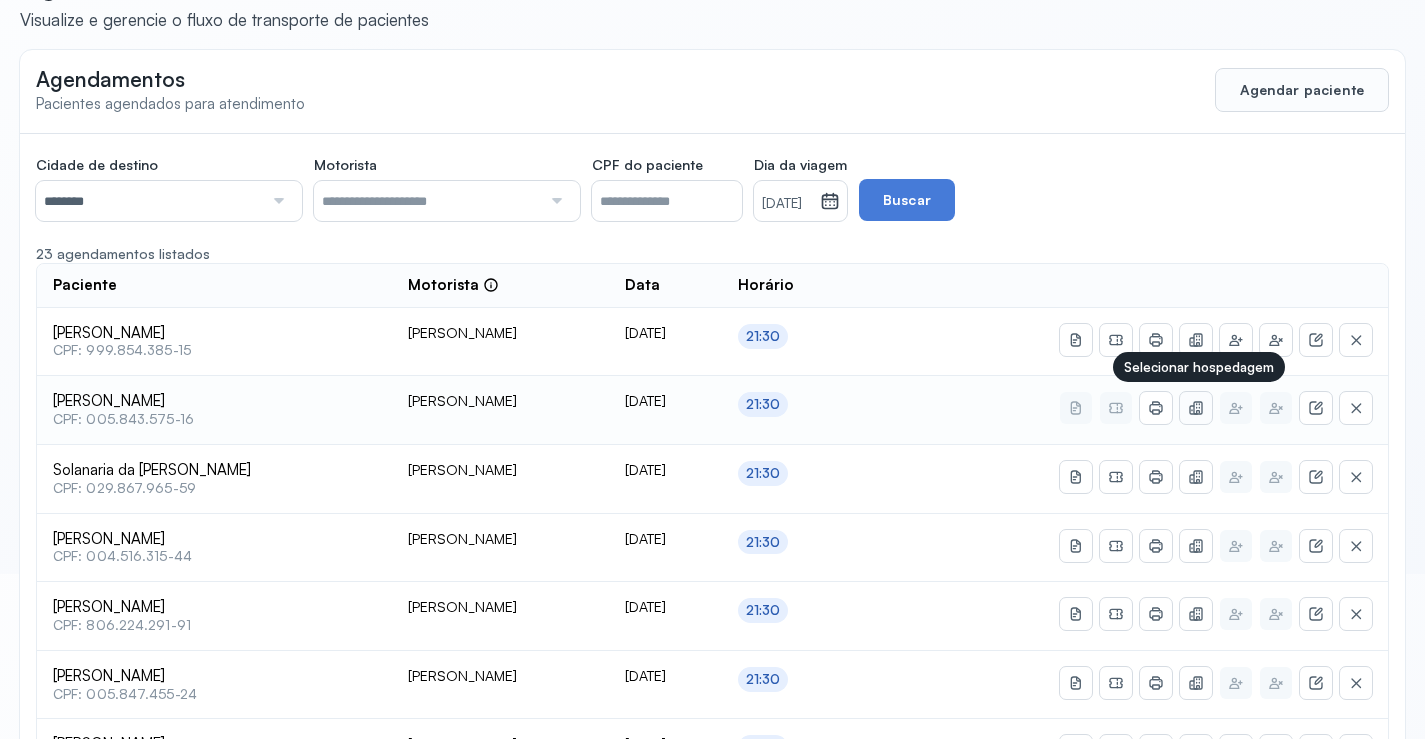 click 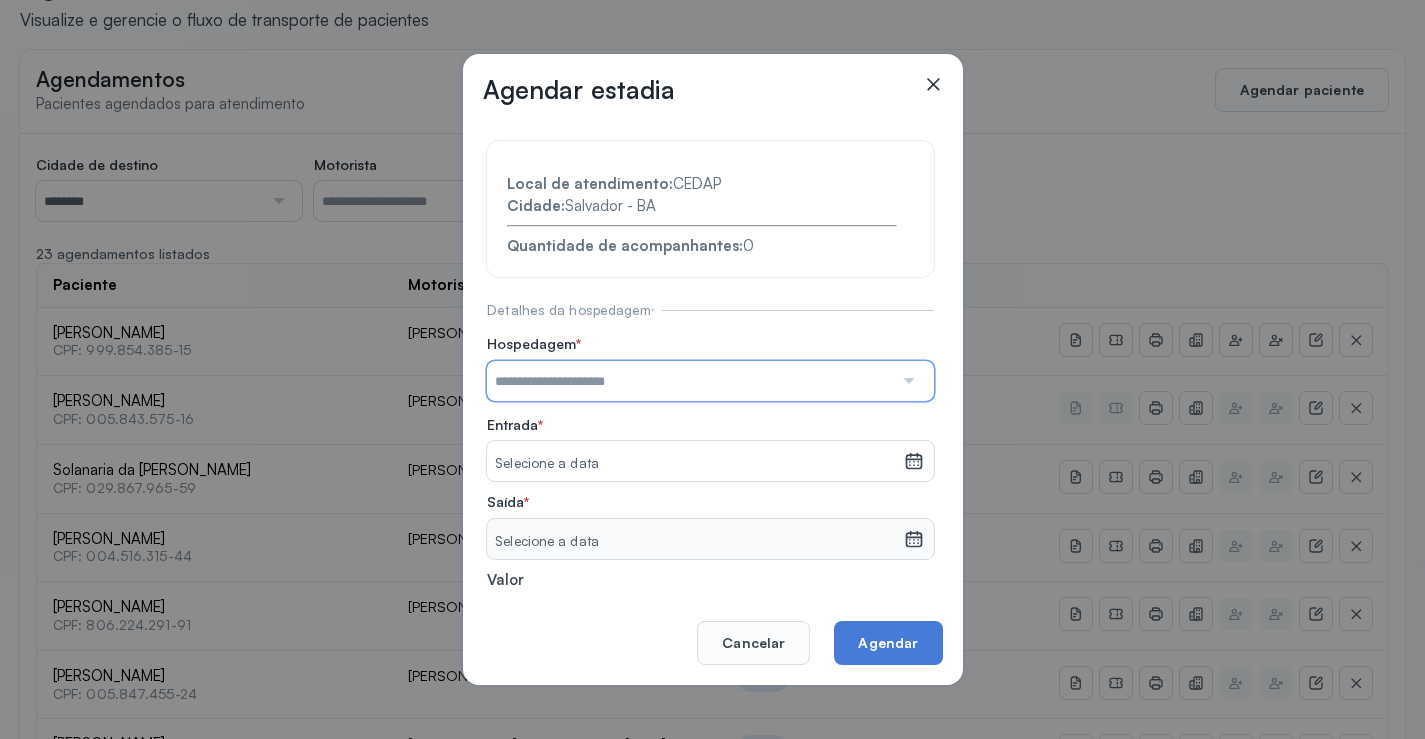 click at bounding box center (690, 381) 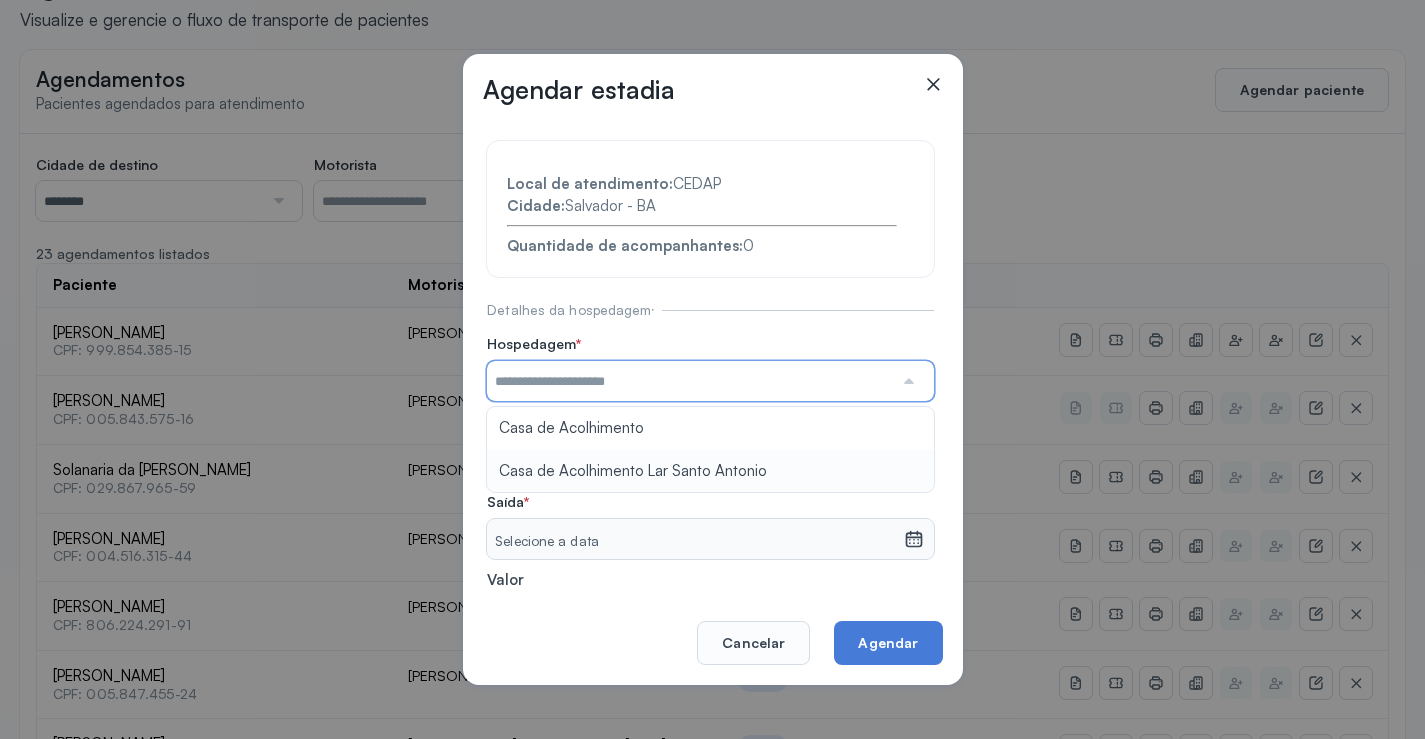 type on "**********" 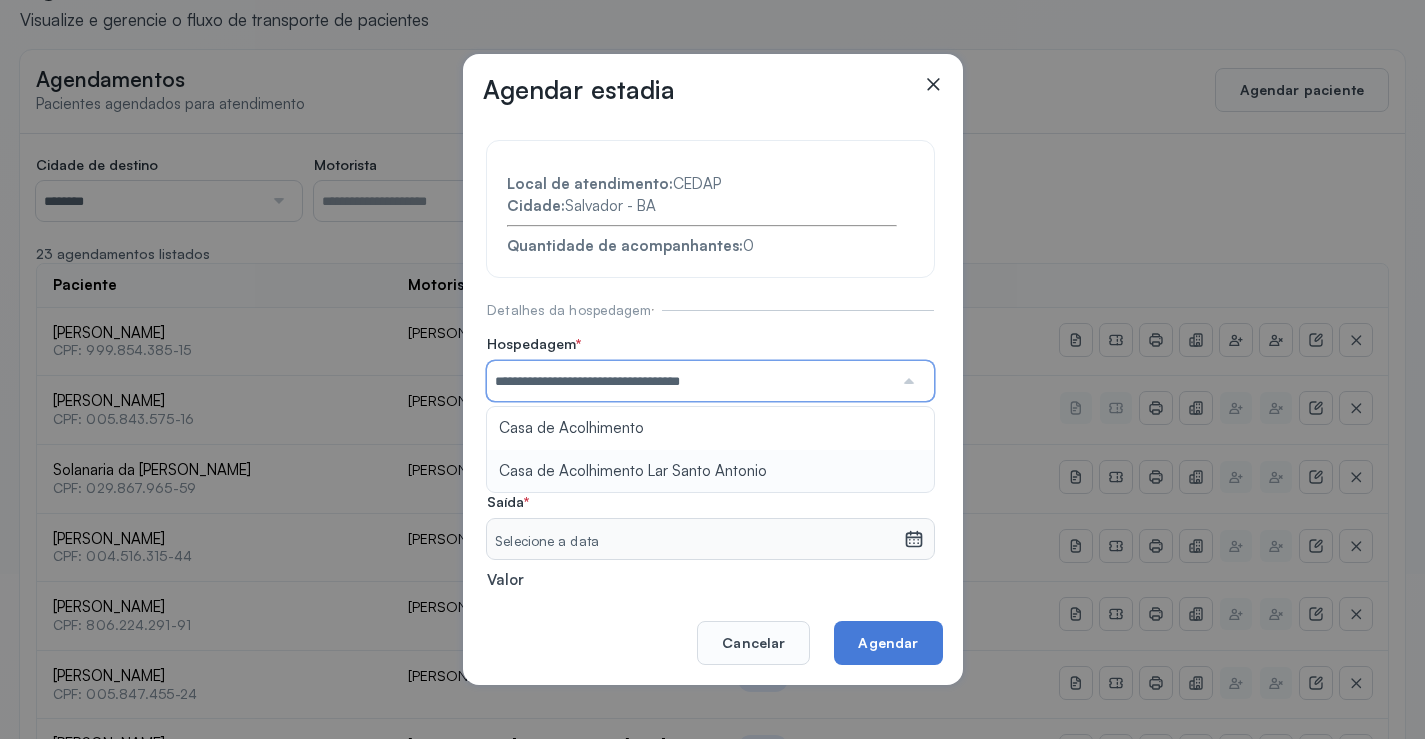 click on "**********" at bounding box center (710, 436) 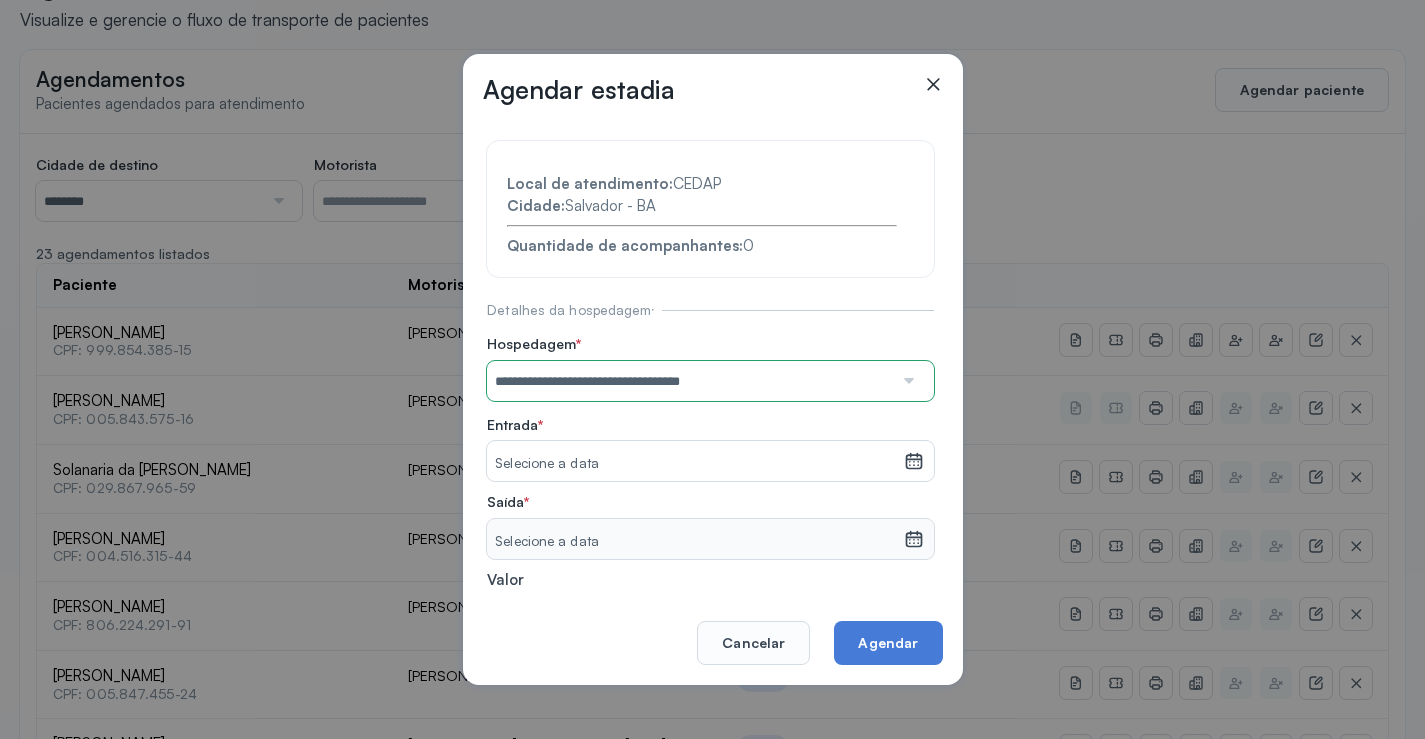 click on "Selecione a data" at bounding box center (695, 464) 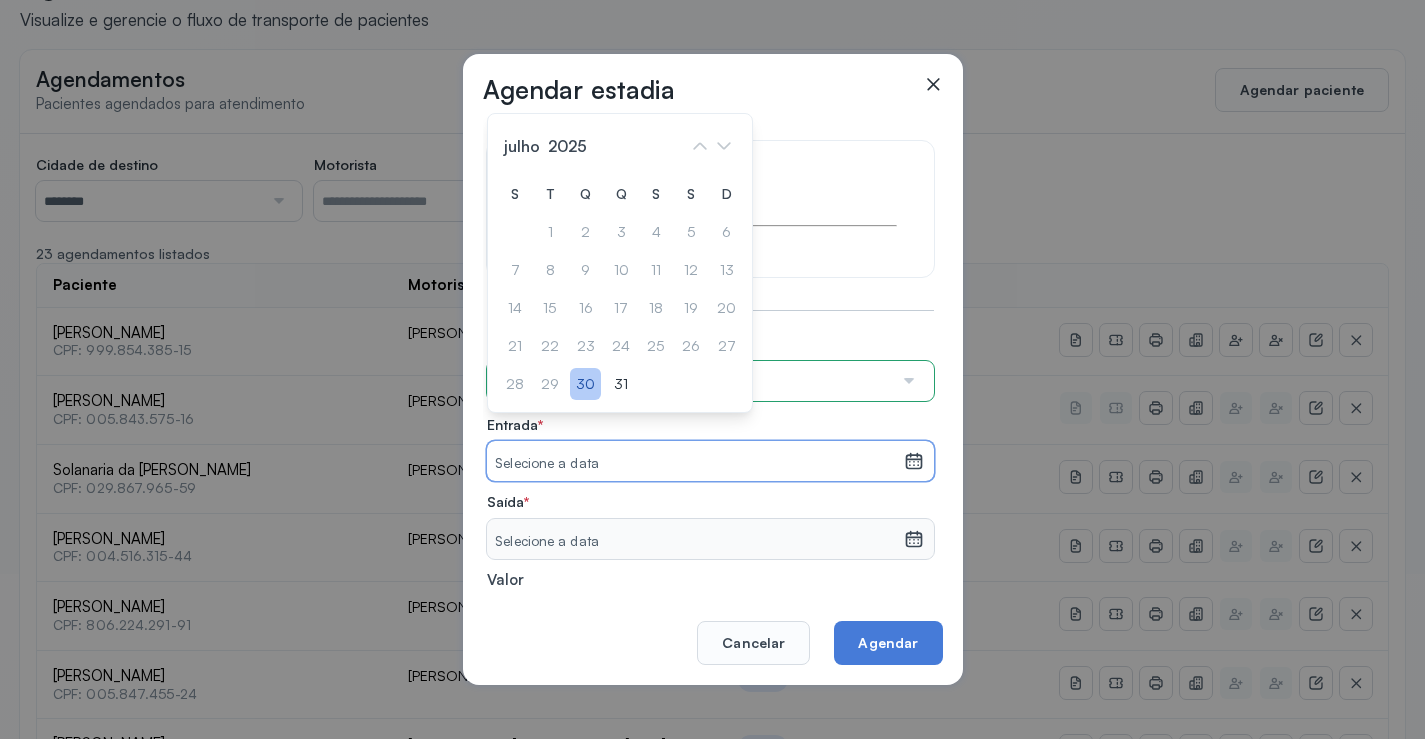click on "30" 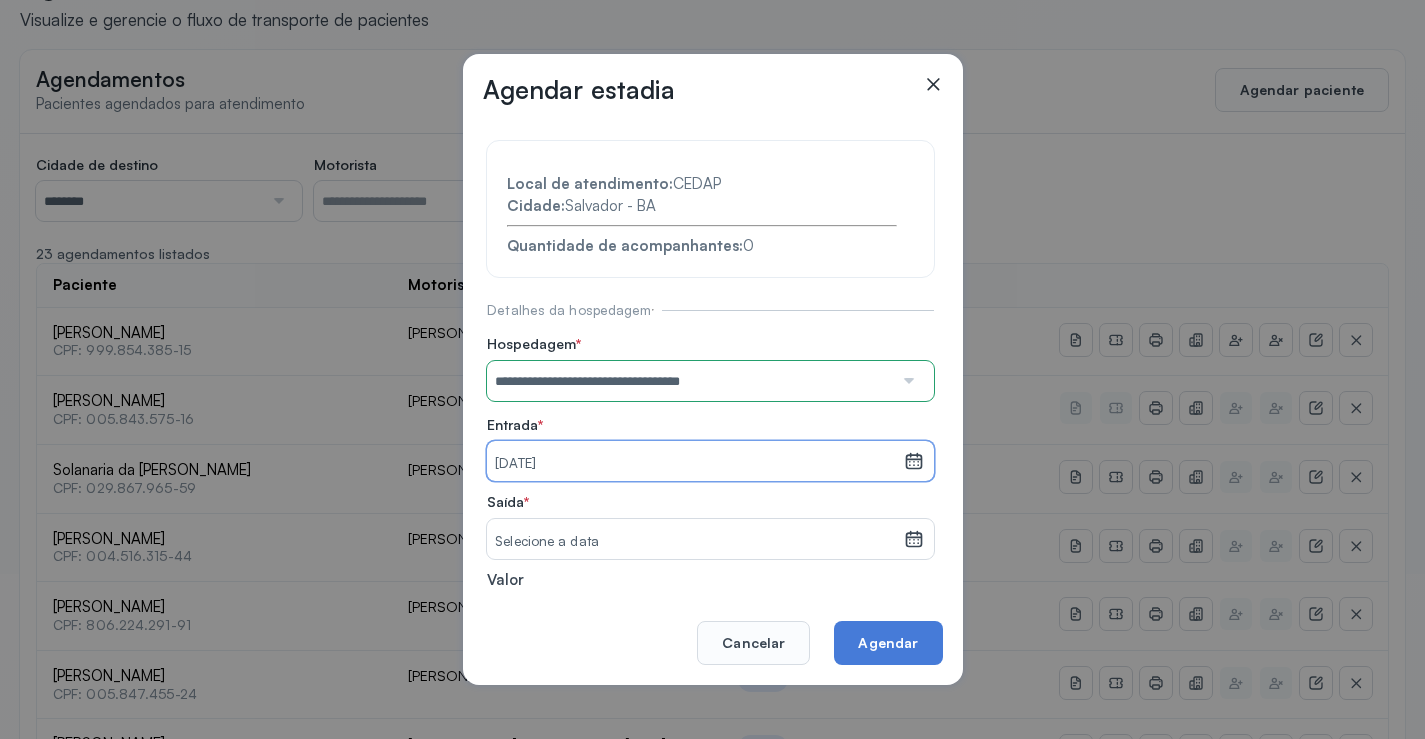click on "[DATE]" at bounding box center (695, 464) 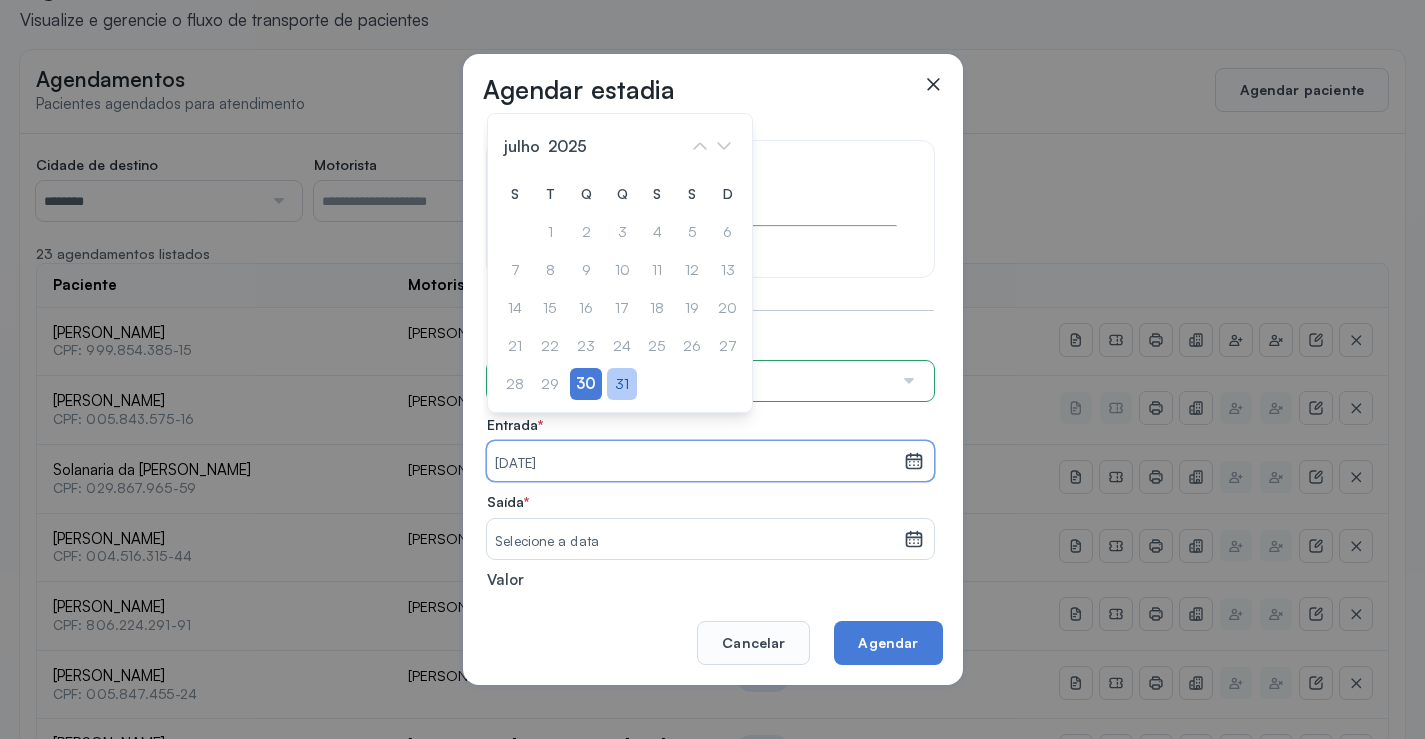 click on "31" 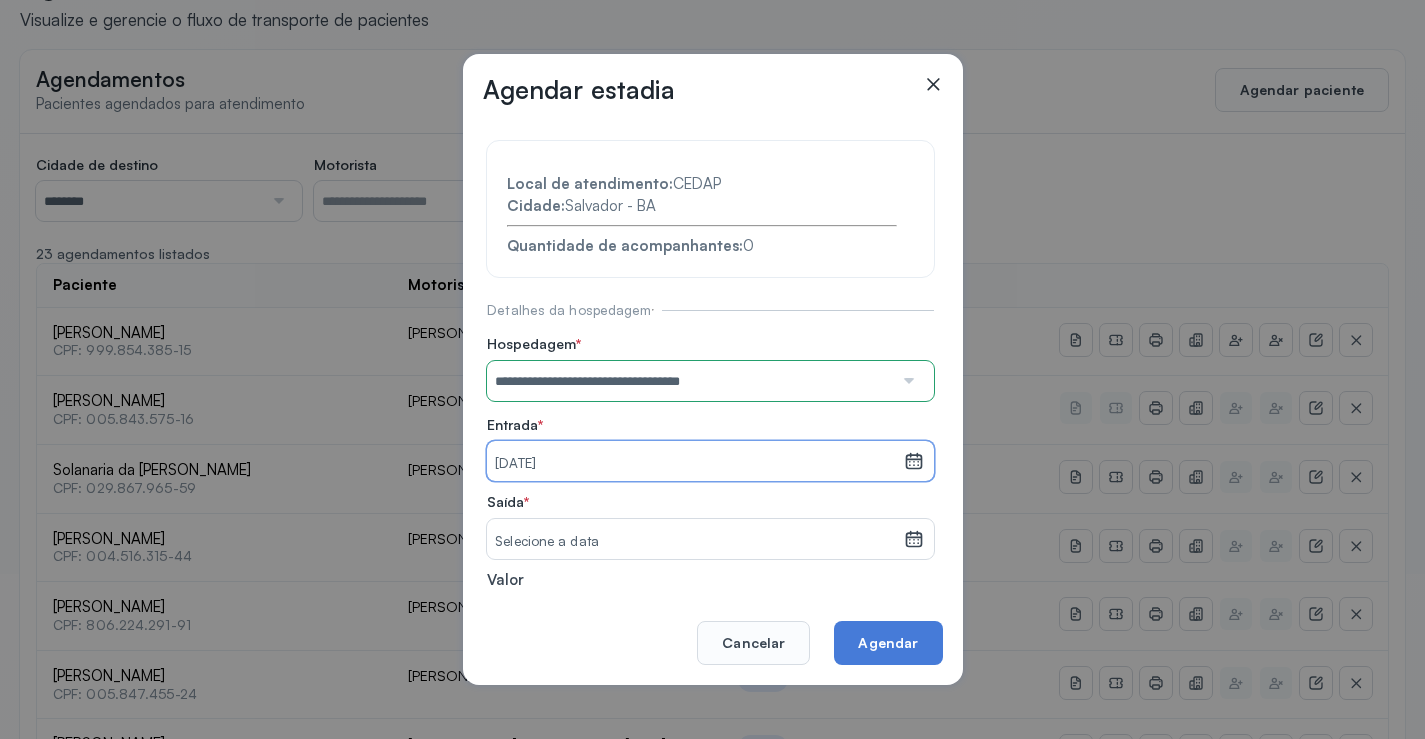 drag, startPoint x: 624, startPoint y: 553, endPoint x: 619, endPoint y: 542, distance: 12.083046 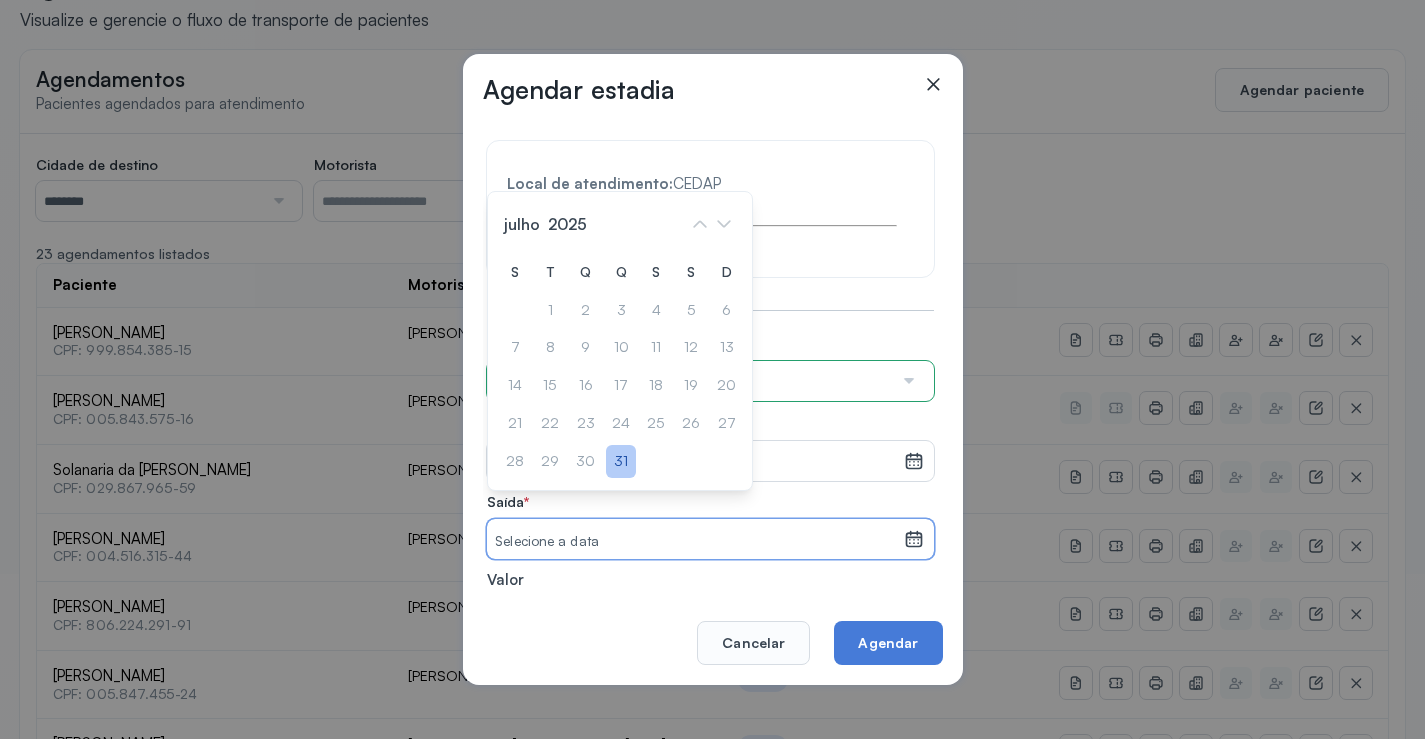 click on "31" 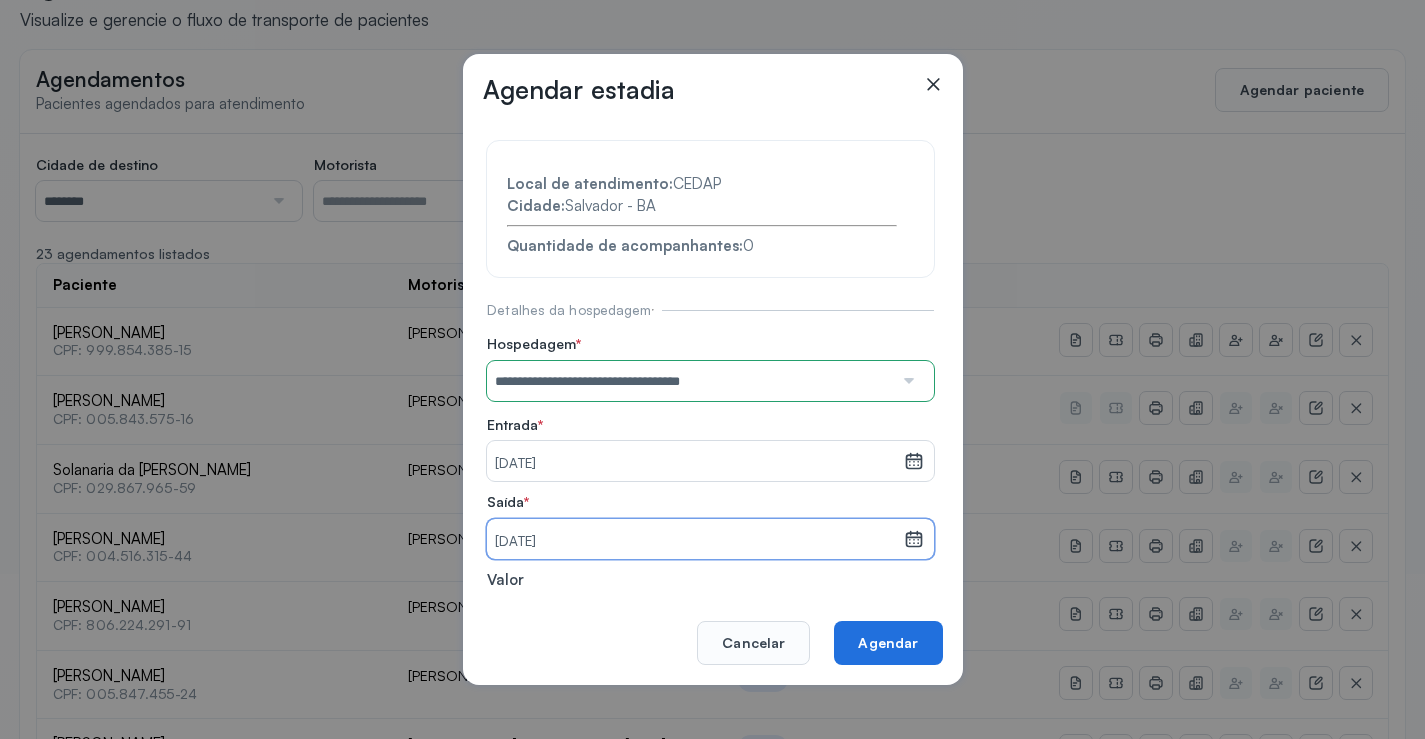 click on "Agendar" 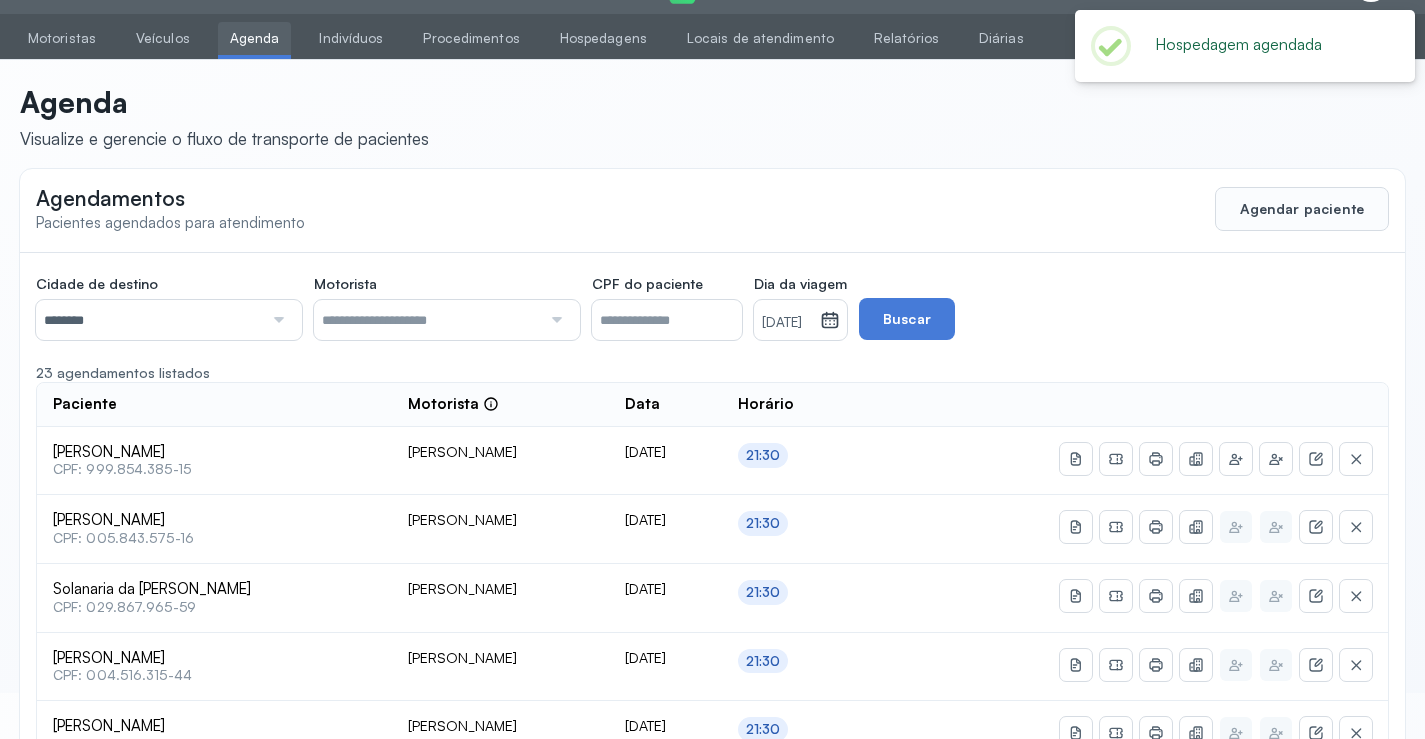 scroll, scrollTop: 165, scrollLeft: 0, axis: vertical 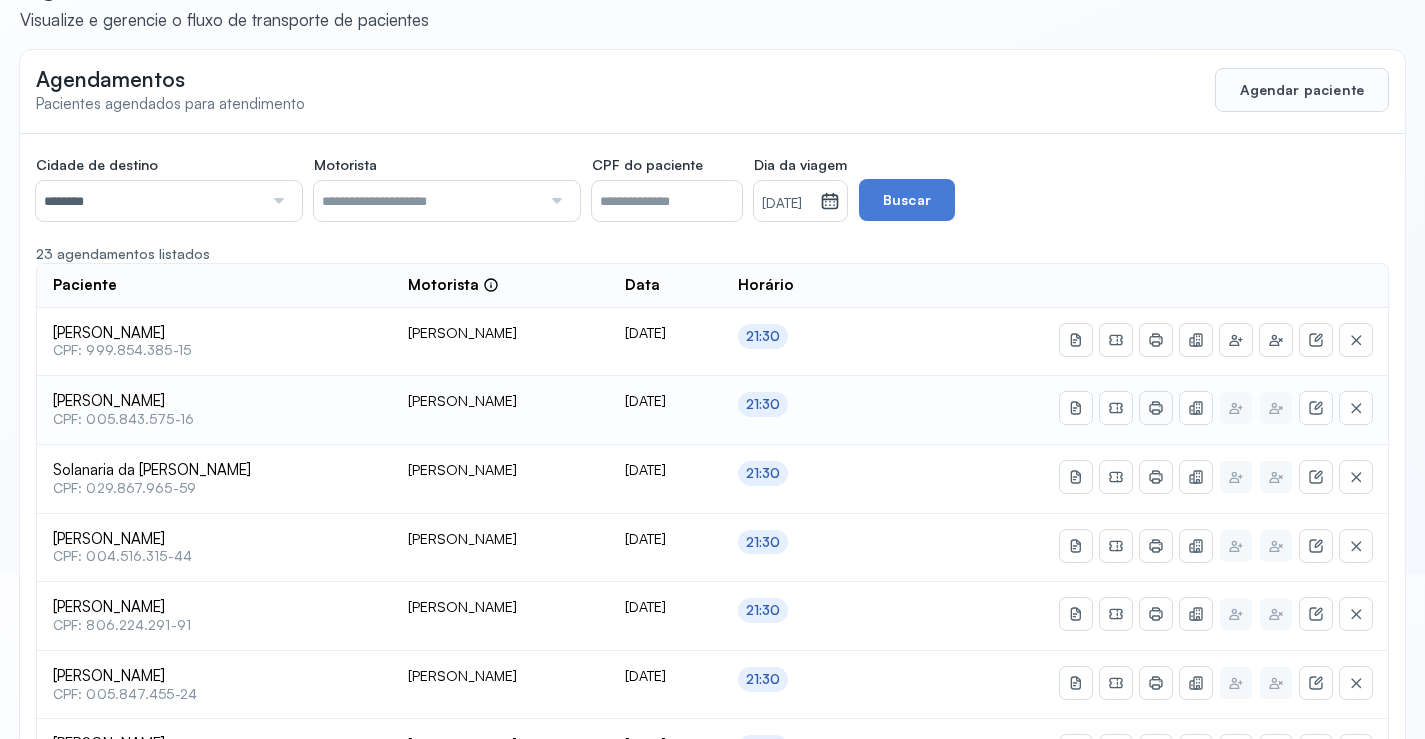 click 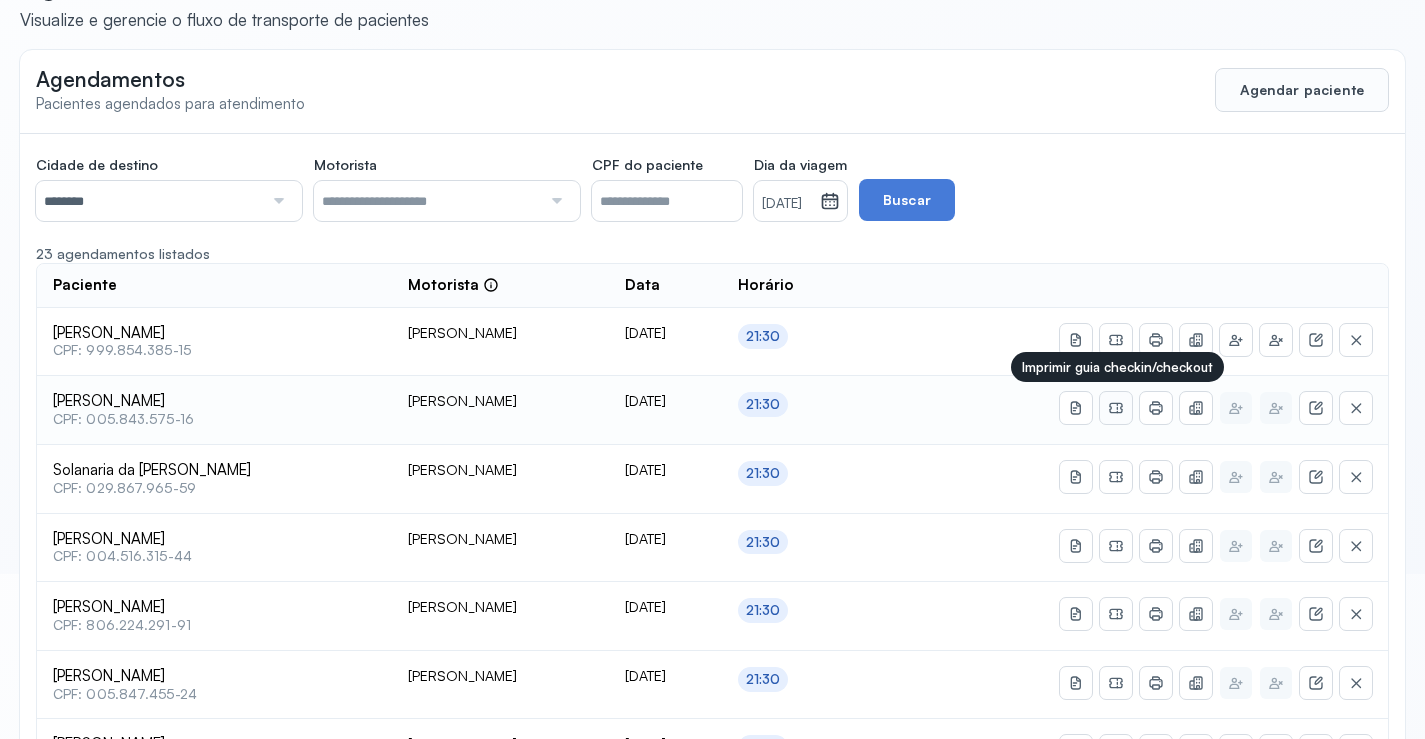 click 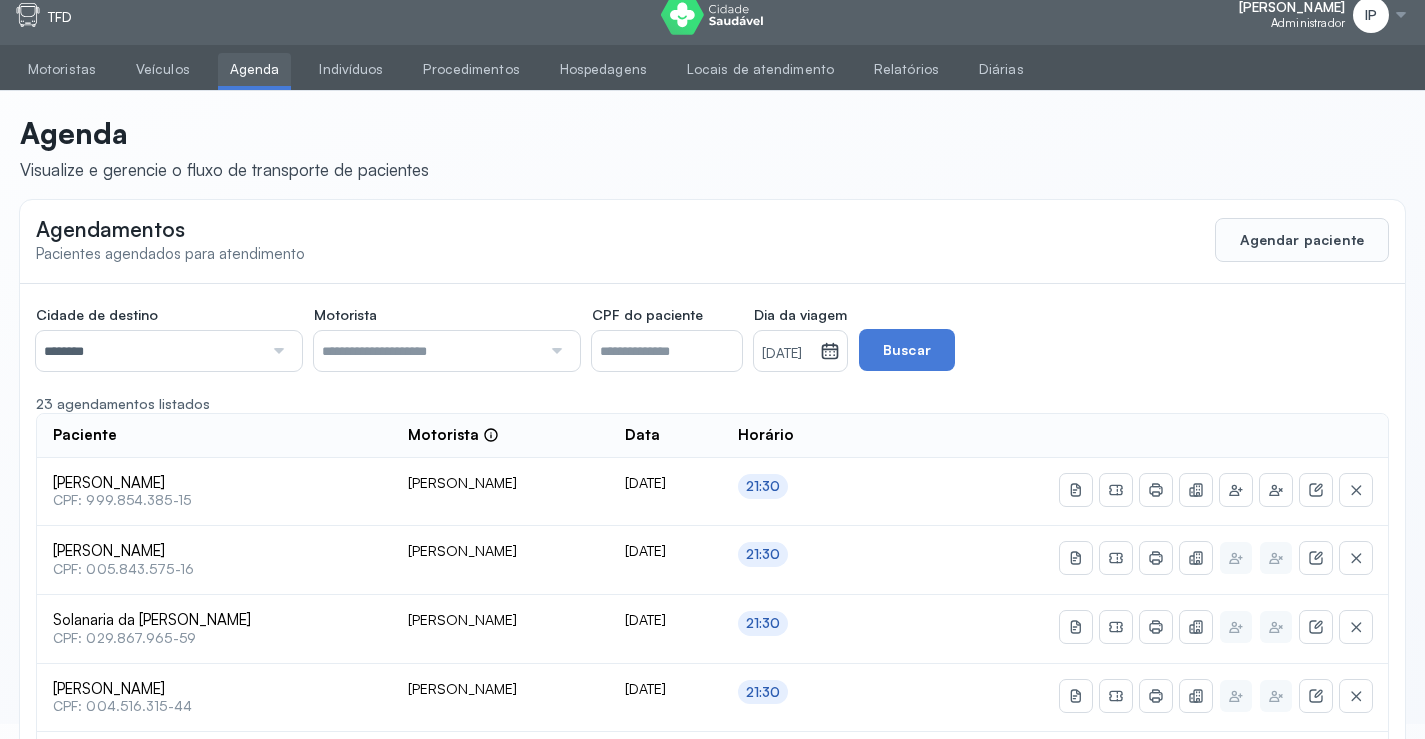 scroll, scrollTop: 0, scrollLeft: 0, axis: both 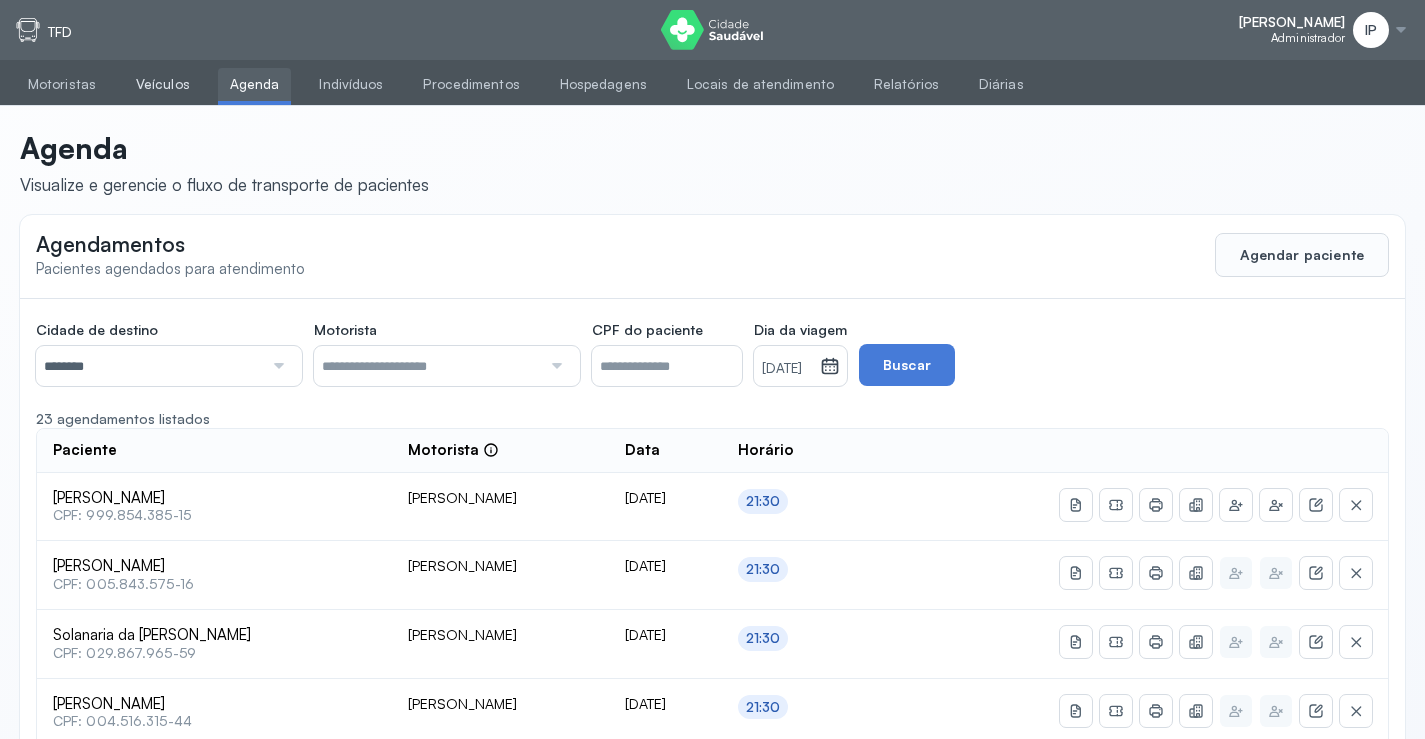click on "Veículos" at bounding box center (163, 84) 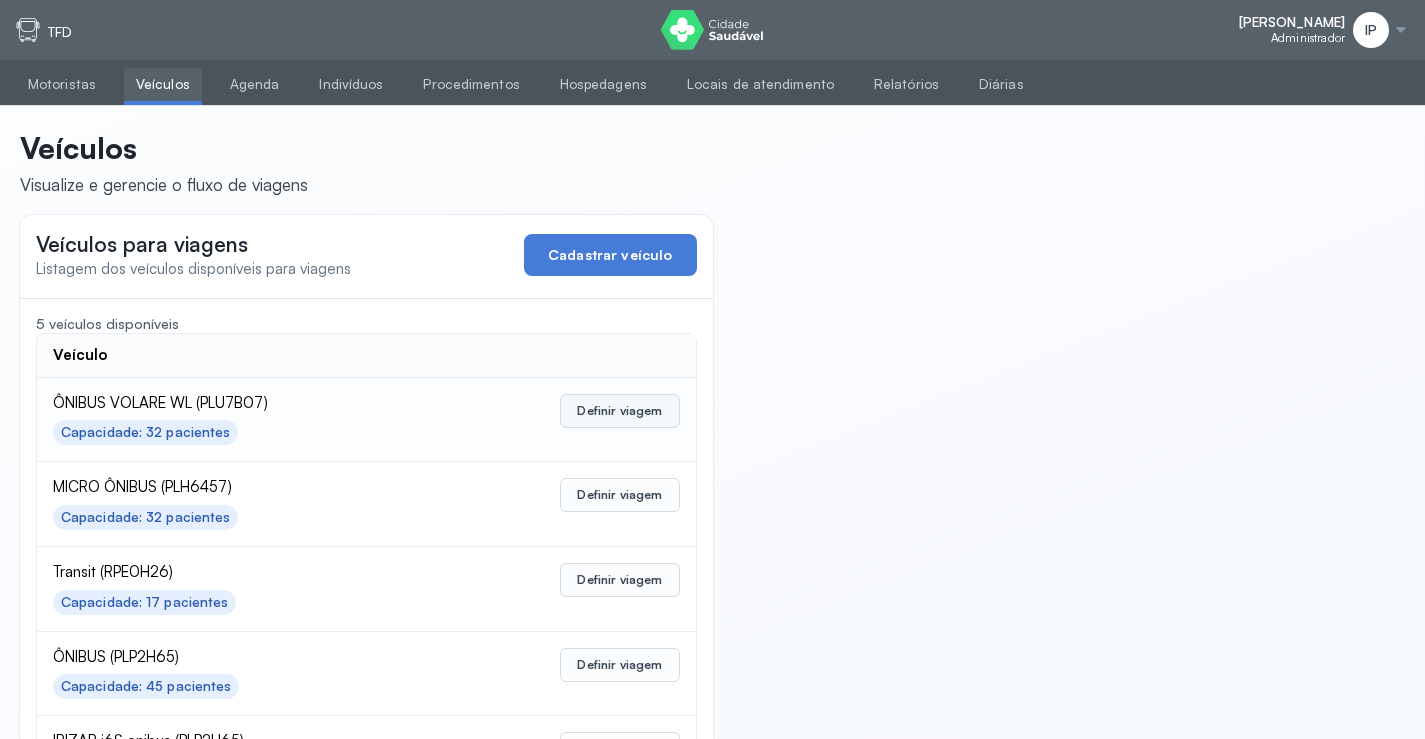 click on "Definir viagem" at bounding box center [619, 411] 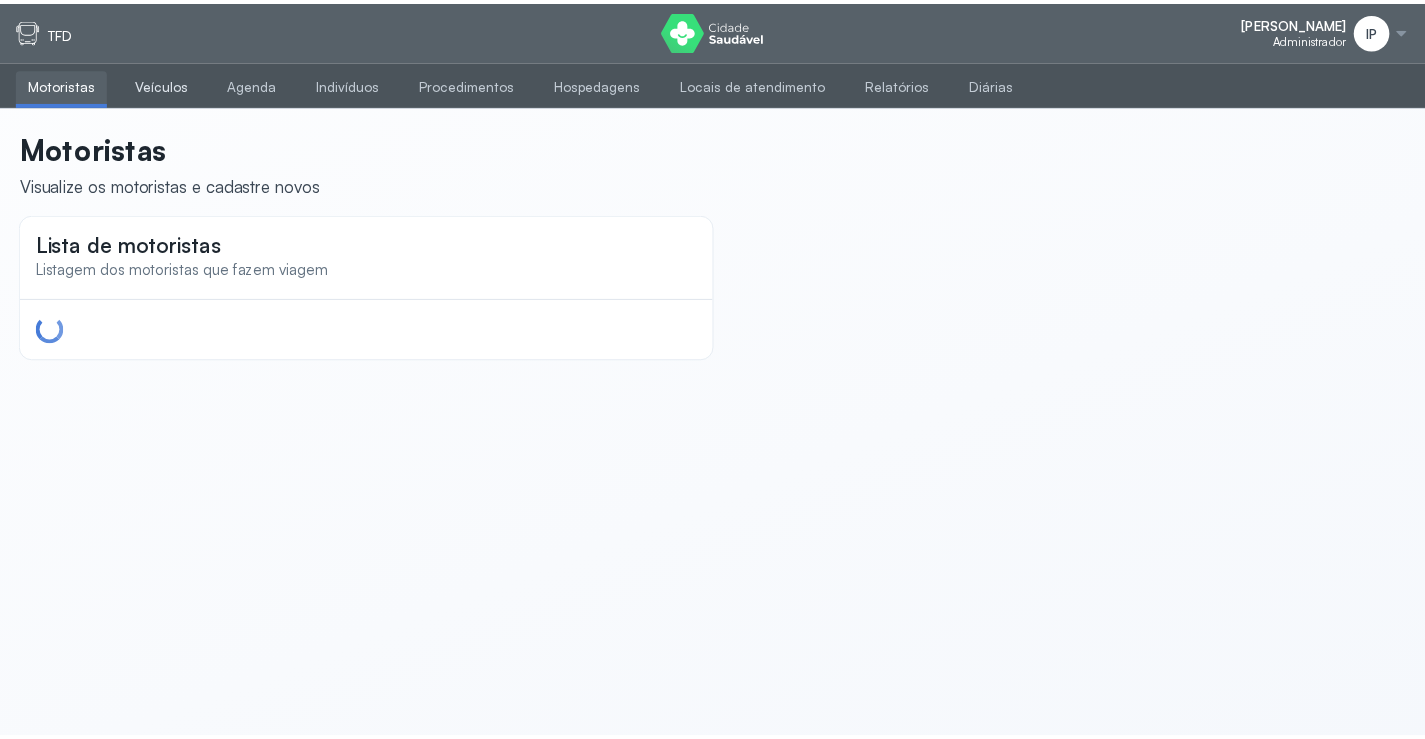 scroll, scrollTop: 0, scrollLeft: 0, axis: both 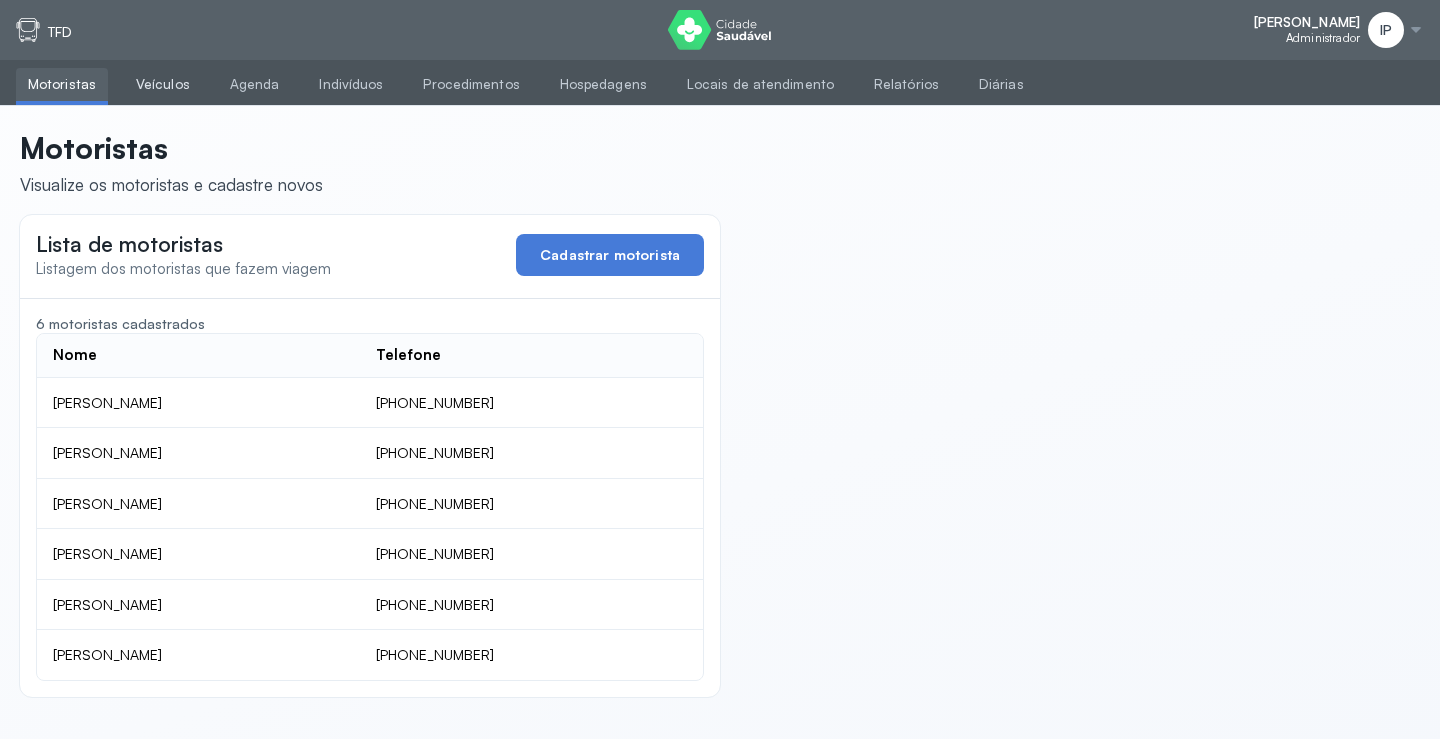 click on "Veículos" at bounding box center (163, 84) 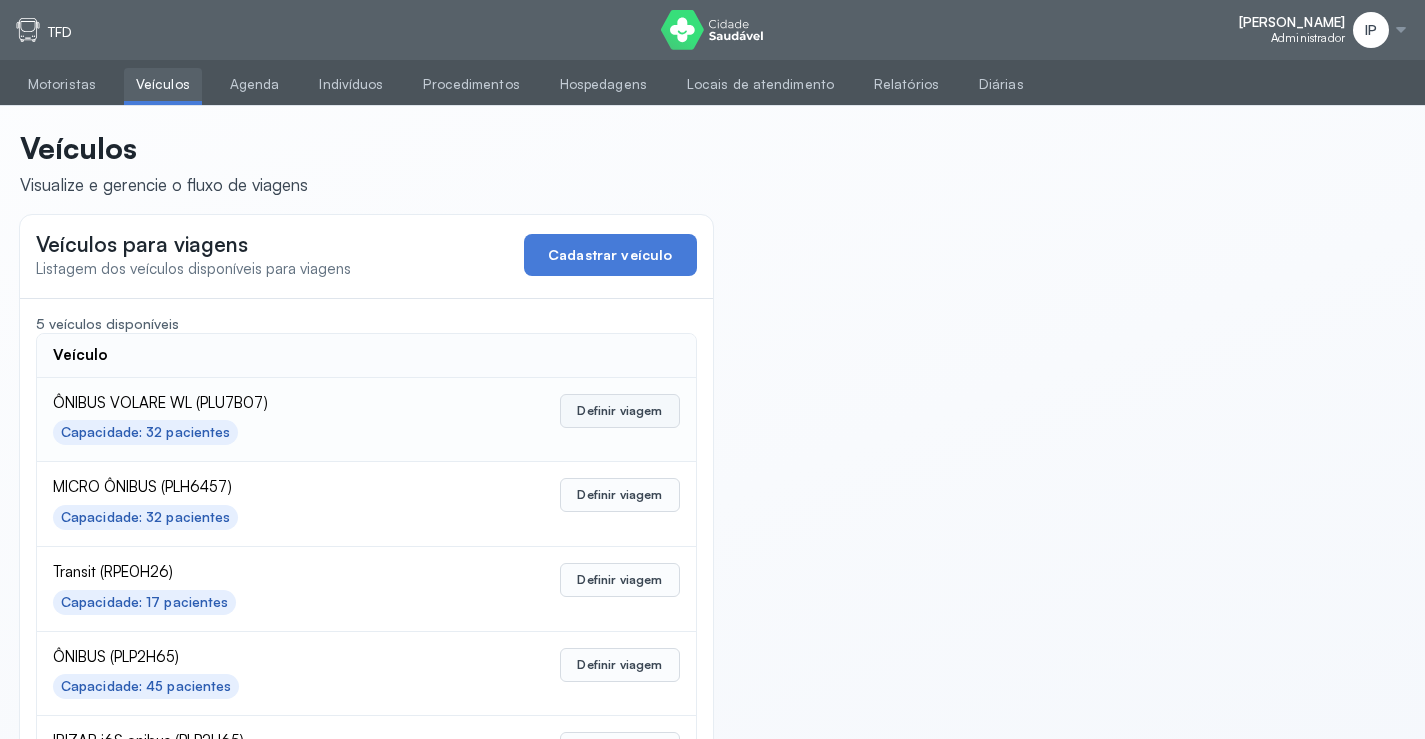 click on "Definir viagem" at bounding box center [619, 411] 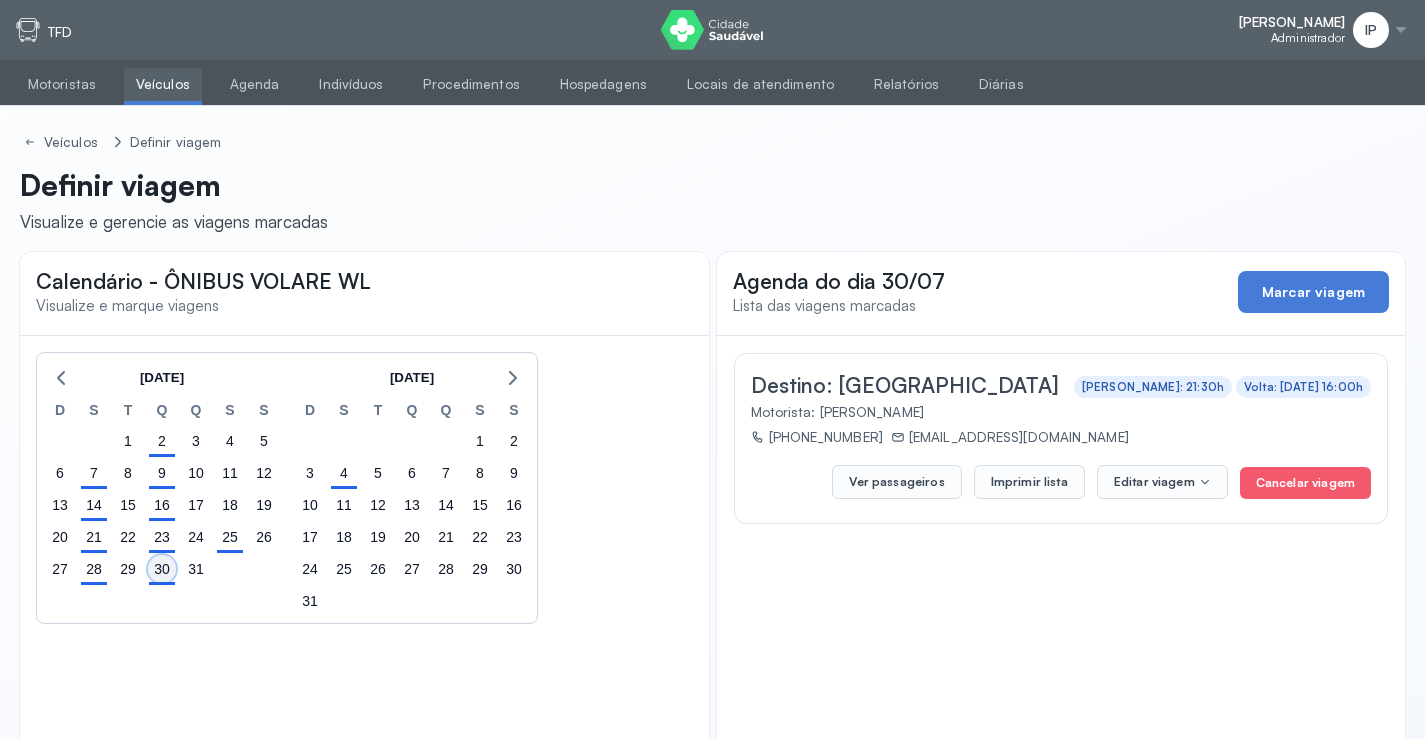 click on "30" 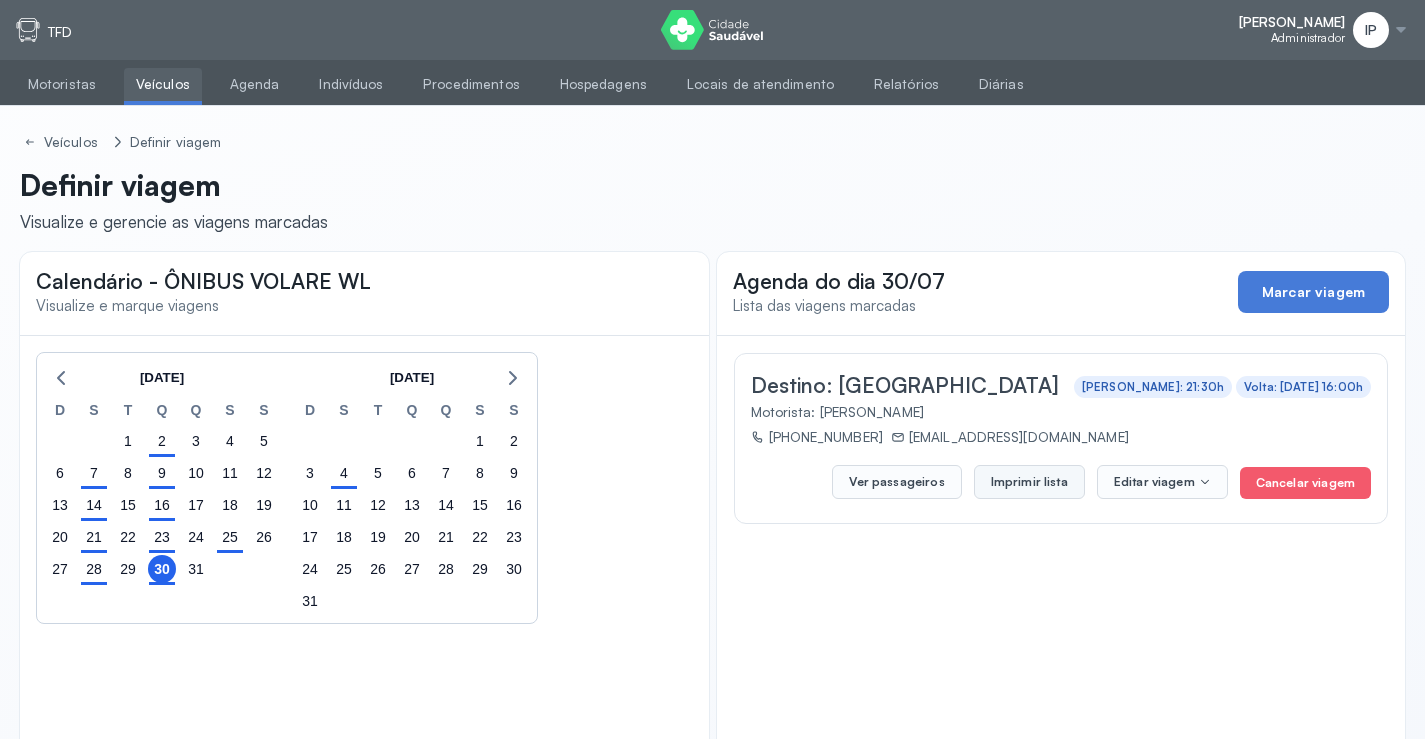 click on "Imprimir lista" at bounding box center [1029, 482] 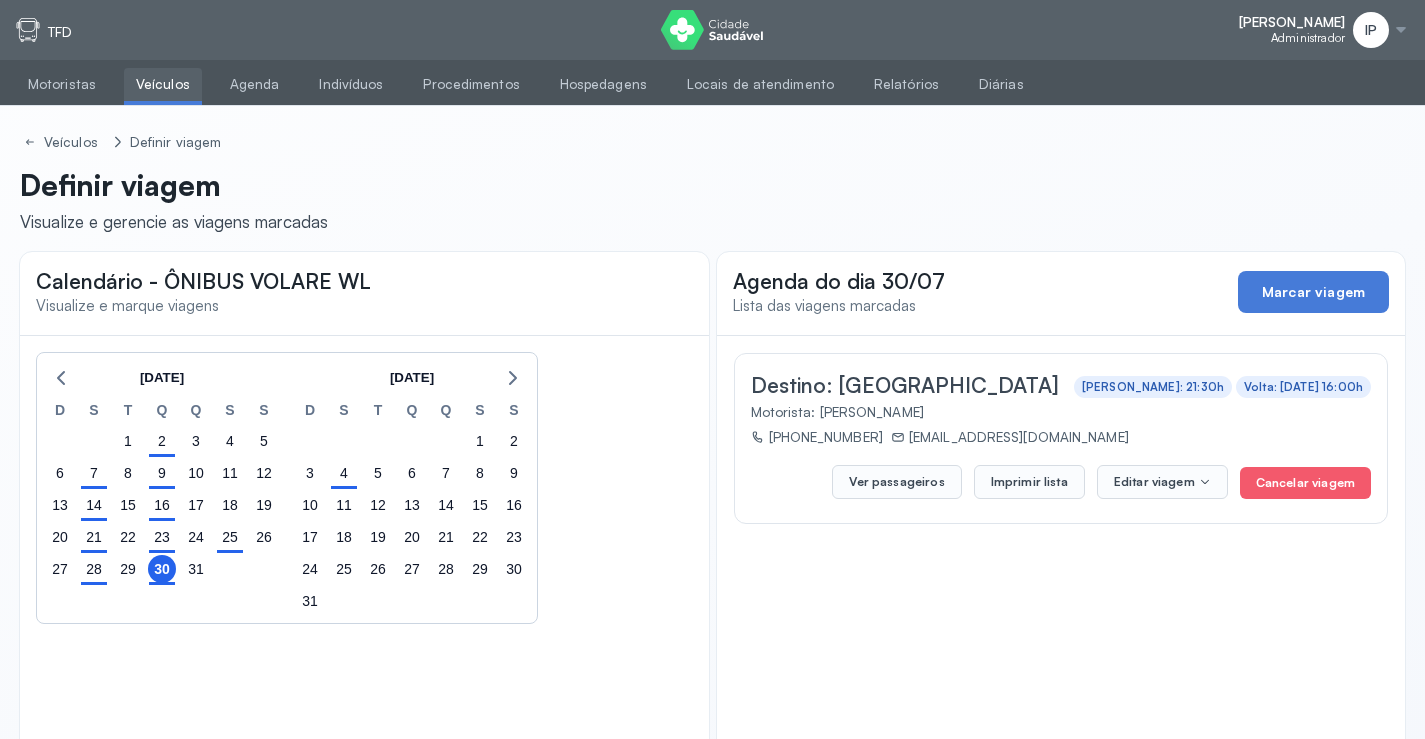click on "Veículos" at bounding box center (163, 84) 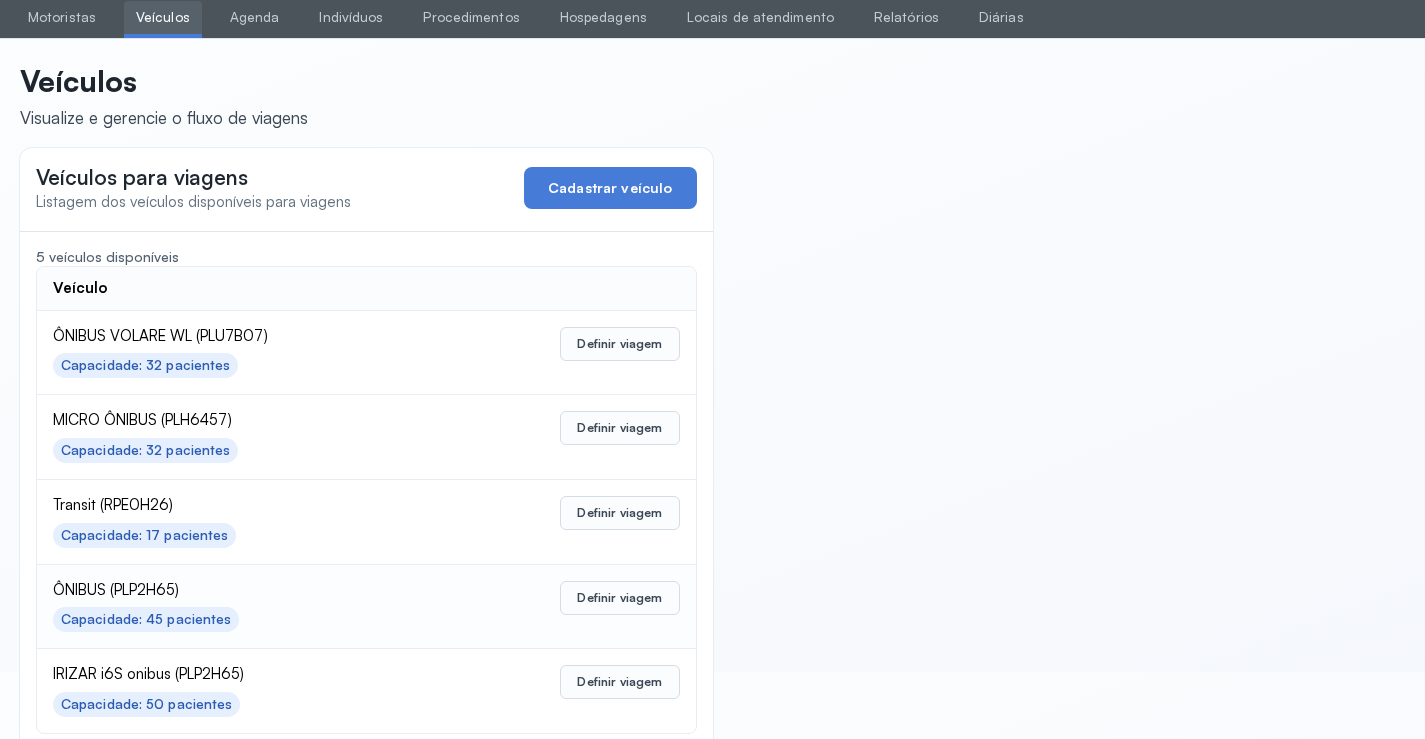 scroll, scrollTop: 98, scrollLeft: 0, axis: vertical 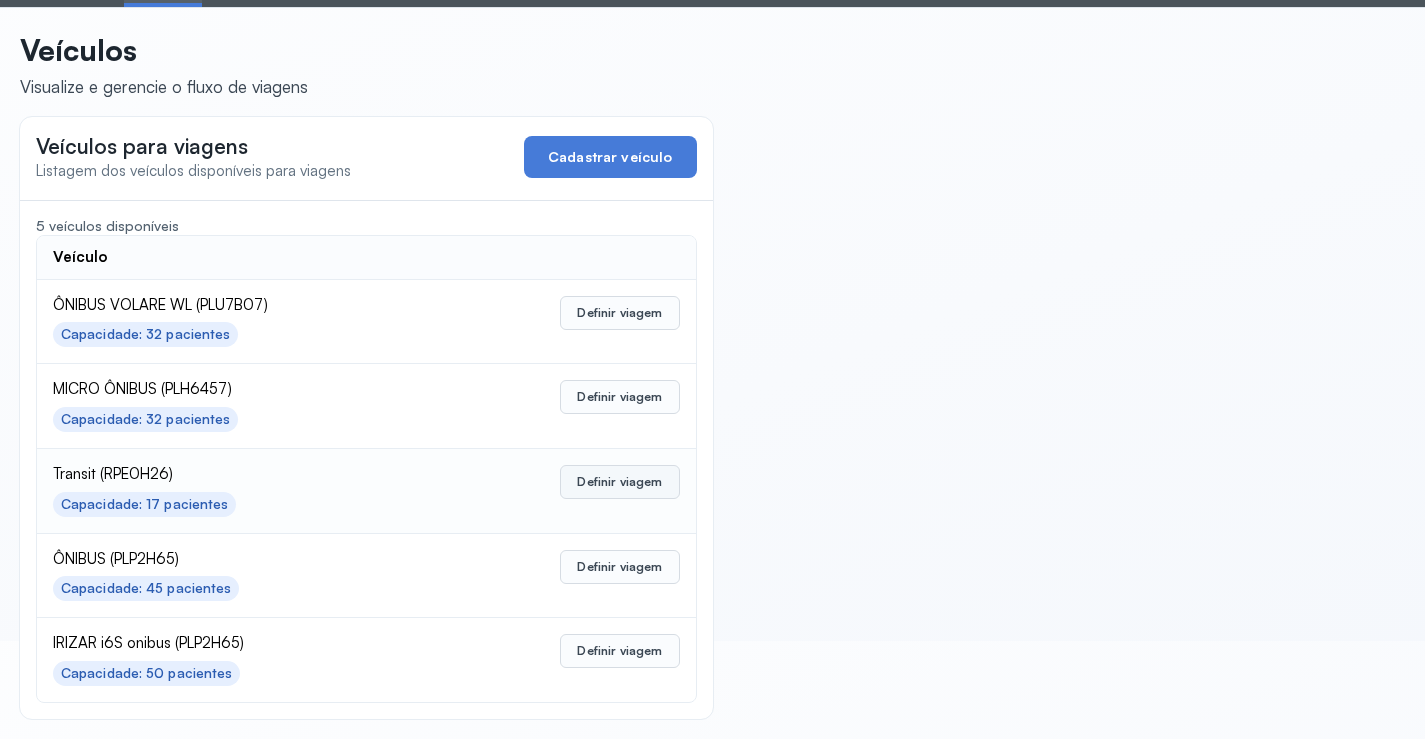 click on "Definir viagem" at bounding box center (619, 482) 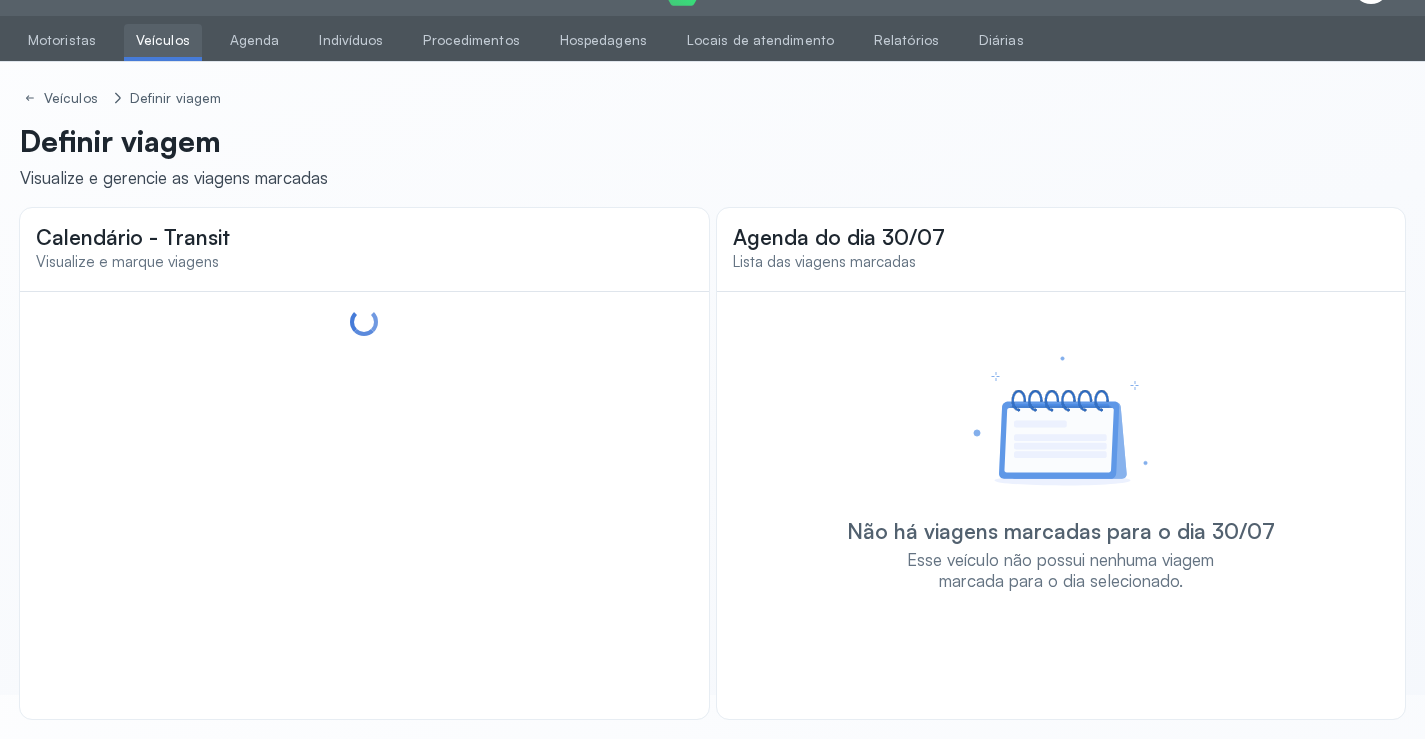 scroll, scrollTop: 47, scrollLeft: 0, axis: vertical 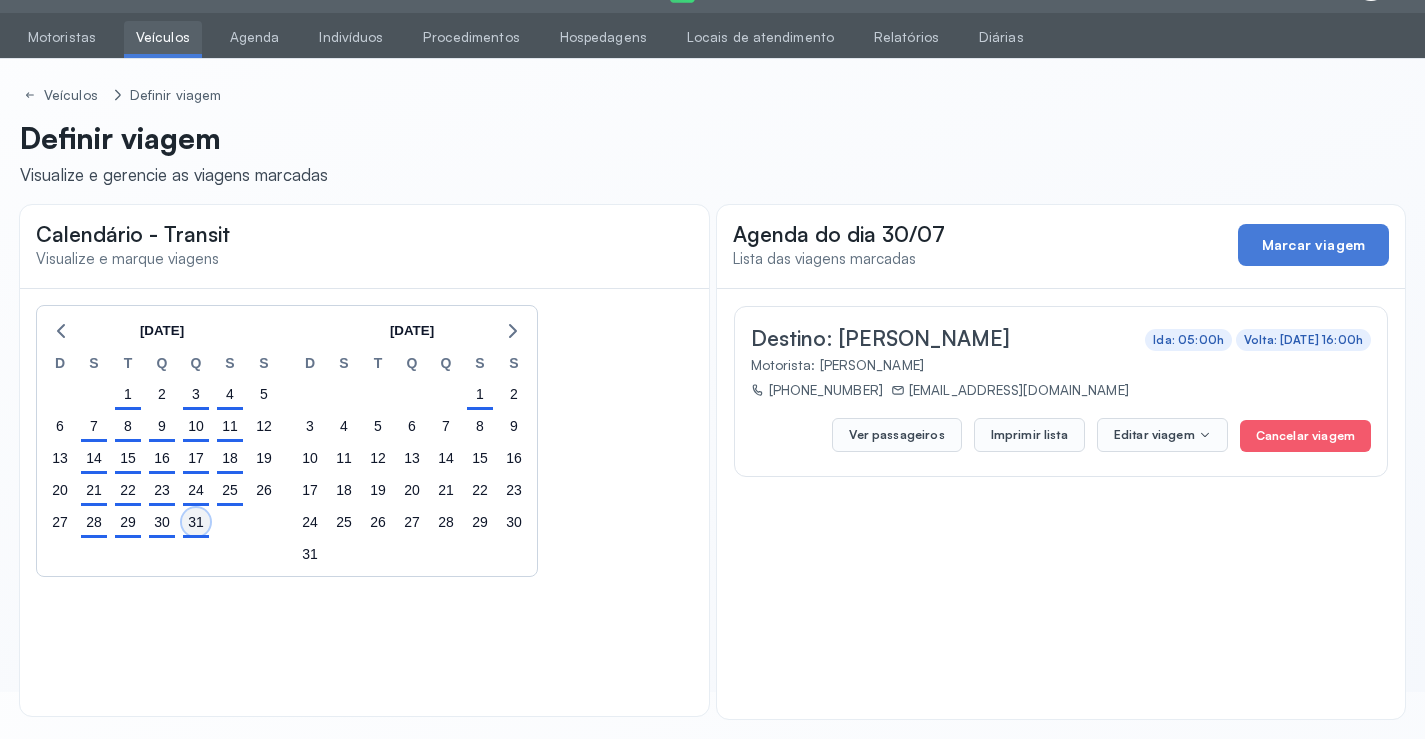 click on "31" 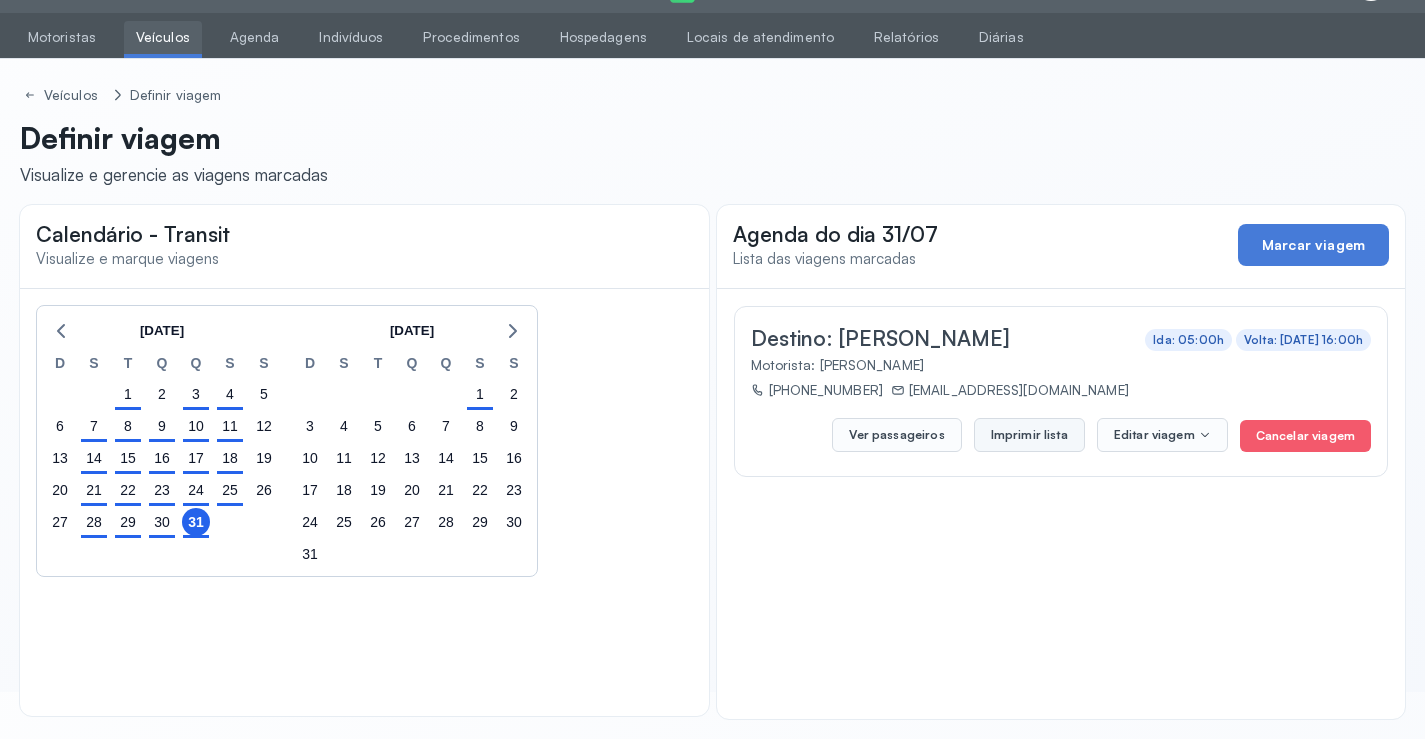 click on "Imprimir lista" at bounding box center [1029, 435] 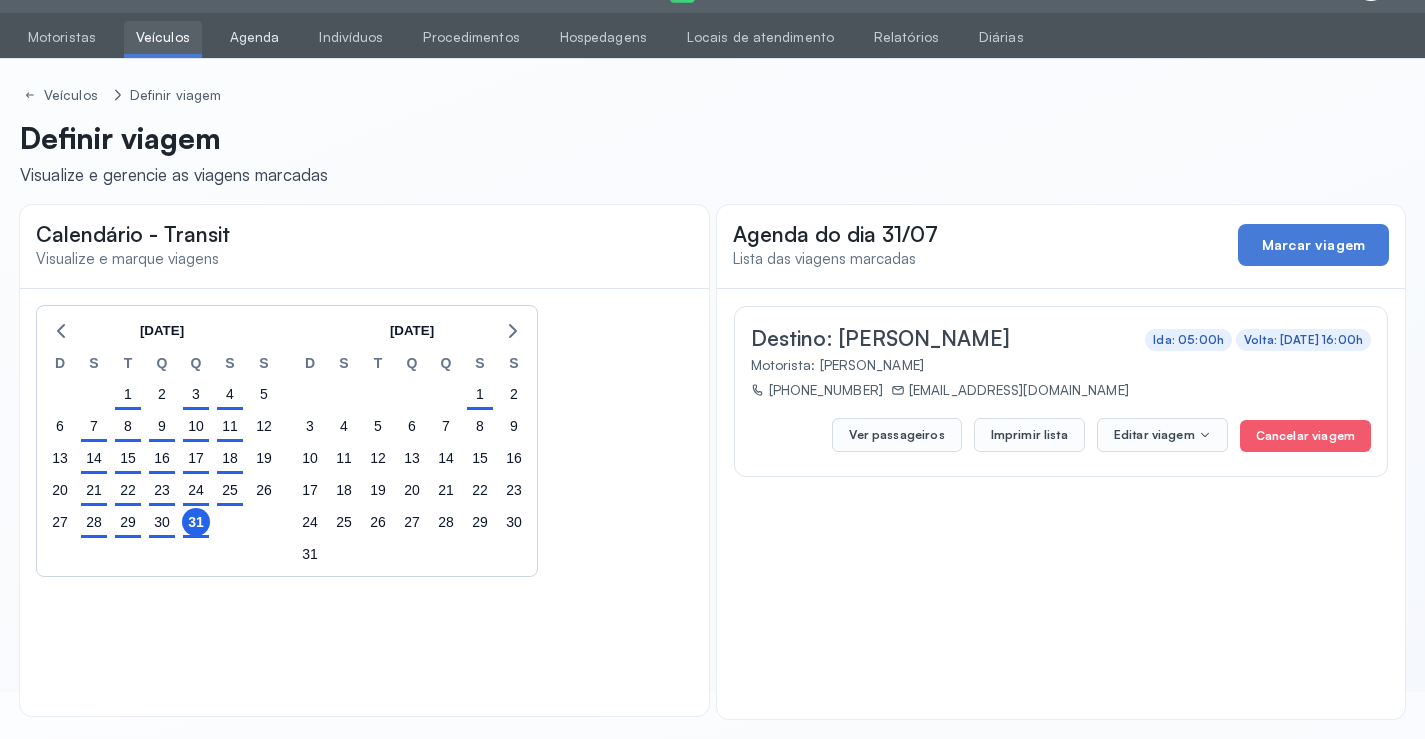 click on "Agenda" at bounding box center [255, 37] 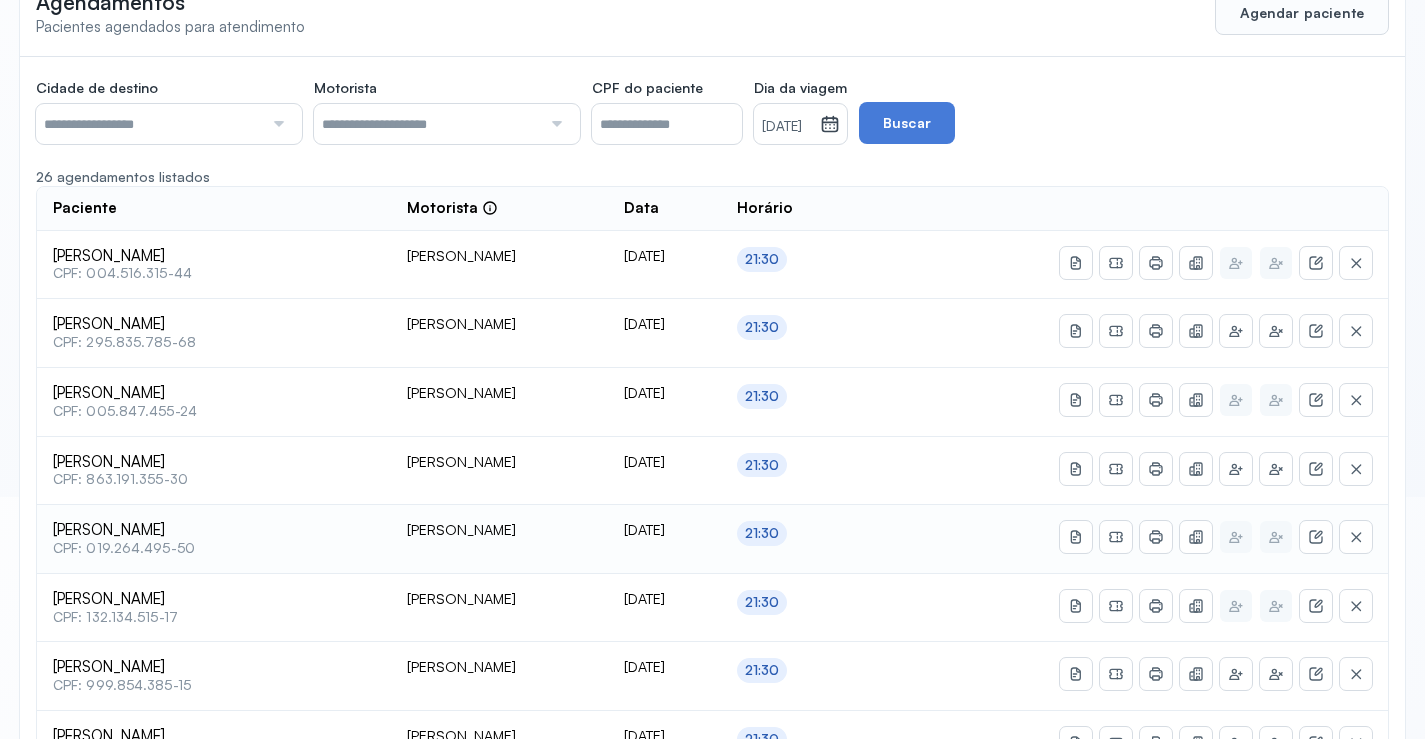 scroll, scrollTop: 247, scrollLeft: 0, axis: vertical 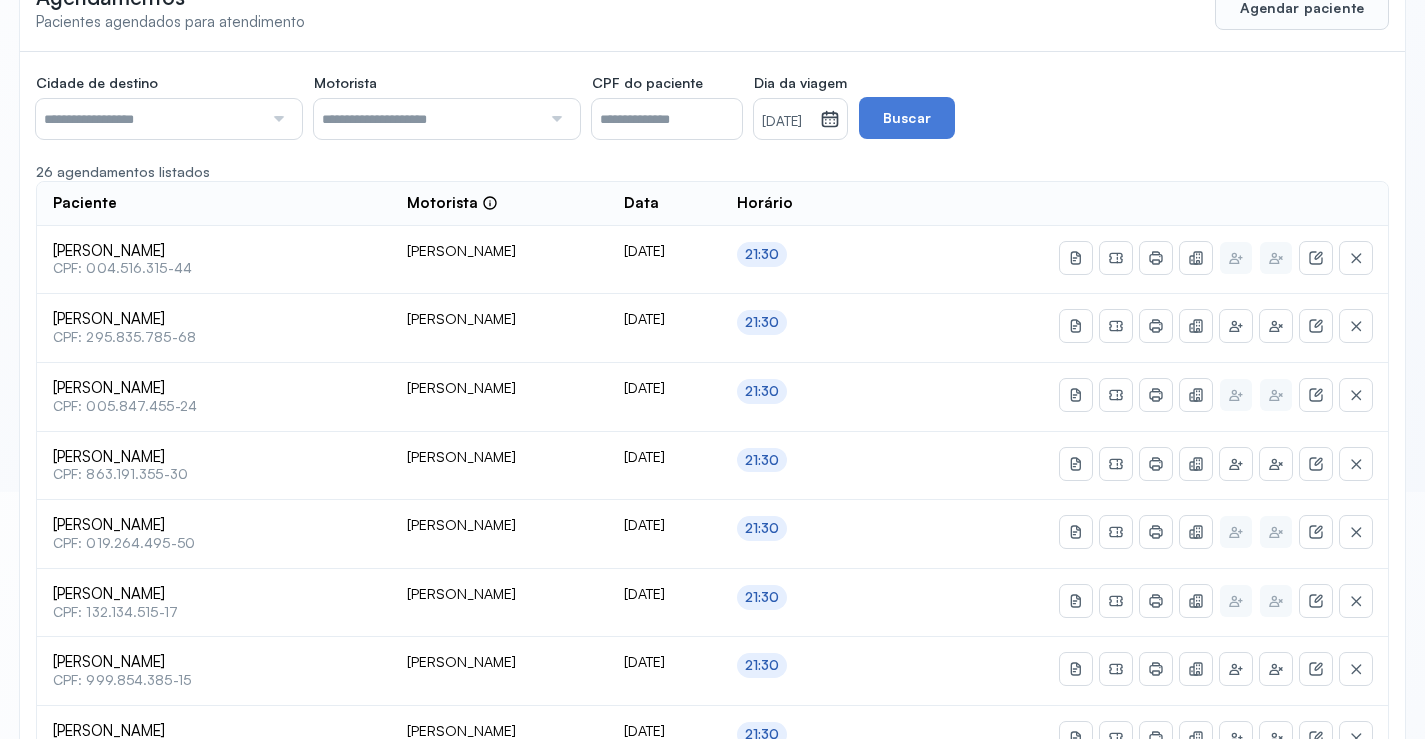 click at bounding box center [149, 119] 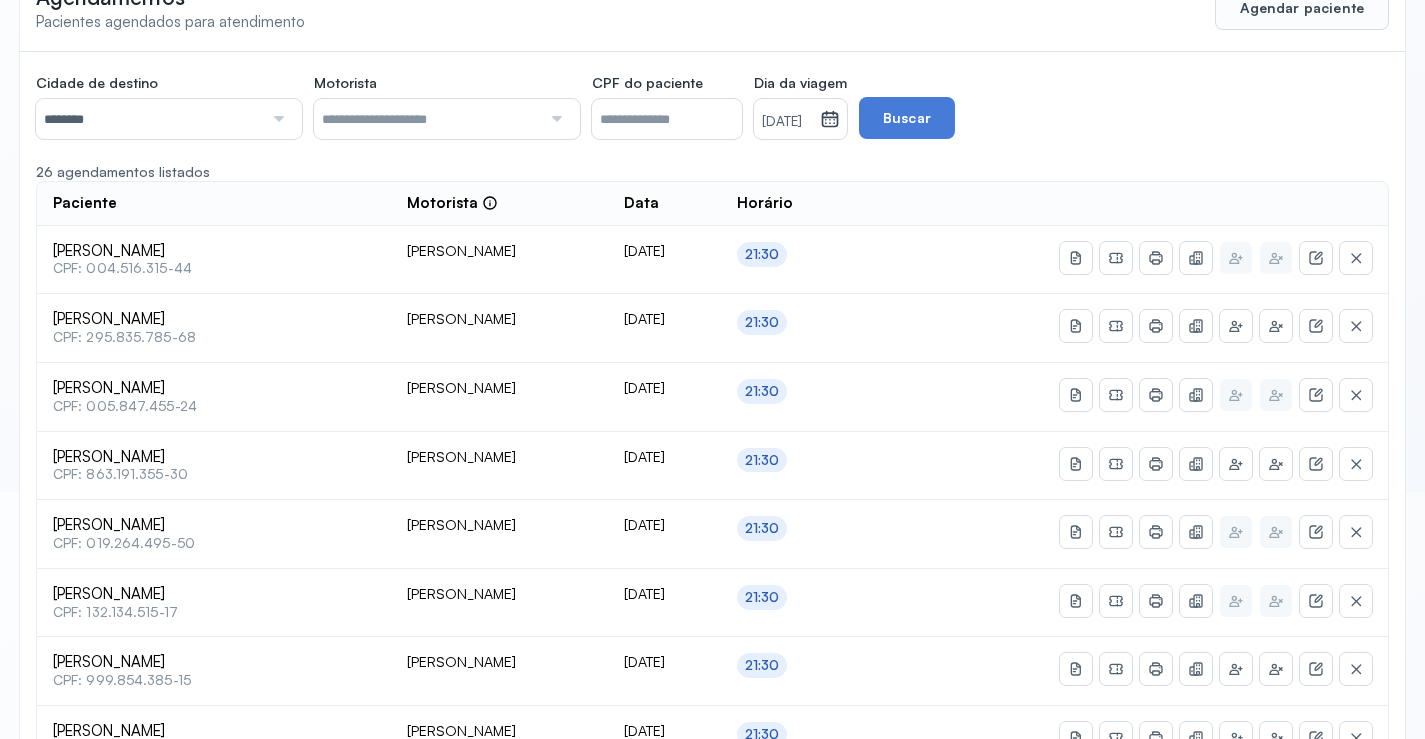 click on "Cidade de destino  ******** Todas as cidades Juazeiro Salvador Motorista  Todos os motoristas Diego dos Santos Edevon dos Santos Souza Edevon dos Santos Souza Elto Lima de Almeida Genivaldo Rodrigues da Silva Jozenilson Santos da Silva CPF do paciente  Dia da viagem  30/07/2025 julho 2025 S T Q Q S S D 1 2 3 4 5 6 7 8 9 10 11 12 13 14 15 16 17 18 19 20 21 22 23 24 25 26 27 28 29 30 31 jan fev mar abr maio jun jul ago set out nov dez 2018 2019 2020 2021 2022 2023 2024 2025 2026 2027 2028 2029  Buscar  26 agendamentos listados Paciente  Motorista  Data Horário Catia Barbosa dos Santos  CPF: 004.516.315-44 Edevon dos Santos Souza 30/07/2025 21:30 Josefa Luzia Gomes  CPF: 295.835.785-68 Edevon dos Santos Souza 30/07/2025 21:30 Irenaide Martins da Silva  CPF: 005.847.455-24 Edevon dos Santos Souza 30/07/2025 21:30 Miguel Neto dos Santos  CPF: 863.191.355-30 Edevon dos Santos Souza 30/07/2025 21:30 Silas Lima Lopes  CPF: 019.264.495-50 Edevon dos Santos Souza 30/07/2025 21:30 Isaac Lima de Carvalho 30/07/2025 1 2" 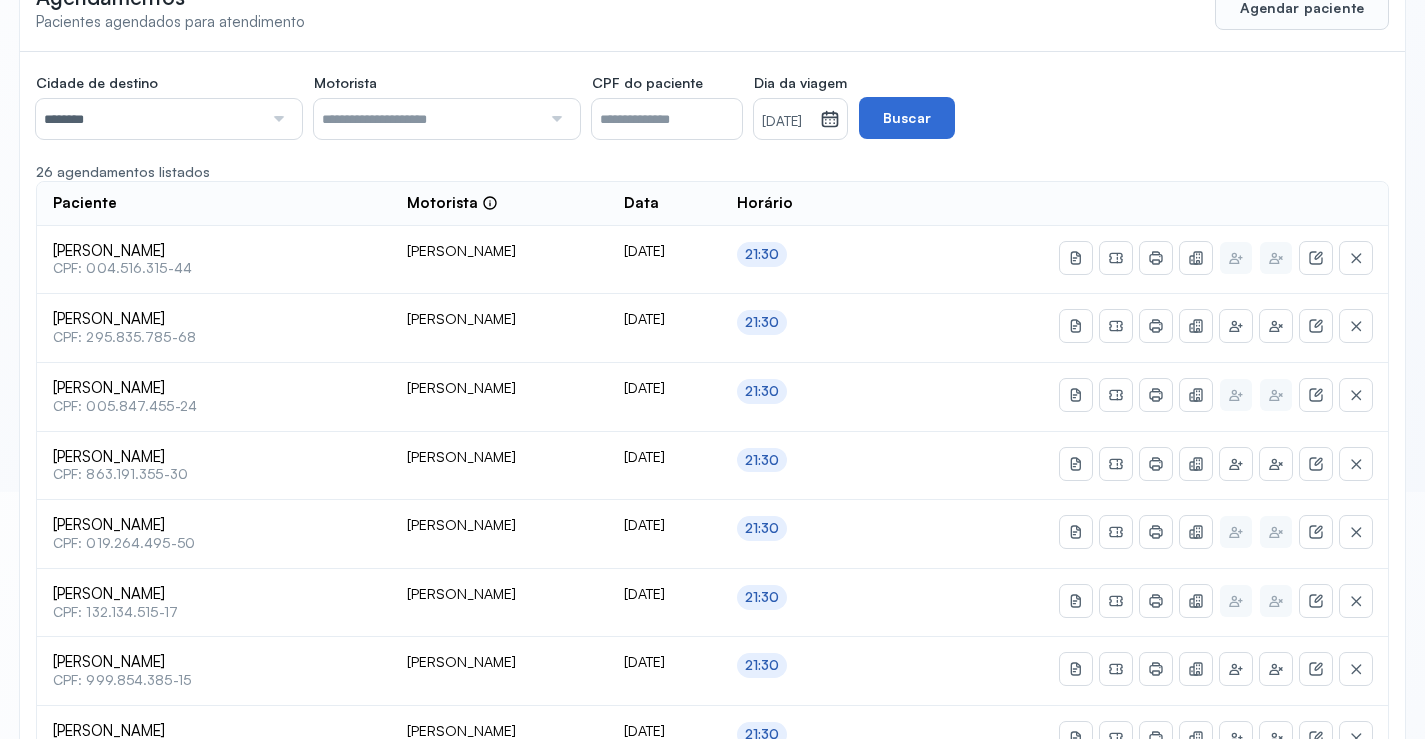 click on "Buscar" at bounding box center [907, 118] 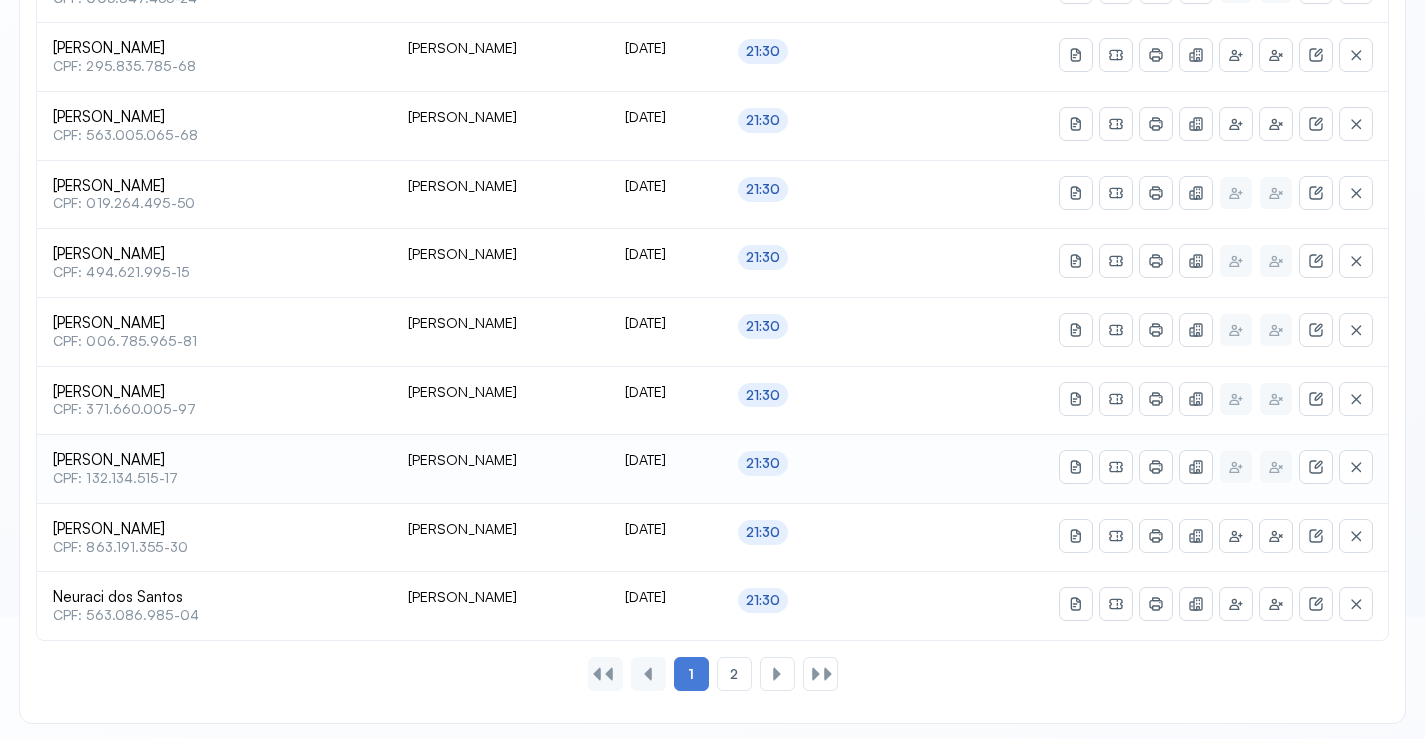 scroll, scrollTop: 865, scrollLeft: 0, axis: vertical 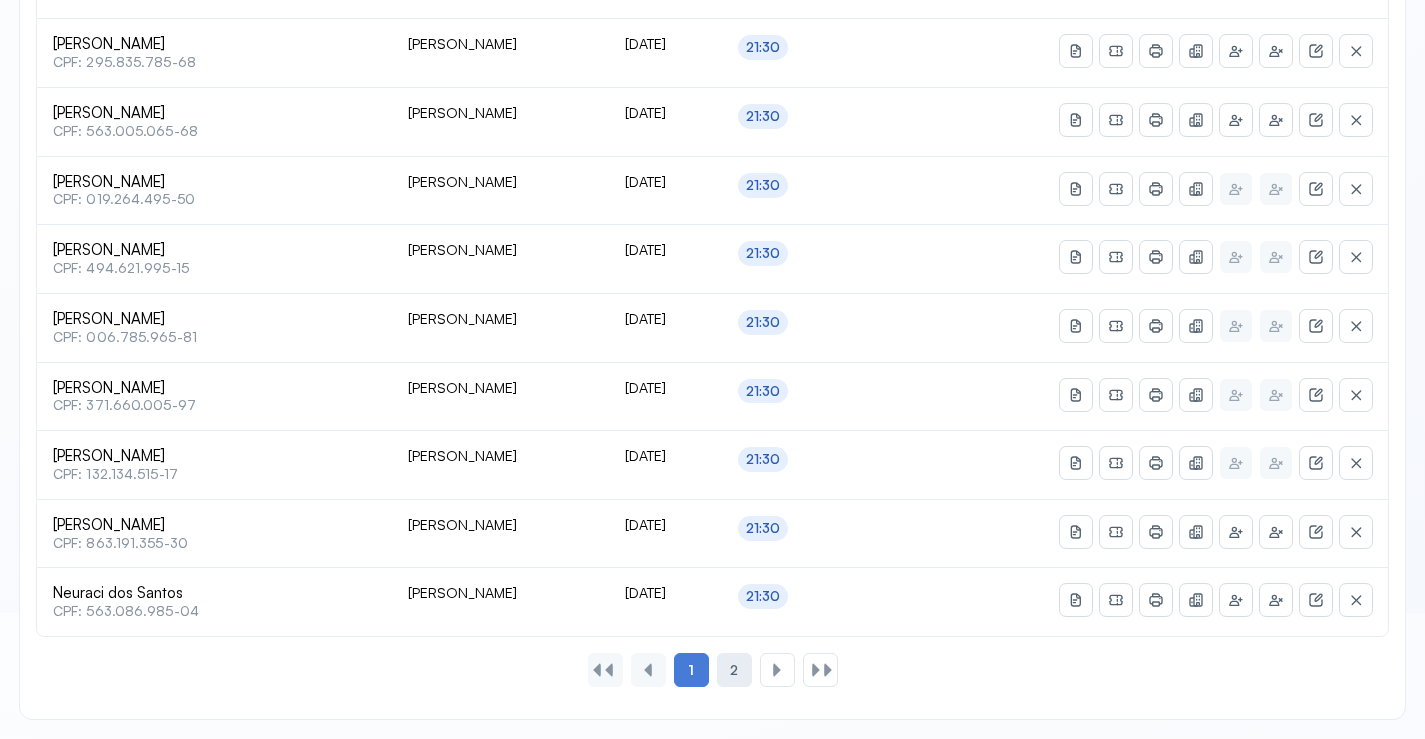 click on "2" 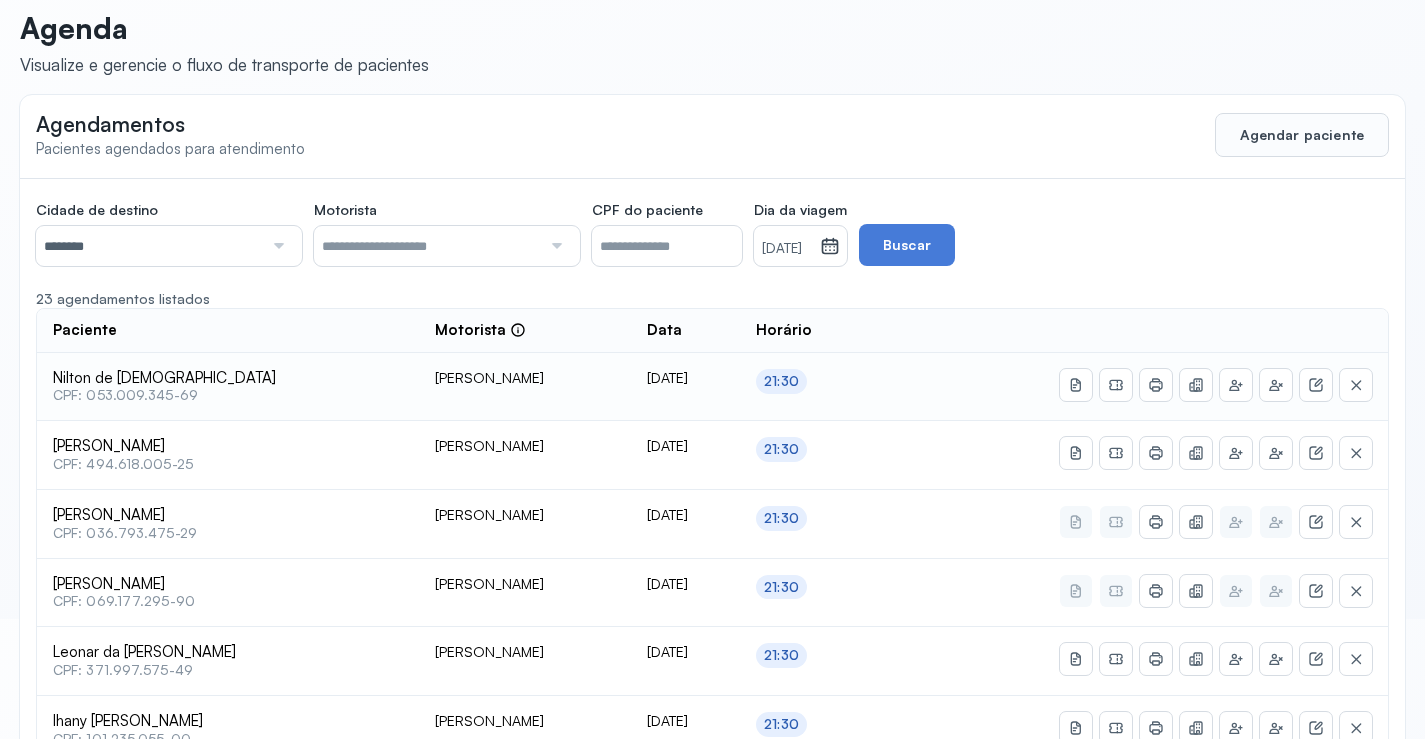 scroll, scrollTop: 0, scrollLeft: 0, axis: both 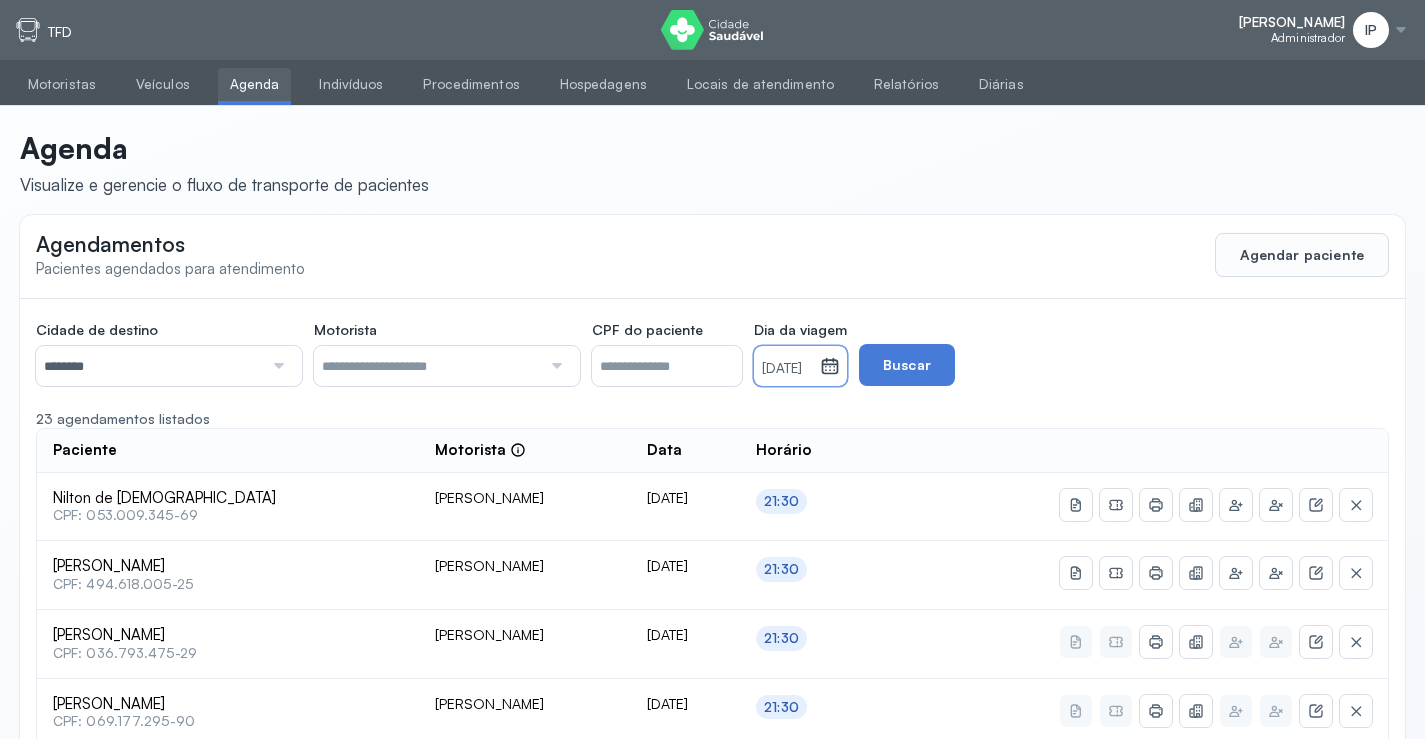 click on "[DATE]" at bounding box center [787, 369] 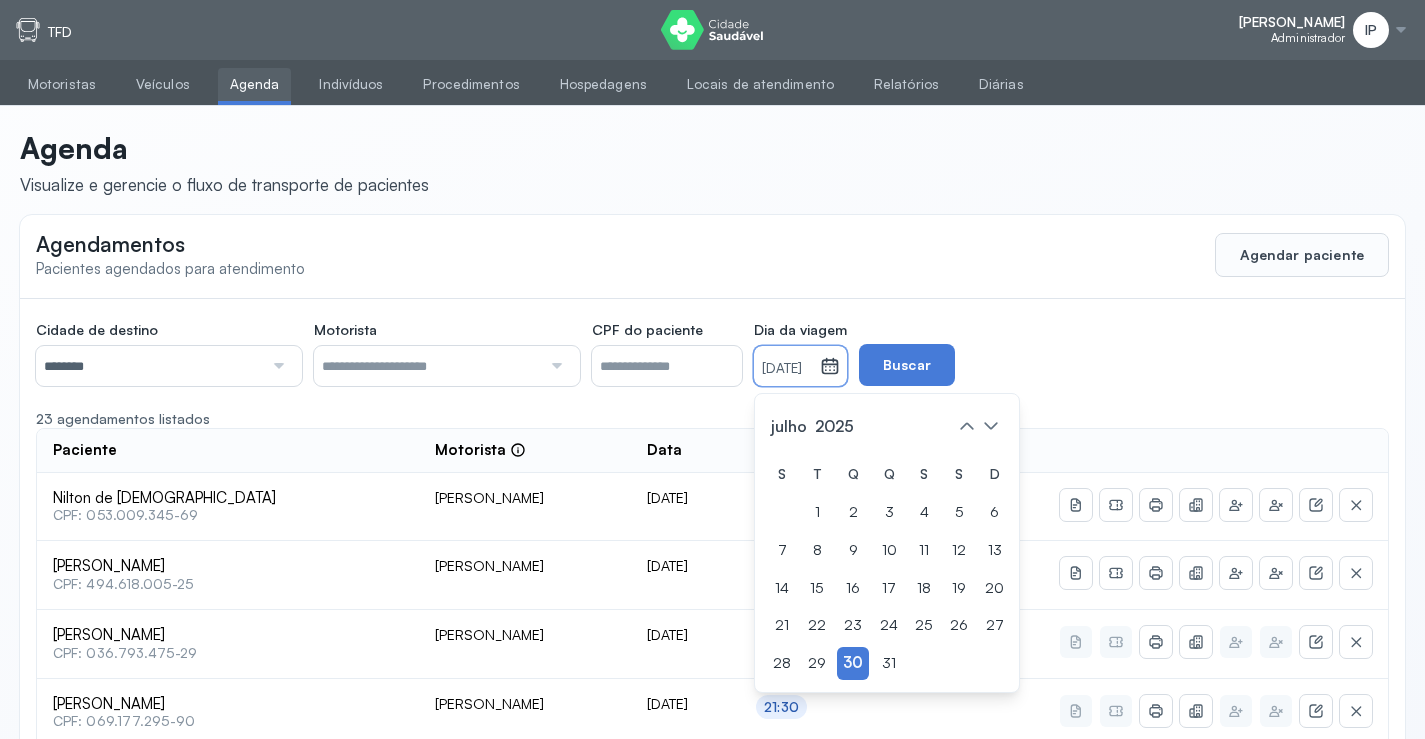 click on "********" at bounding box center [149, 366] 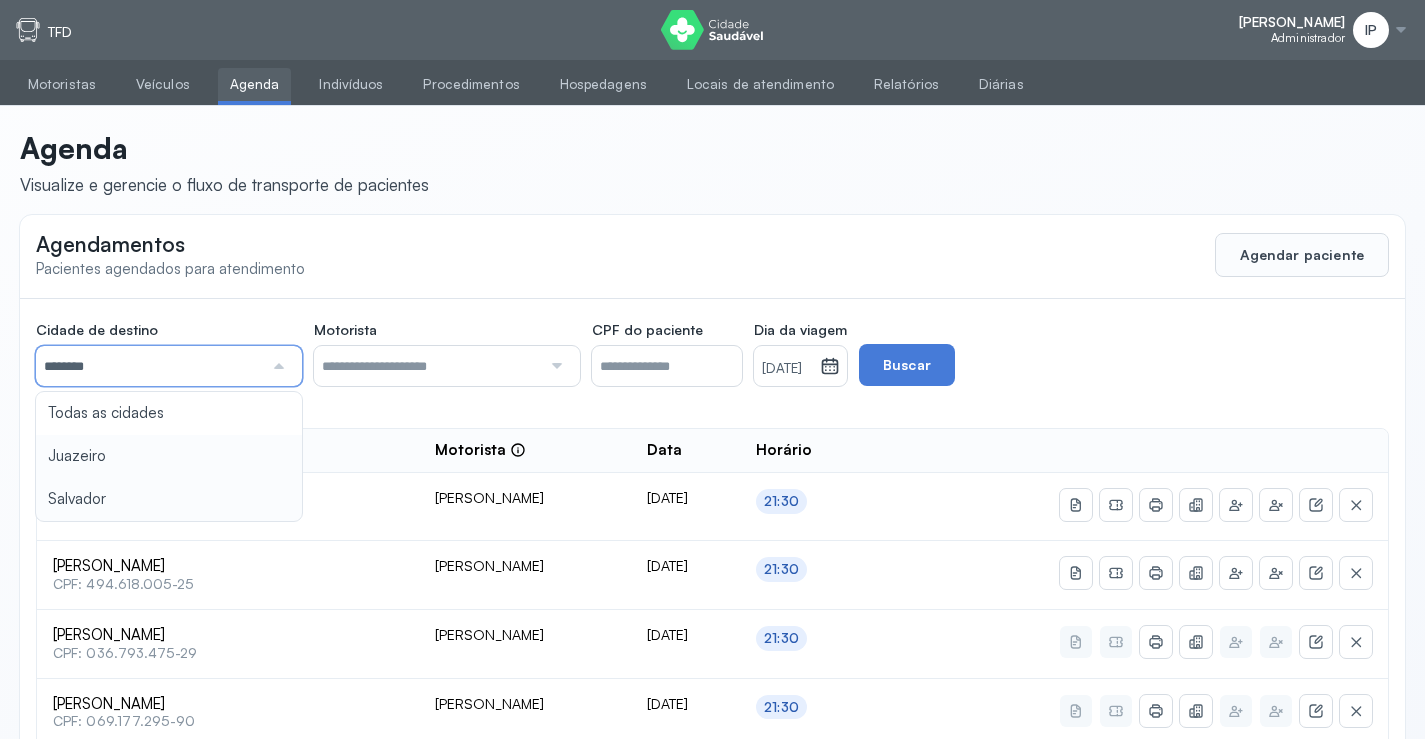 type on "********" 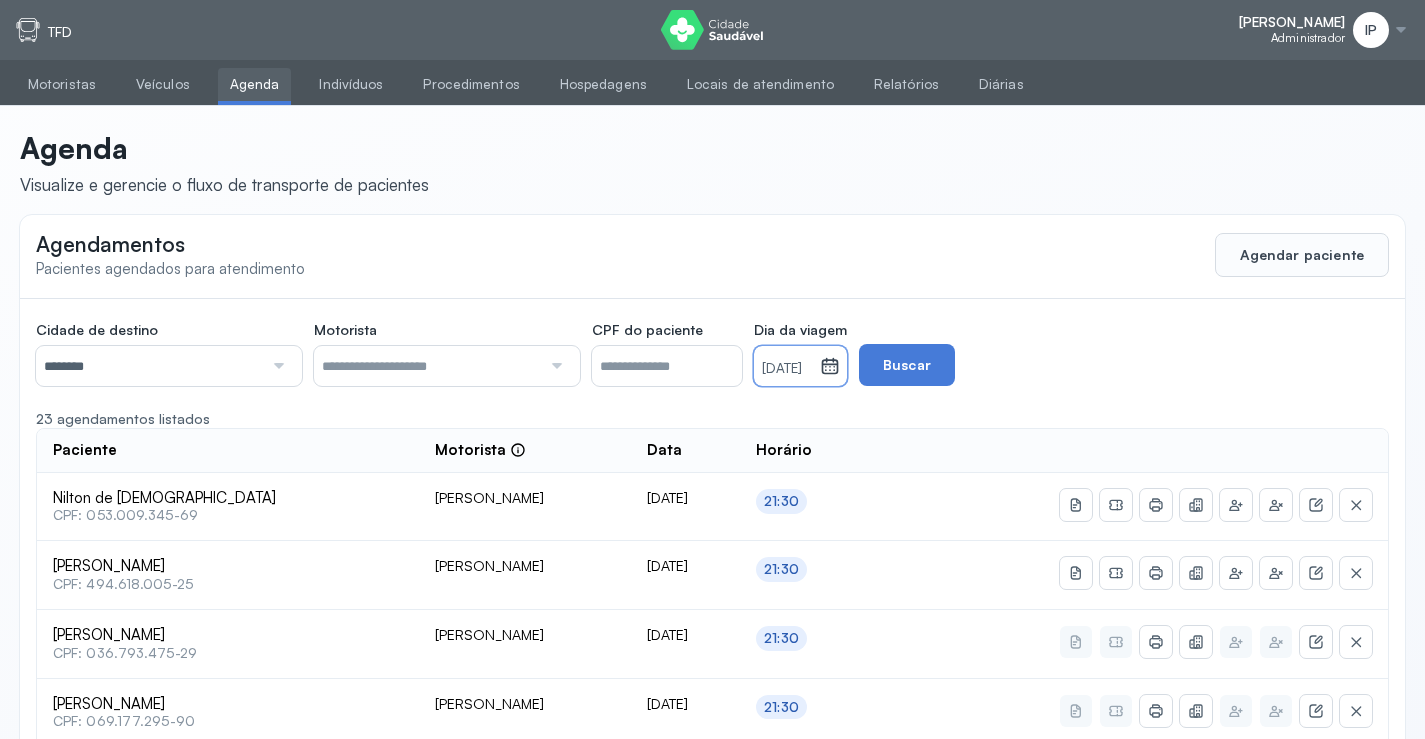 click on "[DATE]" at bounding box center (787, 369) 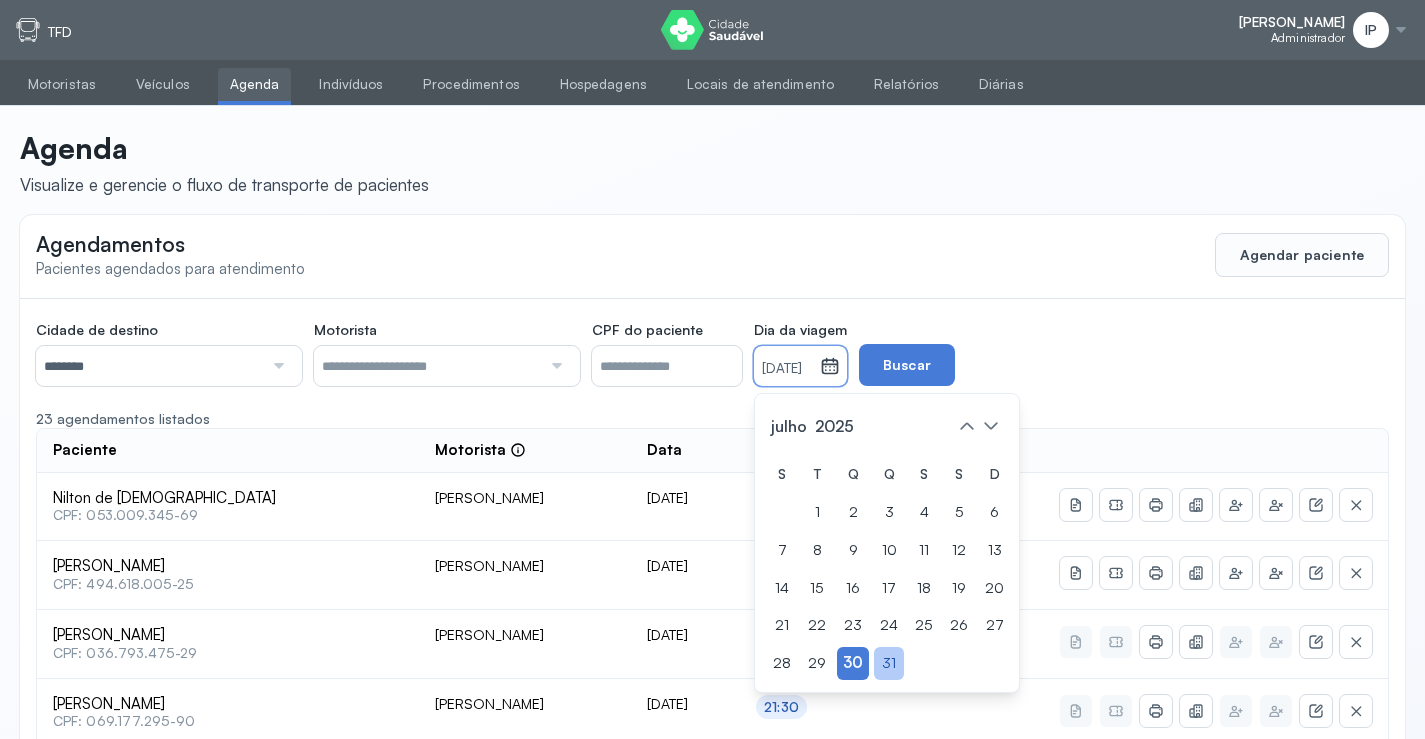 click on "31" 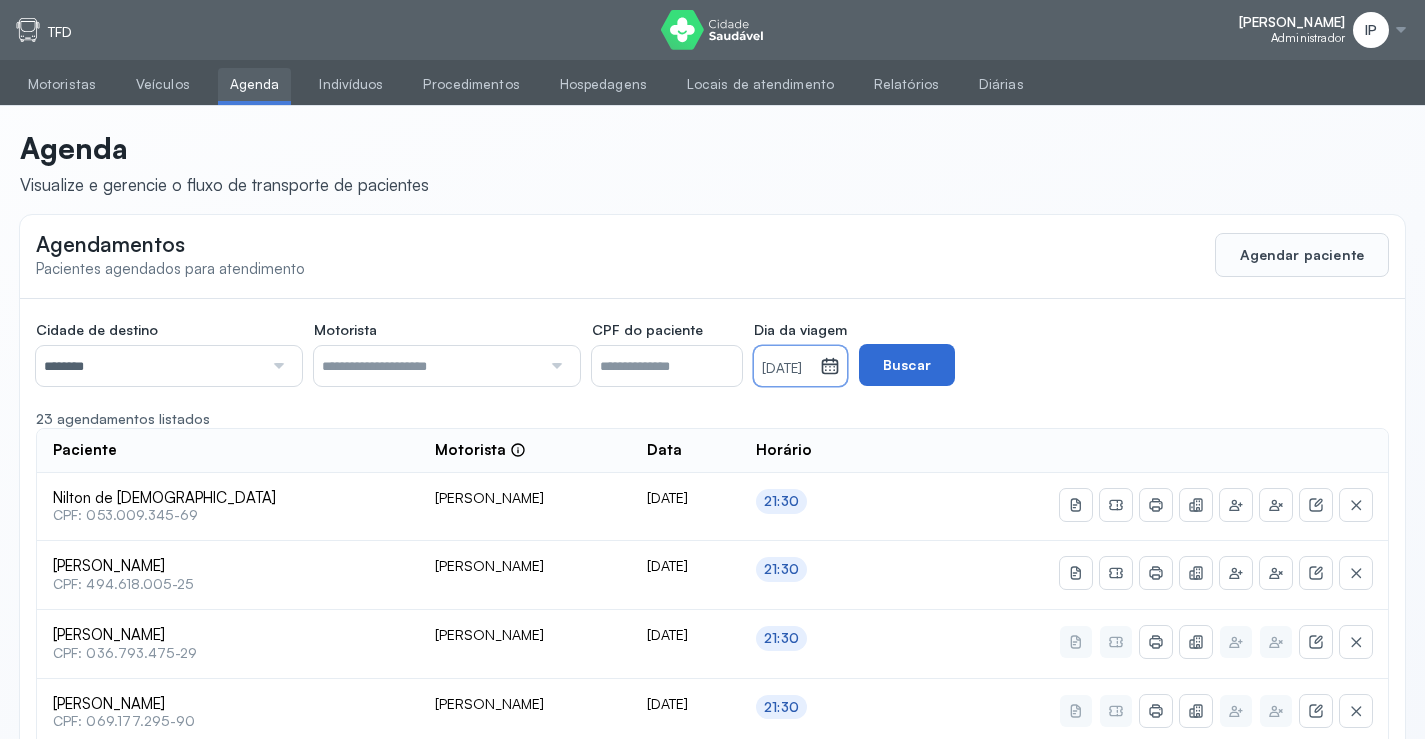 click on "Buscar" at bounding box center [907, 365] 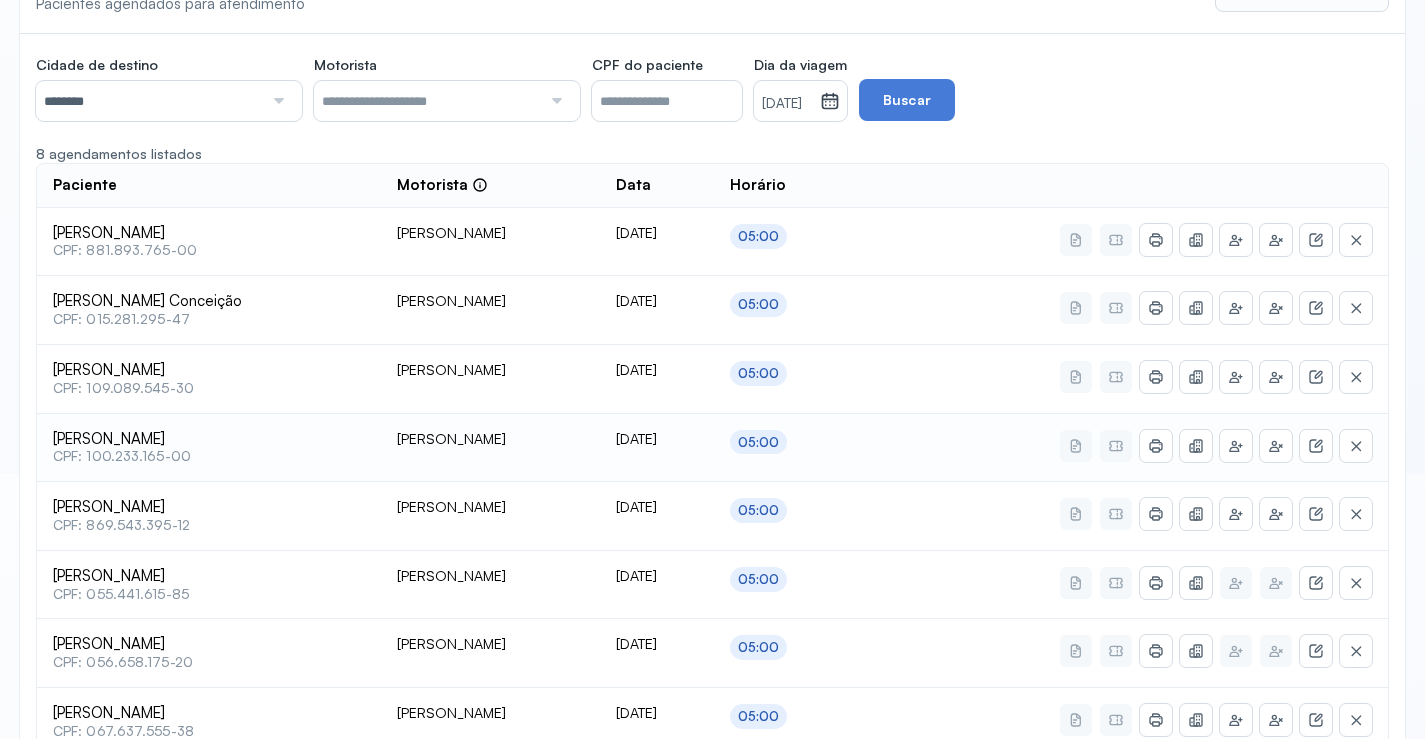 scroll, scrollTop: 300, scrollLeft: 0, axis: vertical 